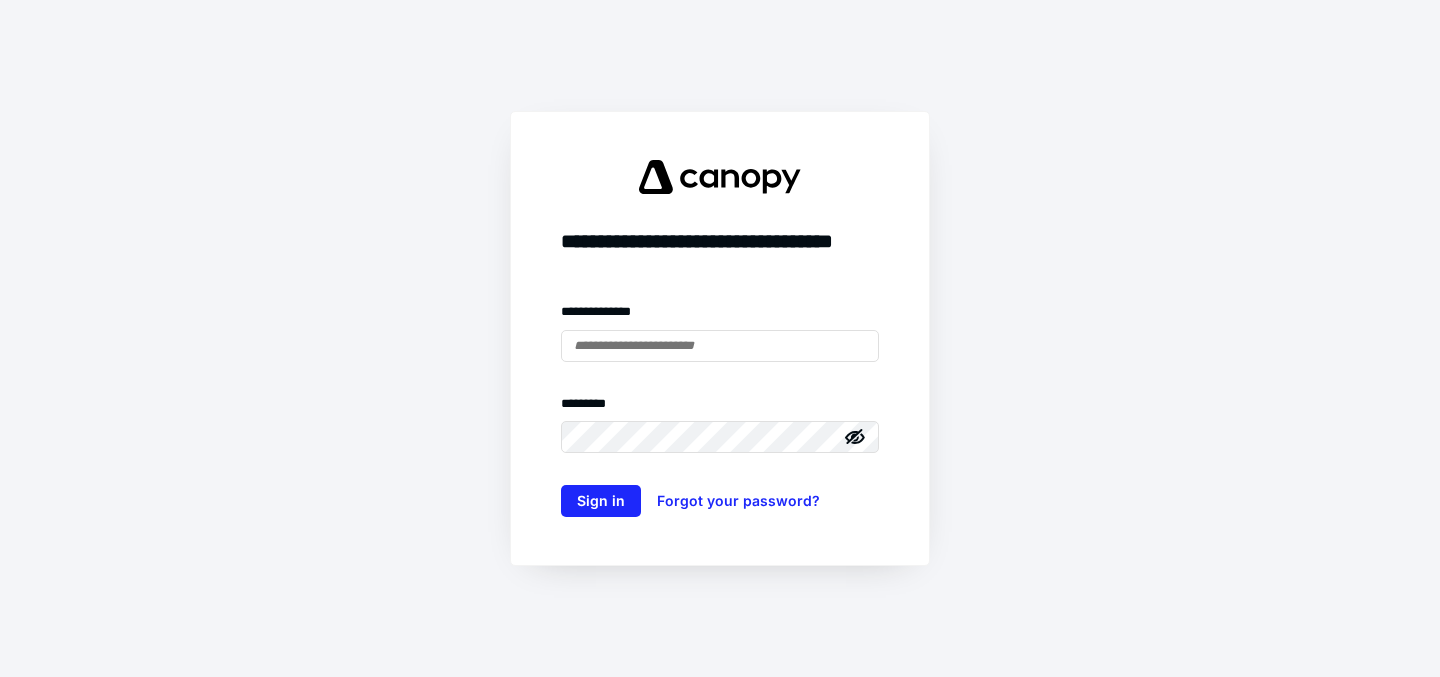 scroll, scrollTop: 0, scrollLeft: 0, axis: both 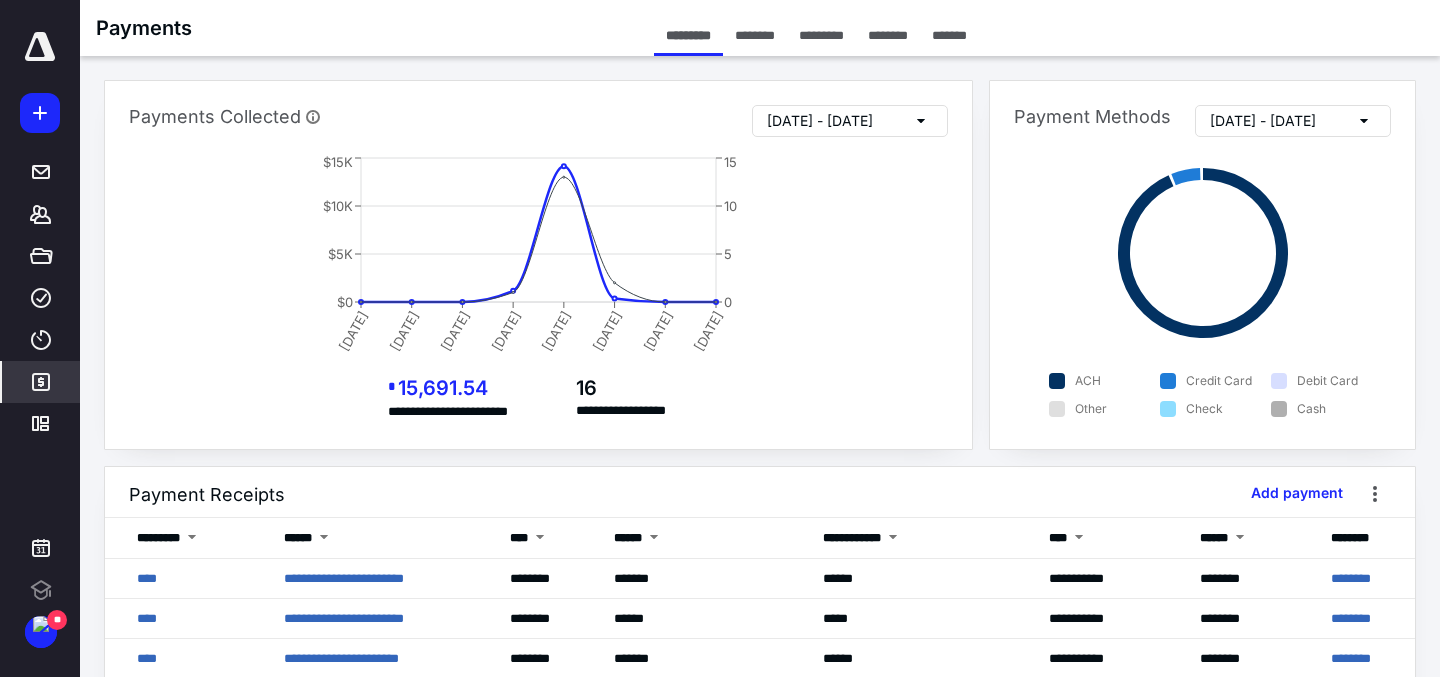 click at bounding box center (40, 47) 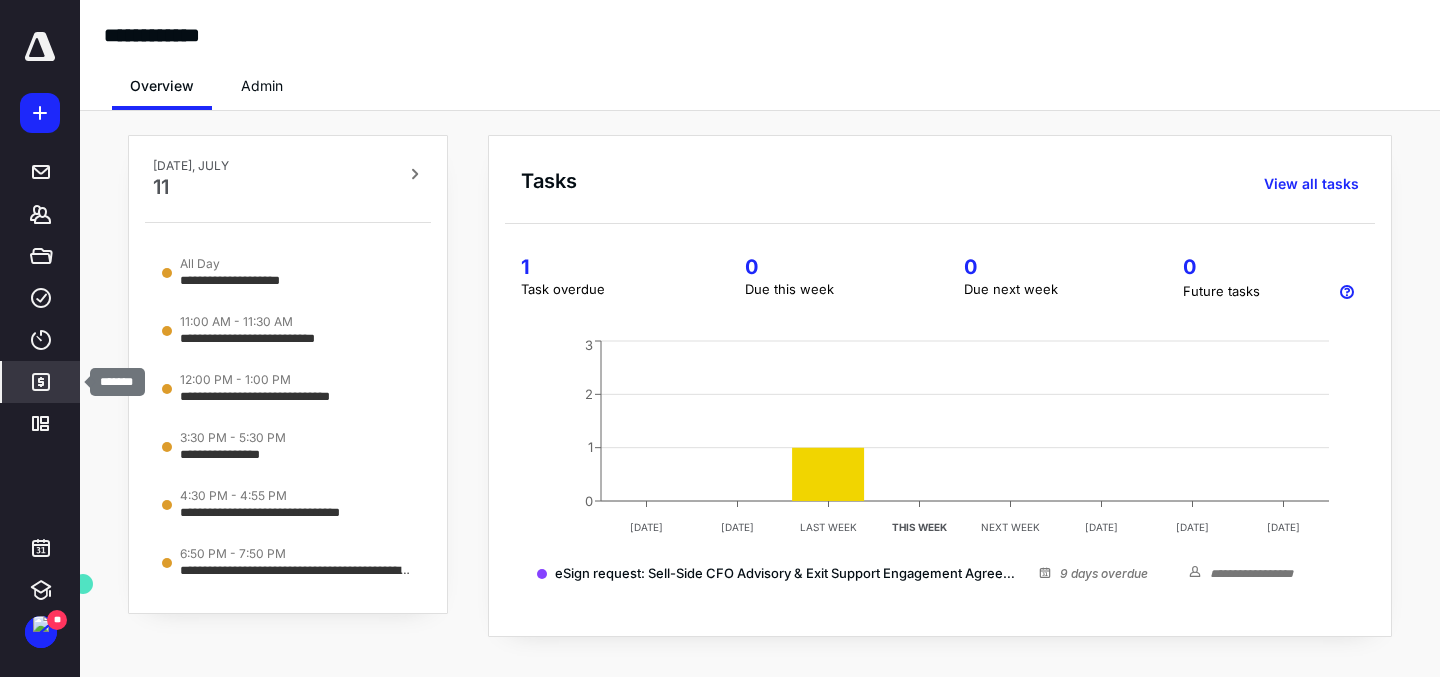 click 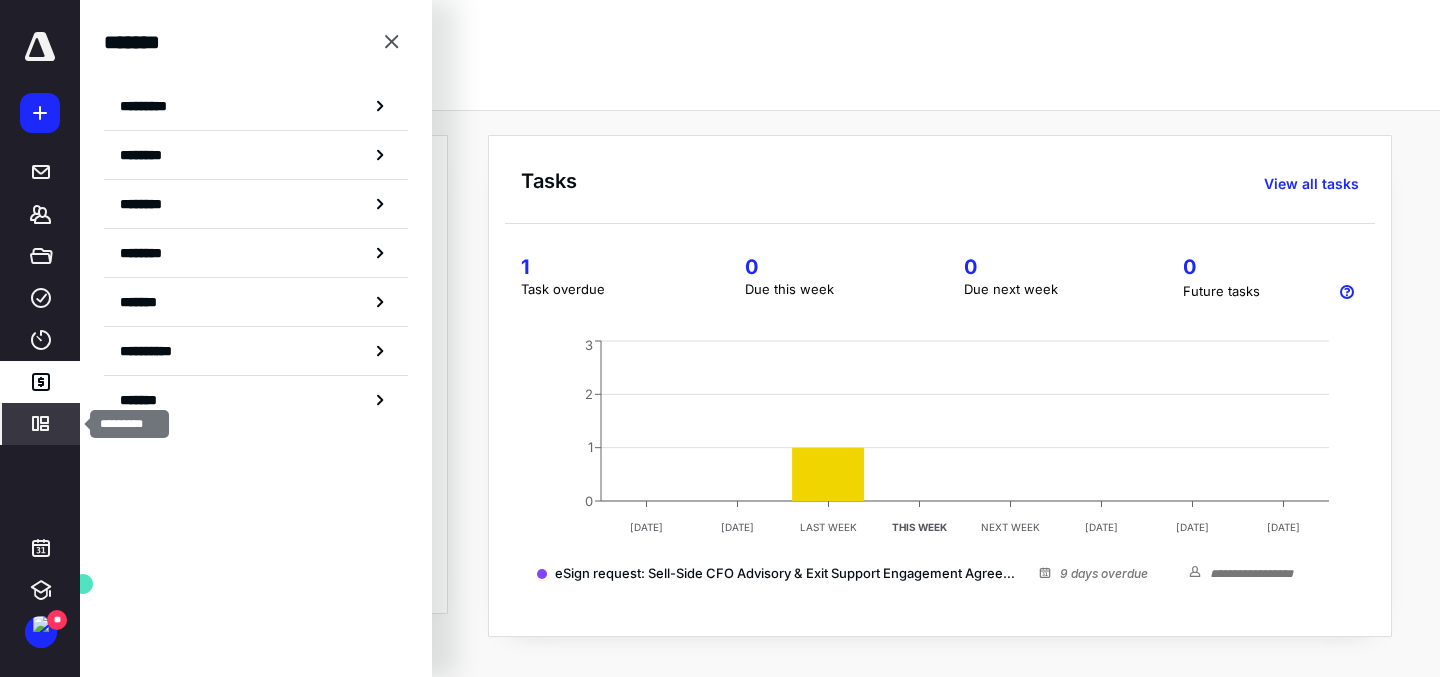 click 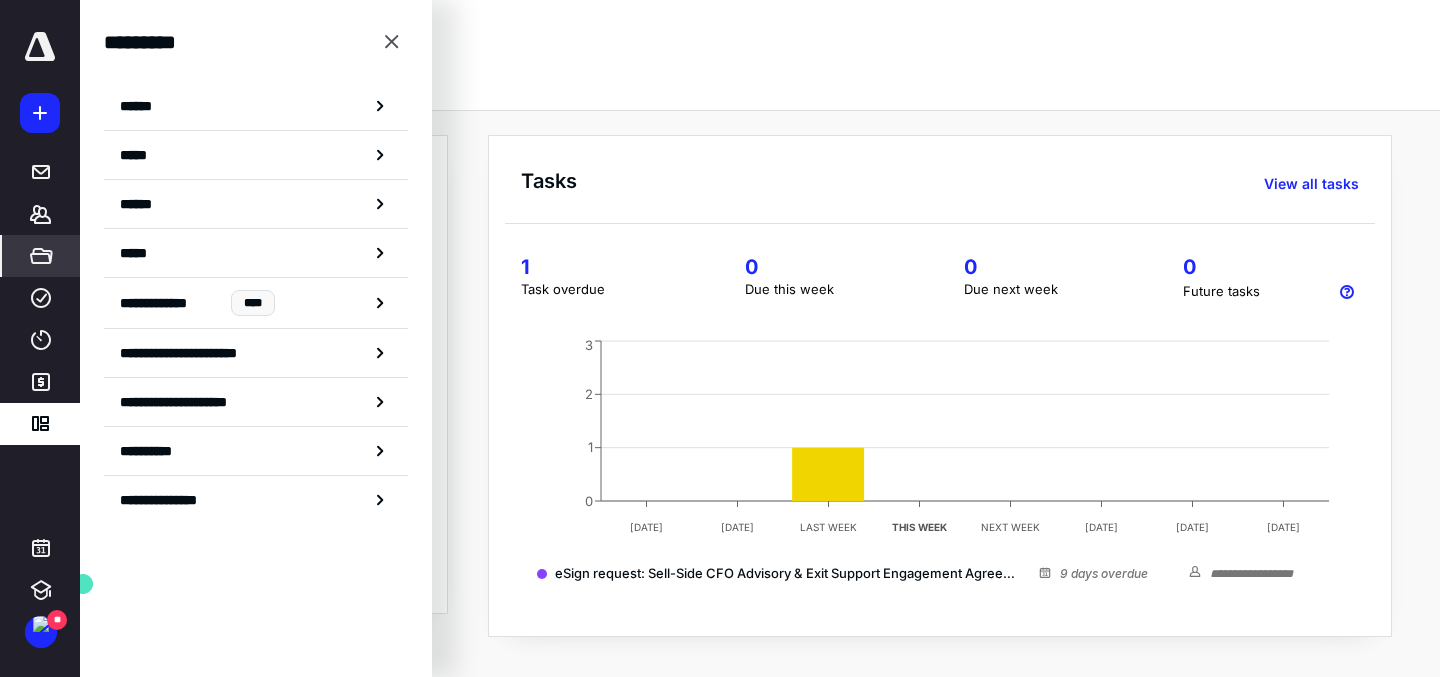 click 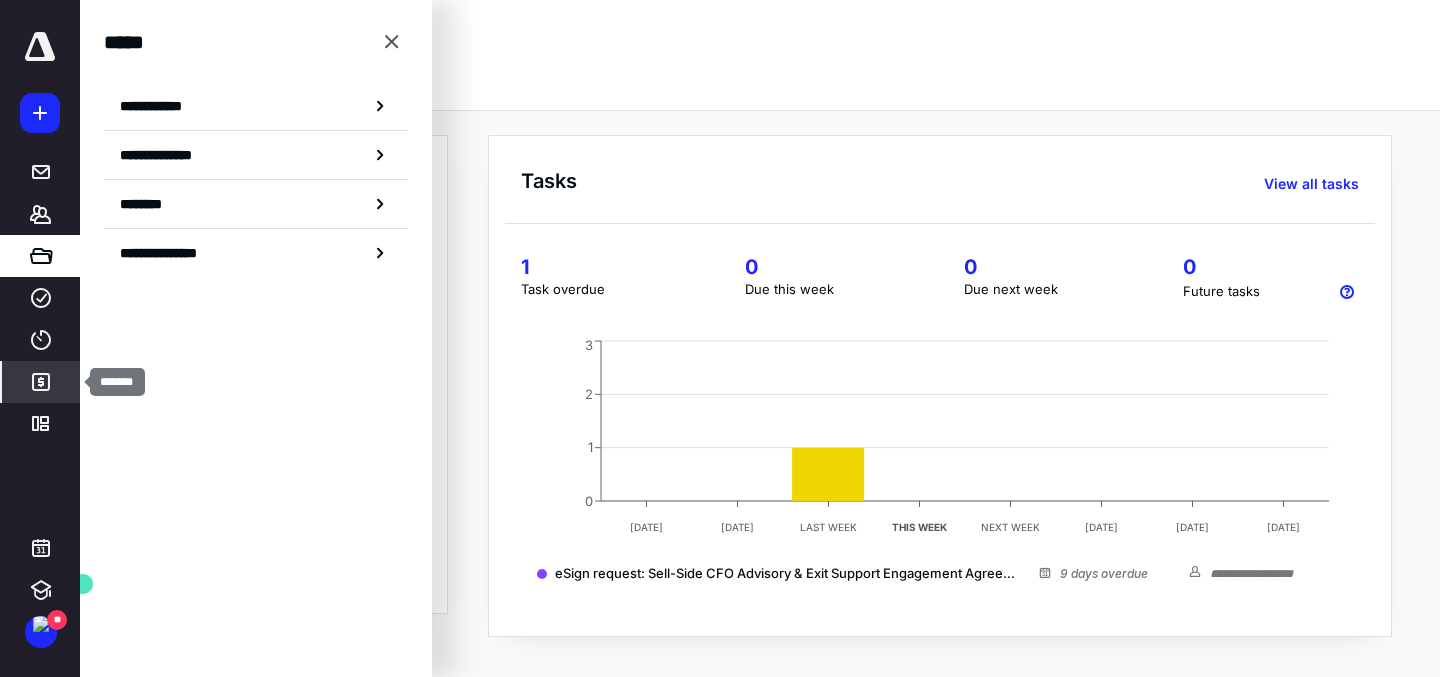 click on "*******" at bounding box center (41, 382) 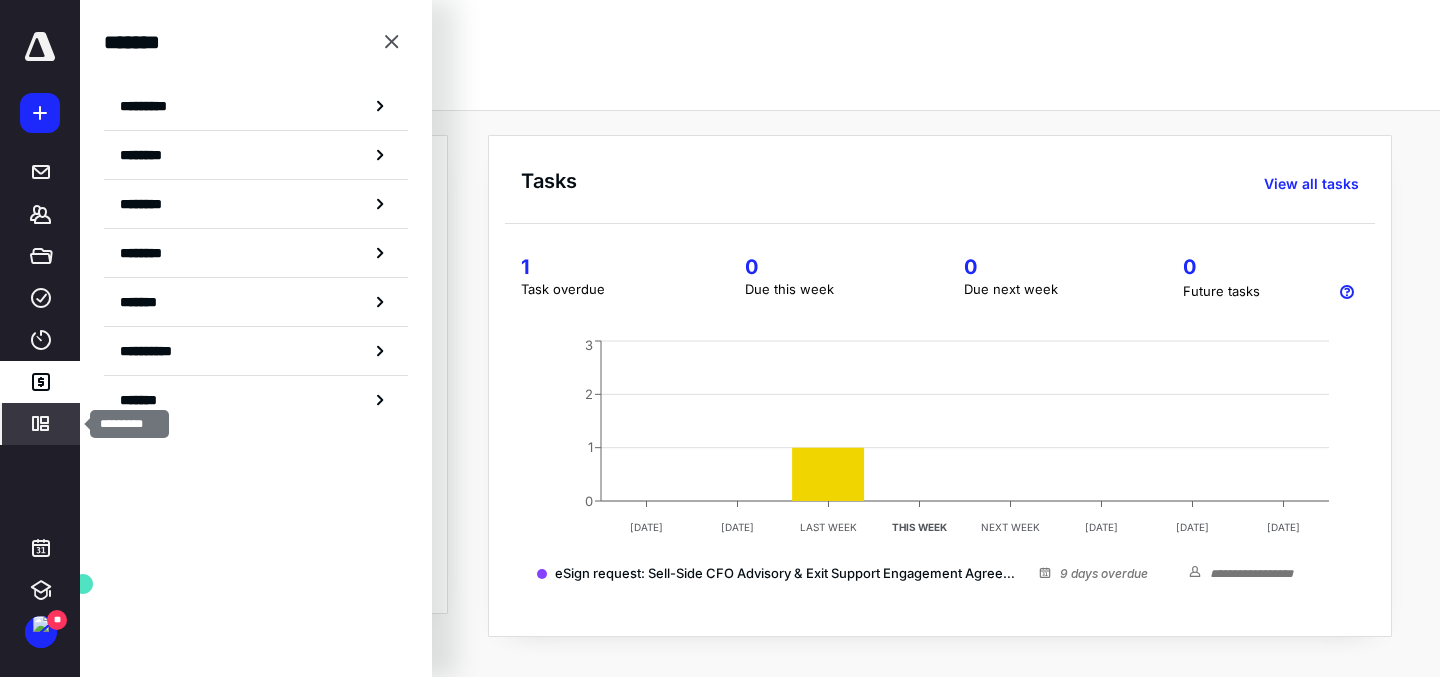 click 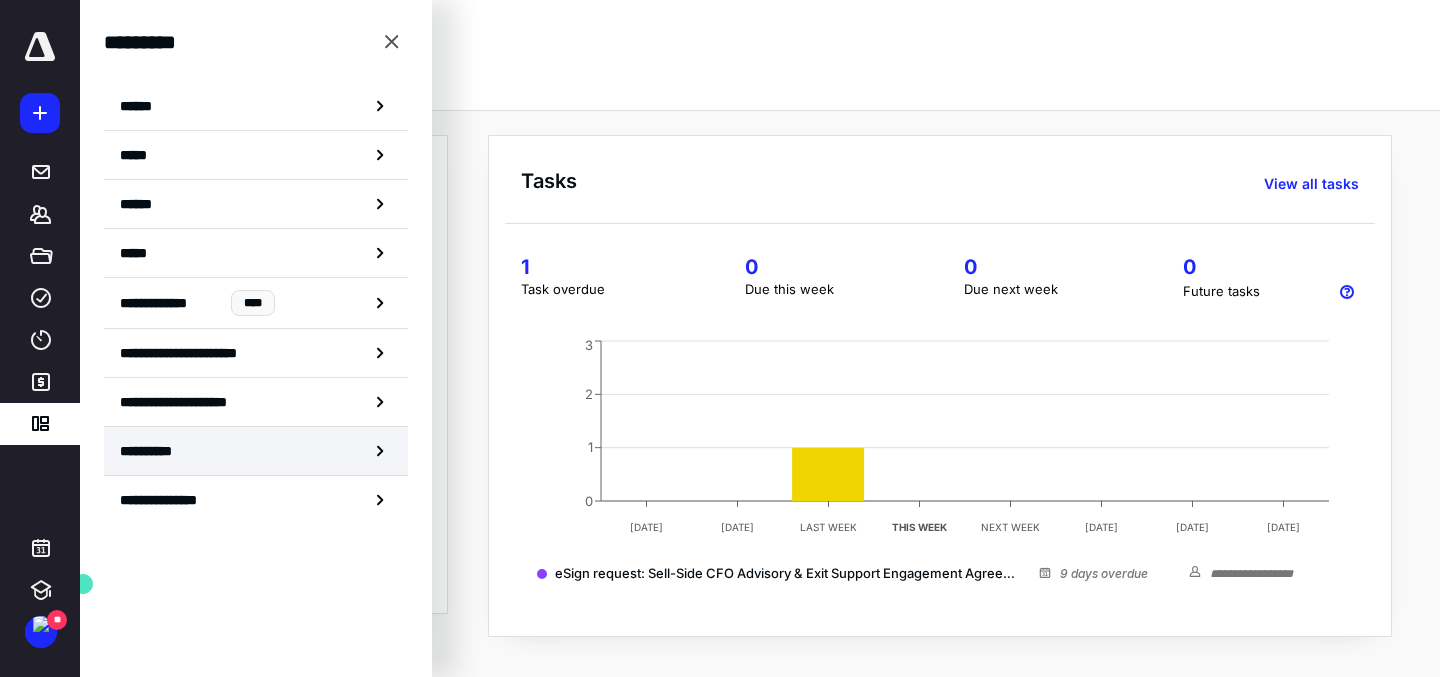 click on "**********" at bounding box center (256, 451) 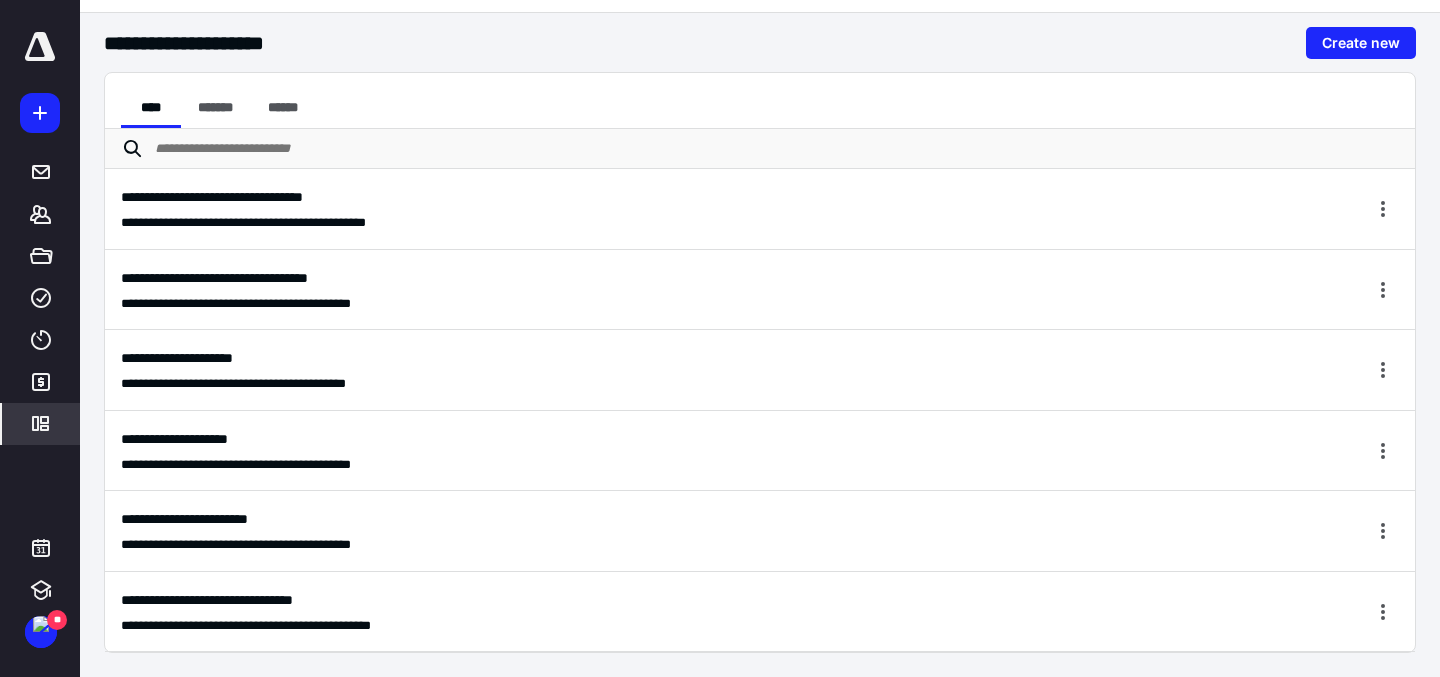 scroll, scrollTop: 0, scrollLeft: 0, axis: both 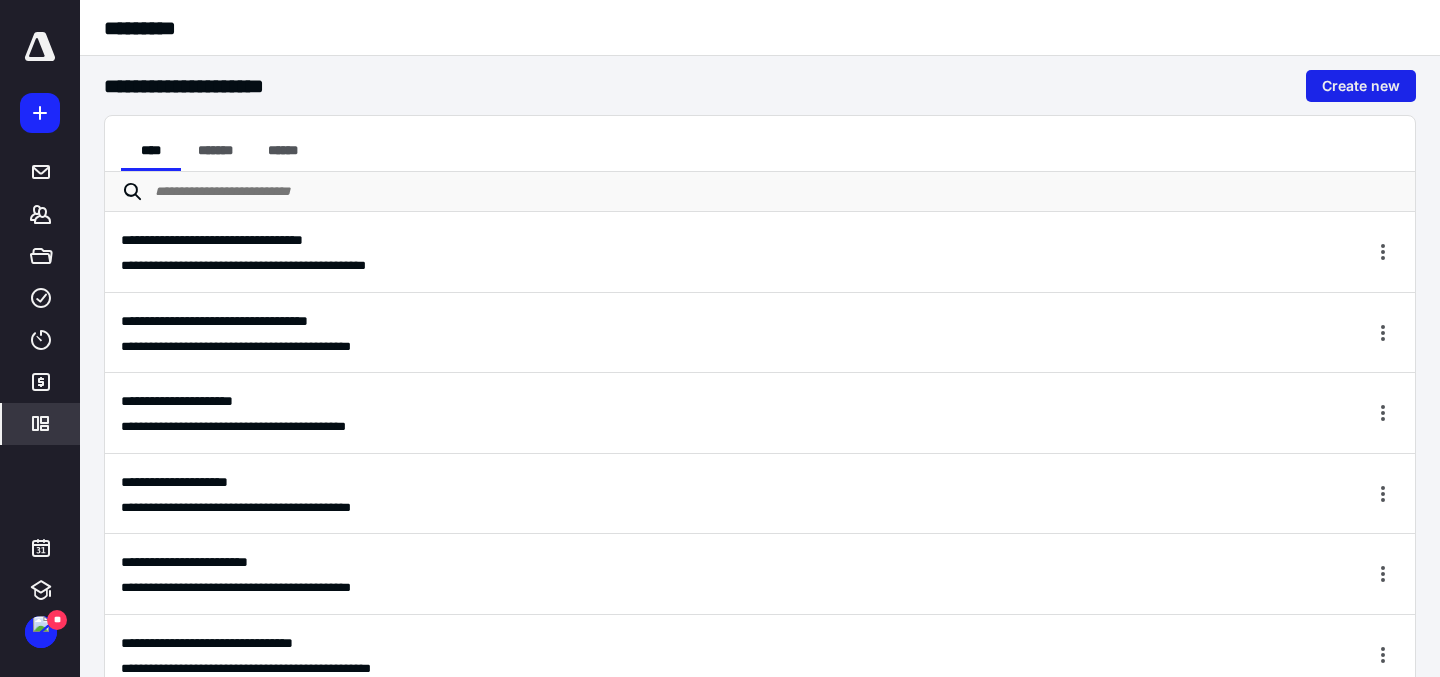 click on "Create new" at bounding box center (1361, 86) 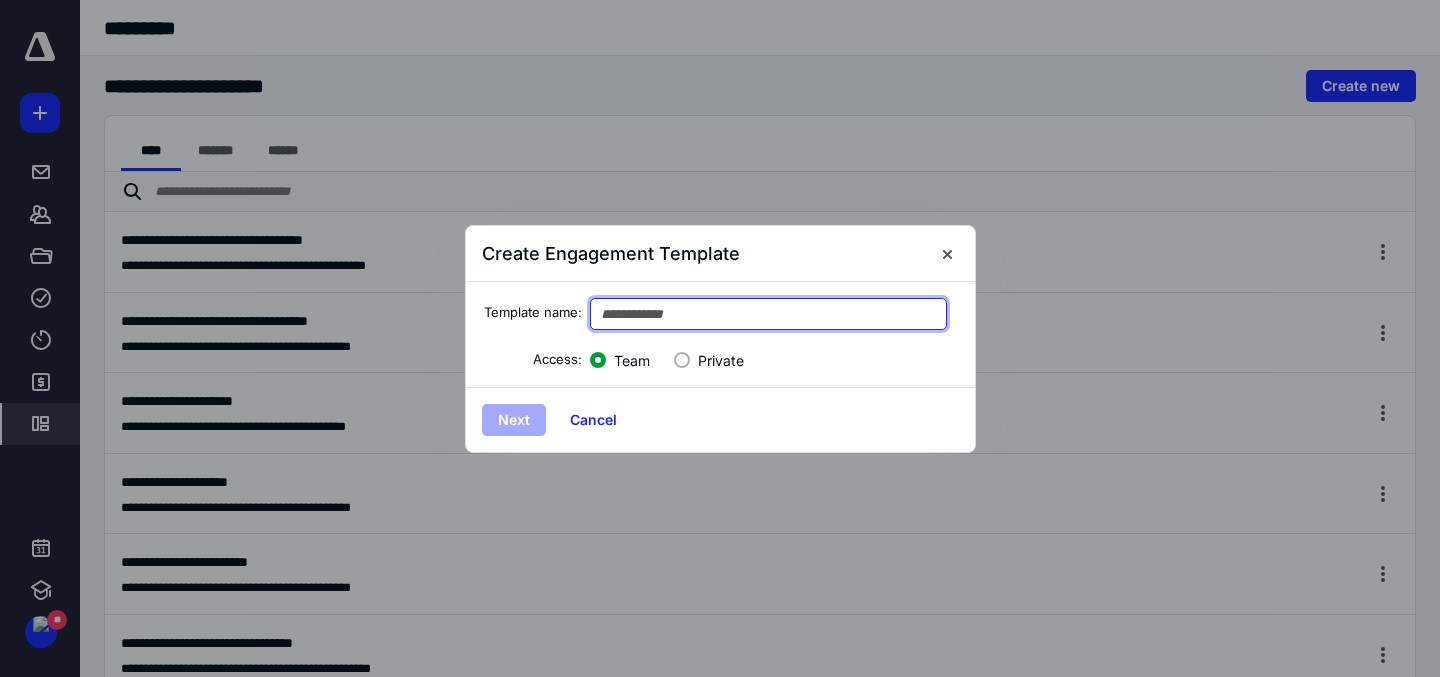click at bounding box center (769, 314) 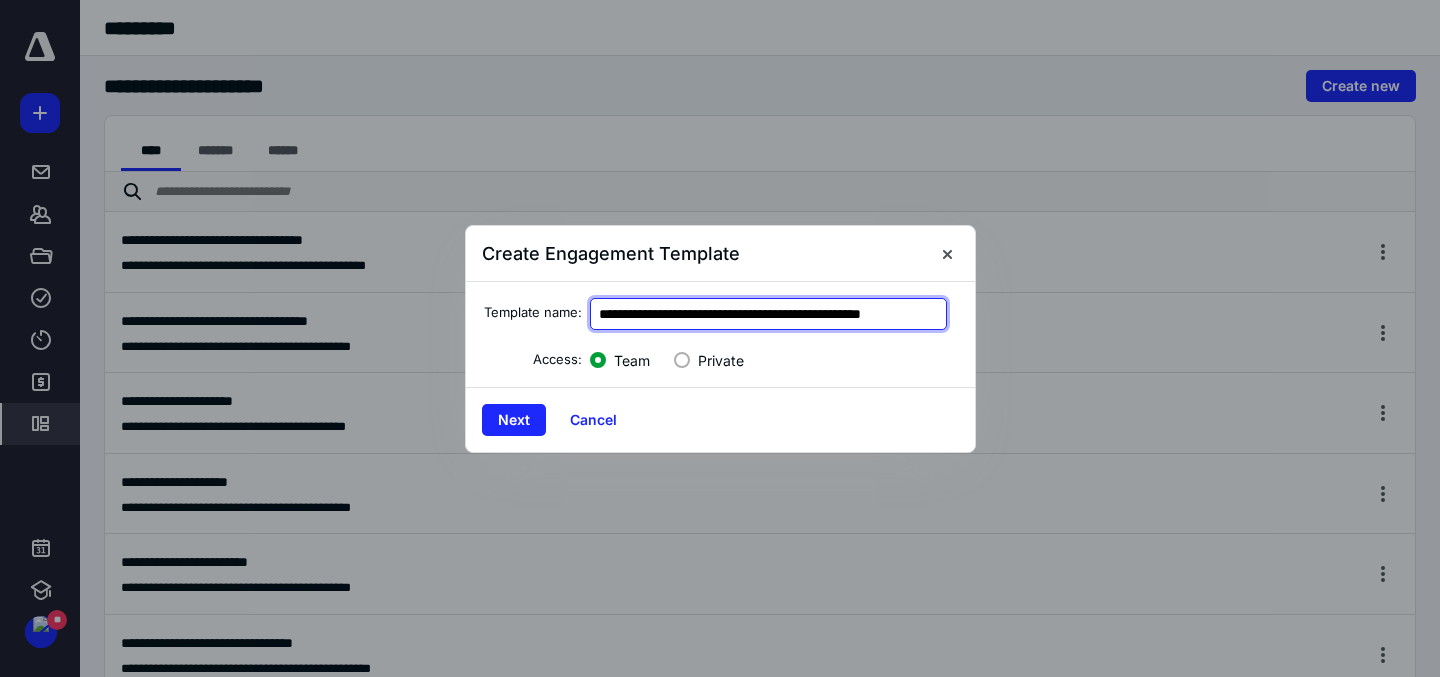 scroll, scrollTop: 0, scrollLeft: 20, axis: horizontal 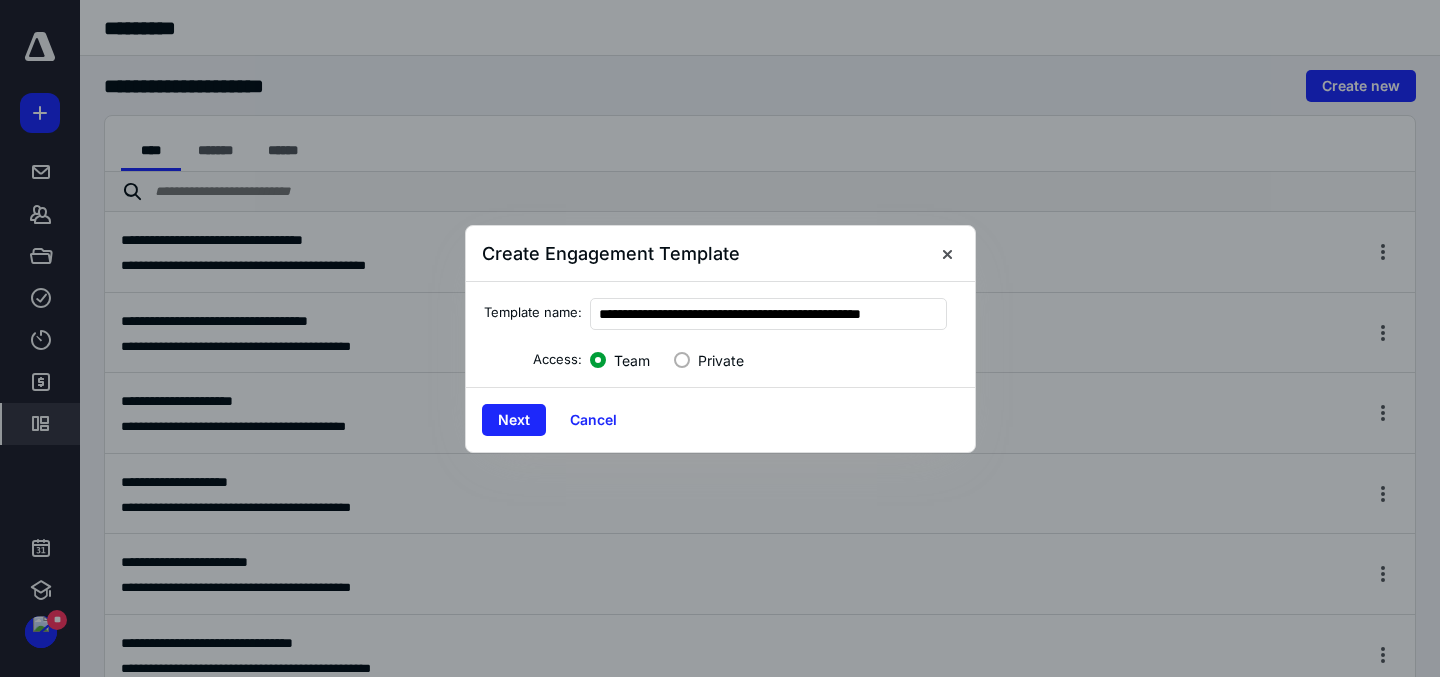click at bounding box center (682, 360) 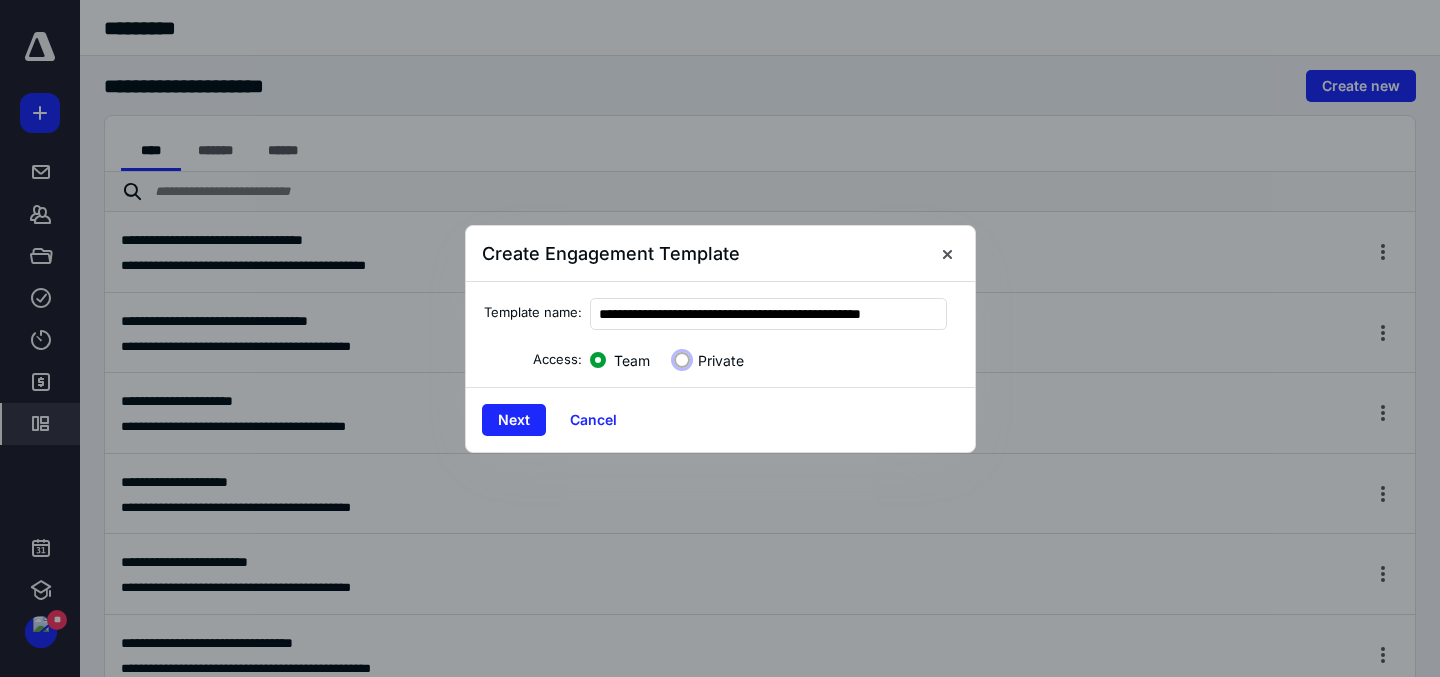 click on "Private" at bounding box center [685, -999990] 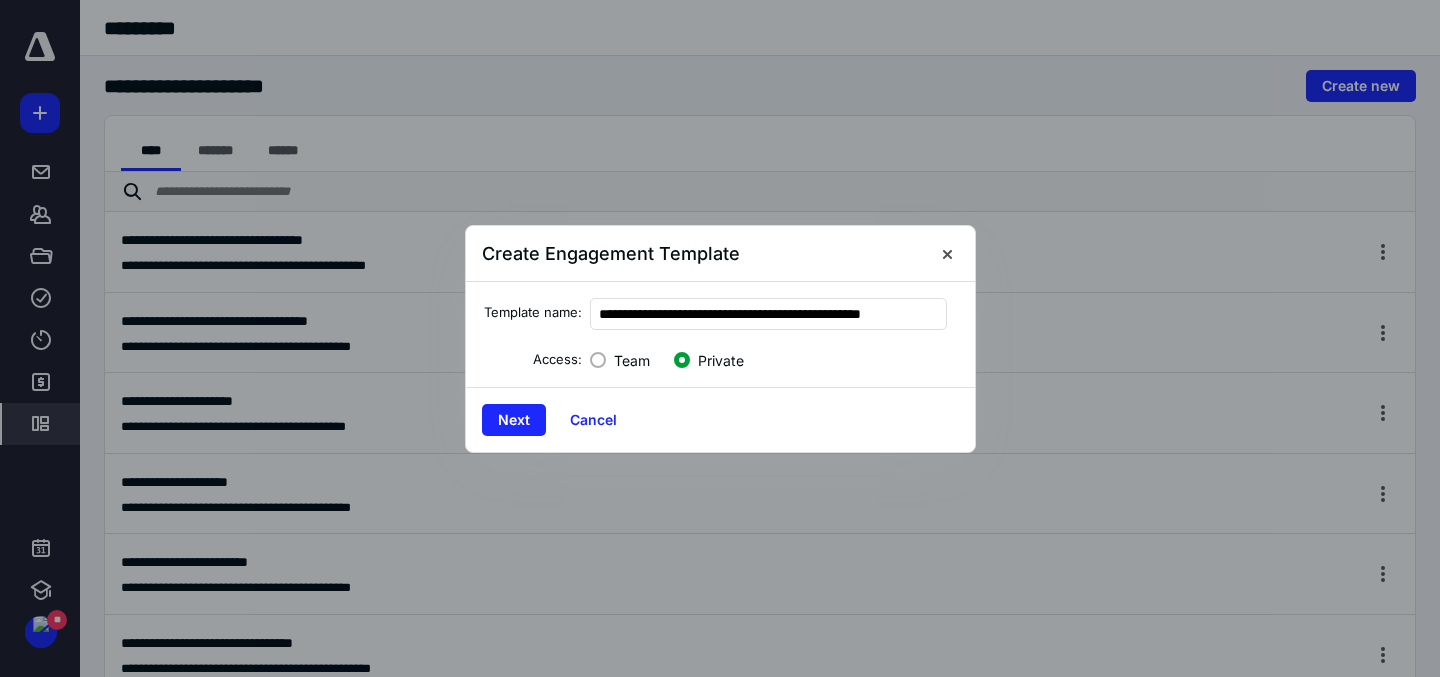 click on "Team" at bounding box center (632, 360) 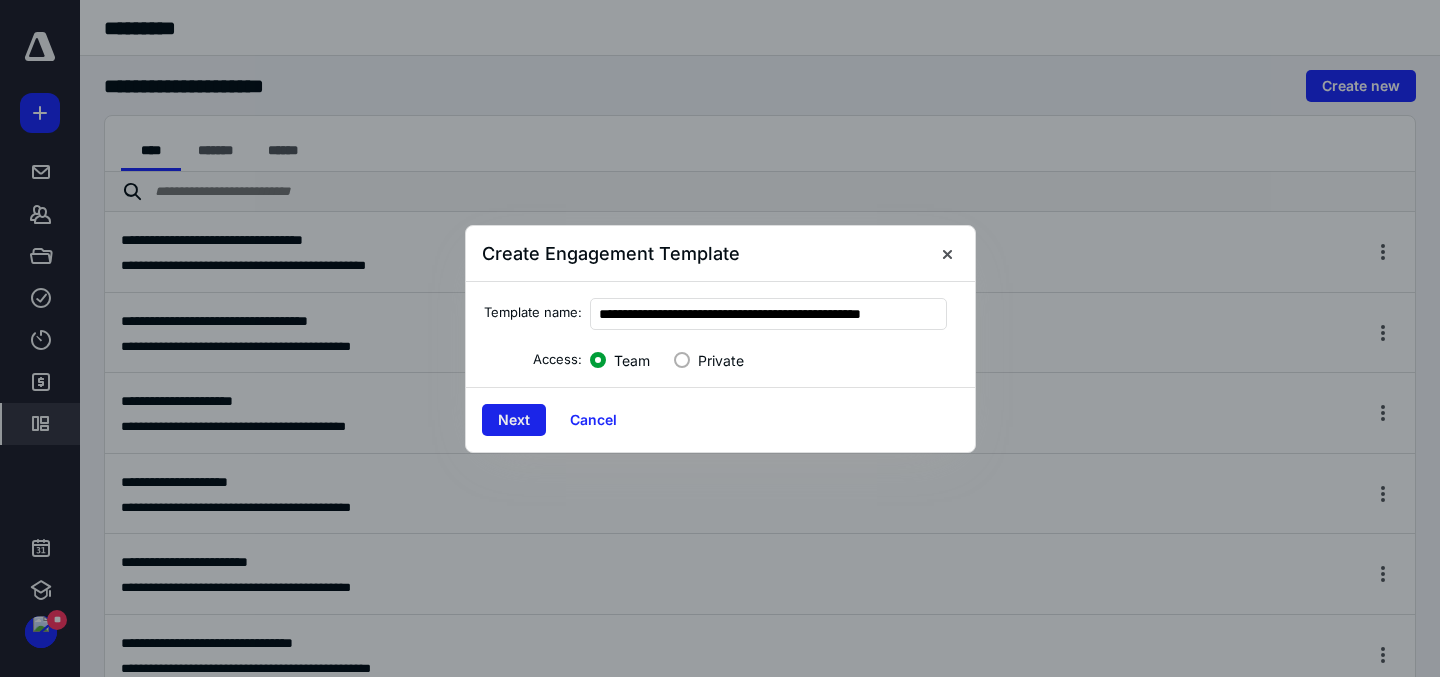 click on "Next" at bounding box center [514, 420] 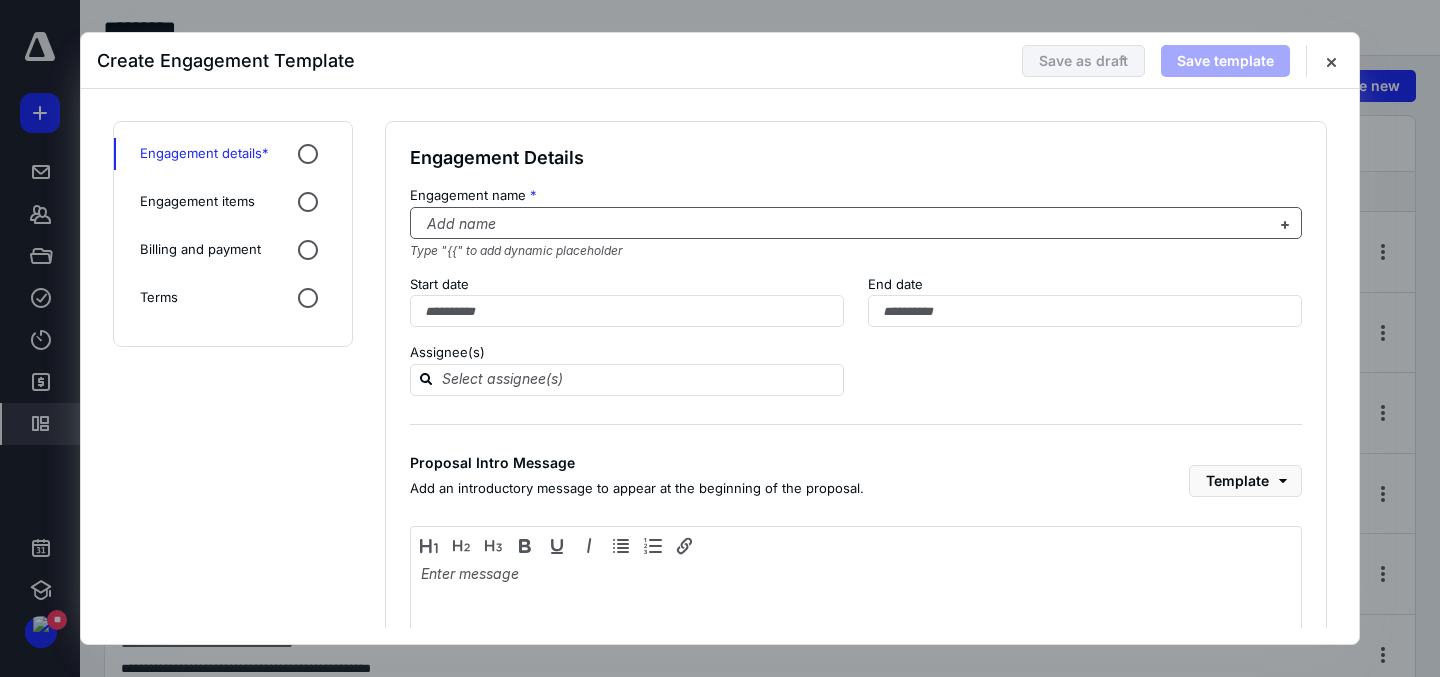 click at bounding box center (844, 224) 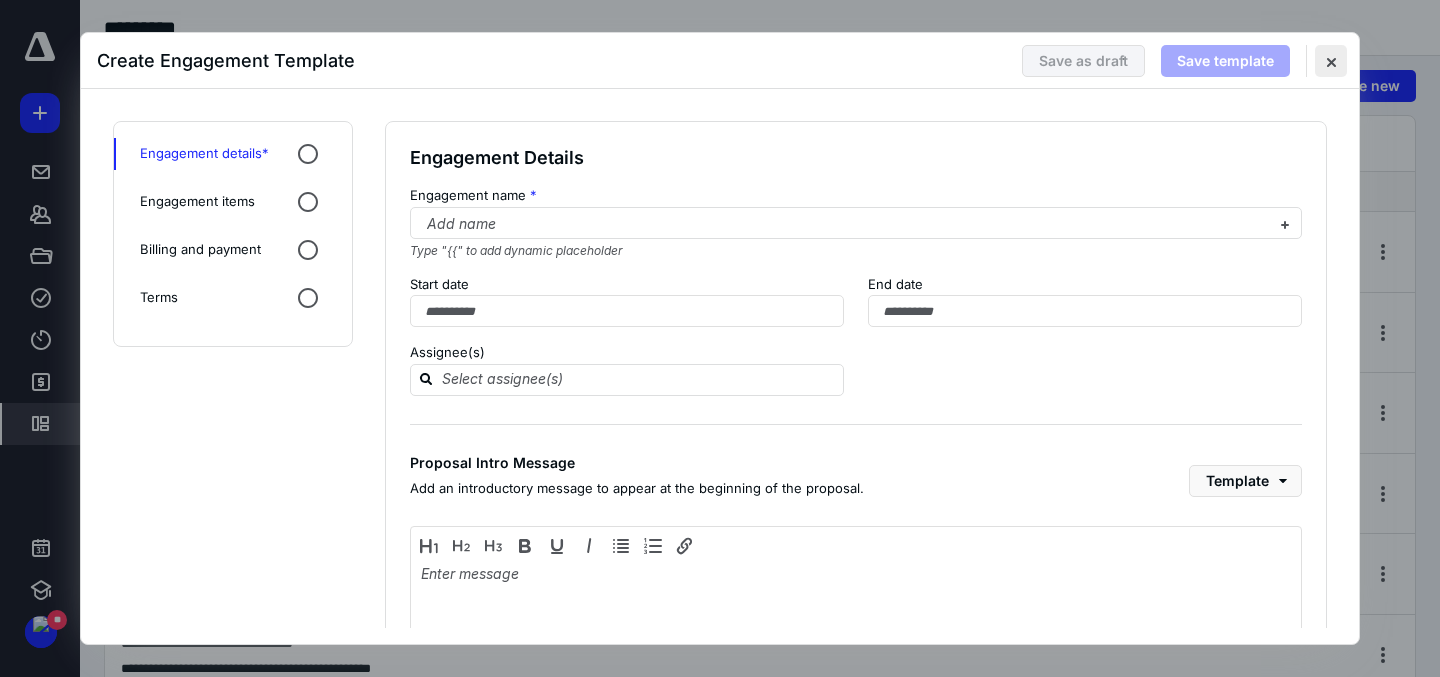 click at bounding box center [1331, 61] 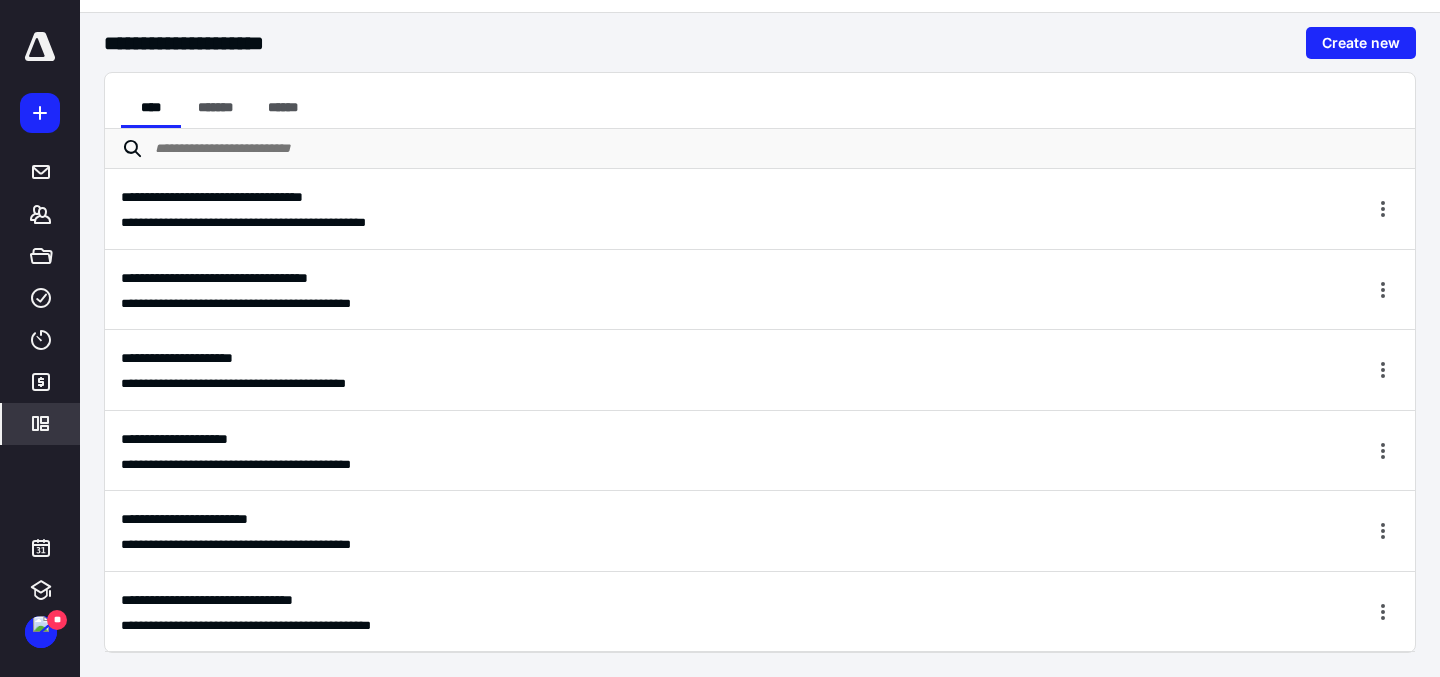 scroll, scrollTop: 0, scrollLeft: 0, axis: both 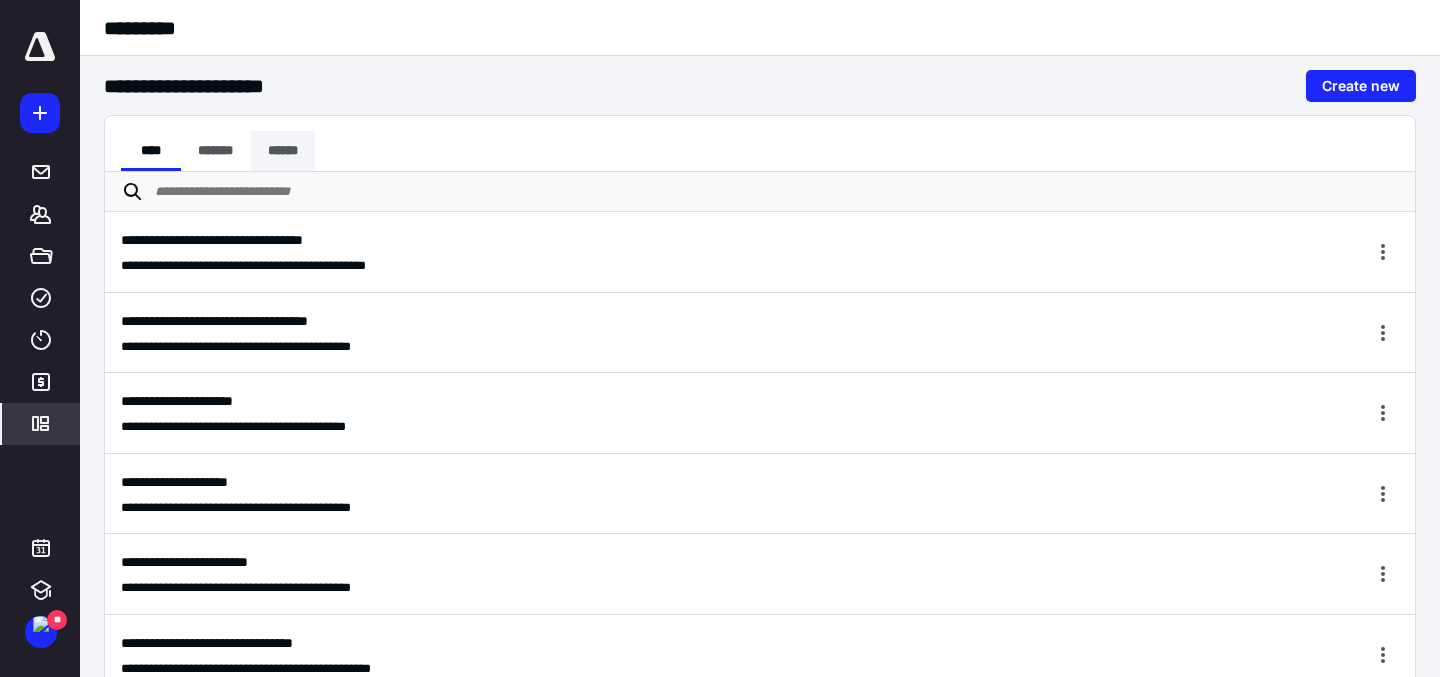 click on "******" at bounding box center (283, 151) 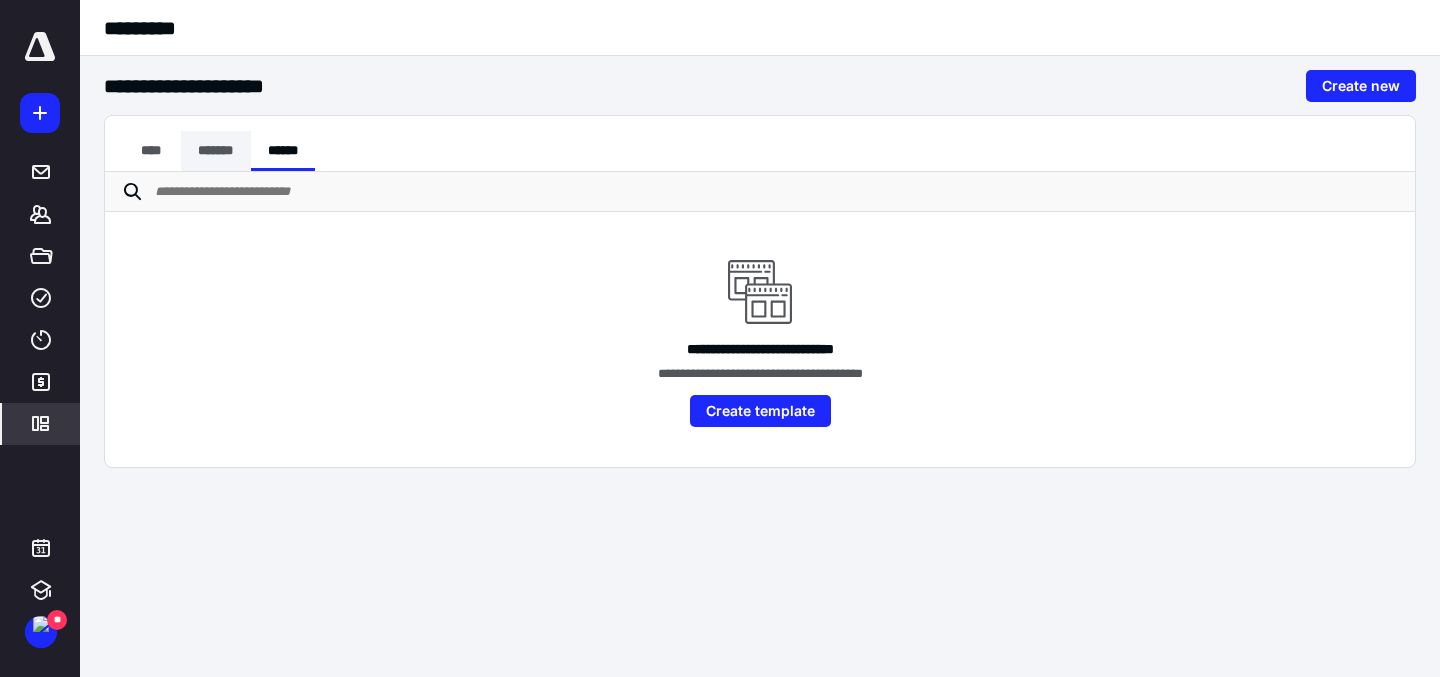click on "*******" at bounding box center [216, 151] 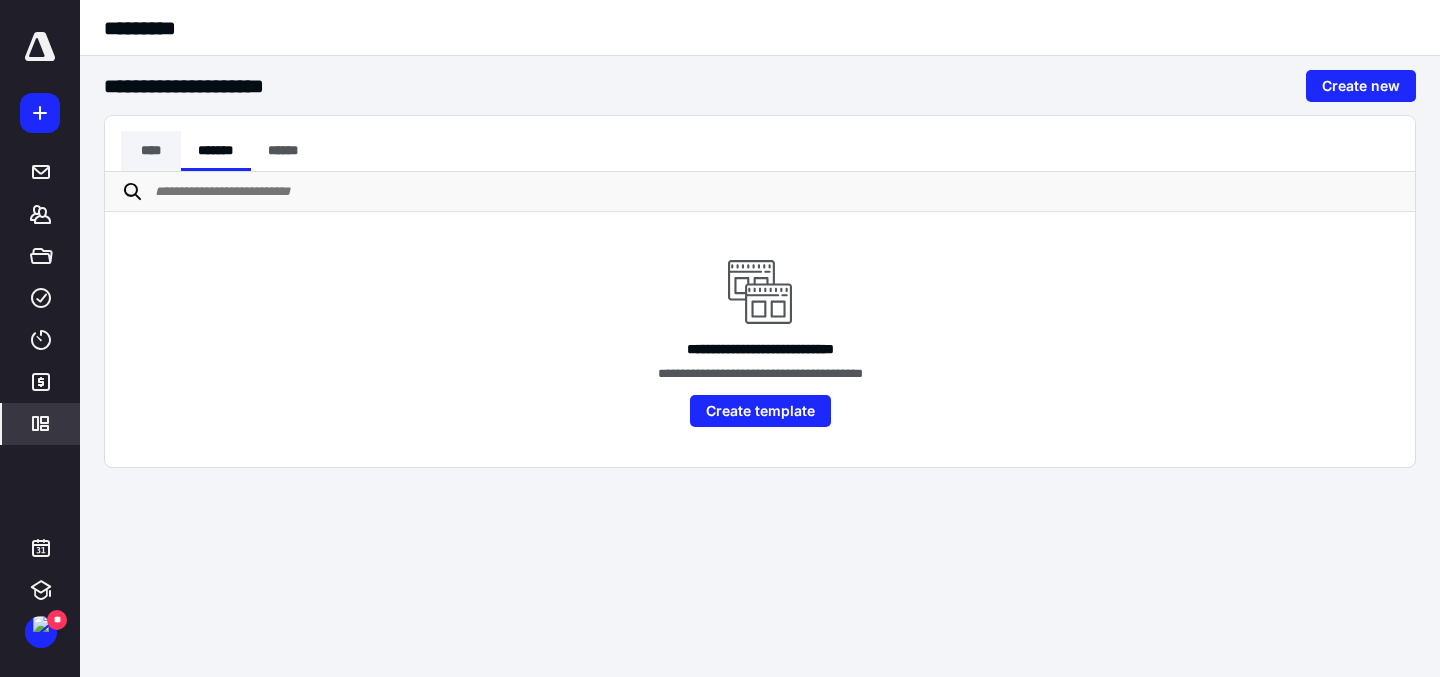 click on "****" at bounding box center (151, 151) 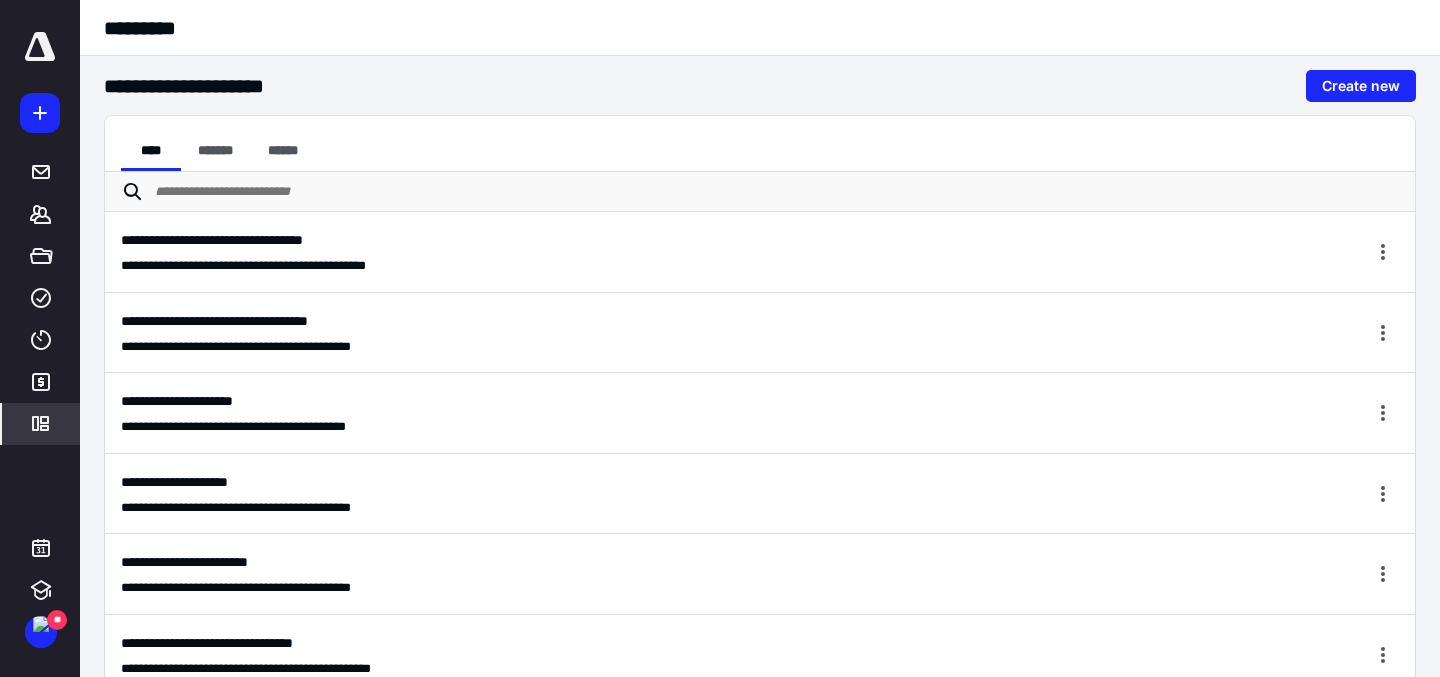 scroll, scrollTop: 43, scrollLeft: 0, axis: vertical 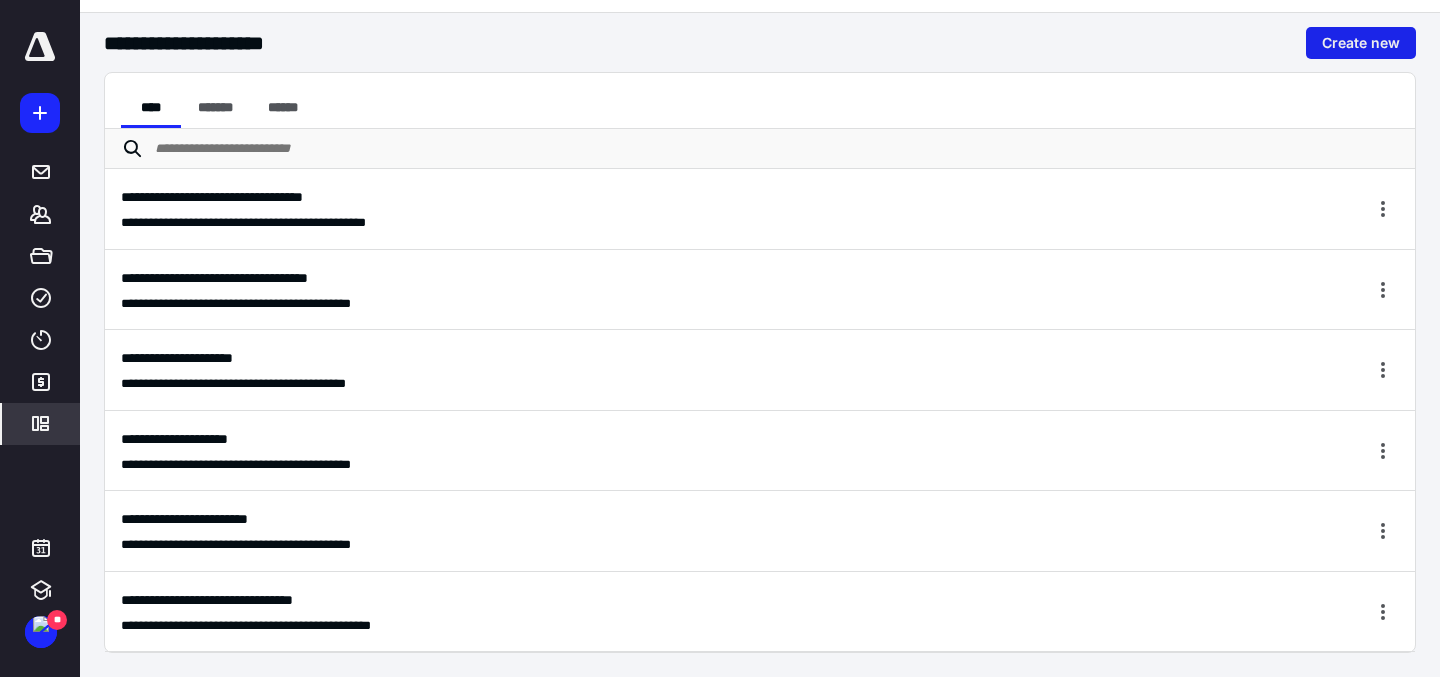 click on "Create new" at bounding box center [1361, 43] 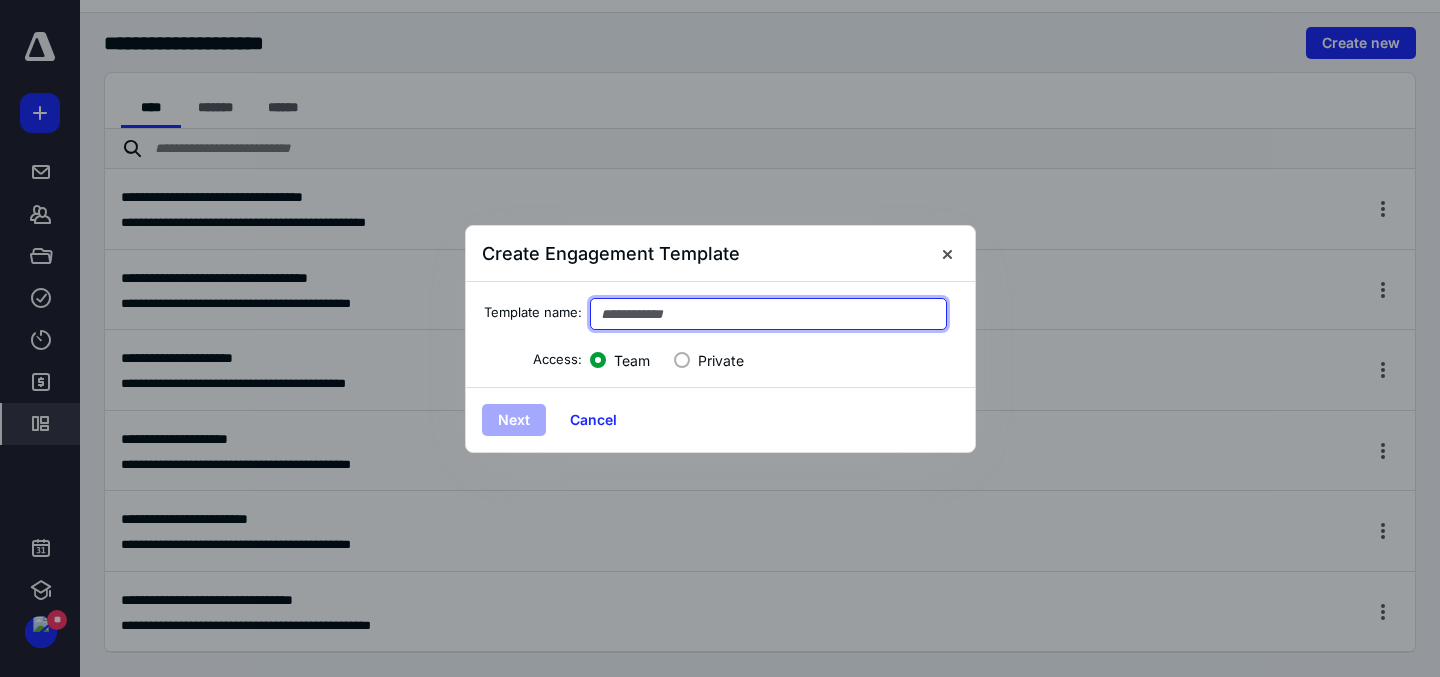 click at bounding box center [769, 314] 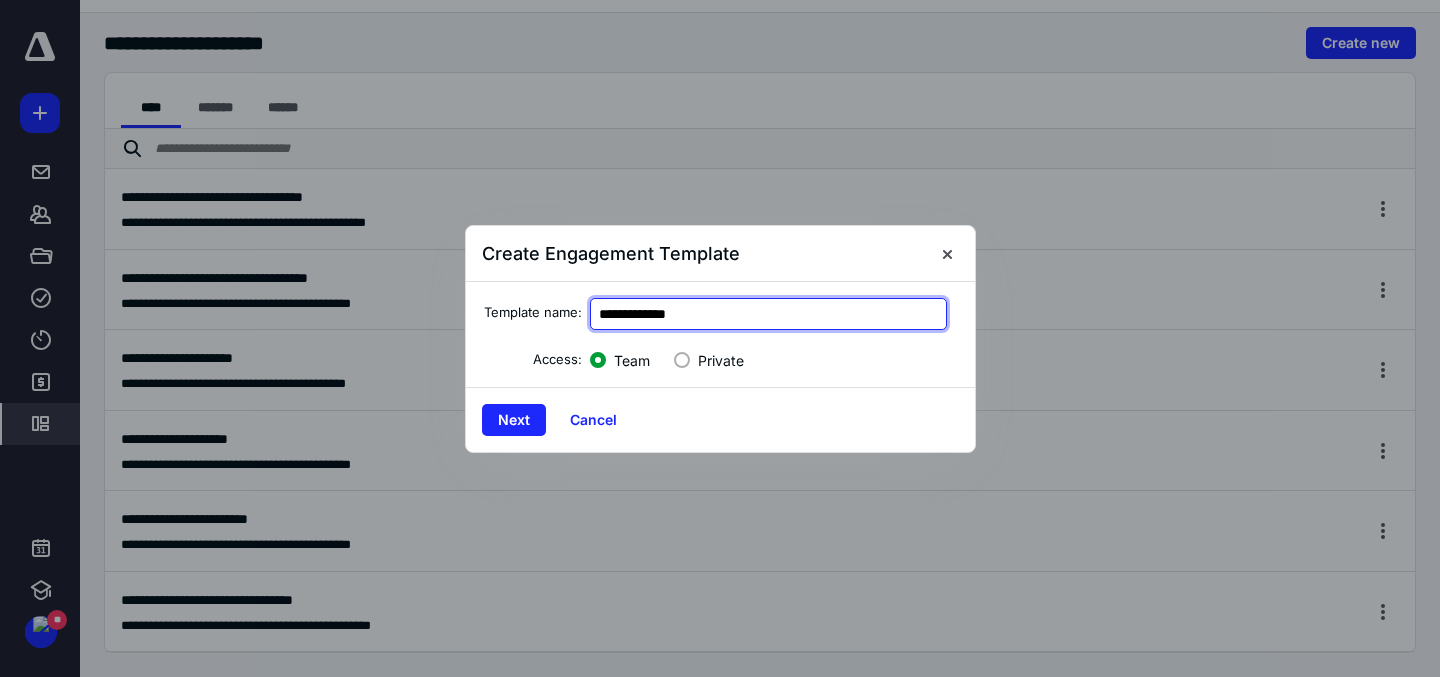 click on "**********" at bounding box center [769, 314] 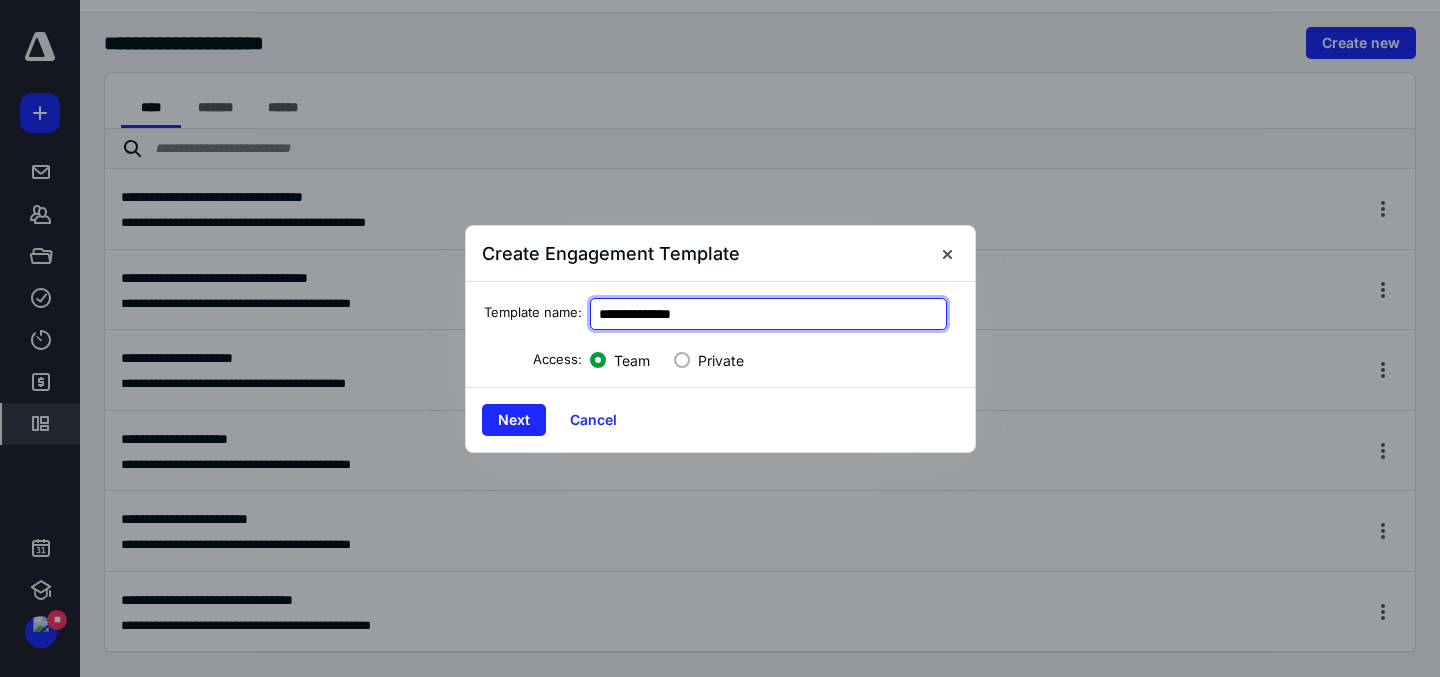 click on "**********" at bounding box center (769, 314) 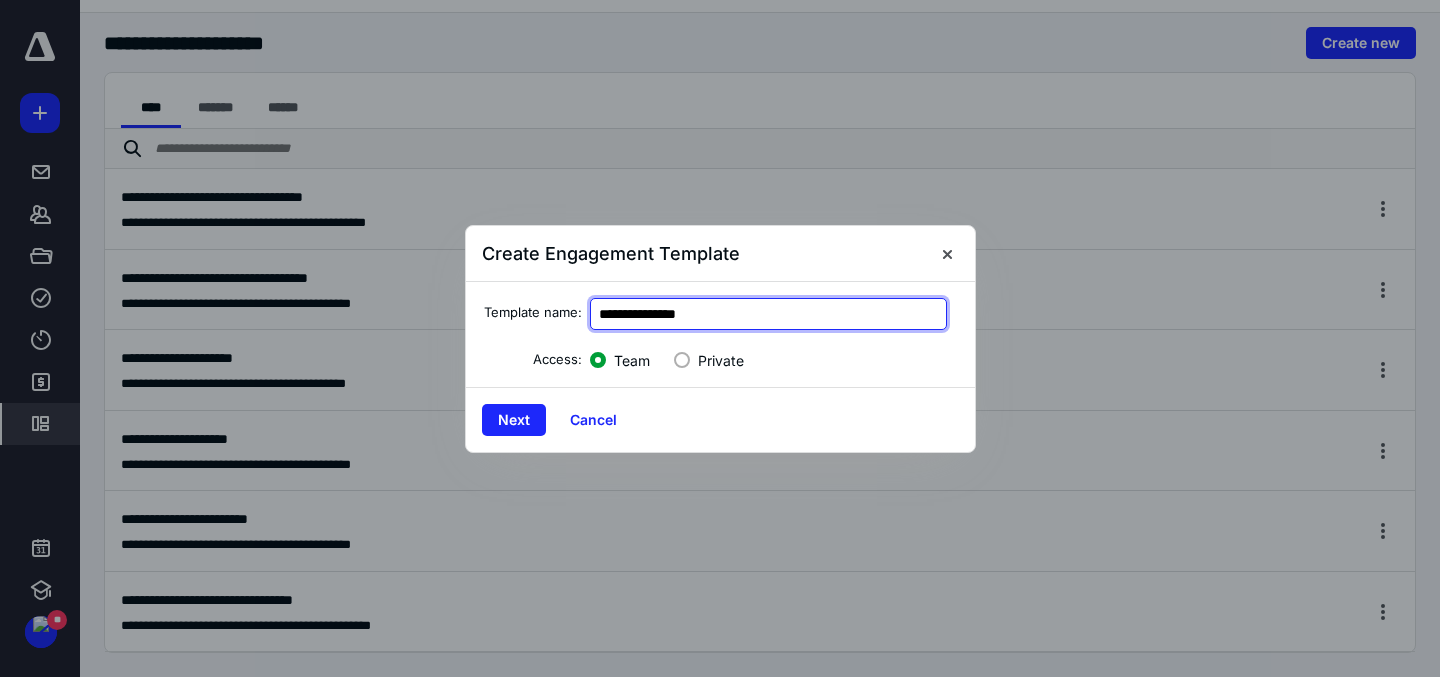 drag, startPoint x: 733, startPoint y: 322, endPoint x: 434, endPoint y: 310, distance: 299.2407 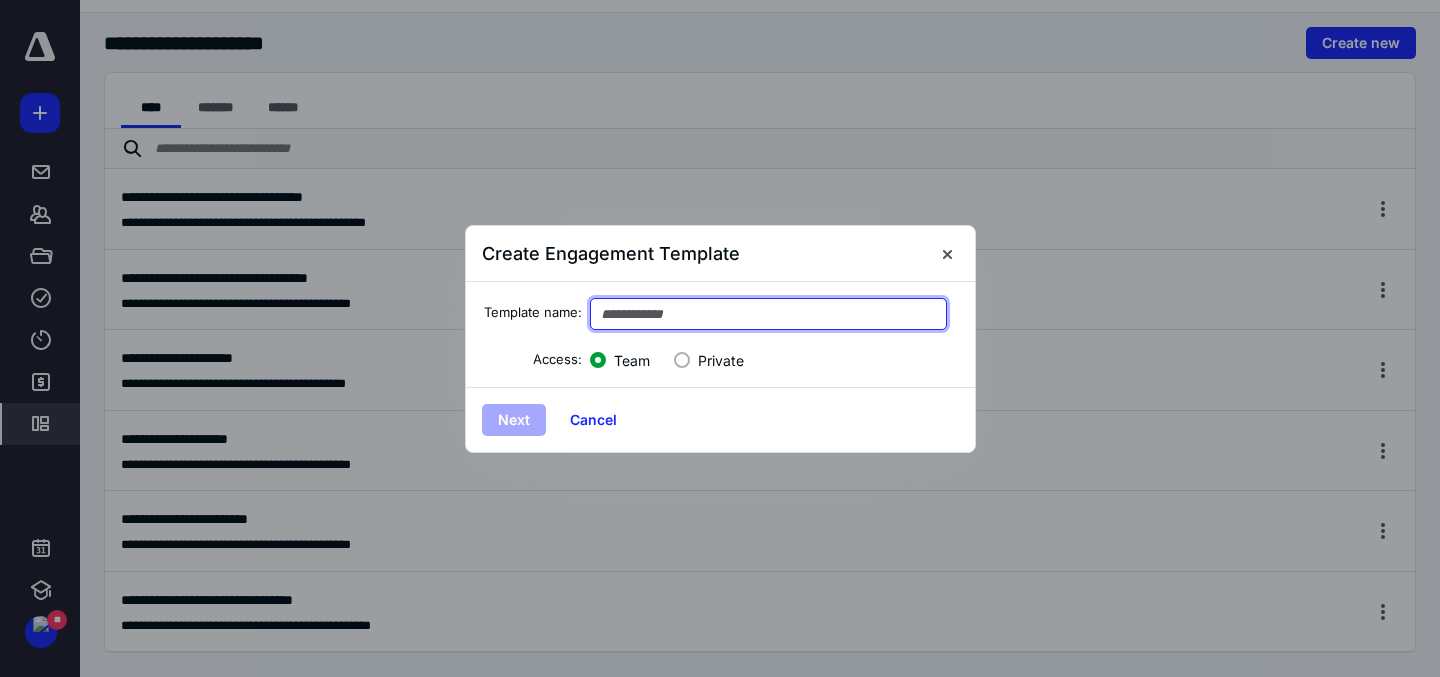 paste on "**********" 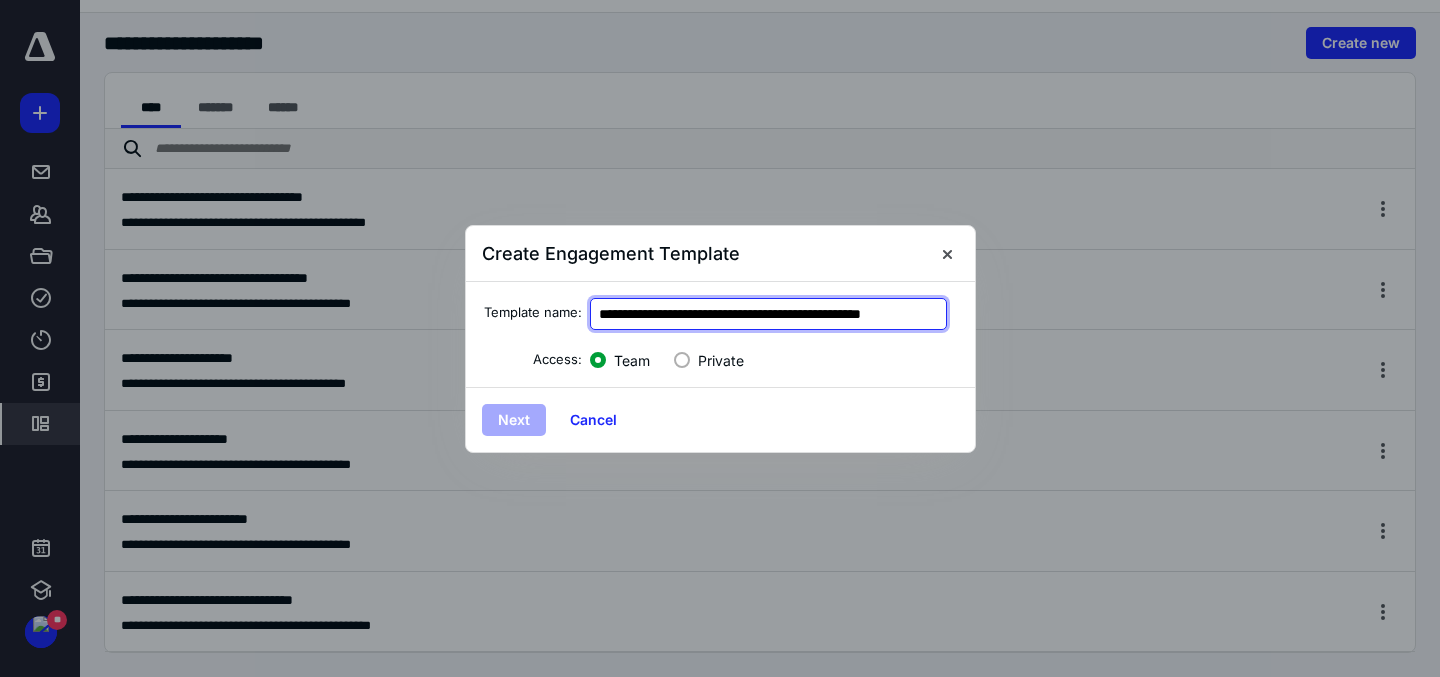scroll, scrollTop: 0, scrollLeft: 20, axis: horizontal 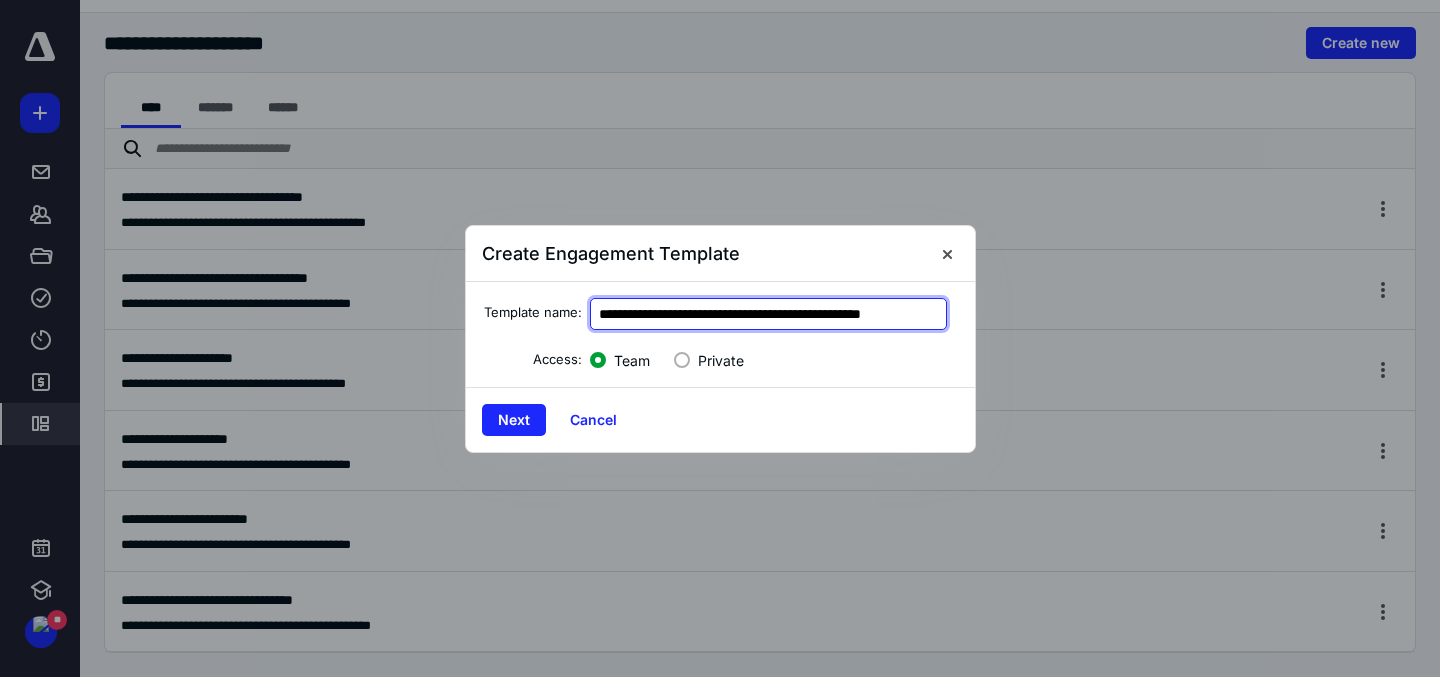 type on "**********" 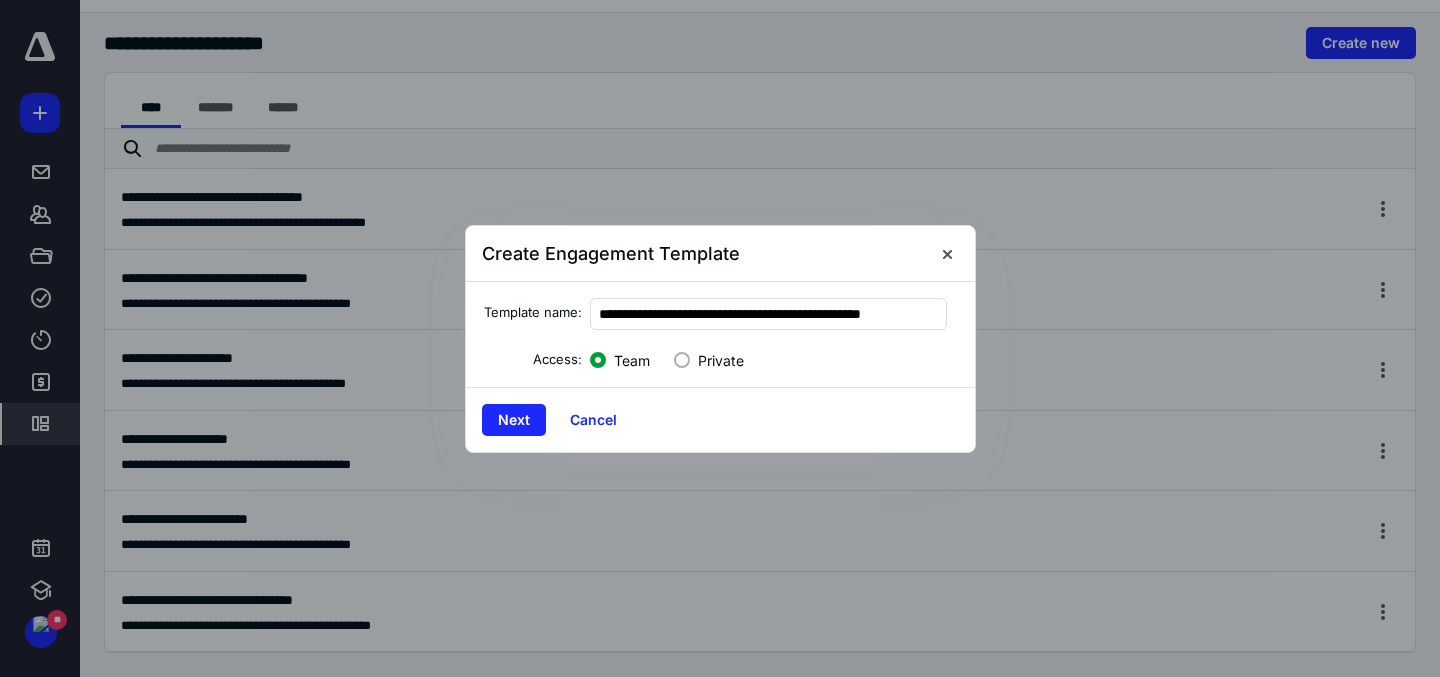 click on "Next Cancel" at bounding box center [720, 419] 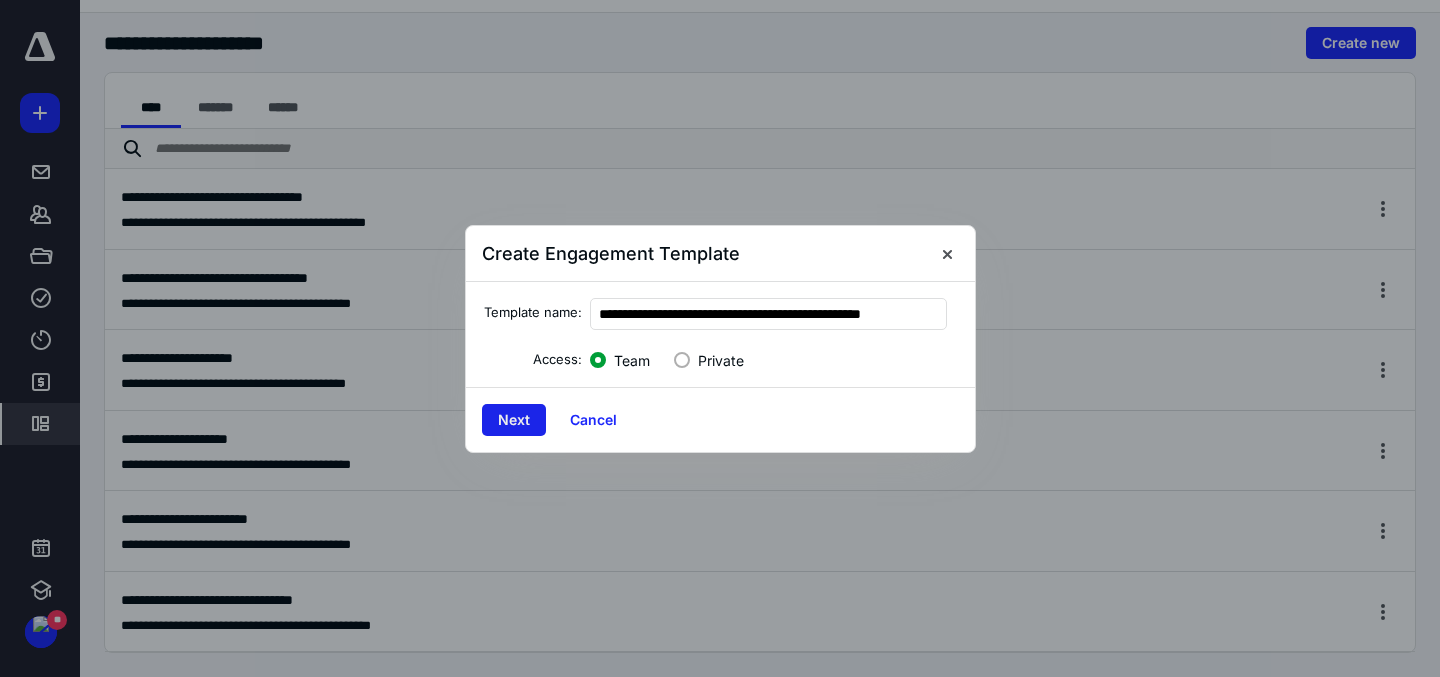 click on "Next" at bounding box center (514, 420) 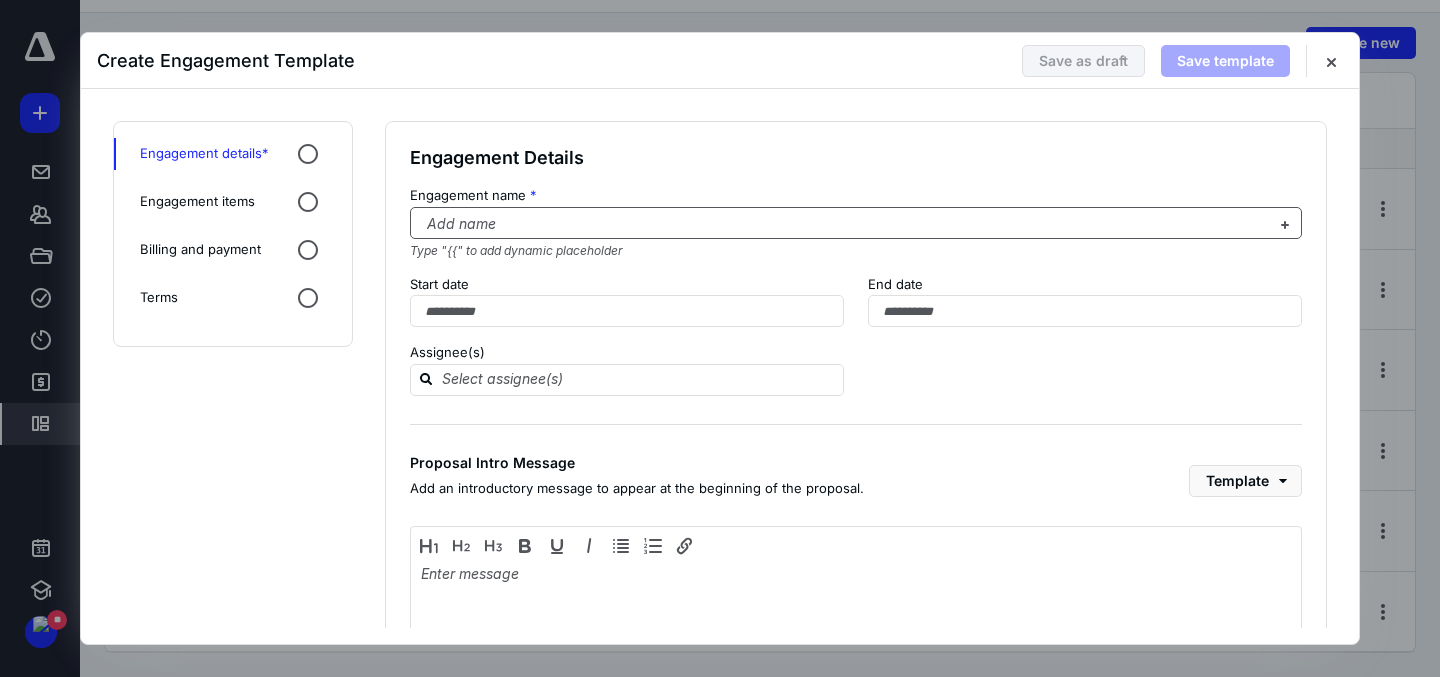 click at bounding box center (844, 224) 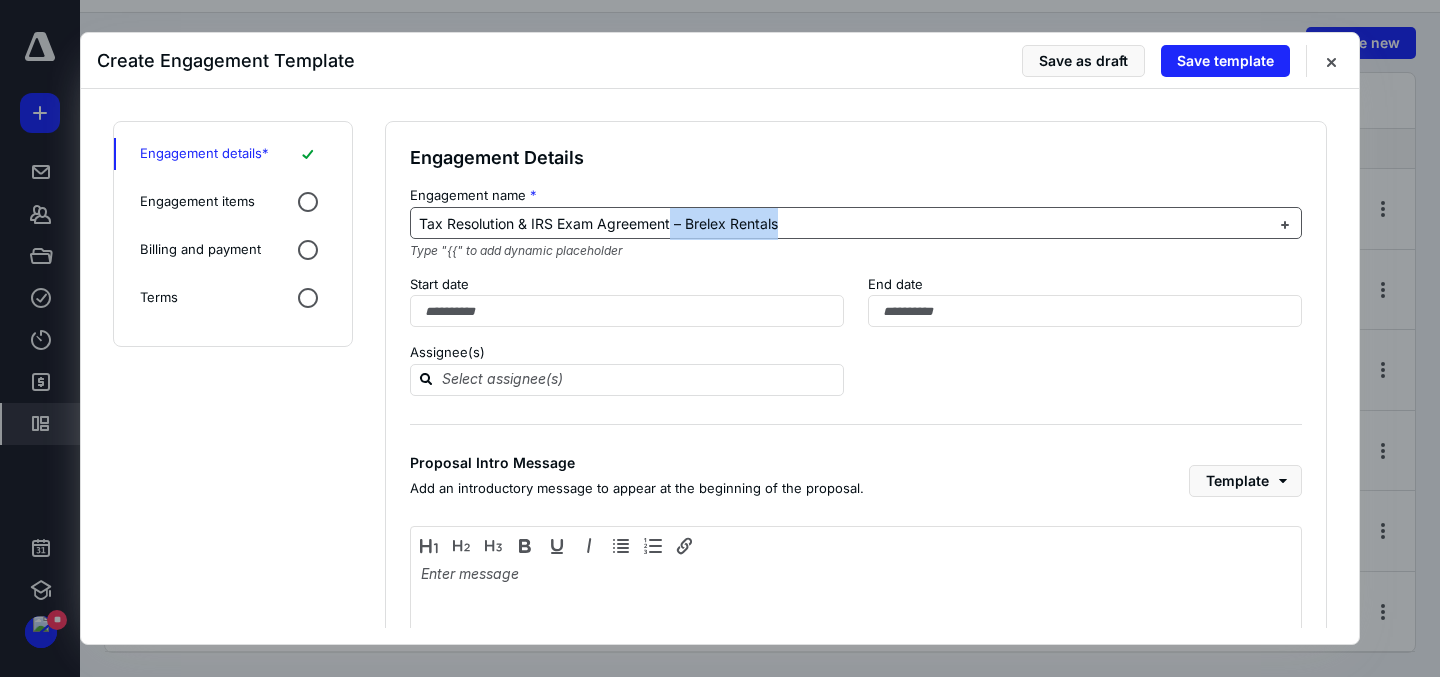 drag, startPoint x: 803, startPoint y: 220, endPoint x: 670, endPoint y: 221, distance: 133.00375 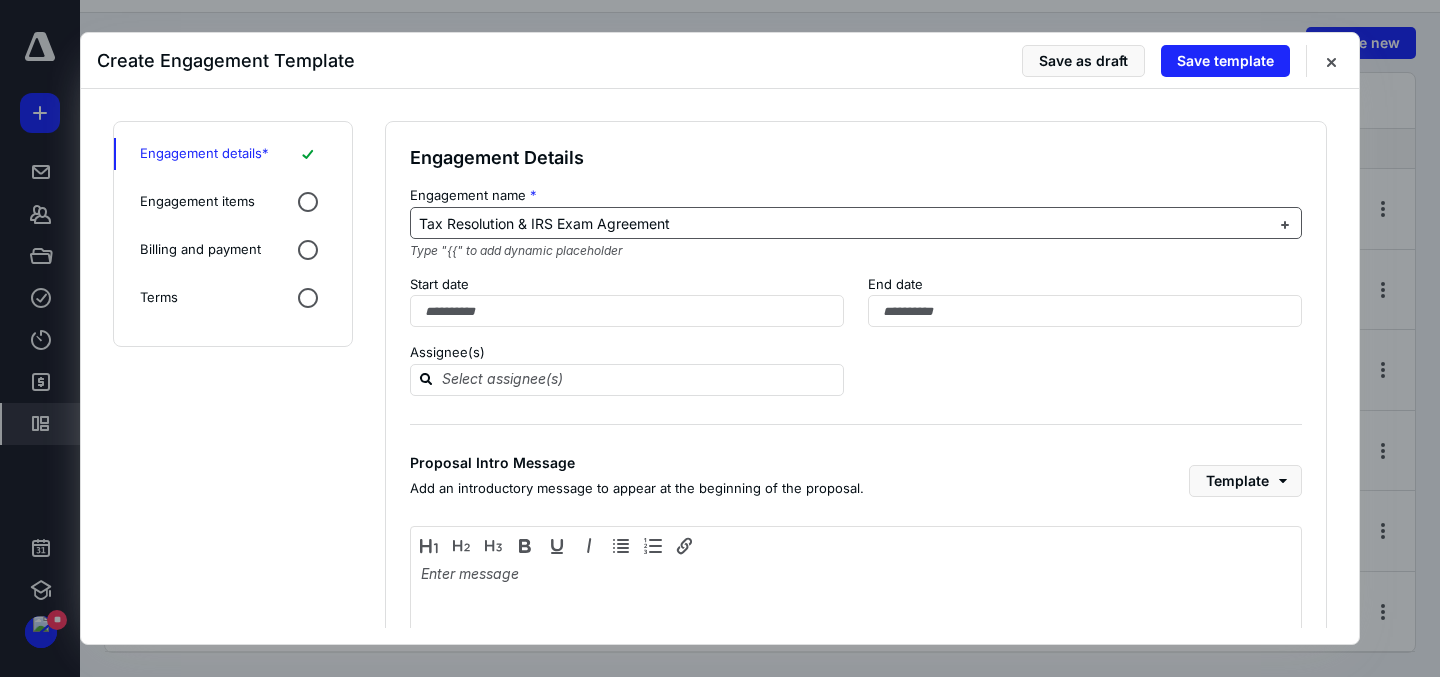 type 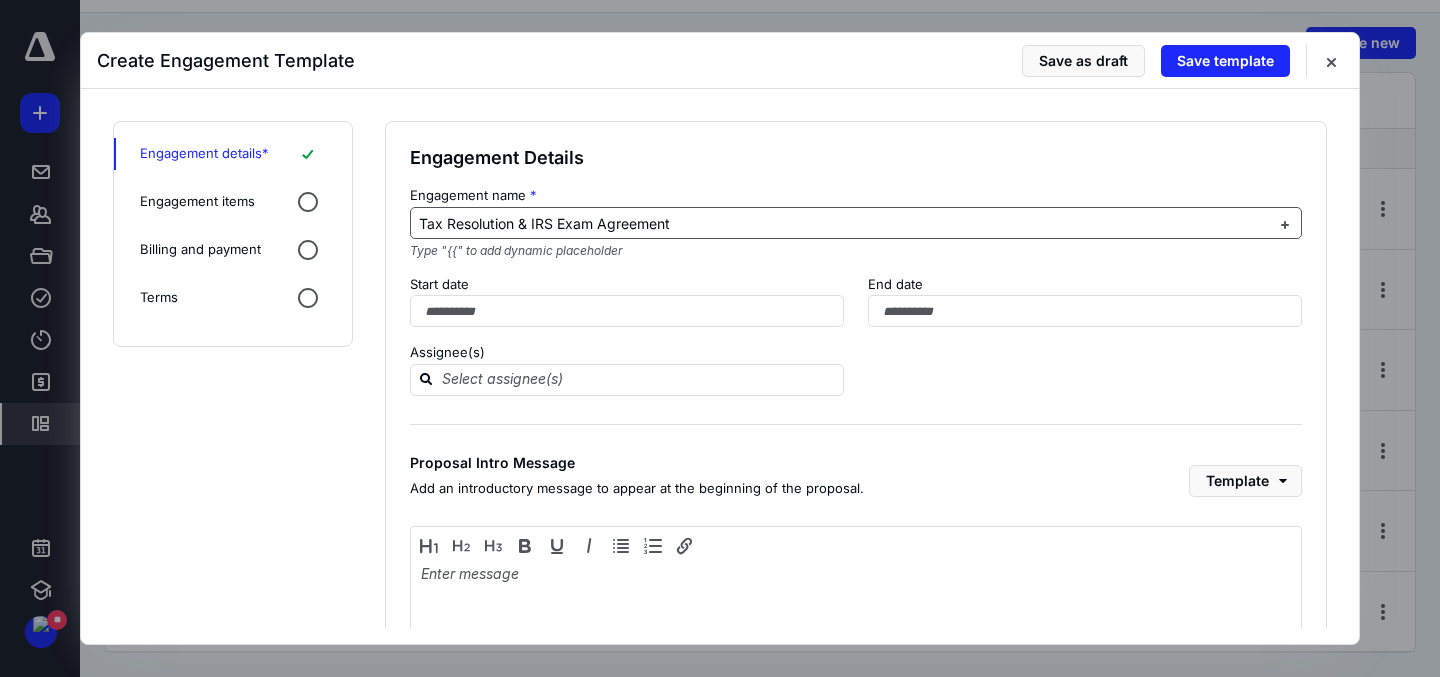 click on "Tax Resolution & IRS Exam Agreement" at bounding box center [544, 223] 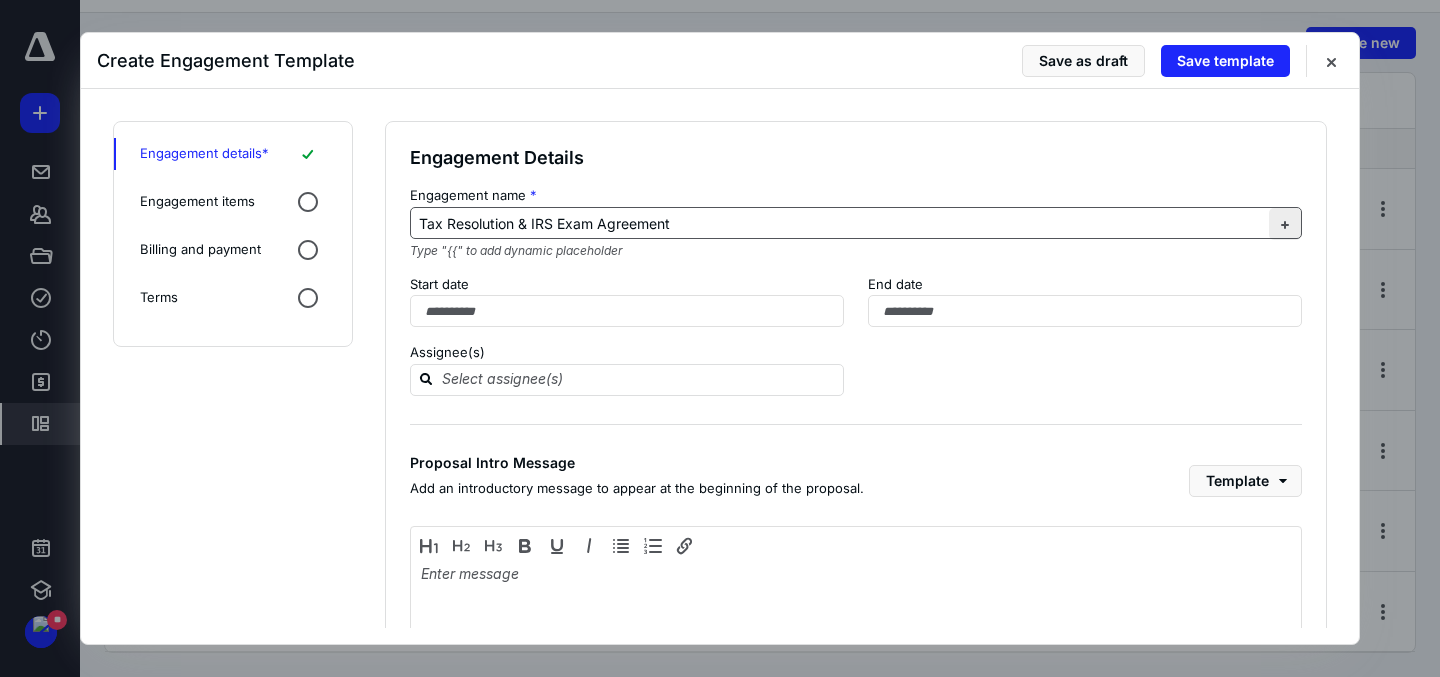 click at bounding box center [1285, 224] 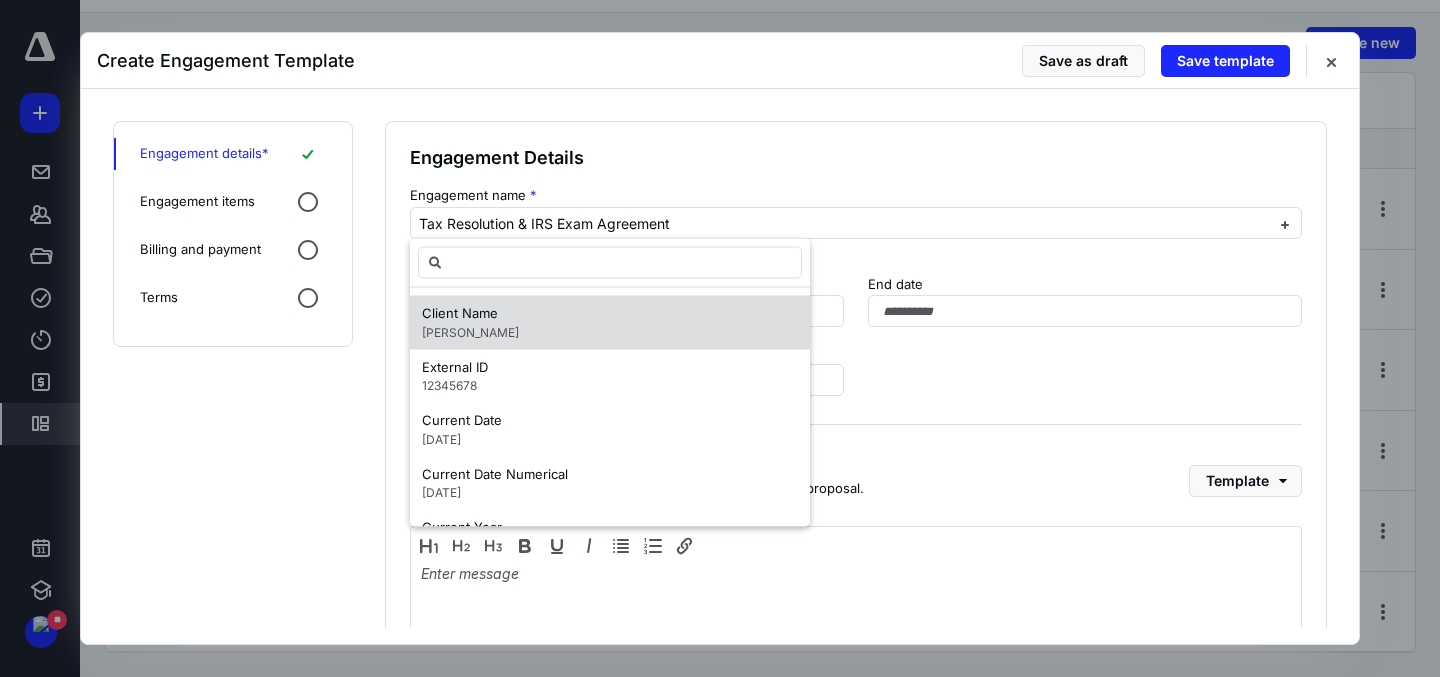 click on "Client Name [PERSON_NAME]" at bounding box center [610, 323] 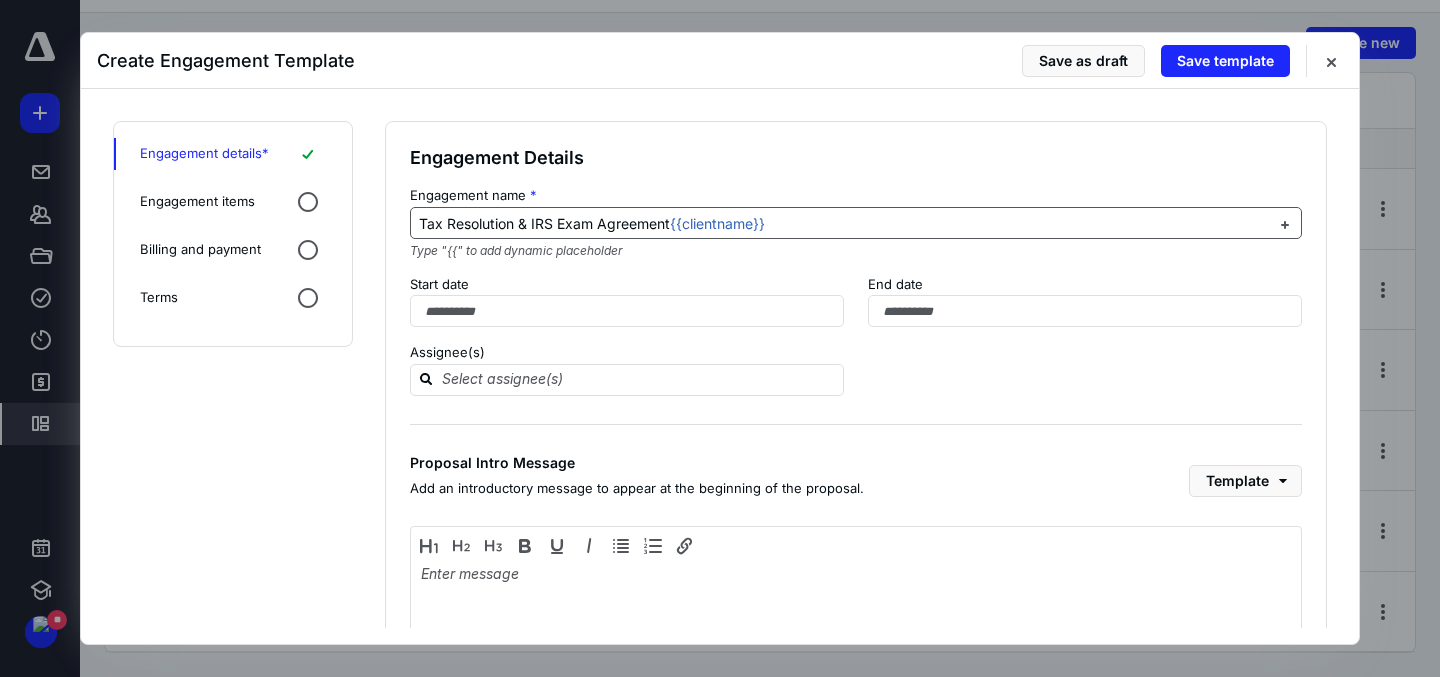 click on "Tax Resolution & IRS Exam Agreement" at bounding box center (544, 223) 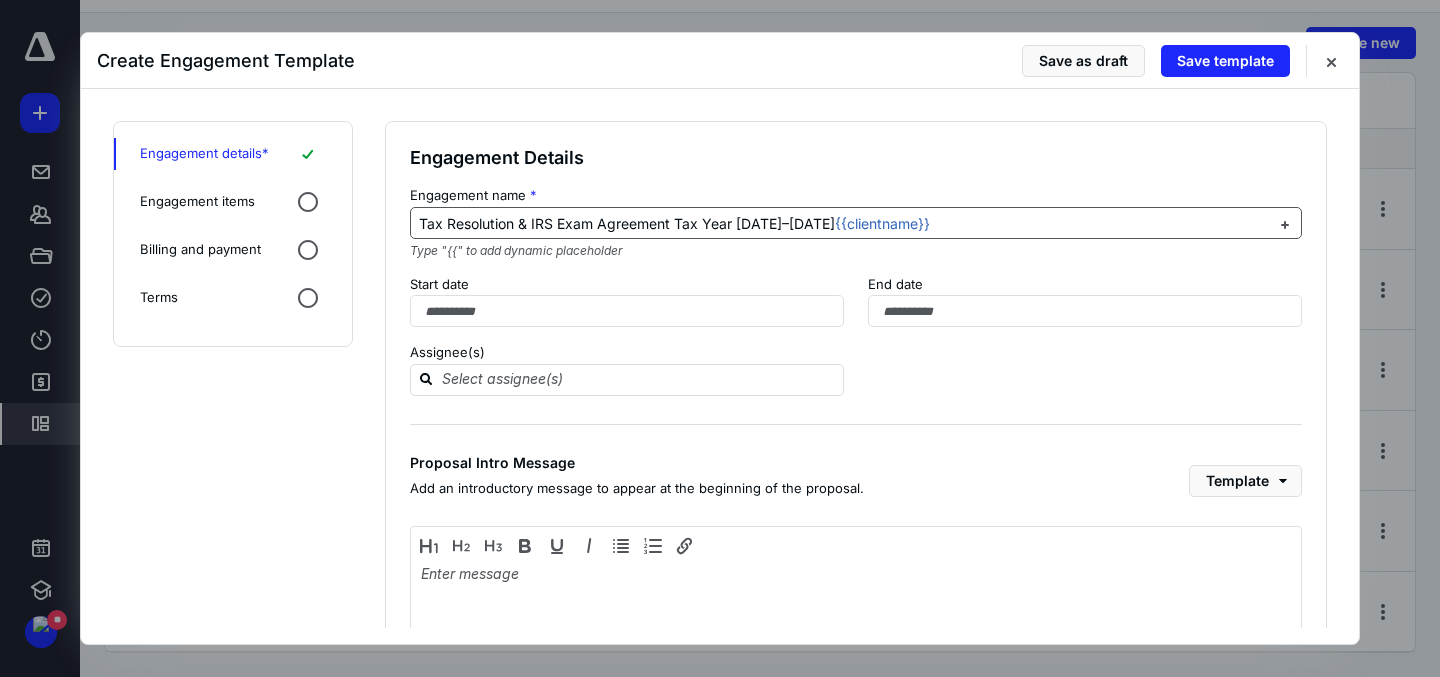click on "Tax Resolution & IRS Exam Agreement Tax Year [DATE]–[DATE]" at bounding box center (627, 223) 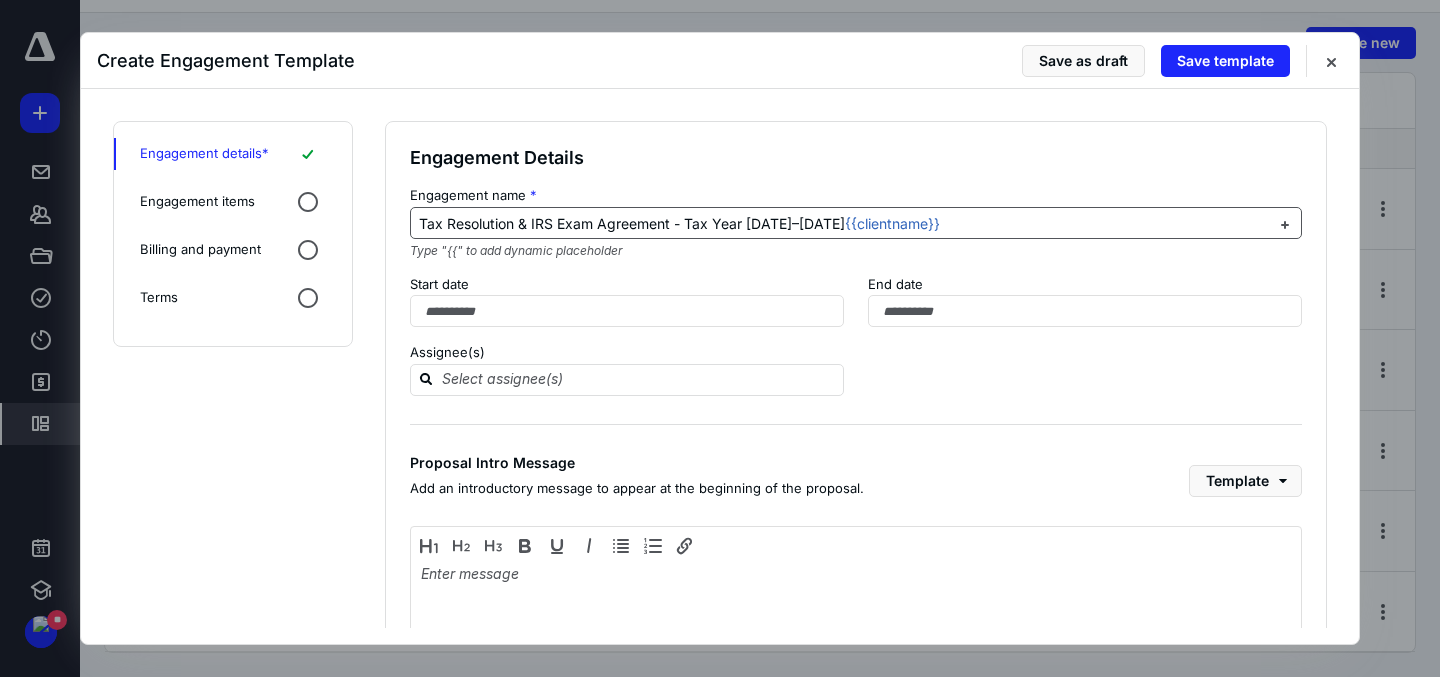 click on "Tax Resolution & IRS Exam Agreement - Tax Year [DATE]–[DATE]  {{clientname}}" at bounding box center [844, 224] 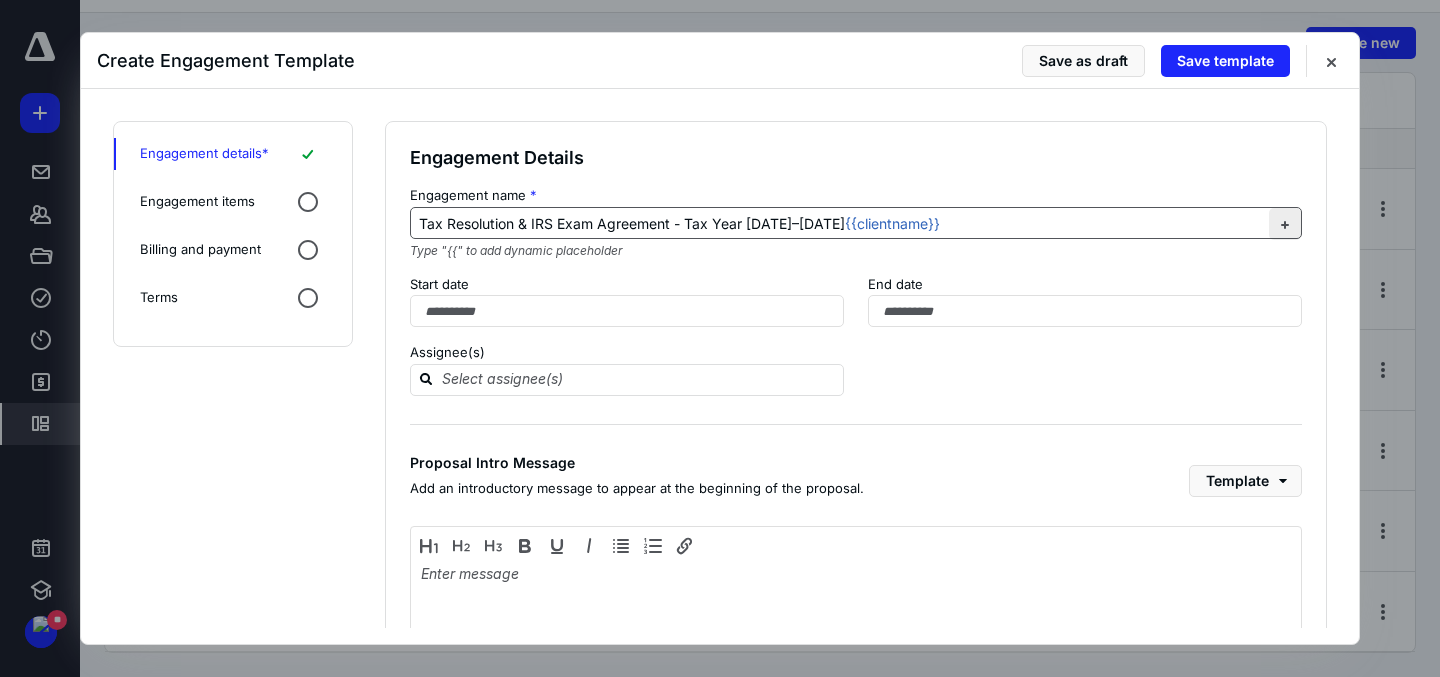 click at bounding box center [1285, 224] 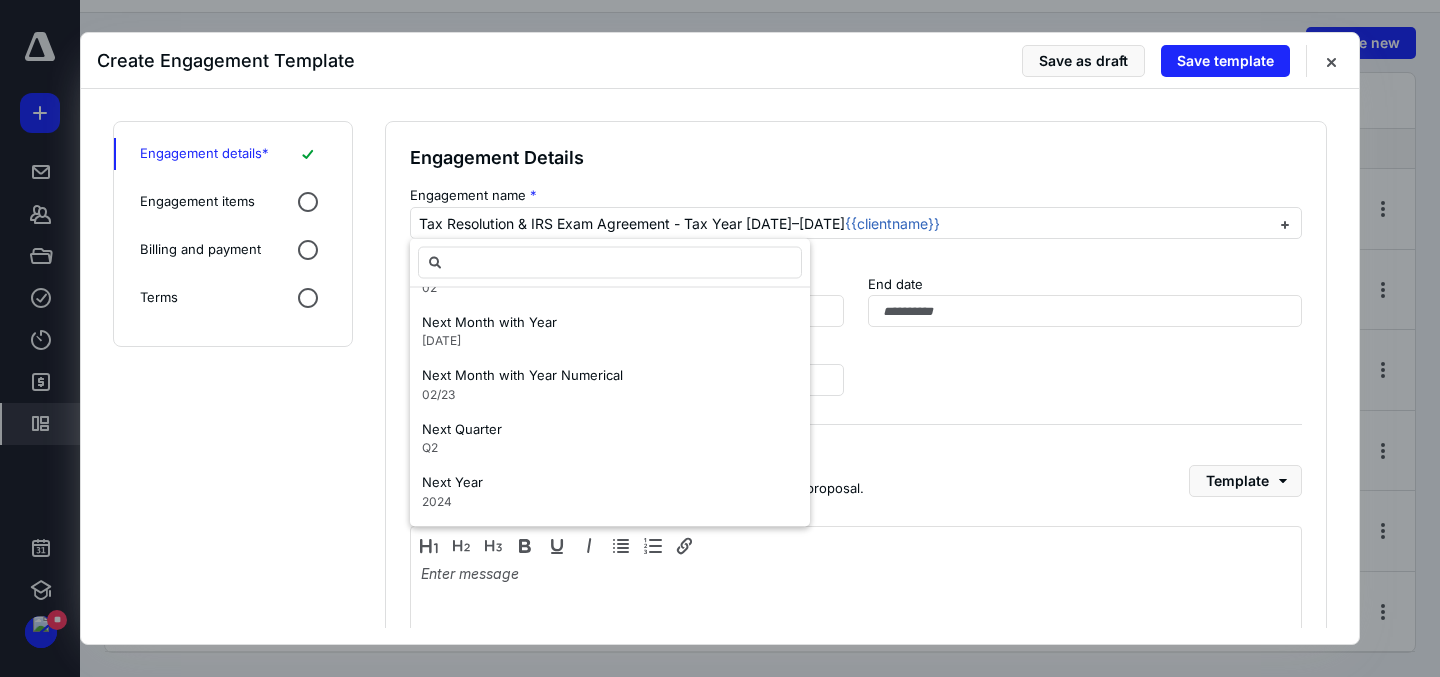 scroll, scrollTop: 0, scrollLeft: 0, axis: both 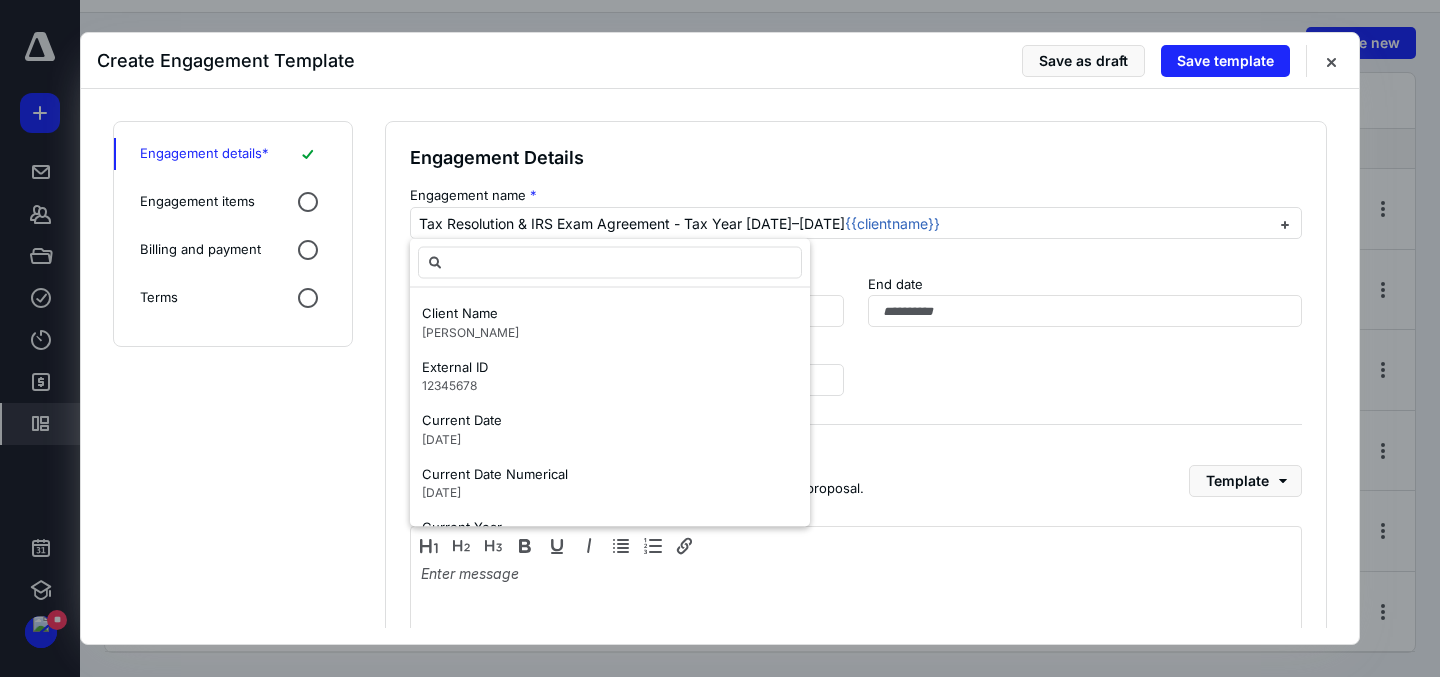 click on "Type "{{" to add dynamic placeholder" at bounding box center [856, 251] 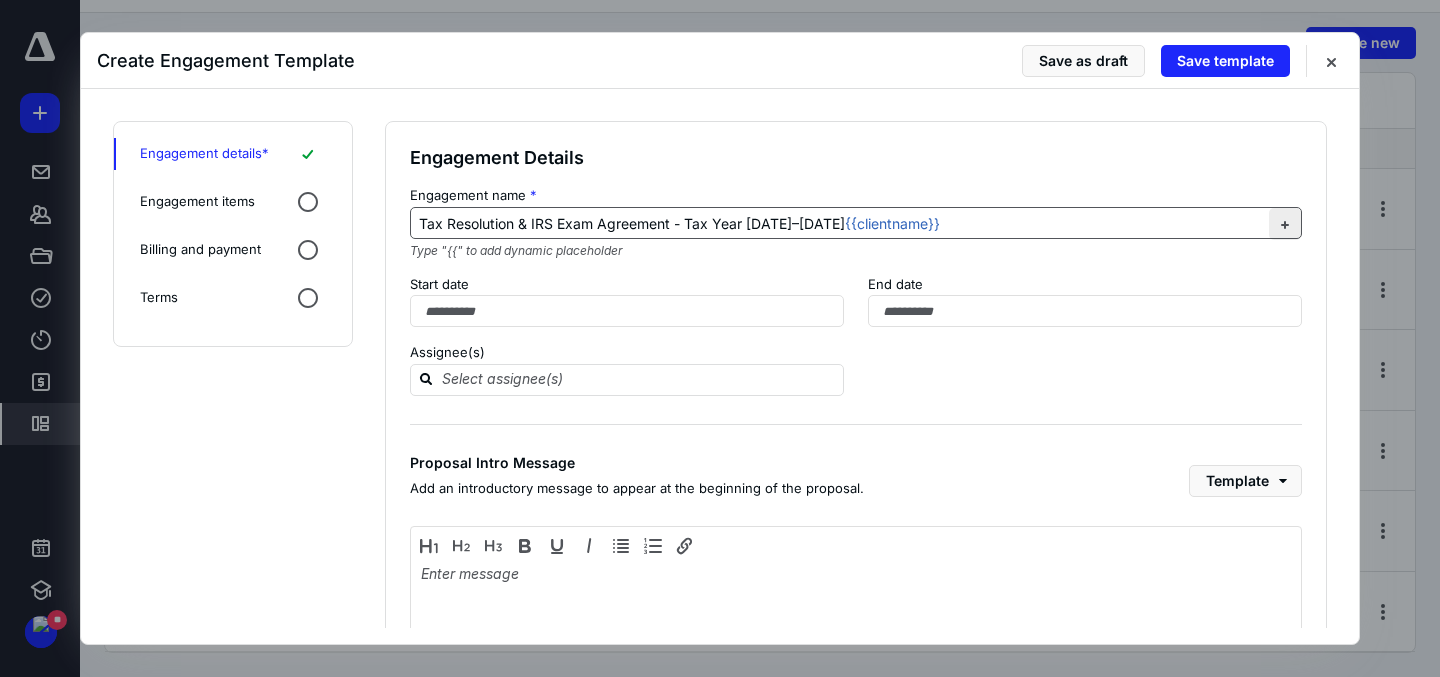 click at bounding box center [1285, 224] 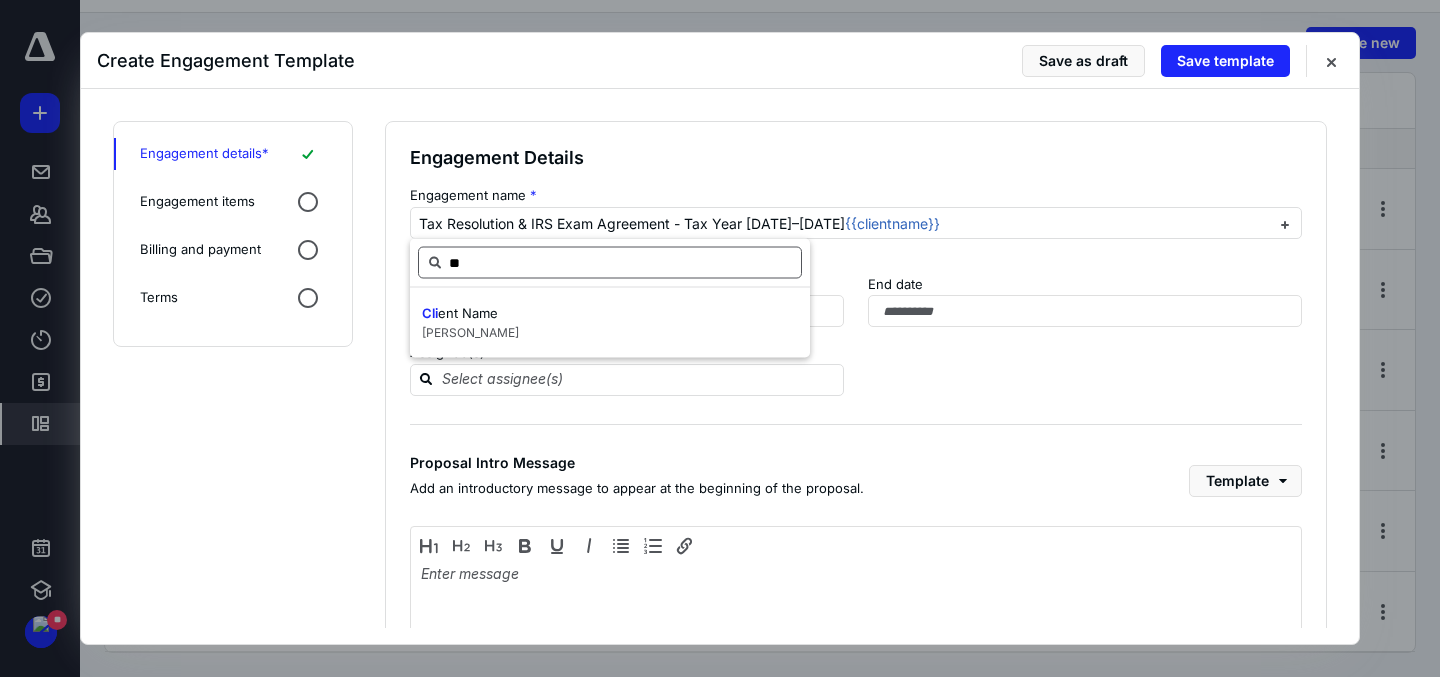 type on "*" 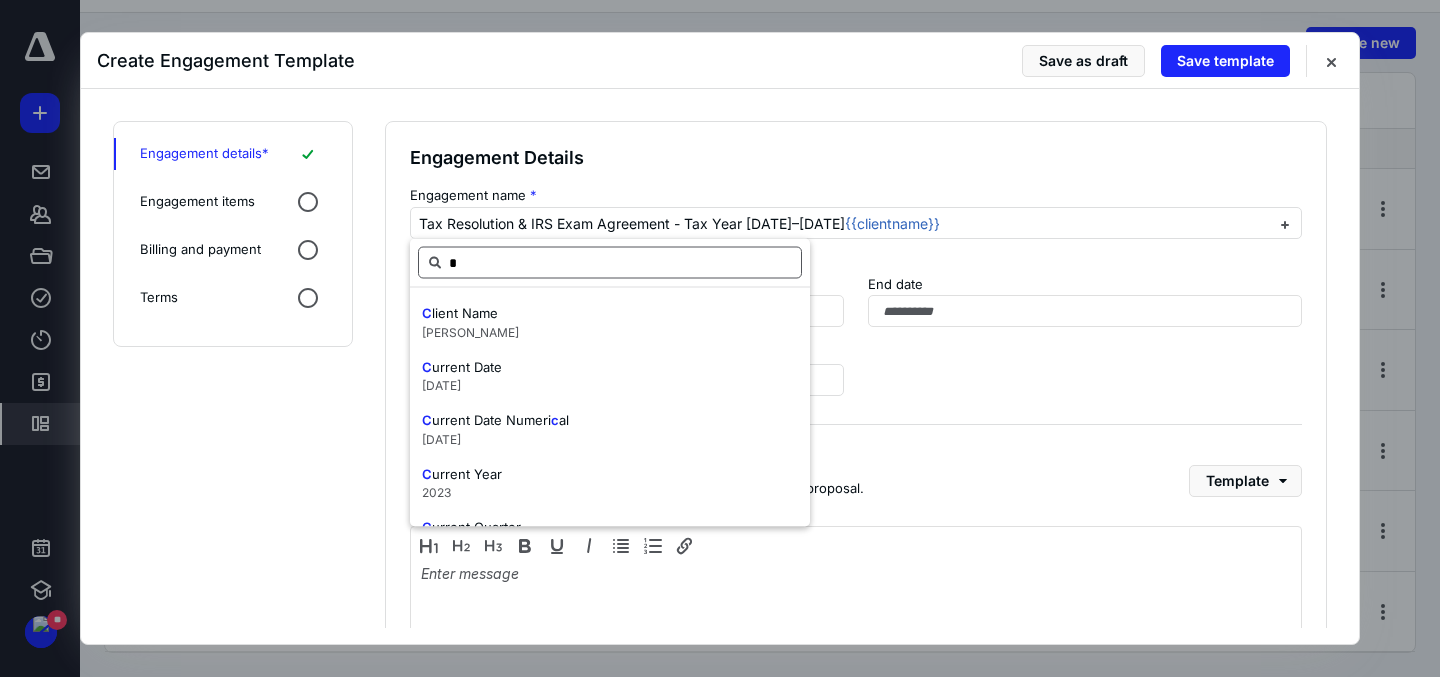 type 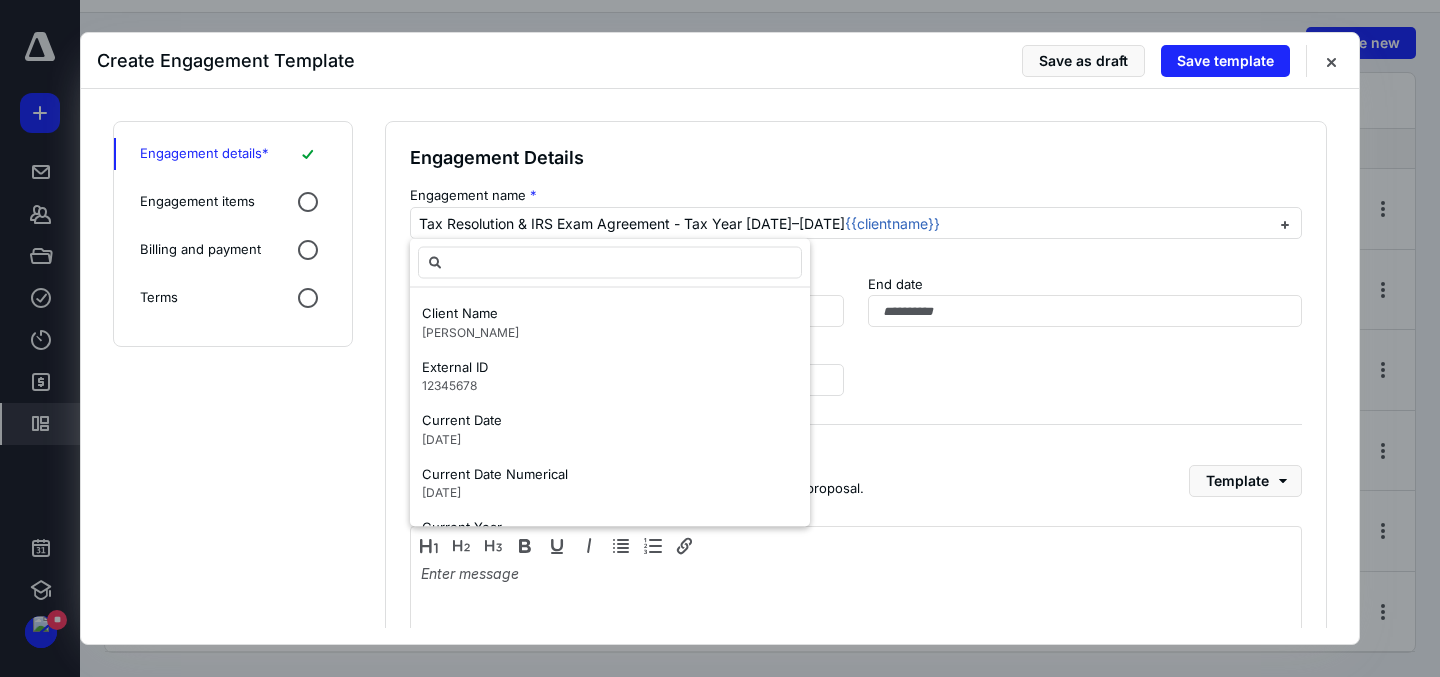click on "Engagement Details Engagement name   * Tax Resolution & IRS Exam Agreement - Tax Year [DATE]–[DATE]  {{clientname}}   Type "{{" to add dynamic placeholder Start date End date End date must be after start date Assignee(s) Proposal Intro Message Add an introductory message to appear at the beginning of the proposal. Template" at bounding box center [856, 451] 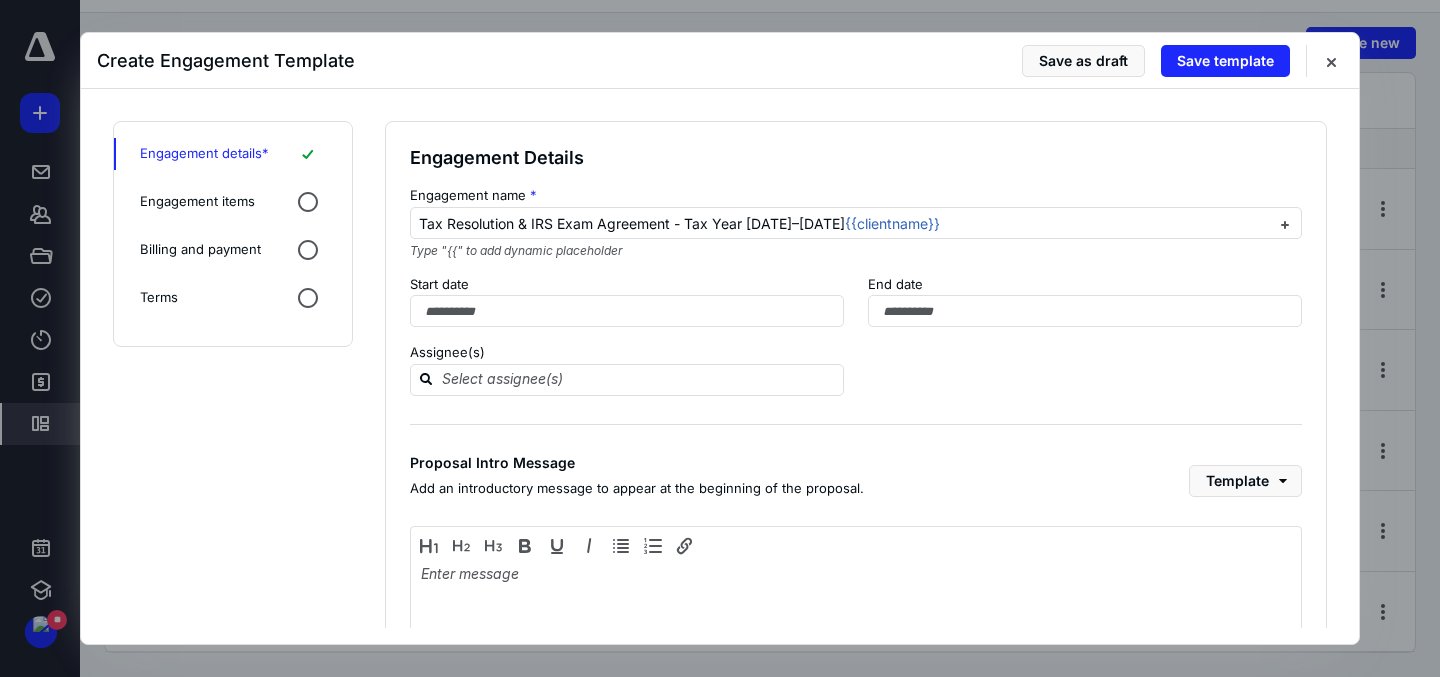 scroll, scrollTop: 168, scrollLeft: 0, axis: vertical 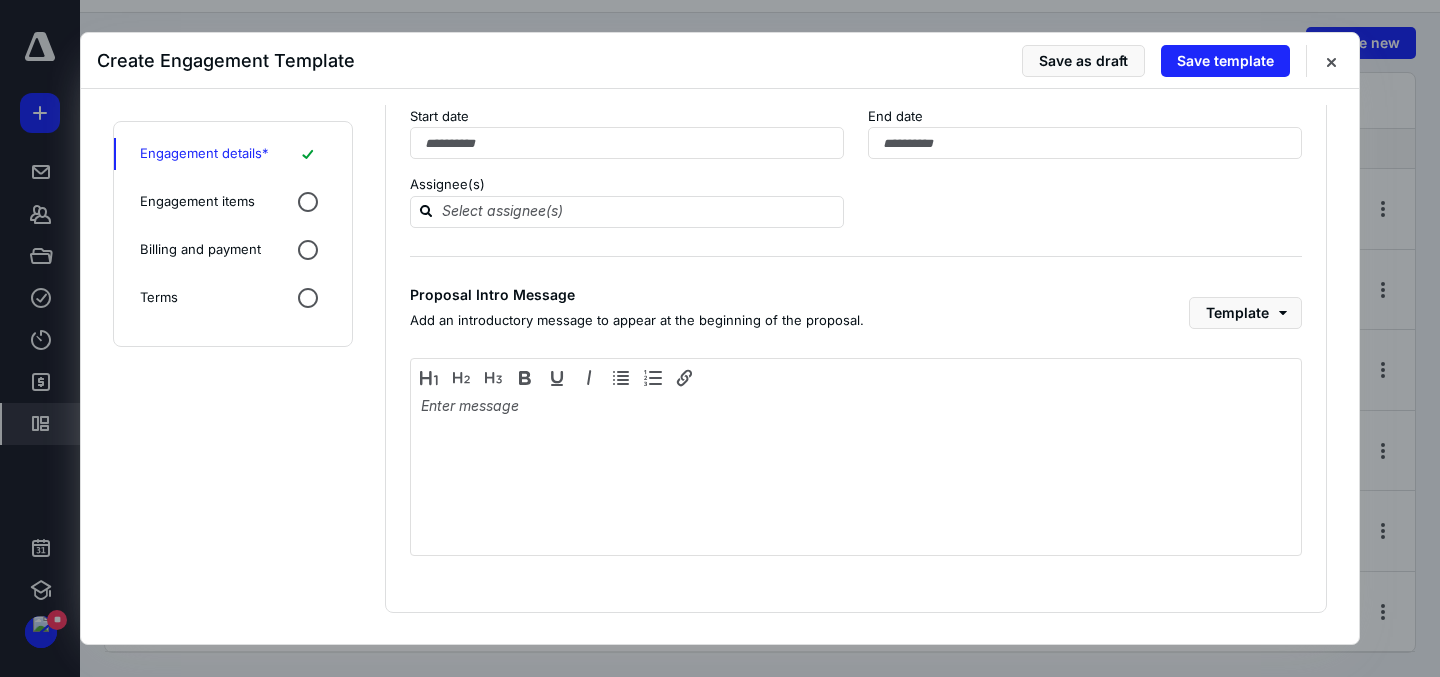 click on "Engagement items" at bounding box center (233, 202) 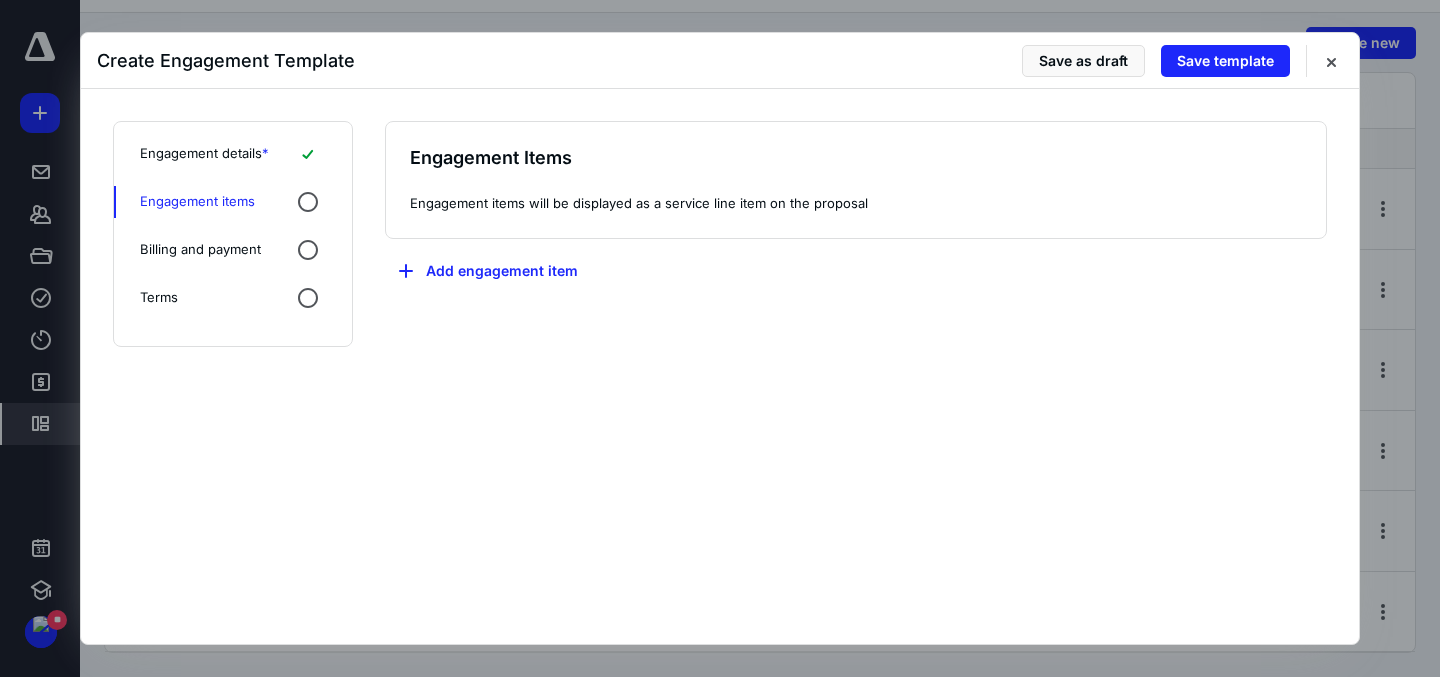 click on "Billing and payment" at bounding box center [233, 250] 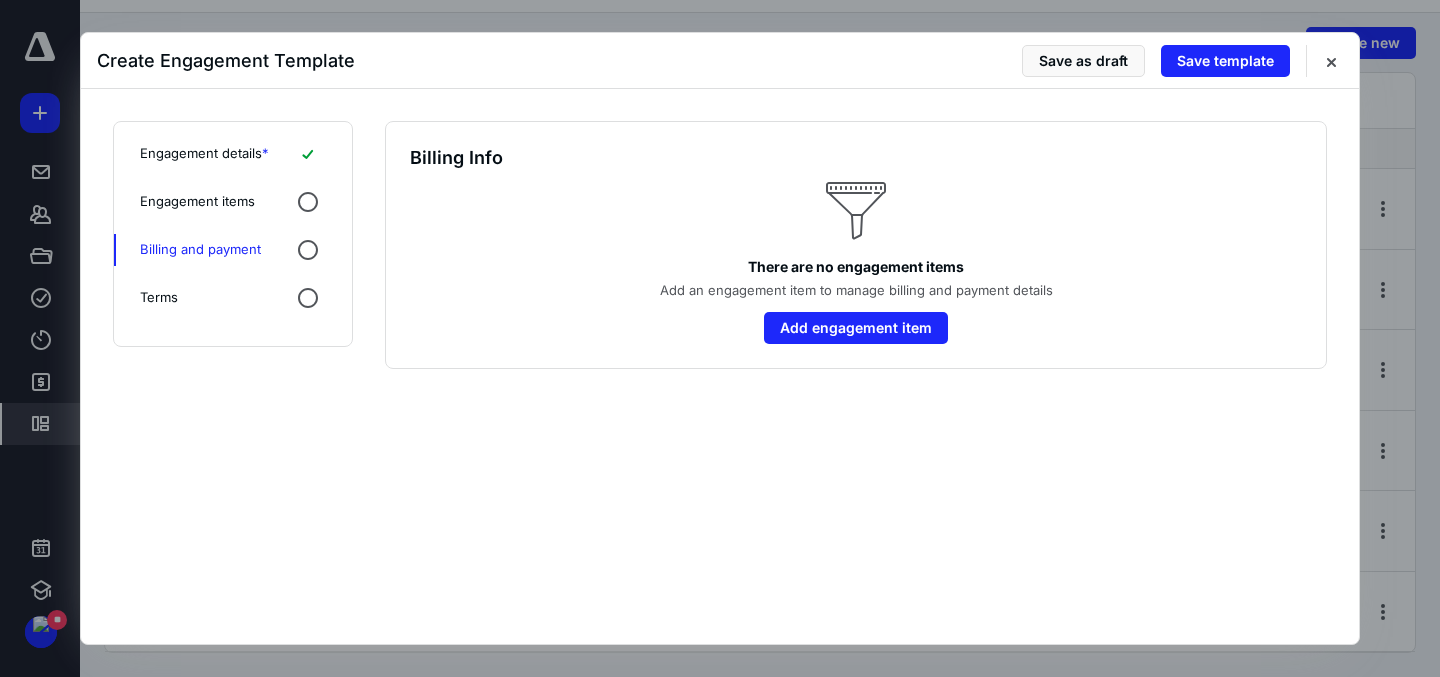 click on "Terms" at bounding box center (233, 298) 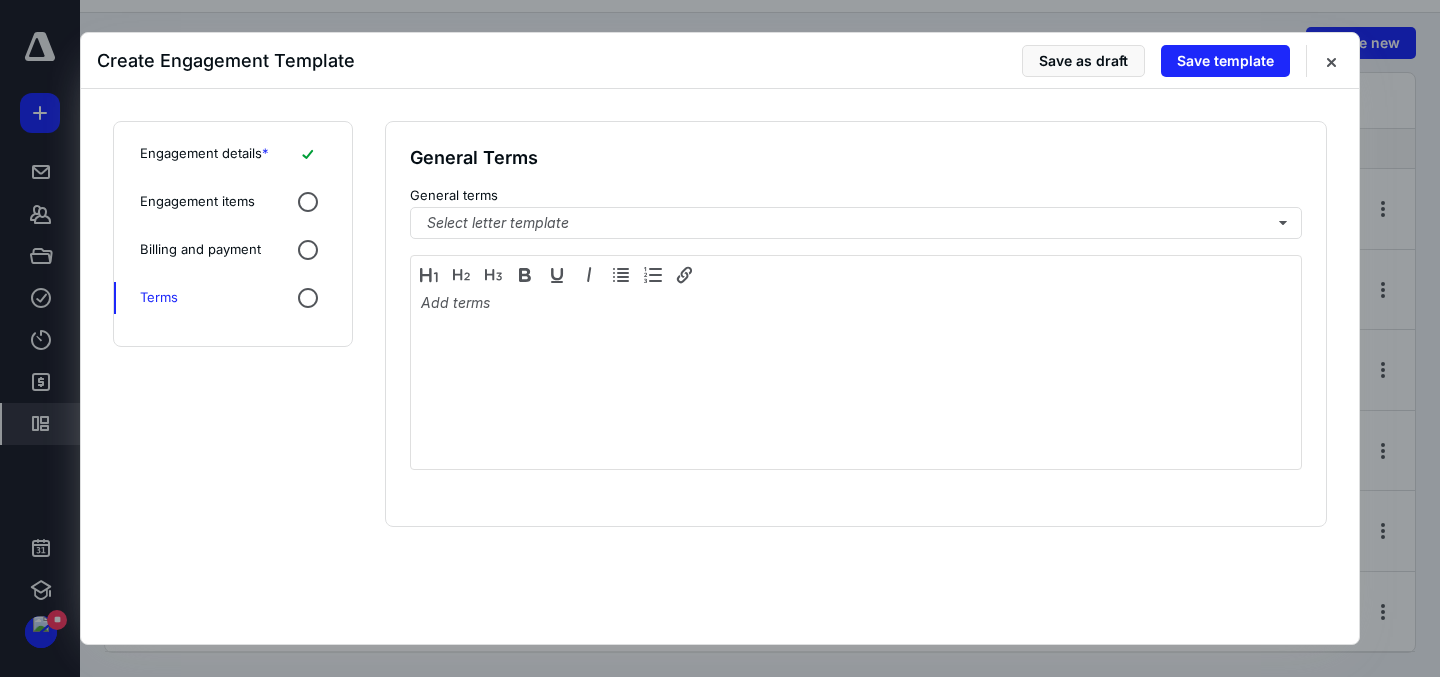 click on "Engagement details  *" at bounding box center [204, 154] 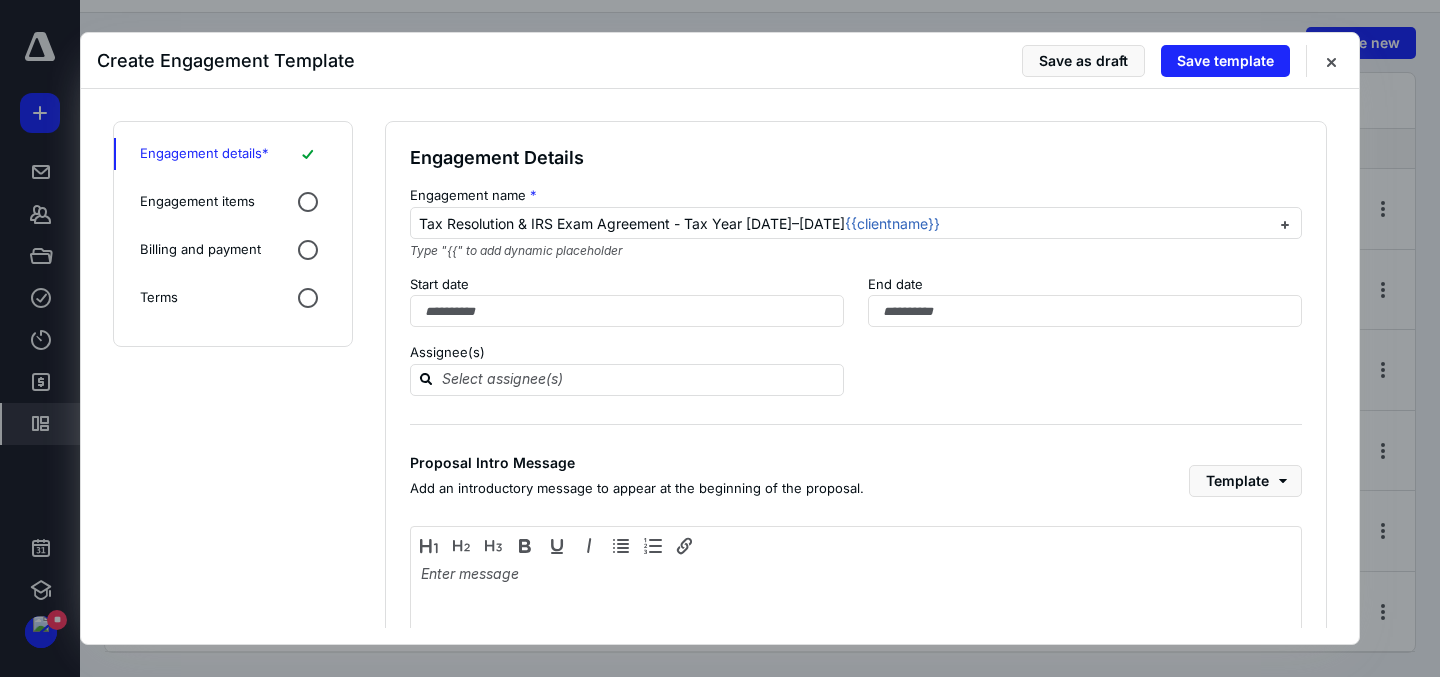 click on "Engagement items" at bounding box center (233, 202) 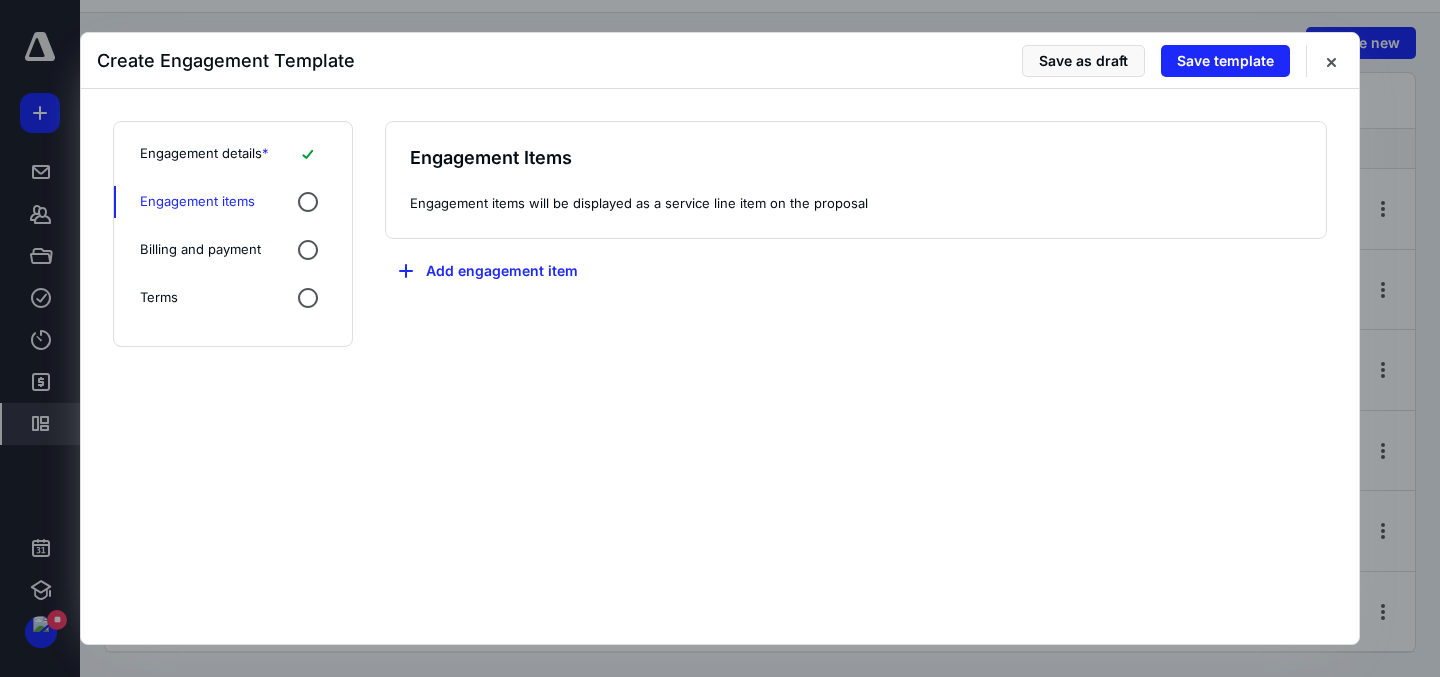 click on "Billing and payment" at bounding box center [233, 250] 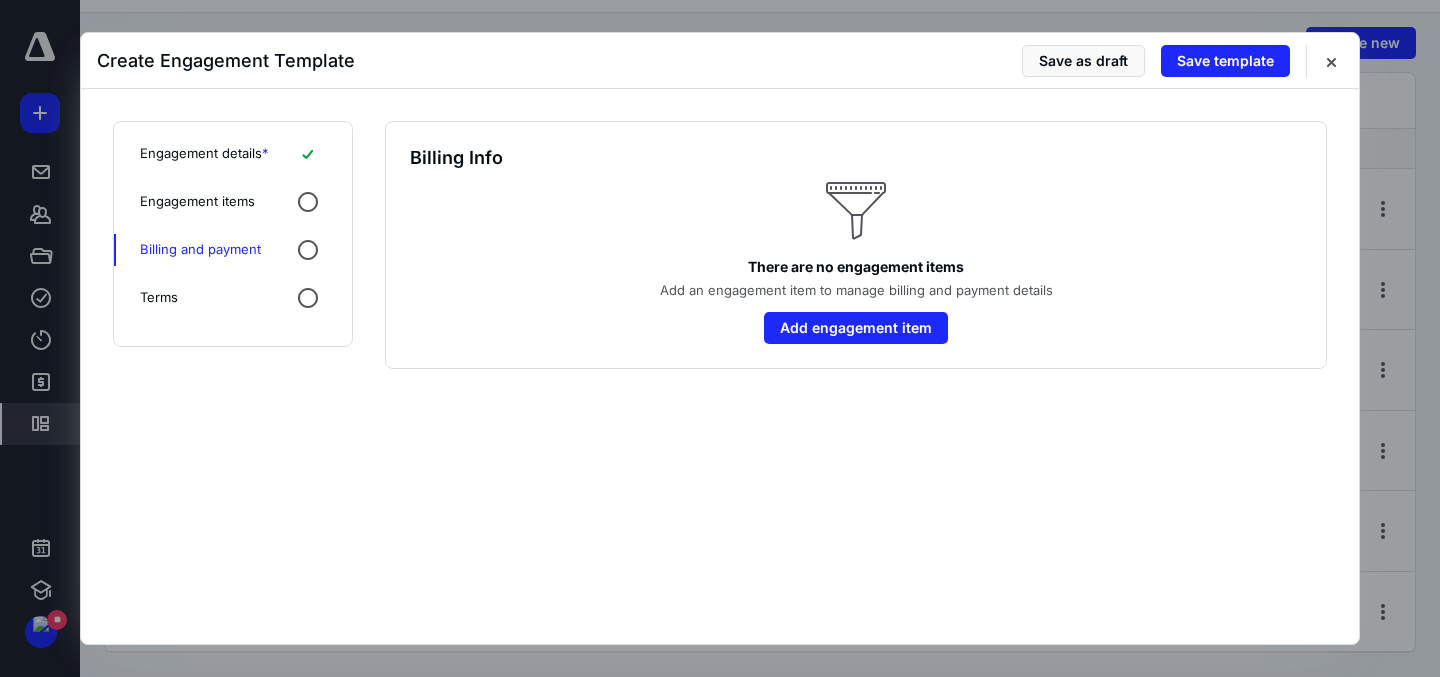 click on "Engagement items" at bounding box center (233, 202) 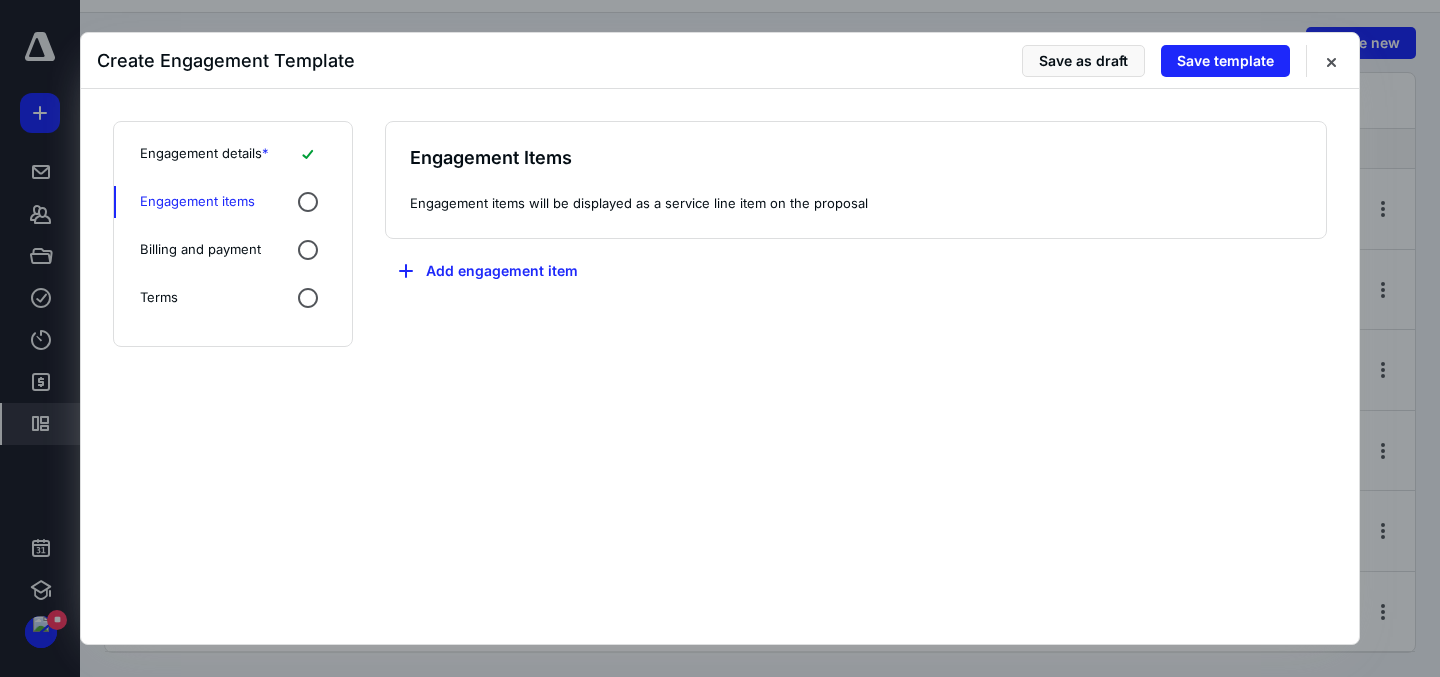 click on "Billing and payment" at bounding box center (233, 250) 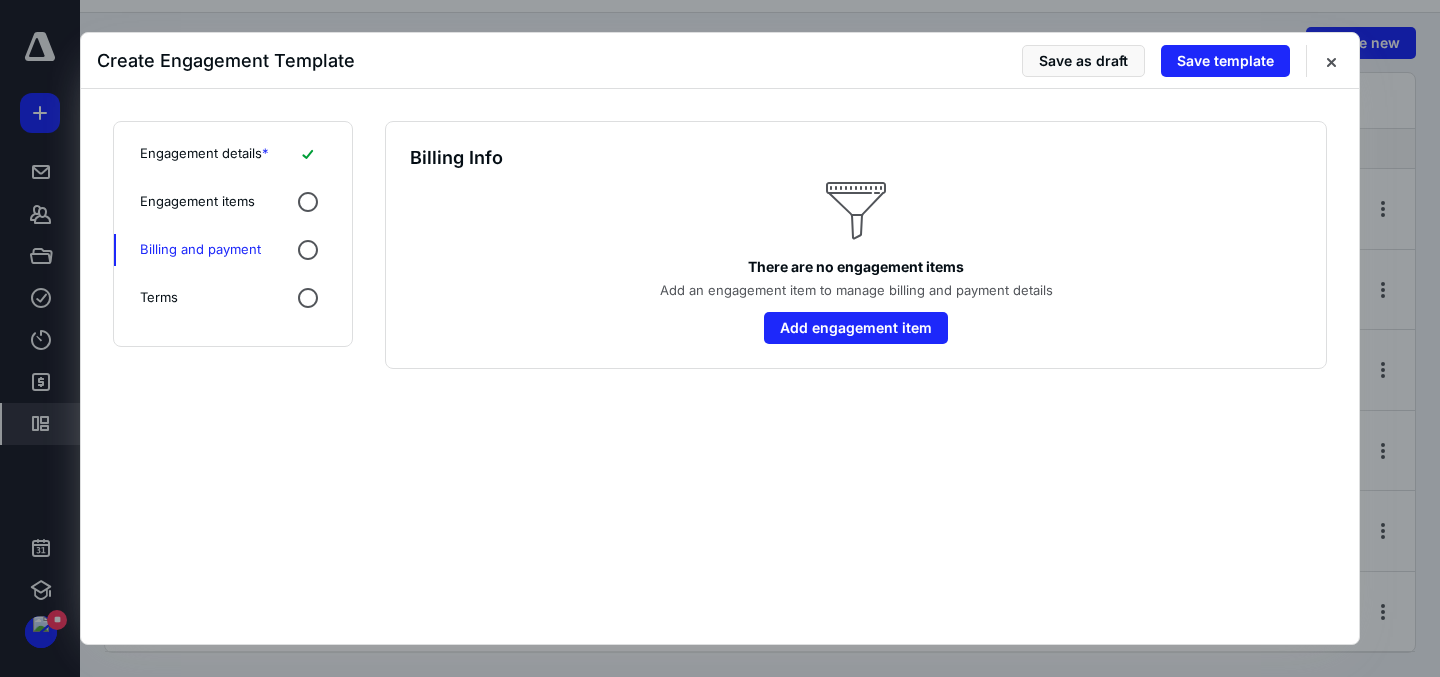 click on "Engagement details  * Engagement items Billing and payment Terms" at bounding box center [233, 234] 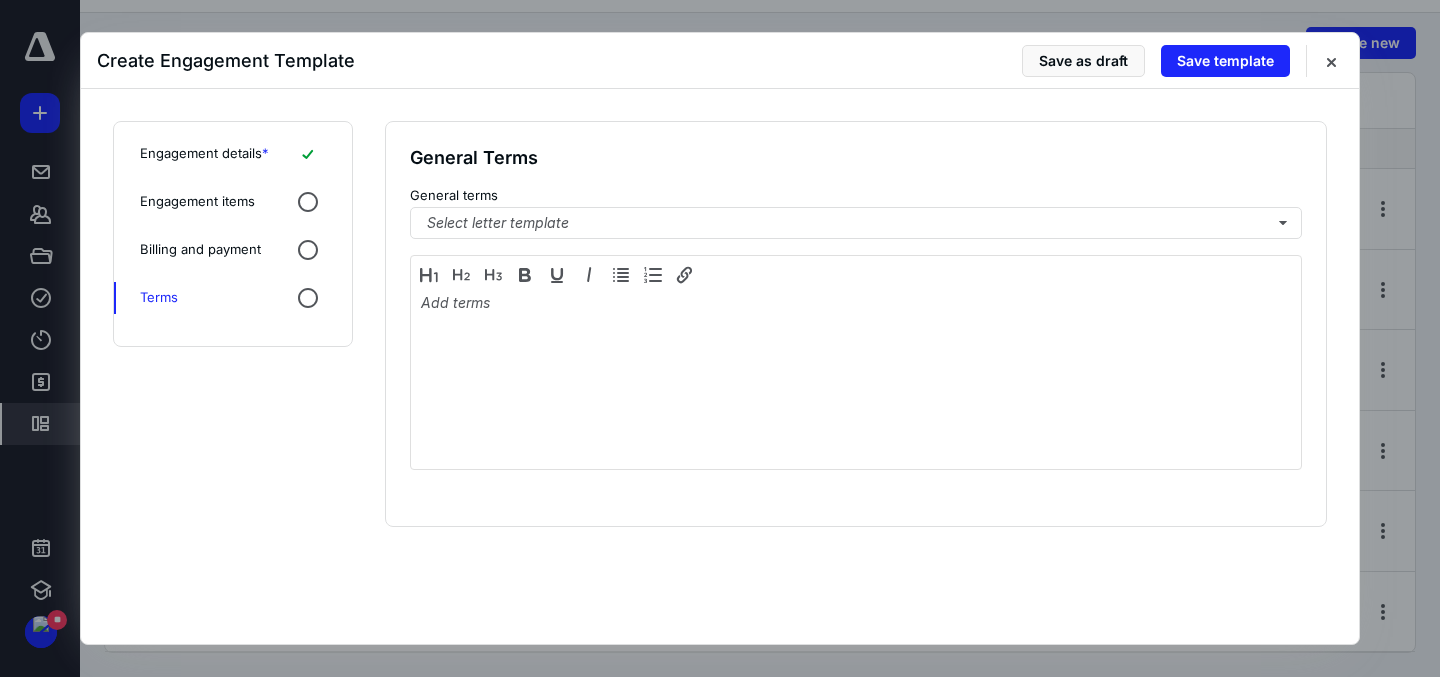click on "Engagement items" at bounding box center [233, 202] 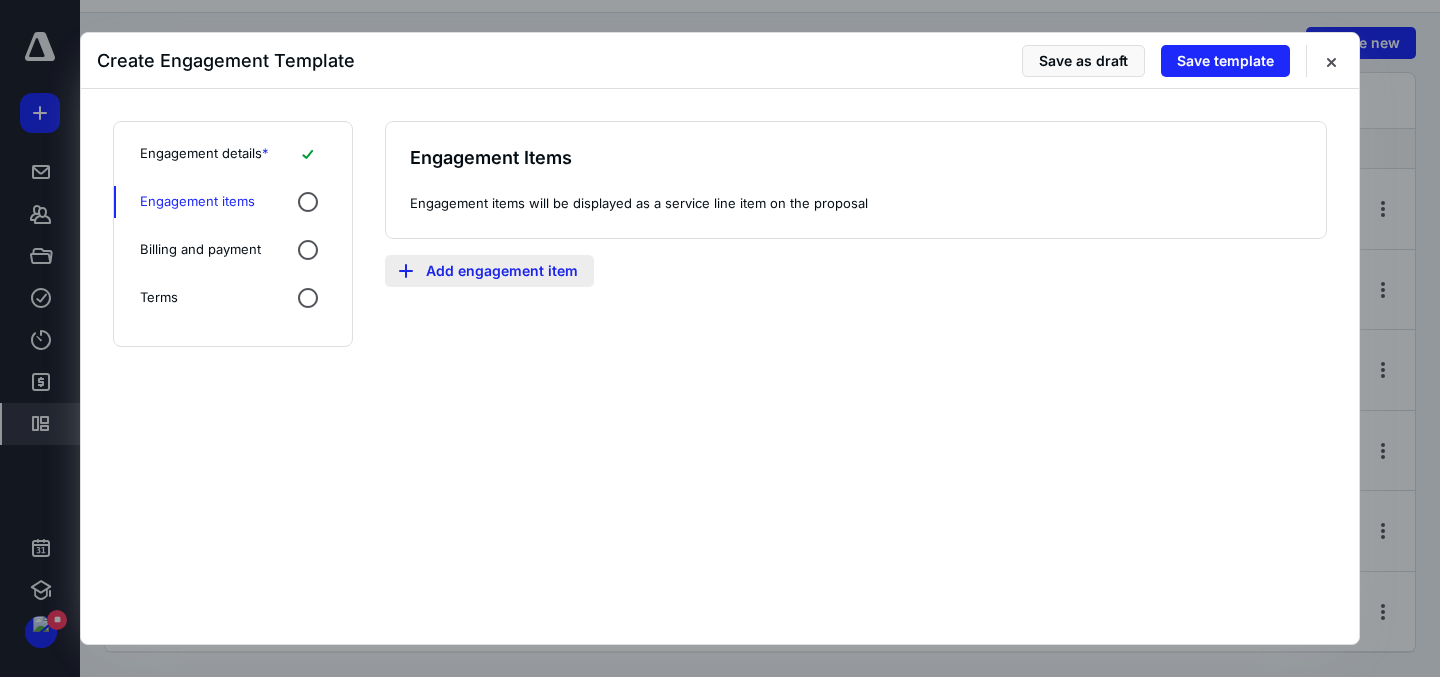 click on "Add engagement item" at bounding box center (489, 271) 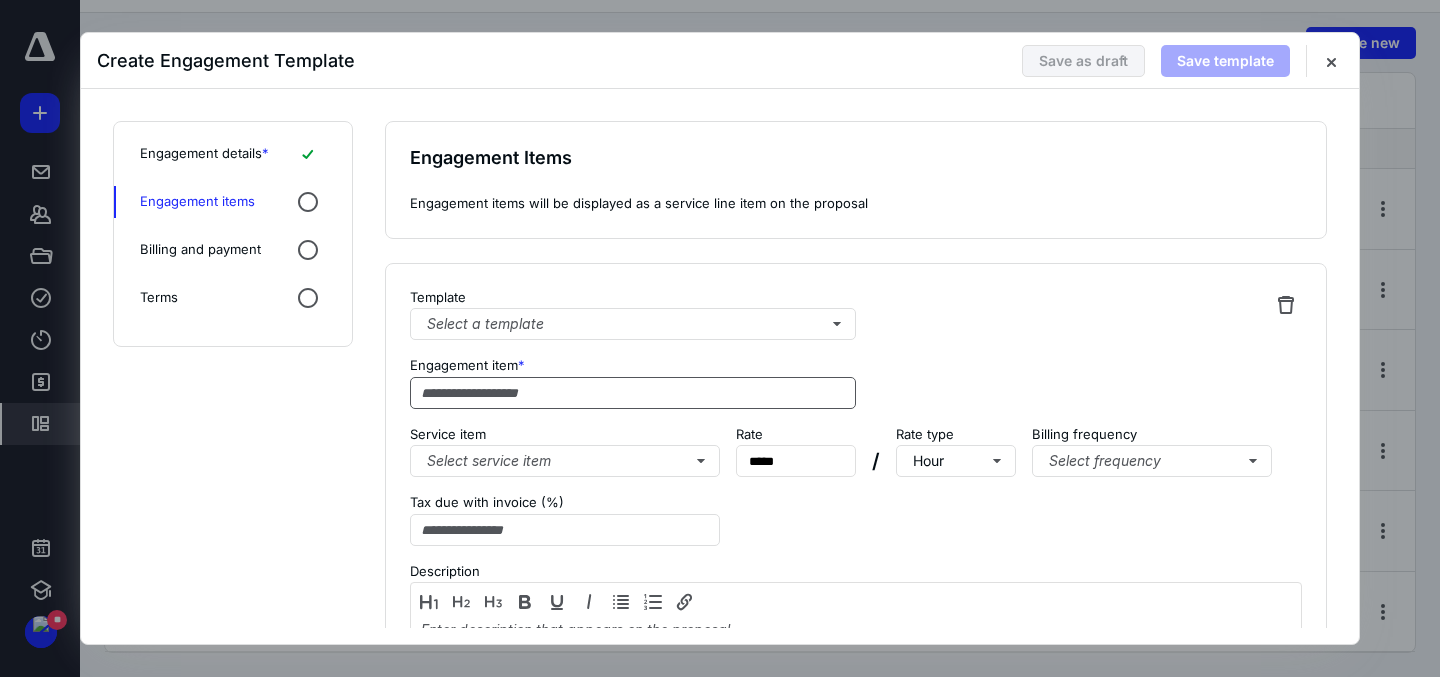 scroll, scrollTop: 184, scrollLeft: 0, axis: vertical 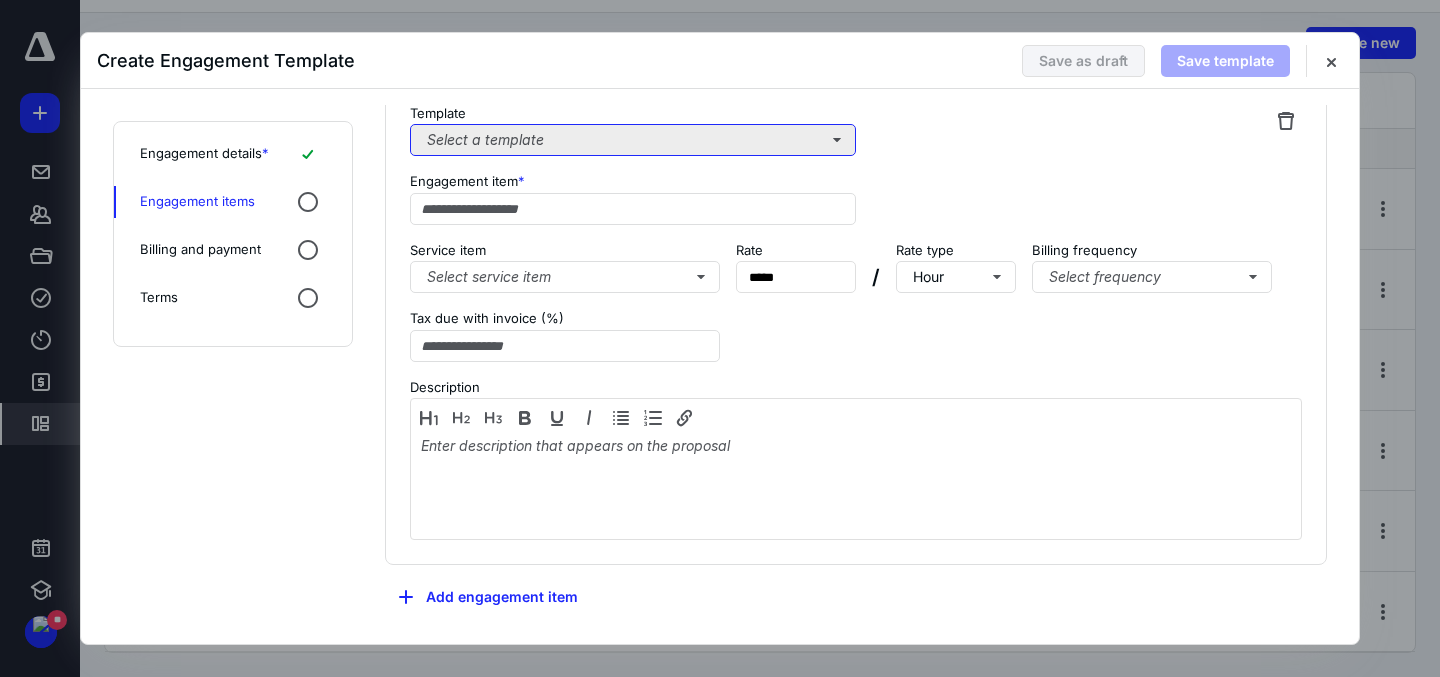 click on "Select a template" at bounding box center (633, 140) 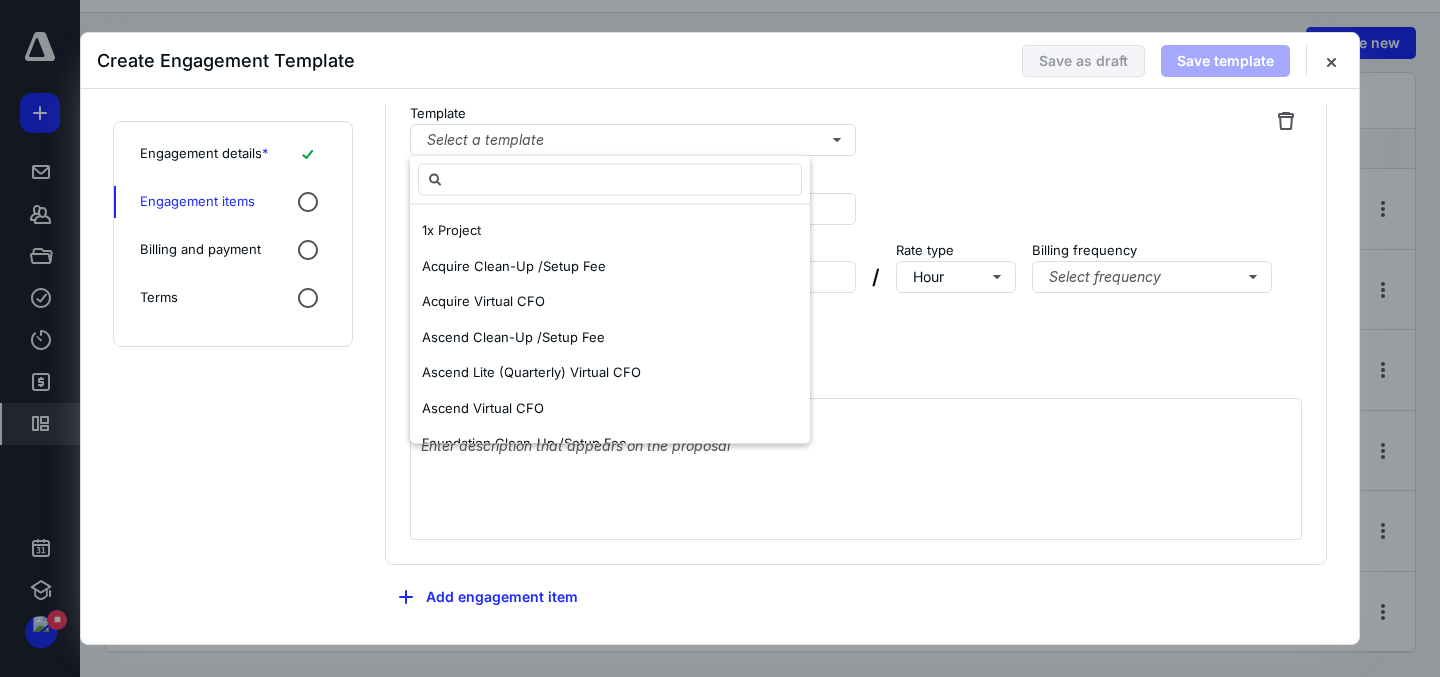 click at bounding box center [1079, 198] 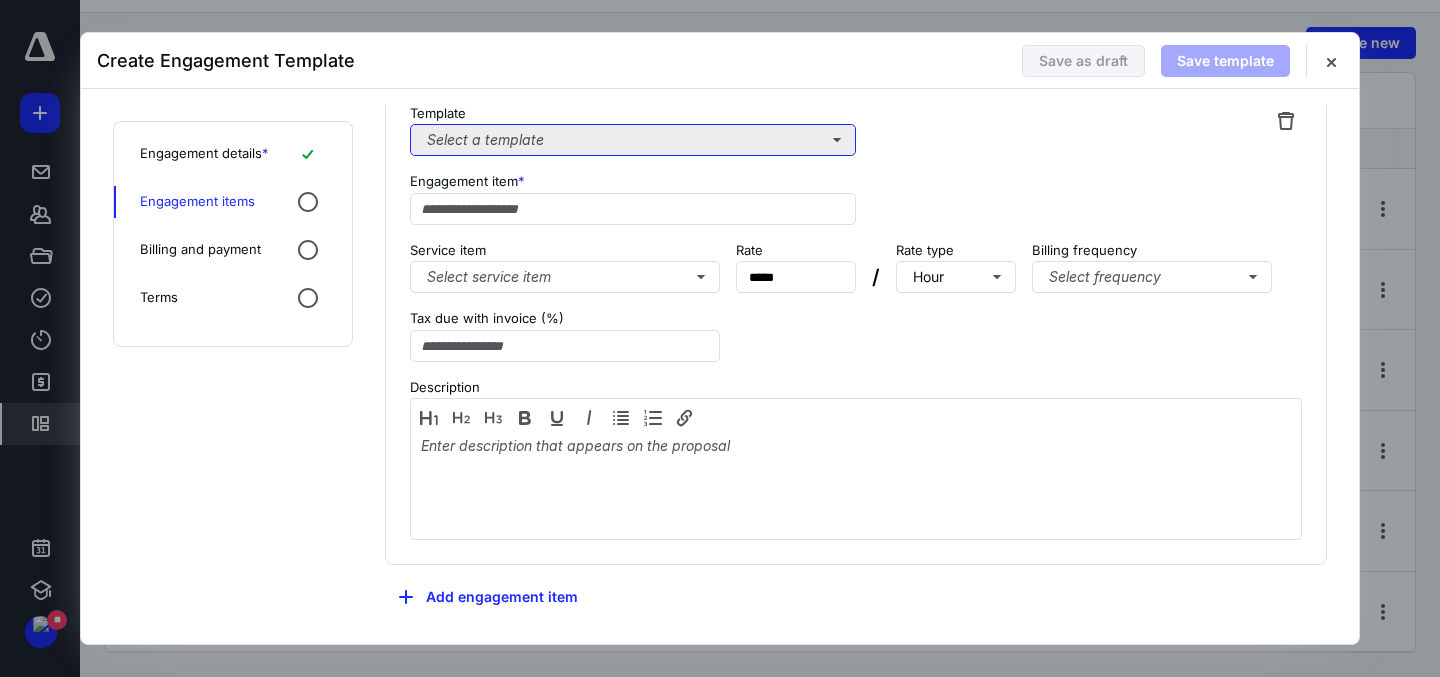 click on "Select a template" at bounding box center (633, 140) 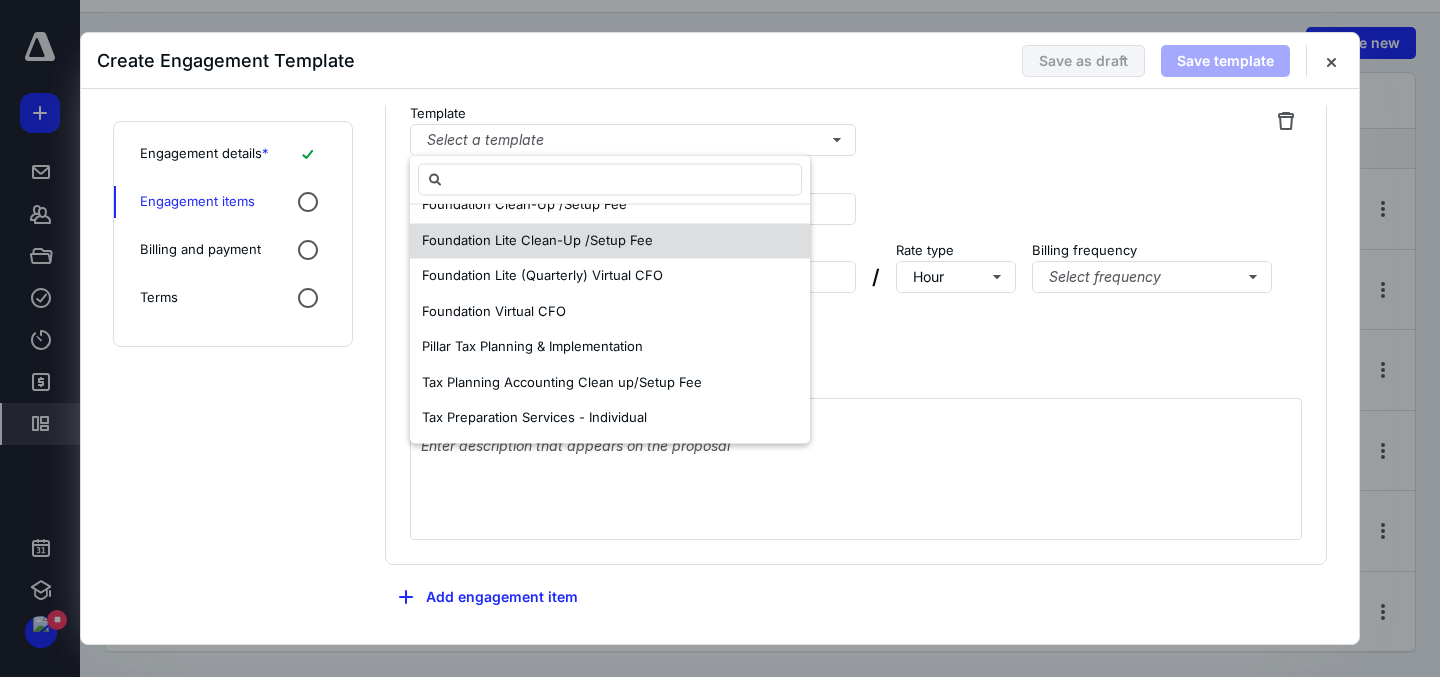 scroll, scrollTop: 0, scrollLeft: 0, axis: both 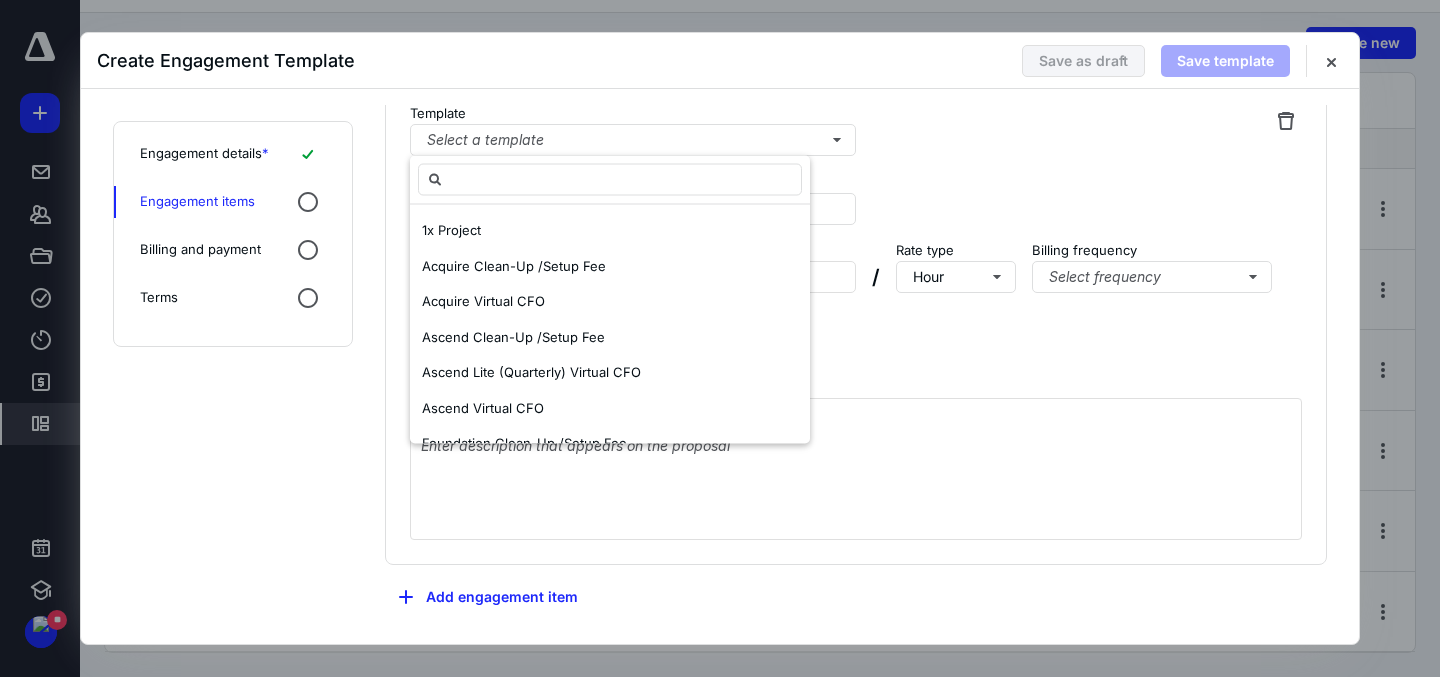 click on "Template Select a template Engagement item  * Service item Select service item Rate * ***** / Rate type Hour Billing frequency Select frequency Tax due with invoice (%) Description" at bounding box center [856, 322] 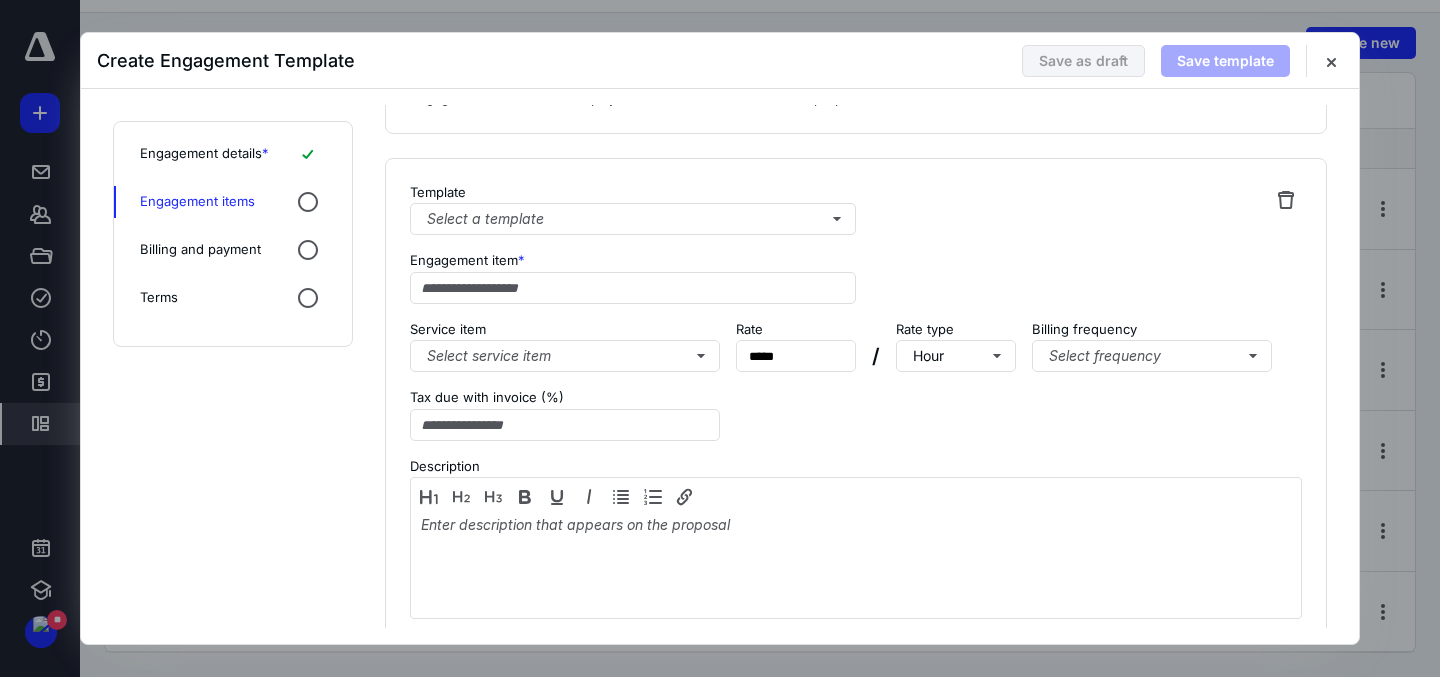 scroll, scrollTop: 0, scrollLeft: 0, axis: both 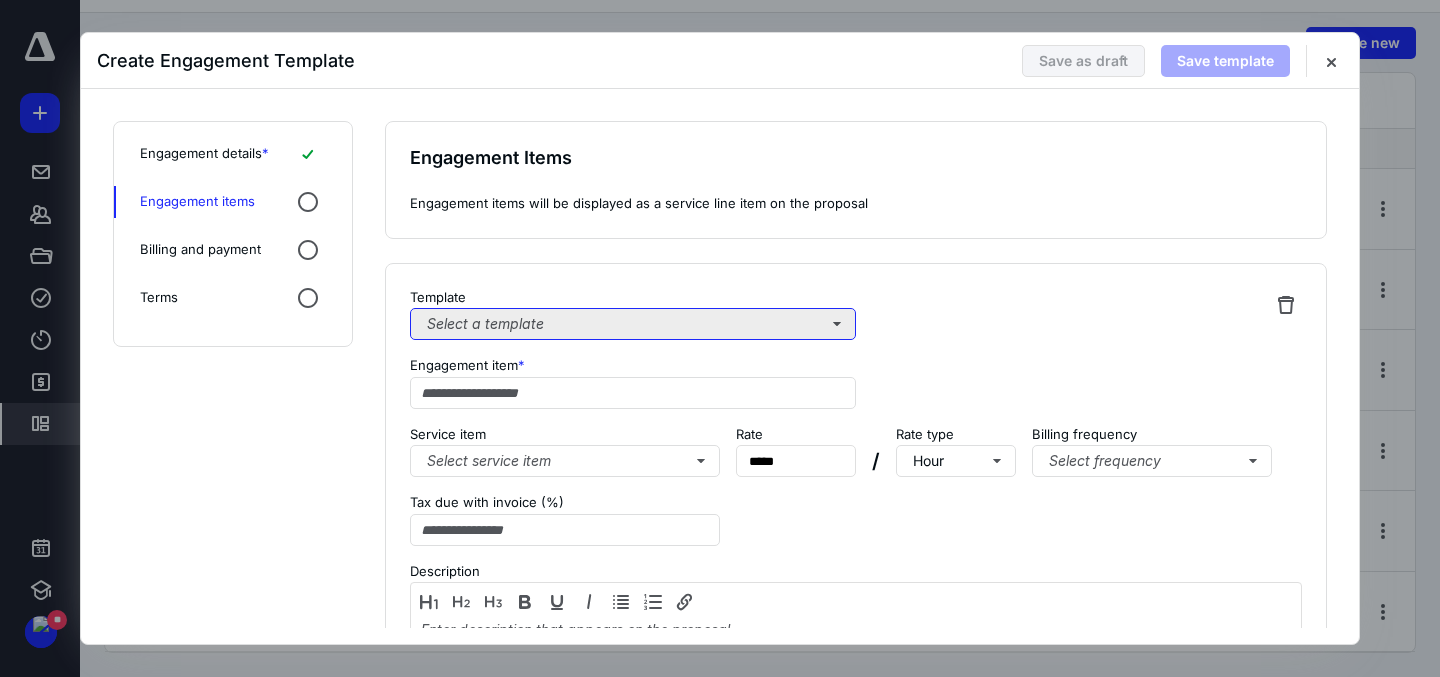 click on "Select a template" at bounding box center [633, 324] 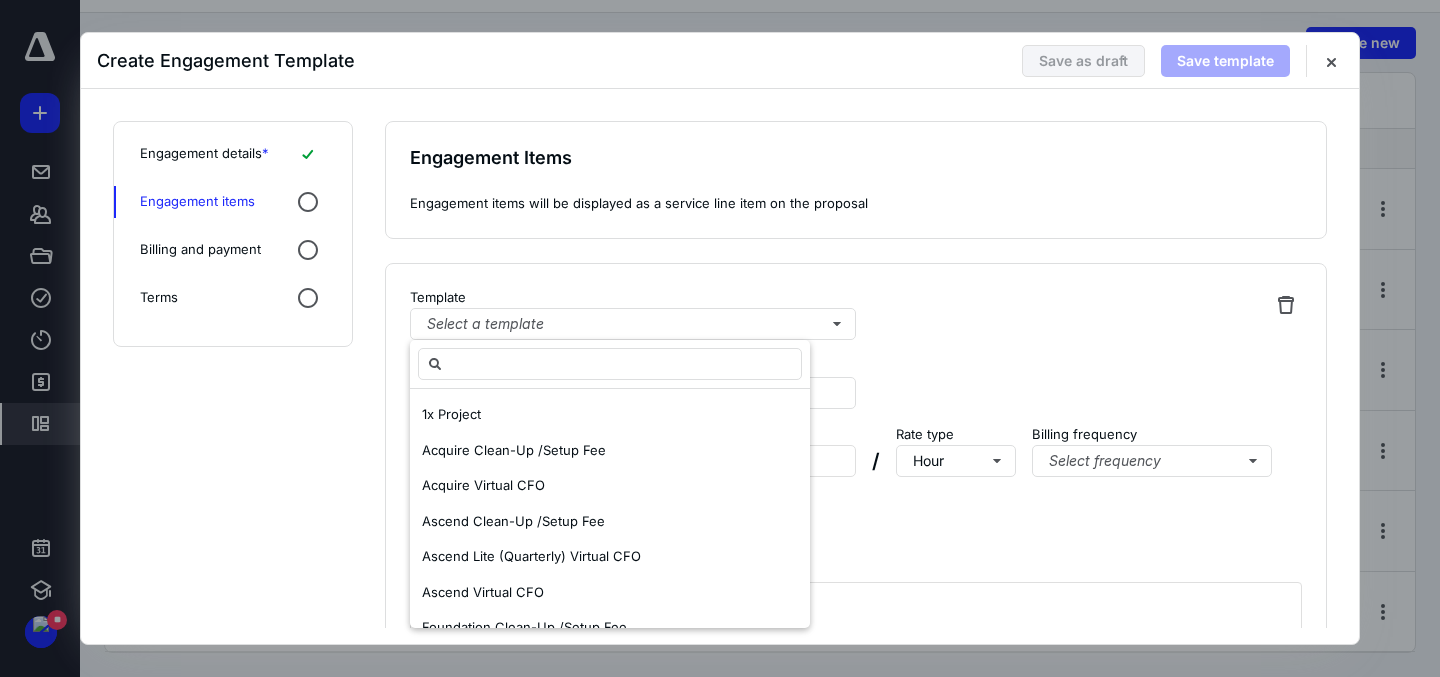 click on "Engagement Items Engagement items will be displayed as a service line item on the proposal" at bounding box center (856, 180) 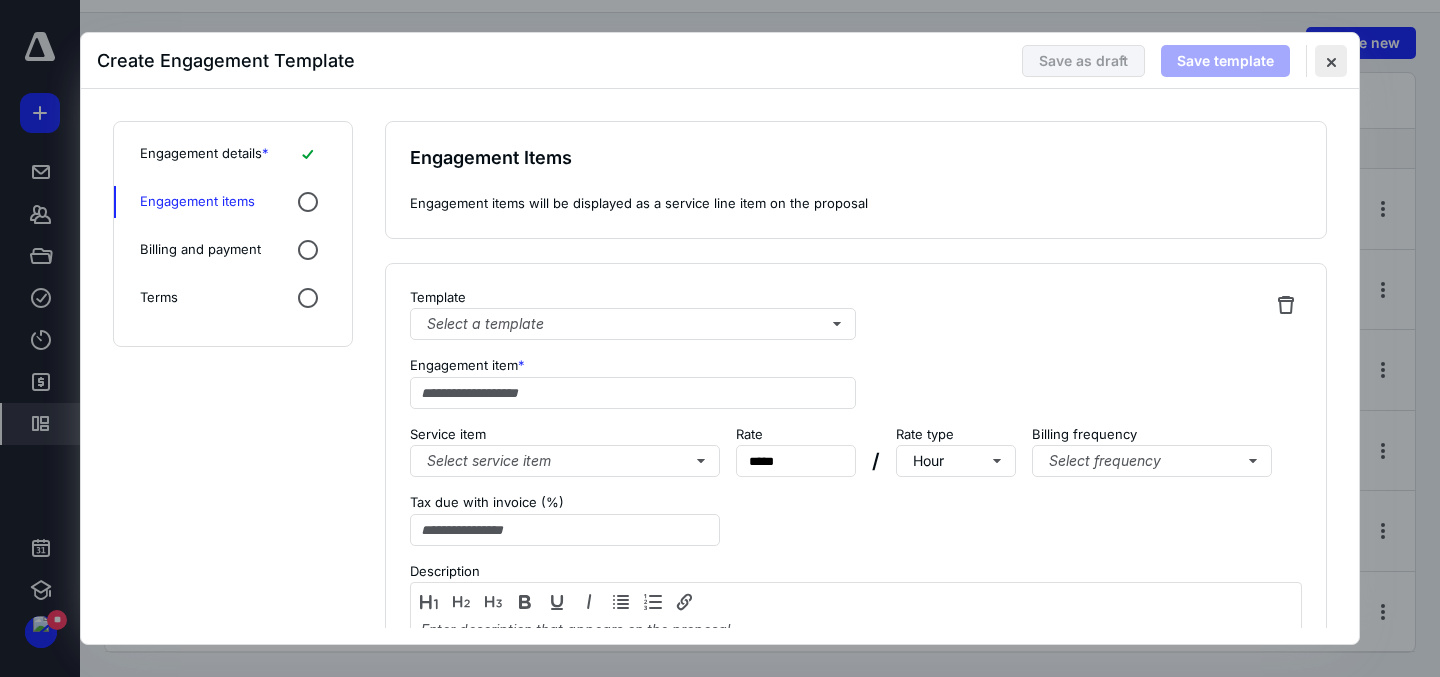 click at bounding box center [1331, 61] 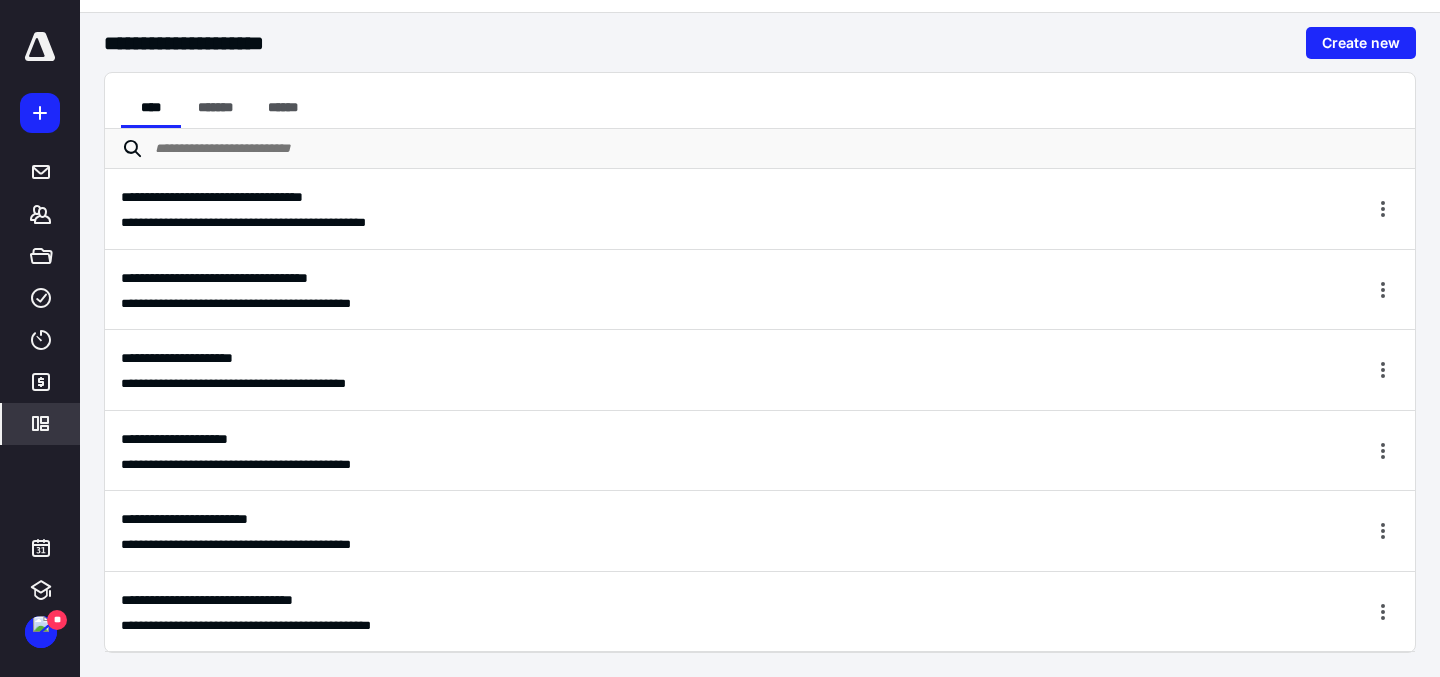 click 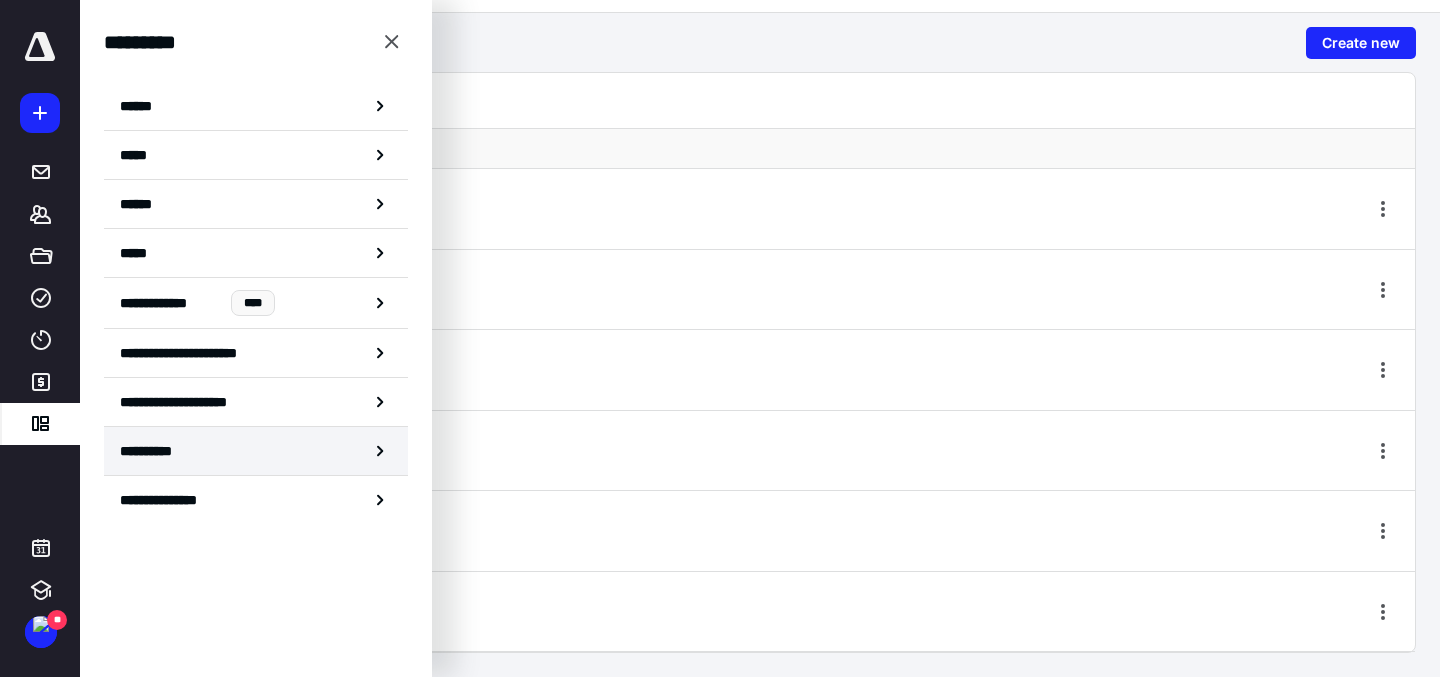 click on "**********" at bounding box center (256, 451) 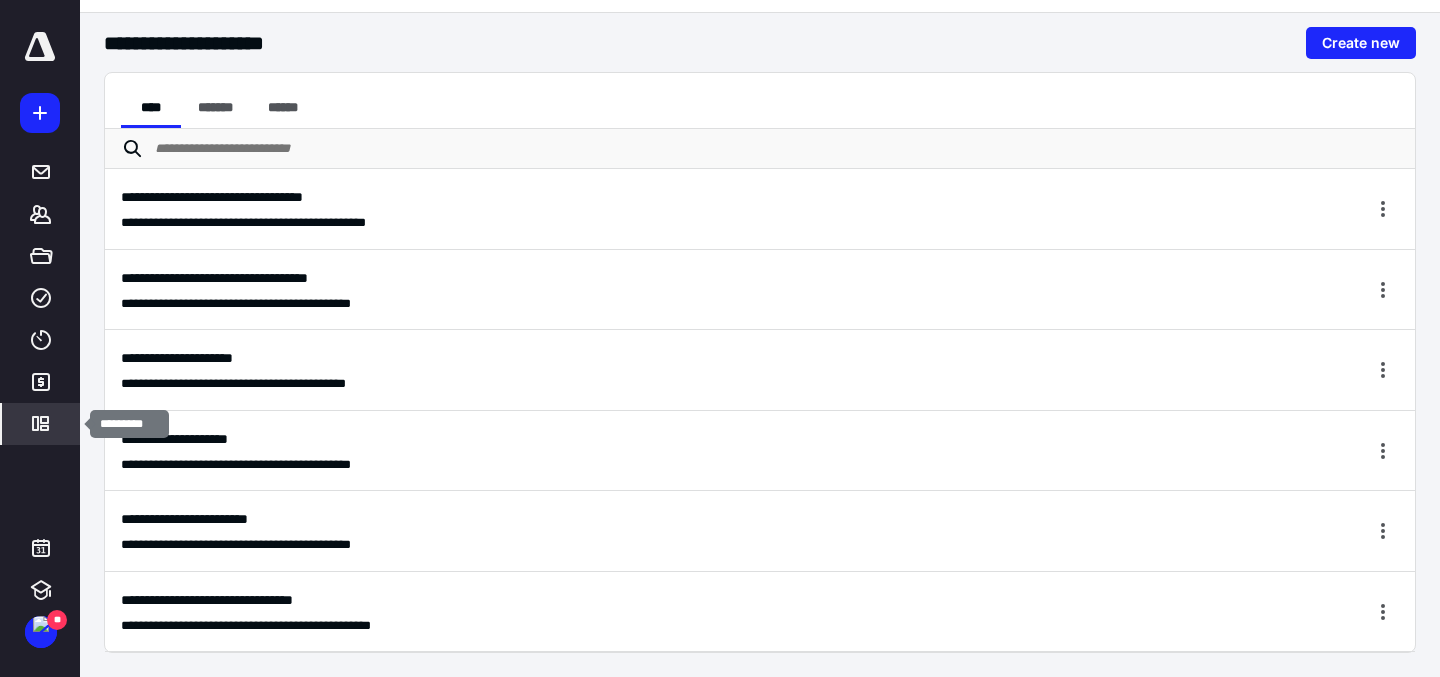 click 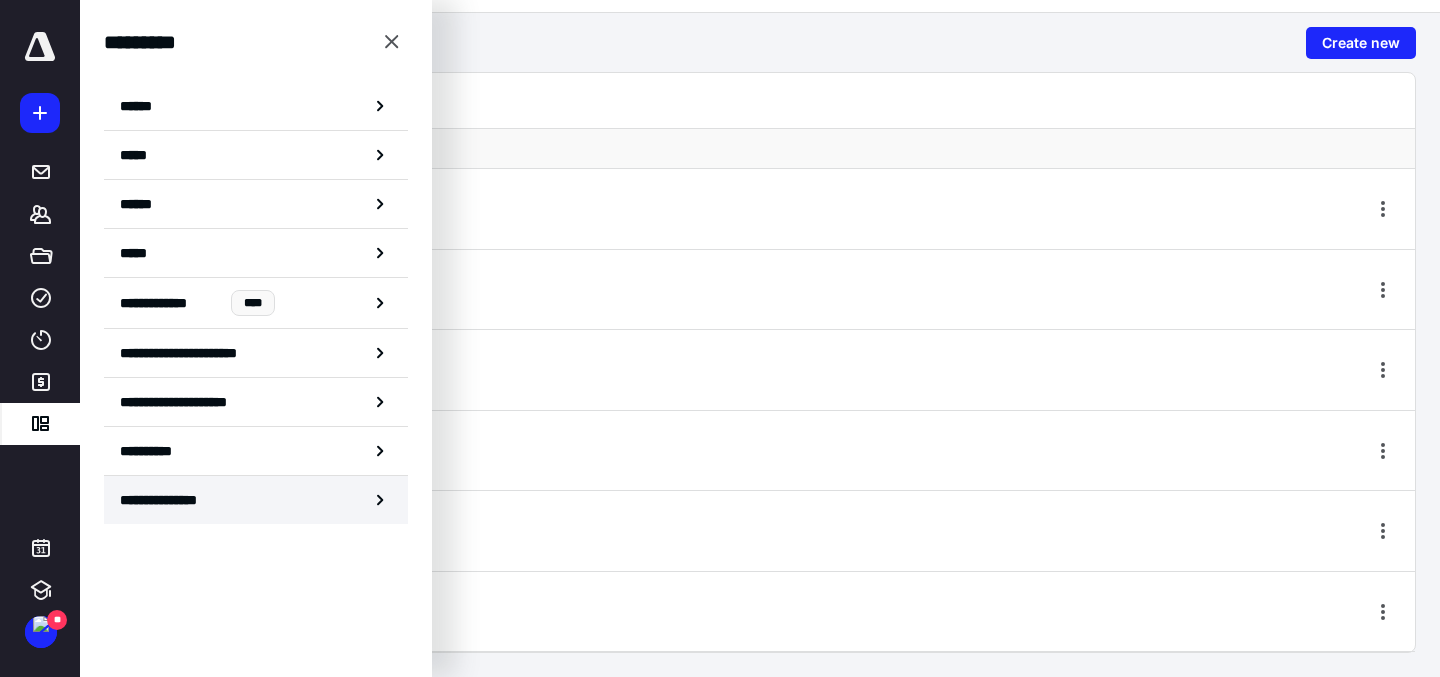 click on "**********" at bounding box center [256, 500] 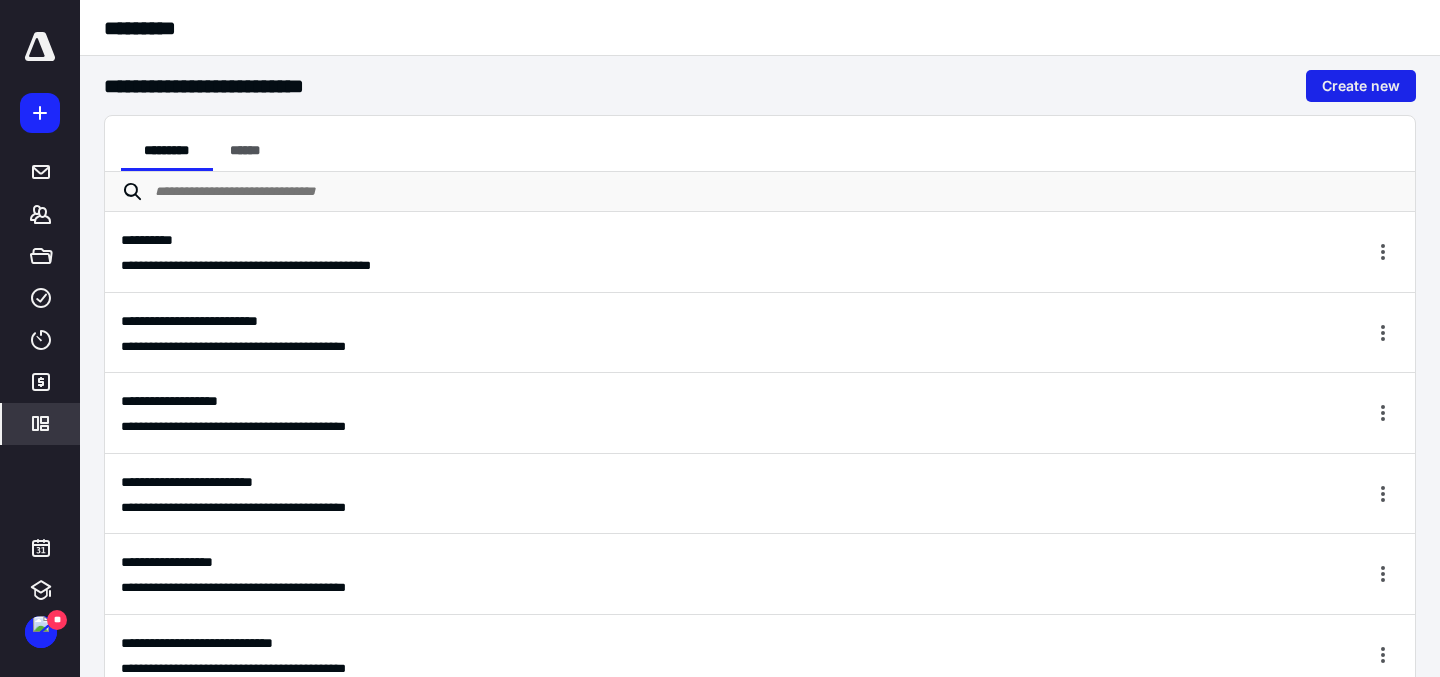 click on "Create new" at bounding box center [1361, 86] 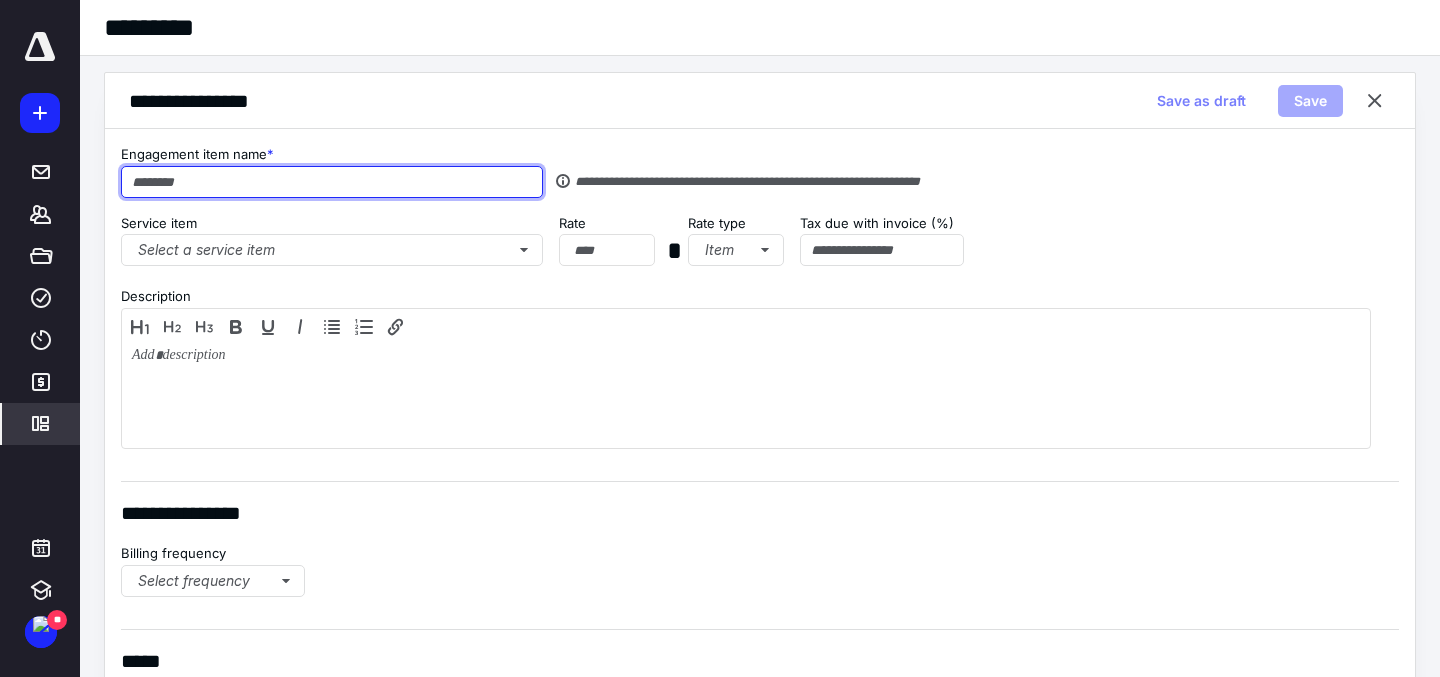 click at bounding box center (332, 182) 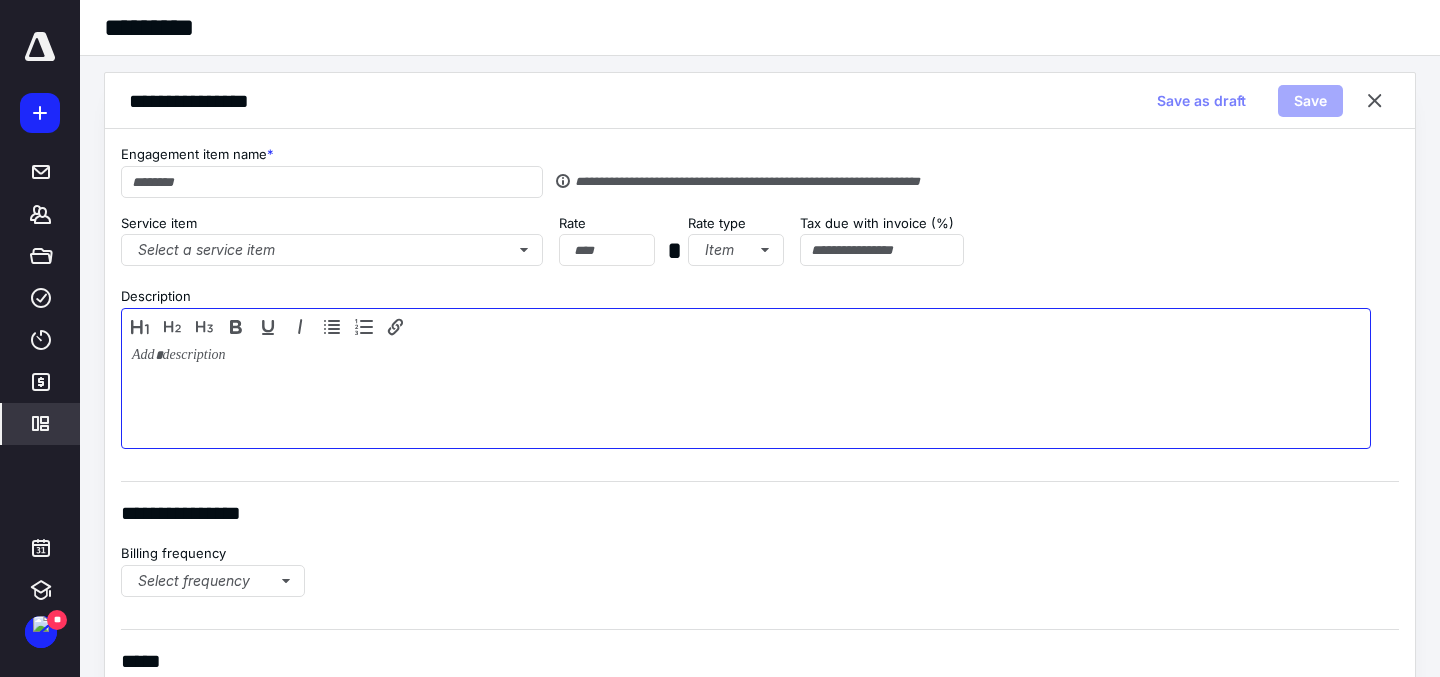 click at bounding box center (746, 394) 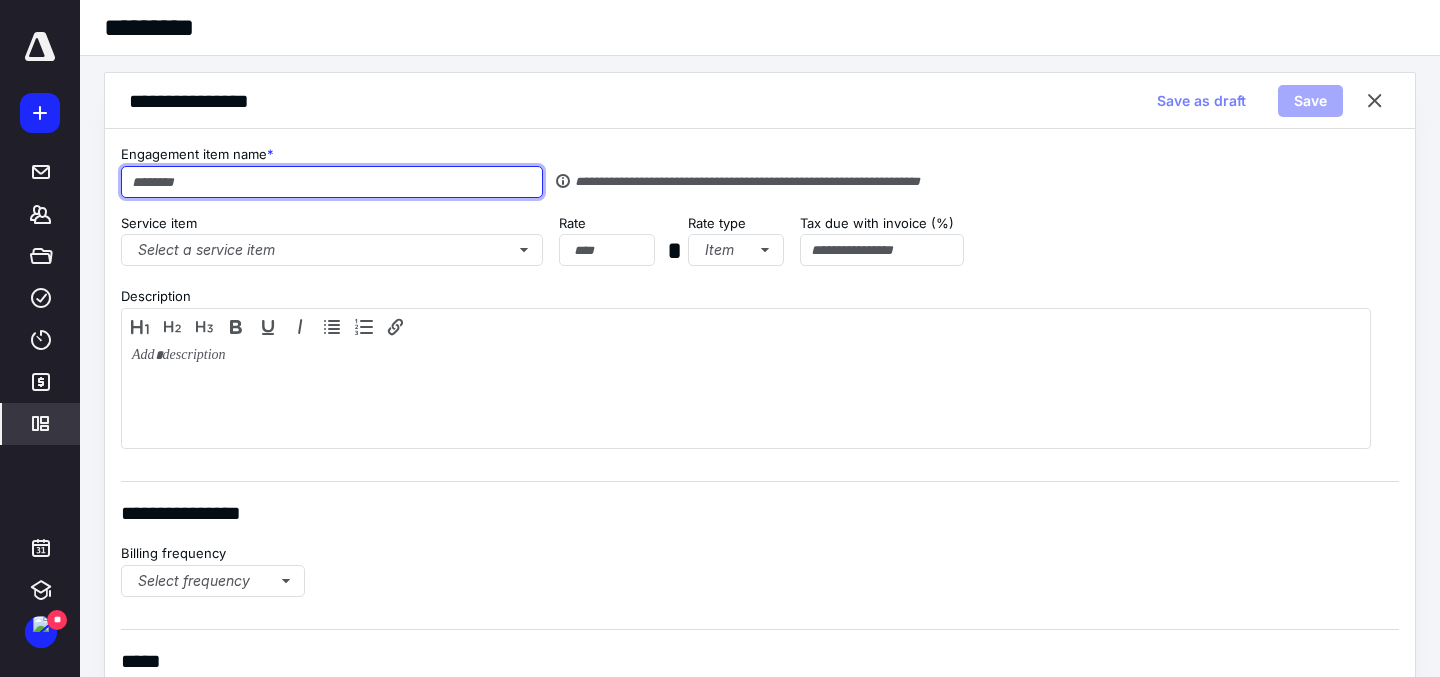 click at bounding box center (332, 182) 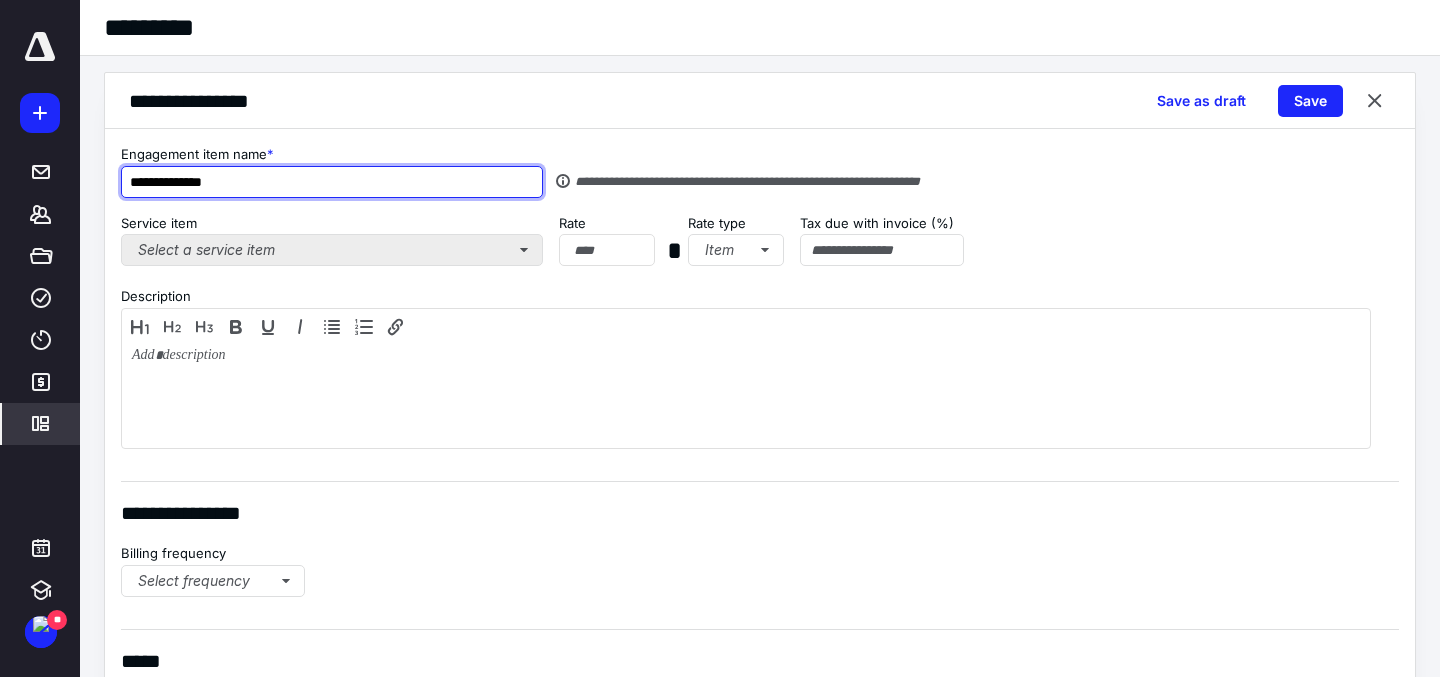 type on "**********" 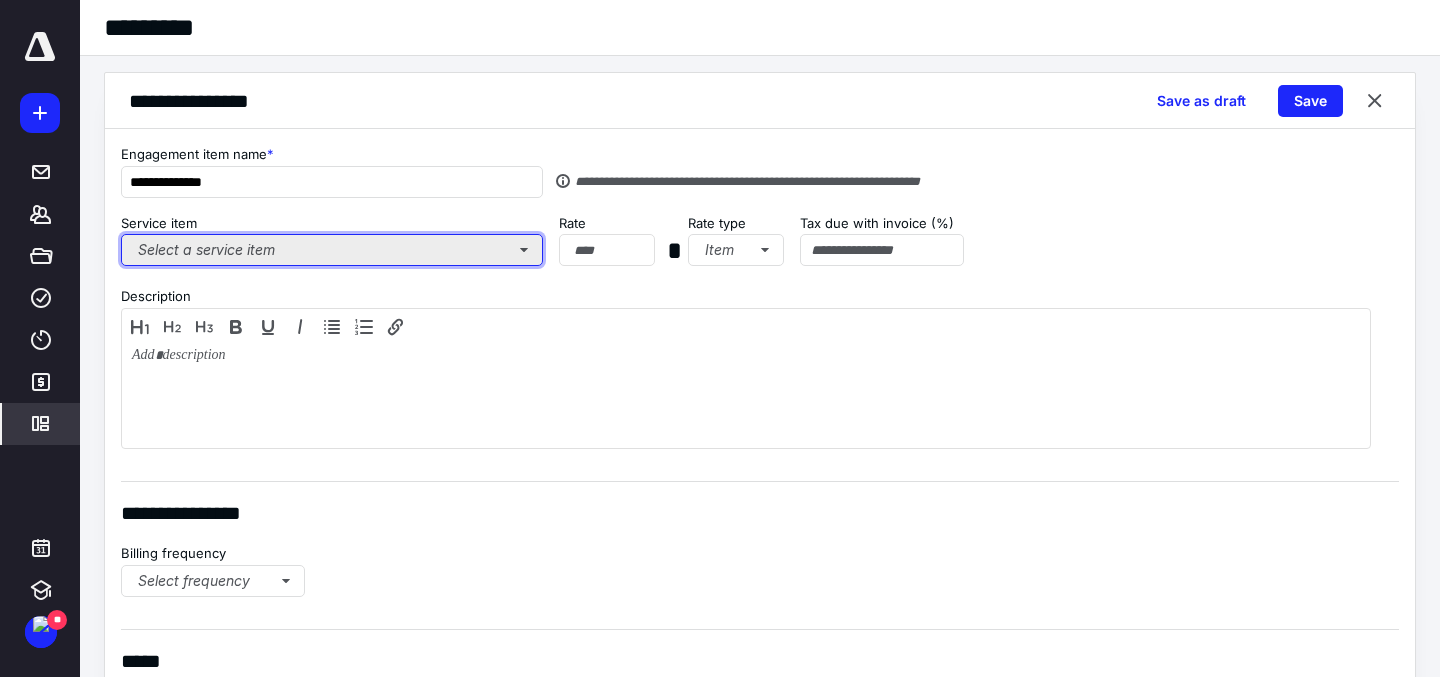 click on "Select a service item" at bounding box center [332, 250] 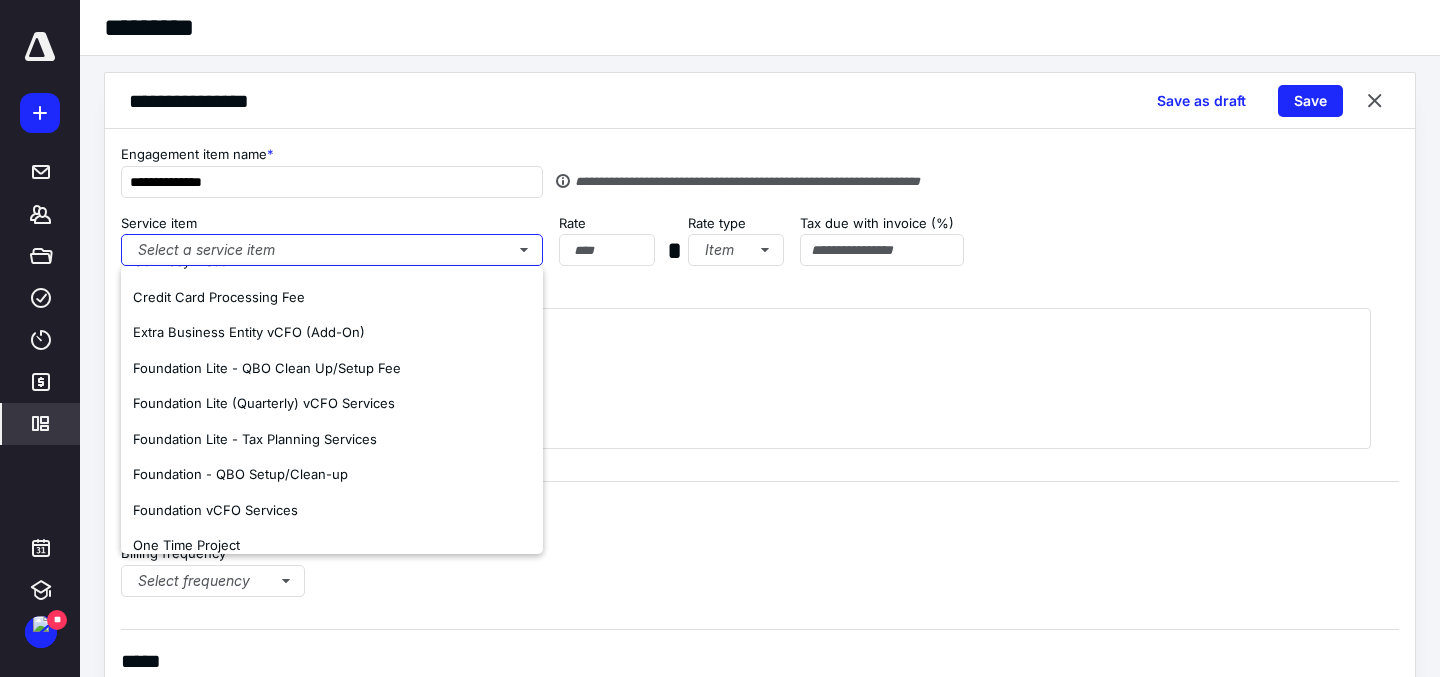 scroll, scrollTop: 0, scrollLeft: 0, axis: both 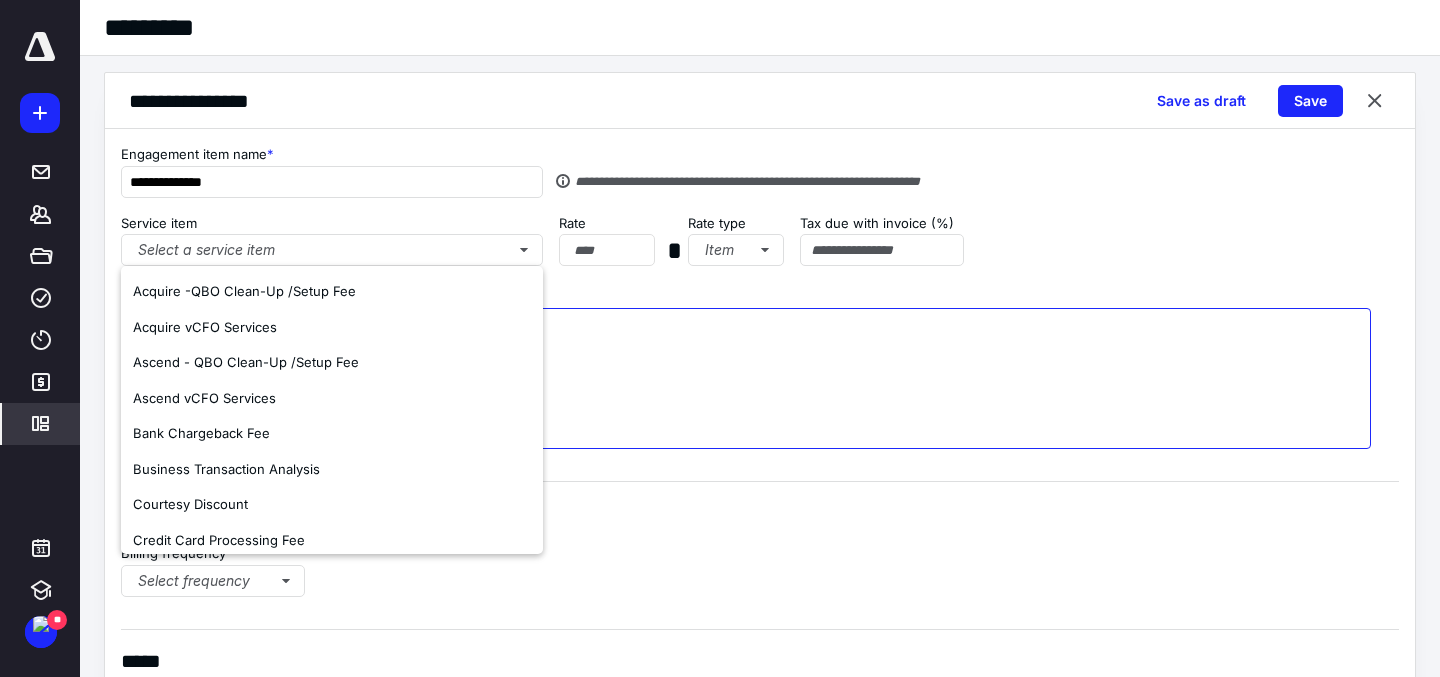 click at bounding box center (746, 394) 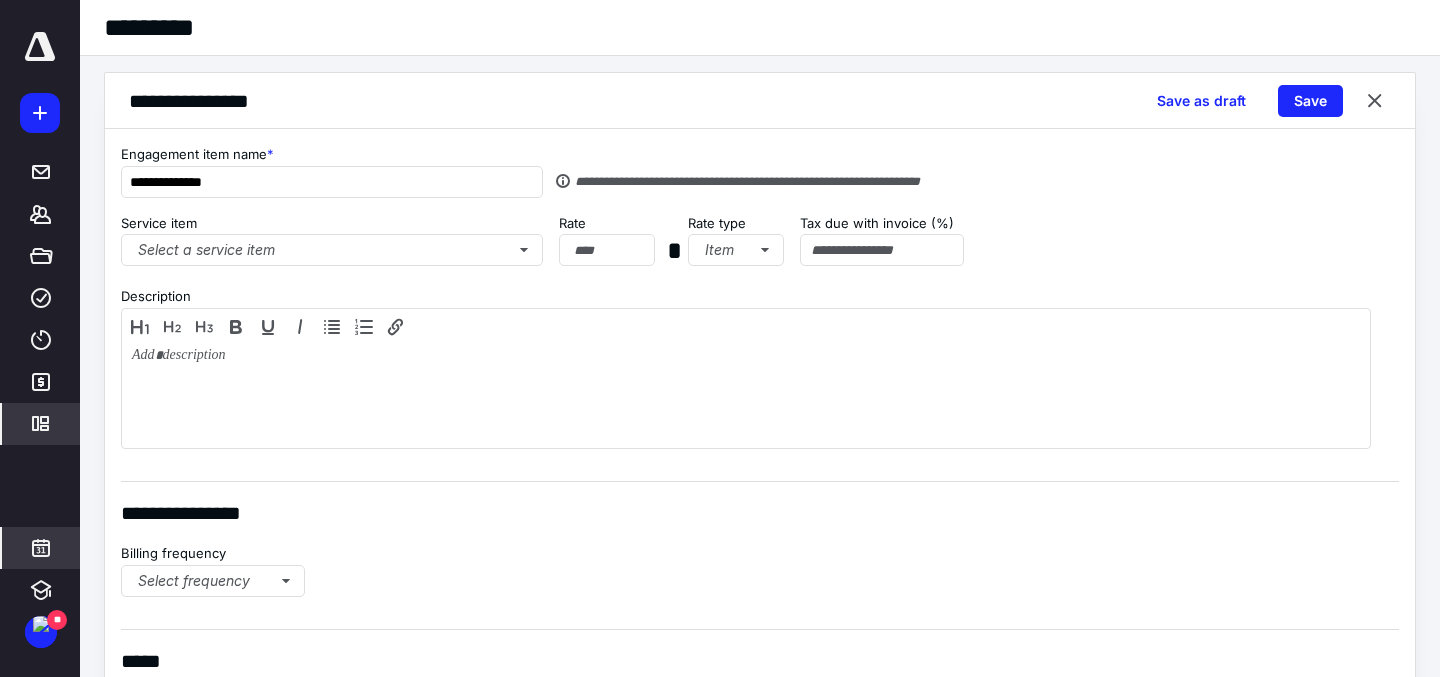 click at bounding box center [41, 548] 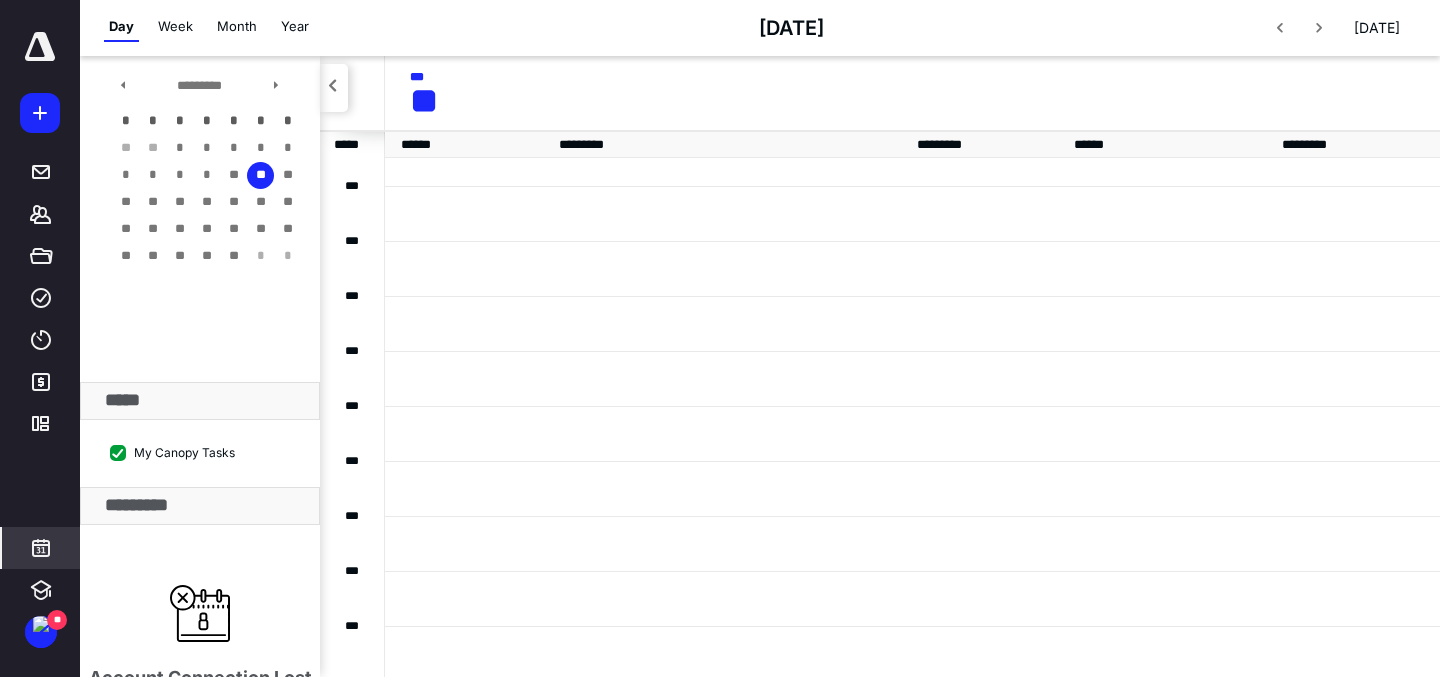 scroll, scrollTop: 385, scrollLeft: 0, axis: vertical 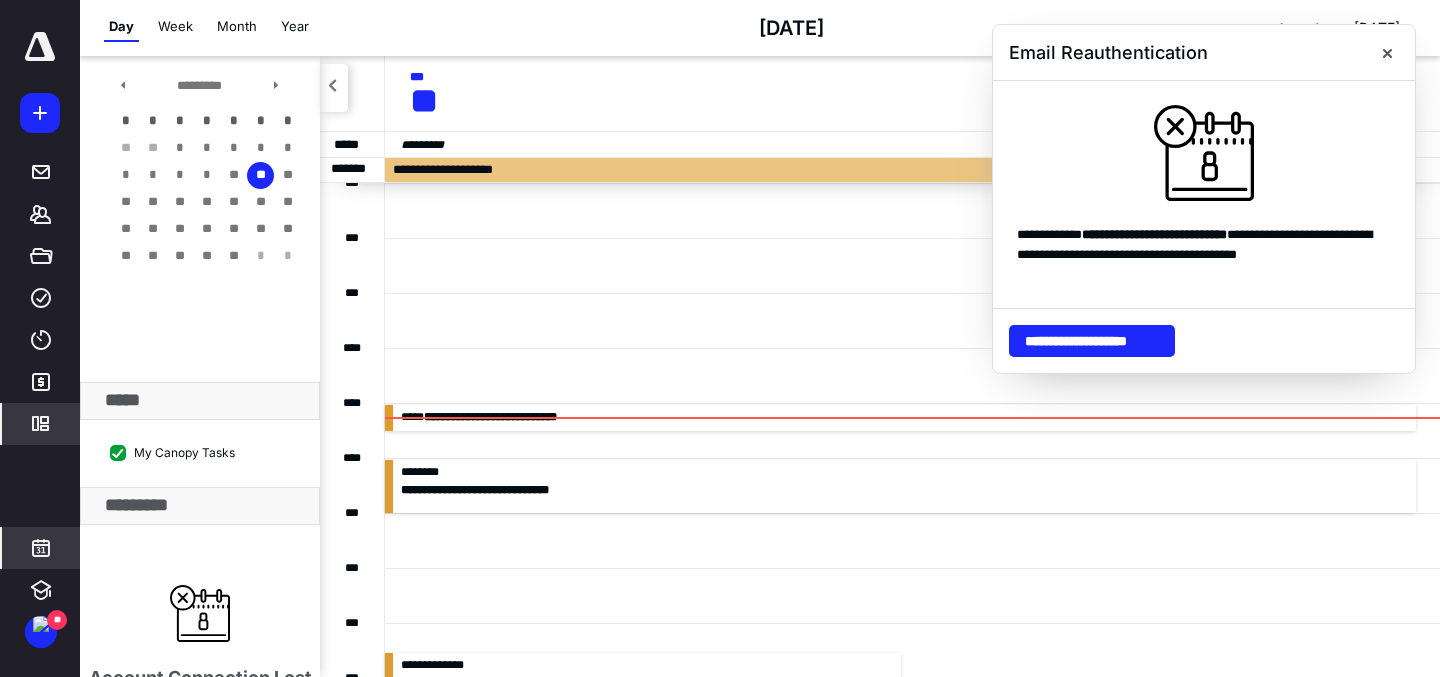 click 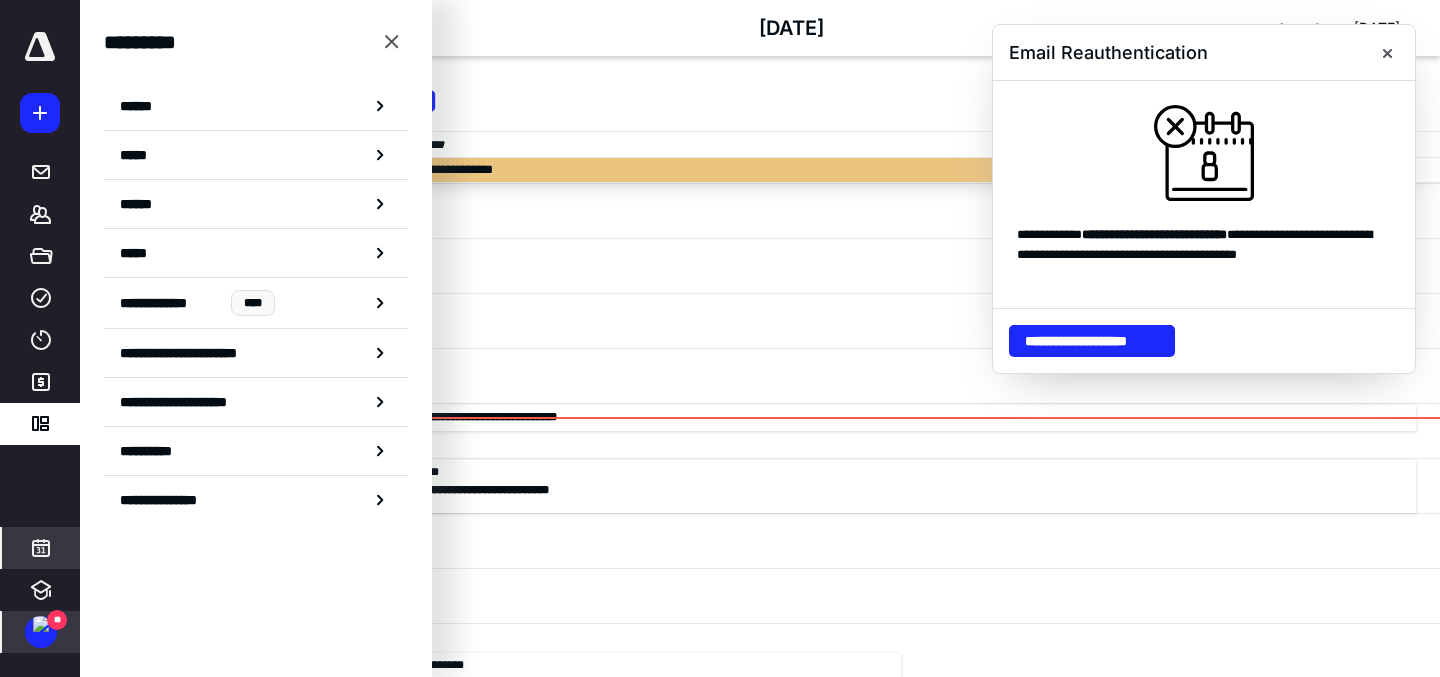 click at bounding box center [41, 624] 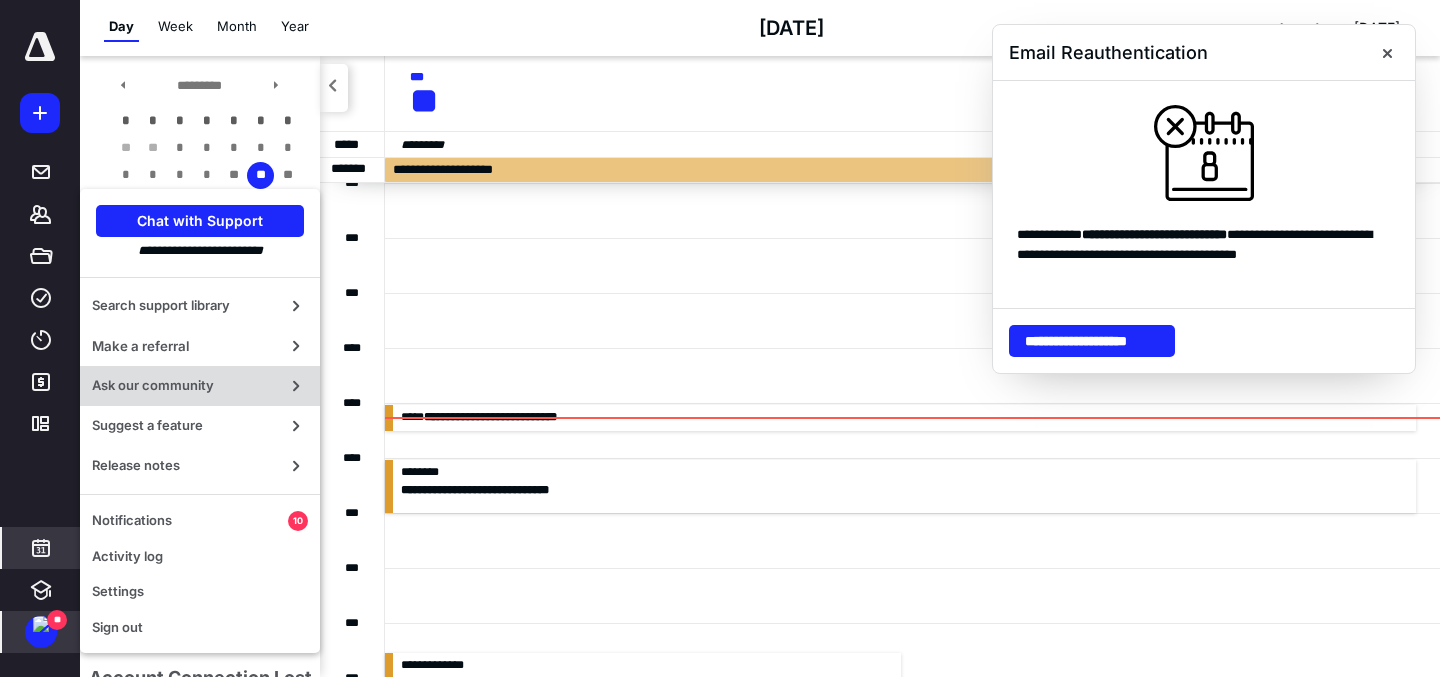 scroll, scrollTop: 517, scrollLeft: 0, axis: vertical 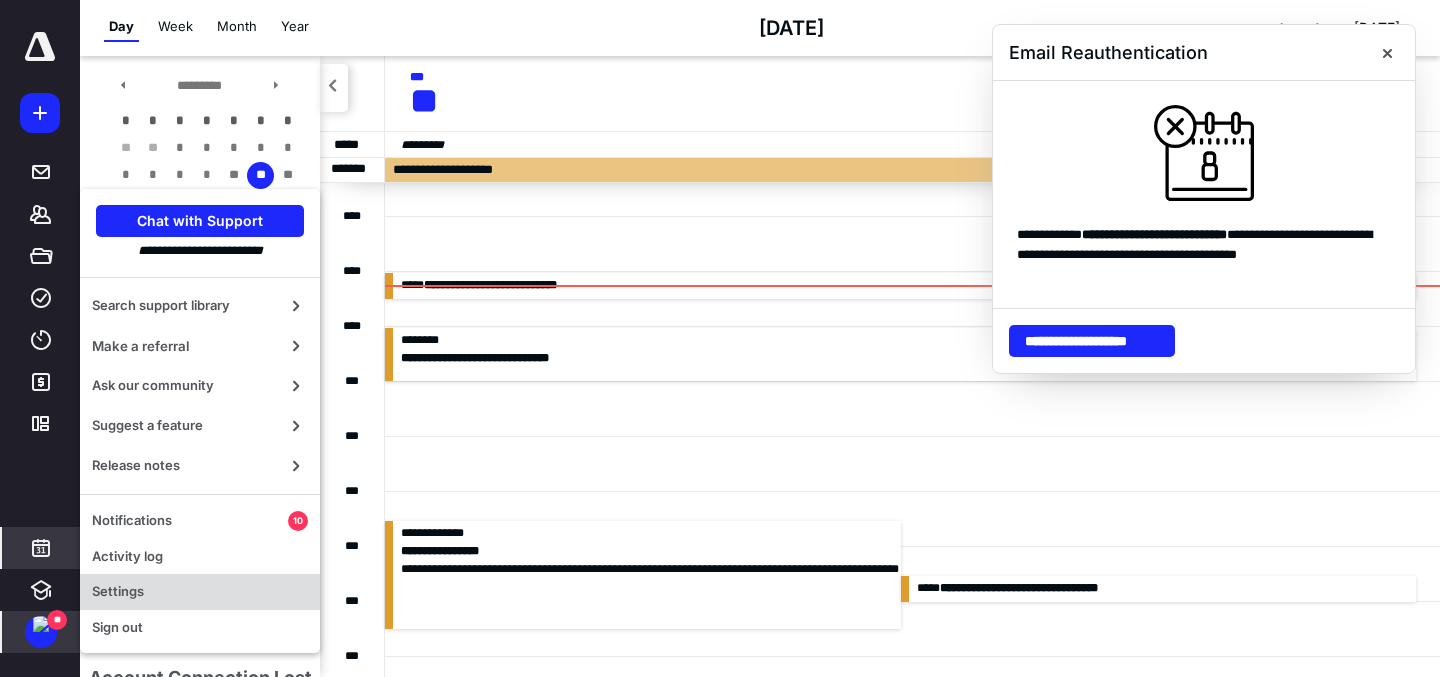 click on "Settings" at bounding box center (200, 592) 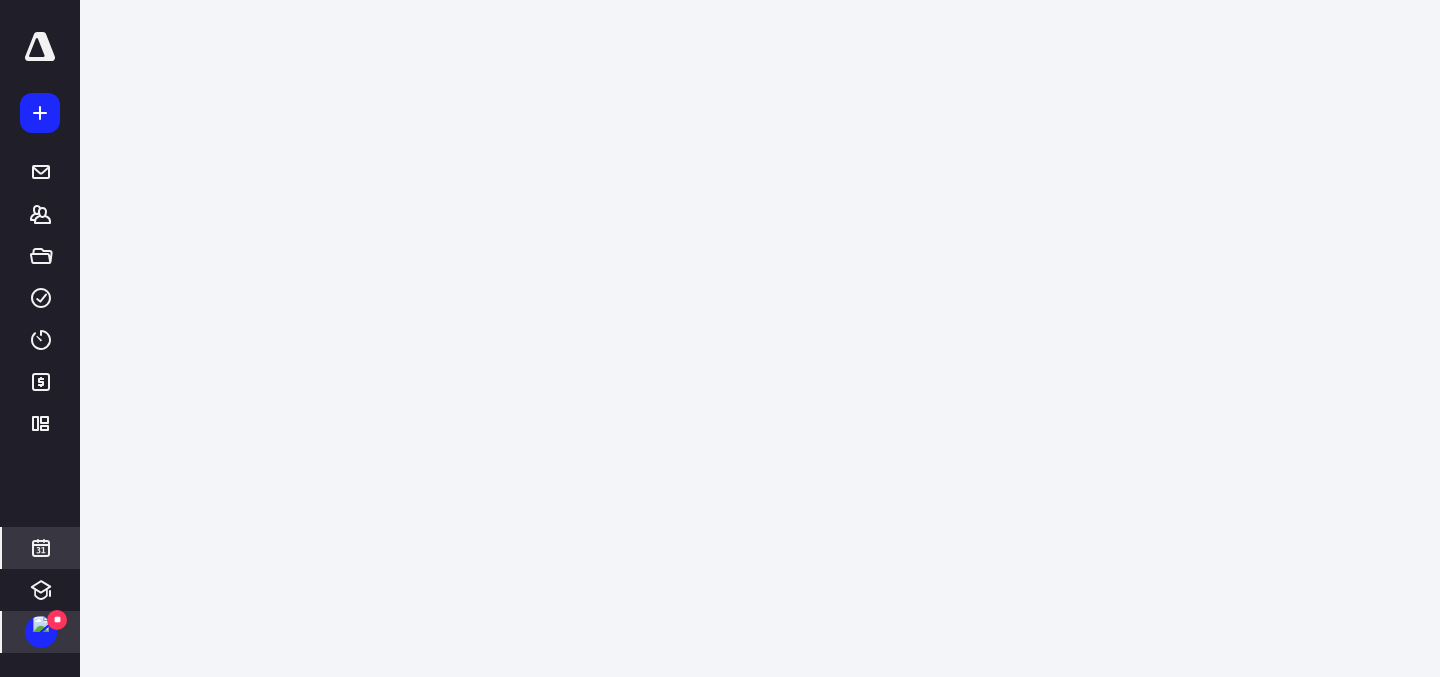 scroll, scrollTop: 0, scrollLeft: 0, axis: both 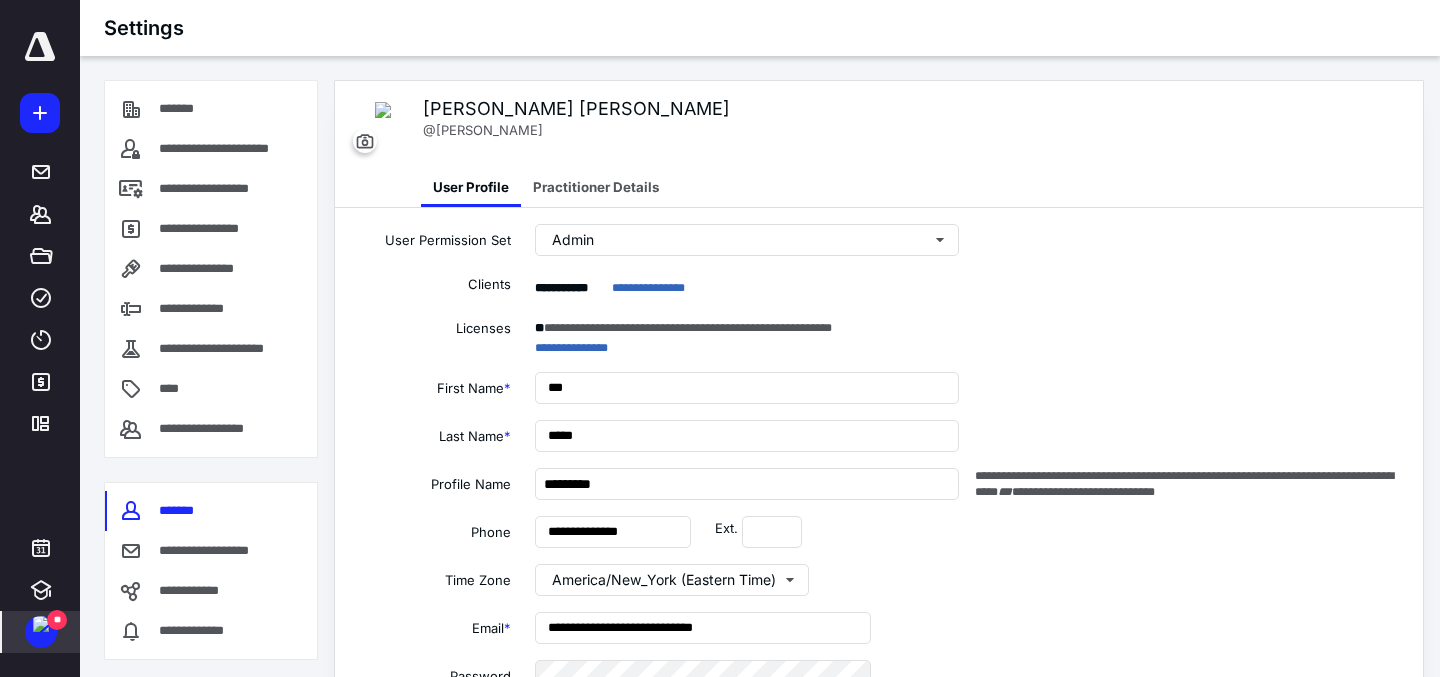 type on "**********" 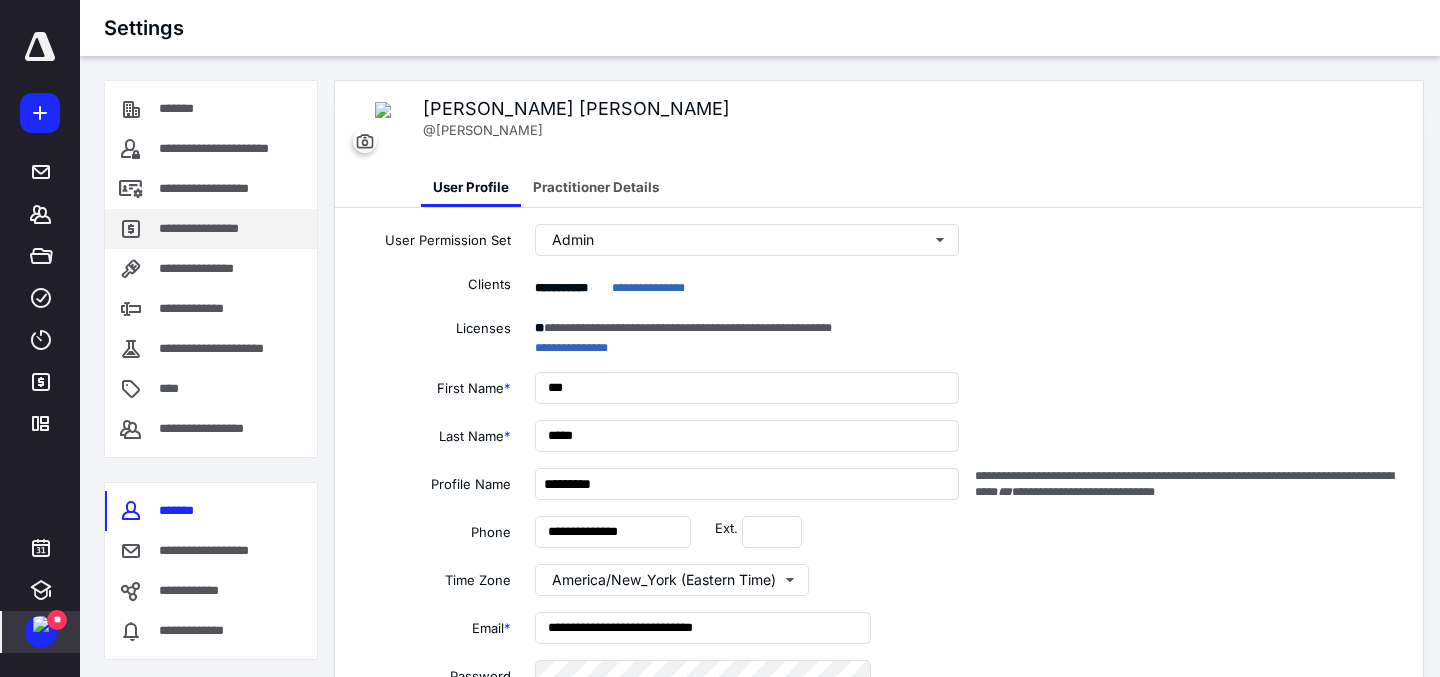 click on "**********" at bounding box center [211, 229] 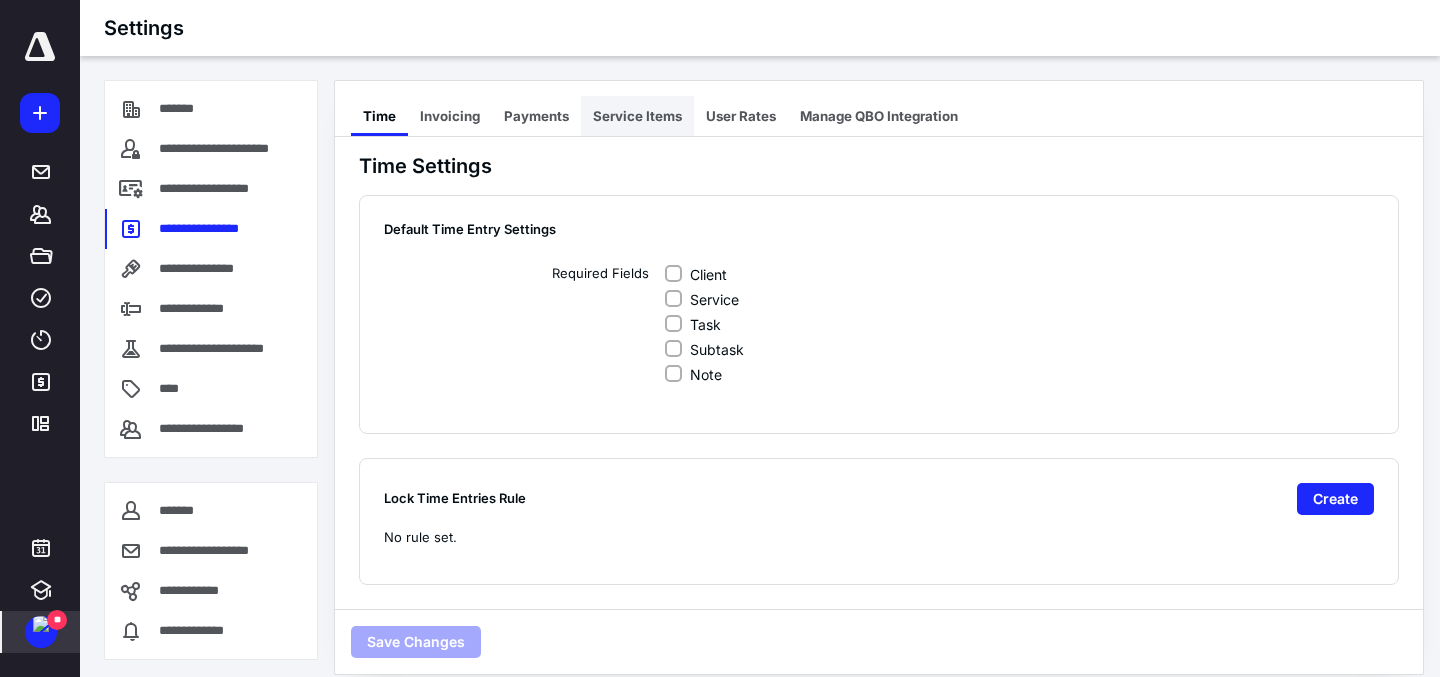 click on "Service Items" at bounding box center (637, 116) 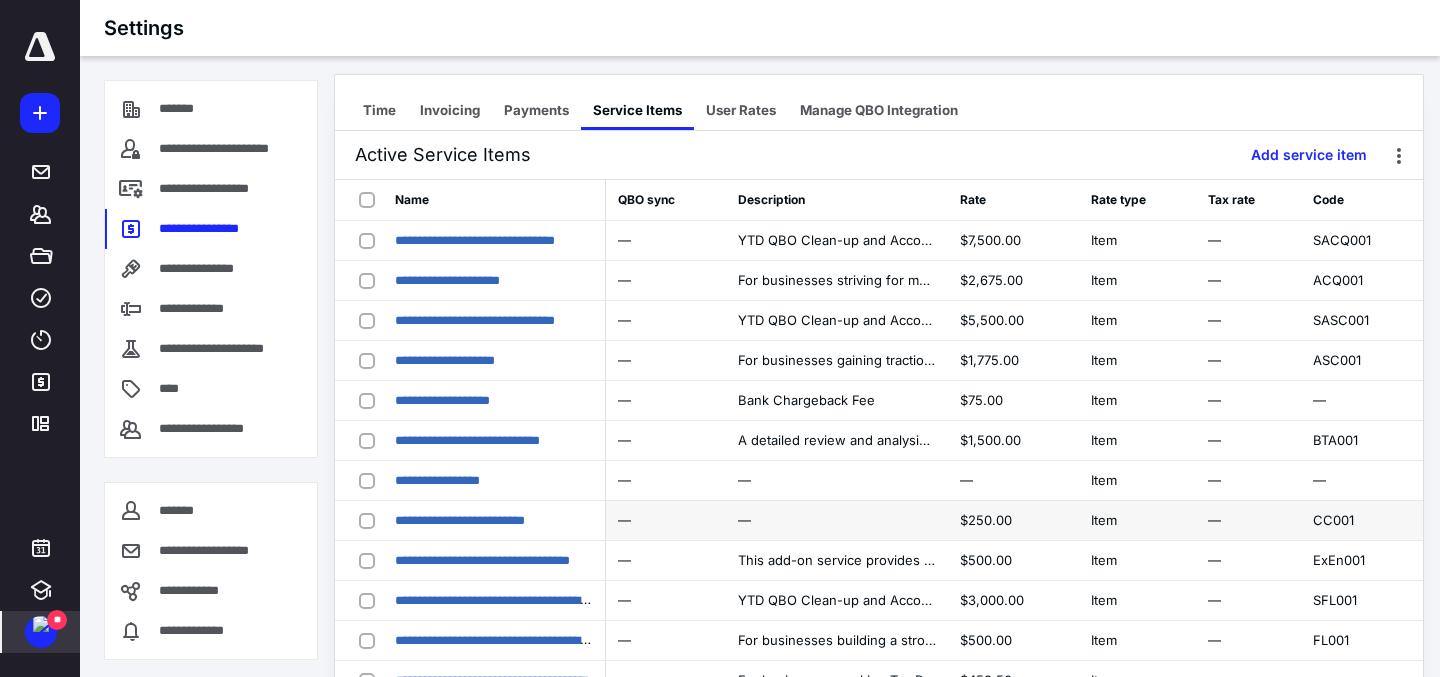 scroll, scrollTop: 0, scrollLeft: 0, axis: both 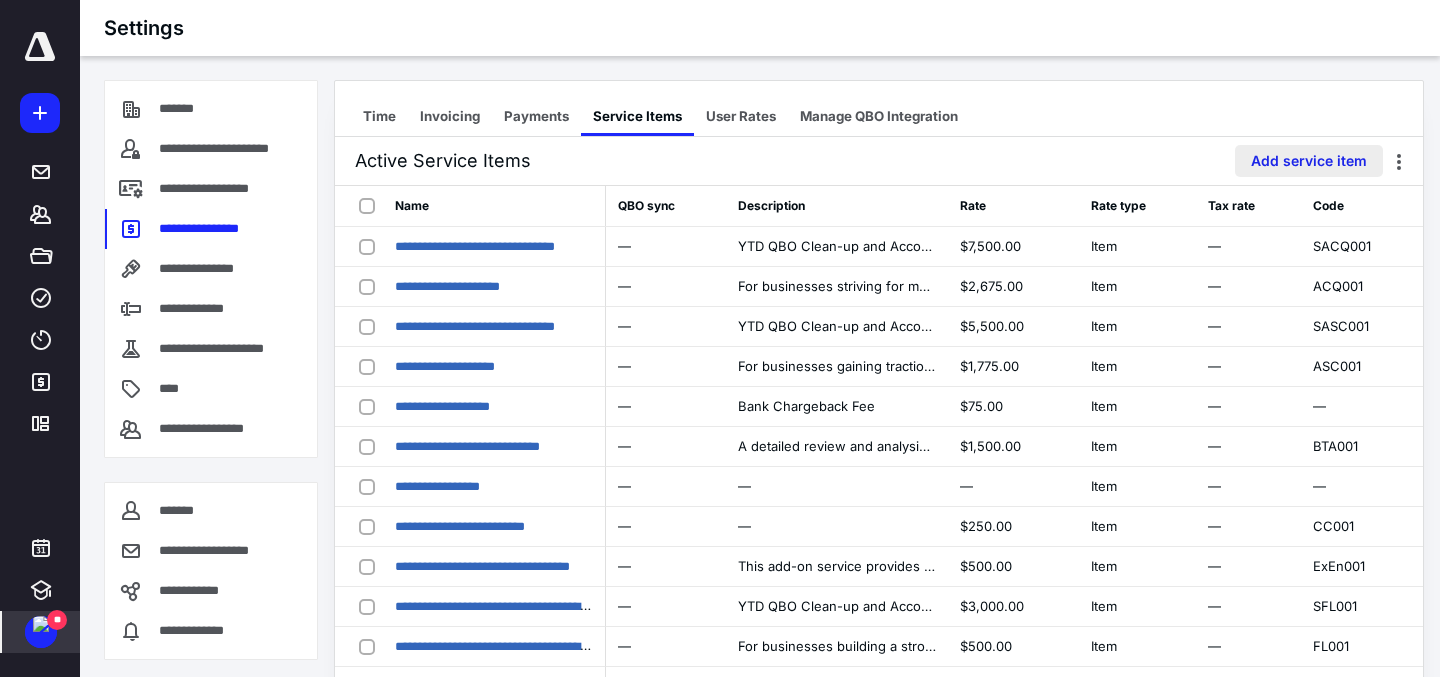 click on "Add service item" at bounding box center [1309, 161] 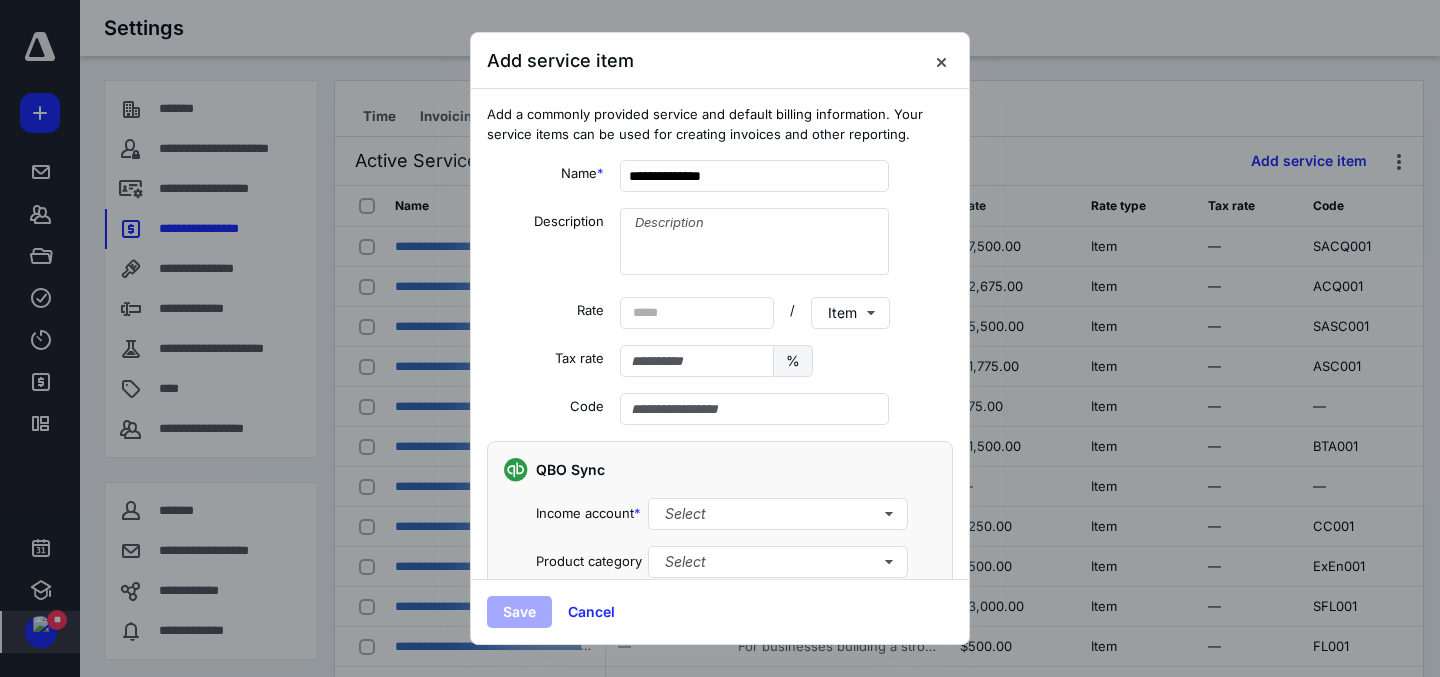 type on "**********" 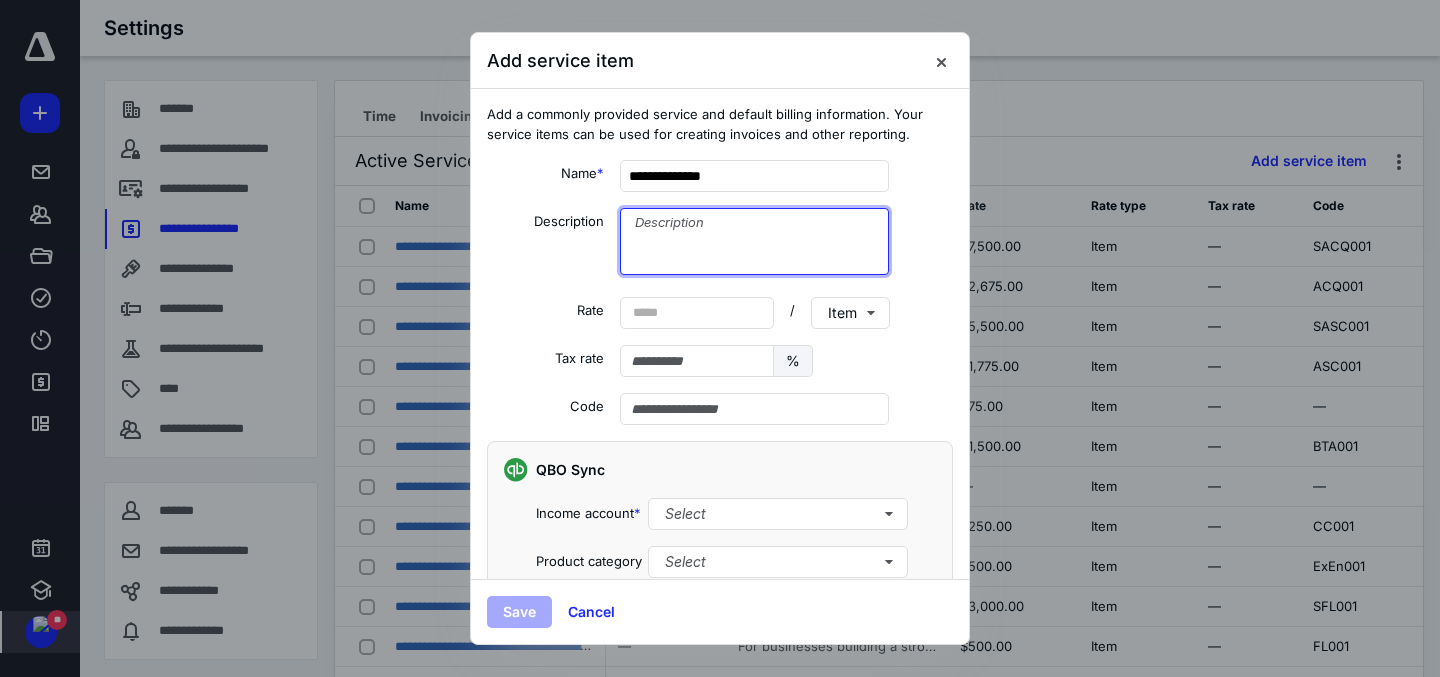 click at bounding box center [754, 241] 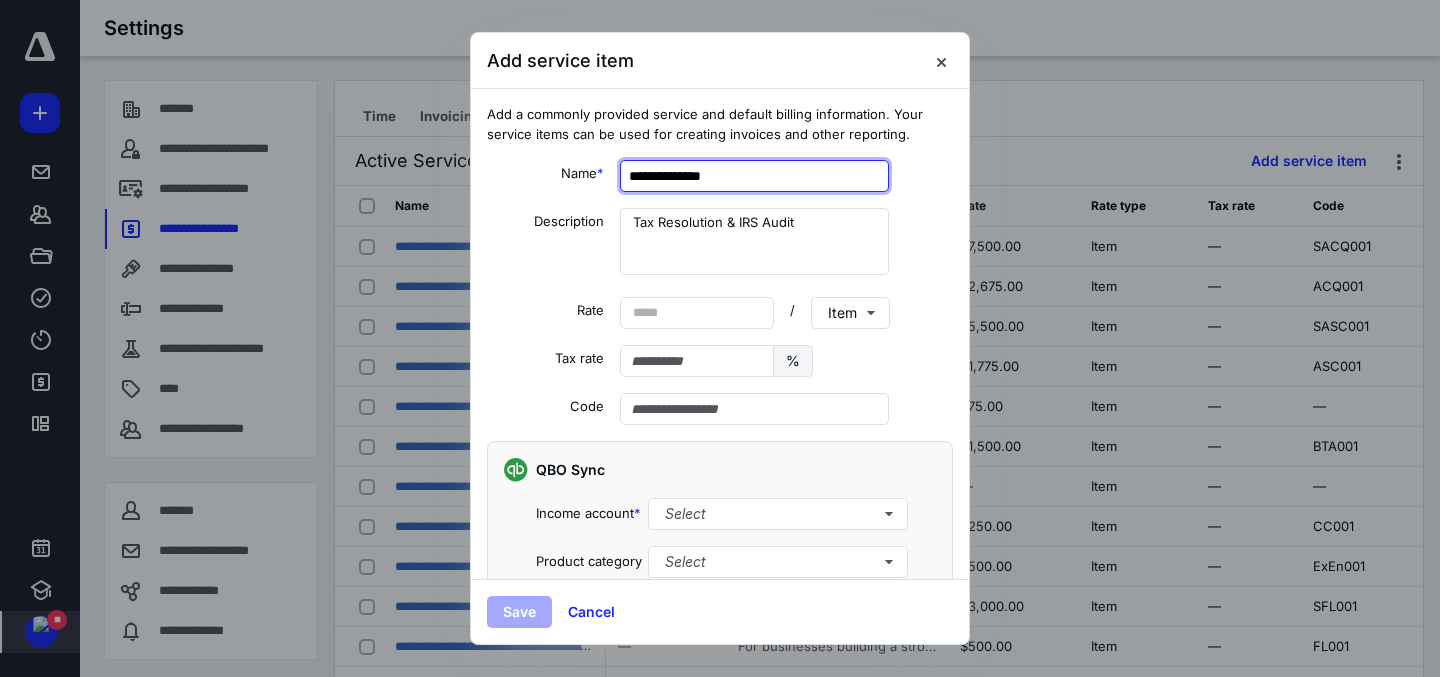 click on "**********" at bounding box center [754, 176] 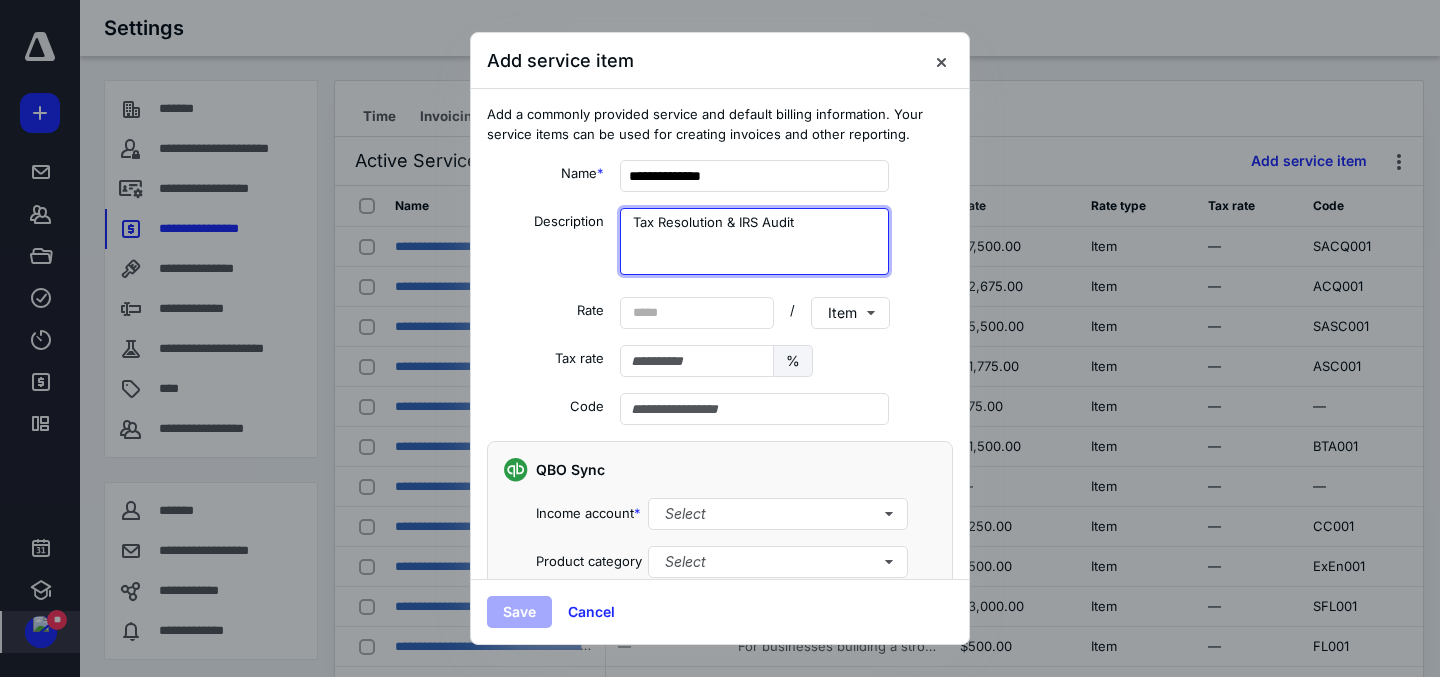 click on "Tax Resolution & IRS Audit" at bounding box center [754, 241] 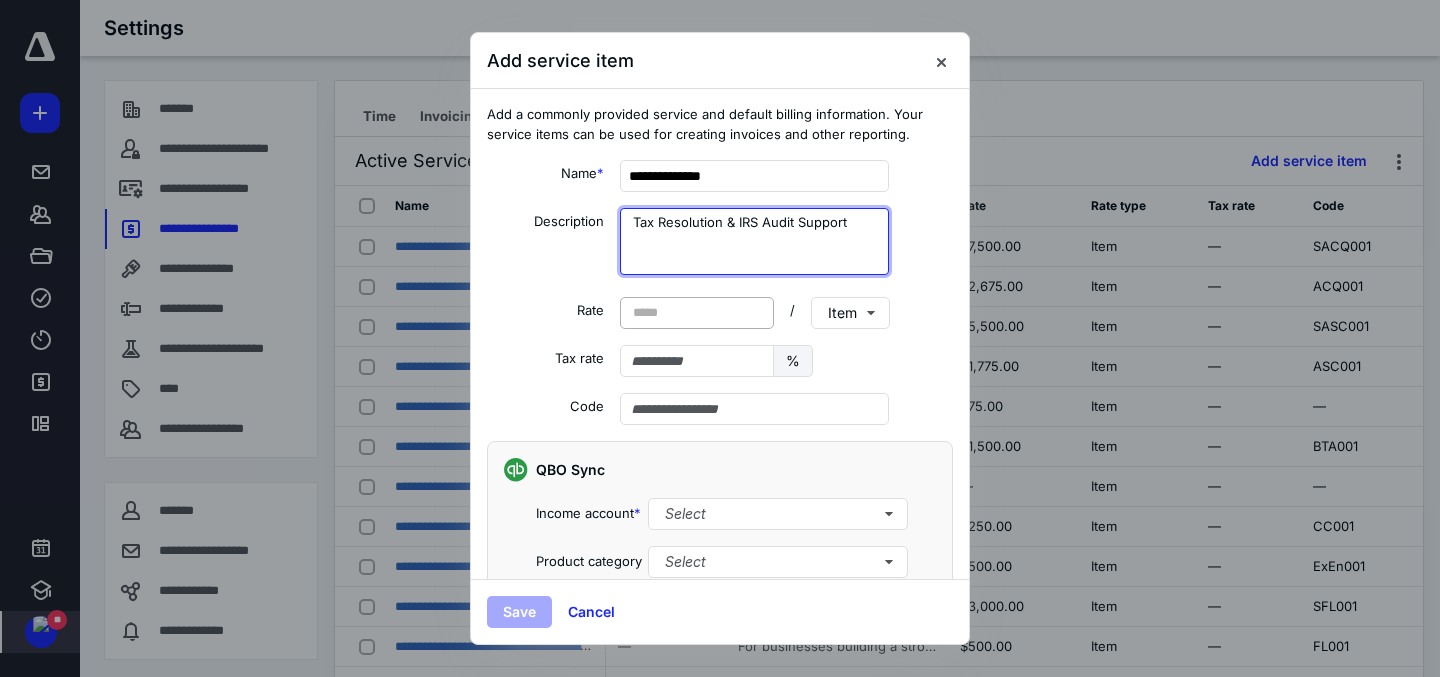 type on "Tax Resolution & IRS Audit Support" 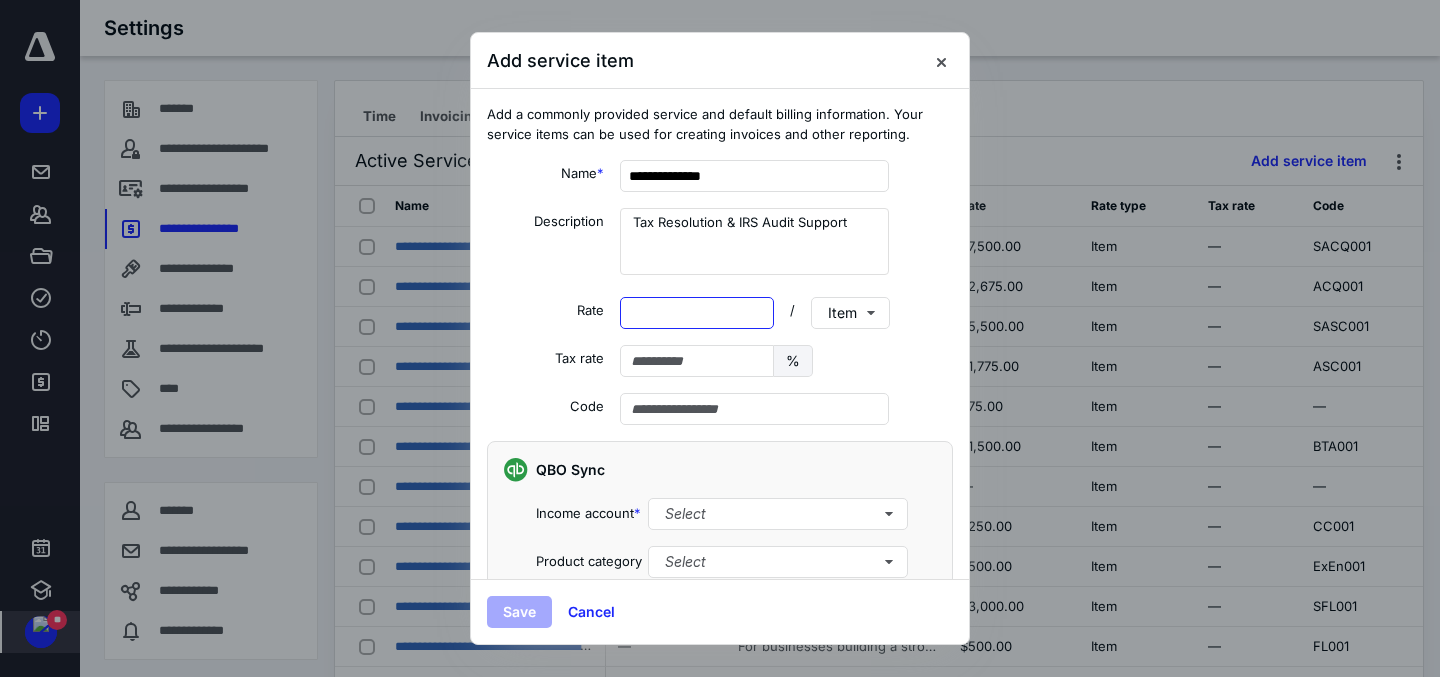 click on "*****" at bounding box center [697, 313] 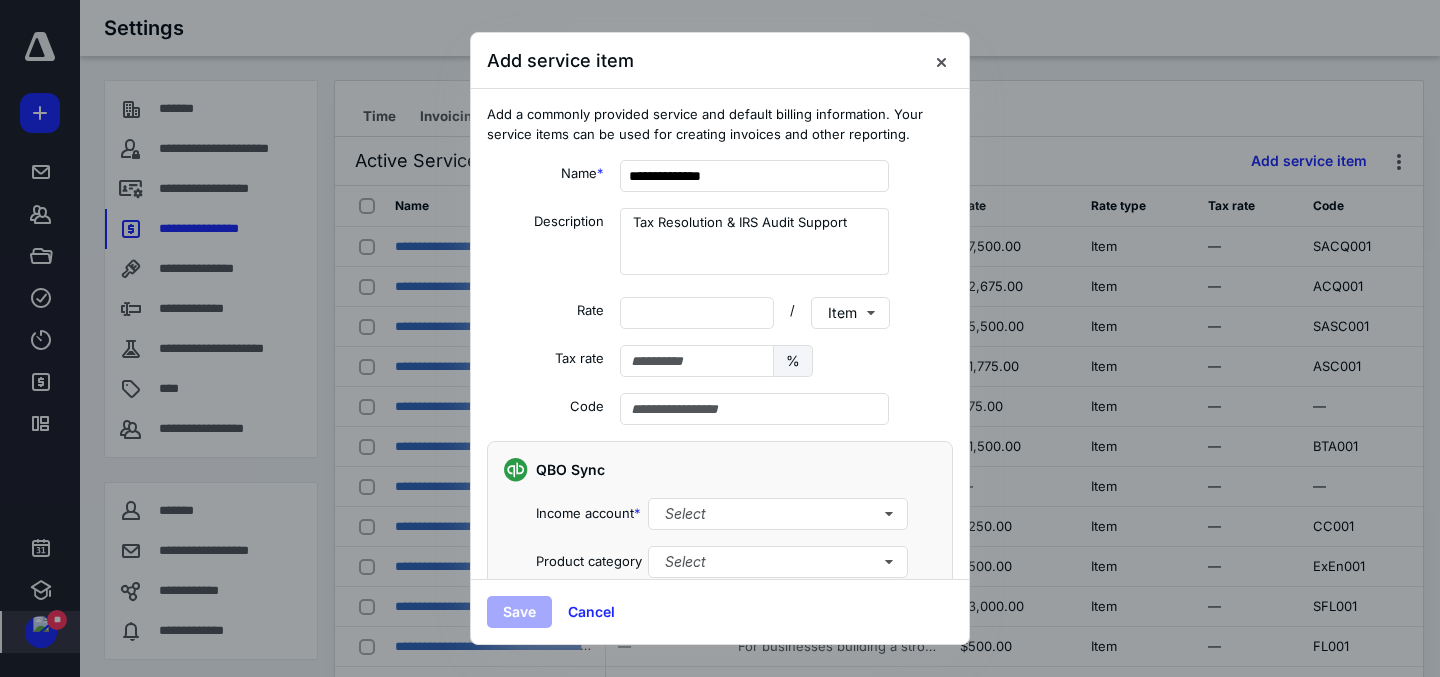 click on "Tax rate % Tax rate must be between 0% and 100%" at bounding box center (720, 361) 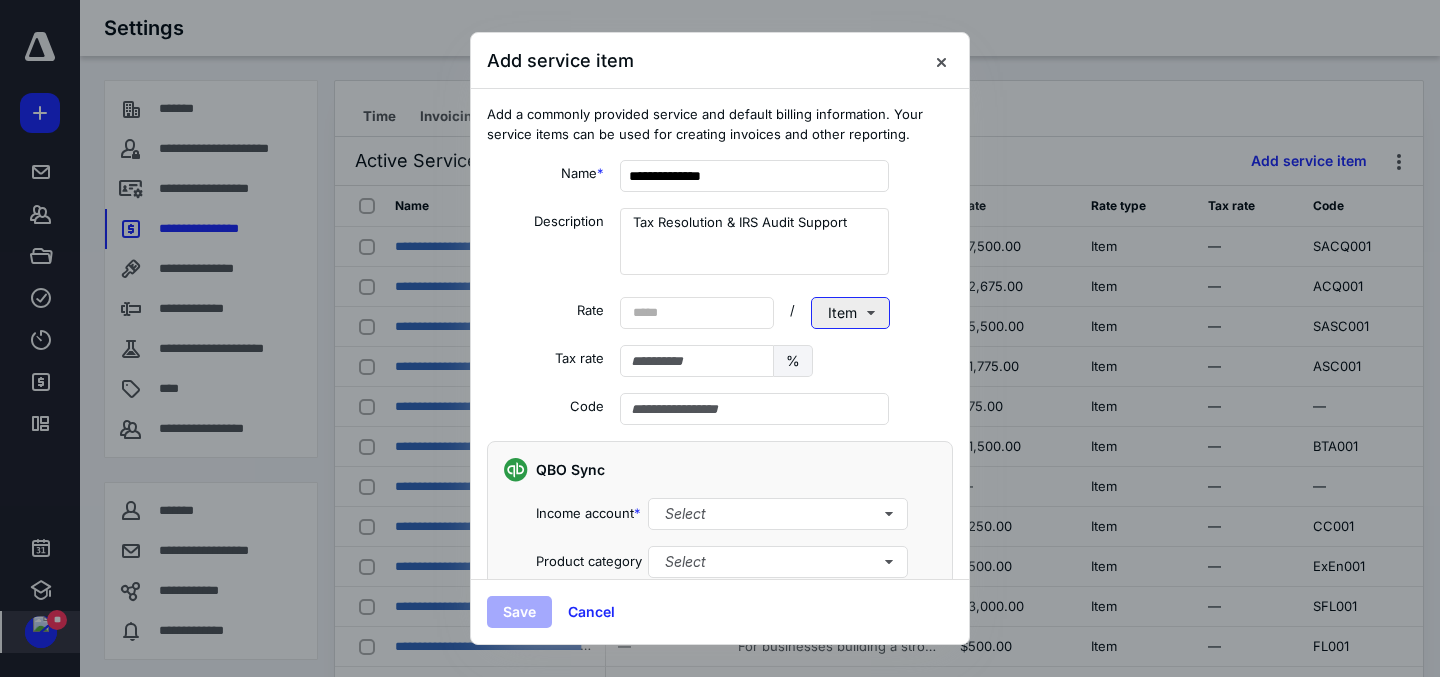 click on "Item" at bounding box center (850, 313) 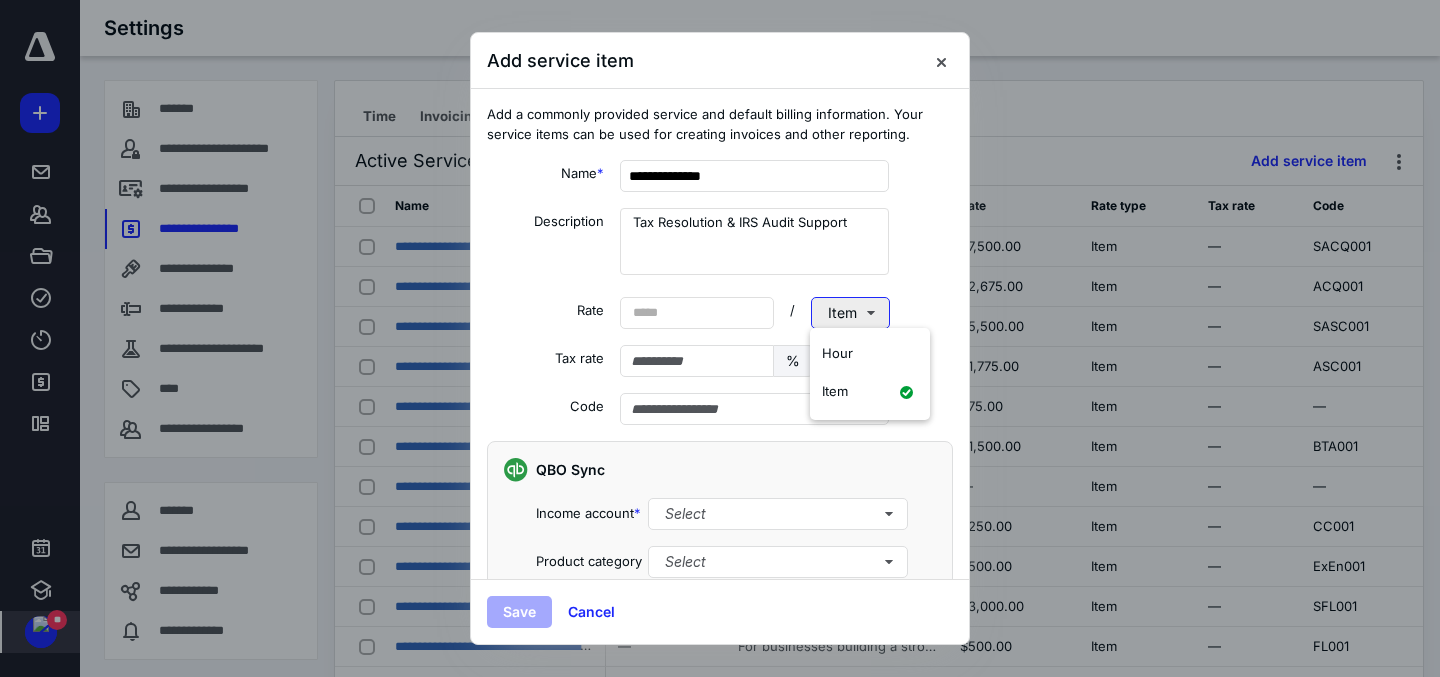 click on "Item" at bounding box center [850, 313] 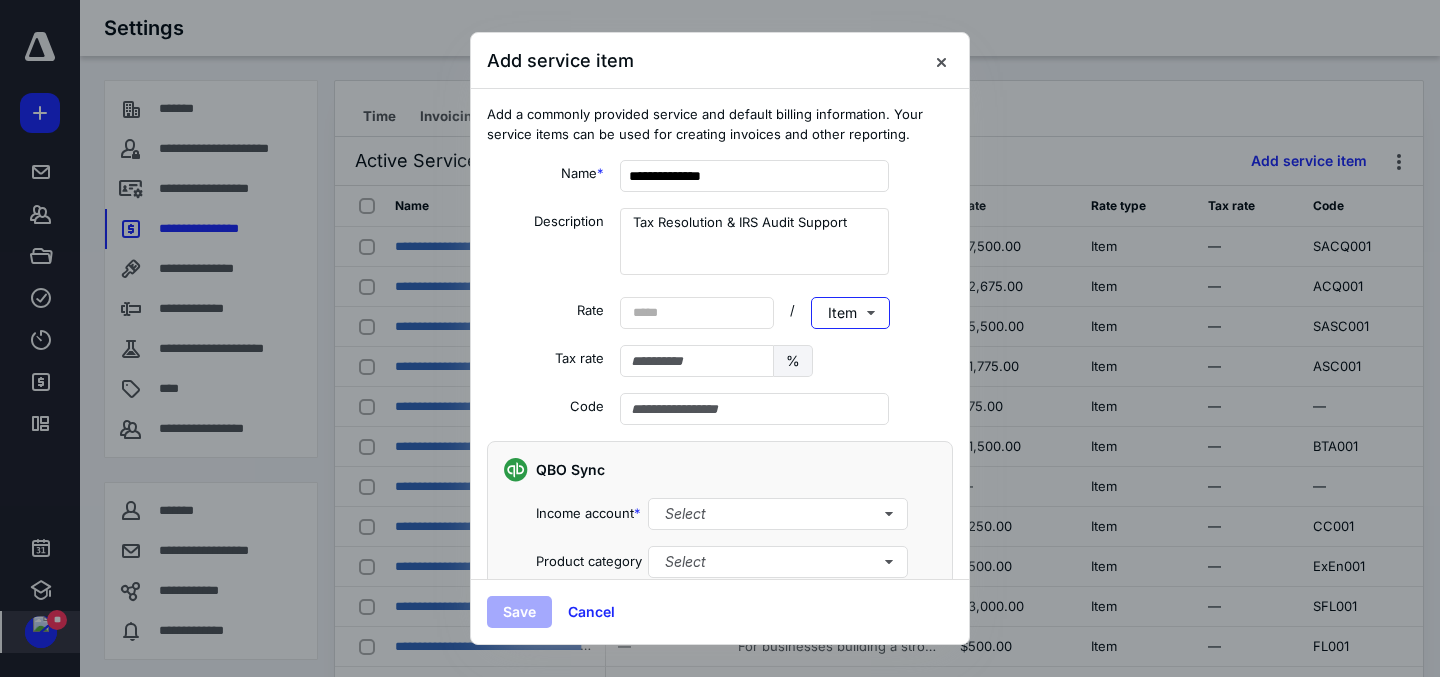 scroll, scrollTop: 23, scrollLeft: 0, axis: vertical 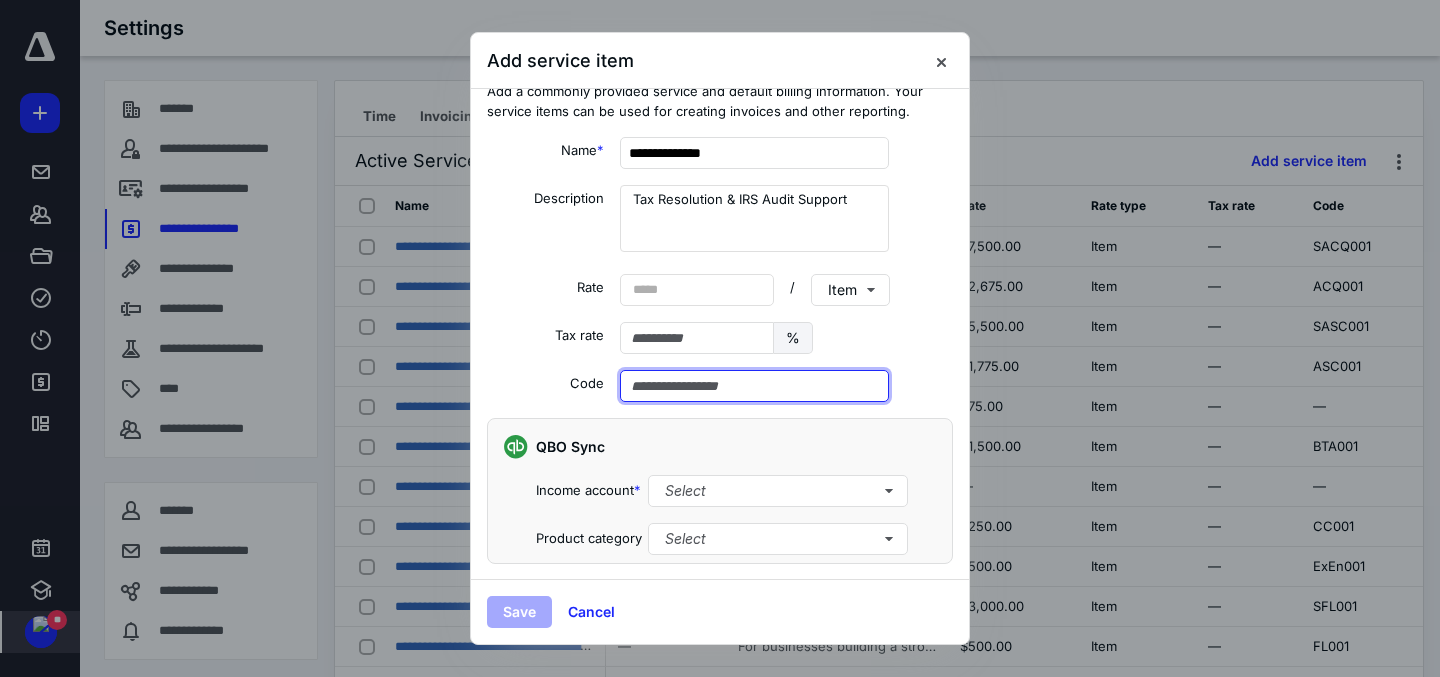 click at bounding box center [754, 386] 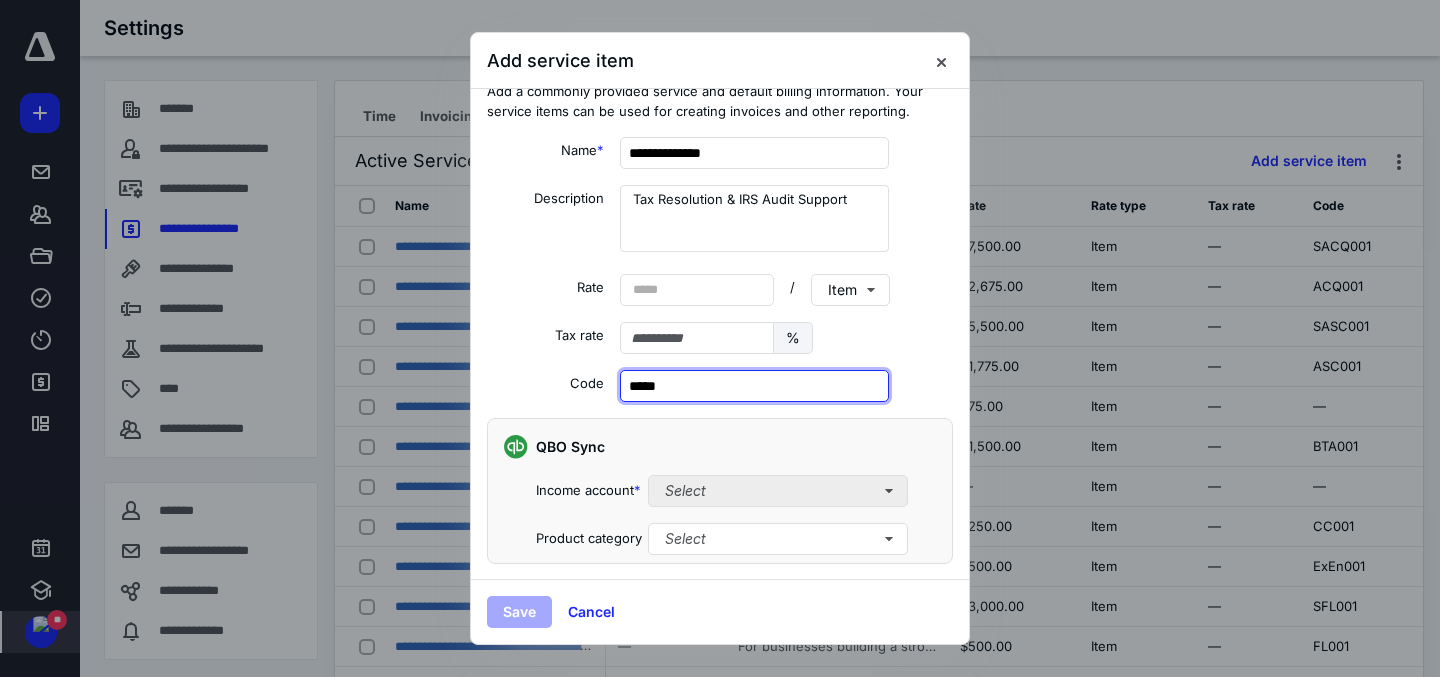 type on "*****" 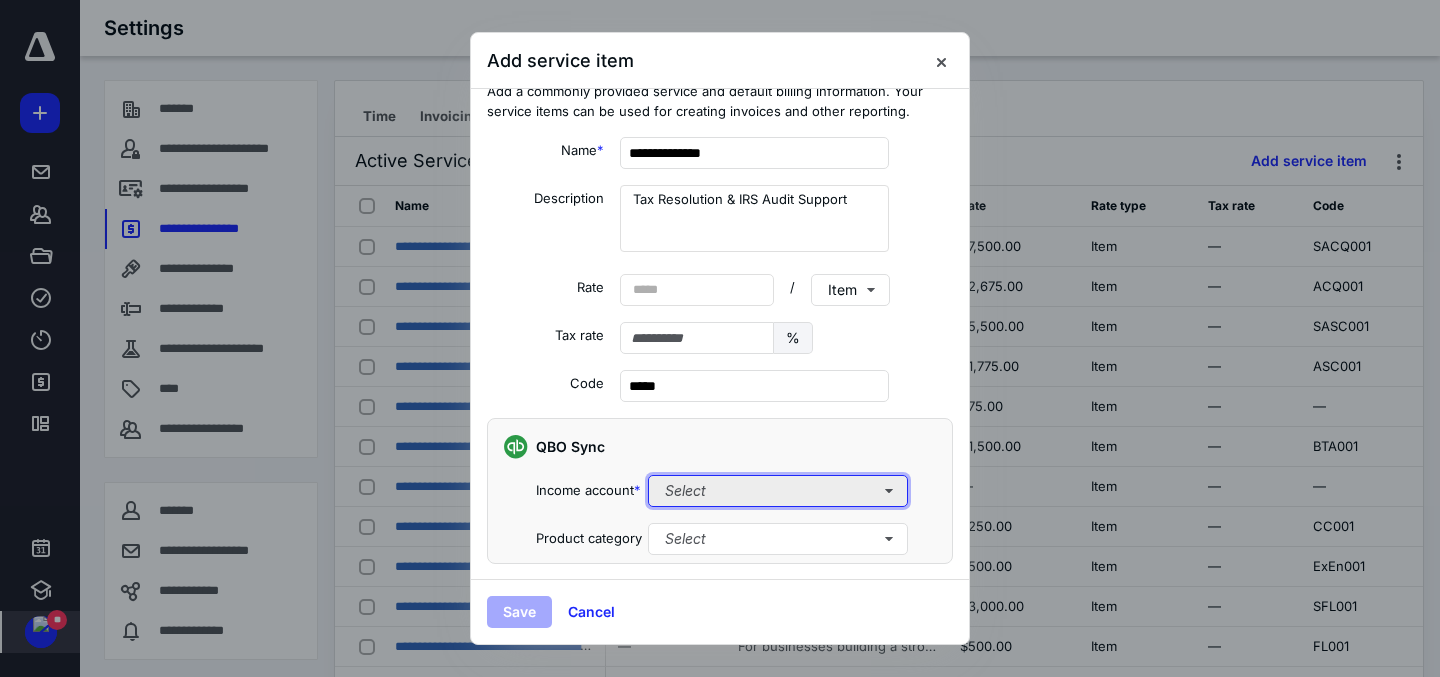 click on "Select" at bounding box center (778, 491) 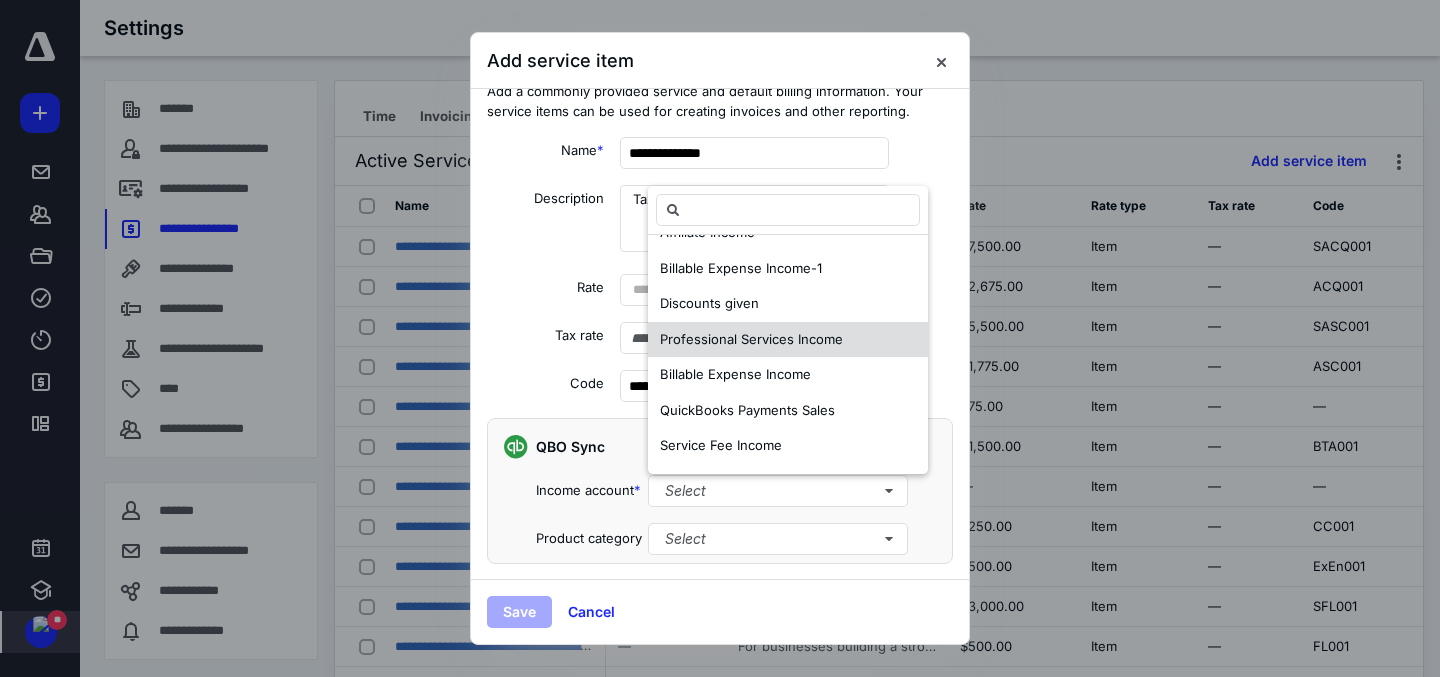 scroll, scrollTop: 0, scrollLeft: 0, axis: both 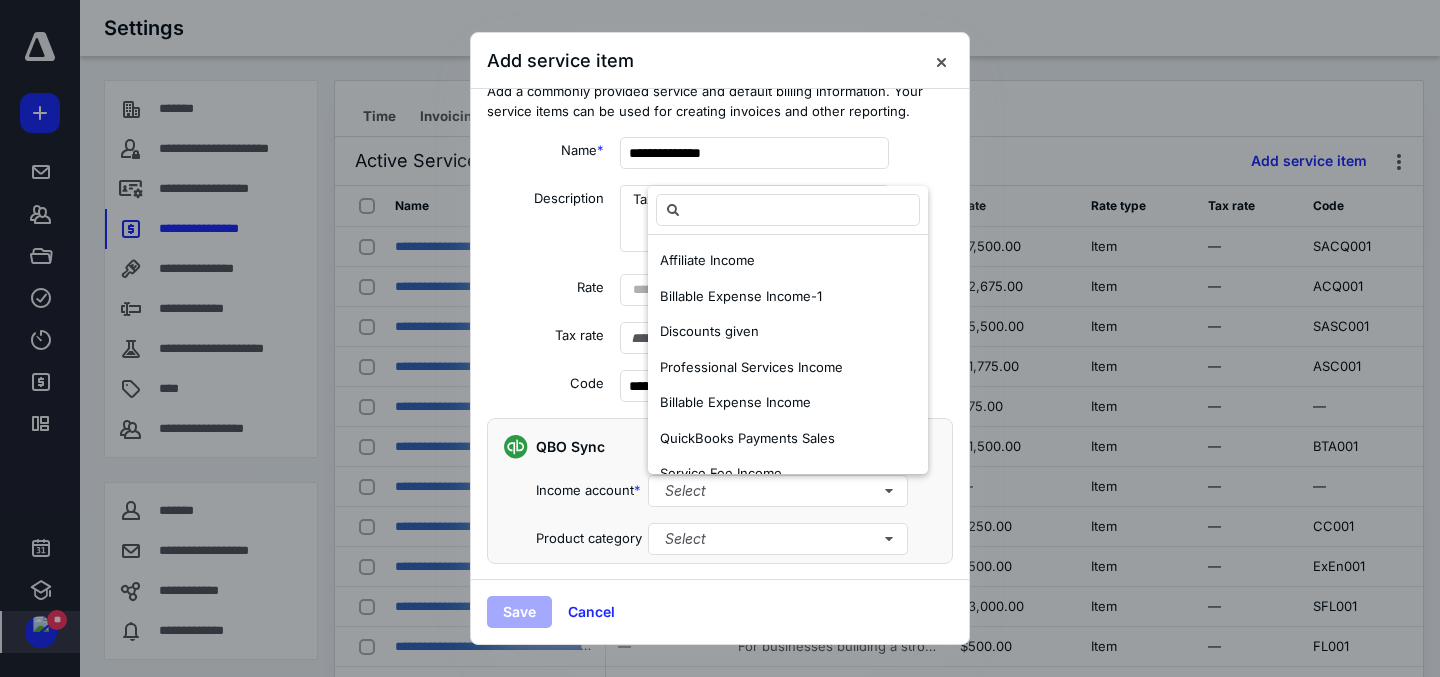 click on "Code" at bounding box center [545, 386] 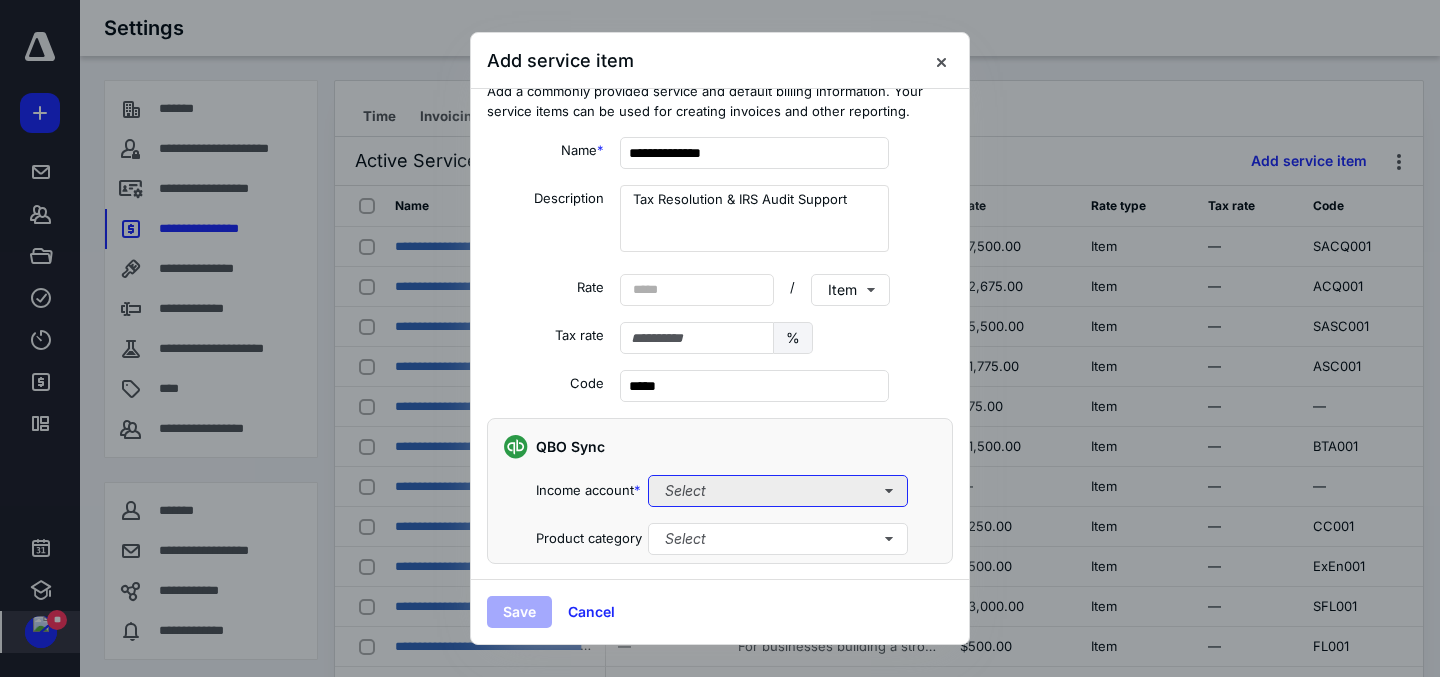 click on "Select" at bounding box center [778, 491] 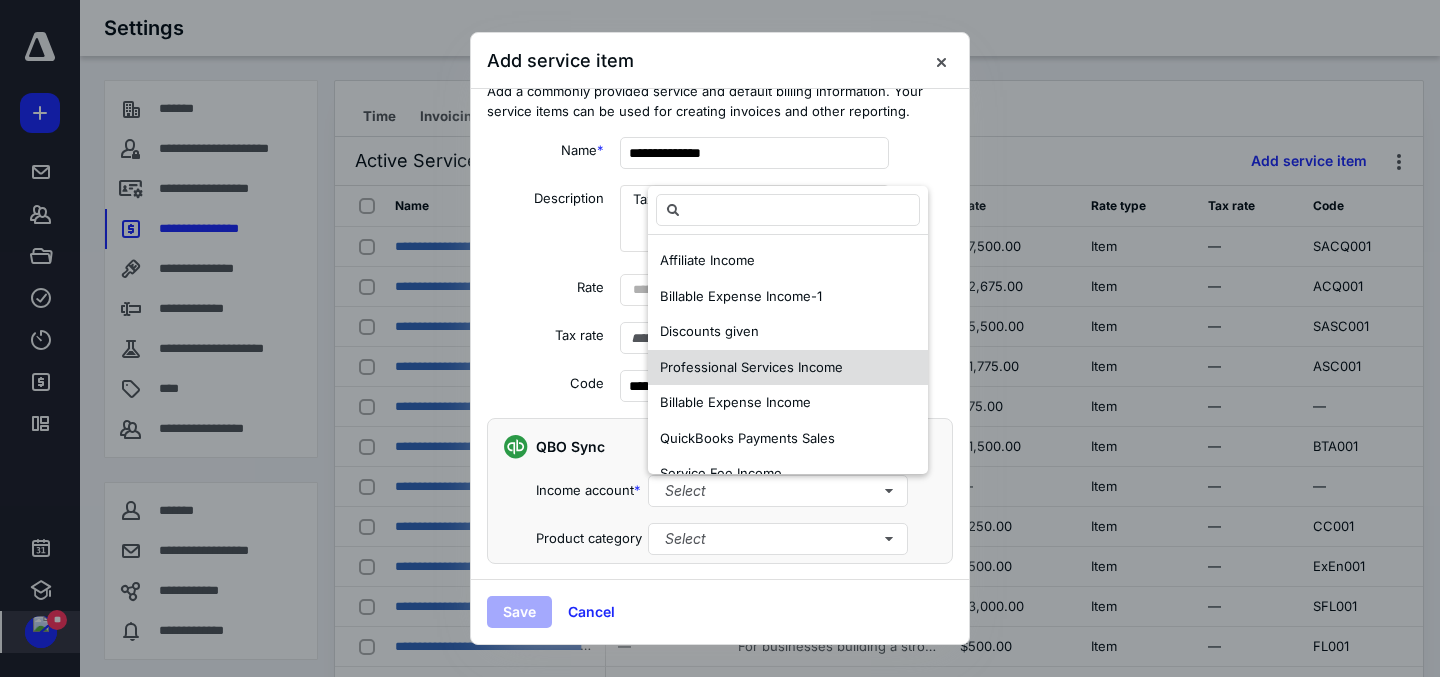 click on "Professional Services Income" at bounding box center (788, 368) 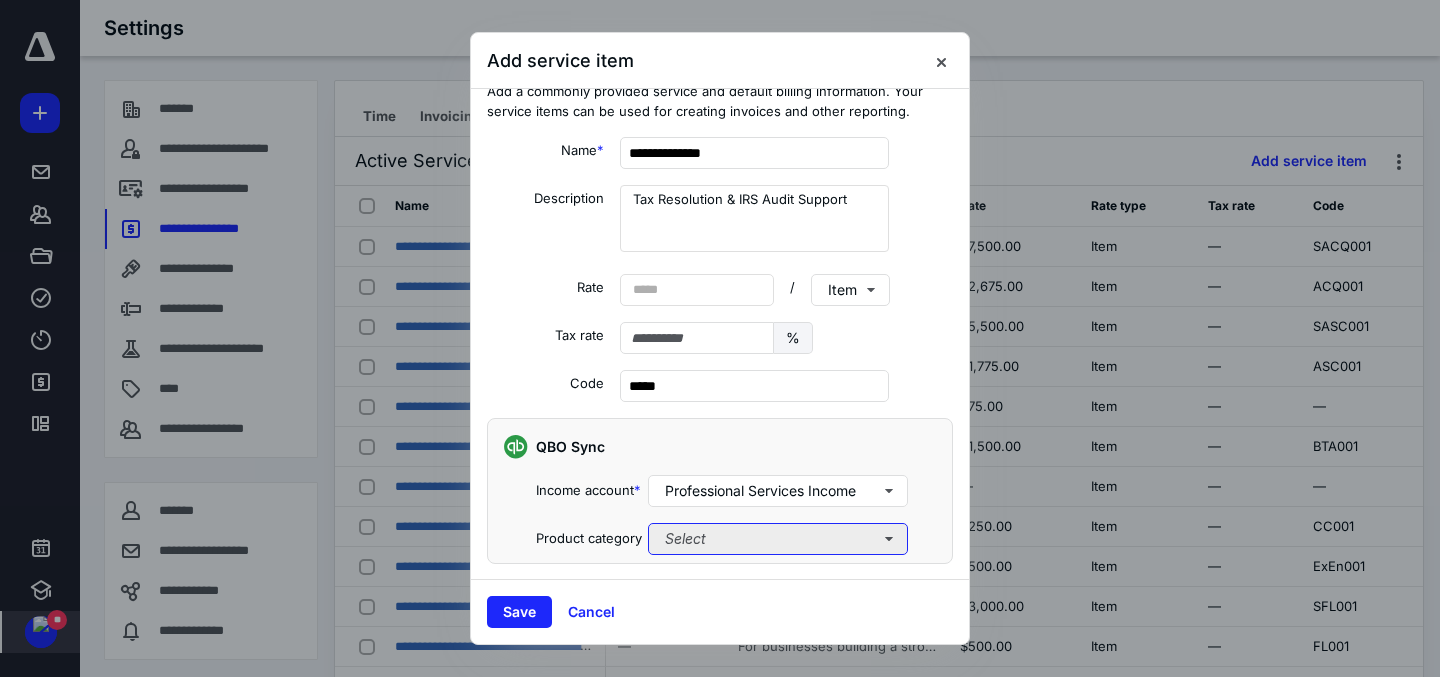 click on "Select" at bounding box center [778, 539] 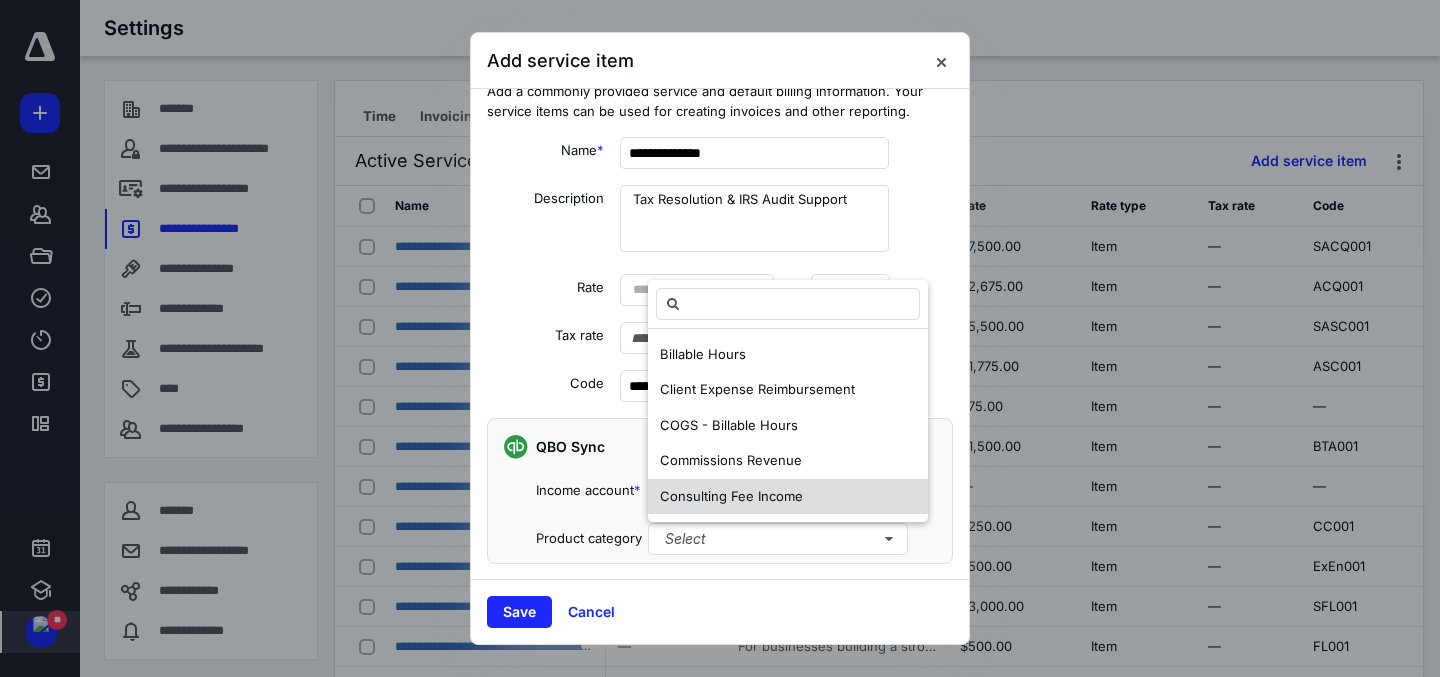 click on "Consulting Fee Income" at bounding box center (788, 497) 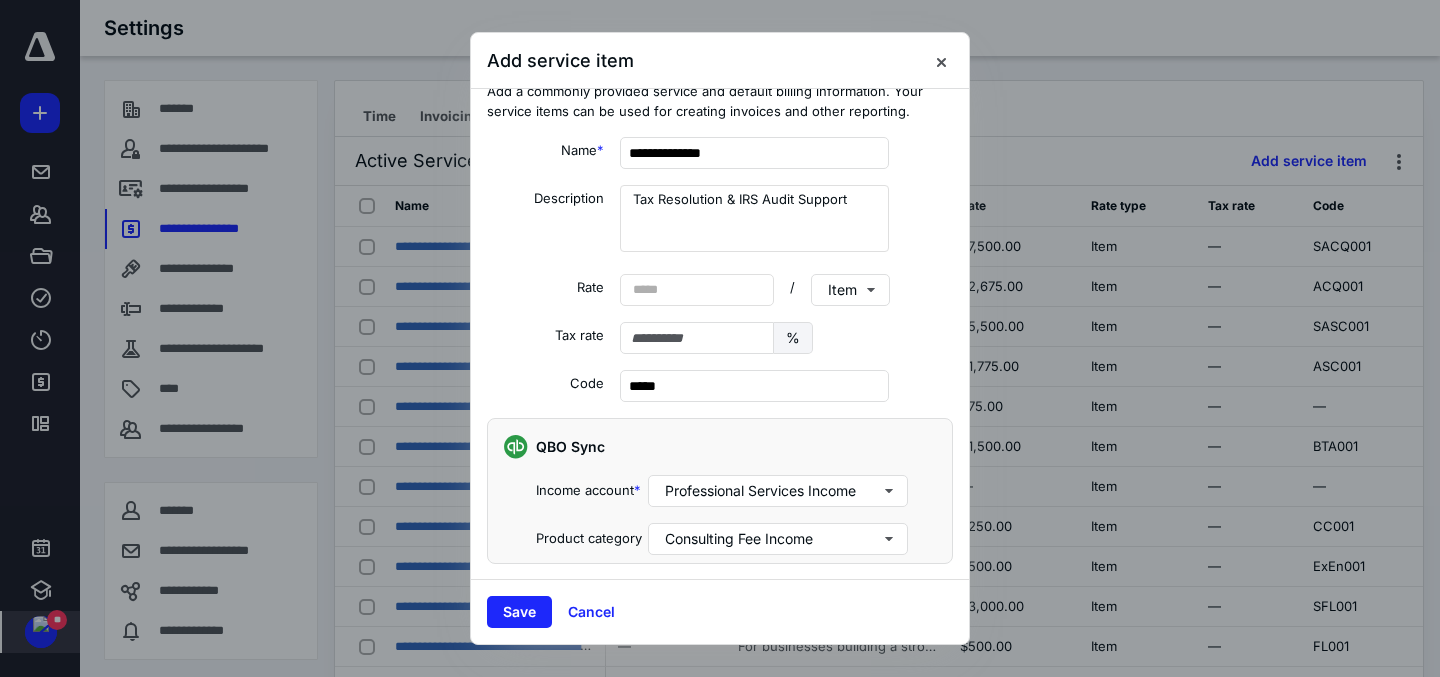 click on "QBO Sync Income account * Professional Services Income Product category Consulting Fee Income" at bounding box center (720, 491) 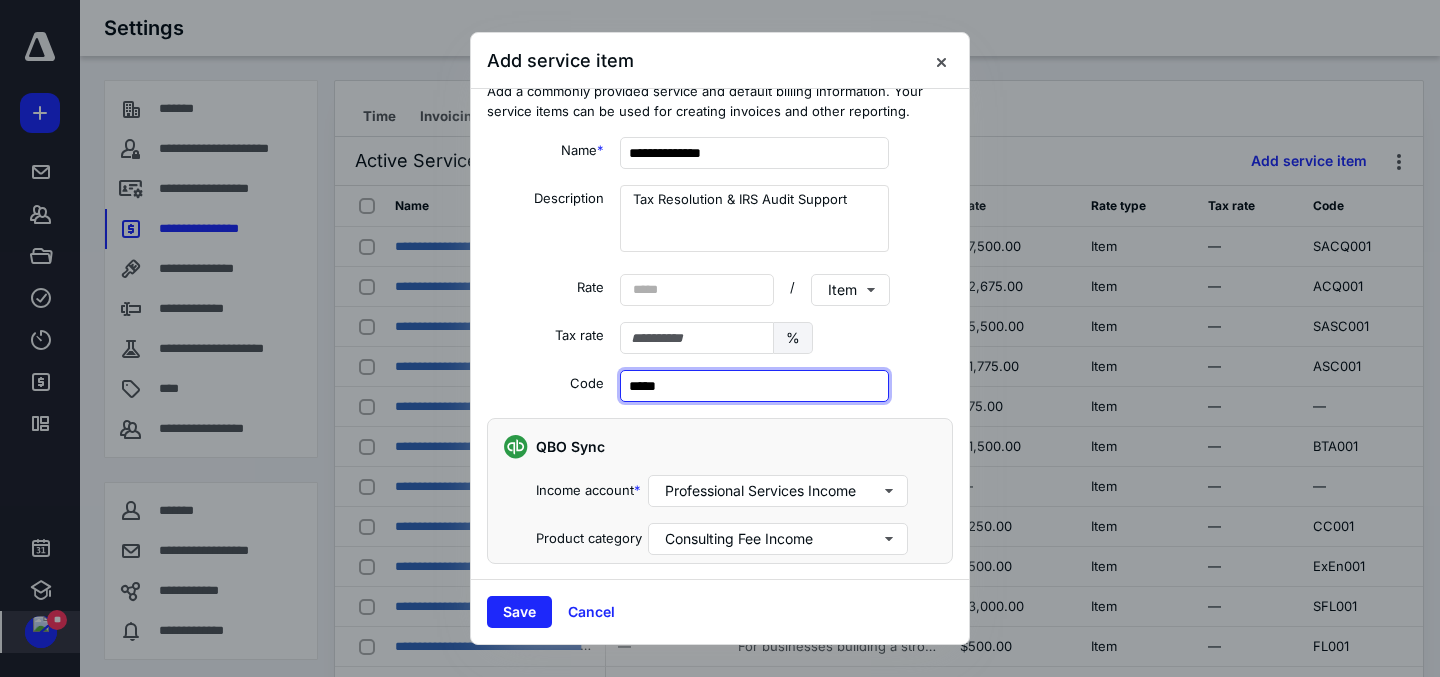 click on "*****" at bounding box center (754, 386) 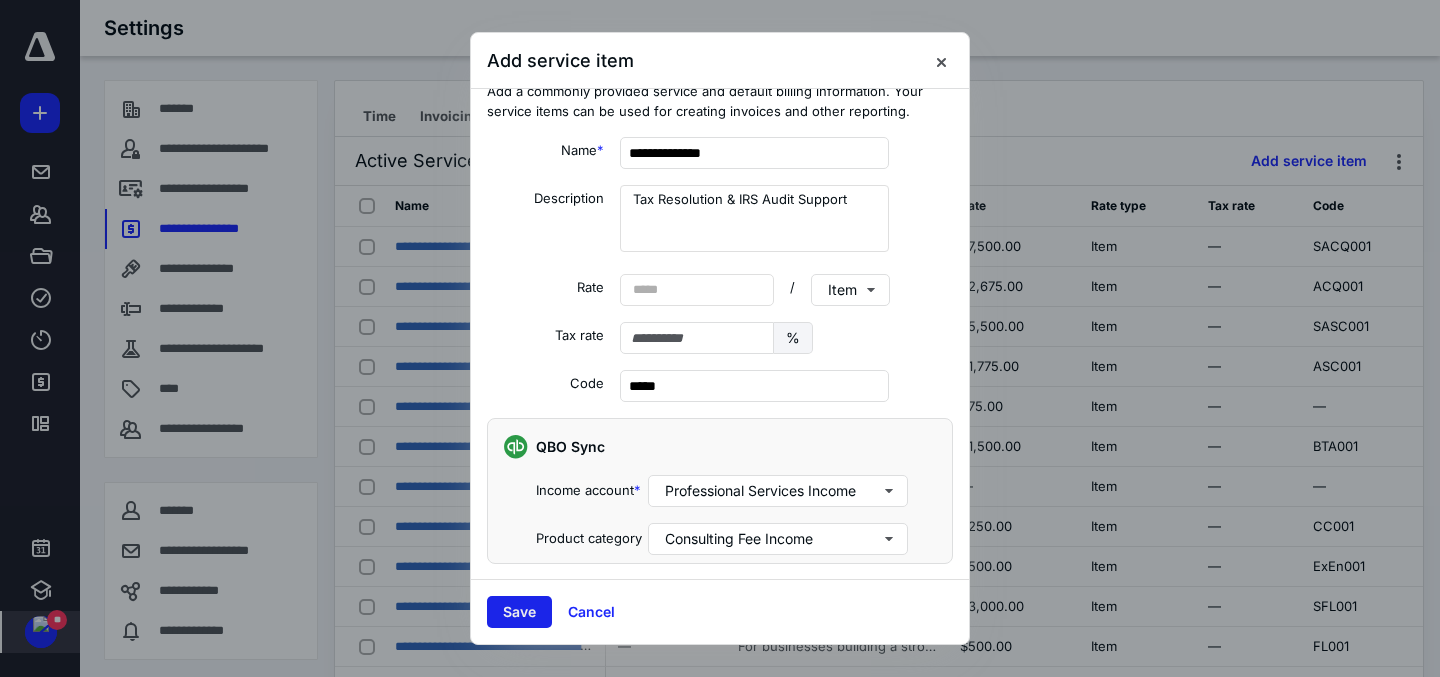 drag, startPoint x: 515, startPoint y: 609, endPoint x: 522, endPoint y: 599, distance: 12.206555 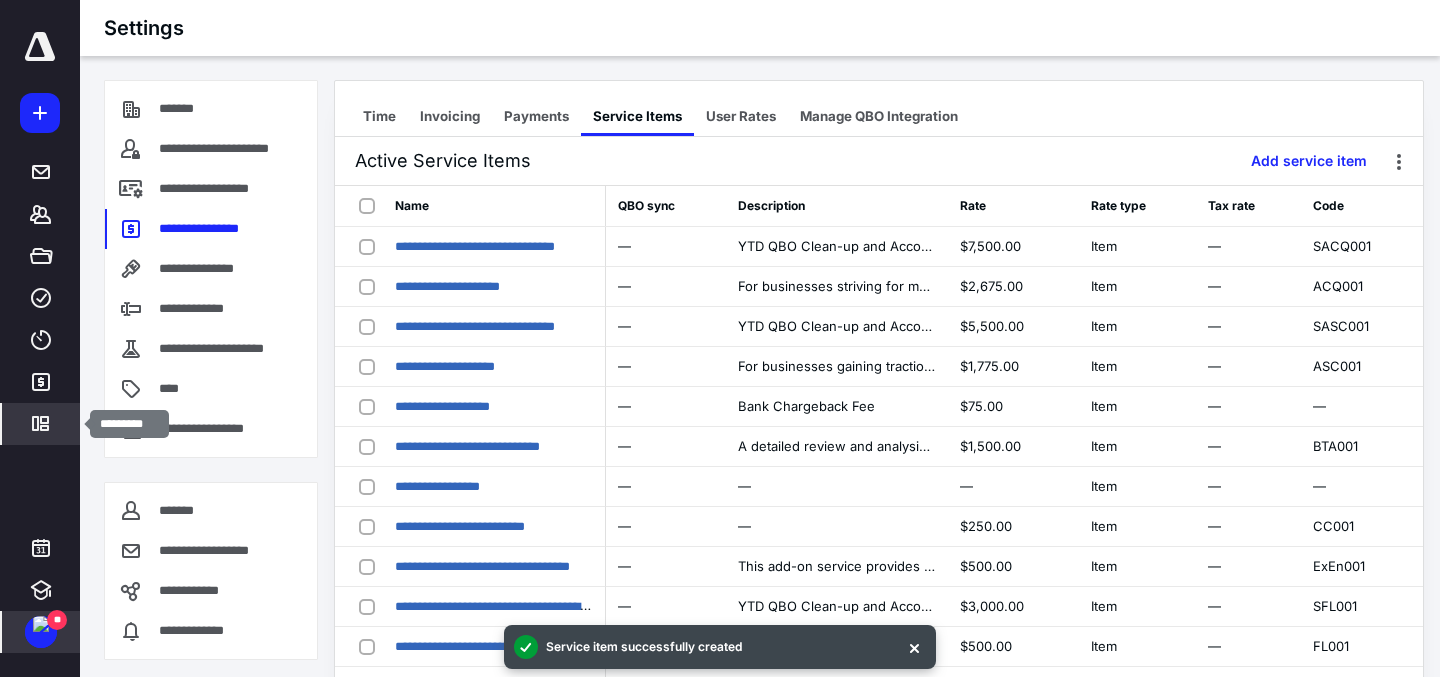 click on "*********" at bounding box center [41, 424] 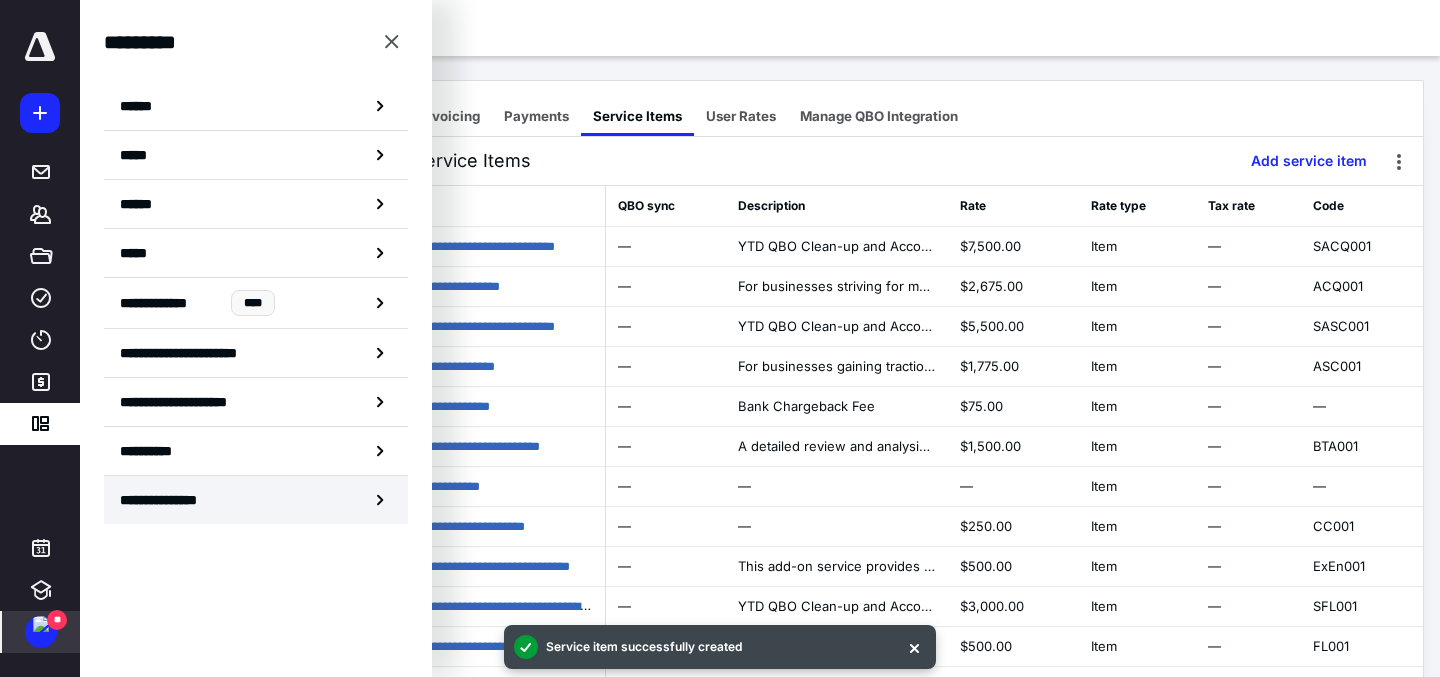 click on "**********" at bounding box center (256, 500) 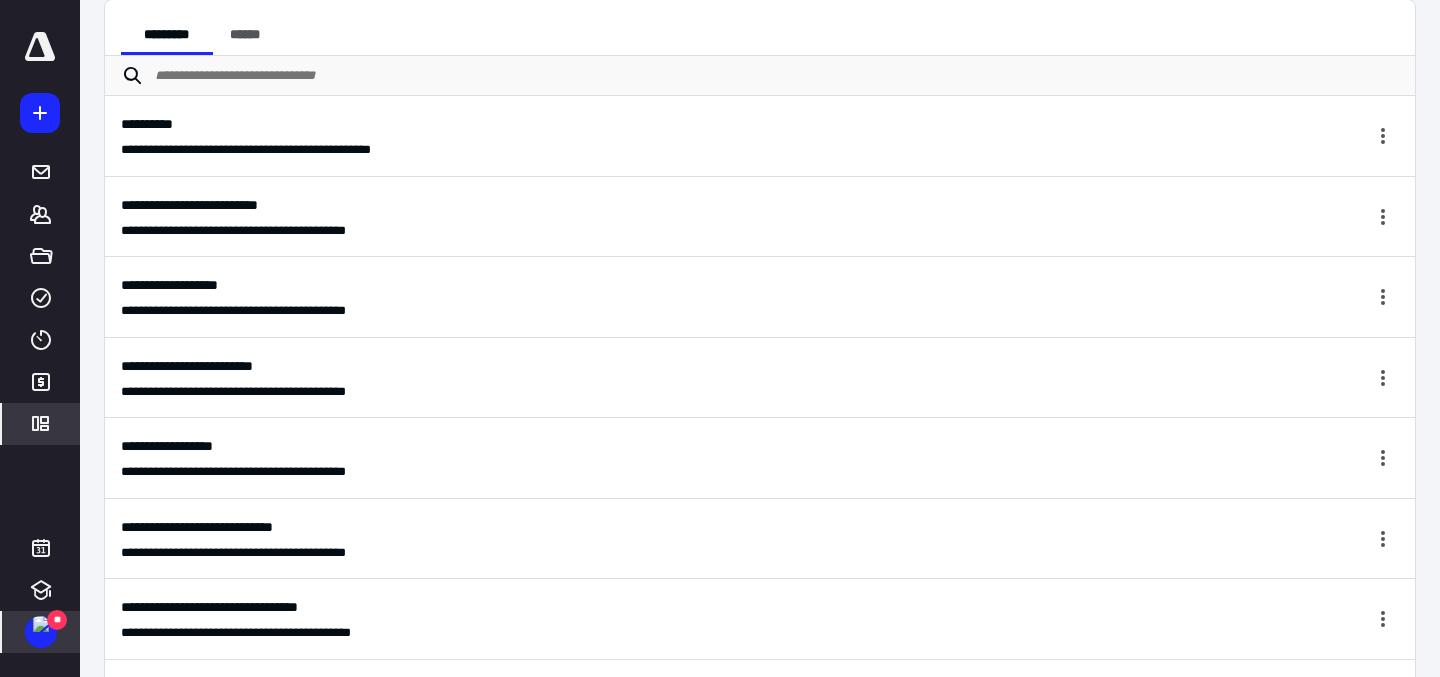 scroll, scrollTop: 0, scrollLeft: 0, axis: both 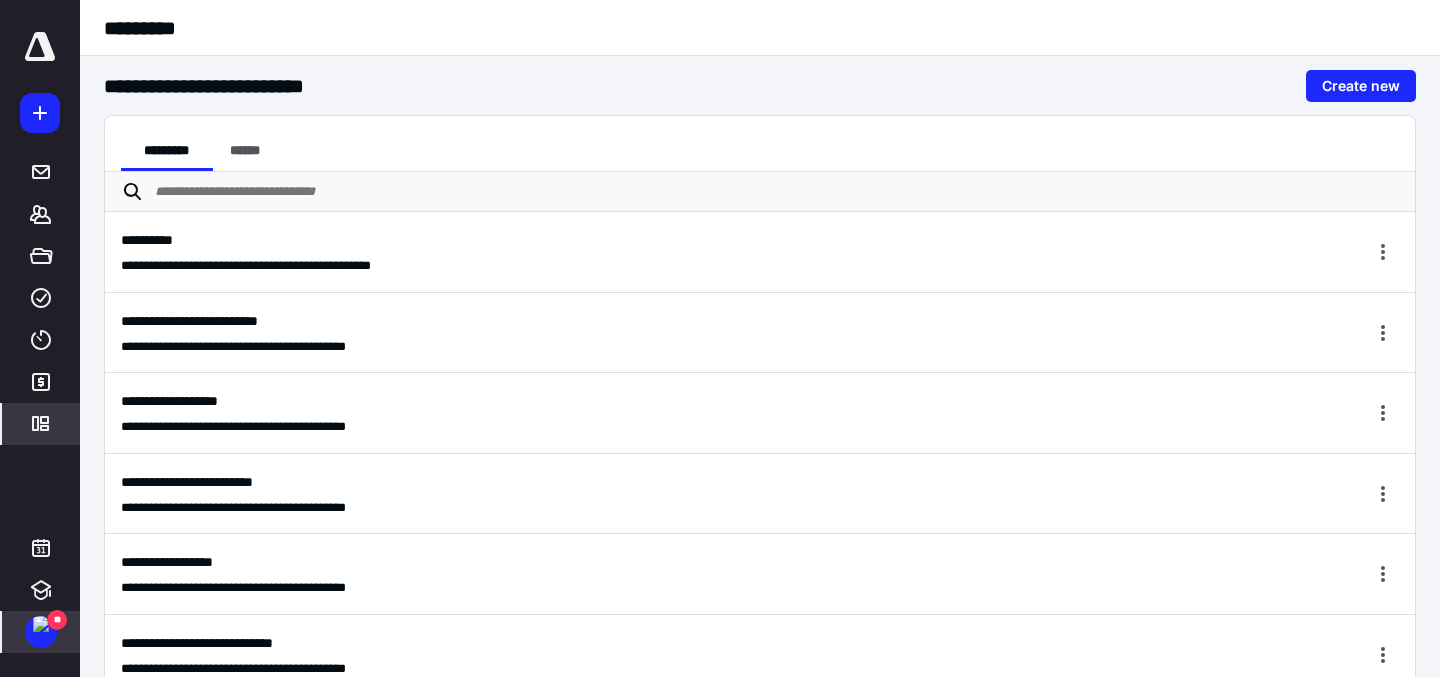click on "**********" at bounding box center [760, 85] 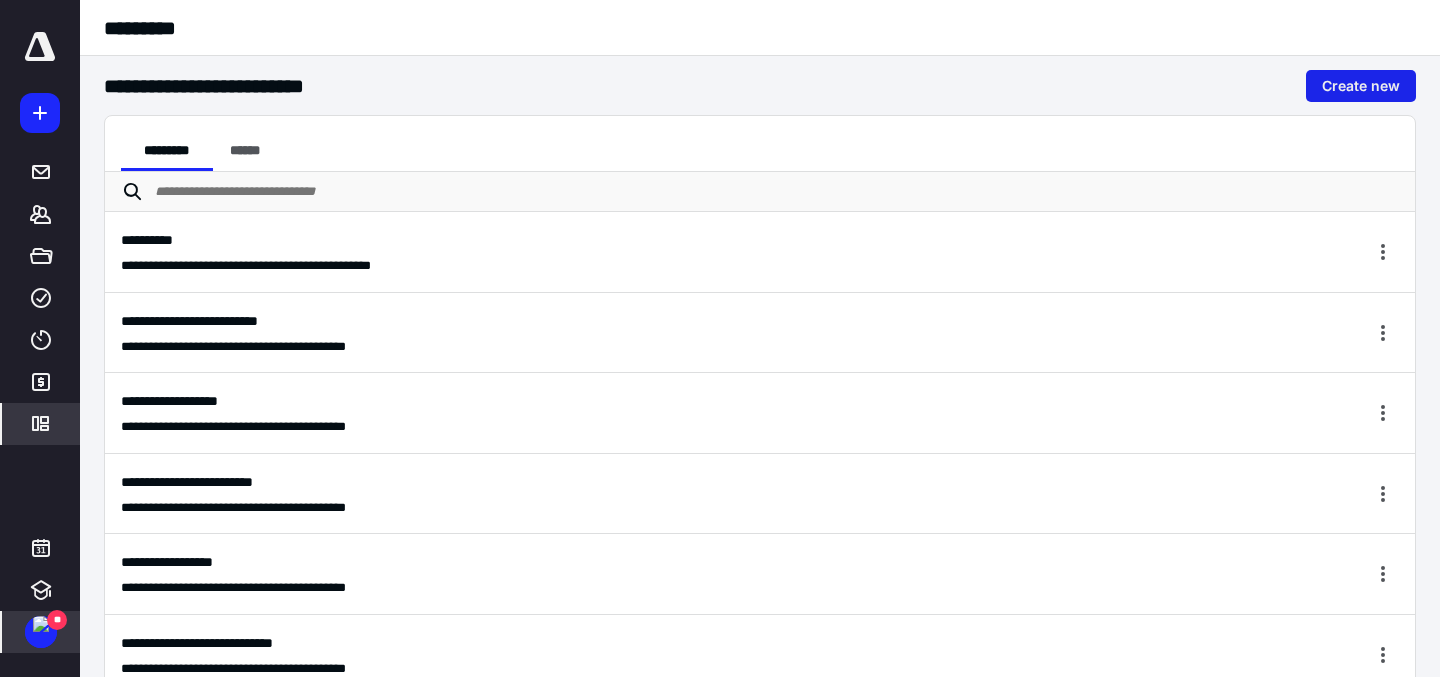 click on "Create new" at bounding box center (1361, 86) 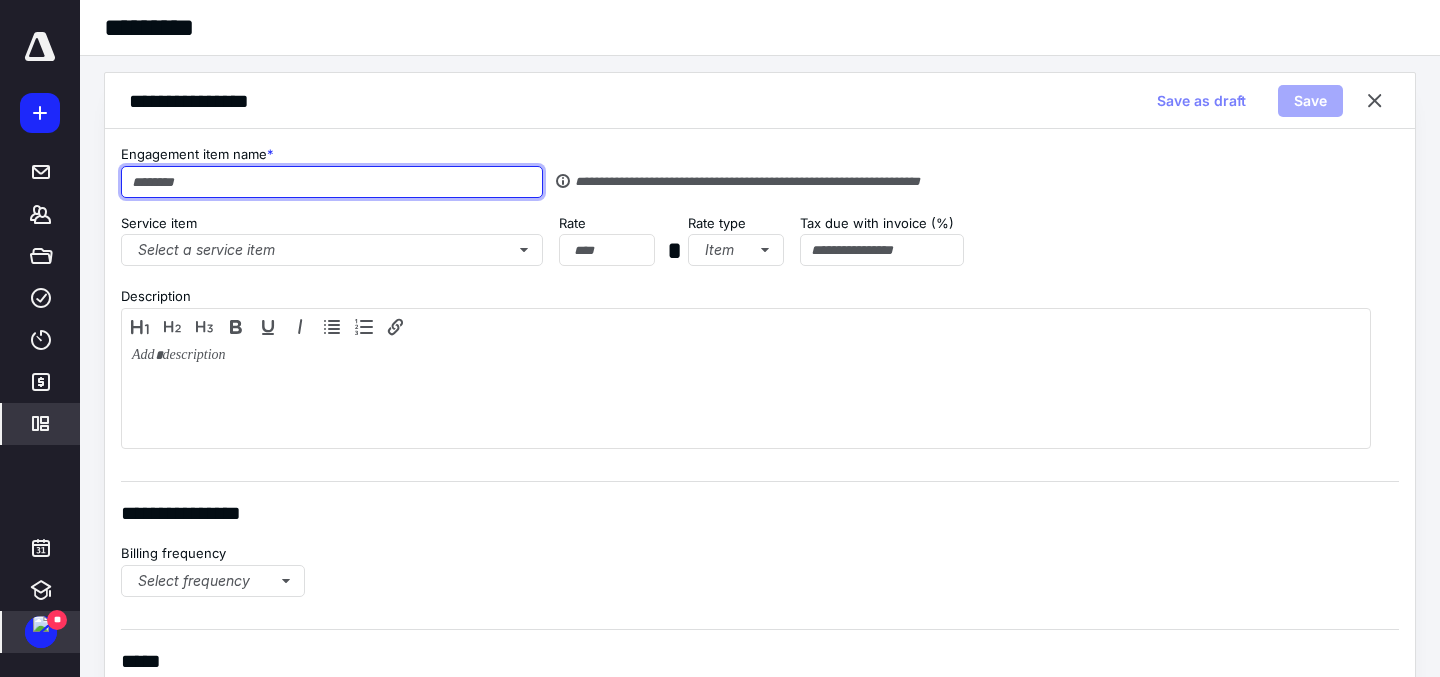 click at bounding box center (332, 182) 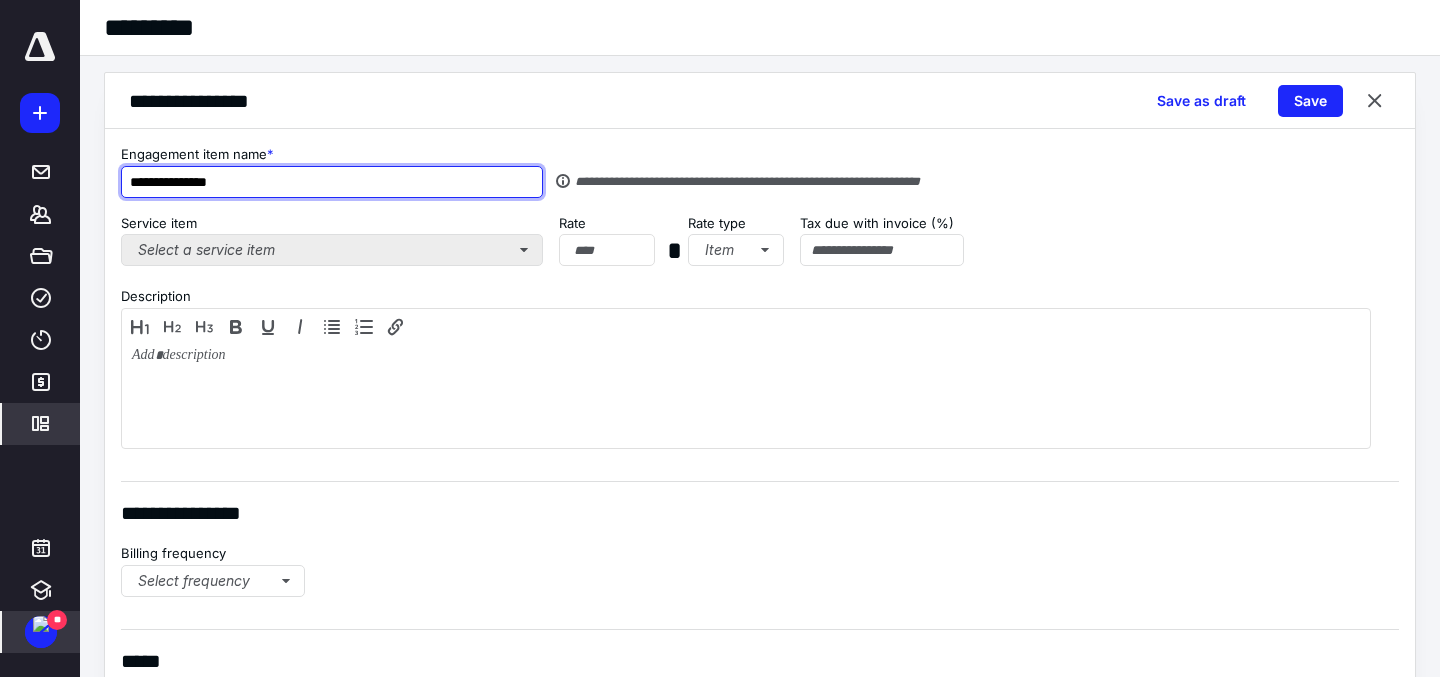 type on "**********" 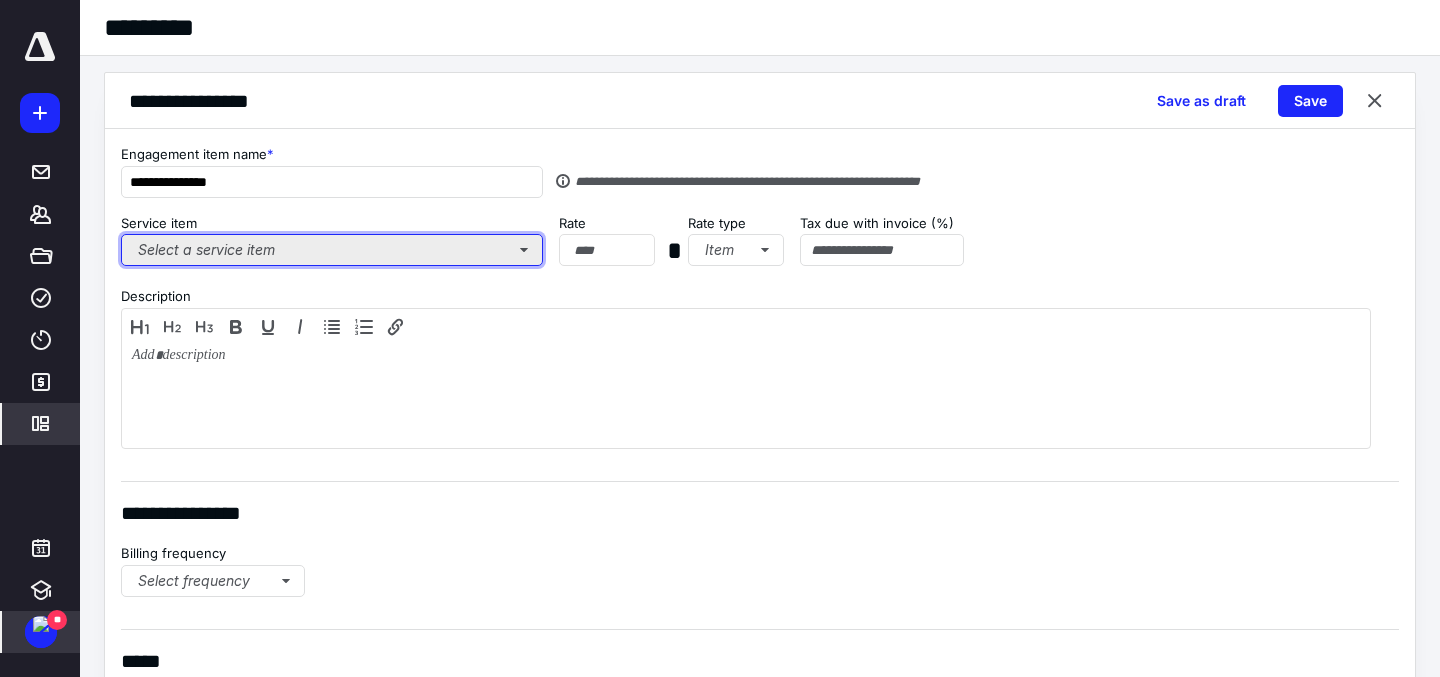 click on "Select a service item" at bounding box center [332, 250] 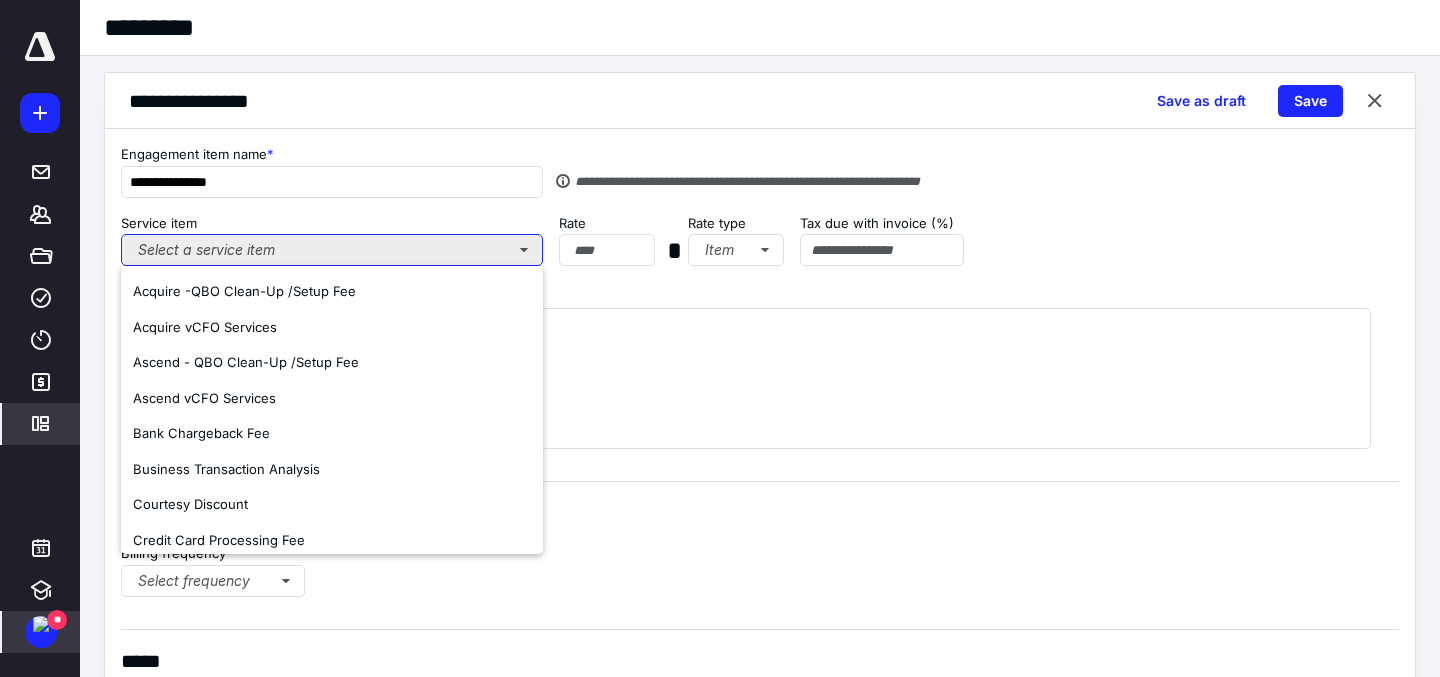 type 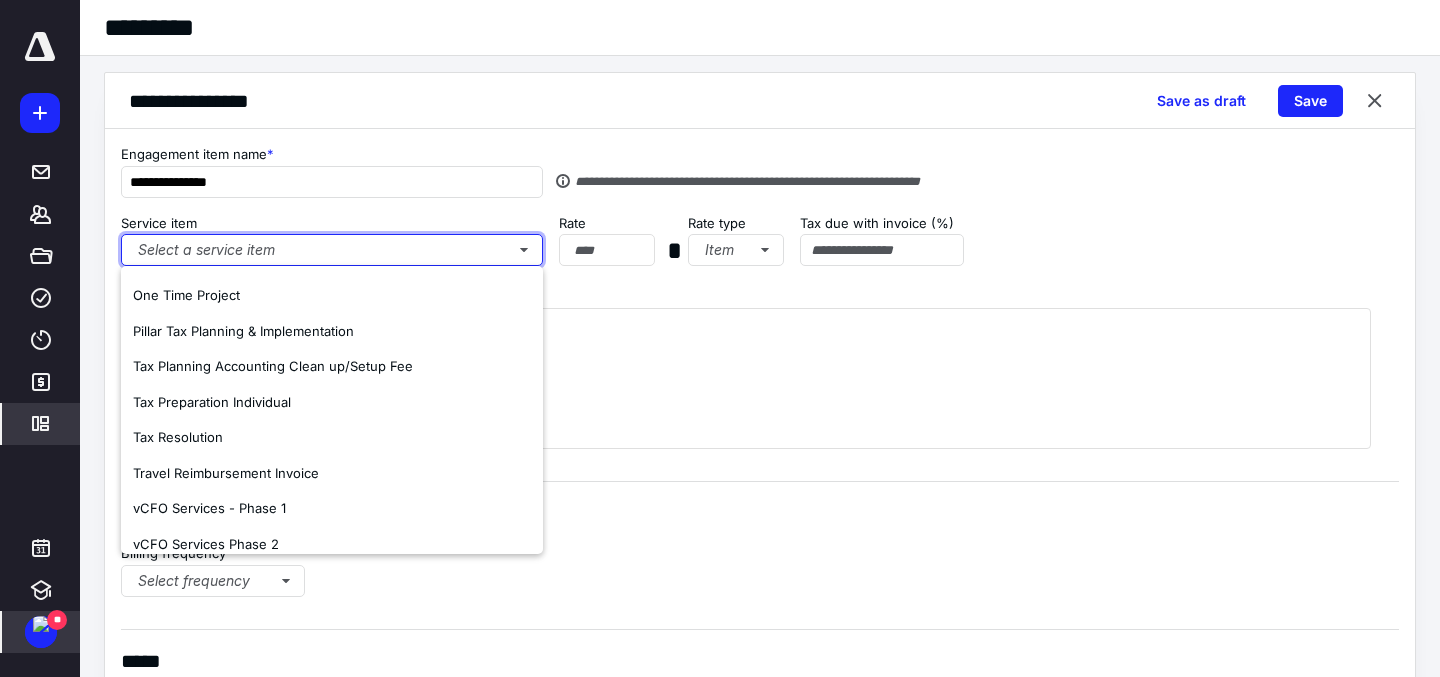 scroll, scrollTop: 509, scrollLeft: 0, axis: vertical 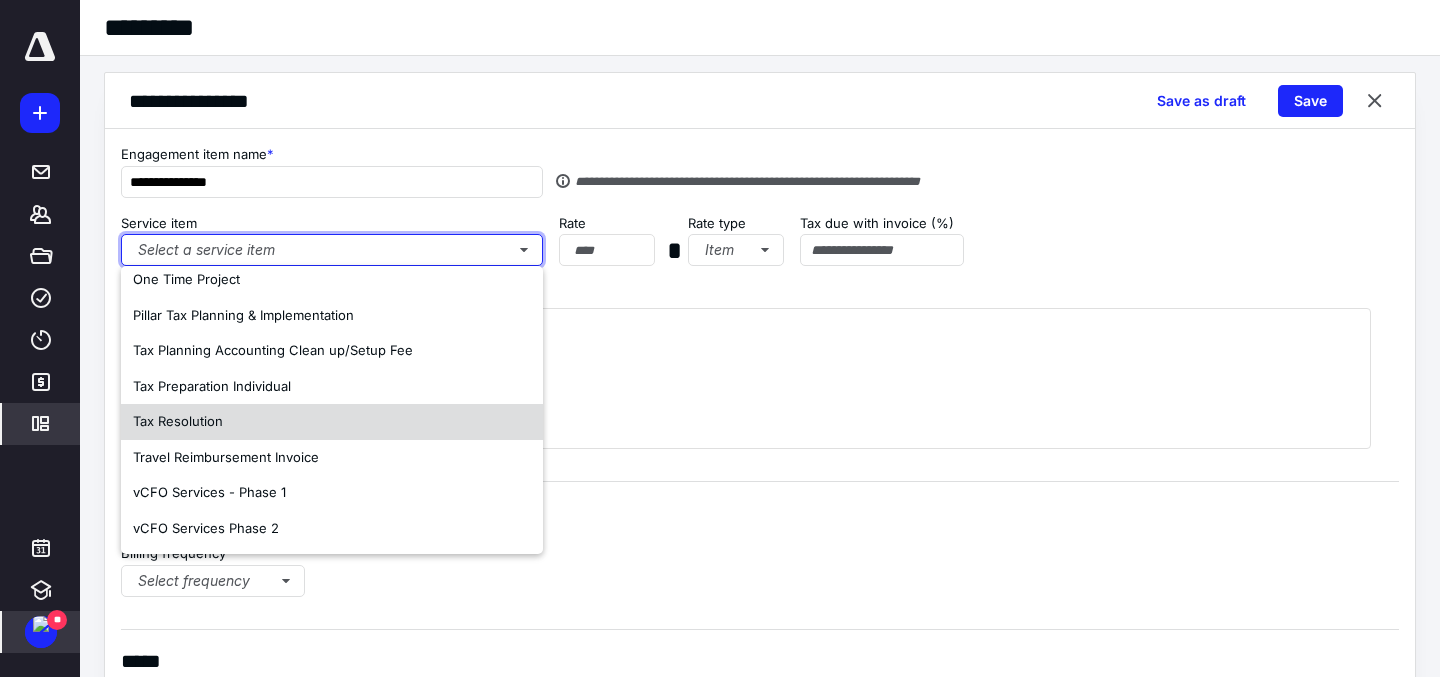 click on "Tax Resolution" at bounding box center [332, 422] 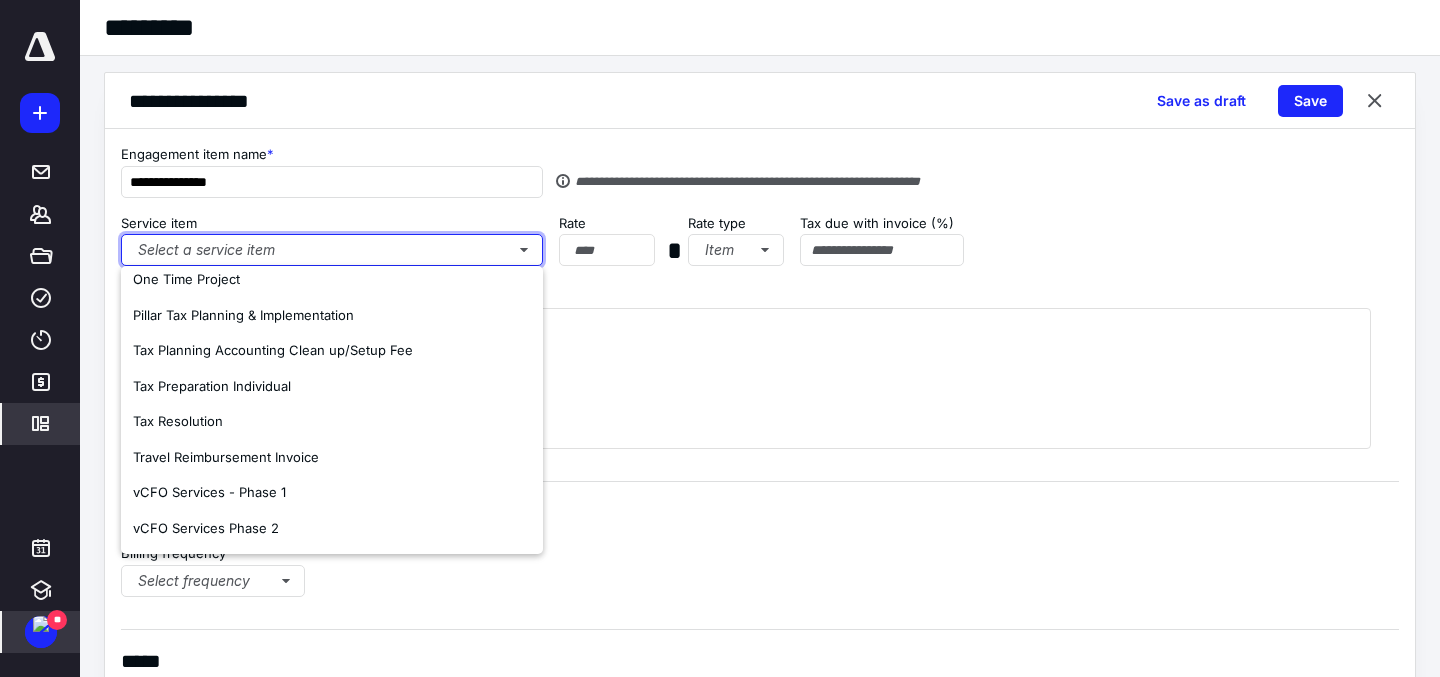 type on "*" 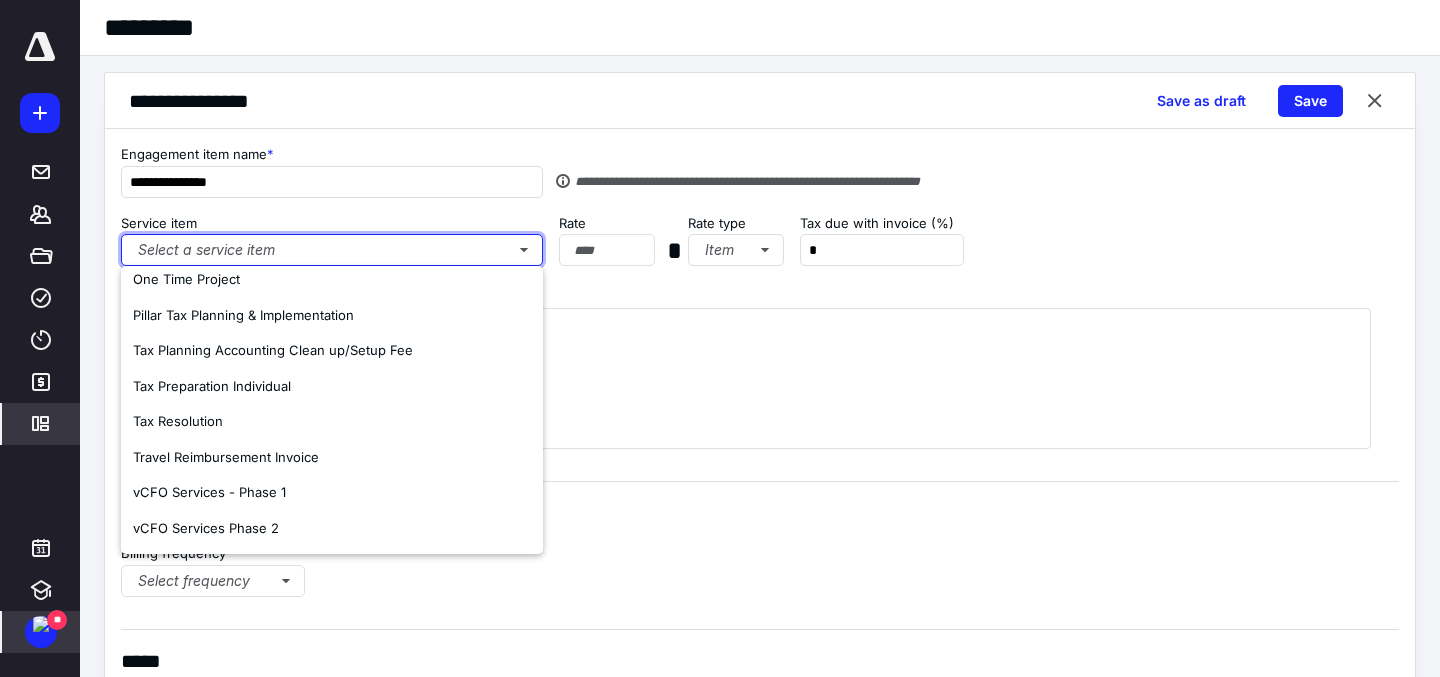 scroll, scrollTop: 0, scrollLeft: 0, axis: both 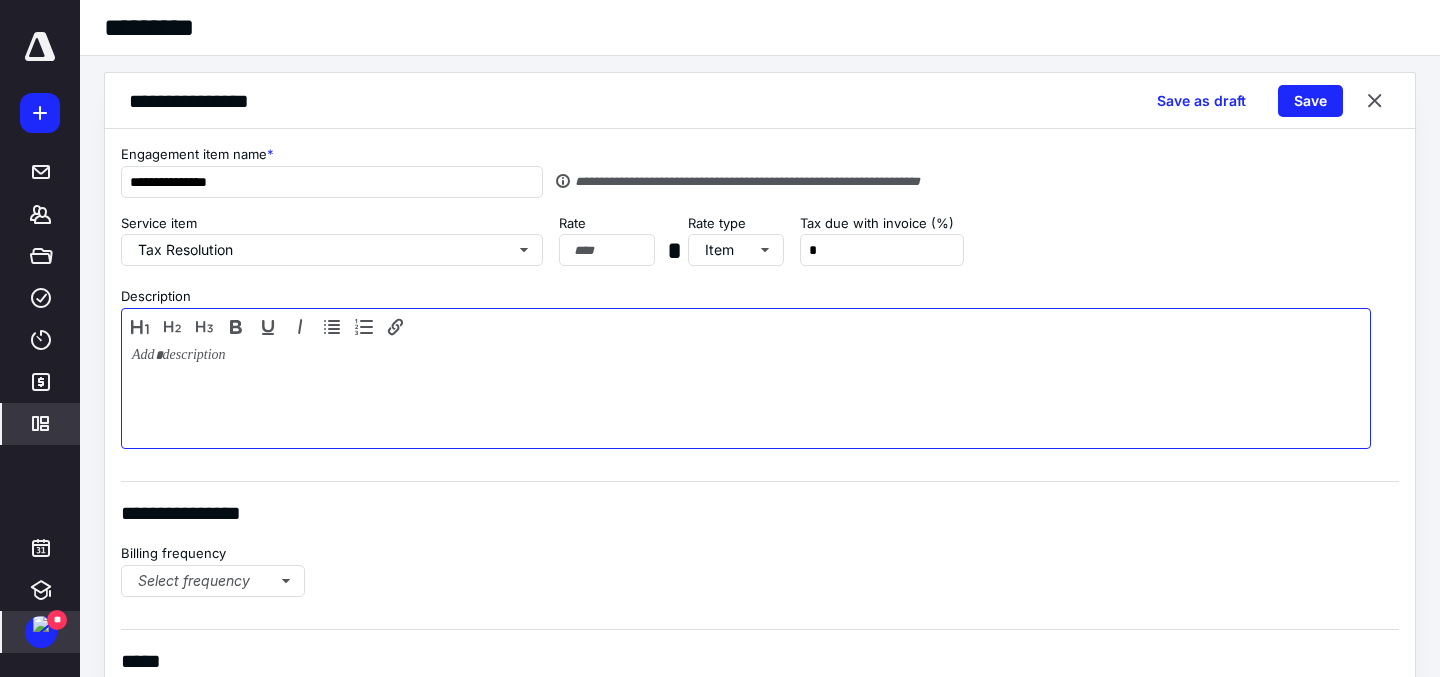 click at bounding box center [746, 394] 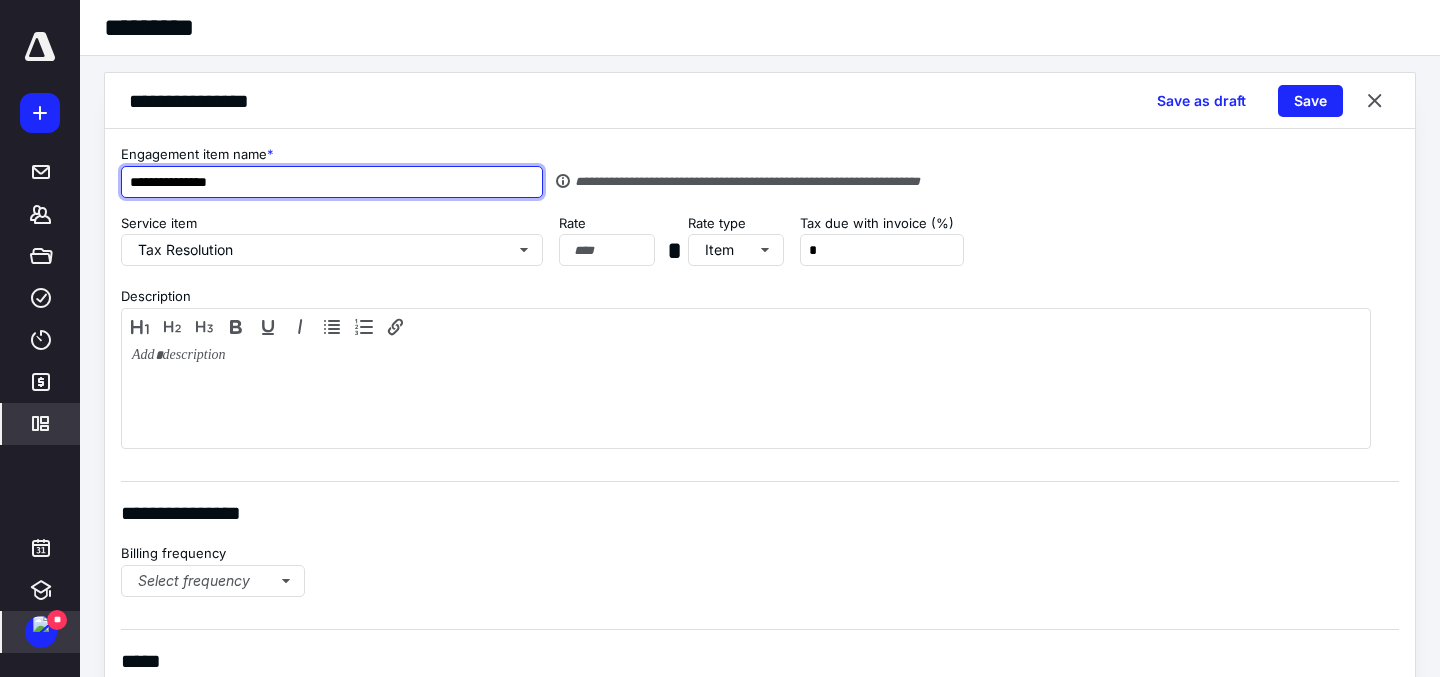 click on "**********" at bounding box center [332, 182] 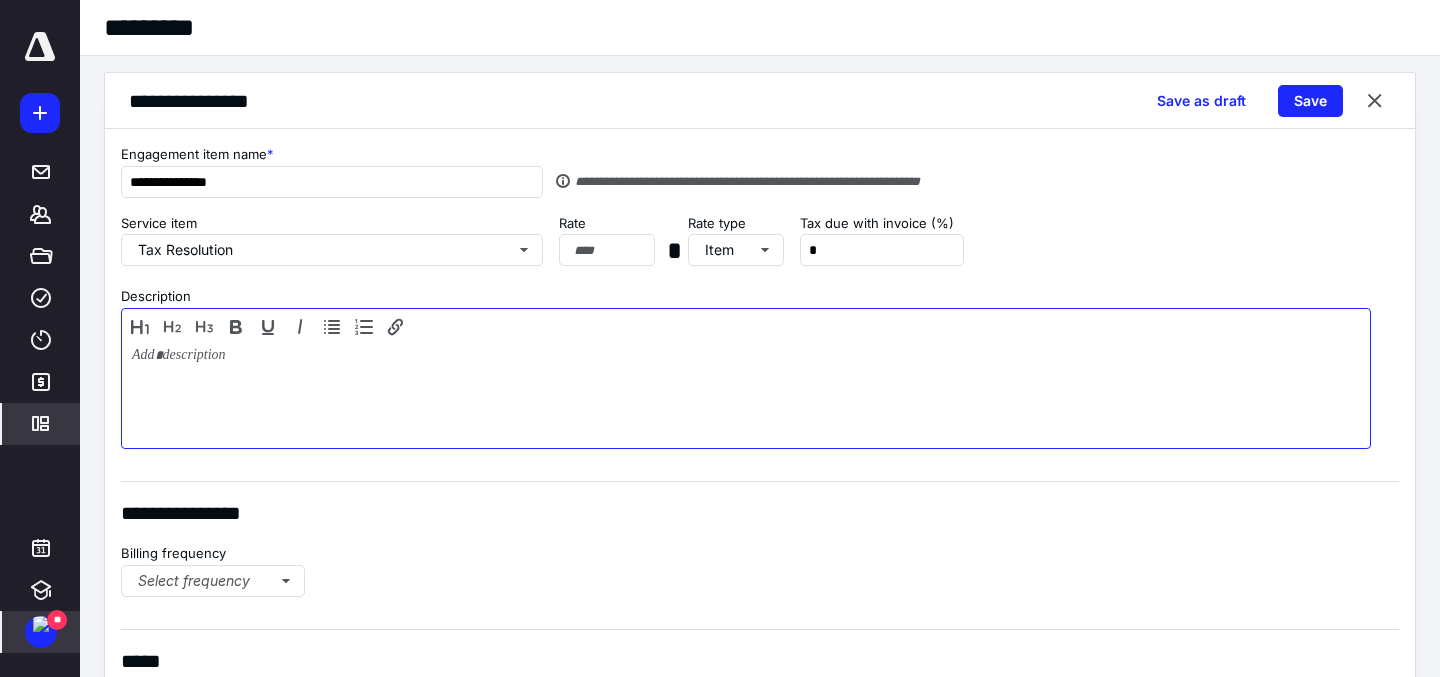 click at bounding box center [746, 394] 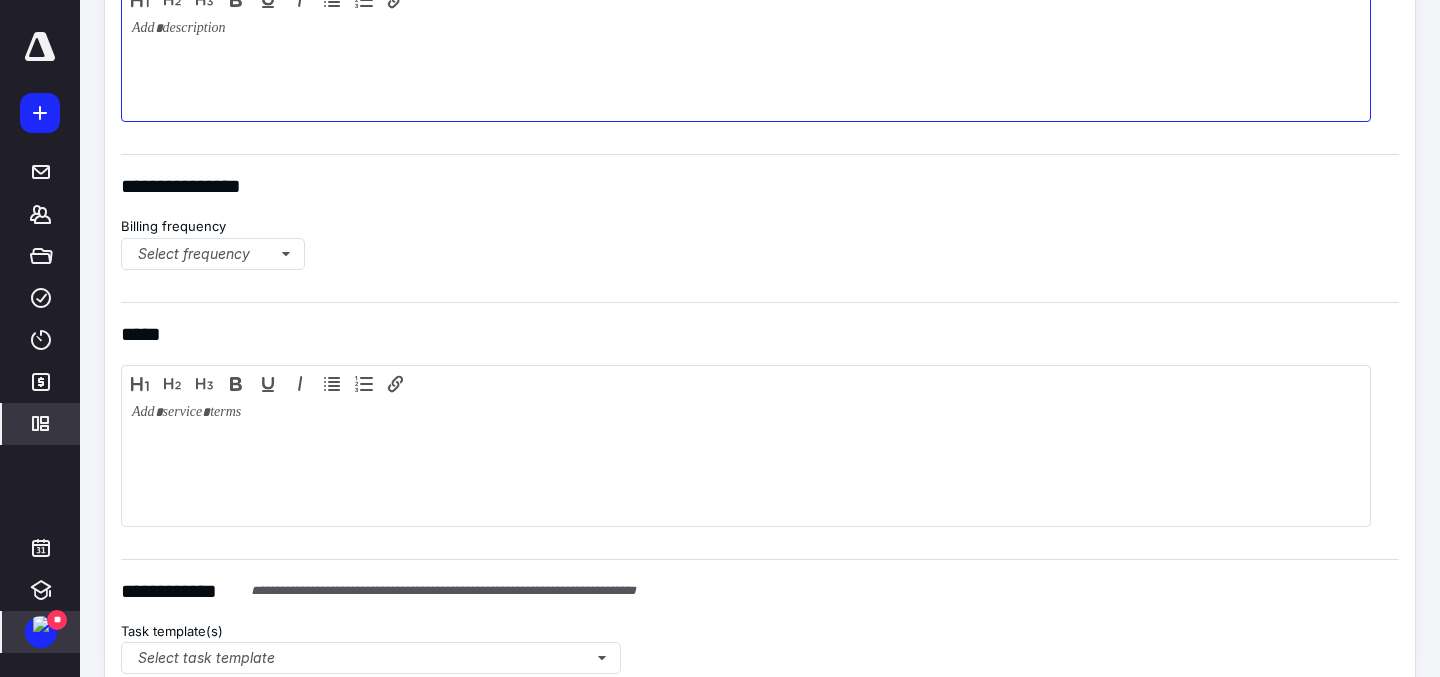 scroll, scrollTop: 365, scrollLeft: 0, axis: vertical 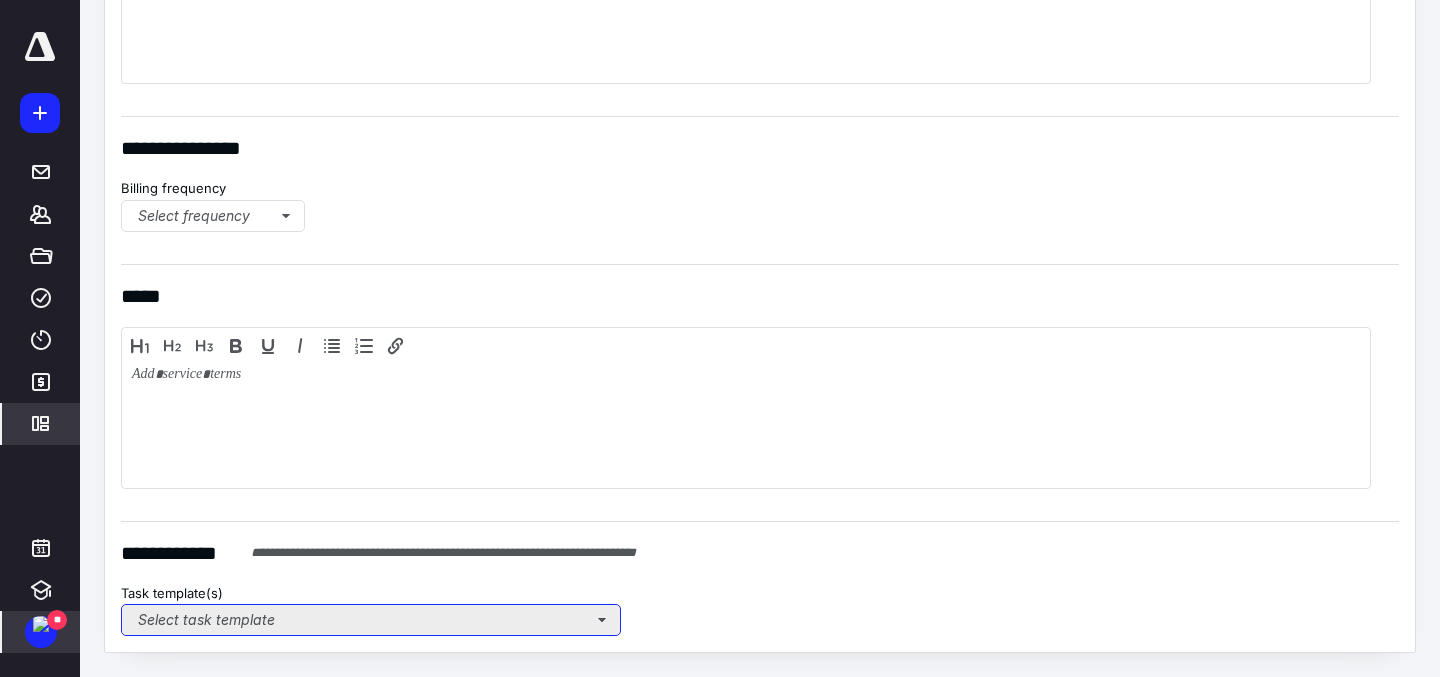 click on "Select task template" at bounding box center (371, 620) 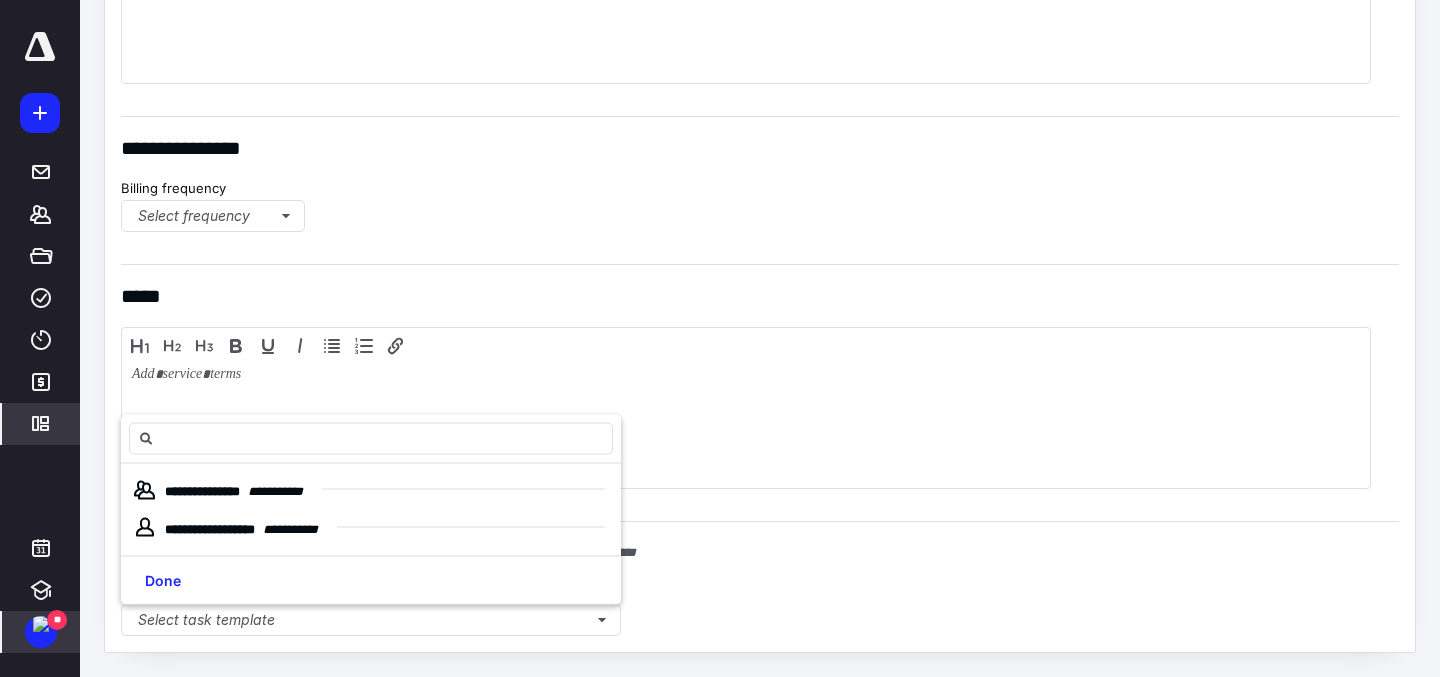 click on "**********" at bounding box center (760, 208) 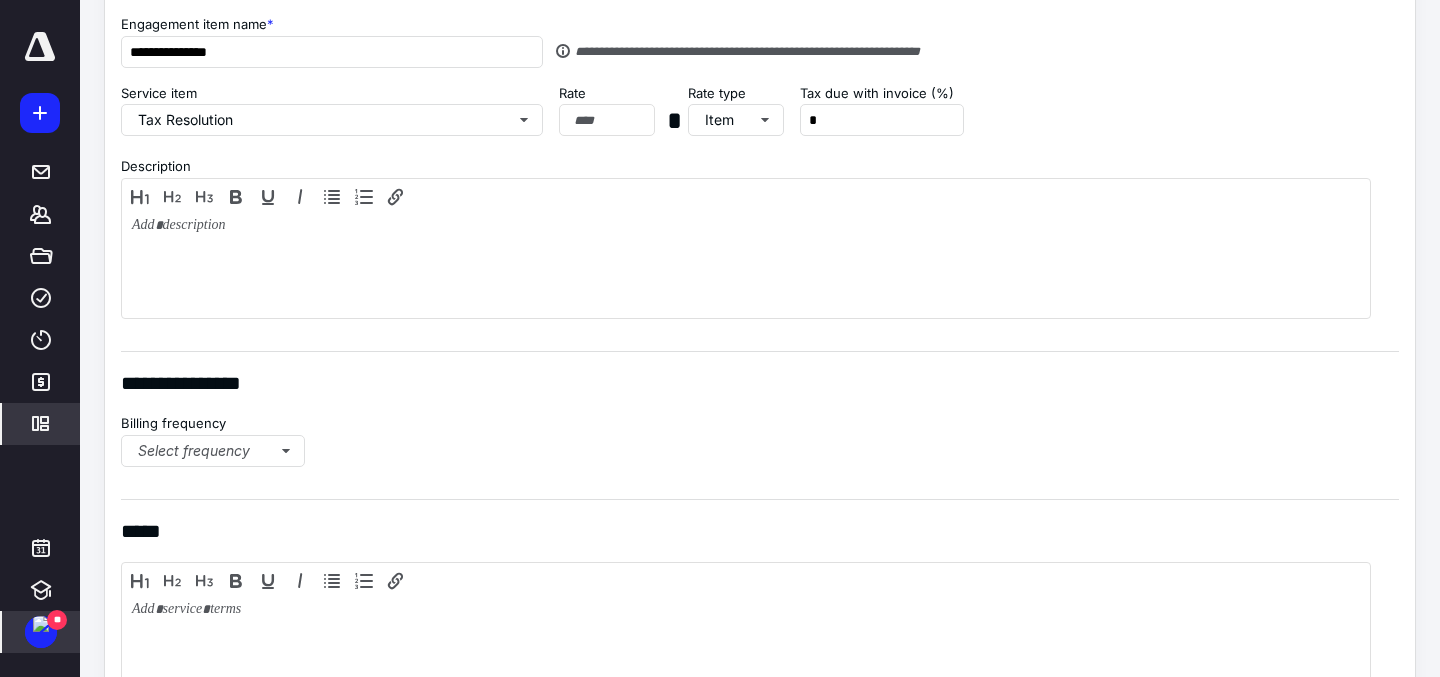 scroll, scrollTop: 121, scrollLeft: 0, axis: vertical 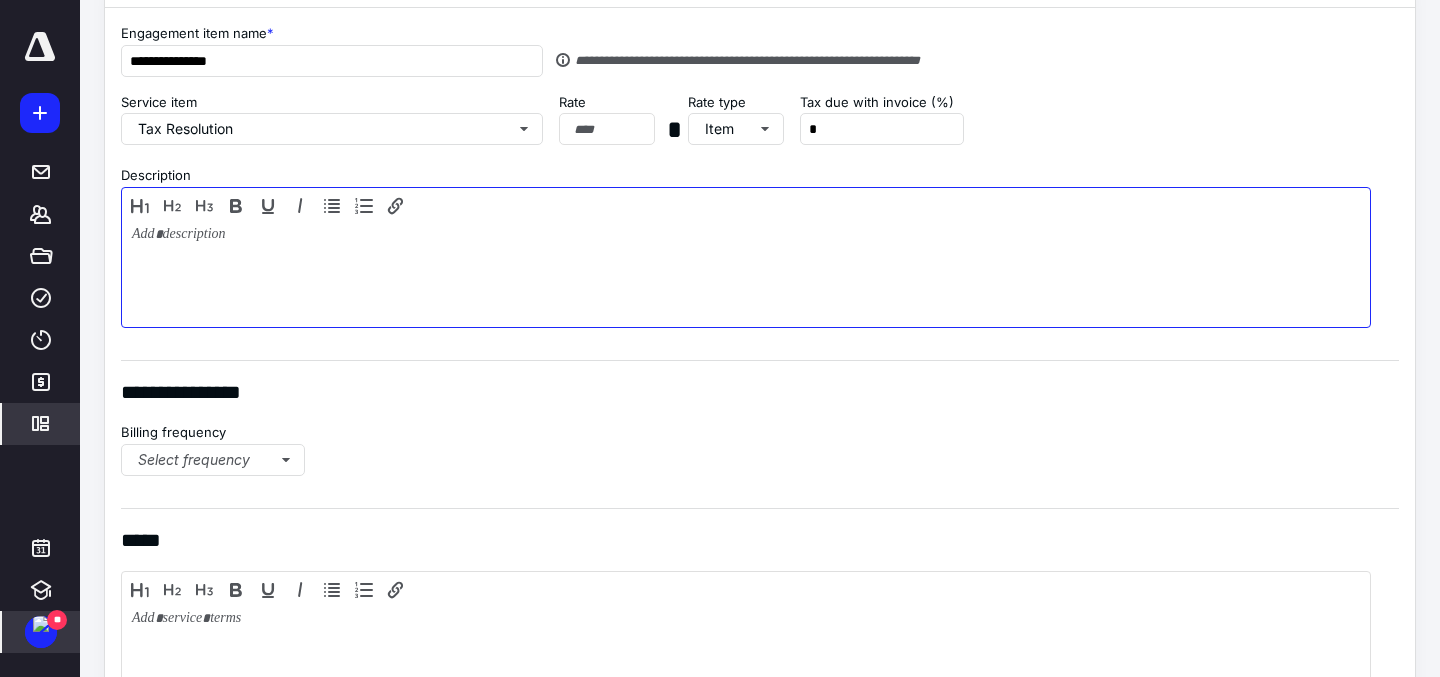 click at bounding box center (746, 273) 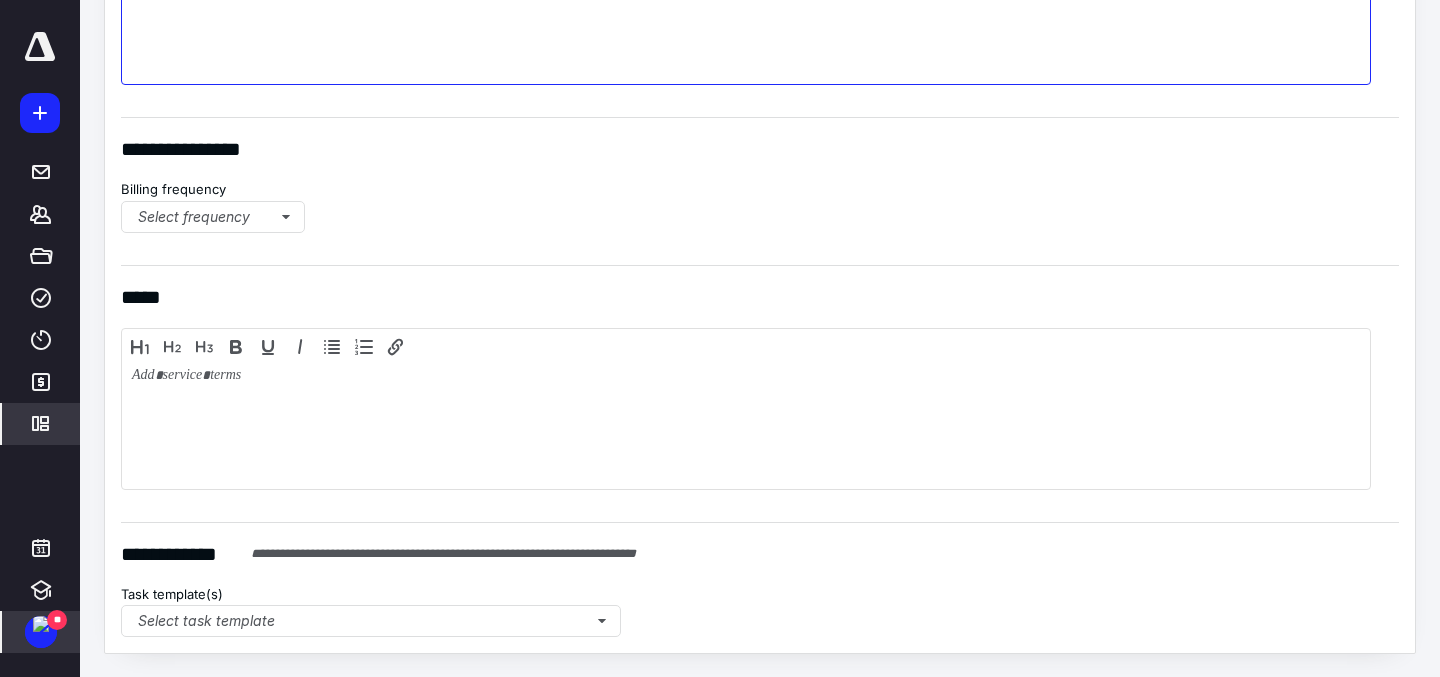 scroll, scrollTop: 365, scrollLeft: 0, axis: vertical 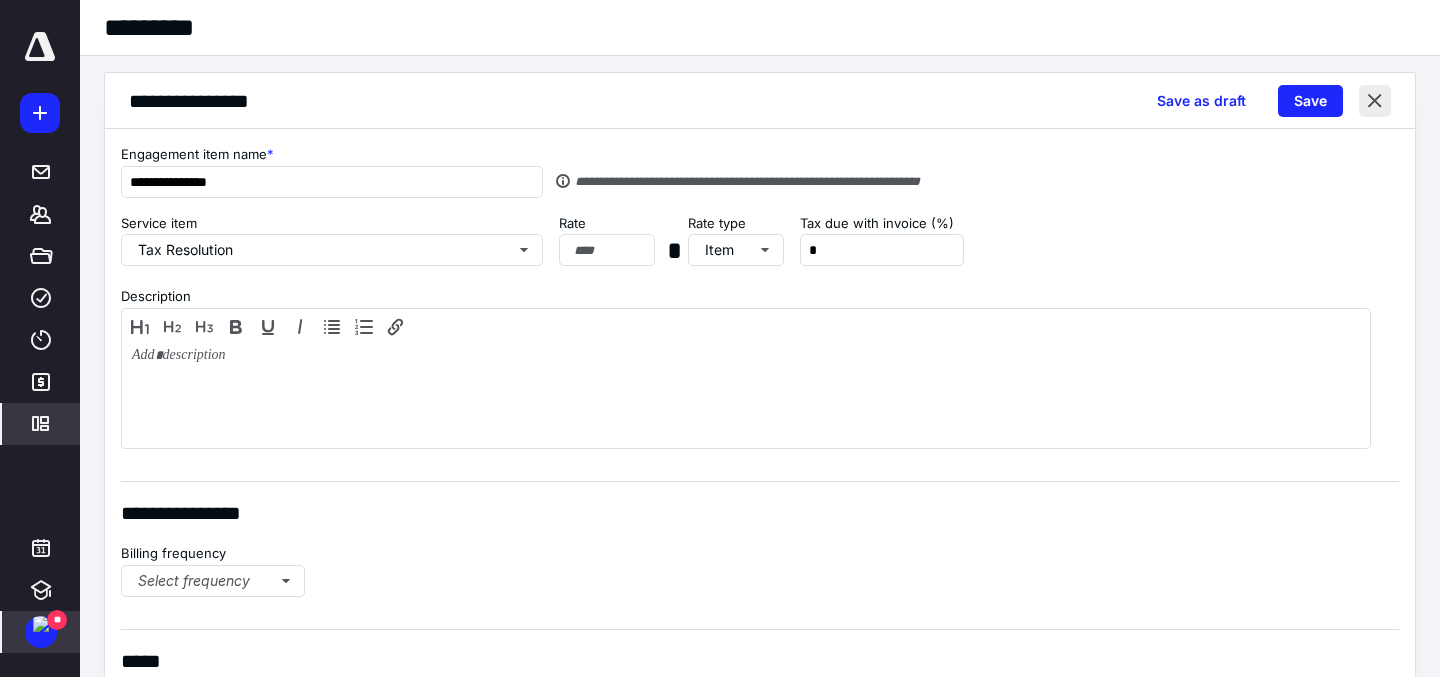 click at bounding box center [1375, 101] 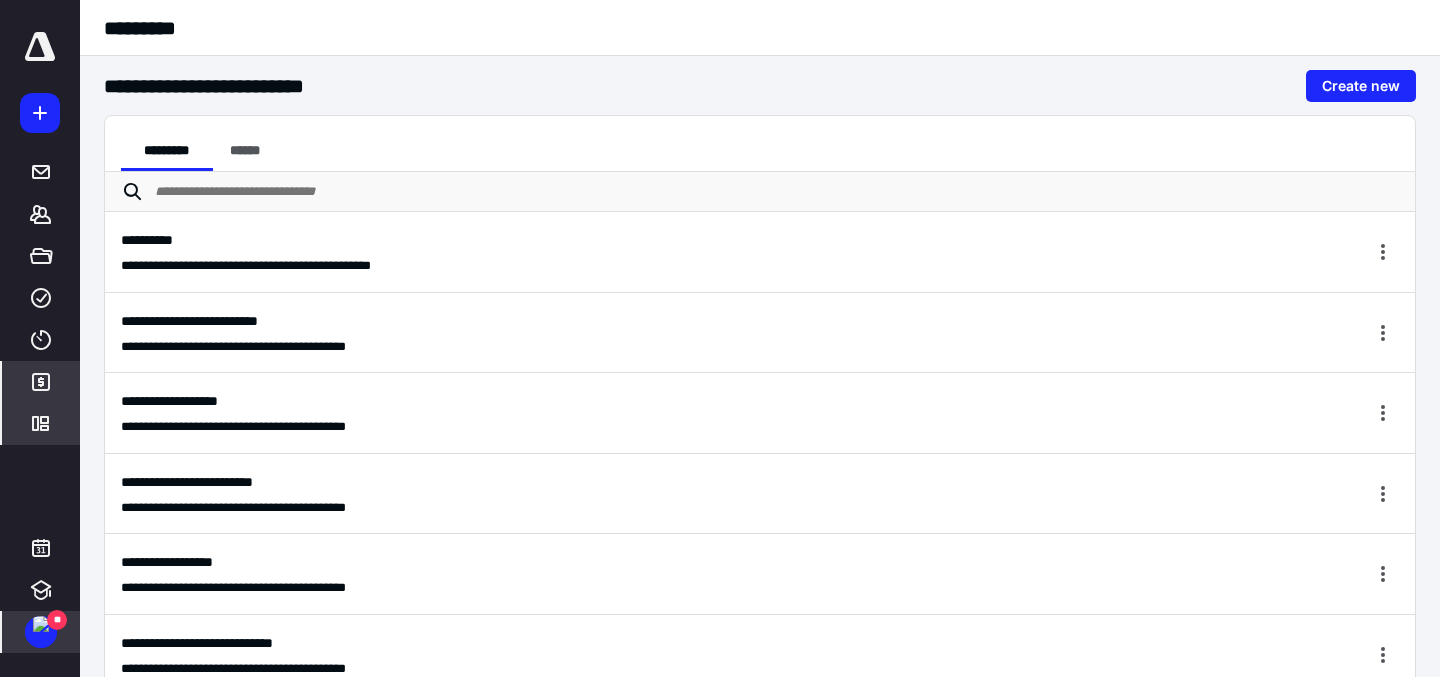 click on "*******" at bounding box center (41, 382) 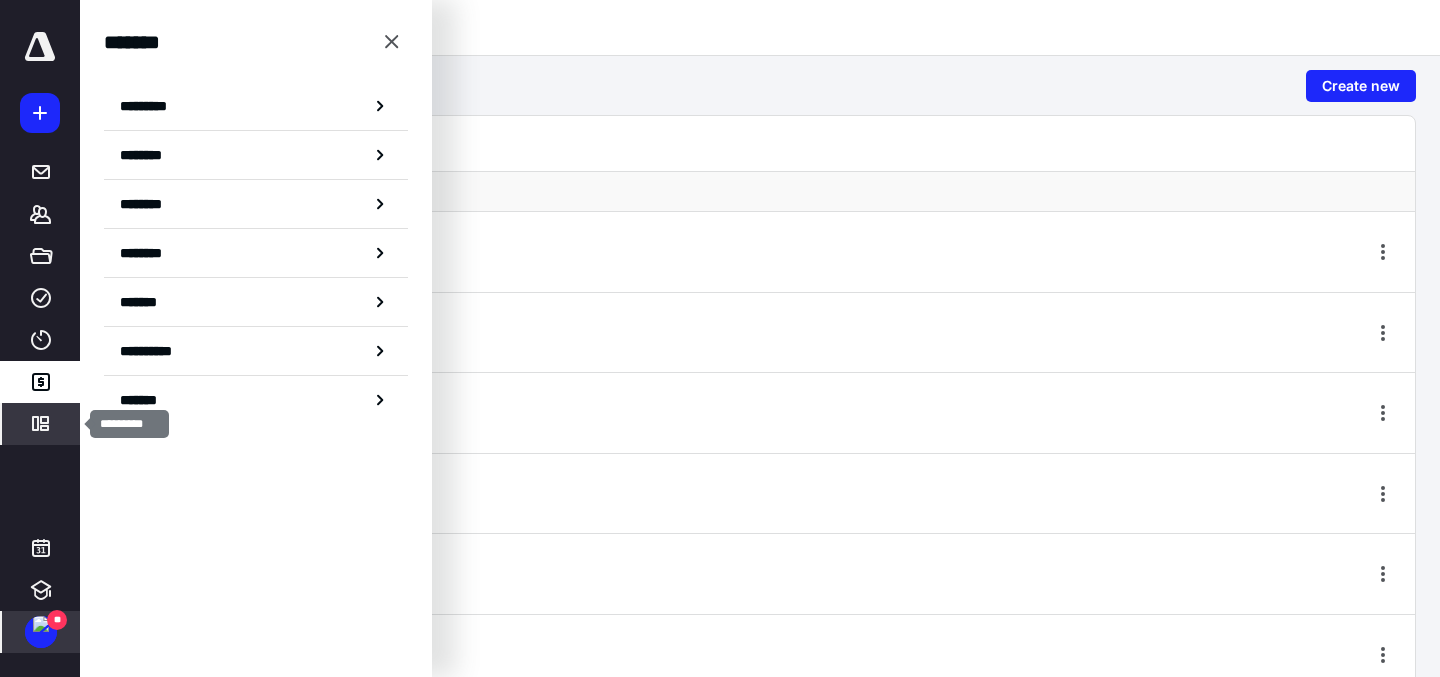 click on "*********" at bounding box center (41, 424) 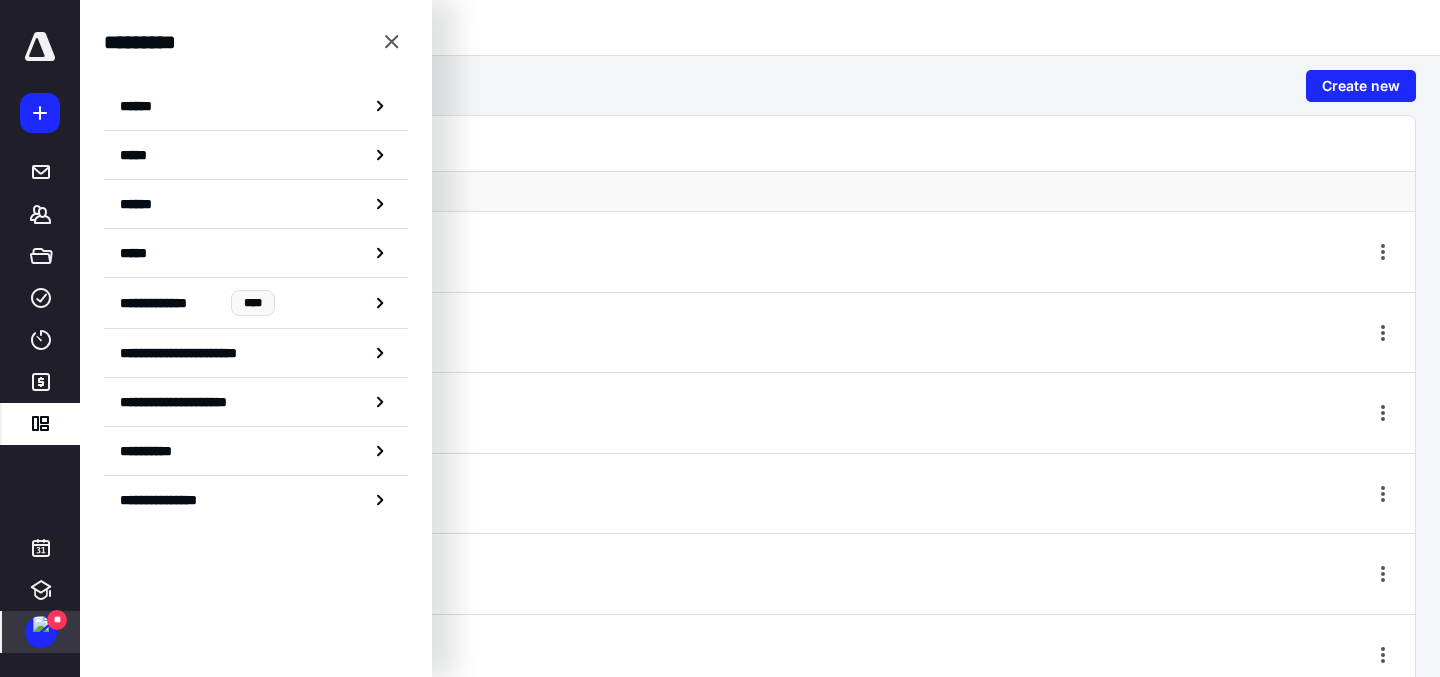 click on "**********" at bounding box center [256, 451] 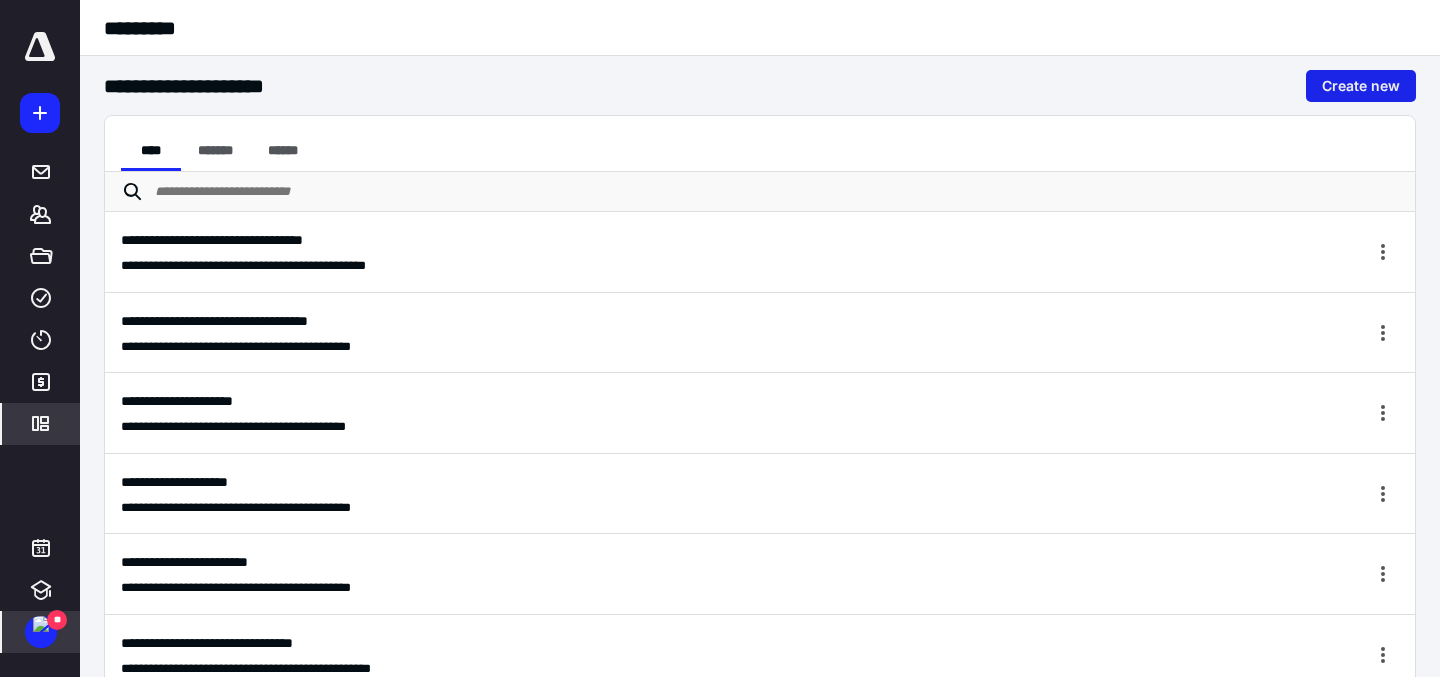 click on "Create new" at bounding box center (1361, 86) 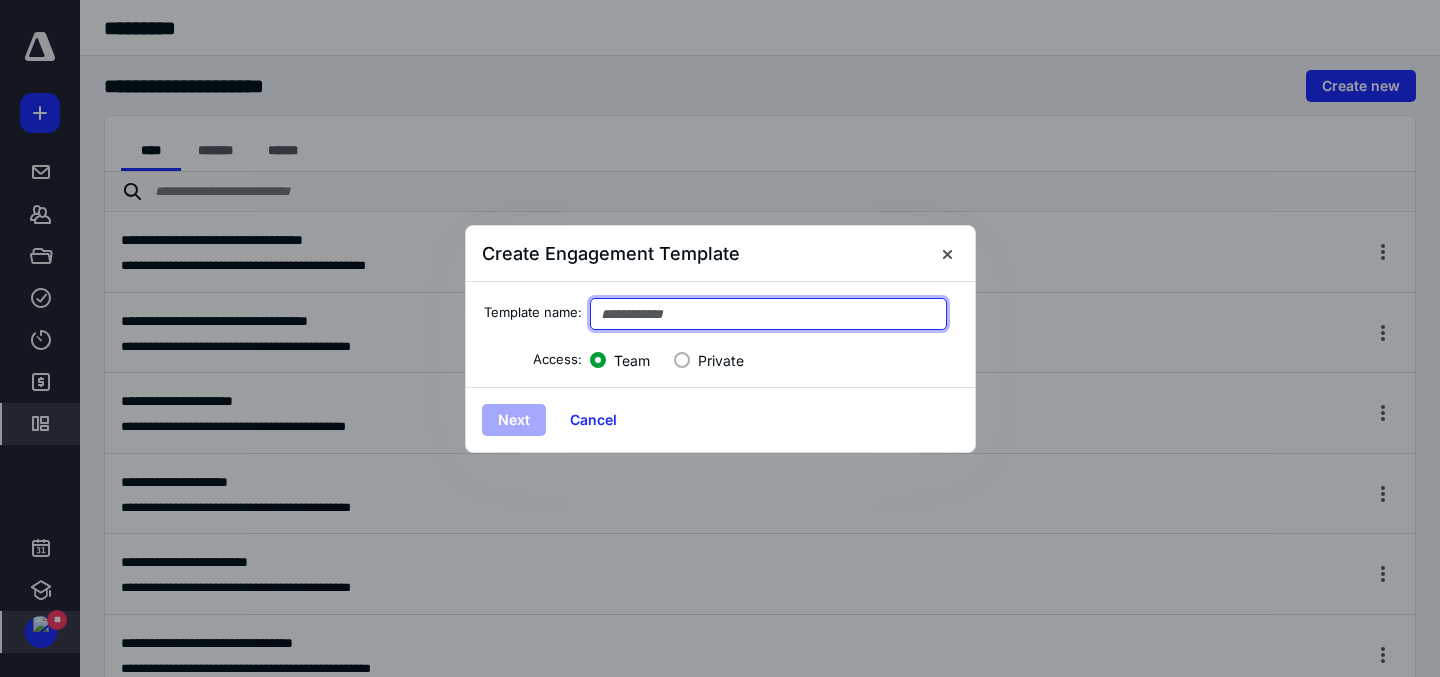 click at bounding box center (769, 314) 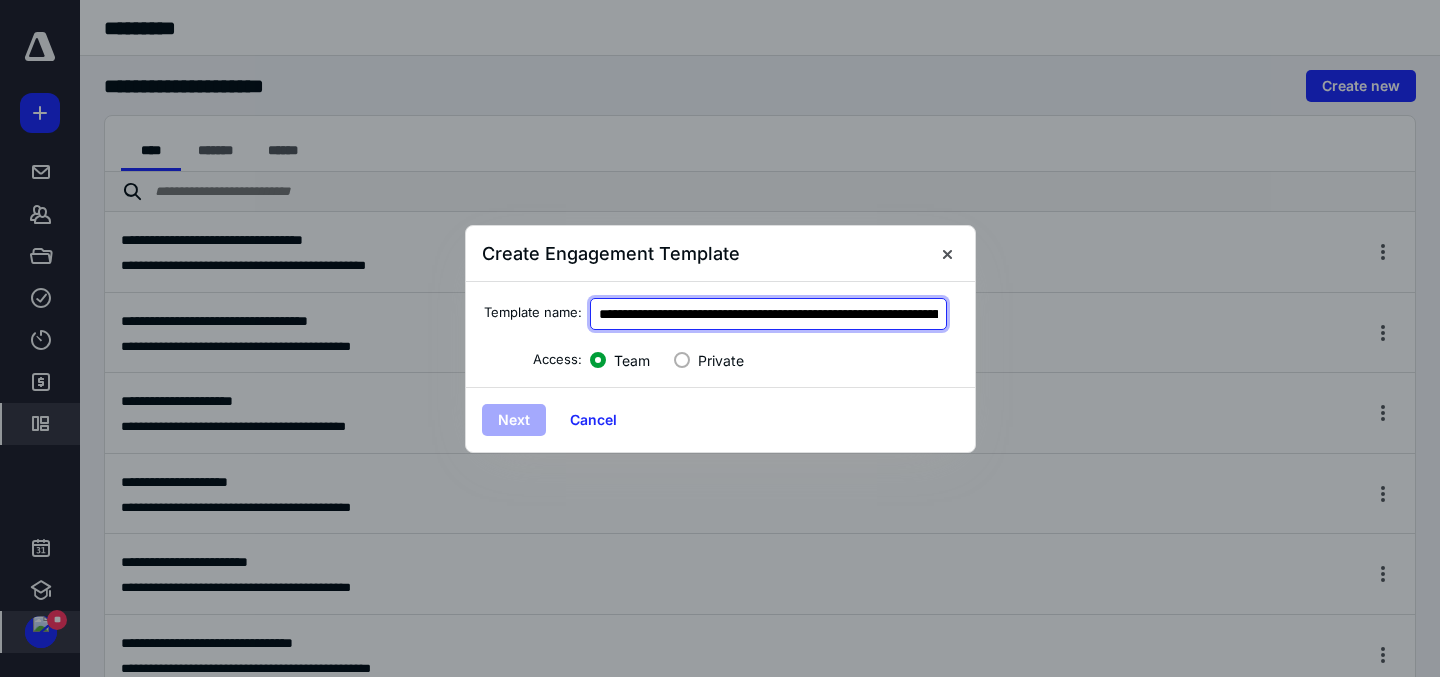 scroll, scrollTop: 0, scrollLeft: 3085, axis: horizontal 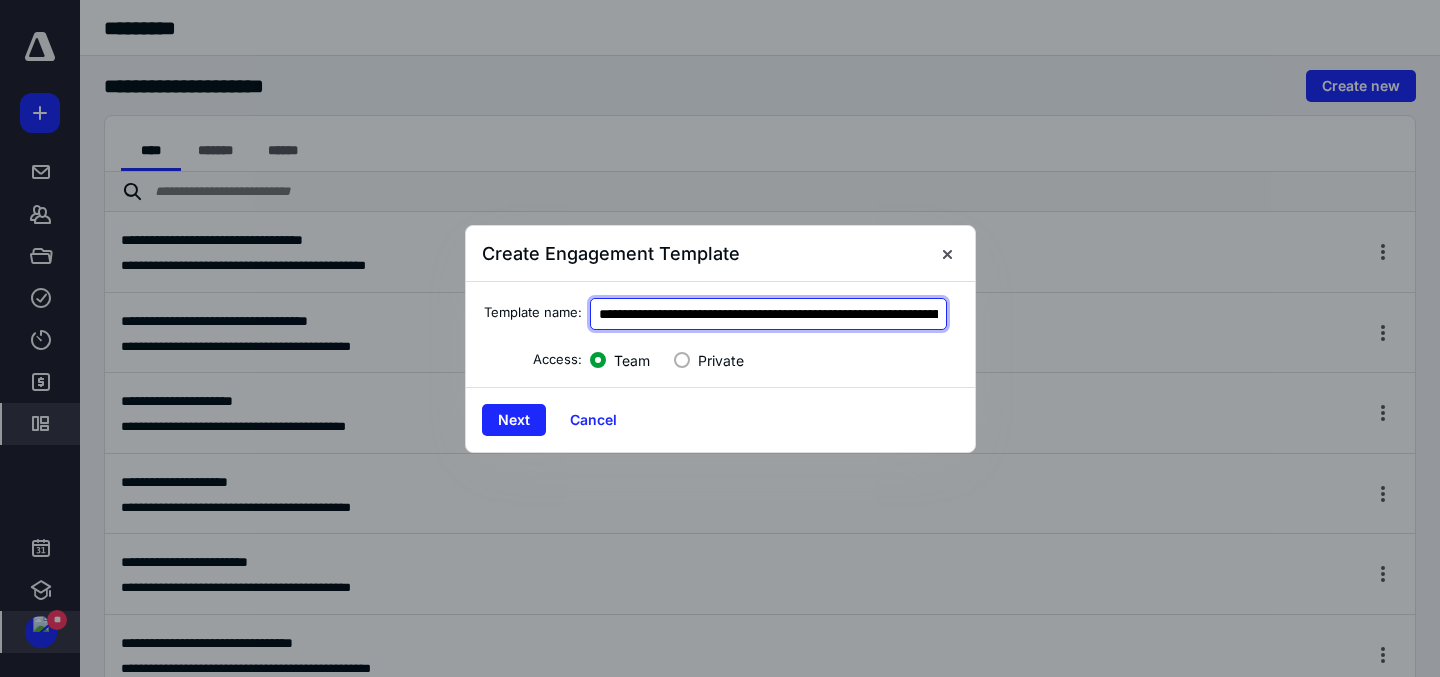 drag, startPoint x: 944, startPoint y: 315, endPoint x: 538, endPoint y: 295, distance: 406.4923 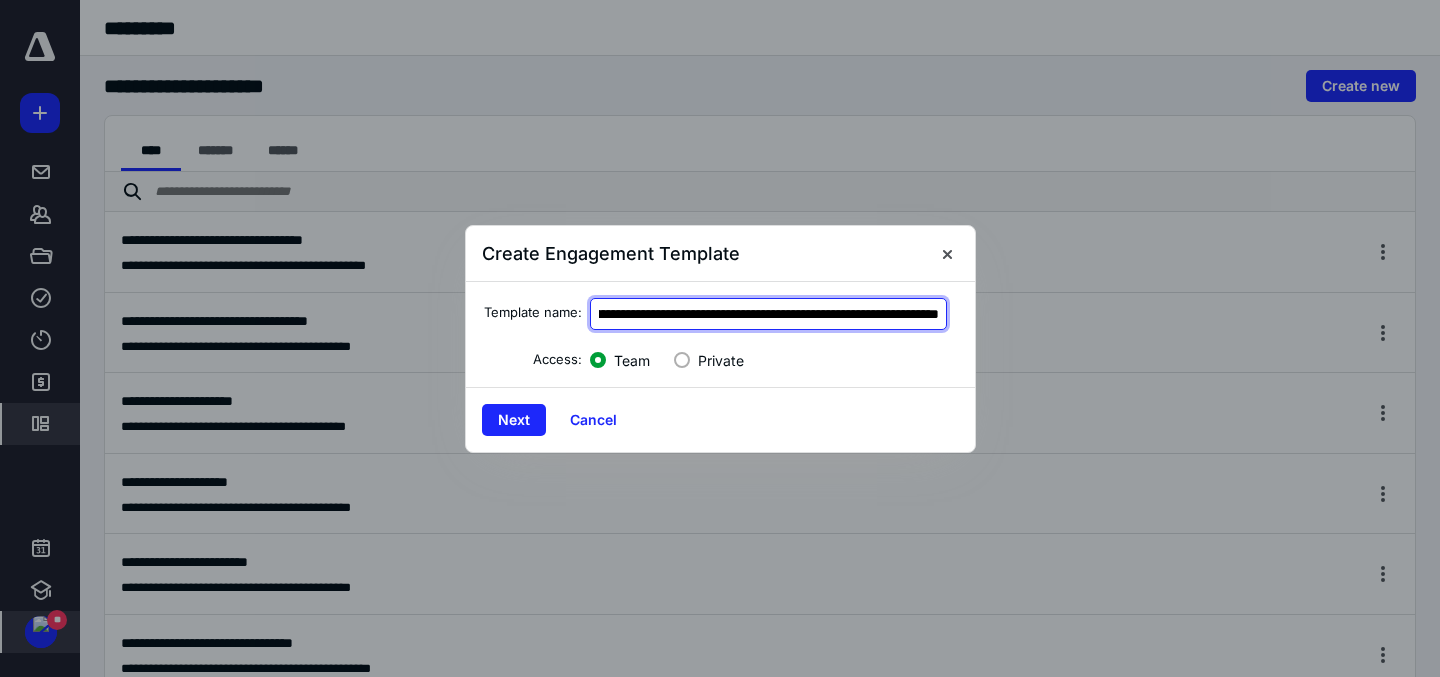drag, startPoint x: 809, startPoint y: 311, endPoint x: 1212, endPoint y: 328, distance: 403.3584 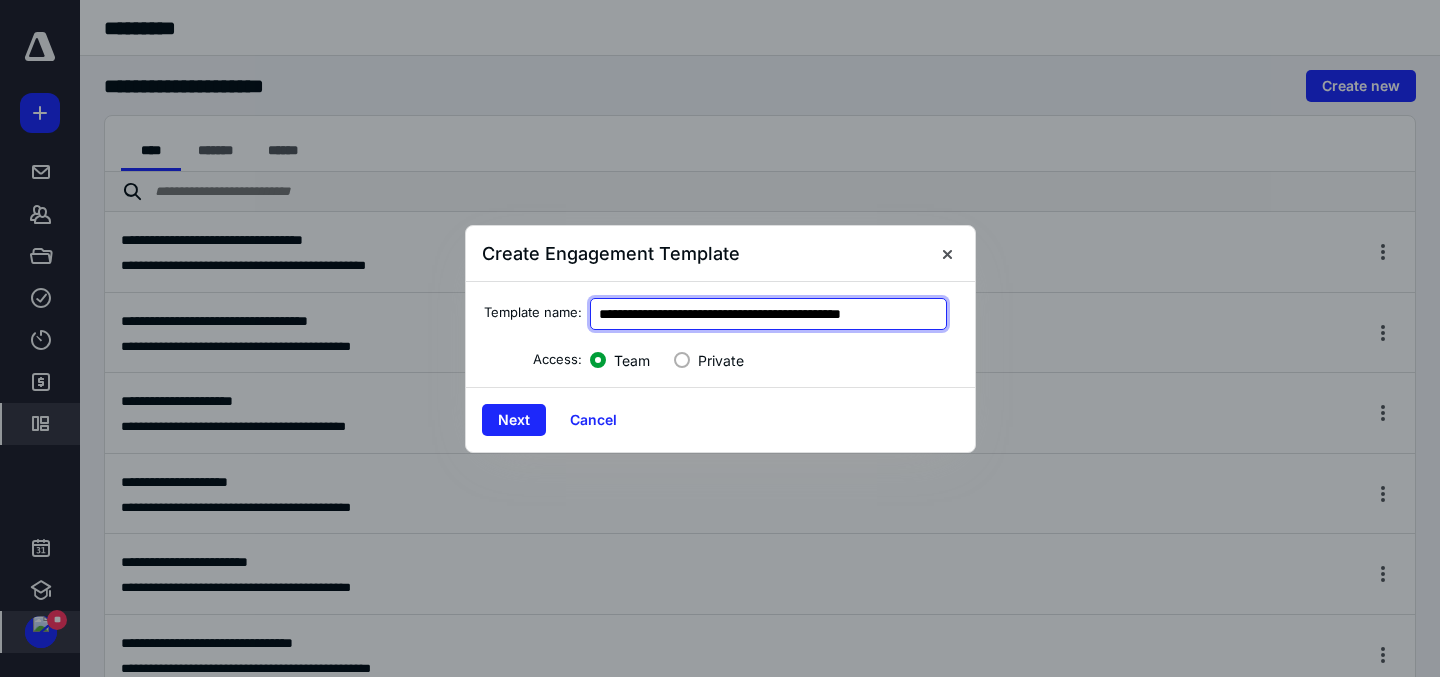 scroll, scrollTop: 0, scrollLeft: 50, axis: horizontal 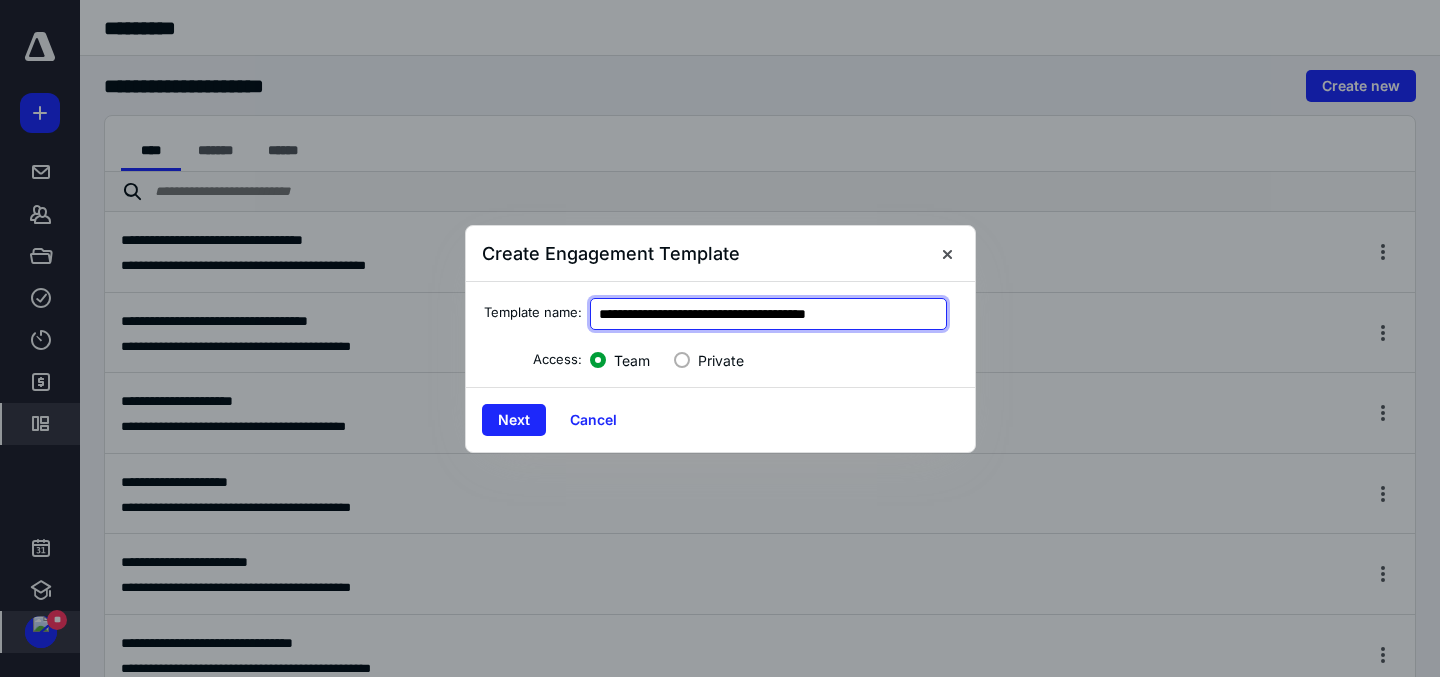 type on "**********" 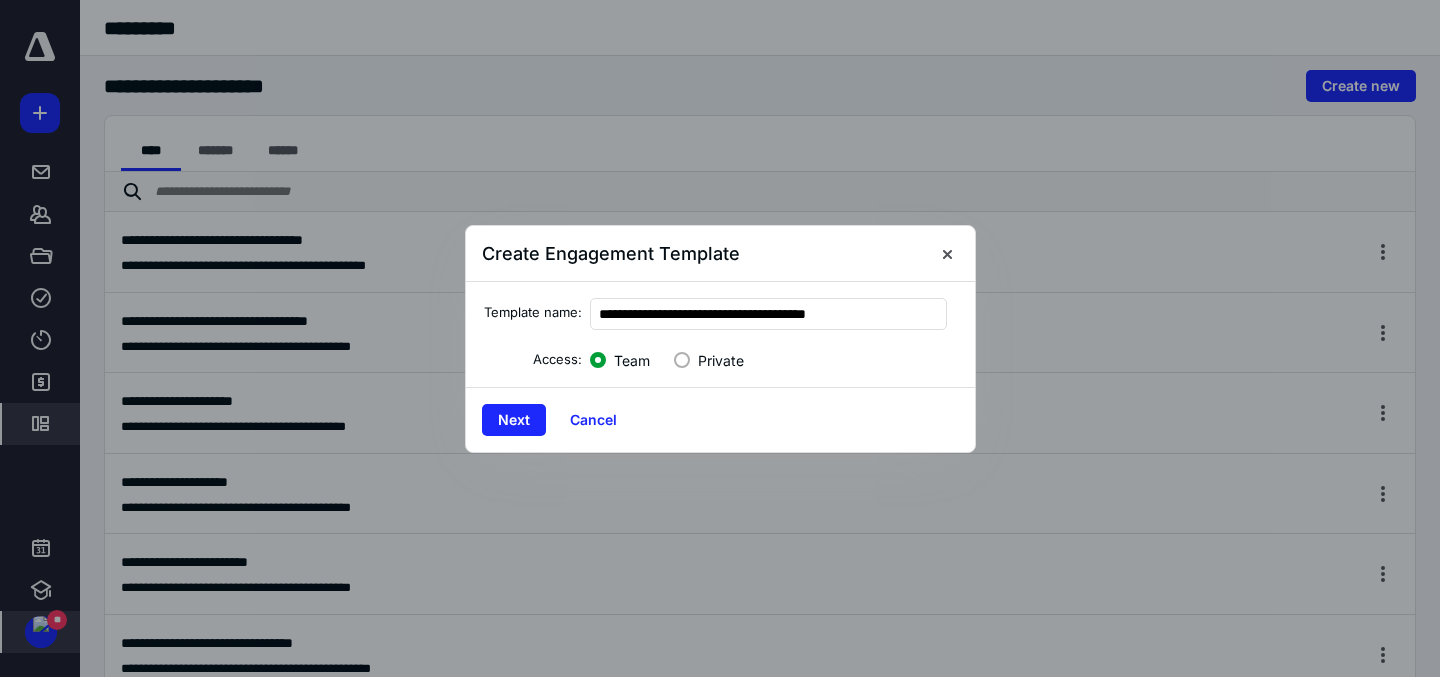 click on "Access: Team Private" at bounding box center [720, 360] 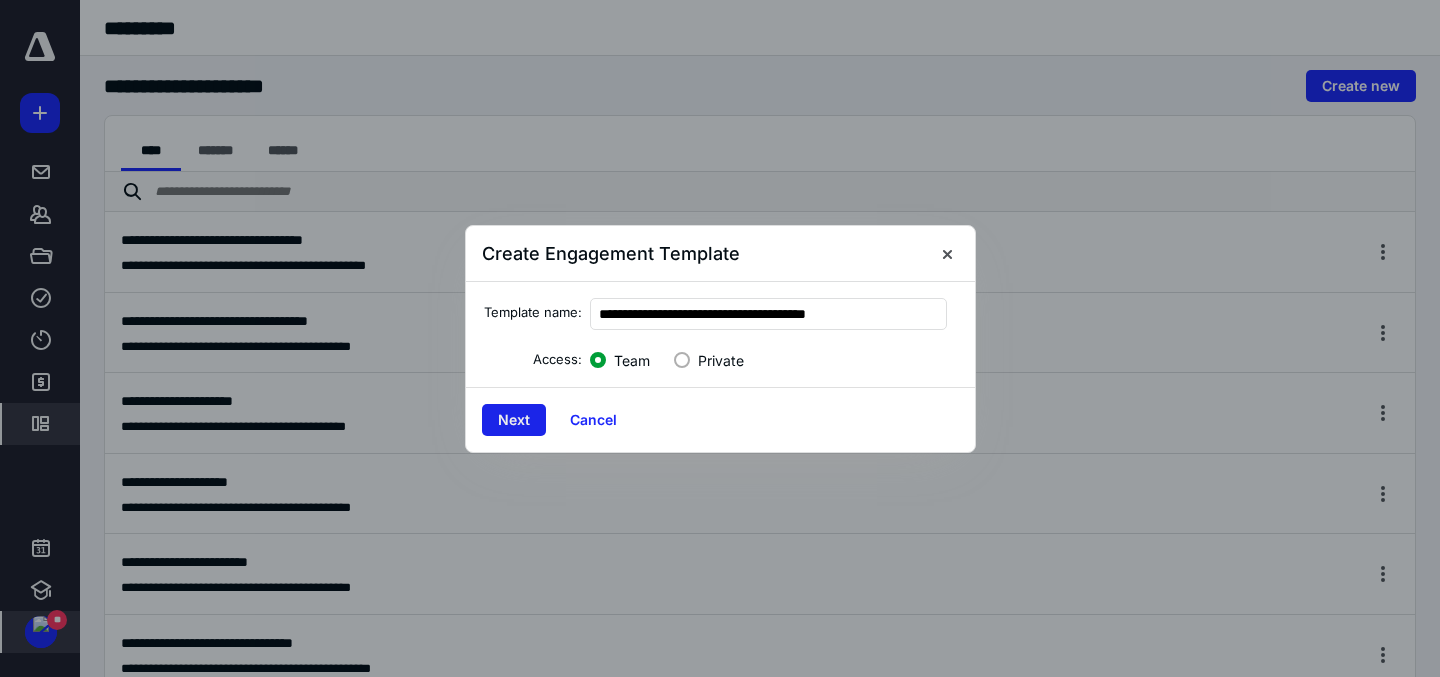 click on "Next" at bounding box center [514, 420] 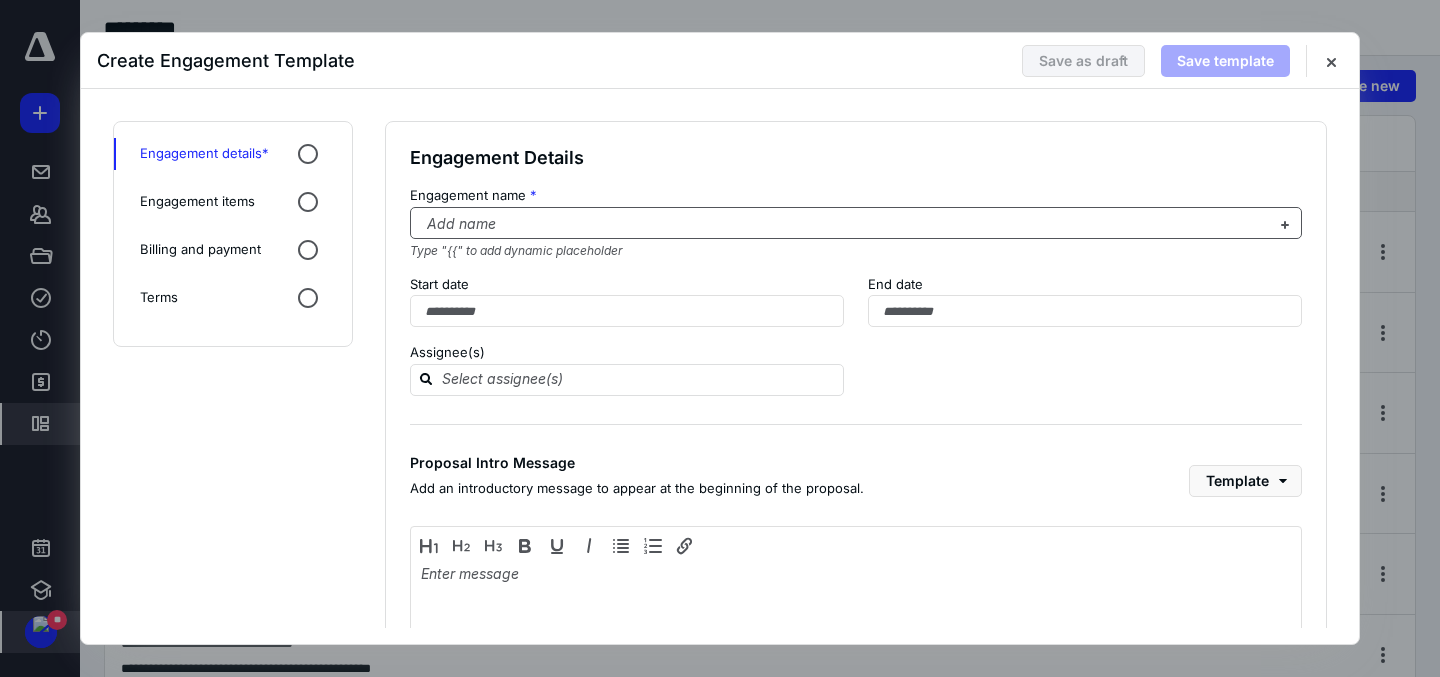 click at bounding box center [844, 224] 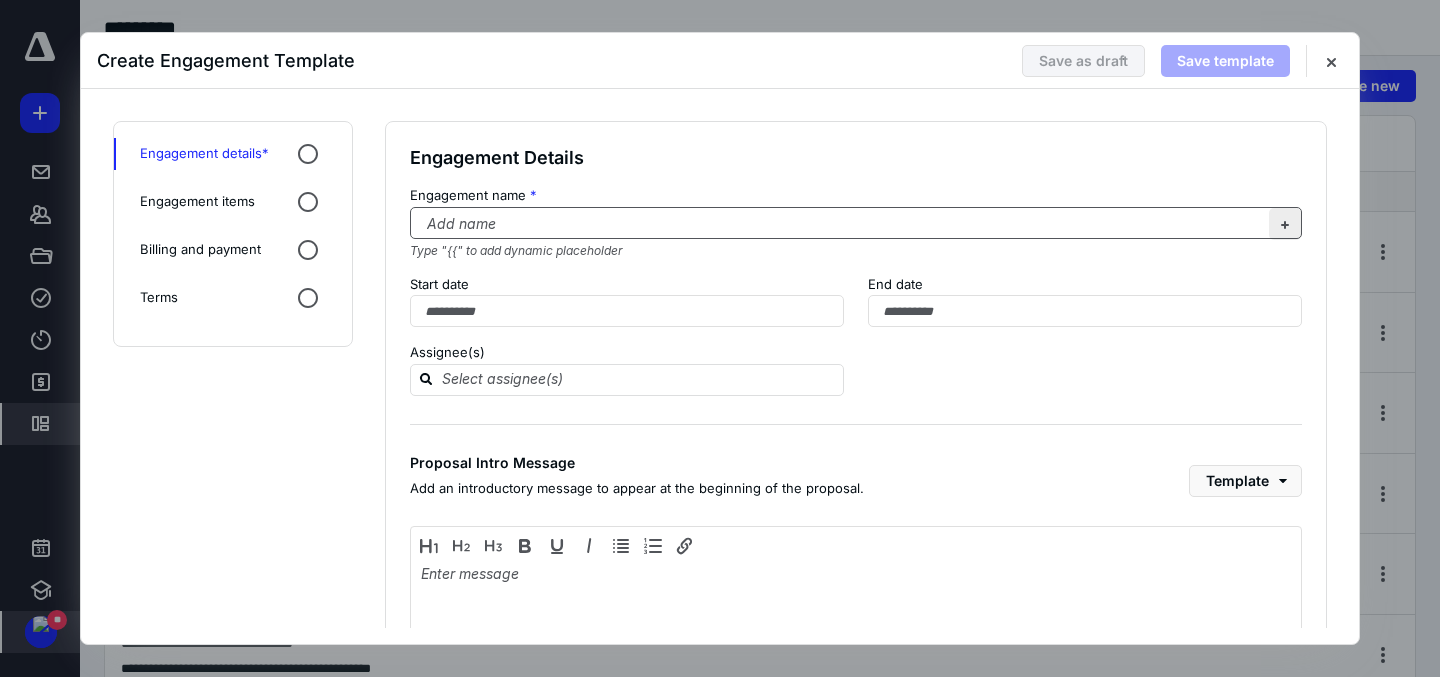click at bounding box center [1285, 224] 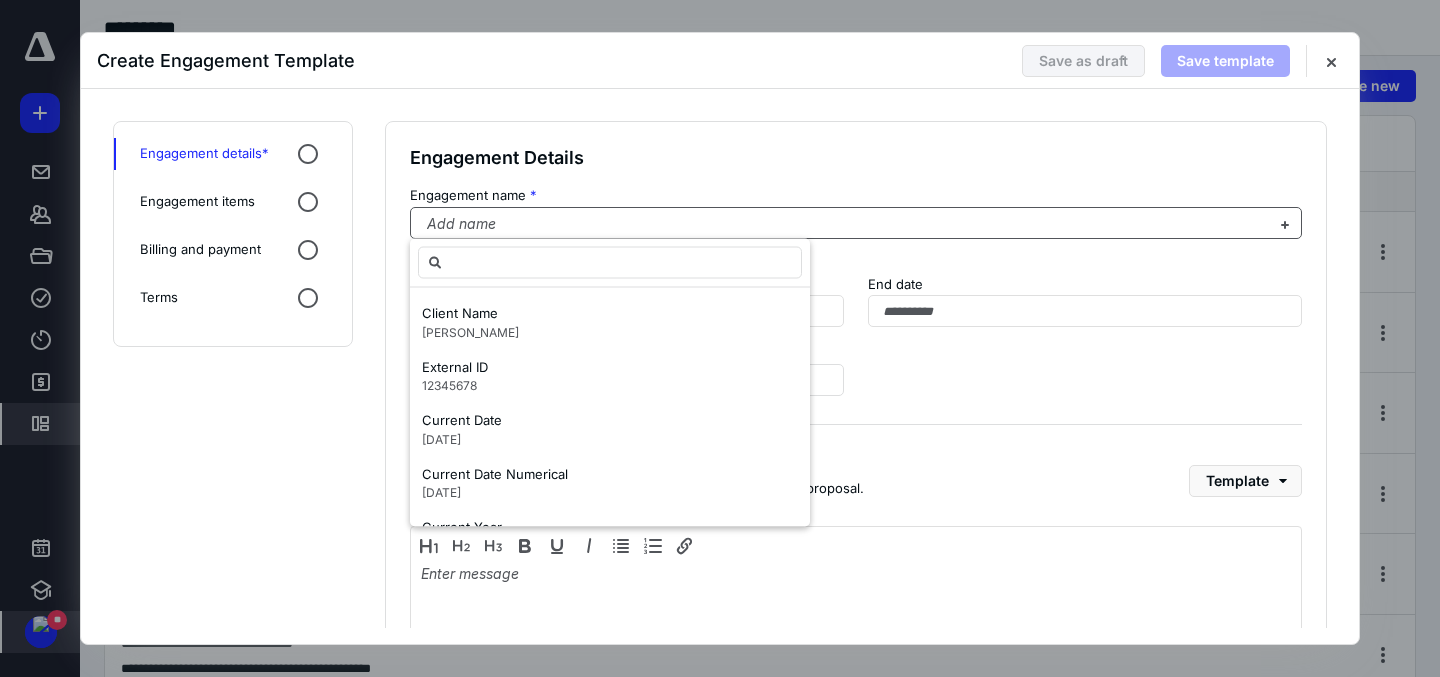click at bounding box center [844, 224] 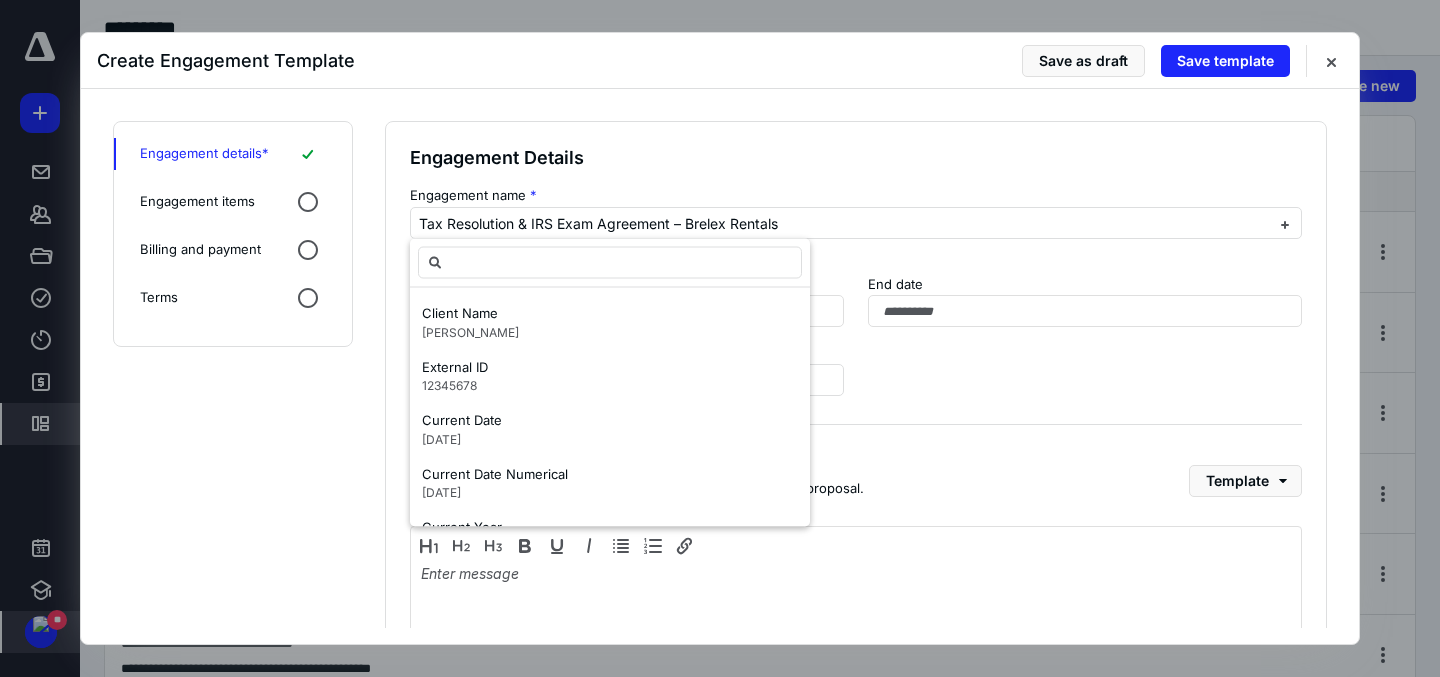 click on "Engagement Details" at bounding box center (856, 158) 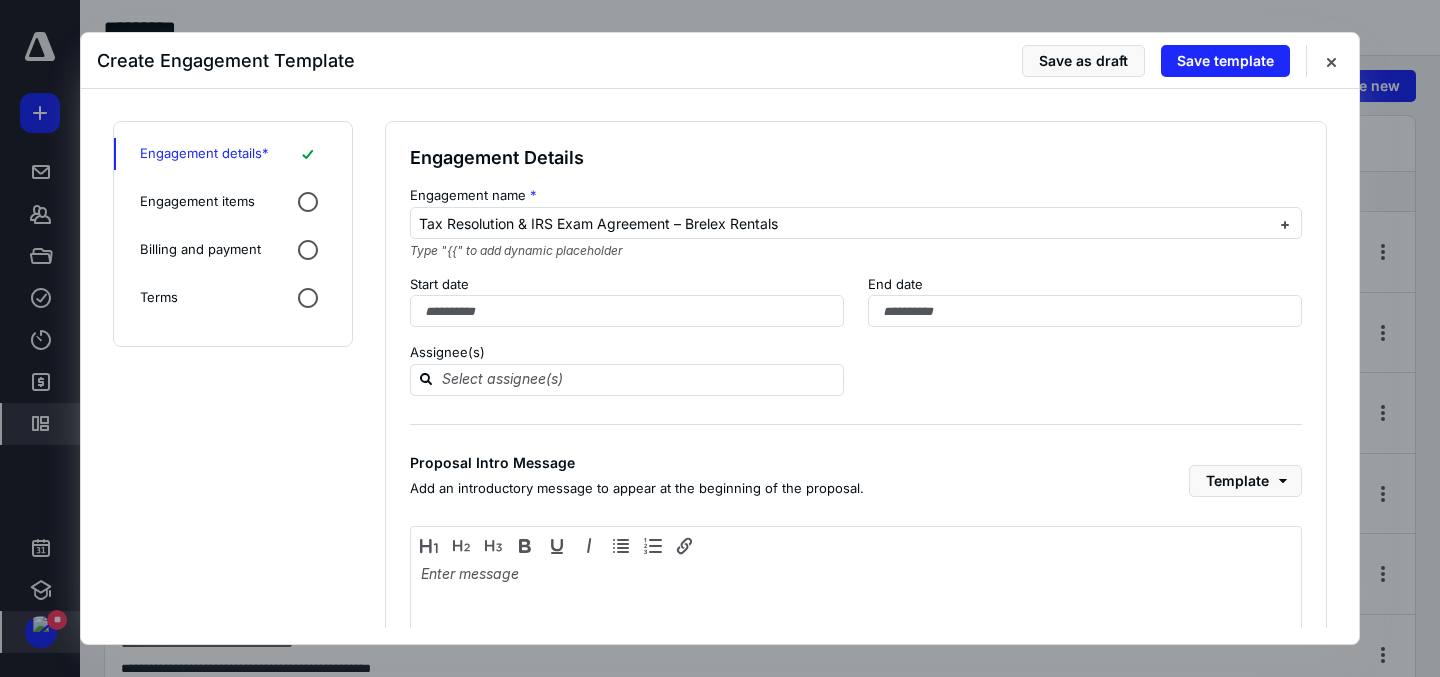 click on "Engagement Details Engagement name   * Tax Resolution & IRS Exam Agreement – Brelex Rentals Type "{{" to add dynamic placeholder Start date End date End date must be after start date Assignee(s) Proposal Intro Message Add an introductory message to appear at the beginning of the proposal. Template" at bounding box center [856, 451] 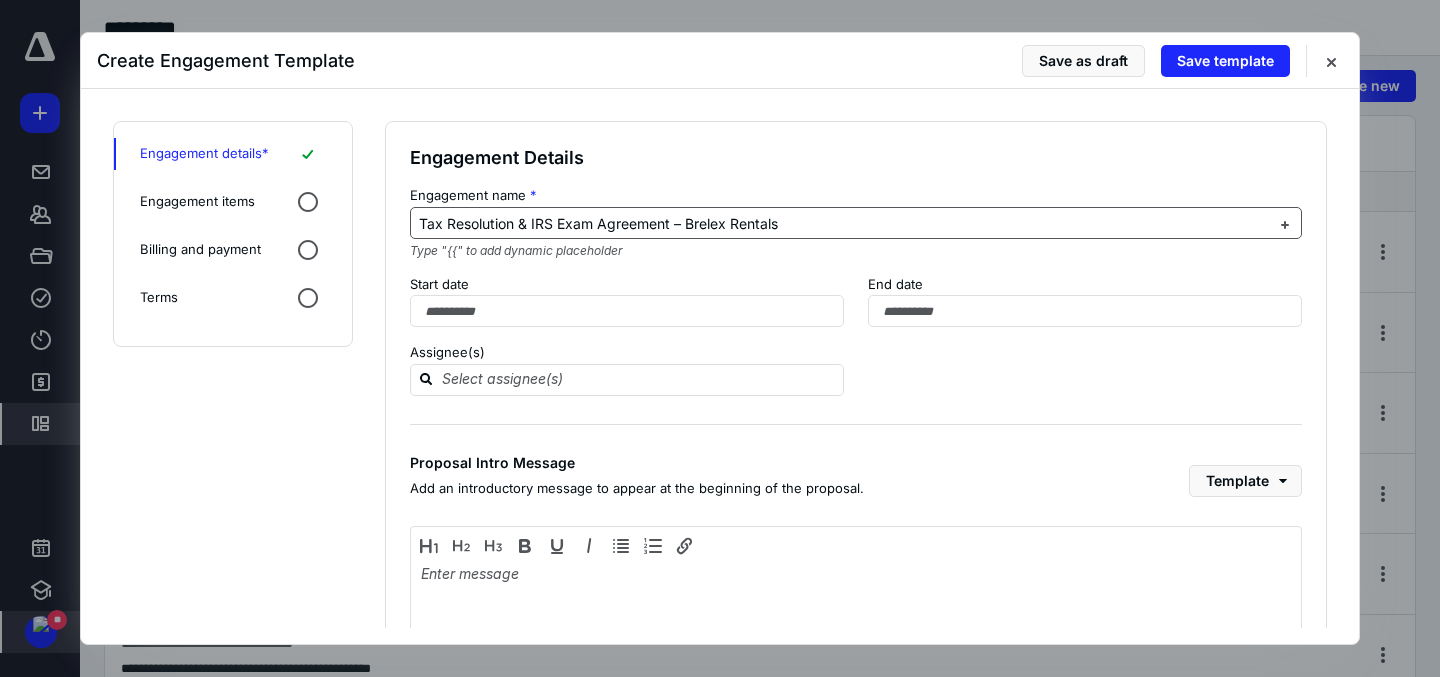click on "Tax Resolution & IRS Exam Agreement – Brelex Rentals" at bounding box center (844, 224) 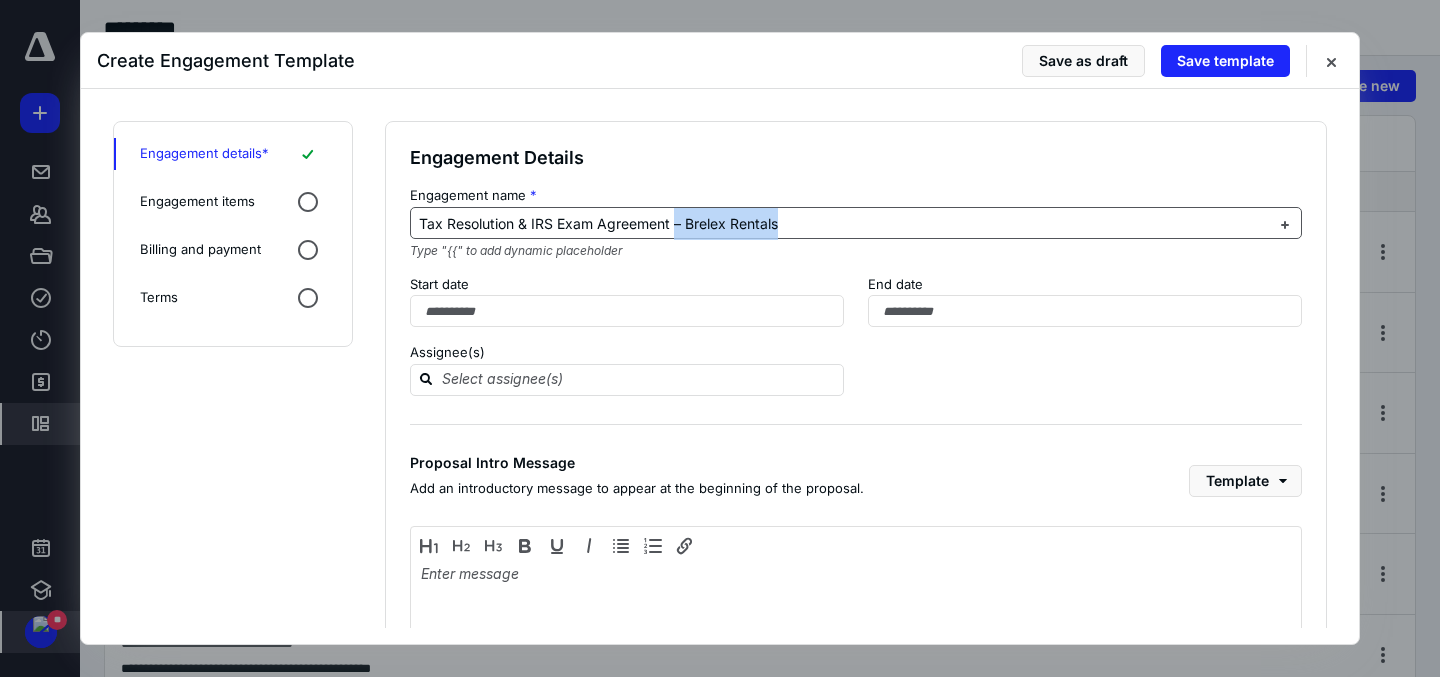 drag, startPoint x: 802, startPoint y: 227, endPoint x: 676, endPoint y: 224, distance: 126.035706 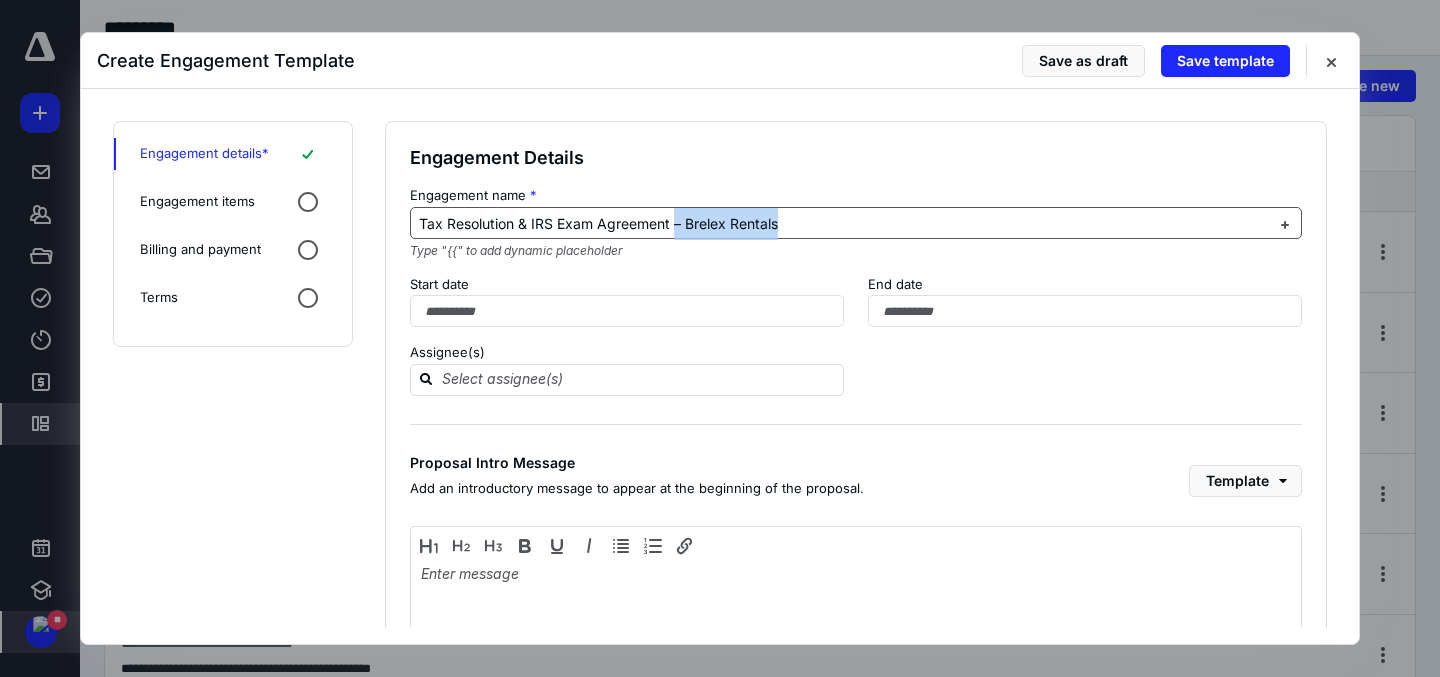 click on "Tax Resolution & IRS Exam Agreement – Brelex Rentals" at bounding box center [844, 224] 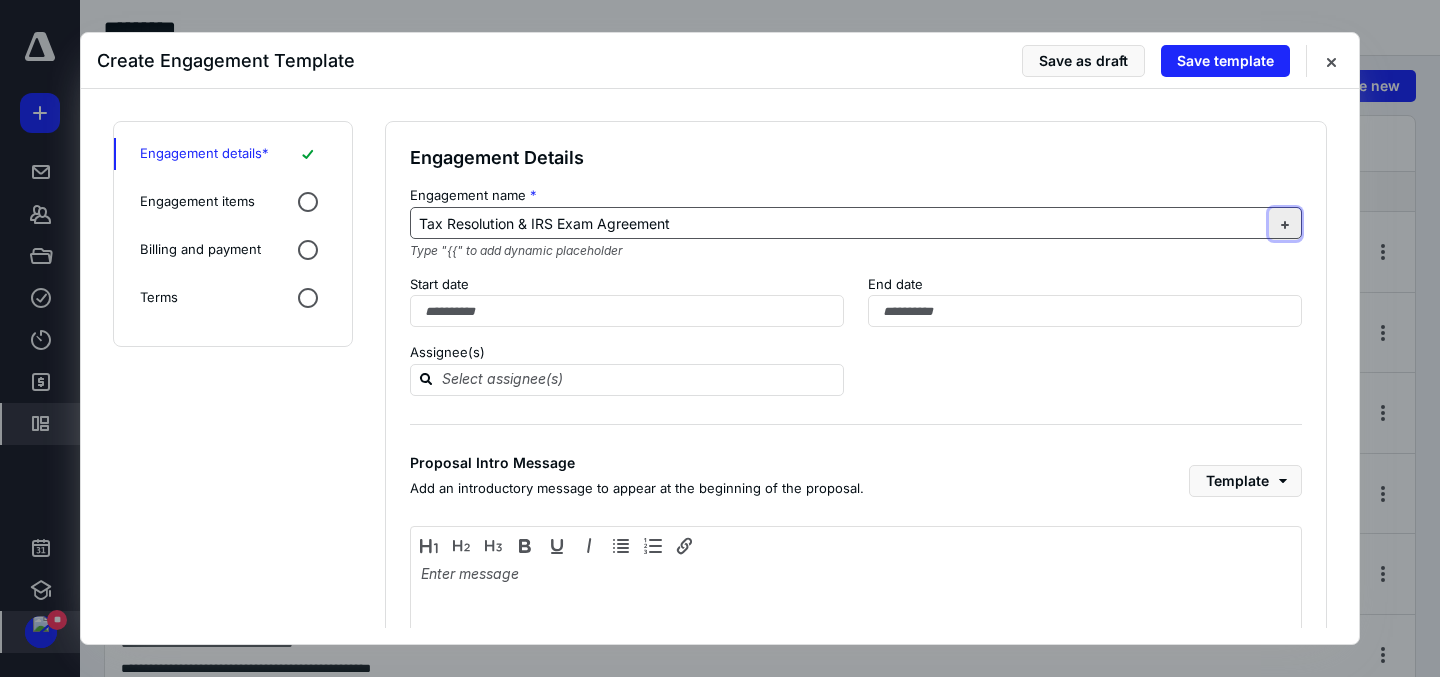 click at bounding box center [1285, 224] 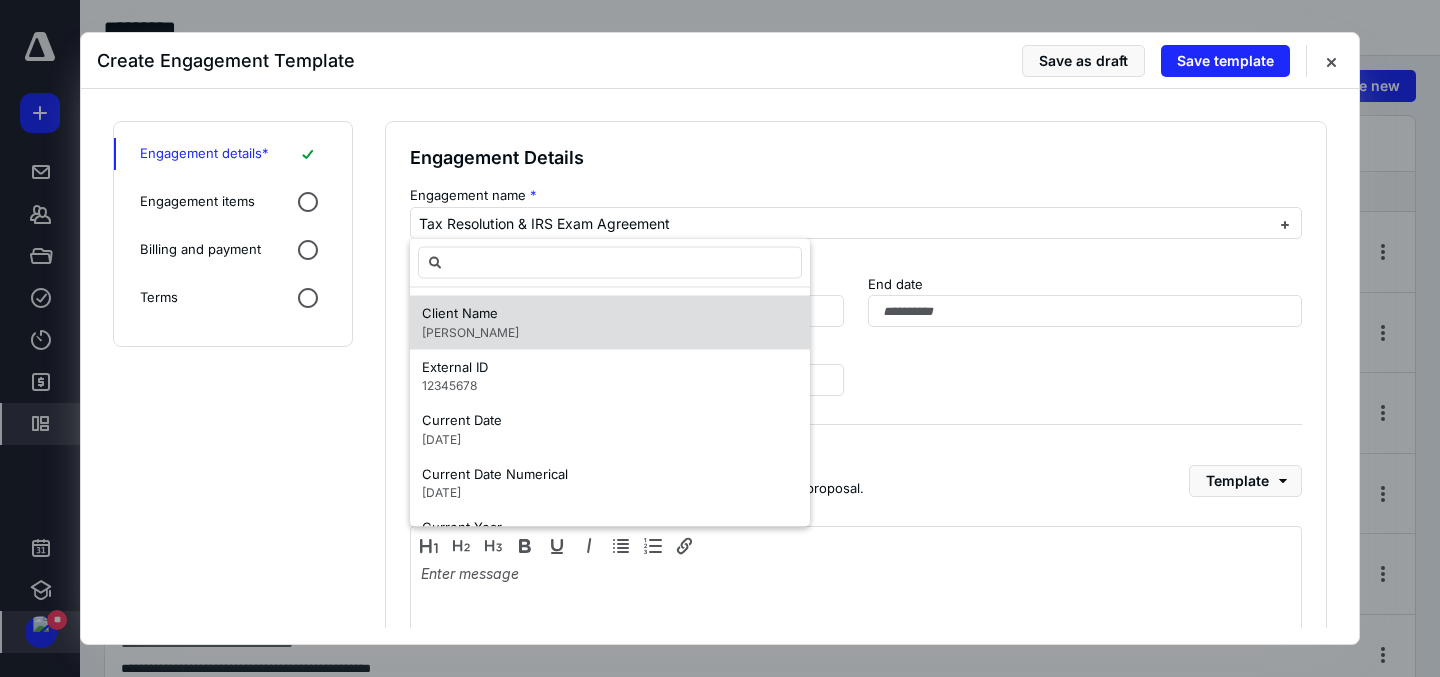click on "Client Name [PERSON_NAME]" at bounding box center (610, 323) 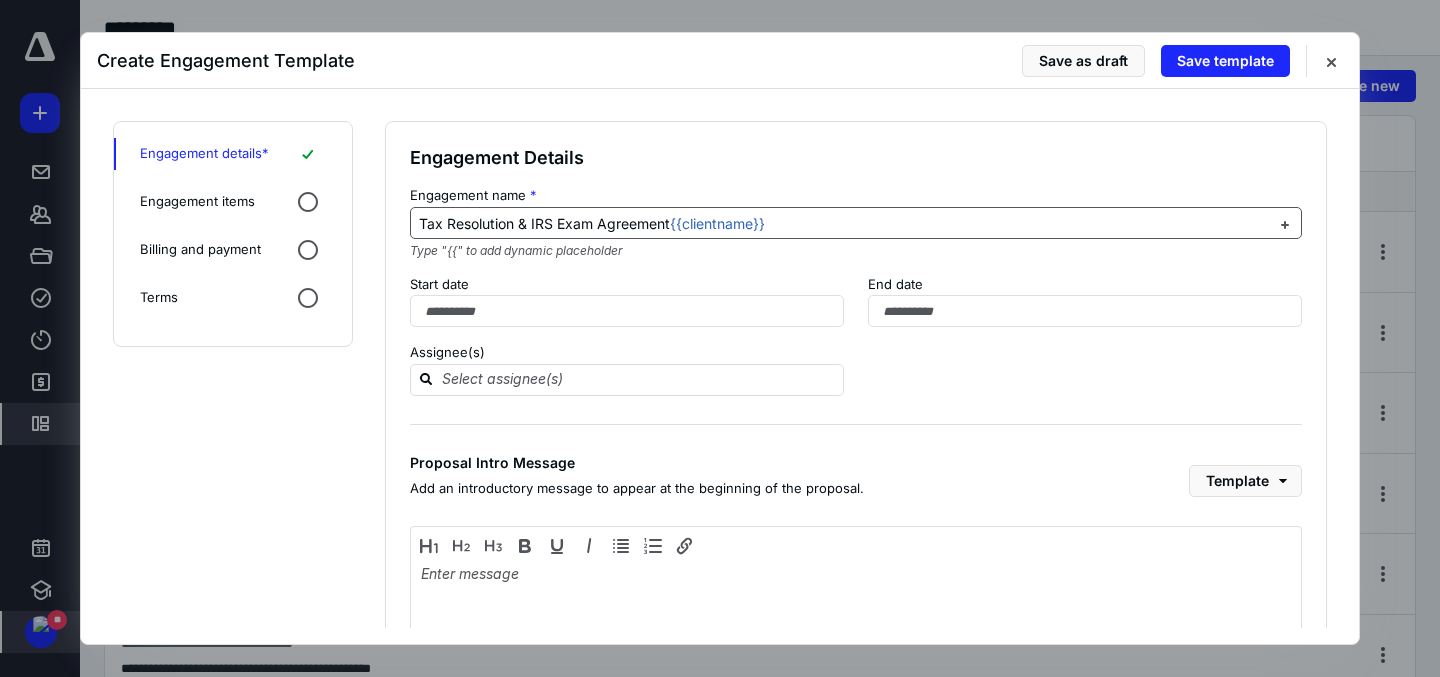 click on "Tax Resolution & IRS Exam Agreement" at bounding box center [544, 223] 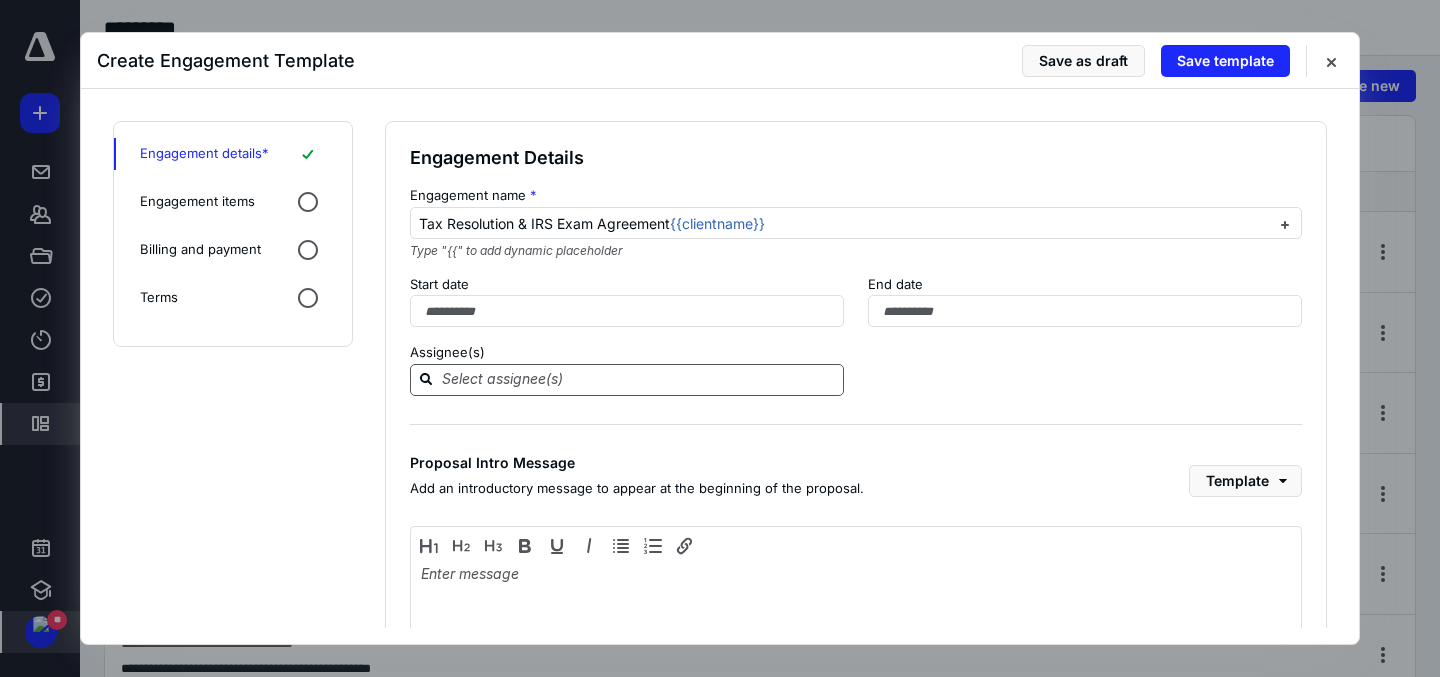 type 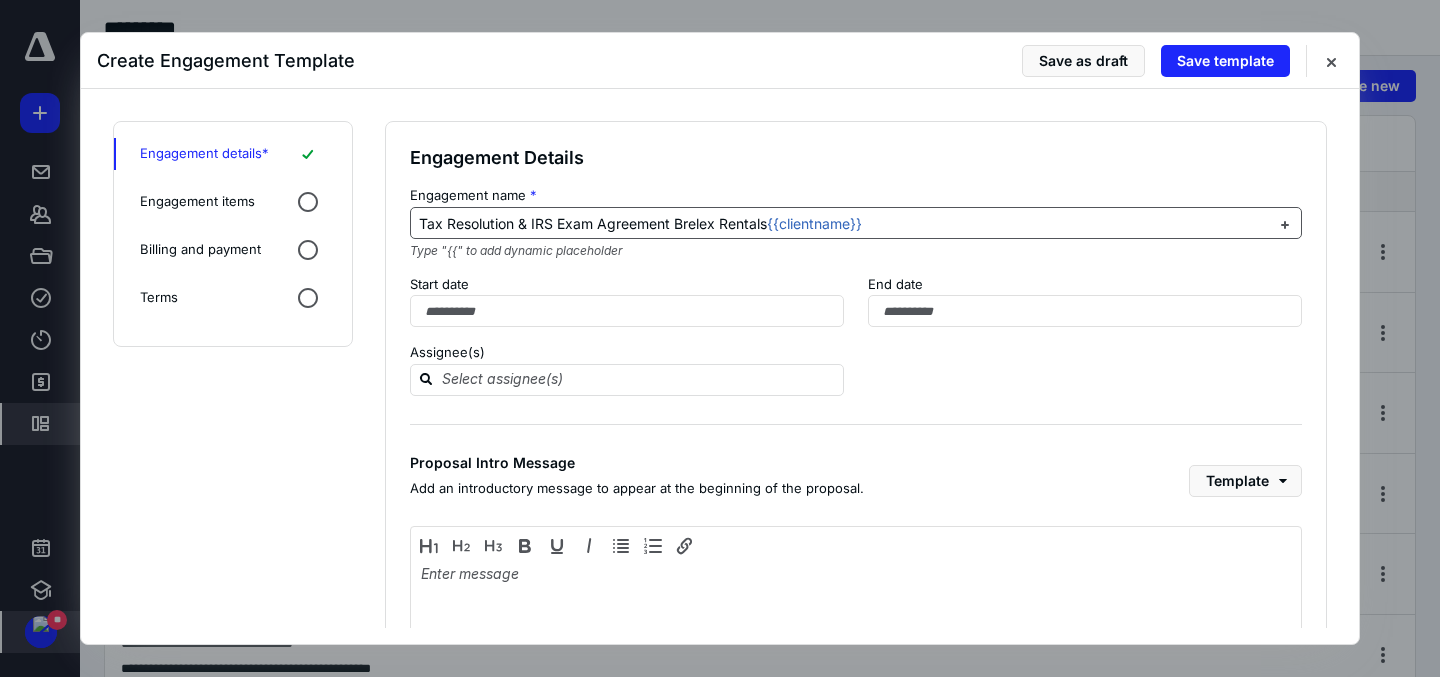 click on "Tax Resolution & IRS Exam Agreement Brelex Rentals" at bounding box center (593, 223) 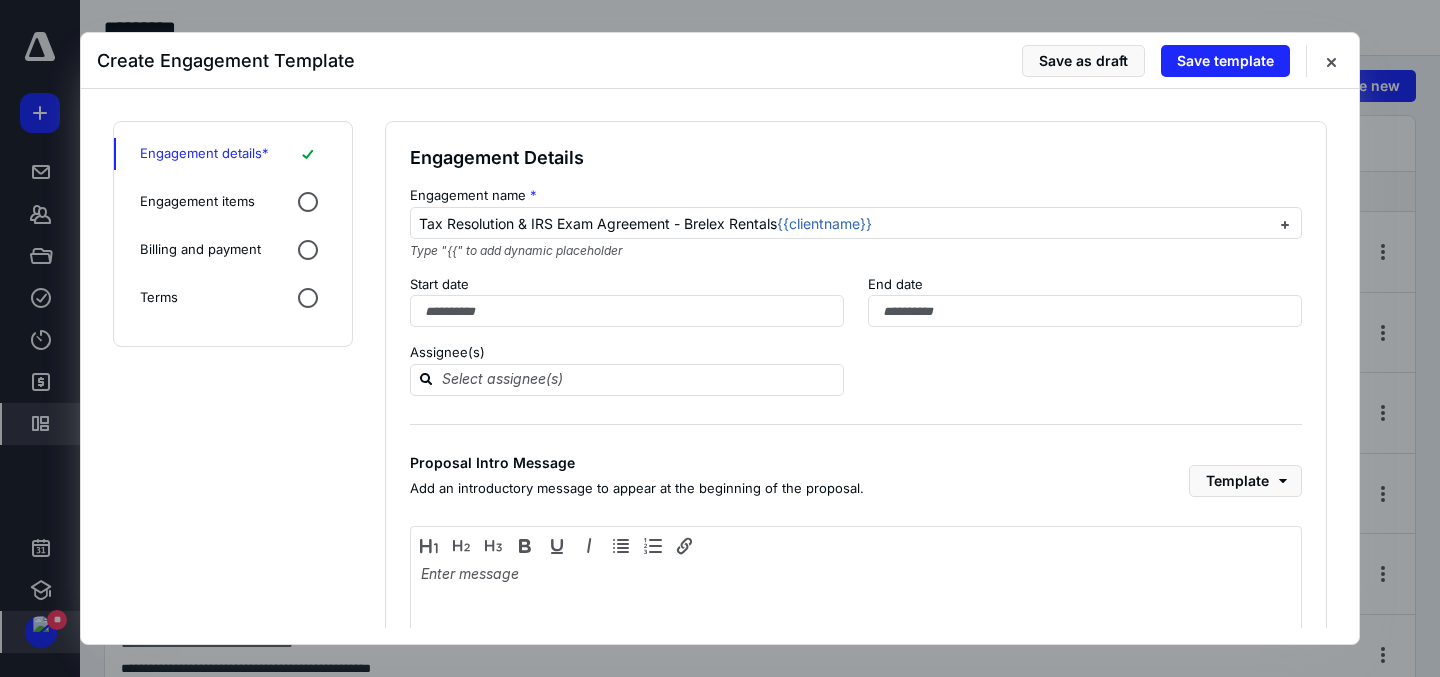 click on "Engagement Details Engagement name   * Tax Resolution & IRS Exam Agreement - Brelex Rentals  {{clientname}}   Type "{{" to add dynamic placeholder Start date End date End date must be after start date Assignee(s) Proposal Intro Message Add an introductory message to appear at the beginning of the proposal. Template" at bounding box center (856, 451) 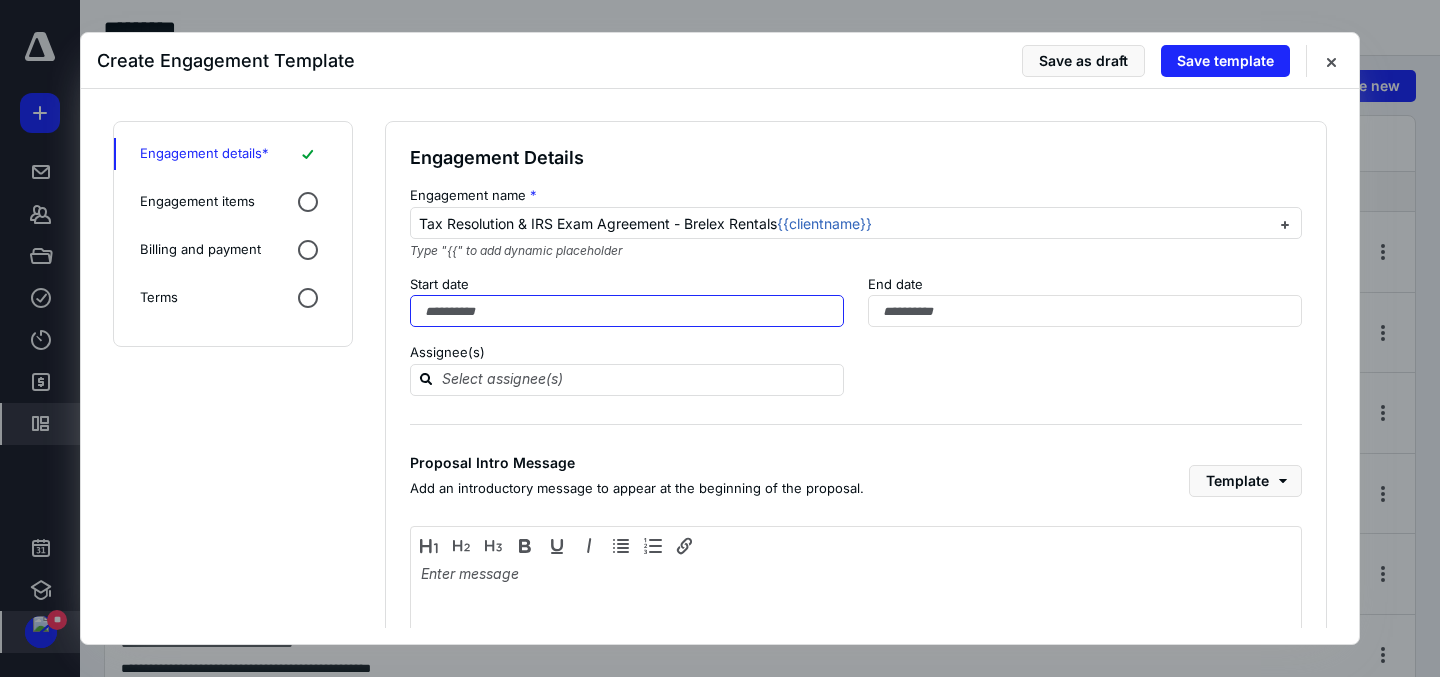 click at bounding box center (627, 311) 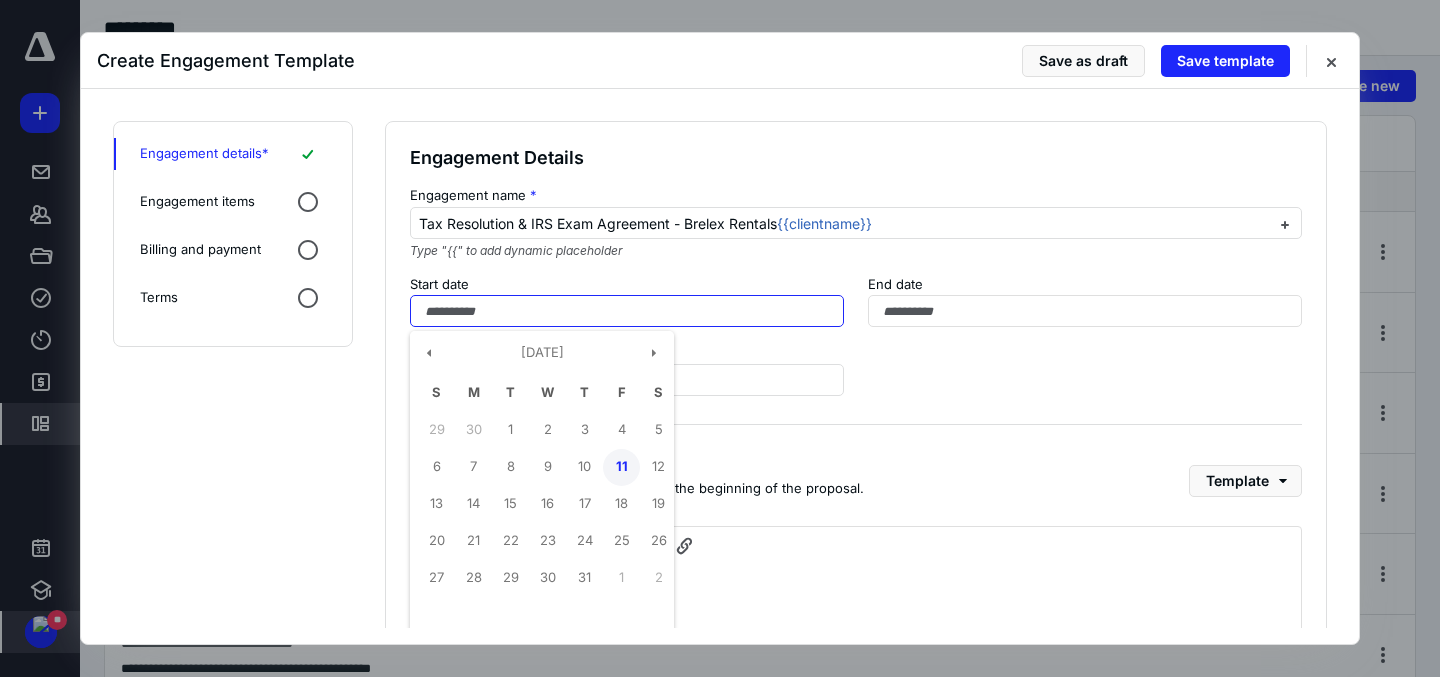 click on "11" at bounding box center (621, 467) 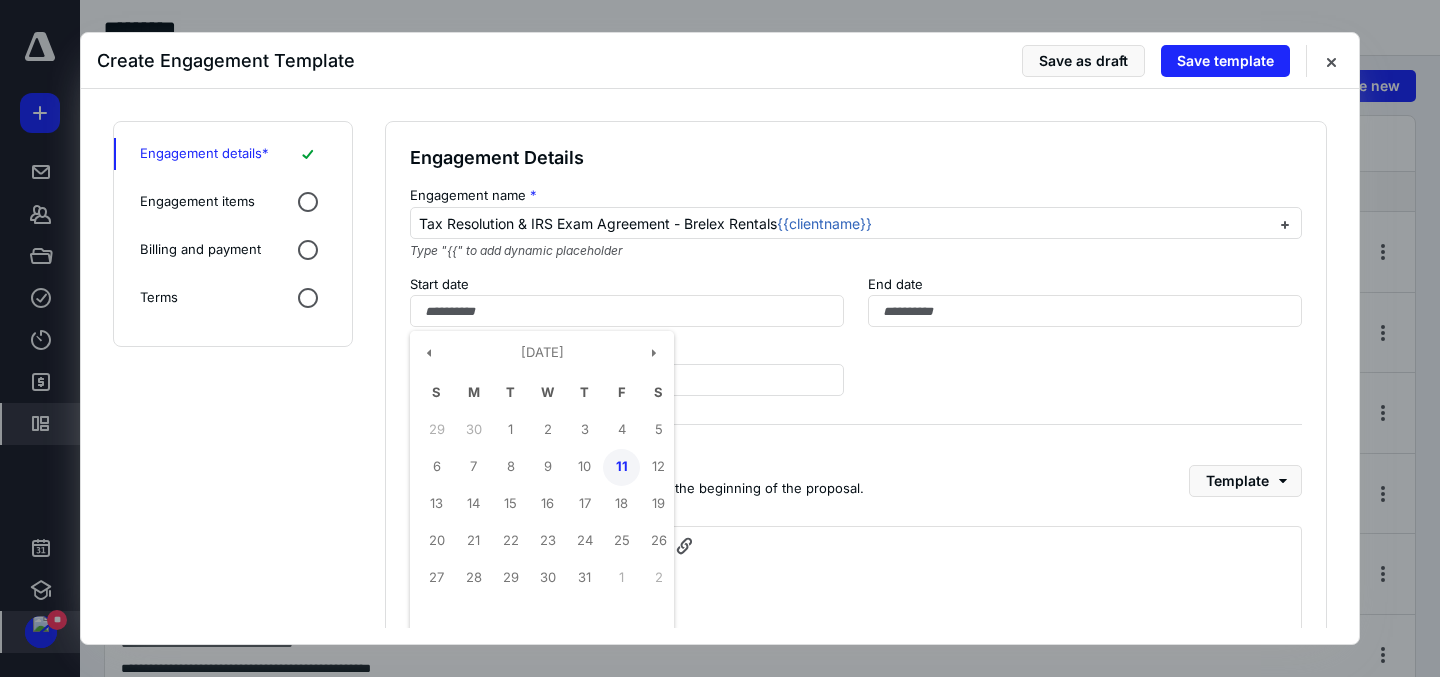 type on "**********" 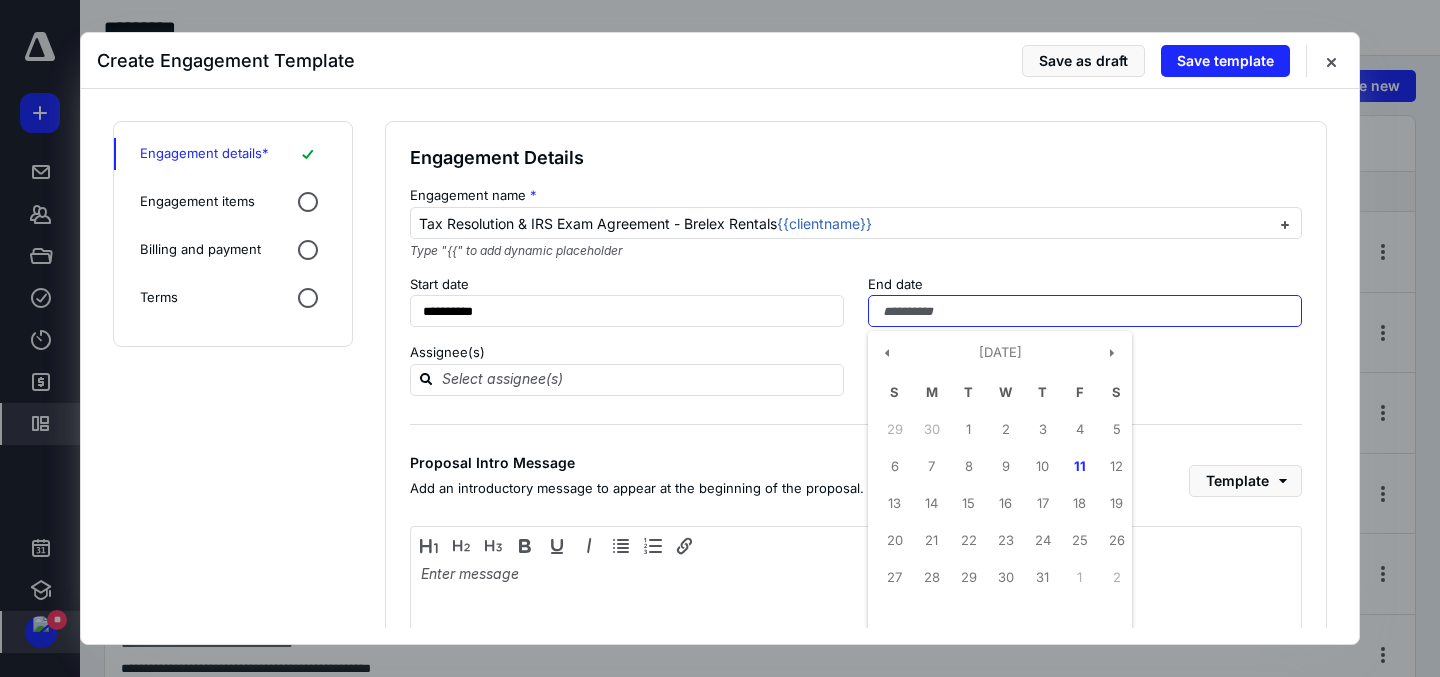click at bounding box center [1085, 311] 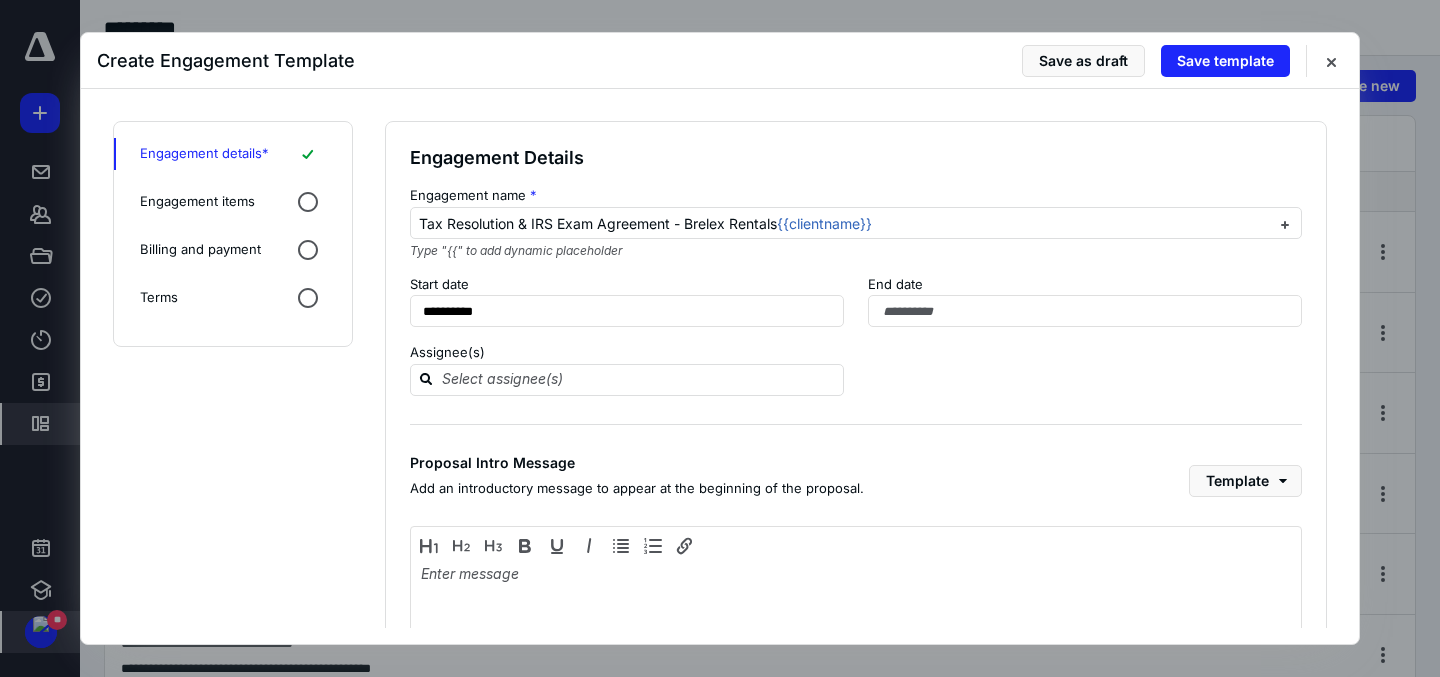 click on "**********" at bounding box center [856, 451] 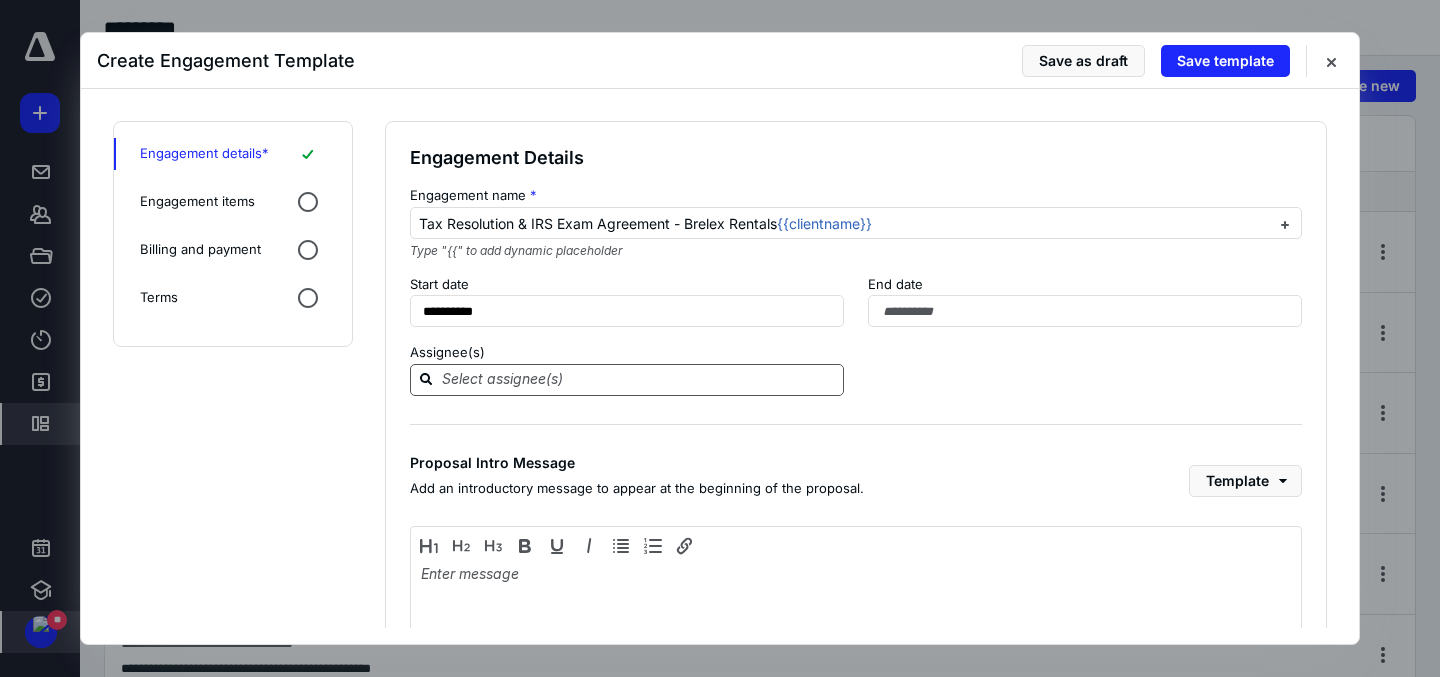 click at bounding box center [639, 379] 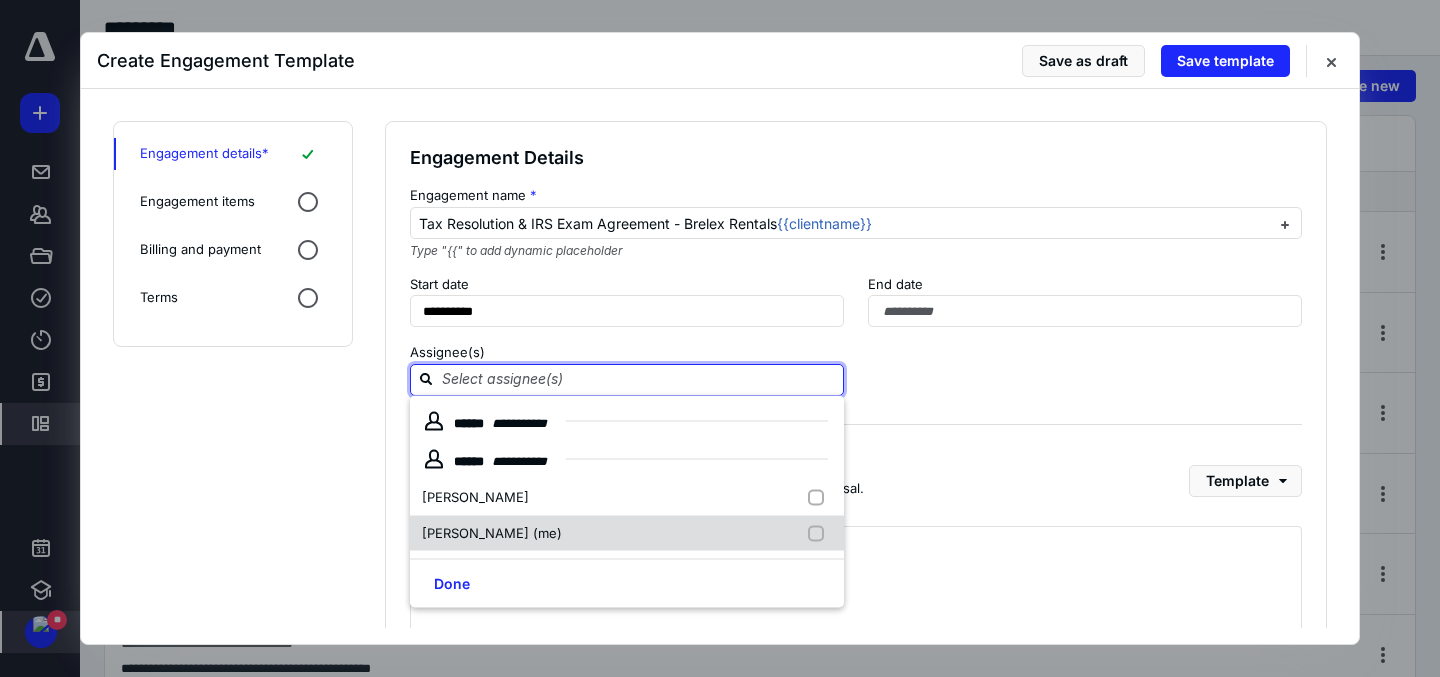 click on "[PERSON_NAME] (me)" at bounding box center [627, 533] 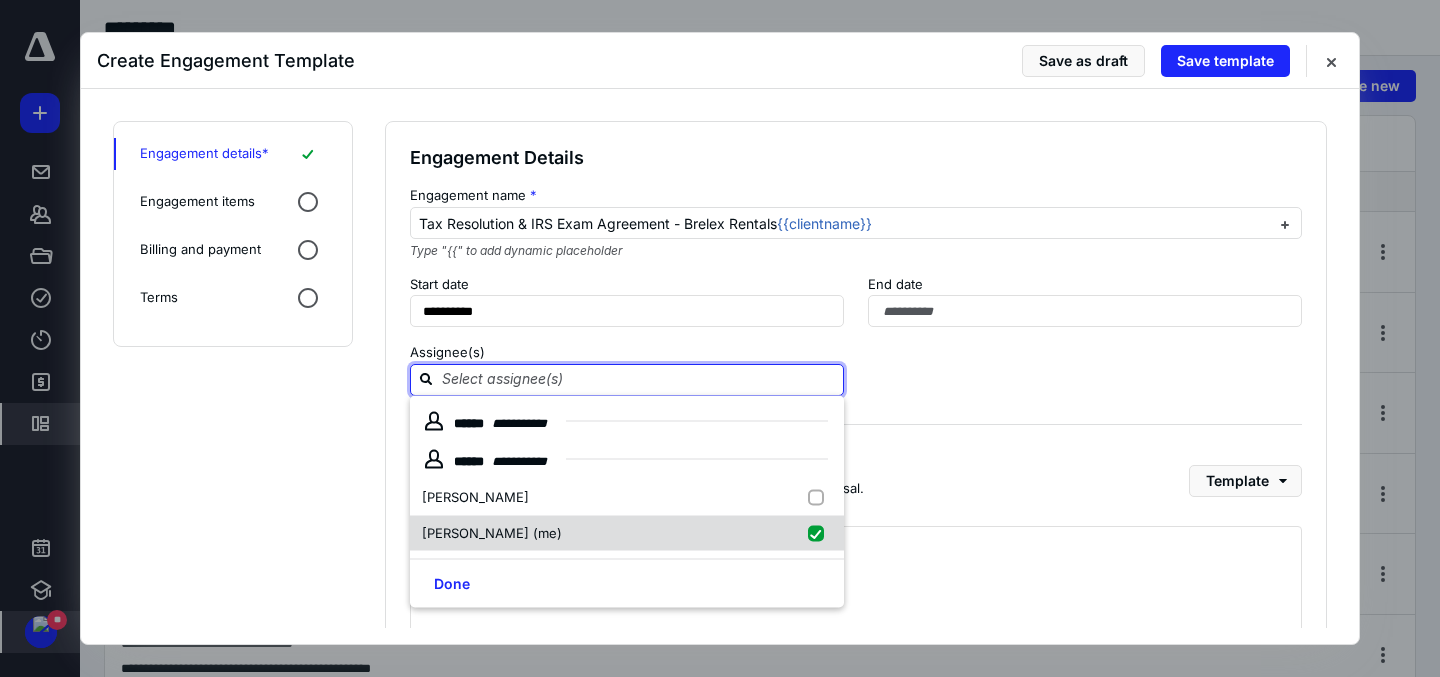 checkbox on "true" 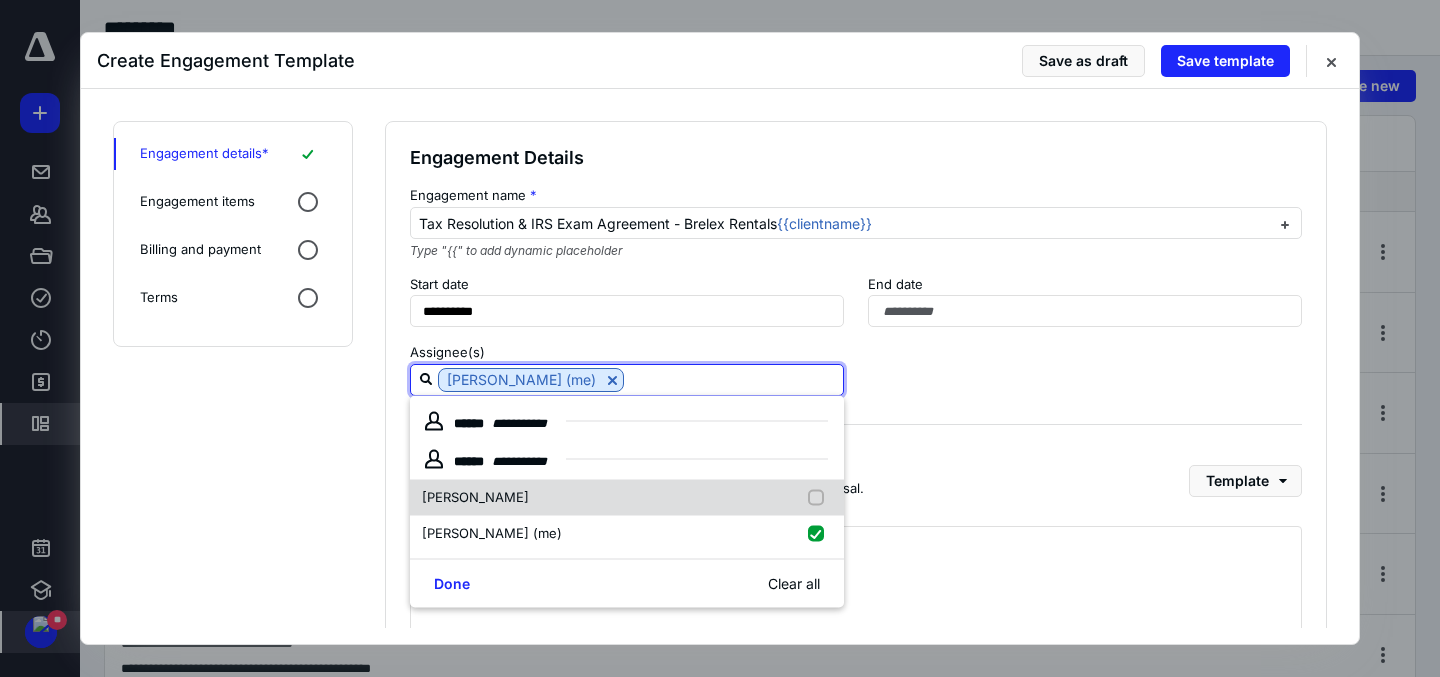 click at bounding box center (820, 498) 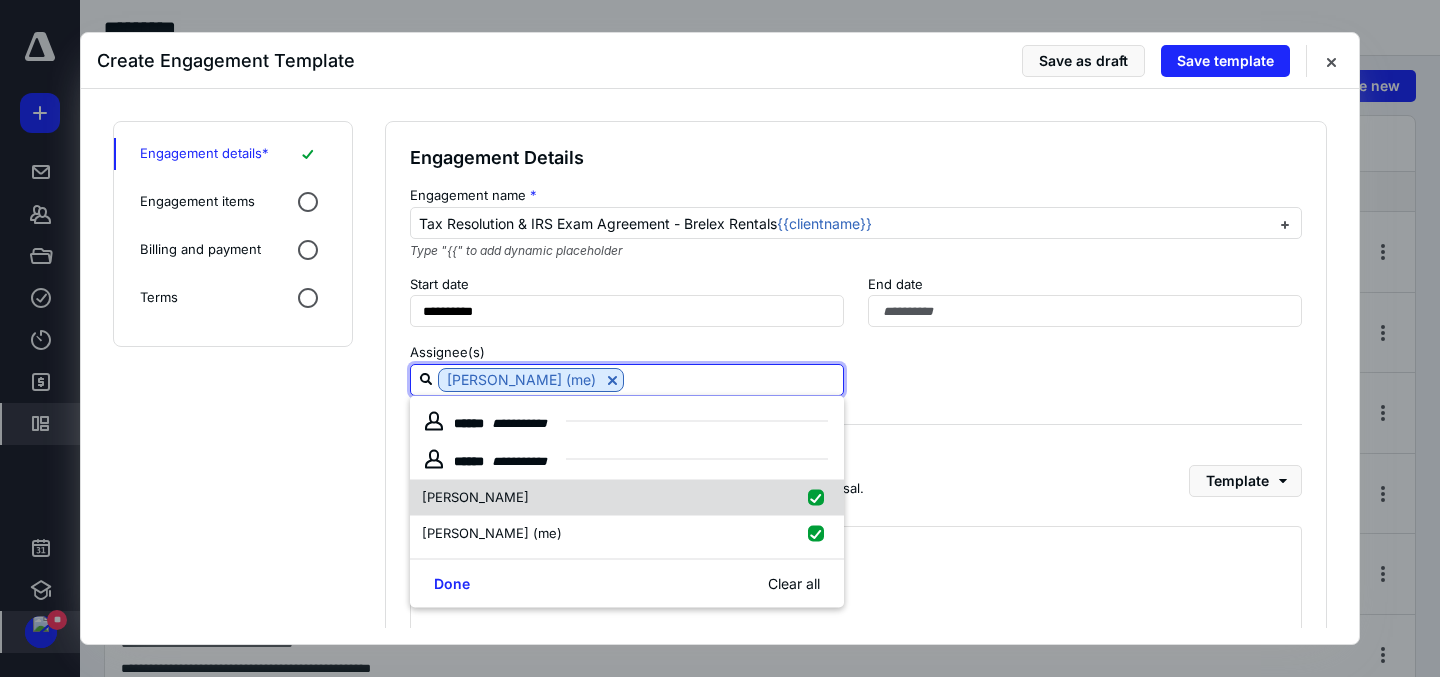 checkbox on "true" 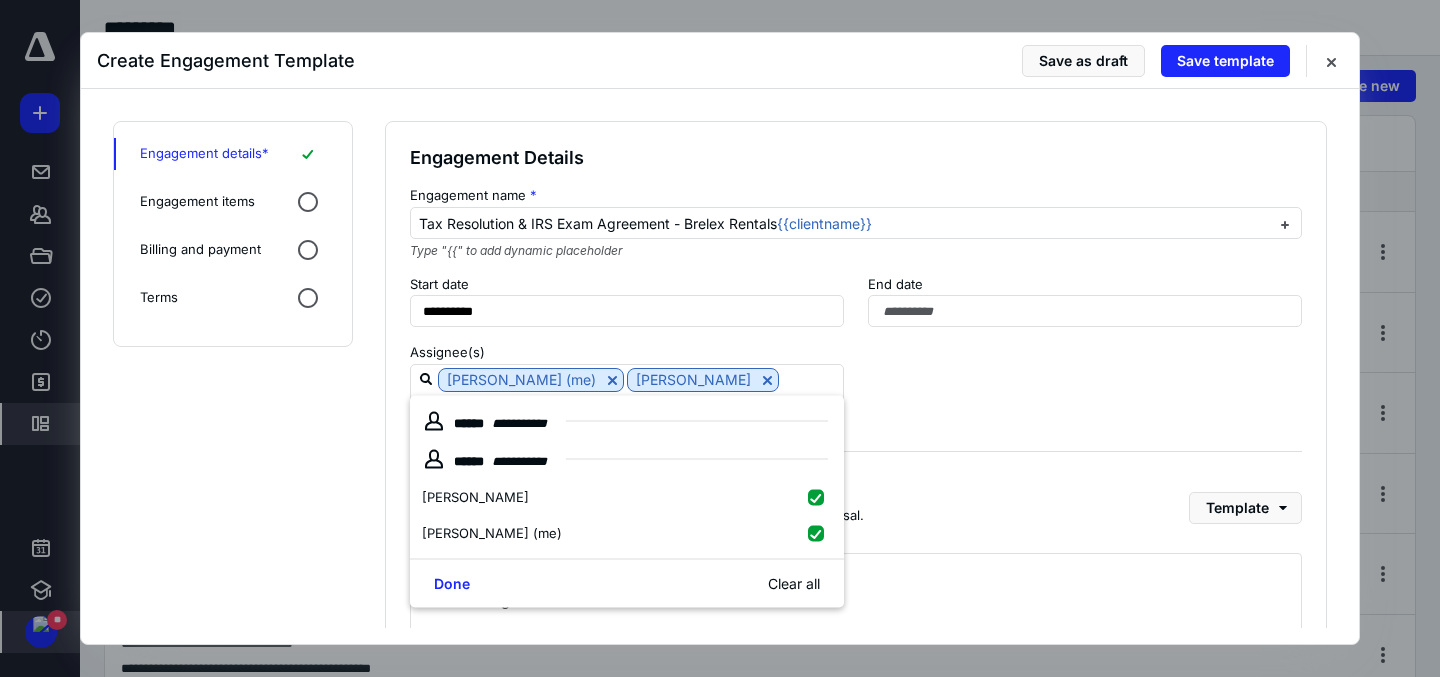 click on "**********" at bounding box center (856, 464) 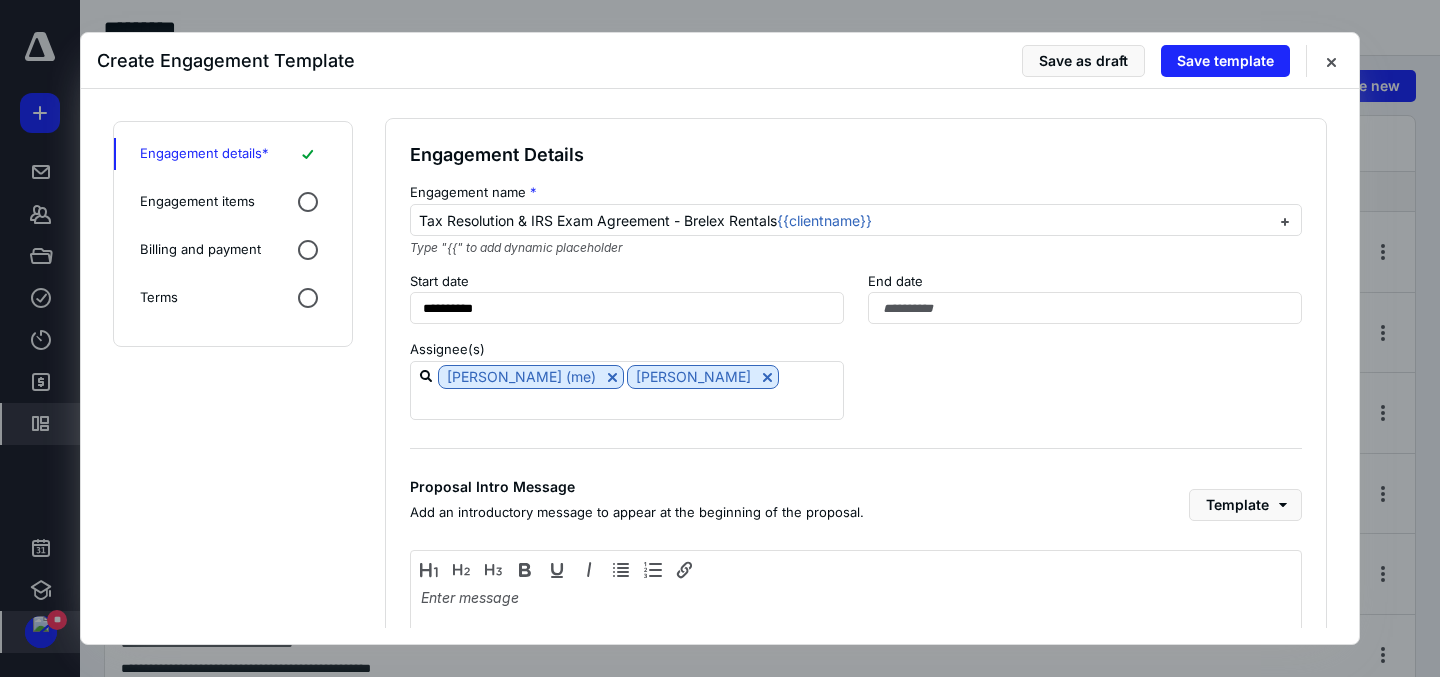 scroll, scrollTop: 168, scrollLeft: 0, axis: vertical 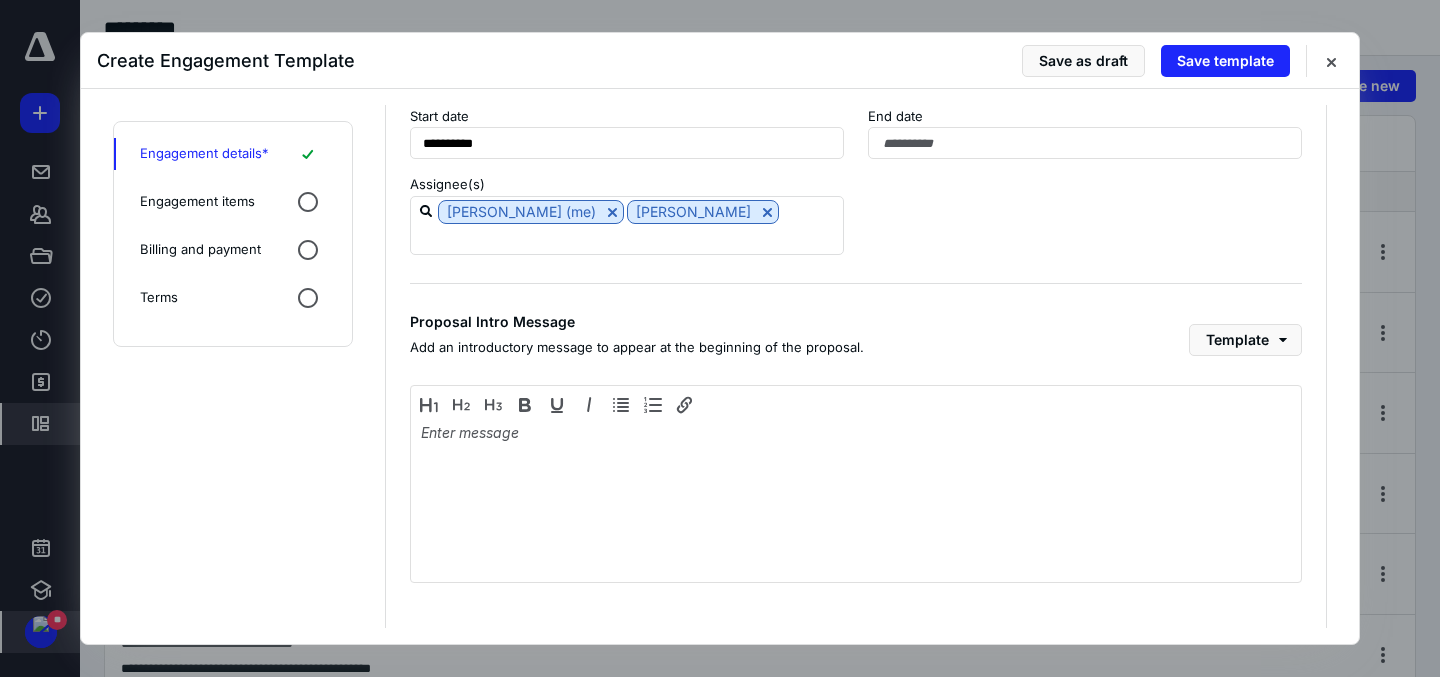 click on "Engagement items" at bounding box center [197, 202] 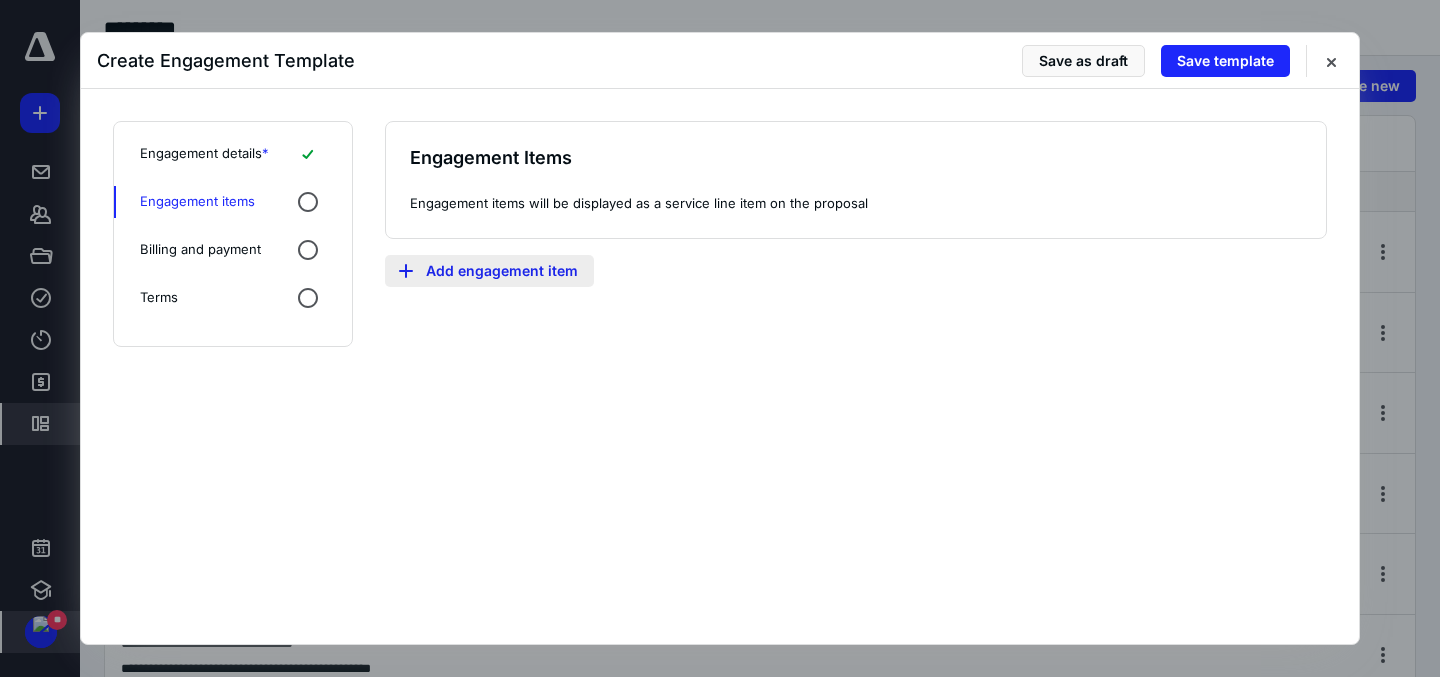 click on "Add engagement item" at bounding box center (489, 271) 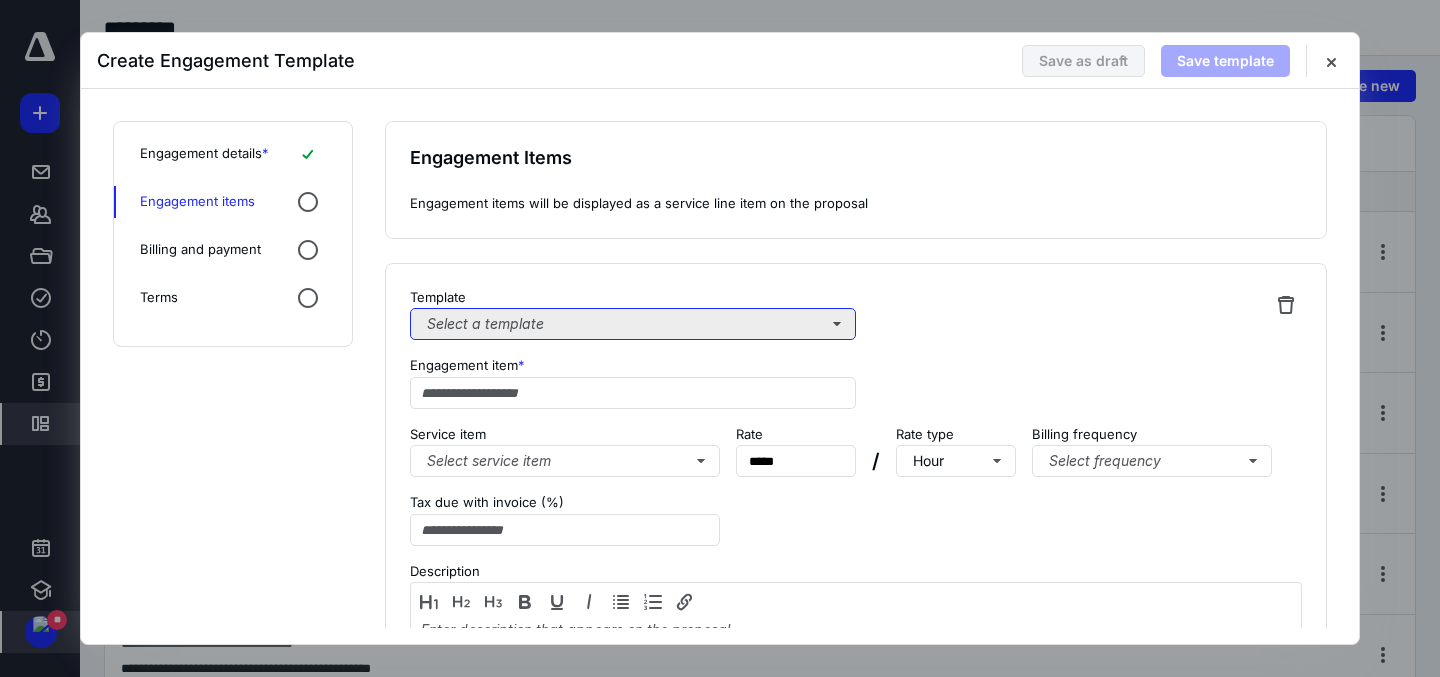 click on "Select a template" at bounding box center (633, 324) 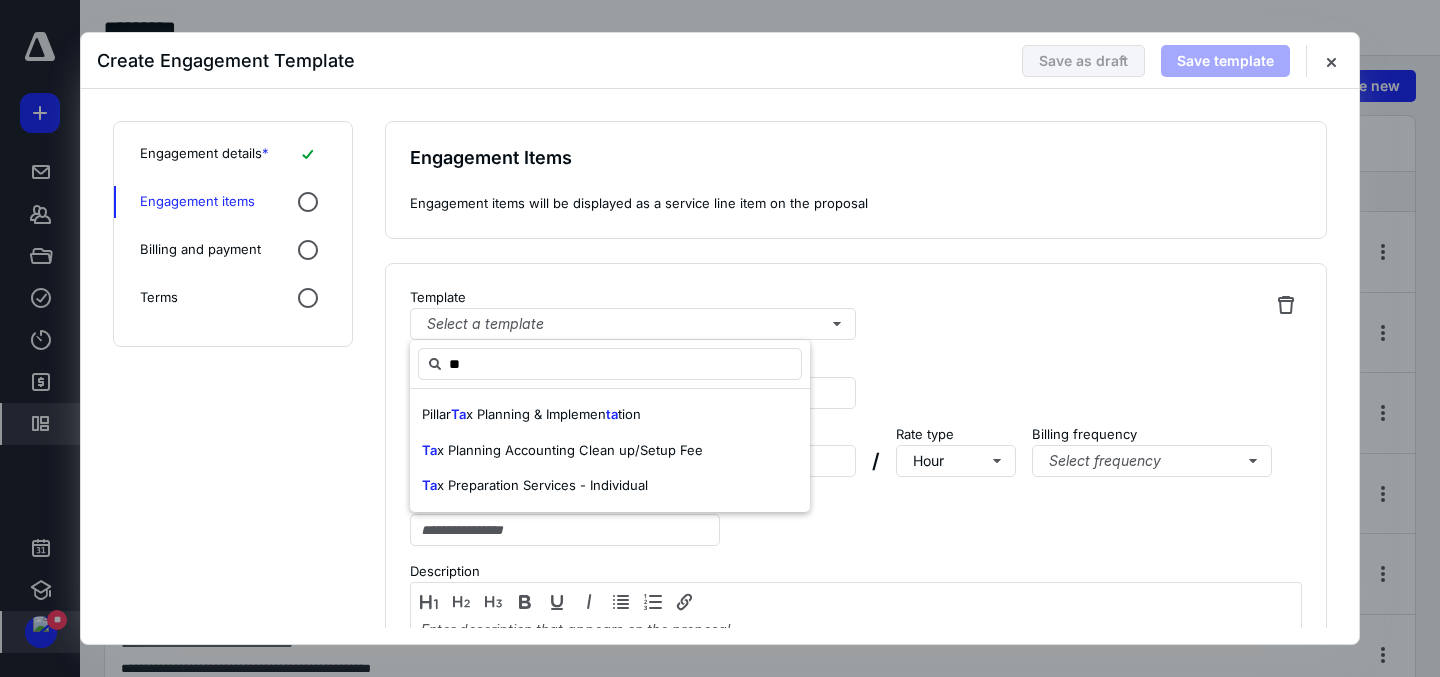 type on "**" 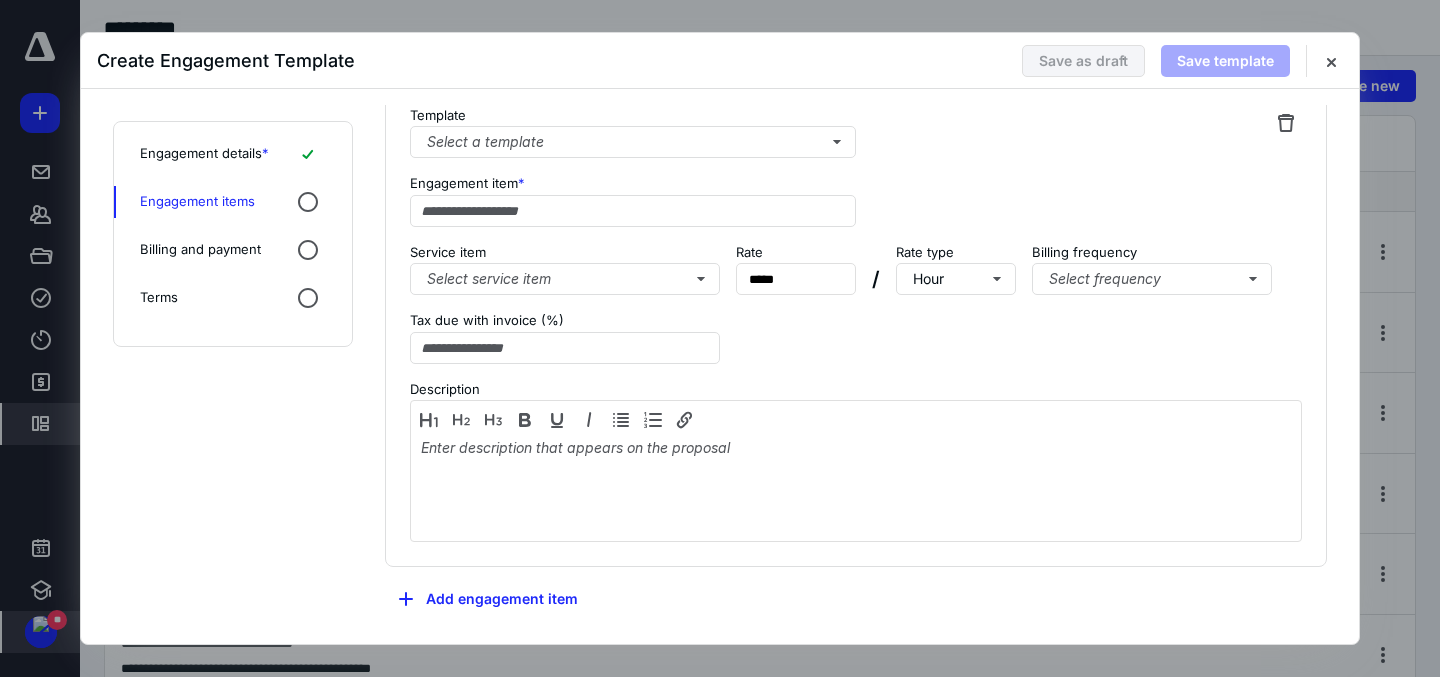 scroll, scrollTop: 184, scrollLeft: 0, axis: vertical 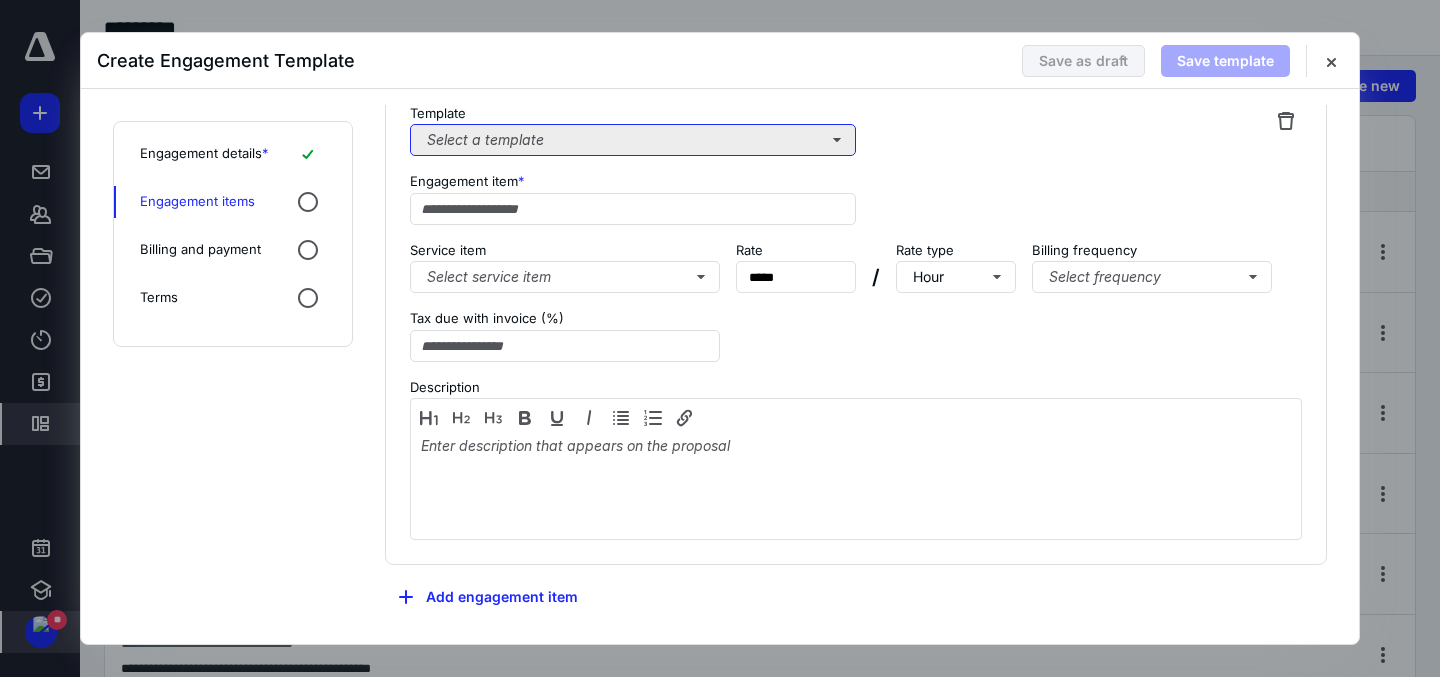 click on "Select a template" at bounding box center [633, 140] 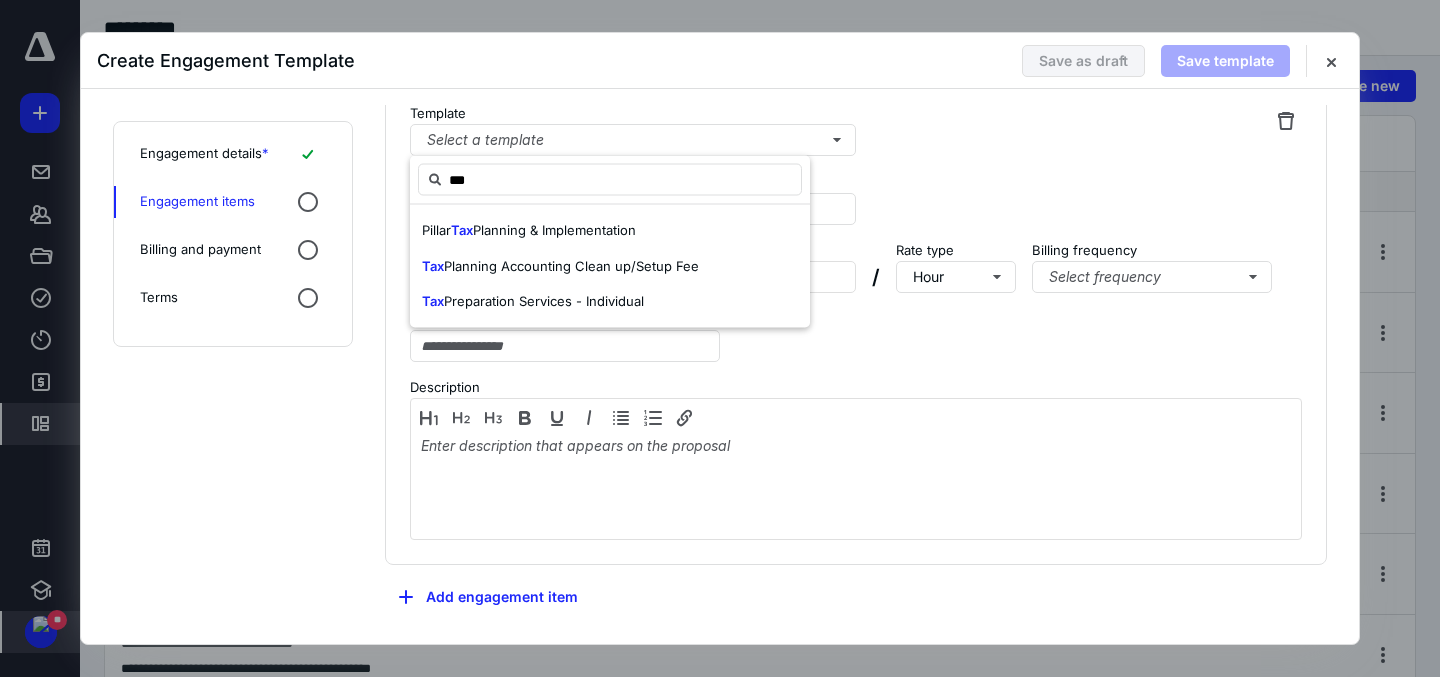 type on "***" 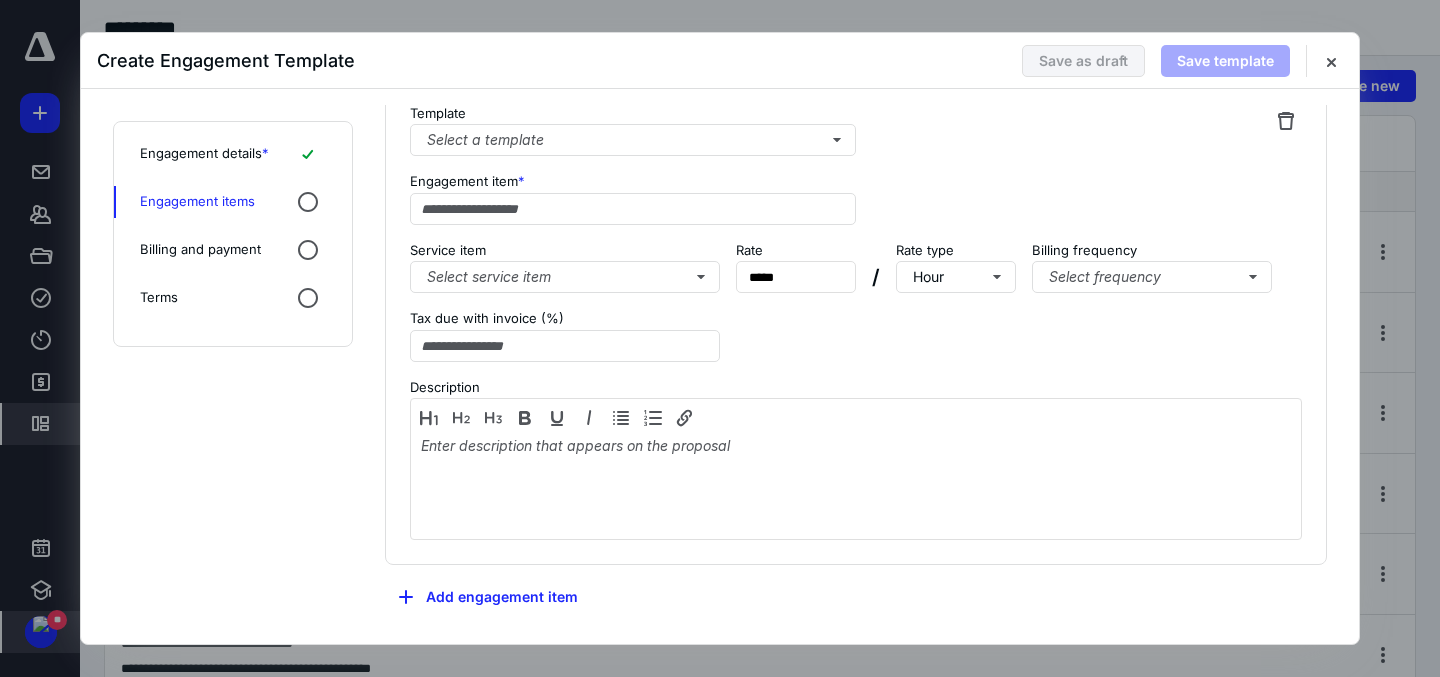 click on "Billing and payment" at bounding box center [200, 250] 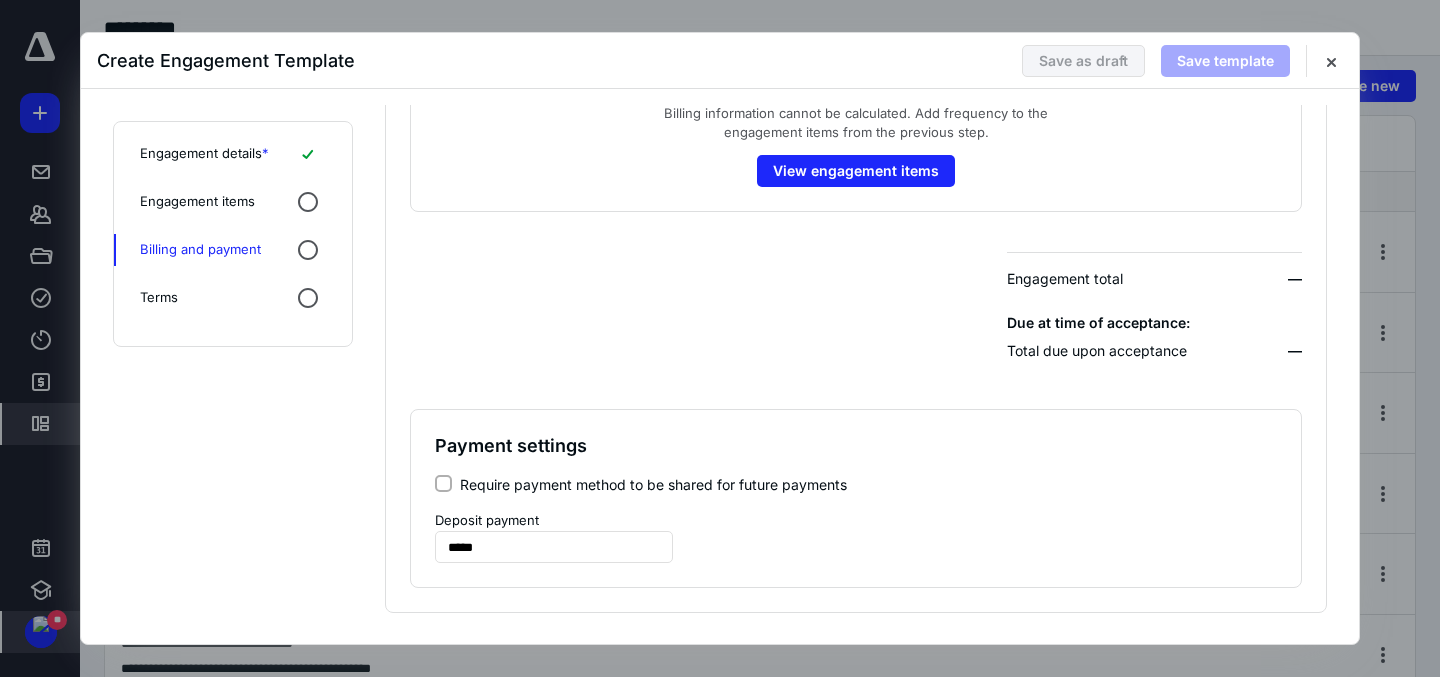 scroll, scrollTop: 0, scrollLeft: 0, axis: both 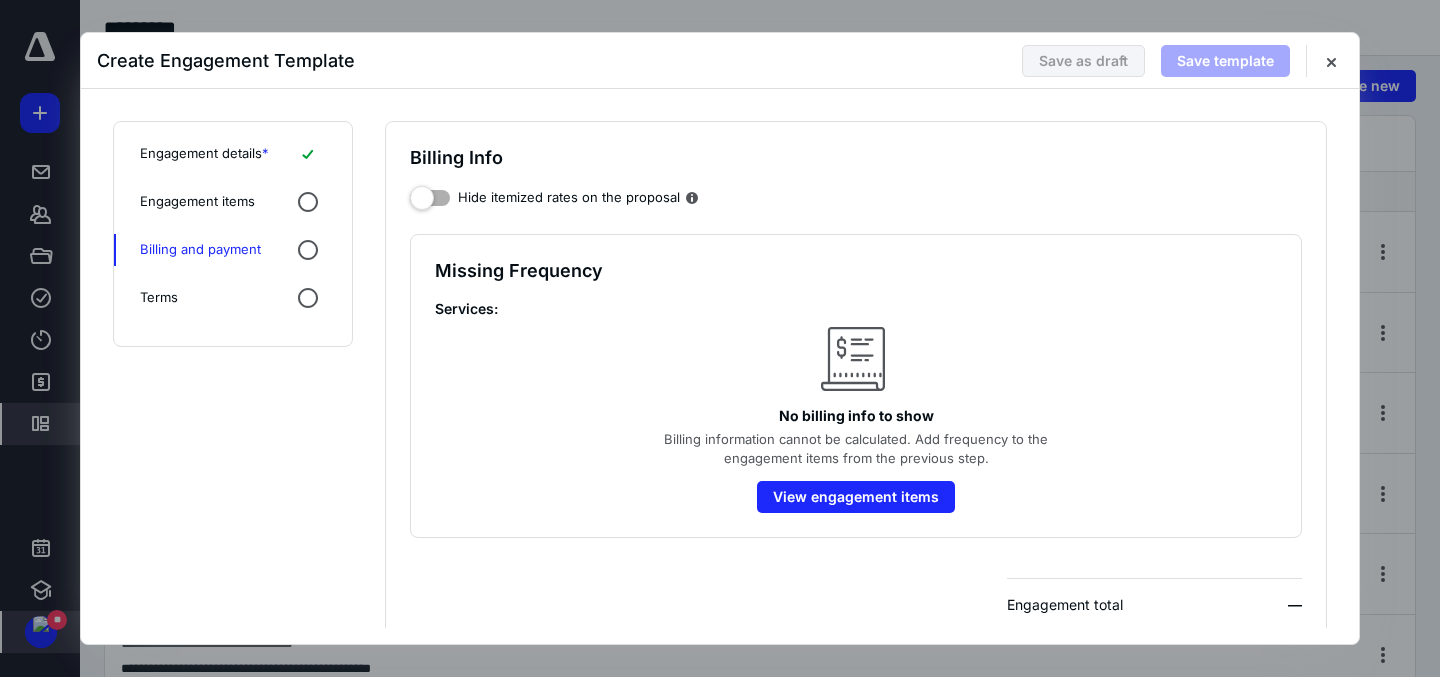 click on "Terms" at bounding box center (233, 298) 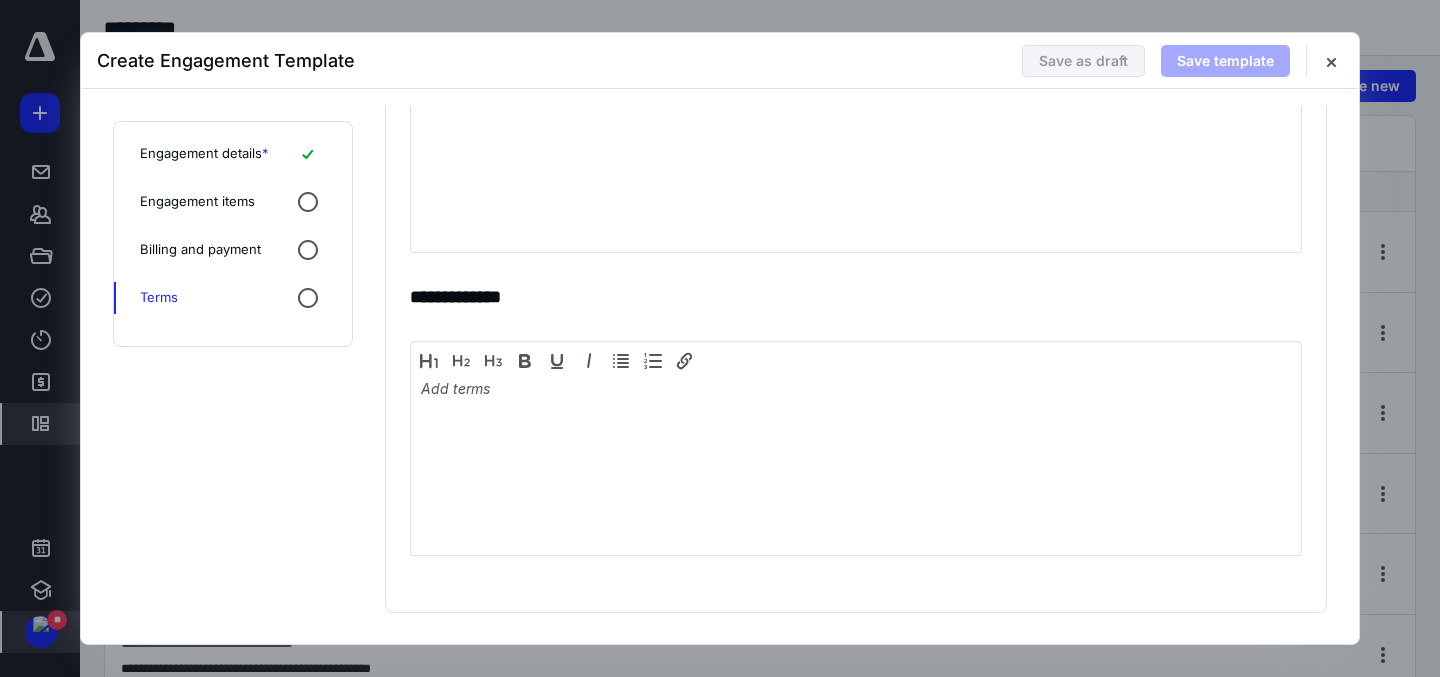 scroll, scrollTop: 0, scrollLeft: 0, axis: both 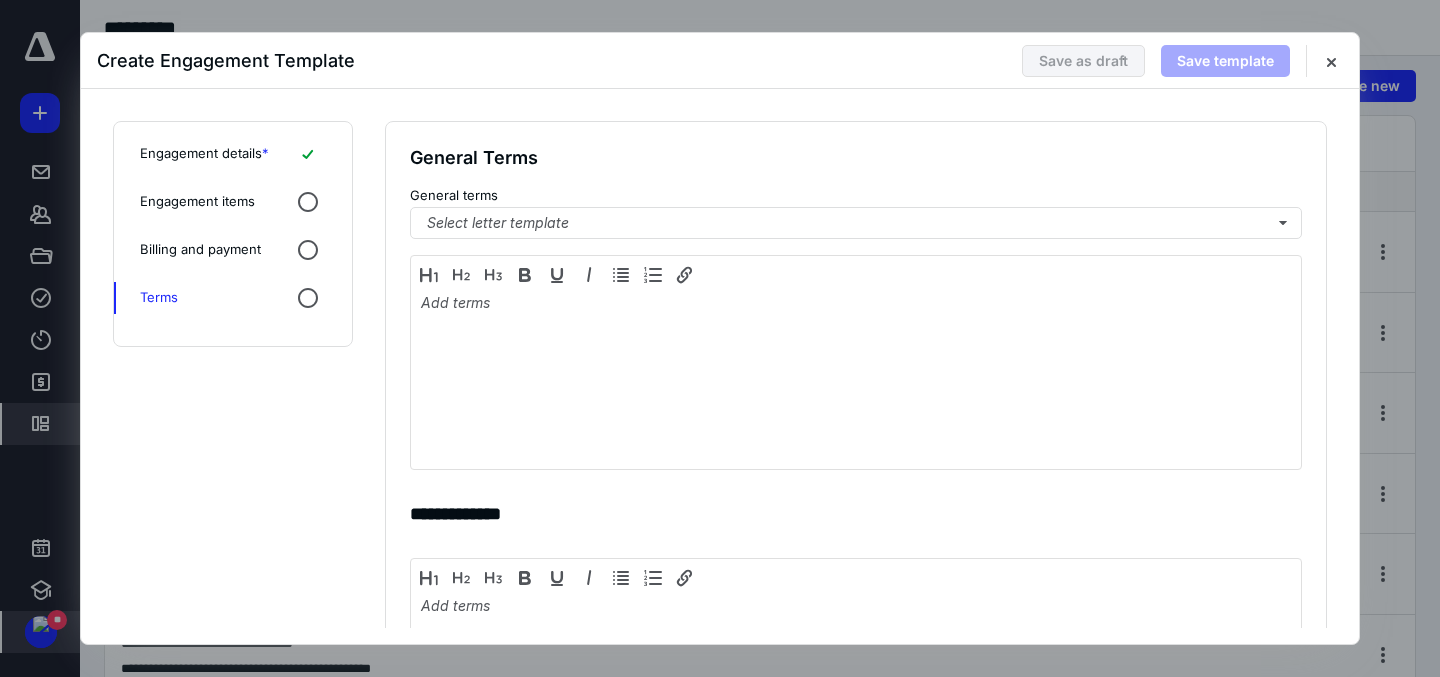 click on "Engagement details  *" at bounding box center (233, 154) 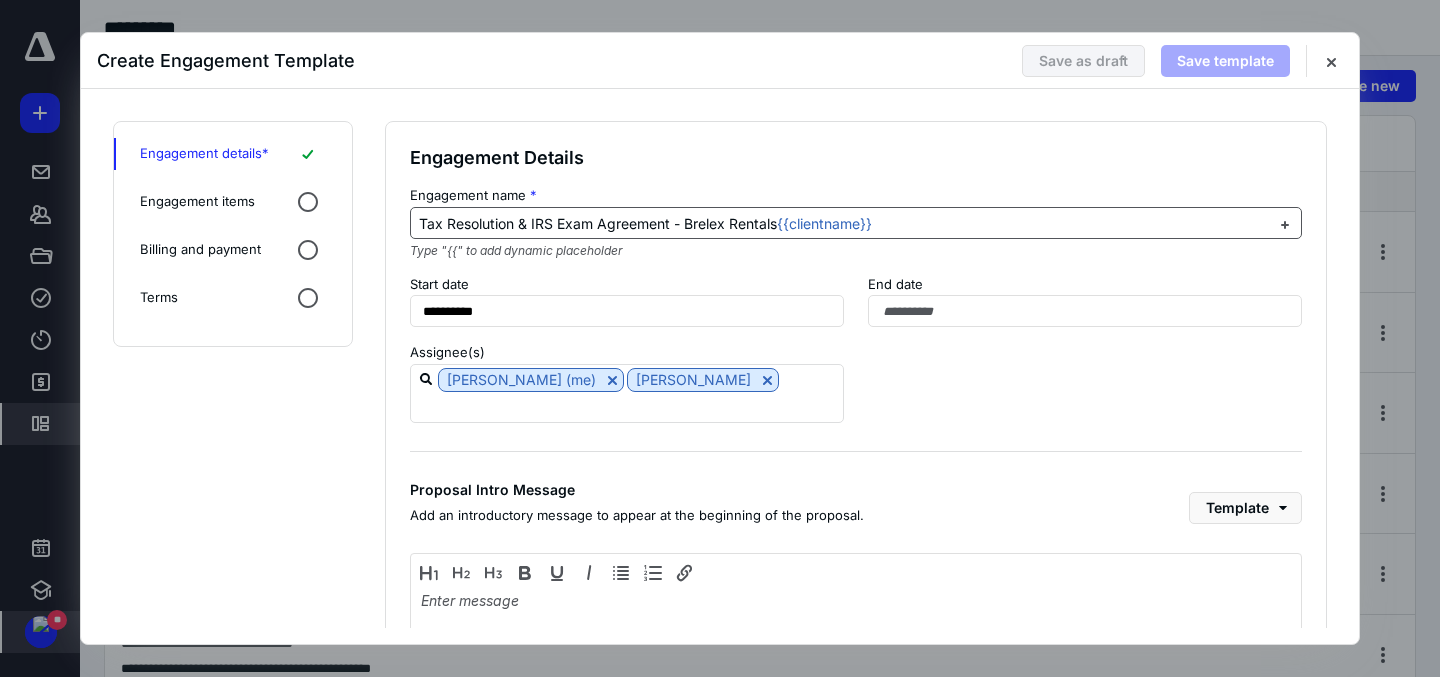 click on "Tax Resolution & IRS Exam Agreement - Brelex Rentals  {{clientname}}" at bounding box center (844, 224) 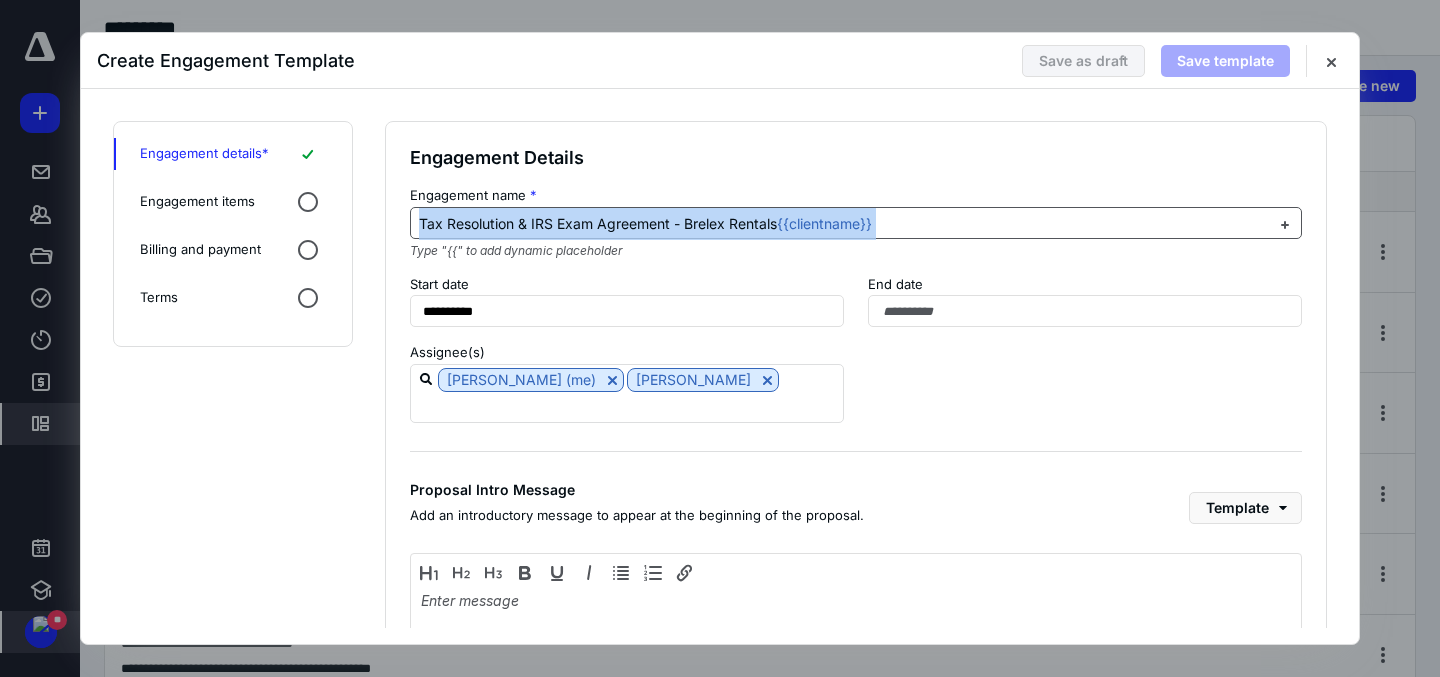 click on "Tax Resolution & IRS Exam Agreement - Brelex Rentals  {{clientname}}" at bounding box center (844, 224) 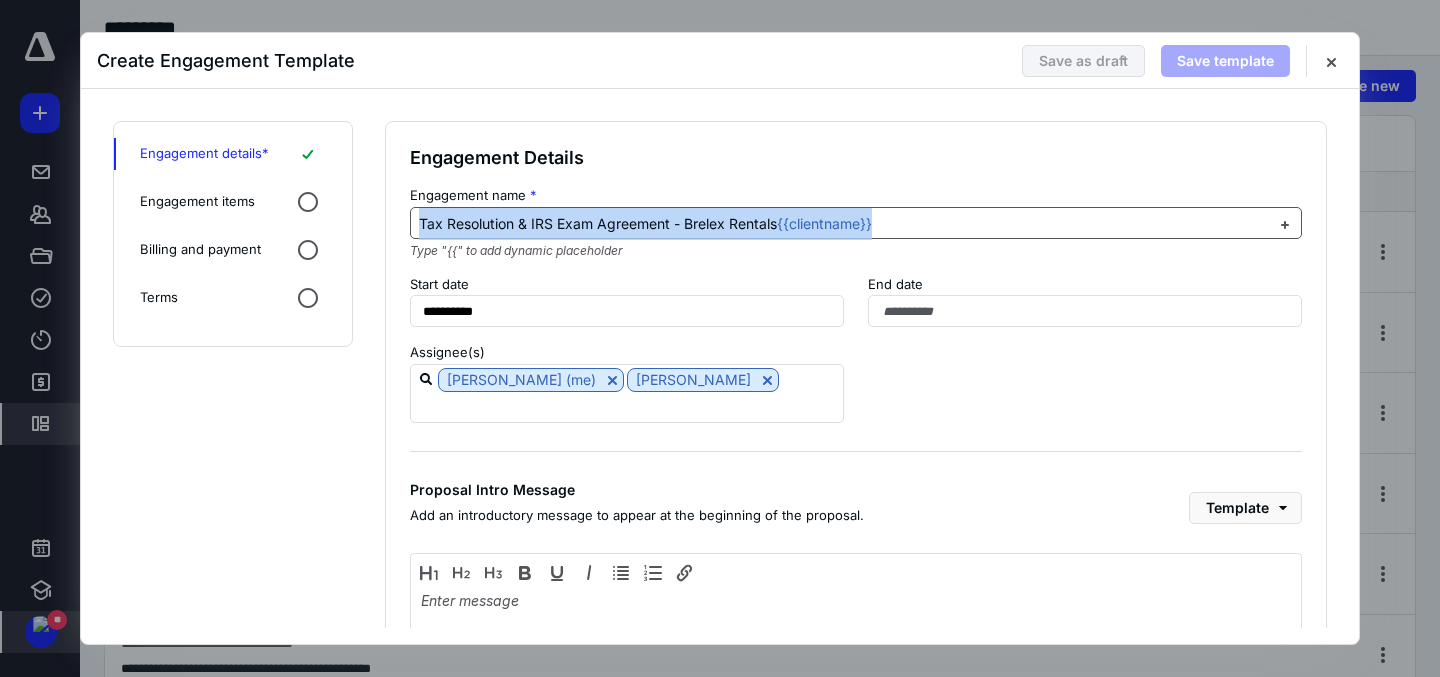 copy on "Tax Resolution & IRS Exam Agreement - Brelex Rentals  {{clientname}}" 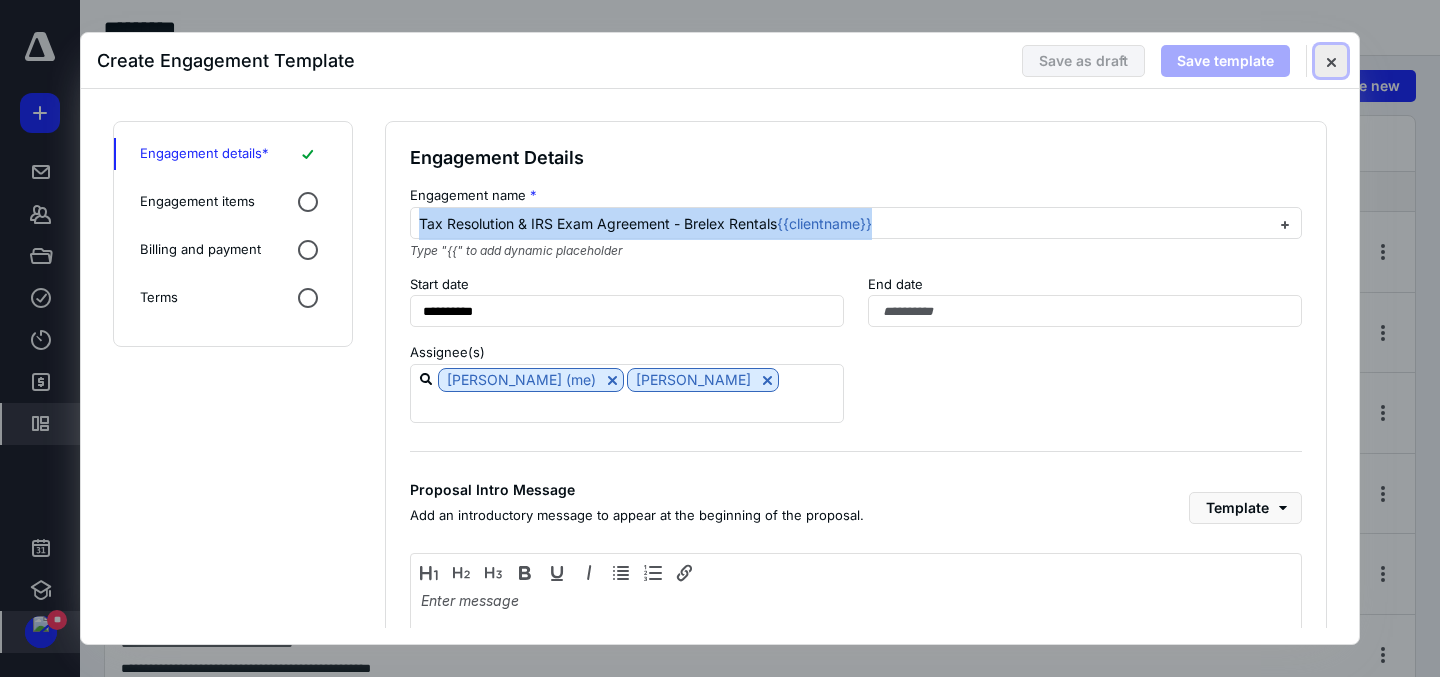 click at bounding box center [1331, 61] 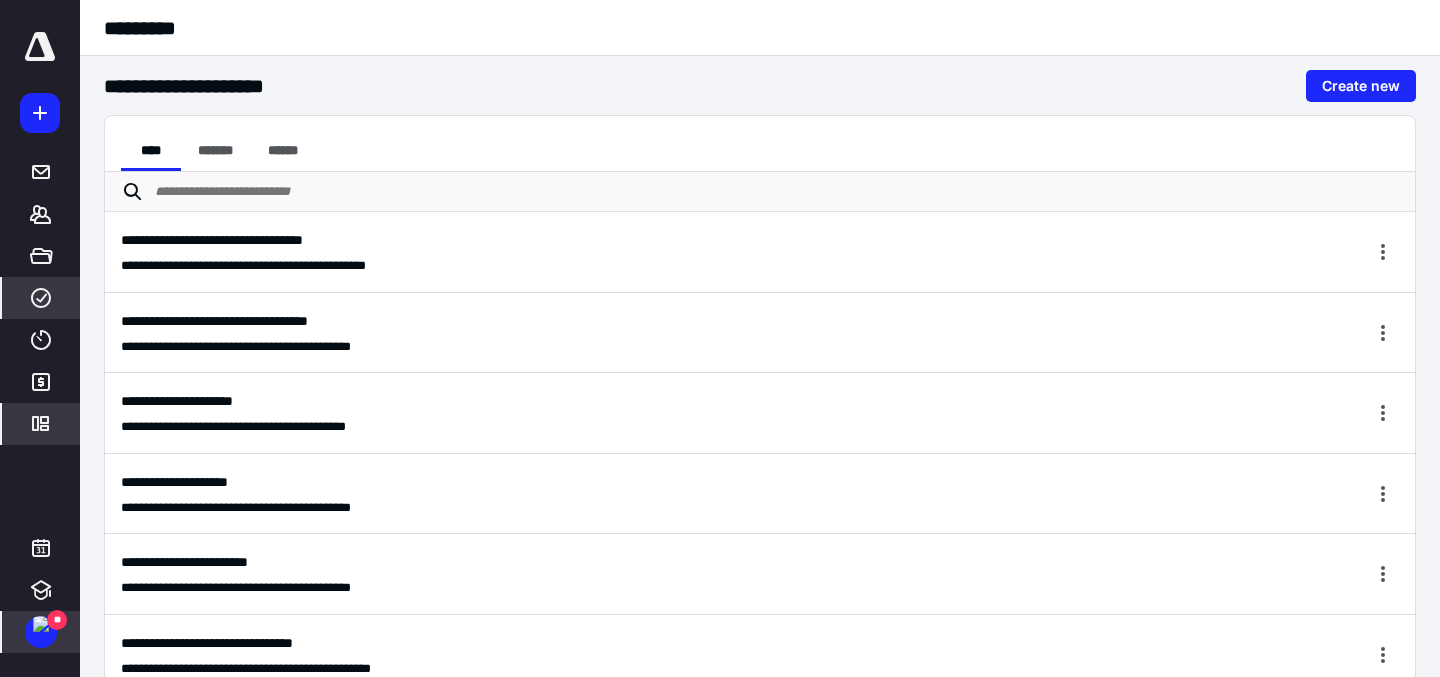 click 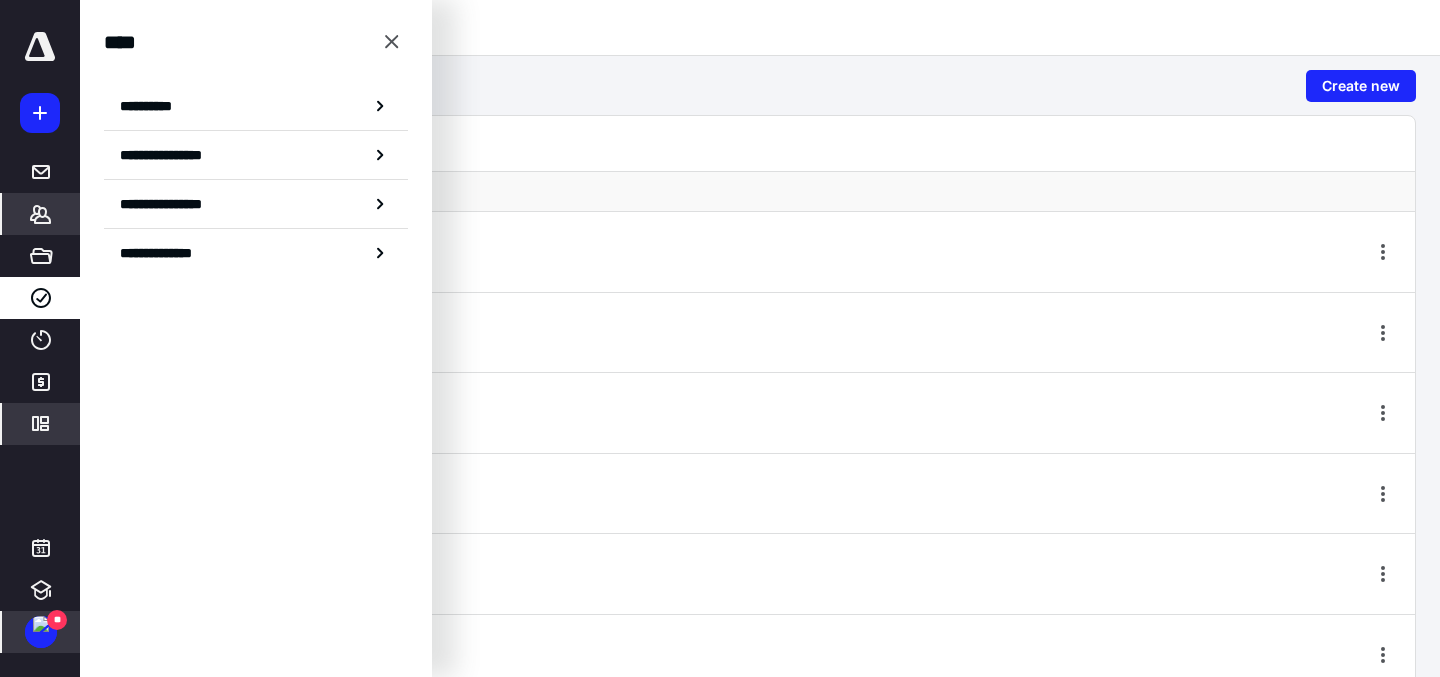 click on "*******" at bounding box center (41, 214) 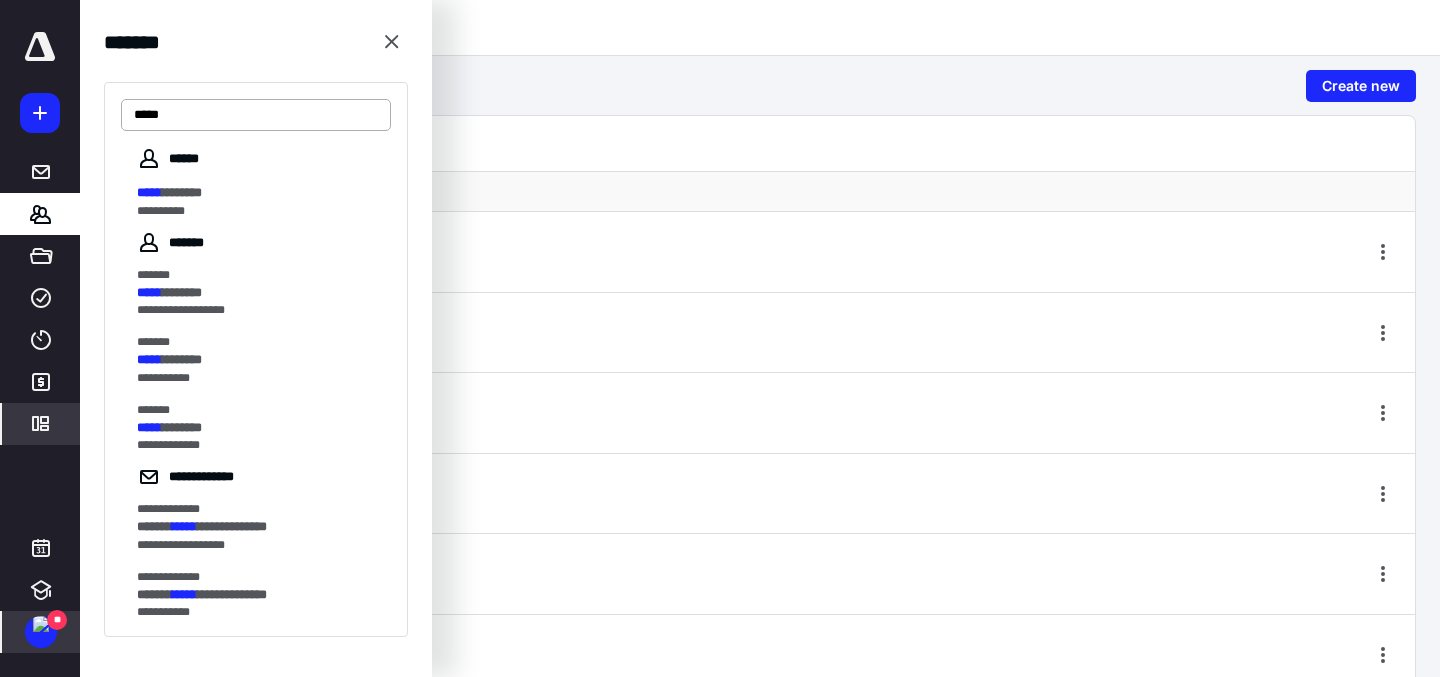 click on "*****" at bounding box center (256, 115) 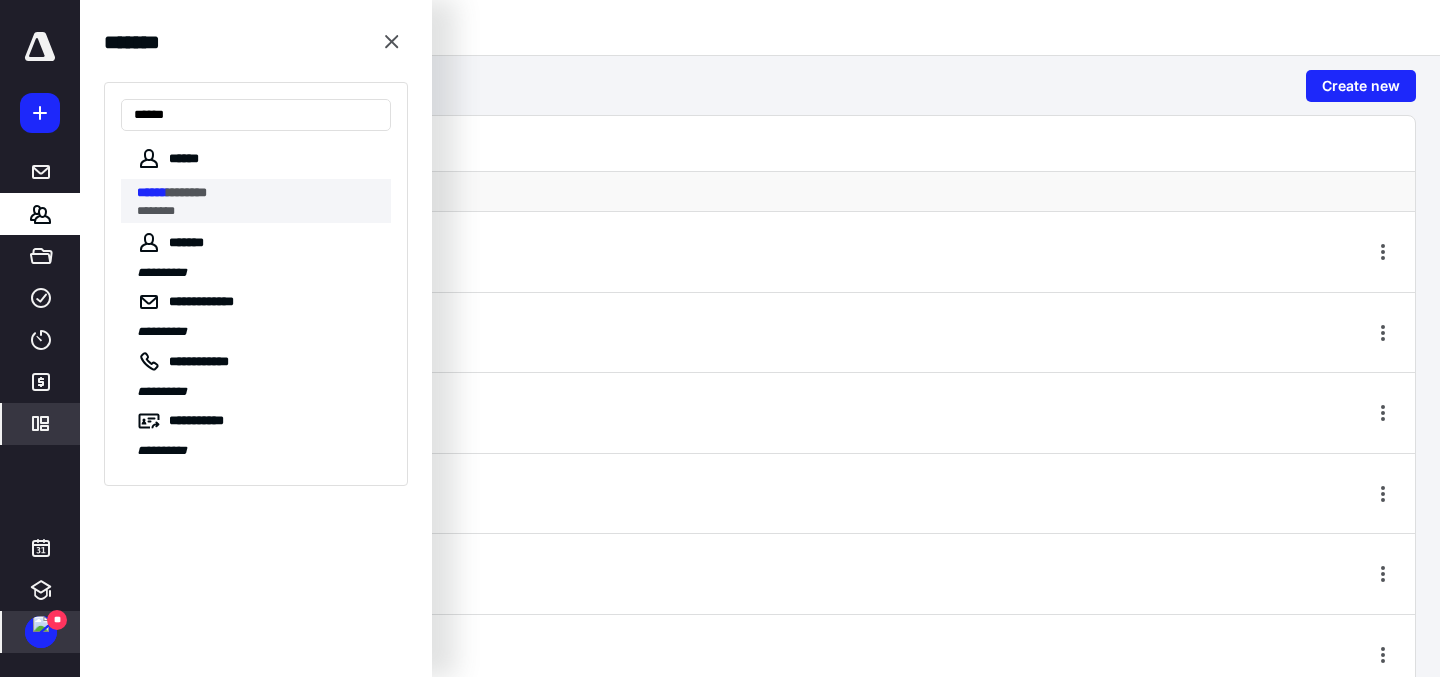 type on "******" 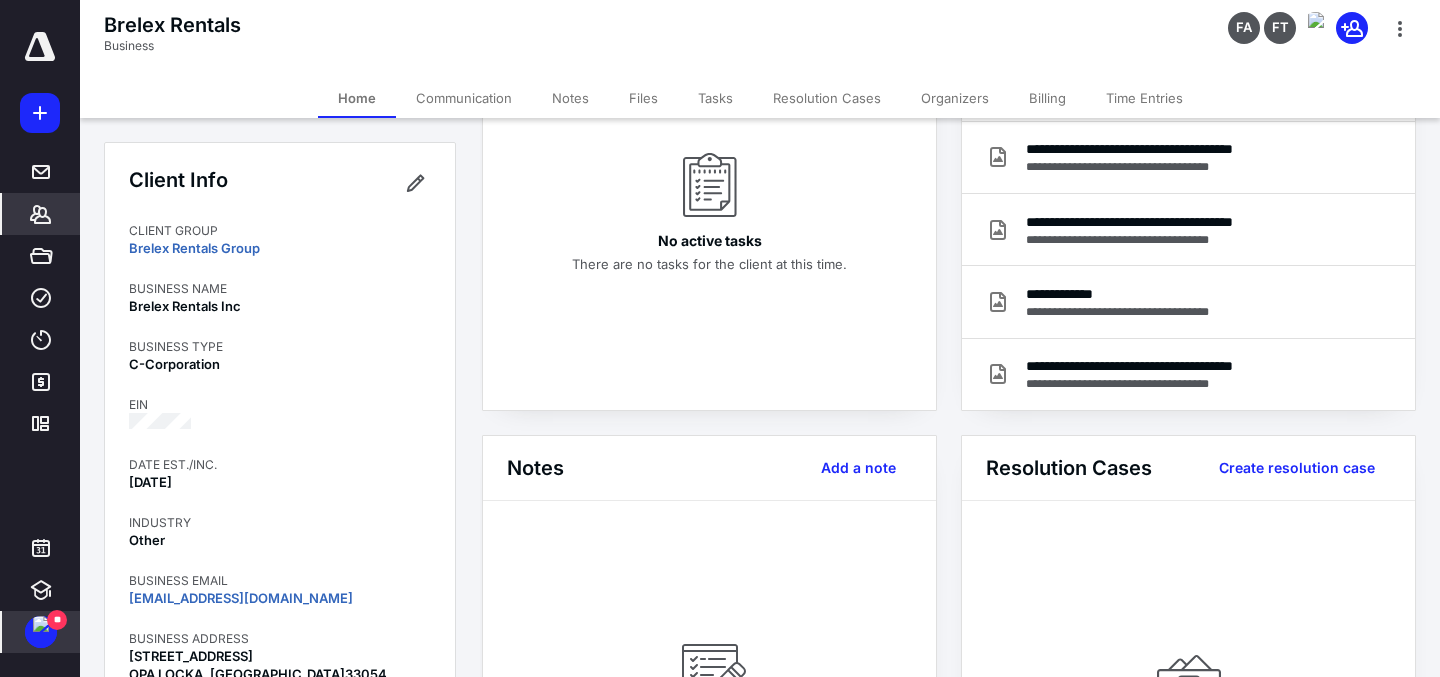scroll, scrollTop: 0, scrollLeft: 0, axis: both 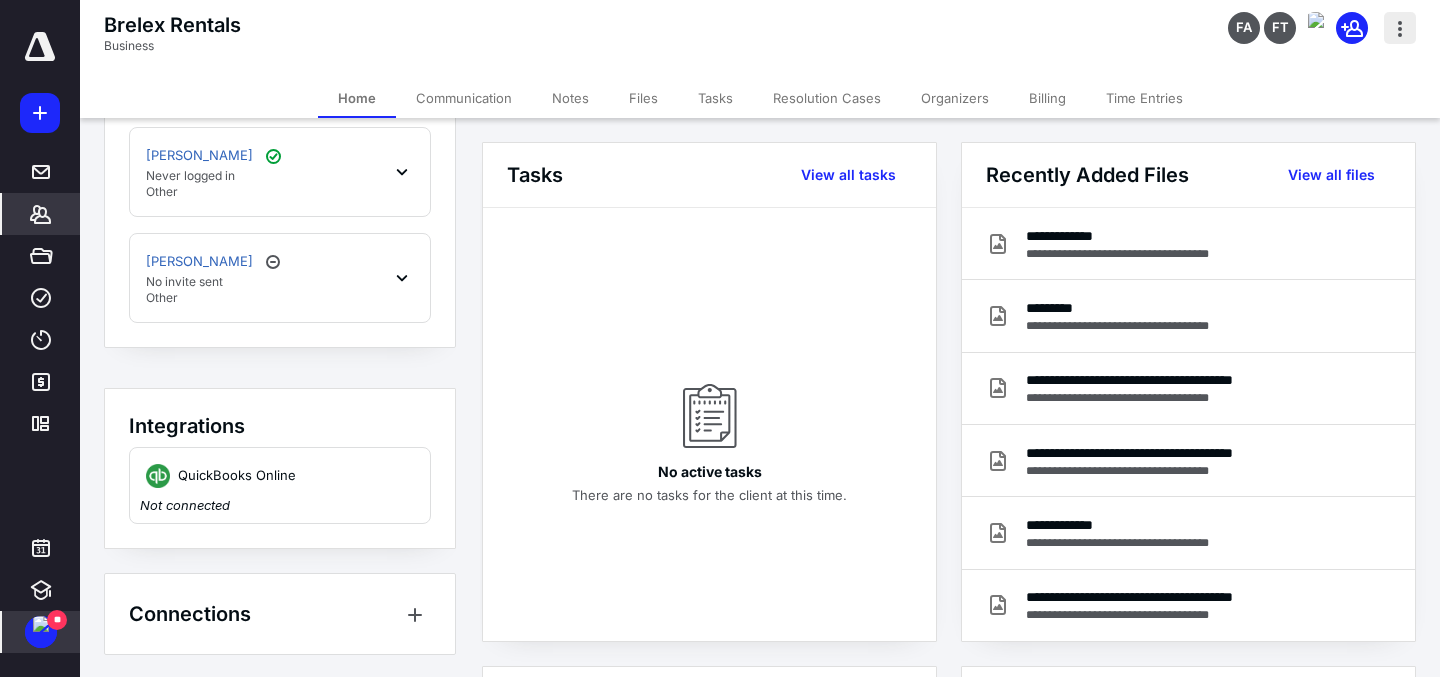 click at bounding box center [1400, 28] 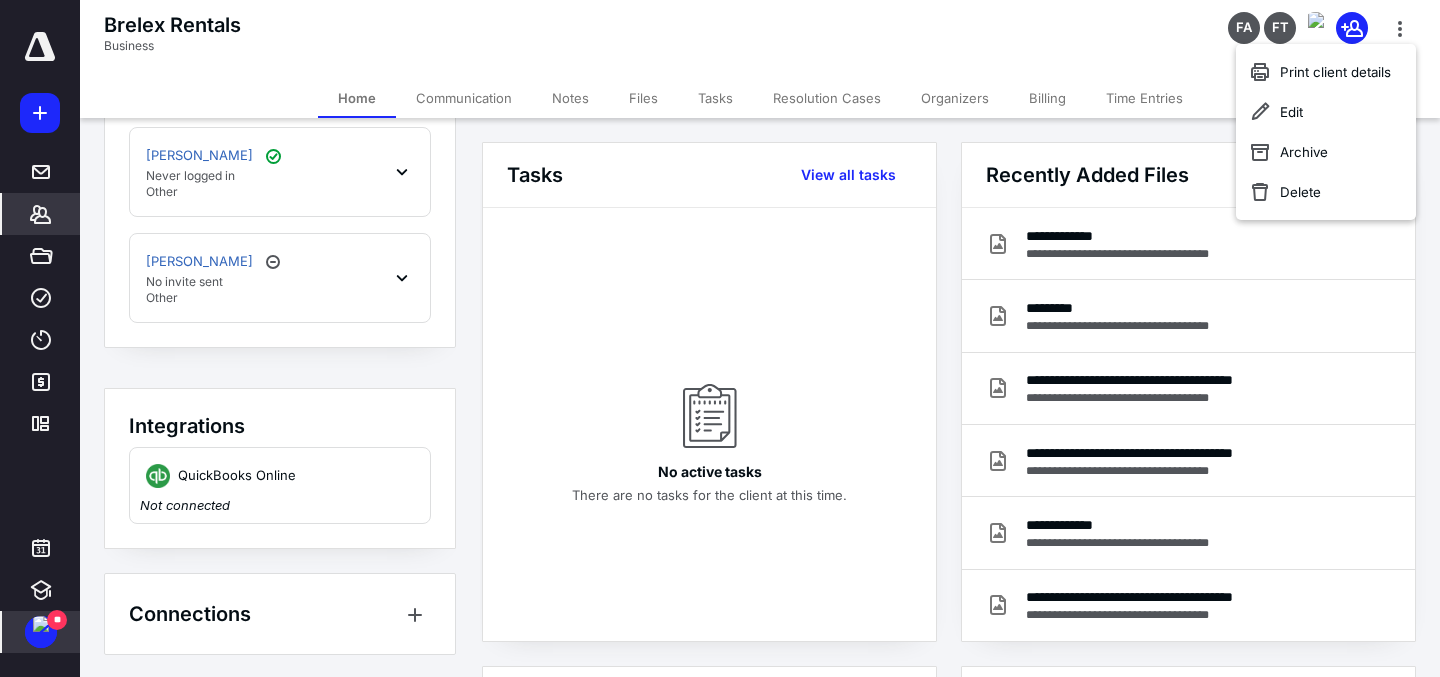 click on "Brelex Rentals Business FA FT" at bounding box center (760, 39) 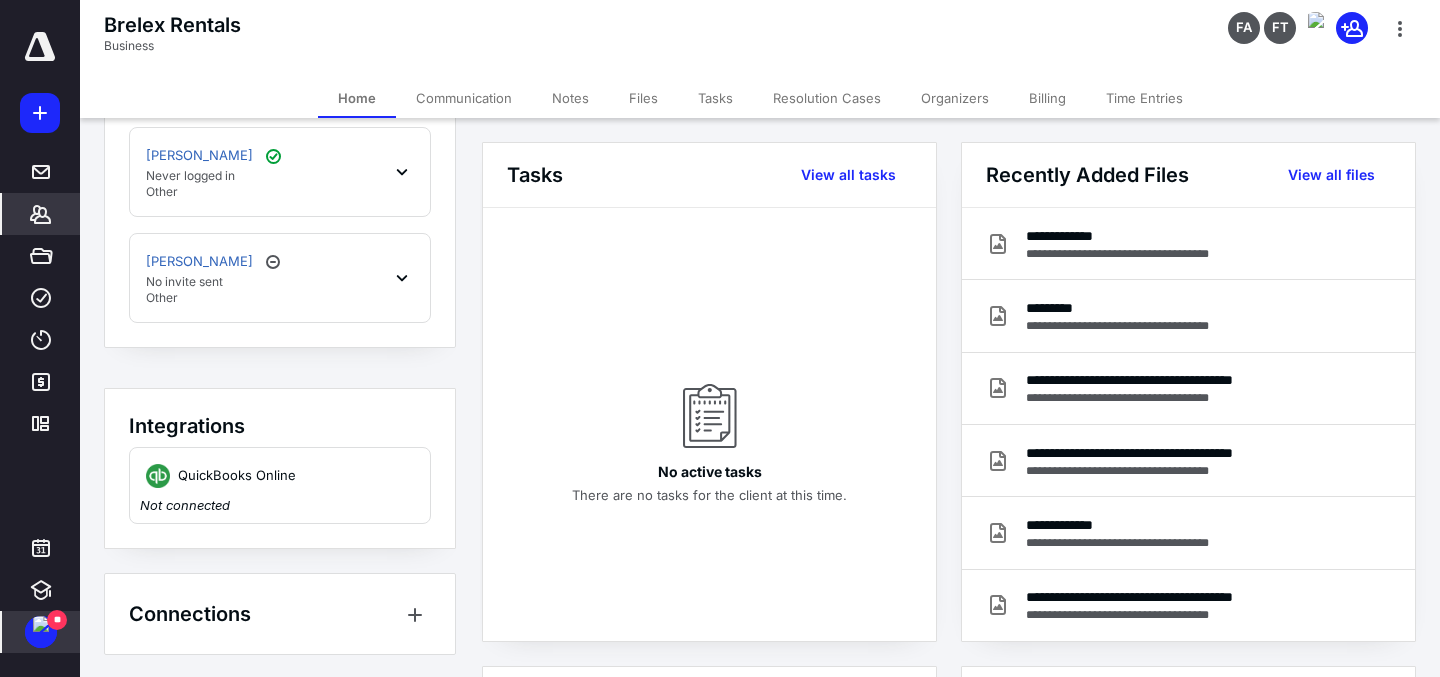 click on "Billing" at bounding box center (1047, 98) 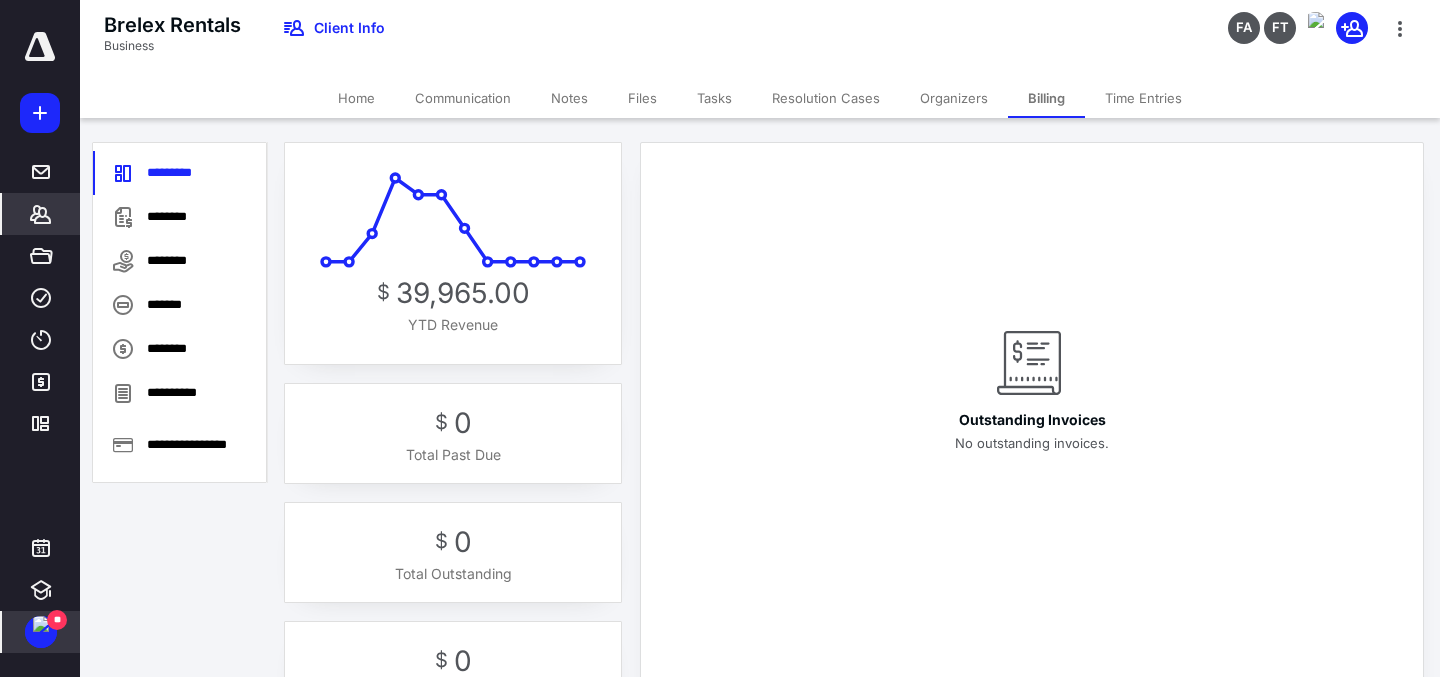 click on "Home" at bounding box center [356, 98] 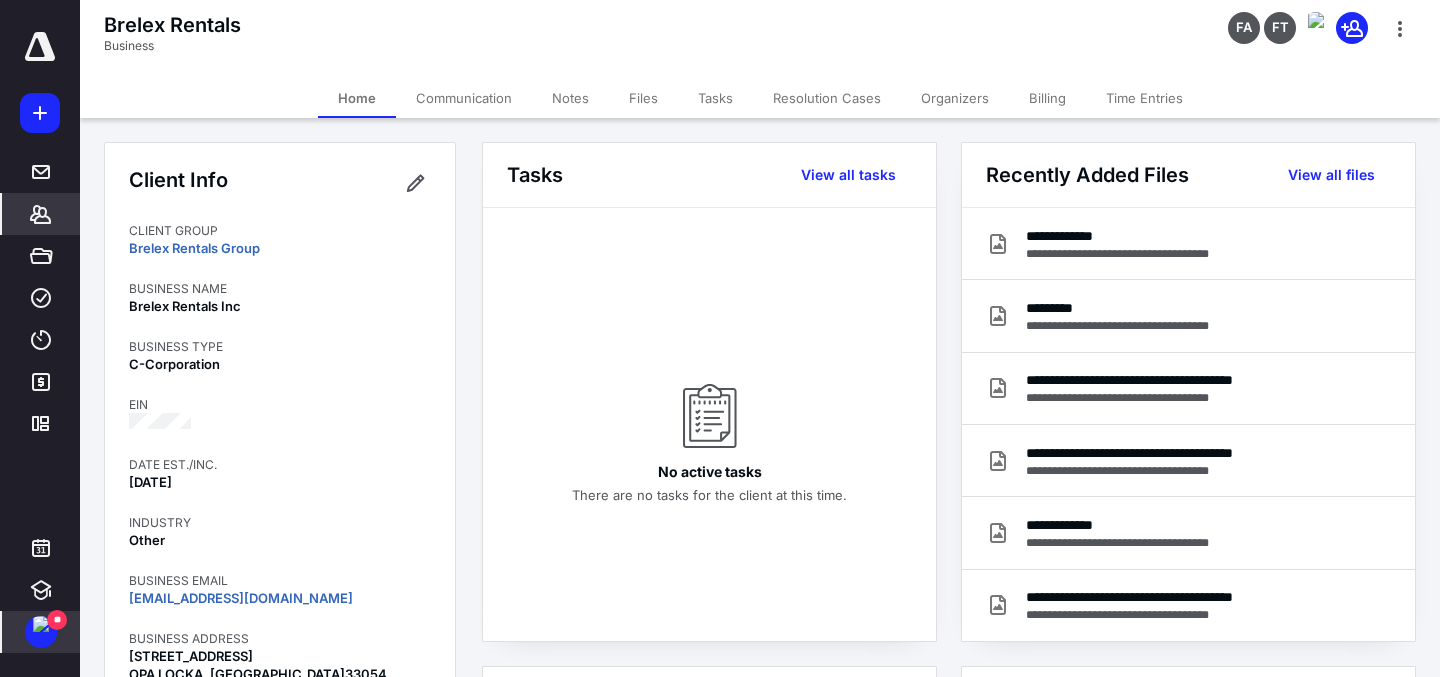 click on "Files" at bounding box center (643, 98) 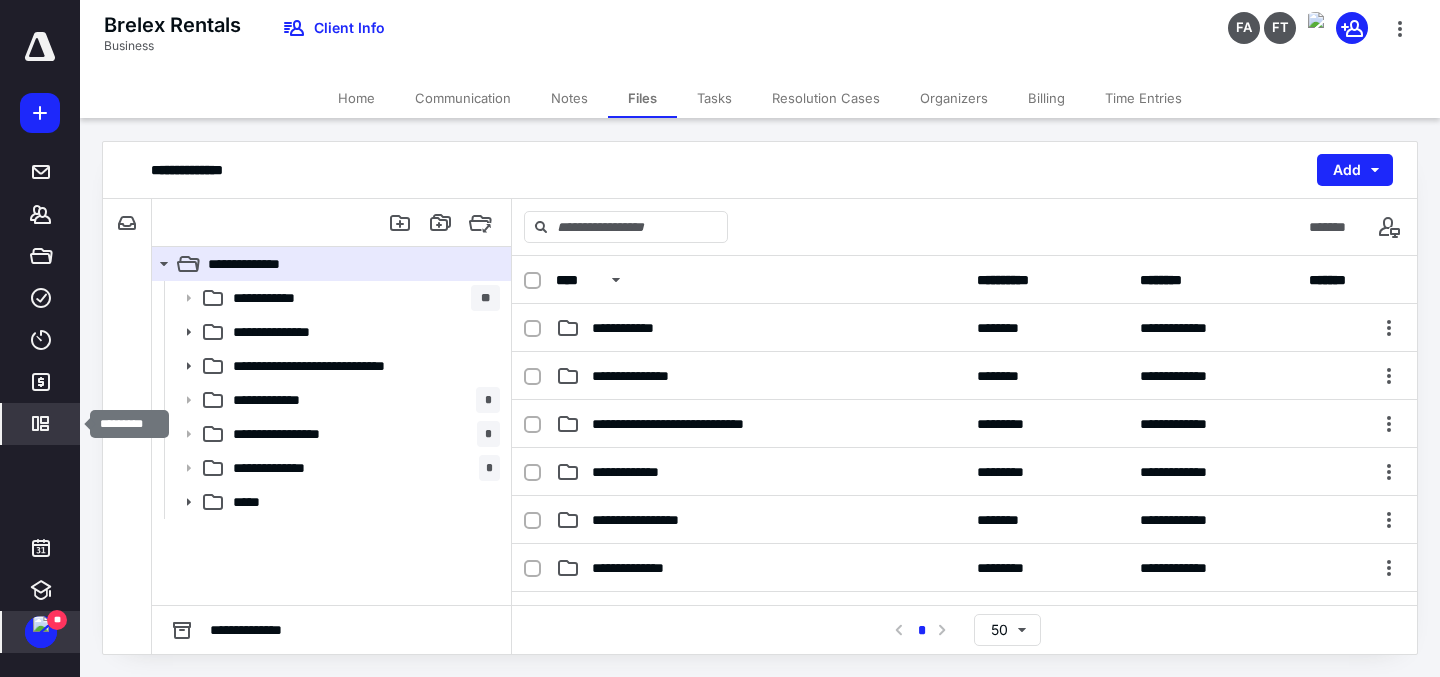 click on "*********" at bounding box center (41, 424) 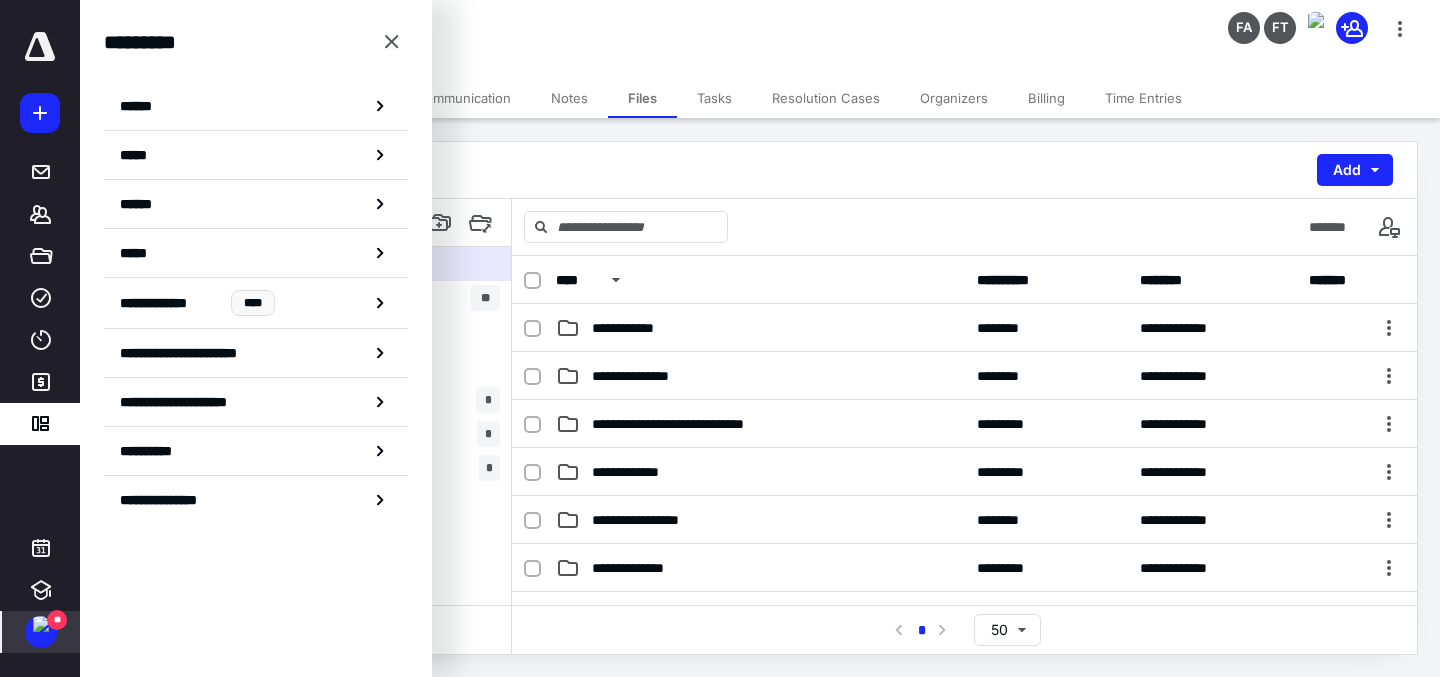 click 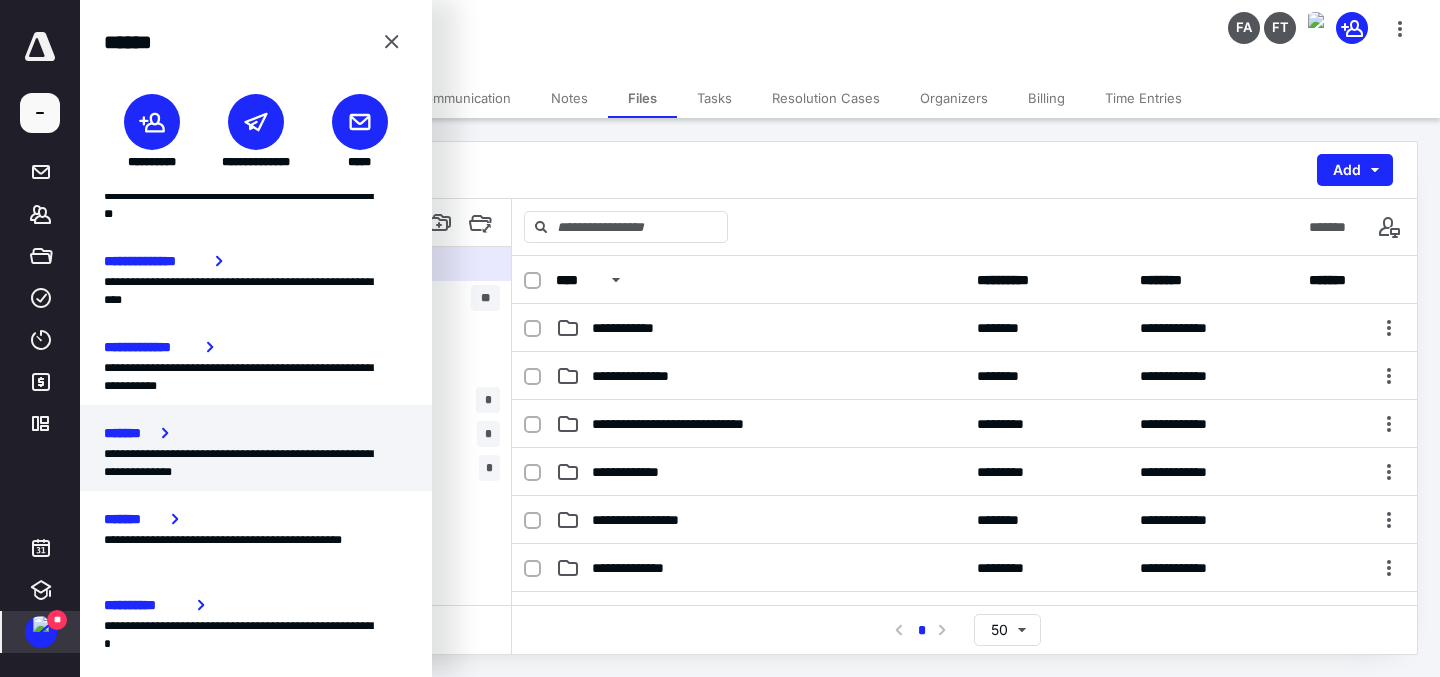 scroll, scrollTop: 205, scrollLeft: 0, axis: vertical 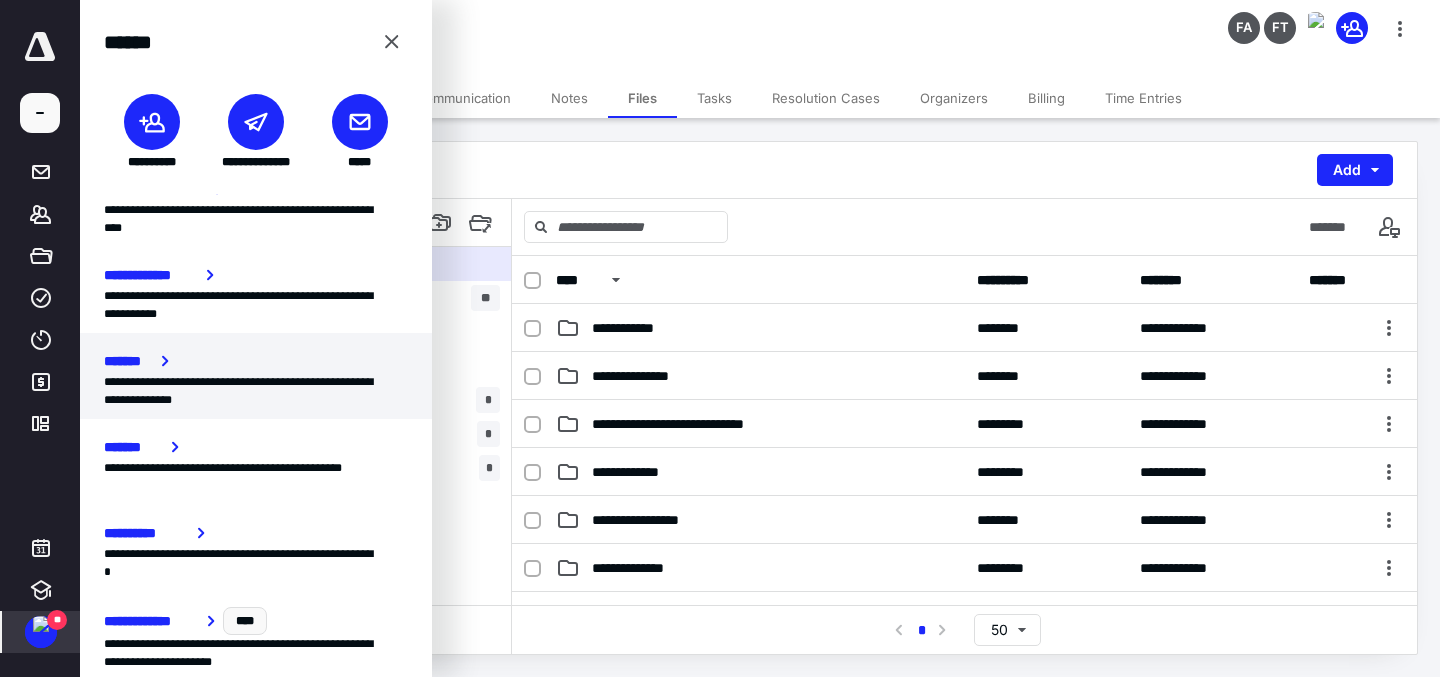 click on "**********" at bounding box center (256, 563) 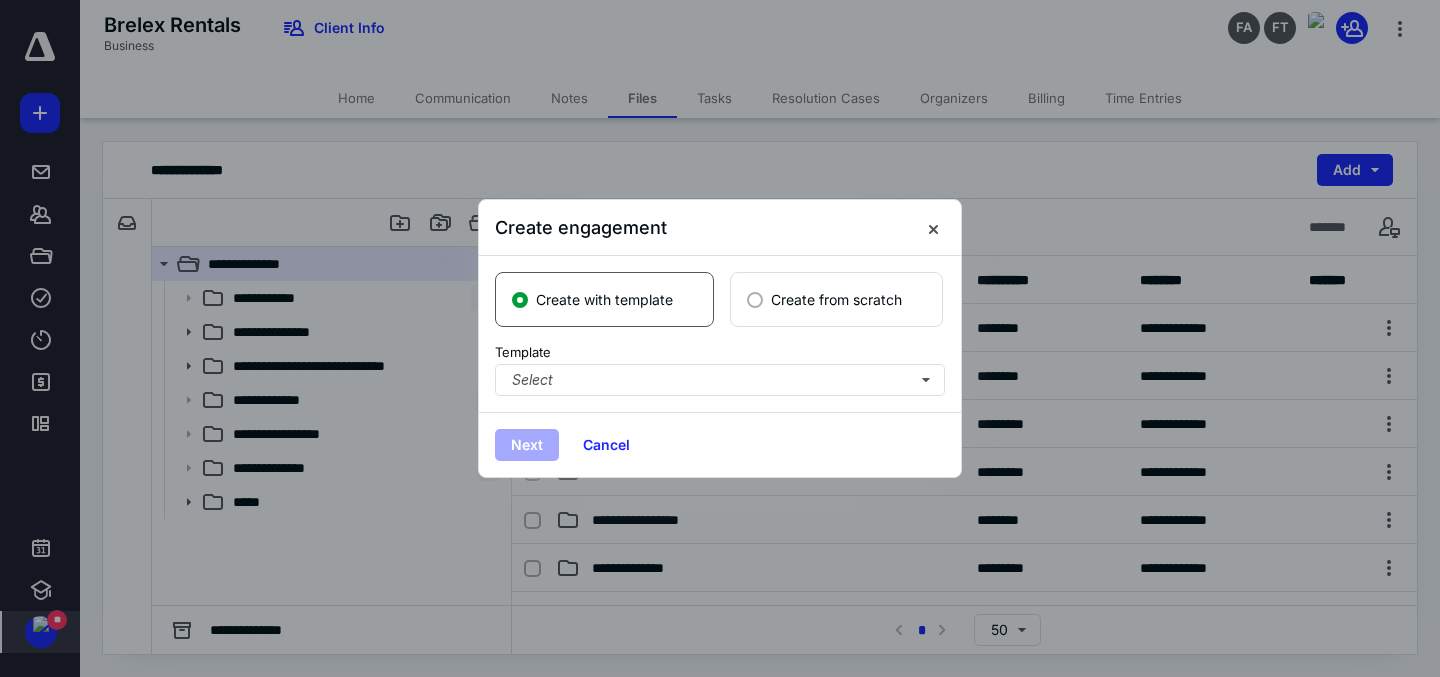 click on "Create from scratch" at bounding box center (836, 299) 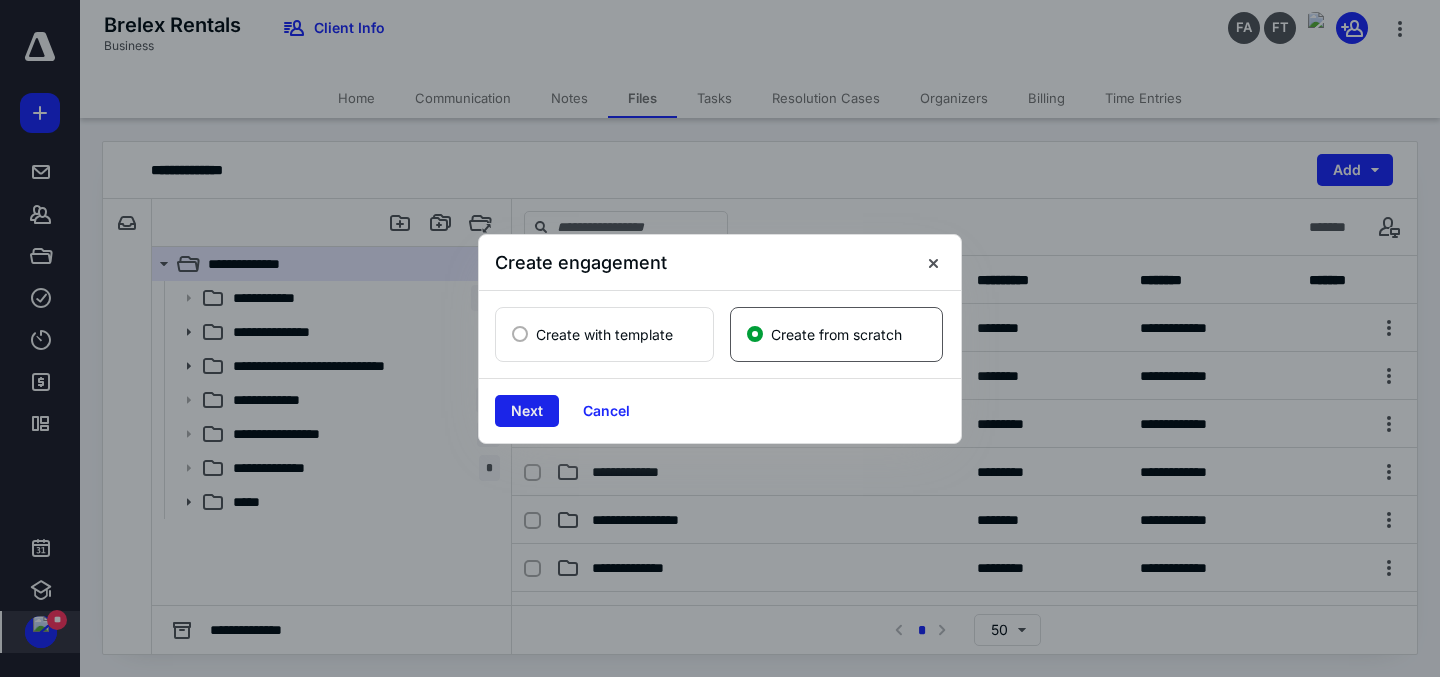 click on "Next" at bounding box center (527, 411) 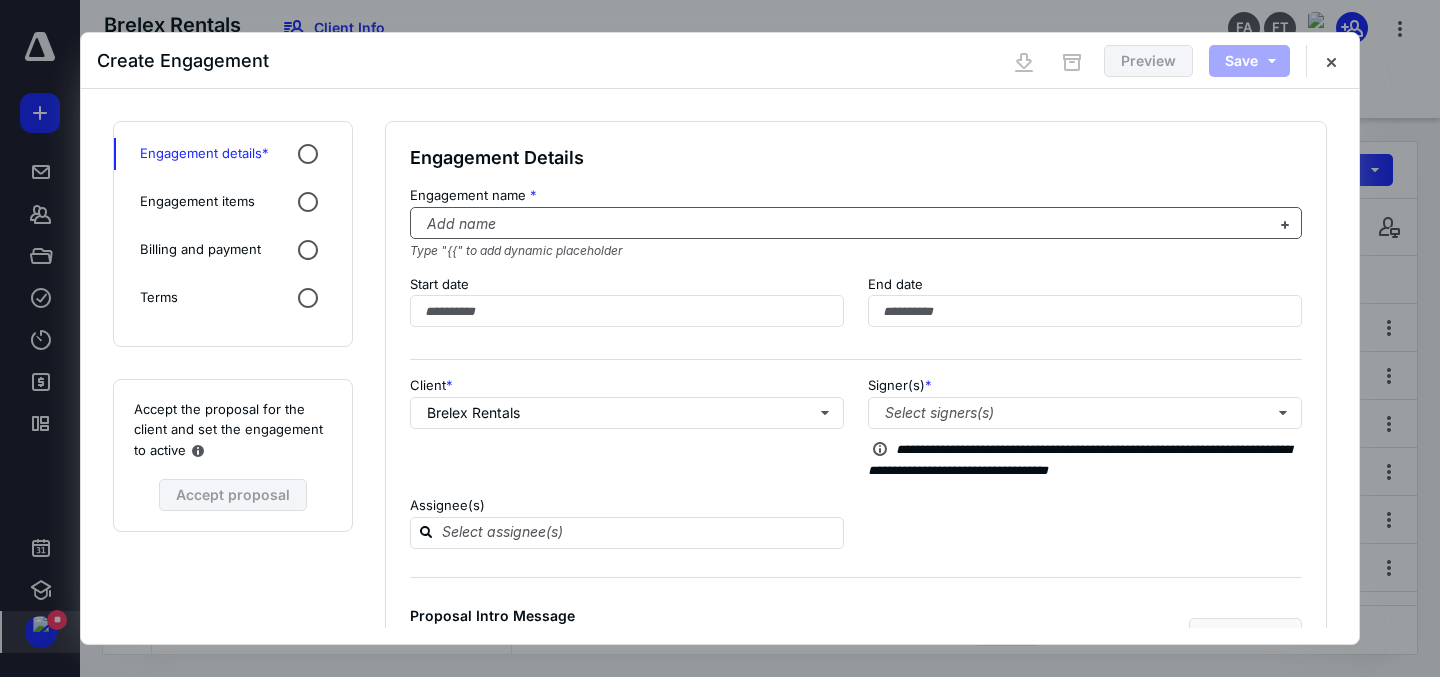 click at bounding box center [844, 224] 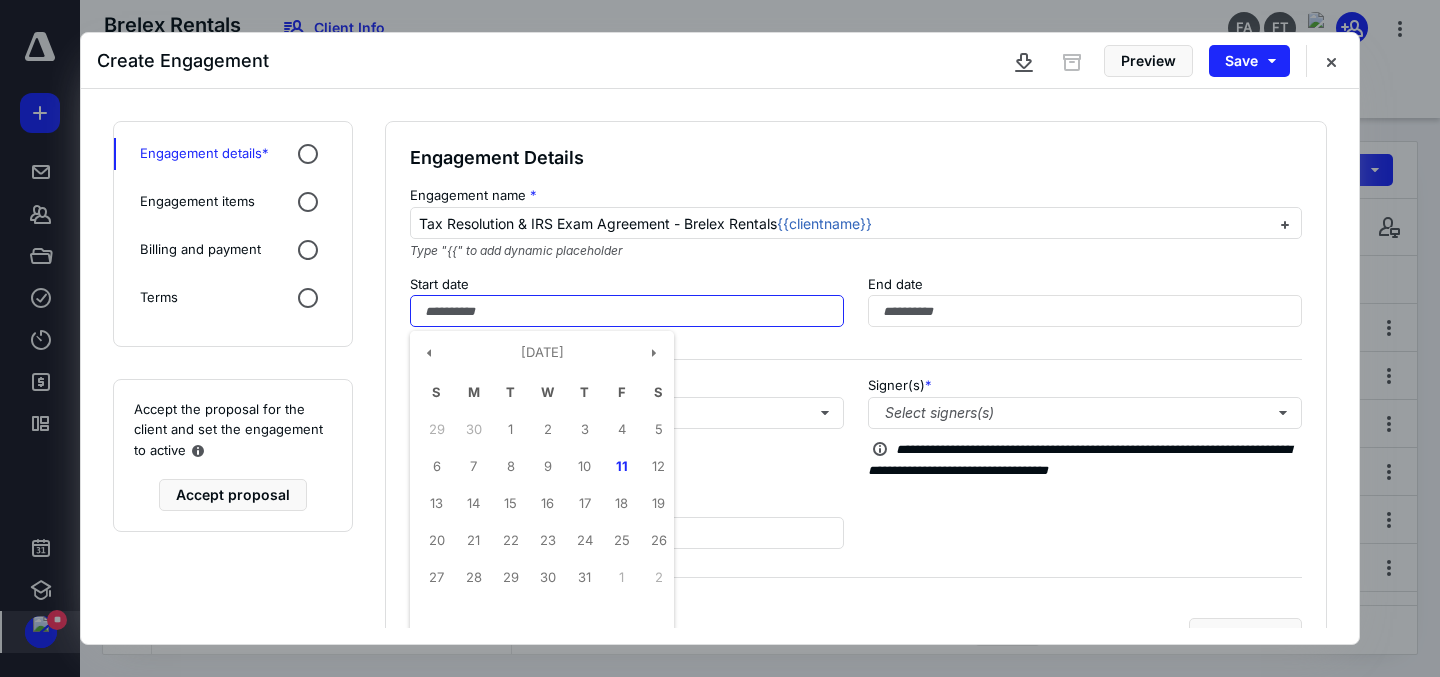 click at bounding box center [627, 311] 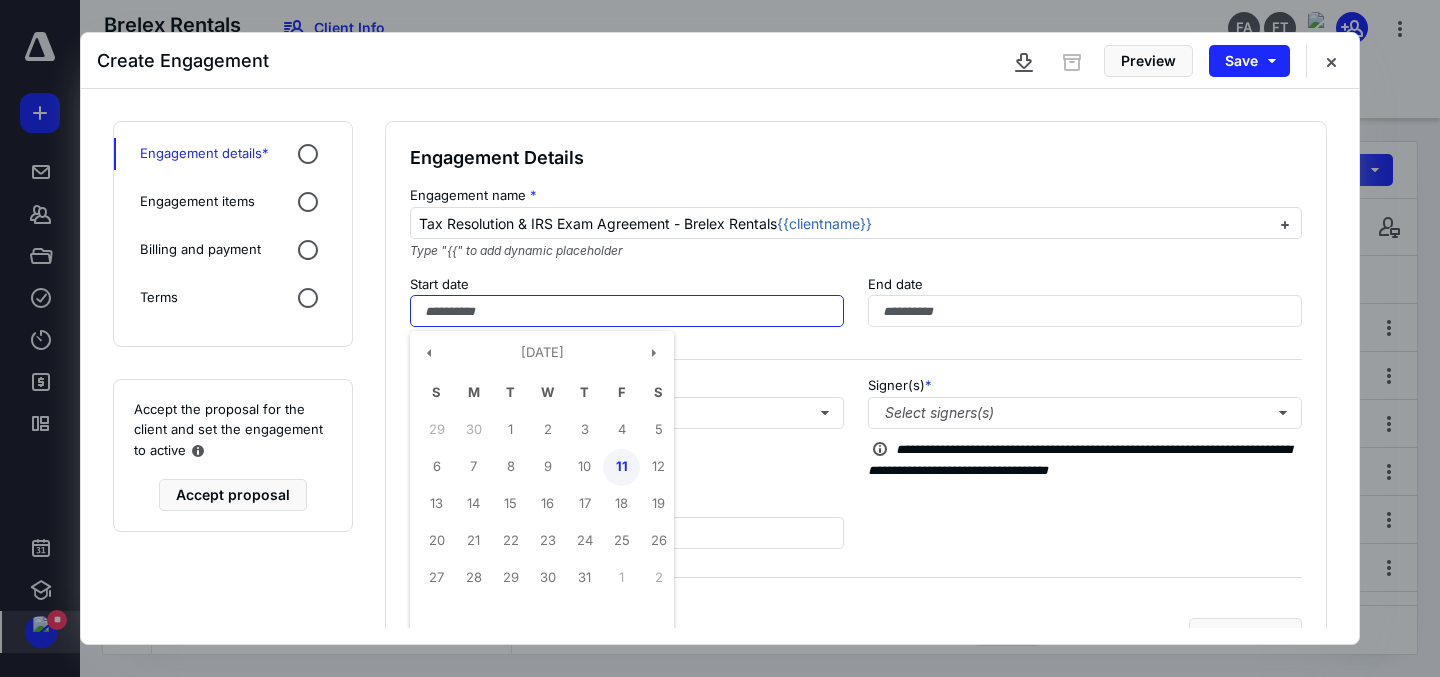click on "11" at bounding box center (621, 467) 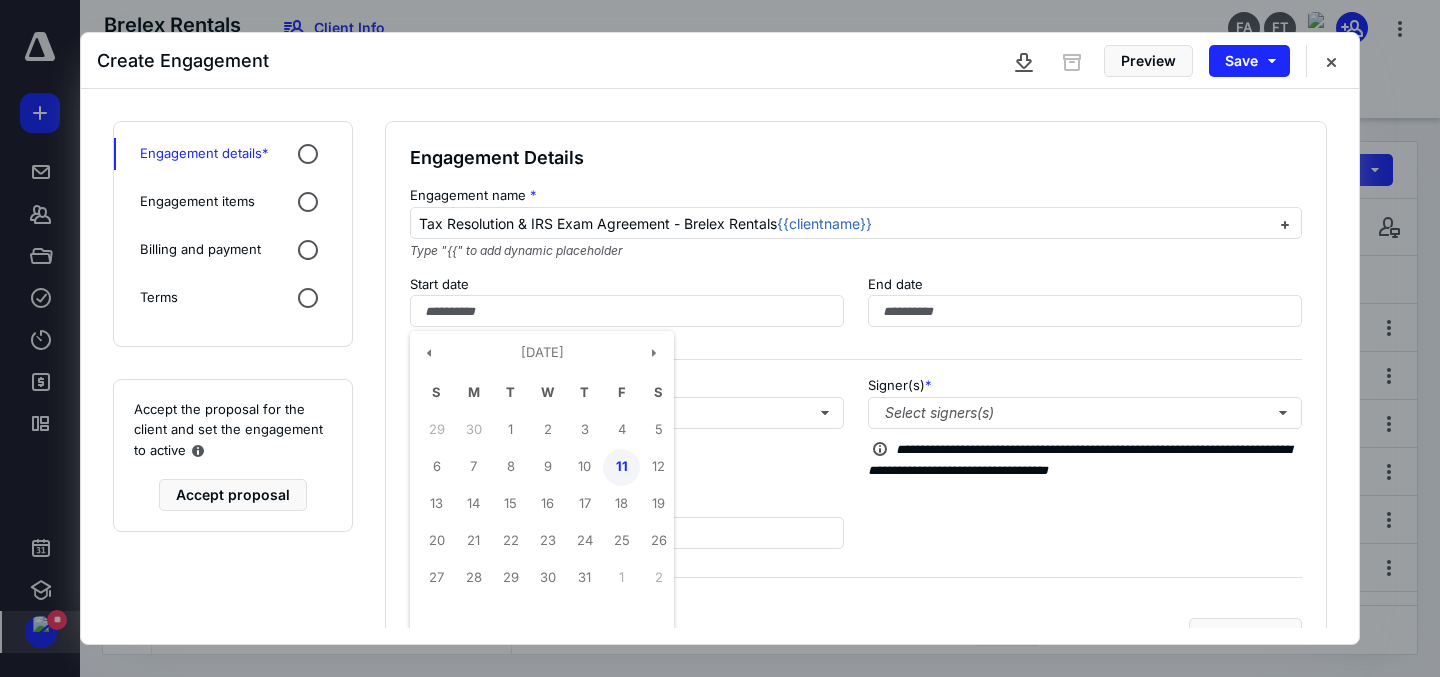 type on "**********" 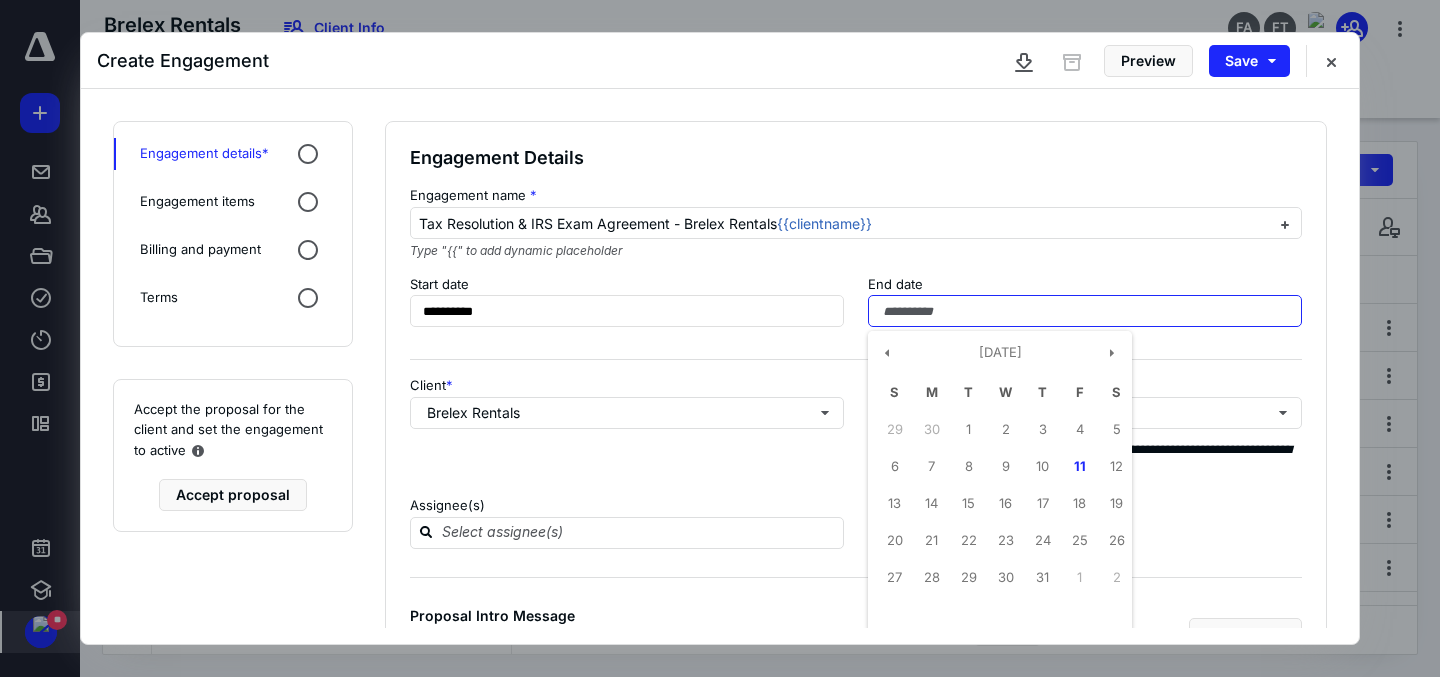 click at bounding box center [1085, 311] 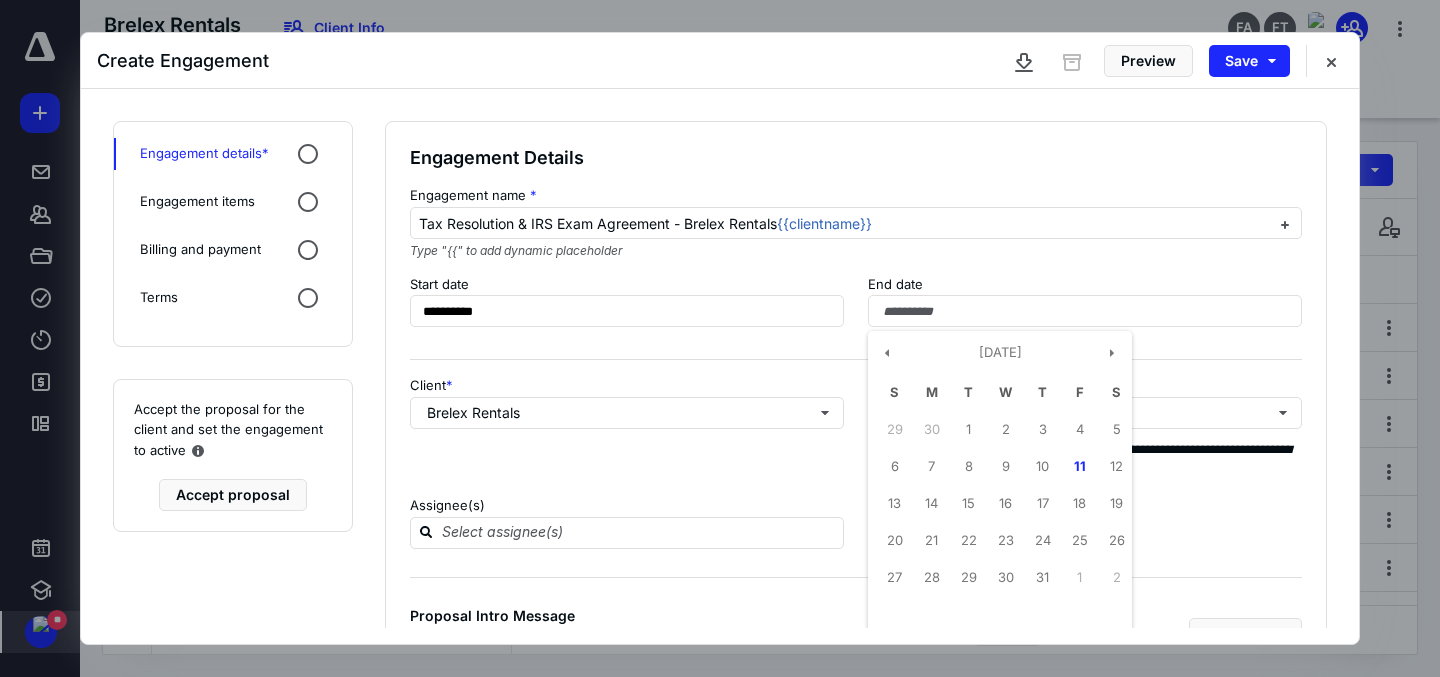 click on "Type "{{" to add dynamic placeholder" at bounding box center (856, 251) 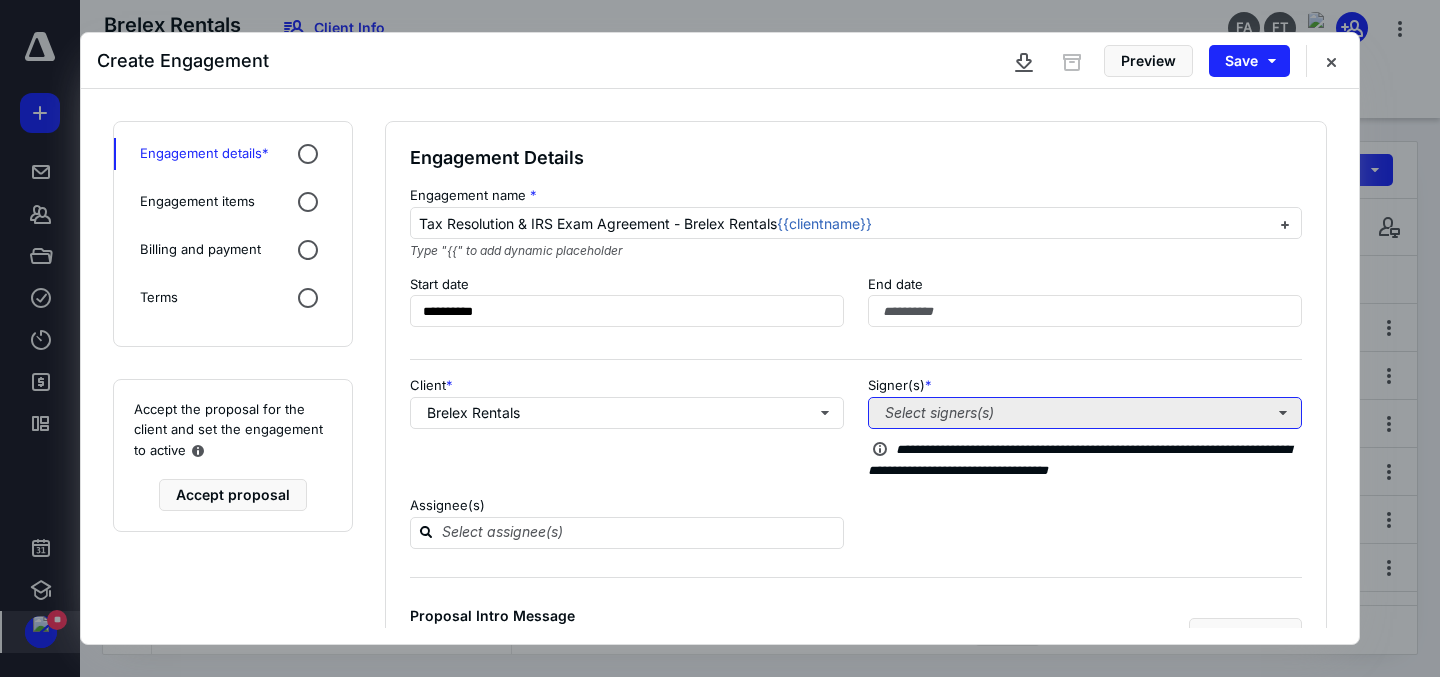 click on "Select signers(s)" at bounding box center (1085, 413) 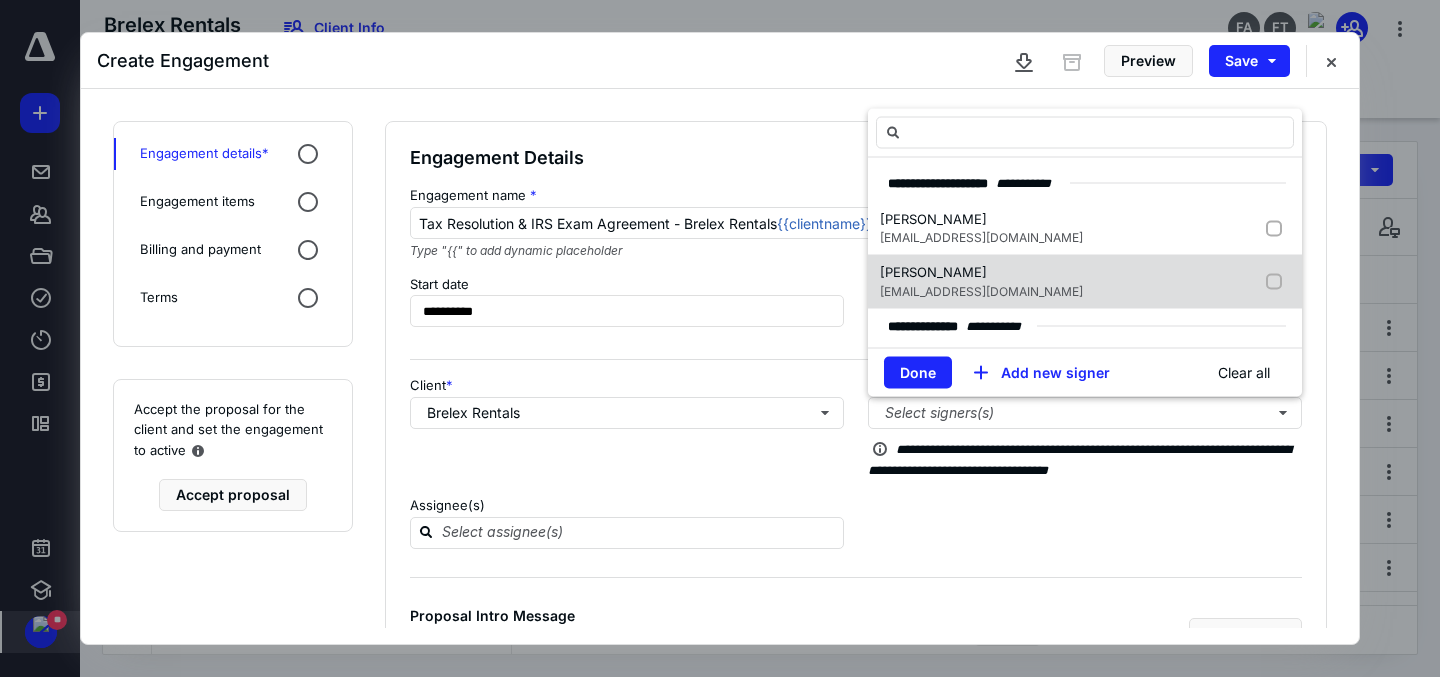 click at bounding box center [1278, 282] 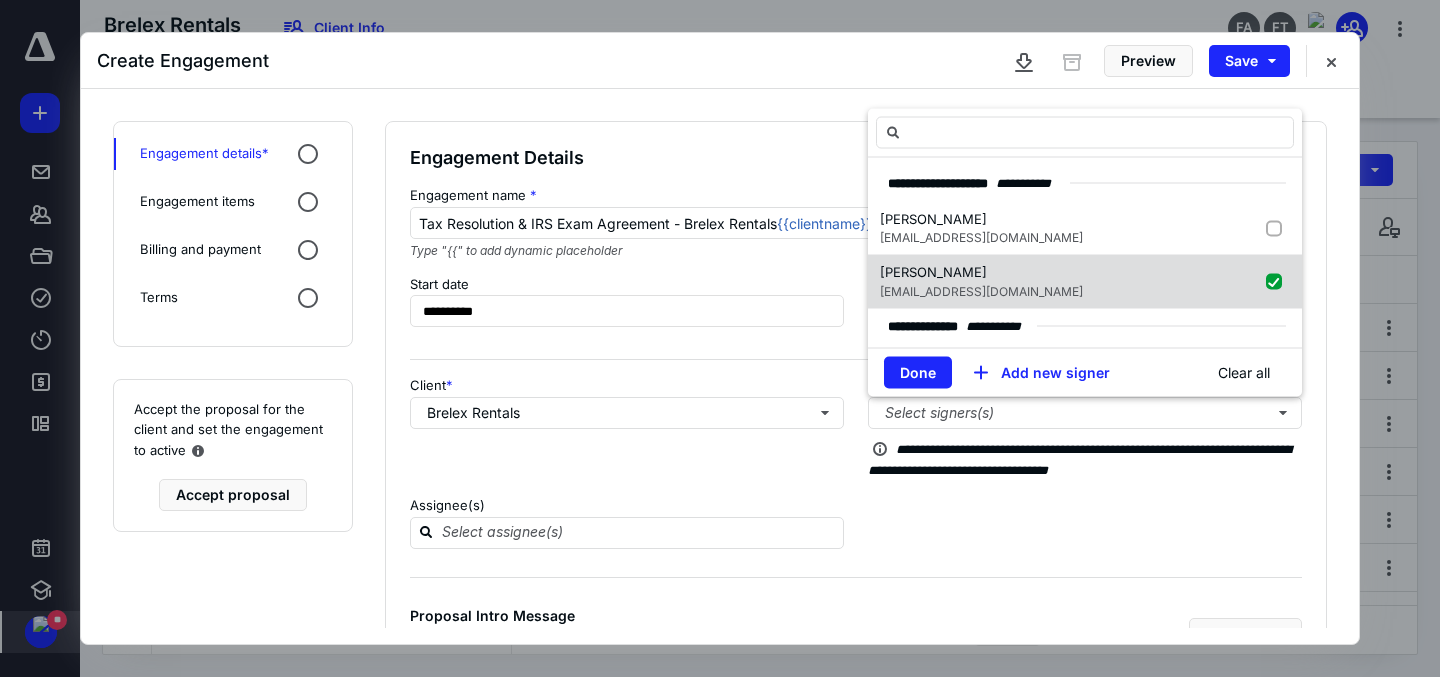 checkbox on "true" 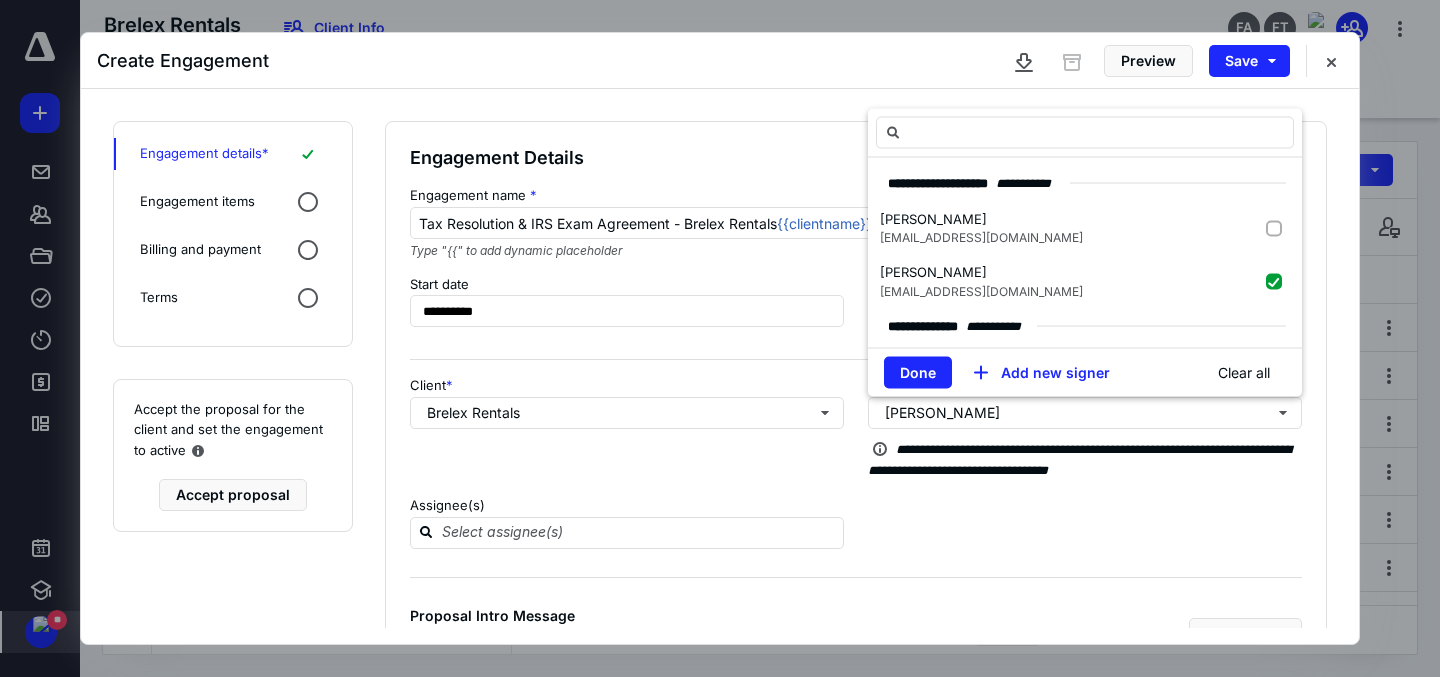 click on "**********" at bounding box center [856, 527] 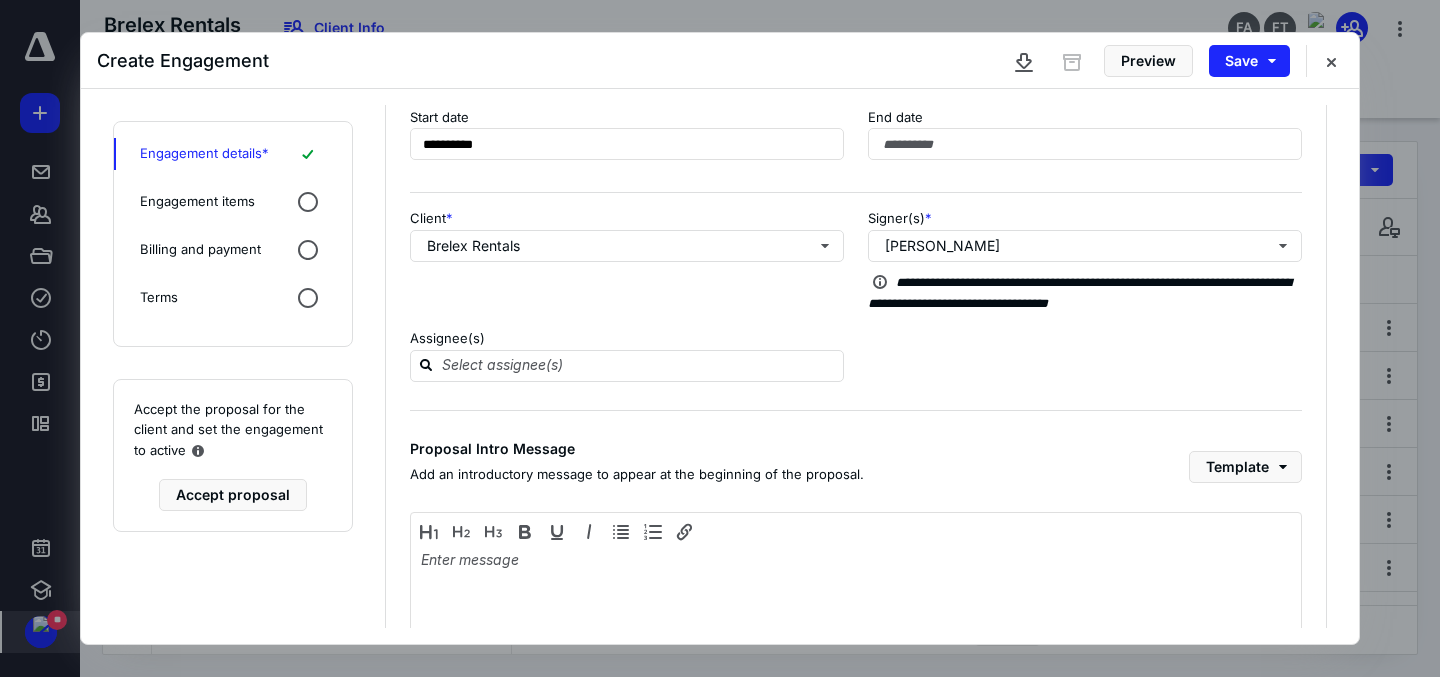 scroll, scrollTop: 170, scrollLeft: 0, axis: vertical 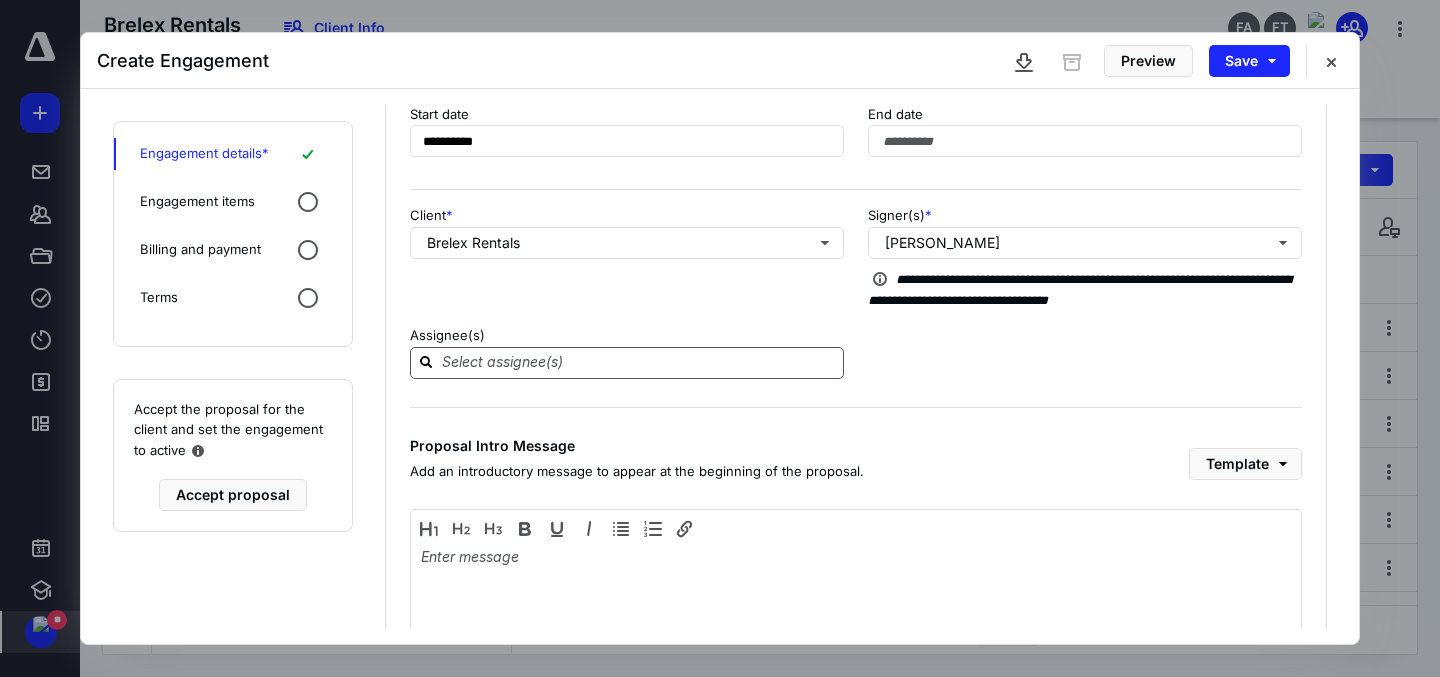 click at bounding box center (639, 362) 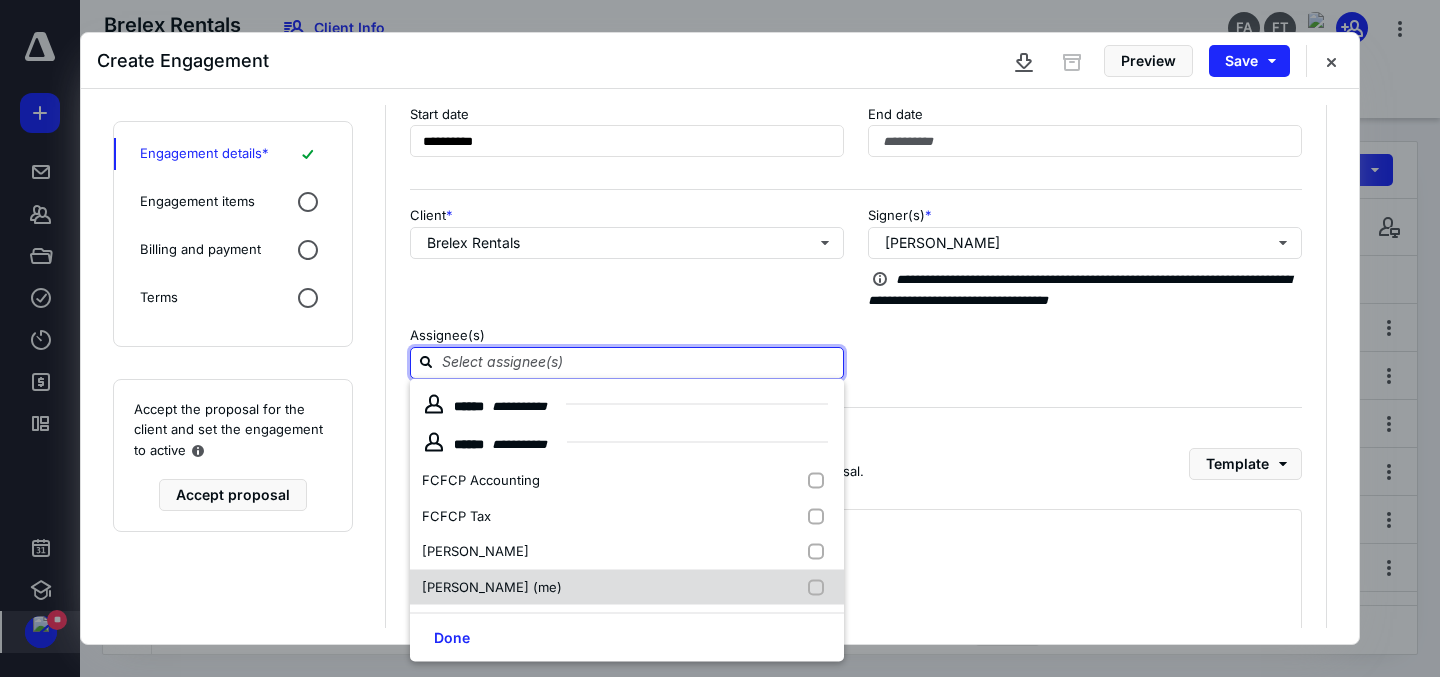 click at bounding box center [820, 587] 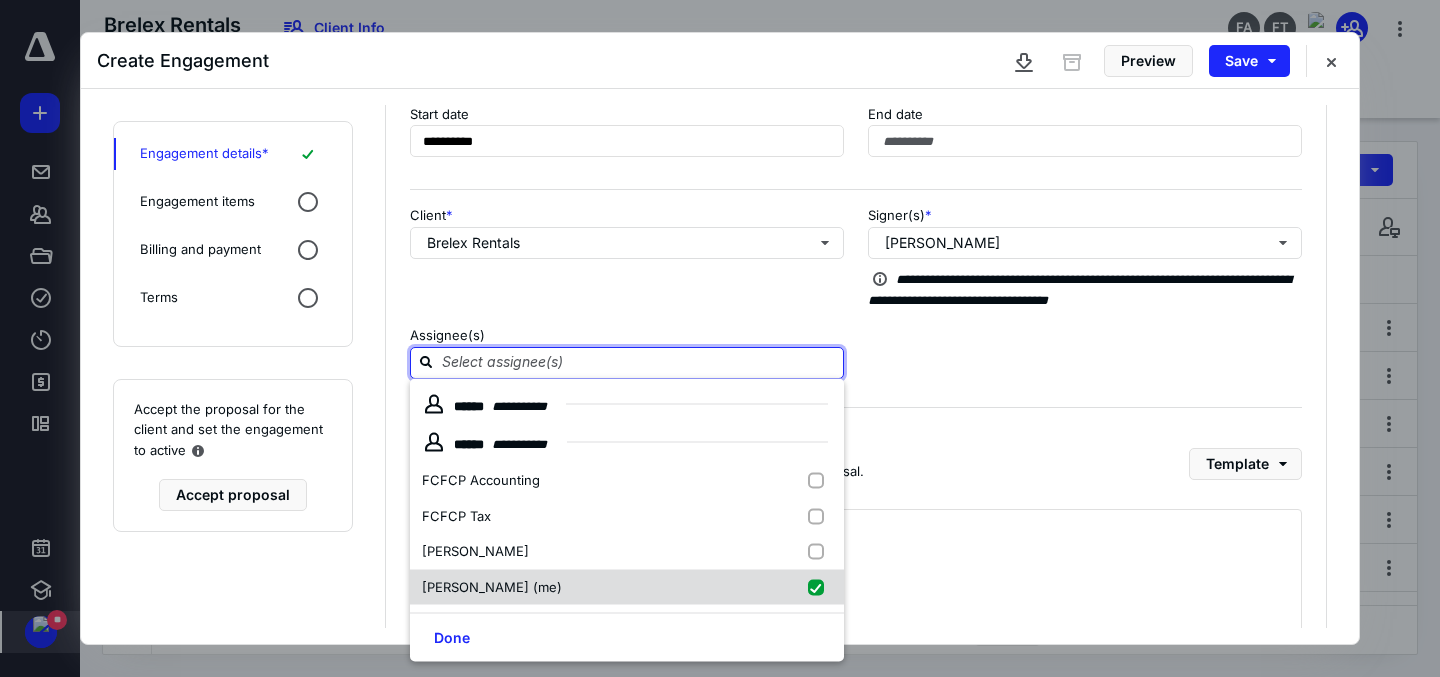 checkbox on "true" 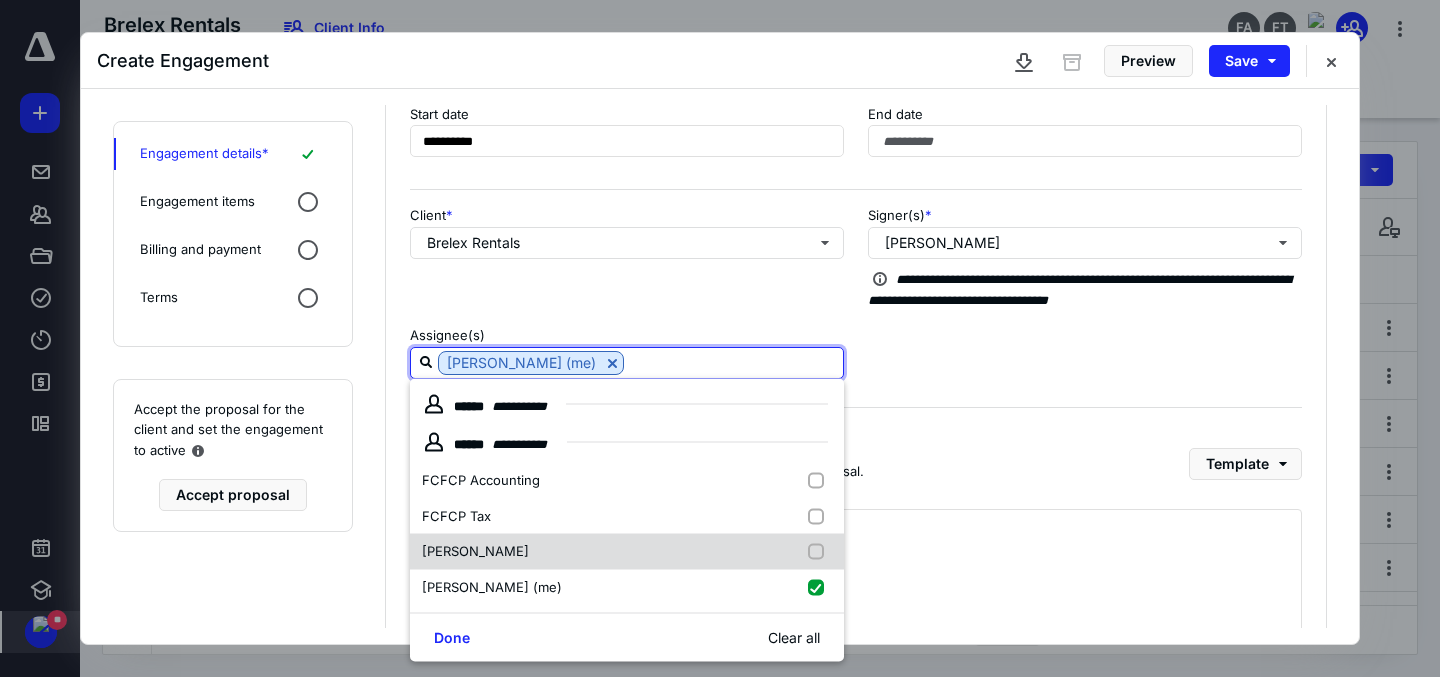 click at bounding box center [820, 552] 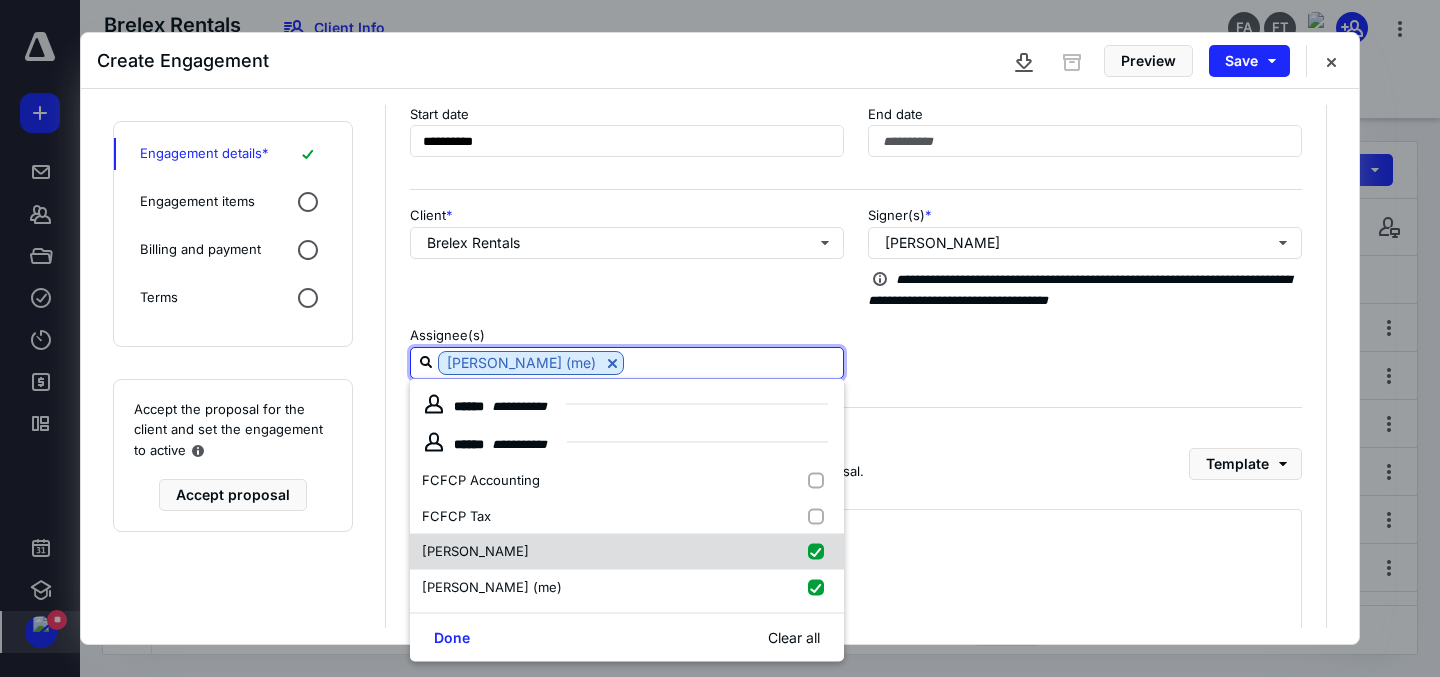 checkbox on "true" 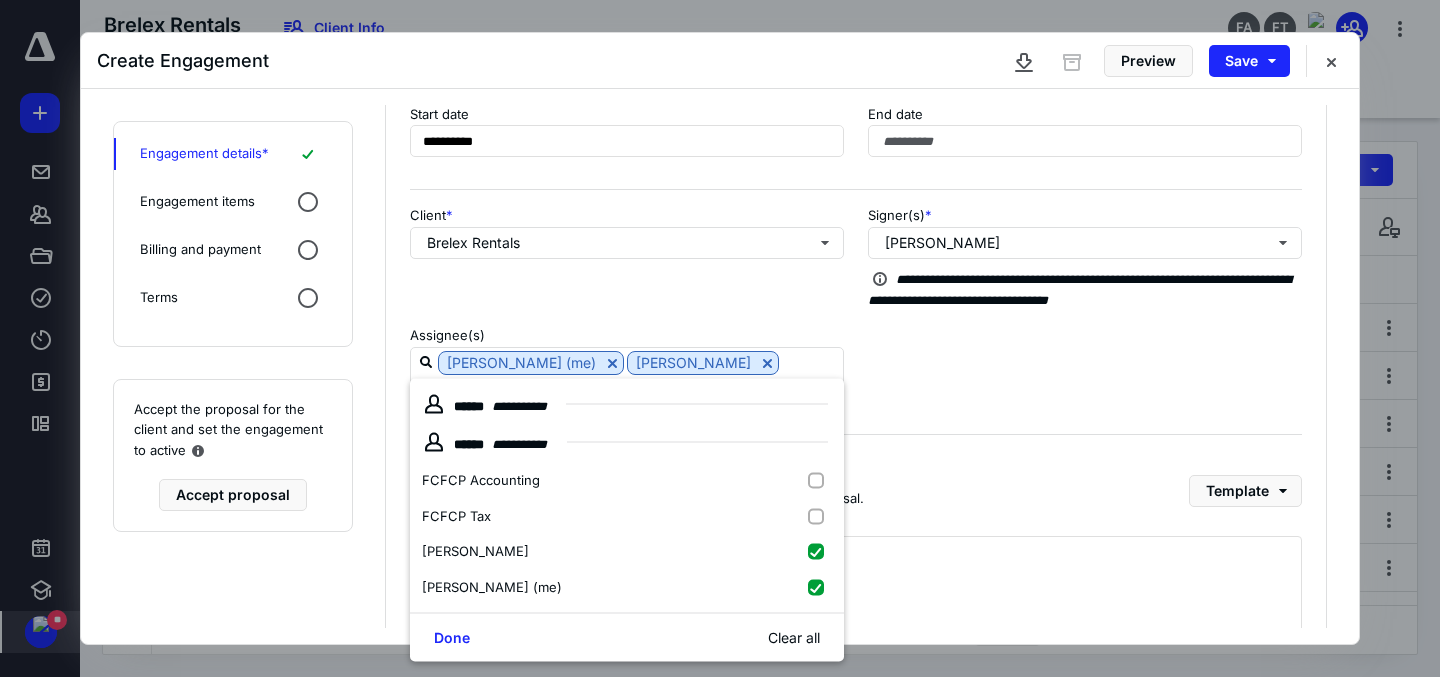 click on "**********" at bounding box center (856, 371) 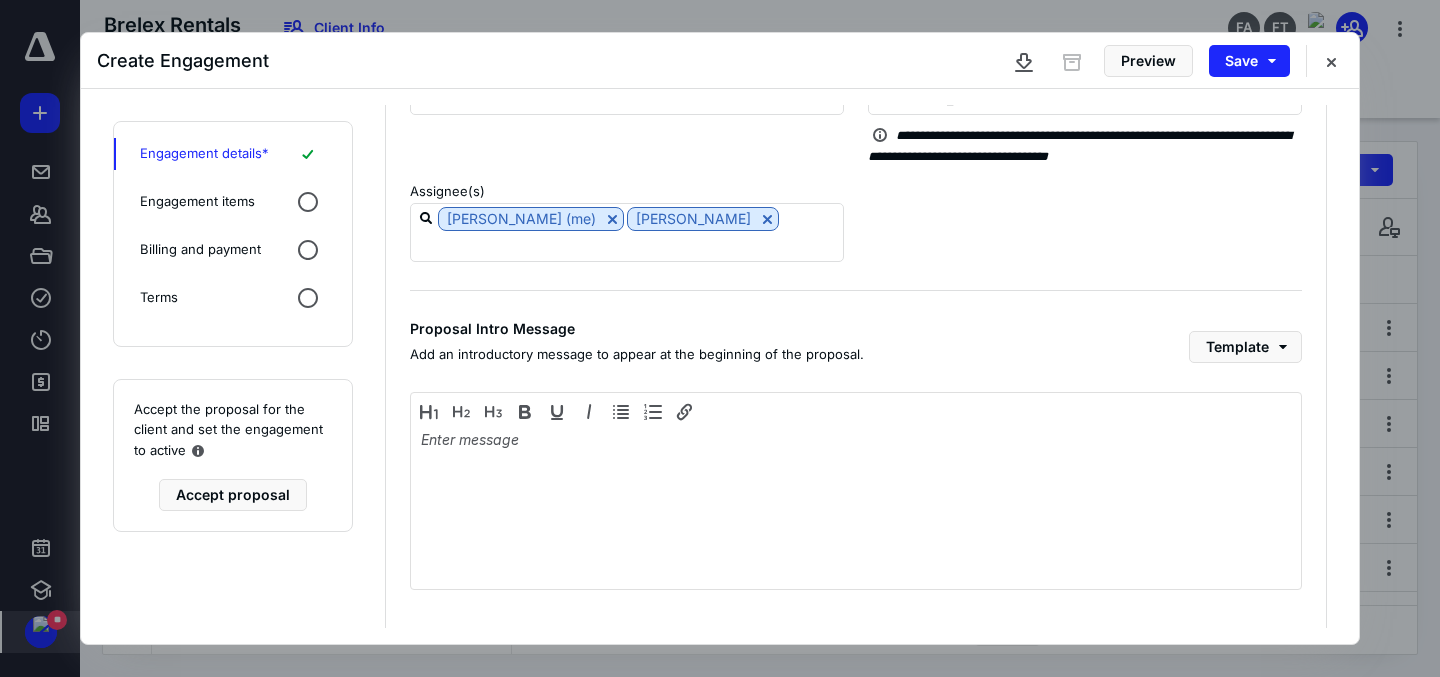 scroll, scrollTop: 310, scrollLeft: 0, axis: vertical 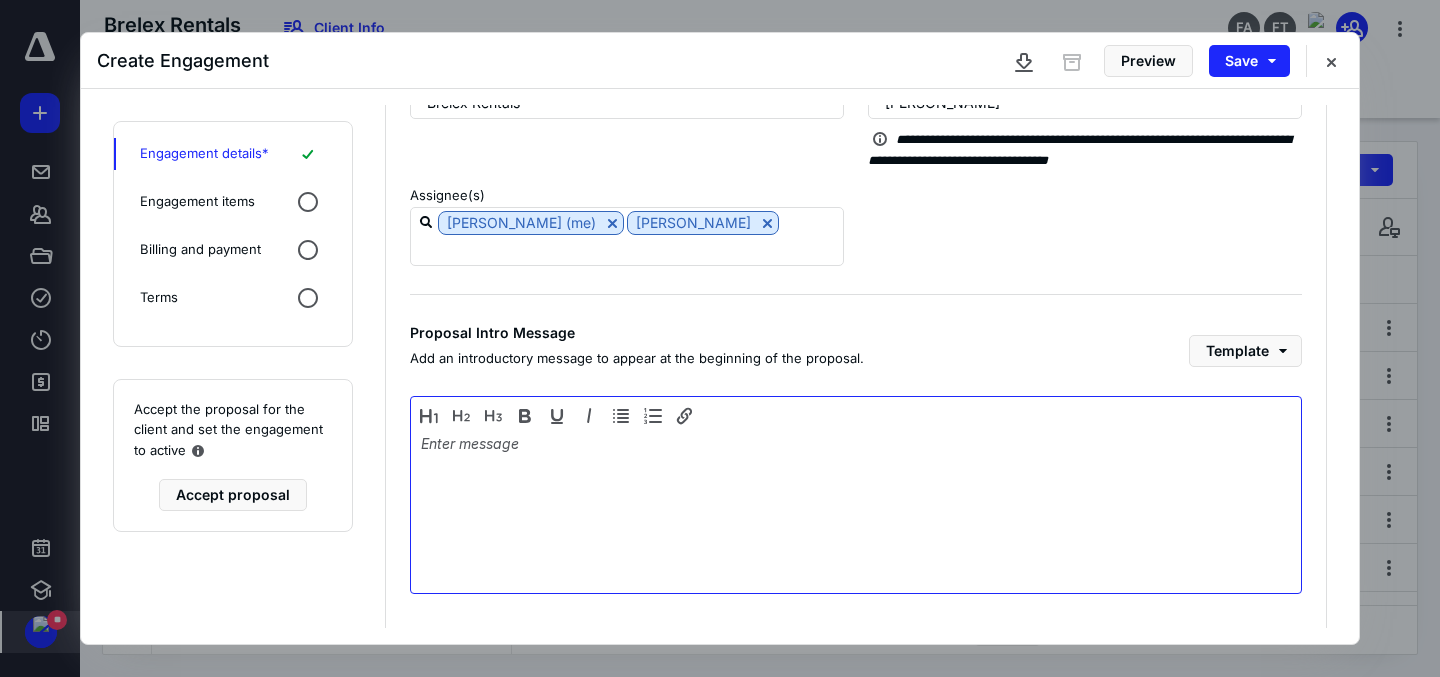 click at bounding box center [856, 510] 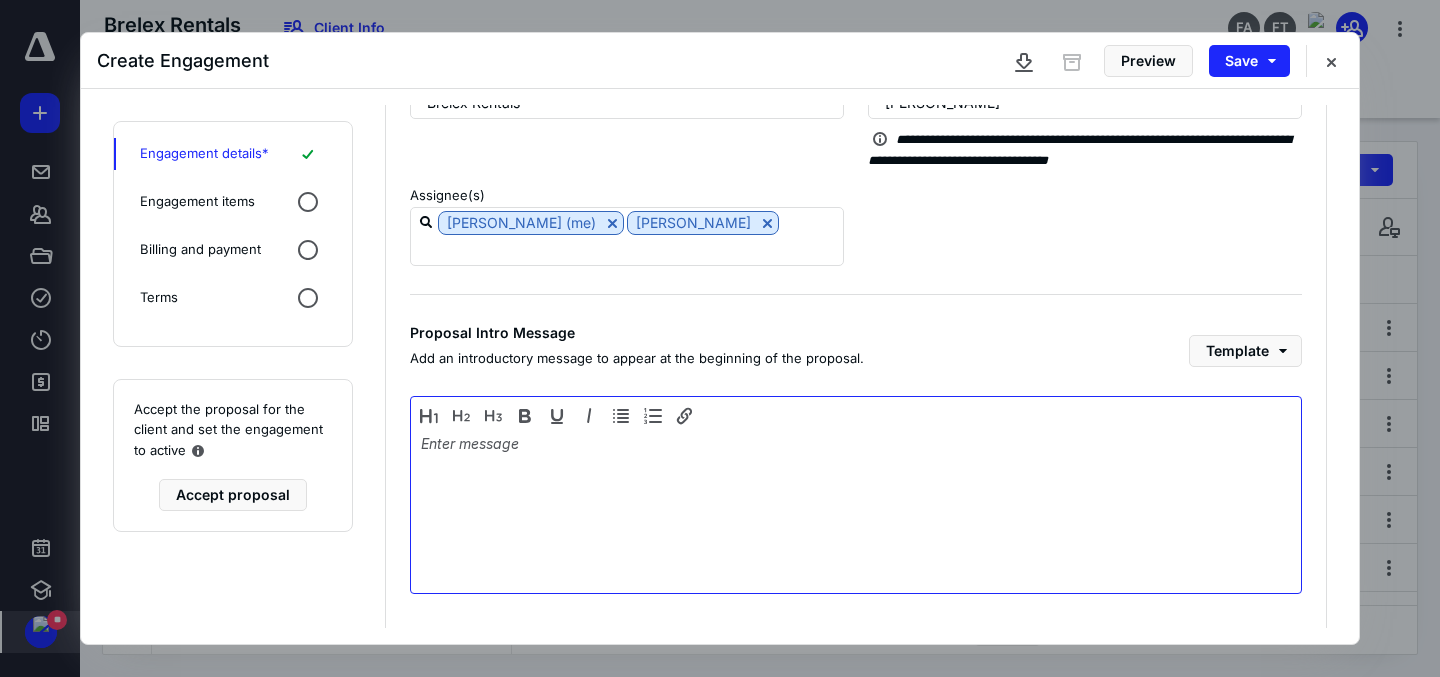 type 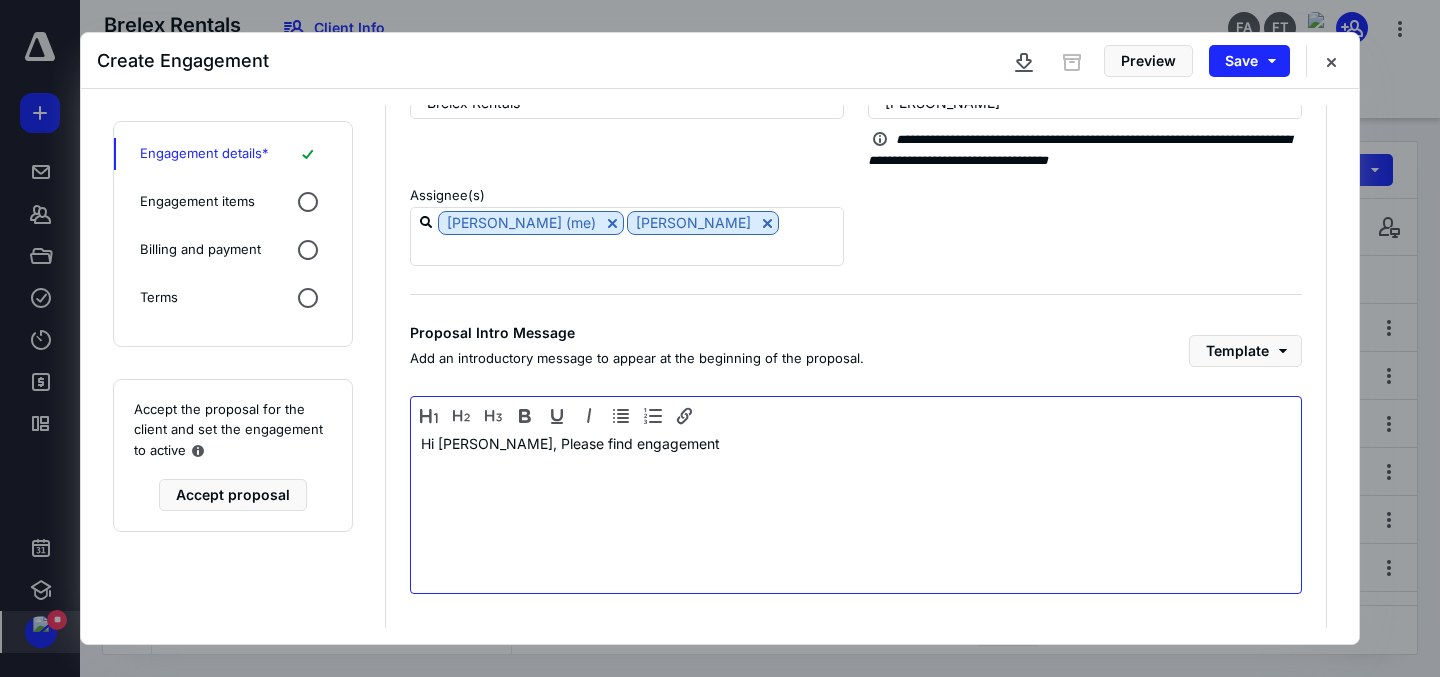 click on "Hi [PERSON_NAME], Please find engagement" at bounding box center [856, 510] 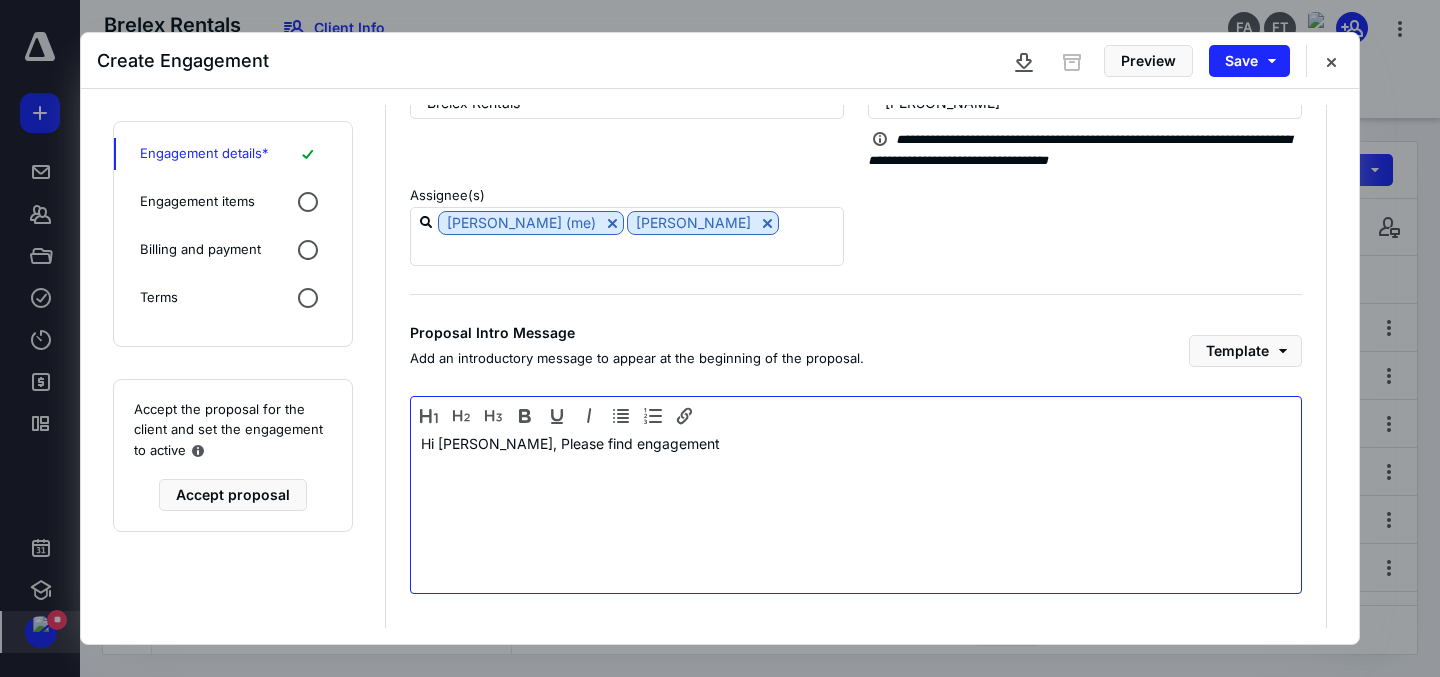 click on "Hi [PERSON_NAME], Please find engagement" at bounding box center [856, 510] 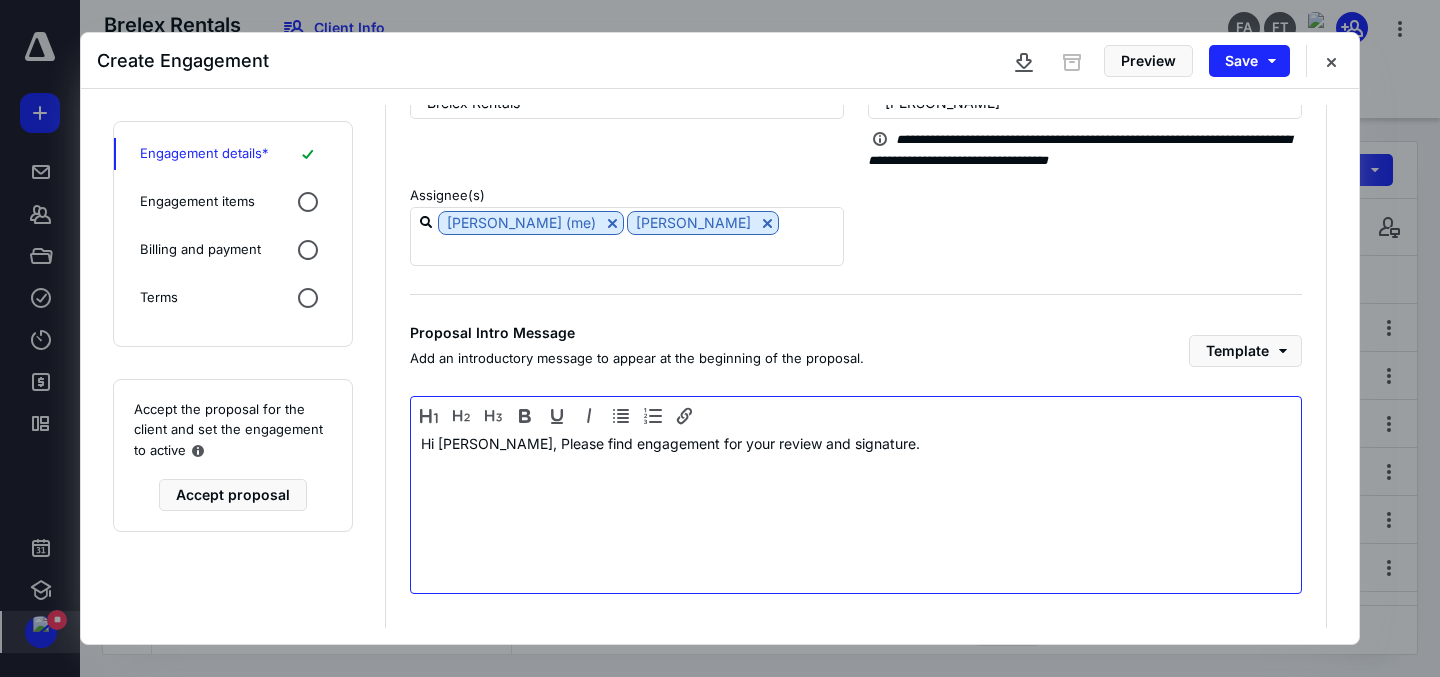click on "Hi [PERSON_NAME], Please find engagement for your review and signature." at bounding box center (856, 510) 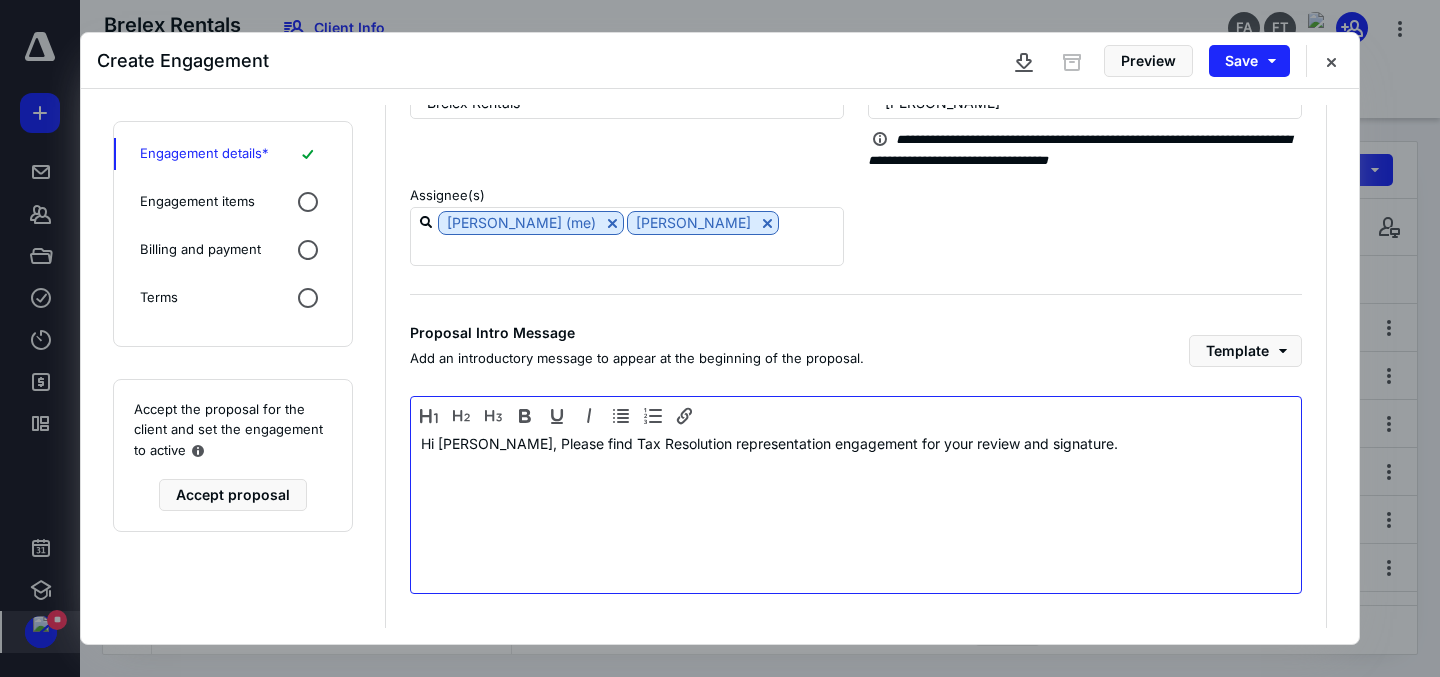 click on "Hi [PERSON_NAME], Please find Tax Resolution representation engagement for your review and signature." at bounding box center (856, 510) 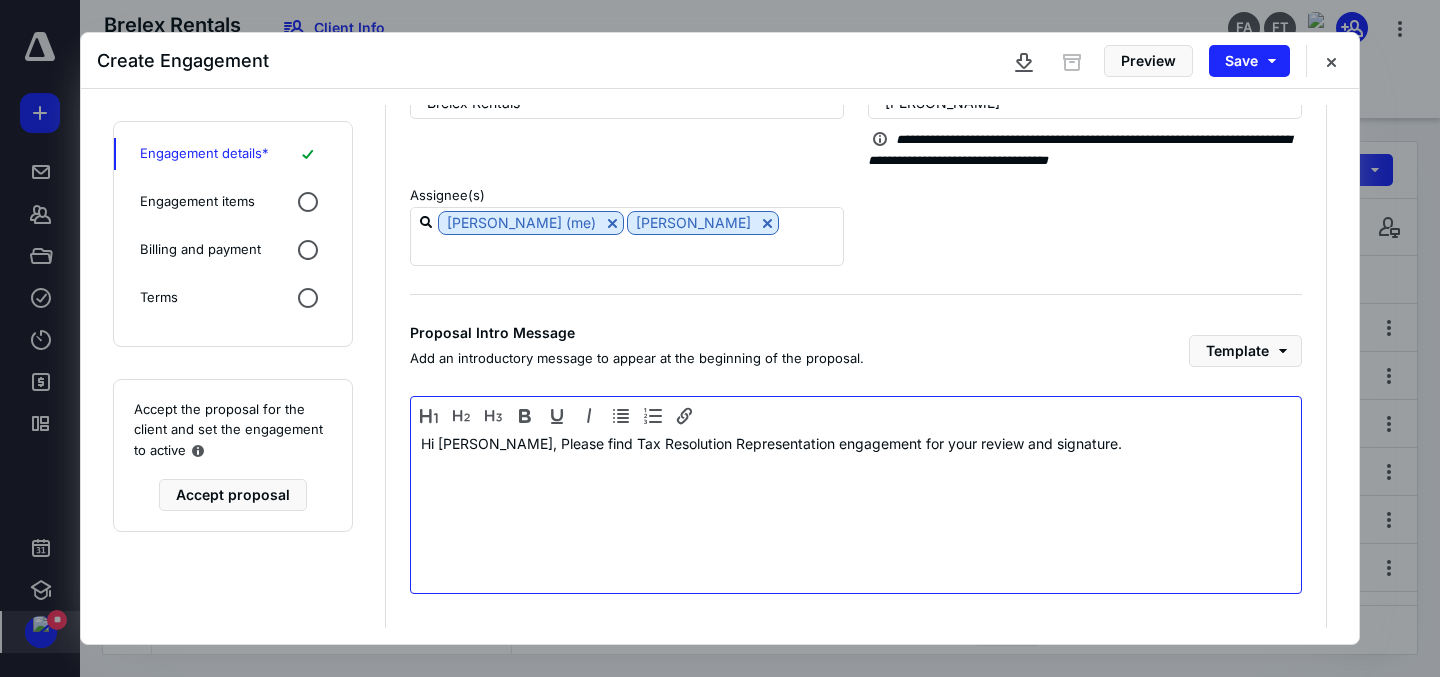 click on "Hi [PERSON_NAME], Please find Tax Resolution Representation engagement for your review and signature." at bounding box center [856, 510] 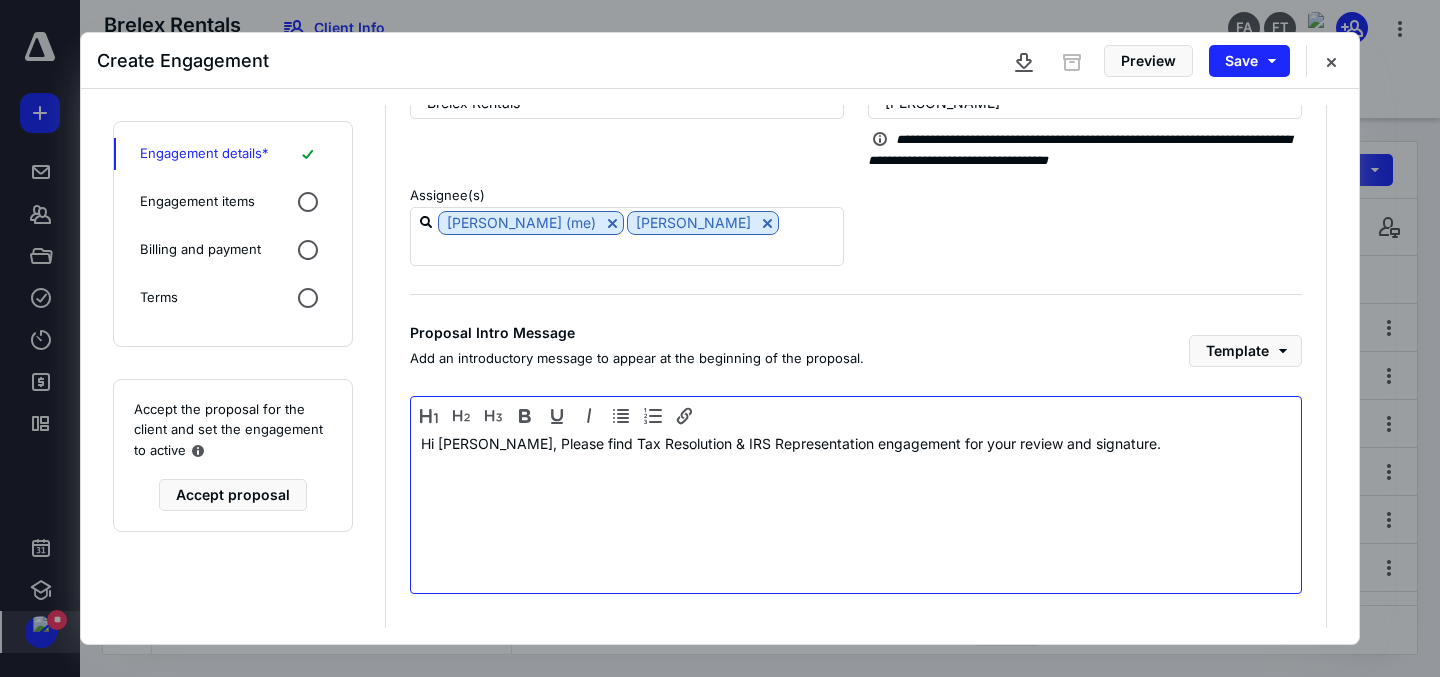 click on "Hi [PERSON_NAME], Please find Tax Resolution & IRS Representation engagement for your review and signature." at bounding box center [856, 510] 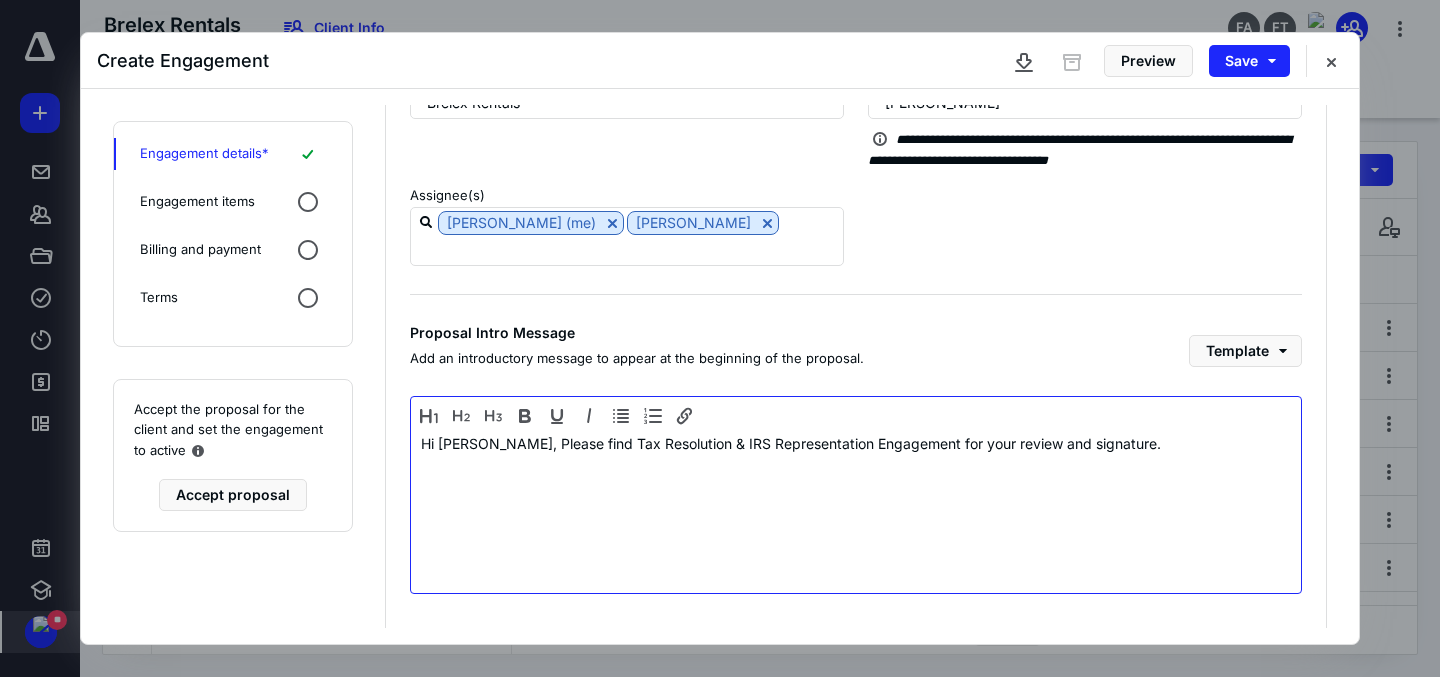 click on "Hi [PERSON_NAME], Please find Tax Resolution & IRS Representation Engagement for your review and signature." at bounding box center [856, 510] 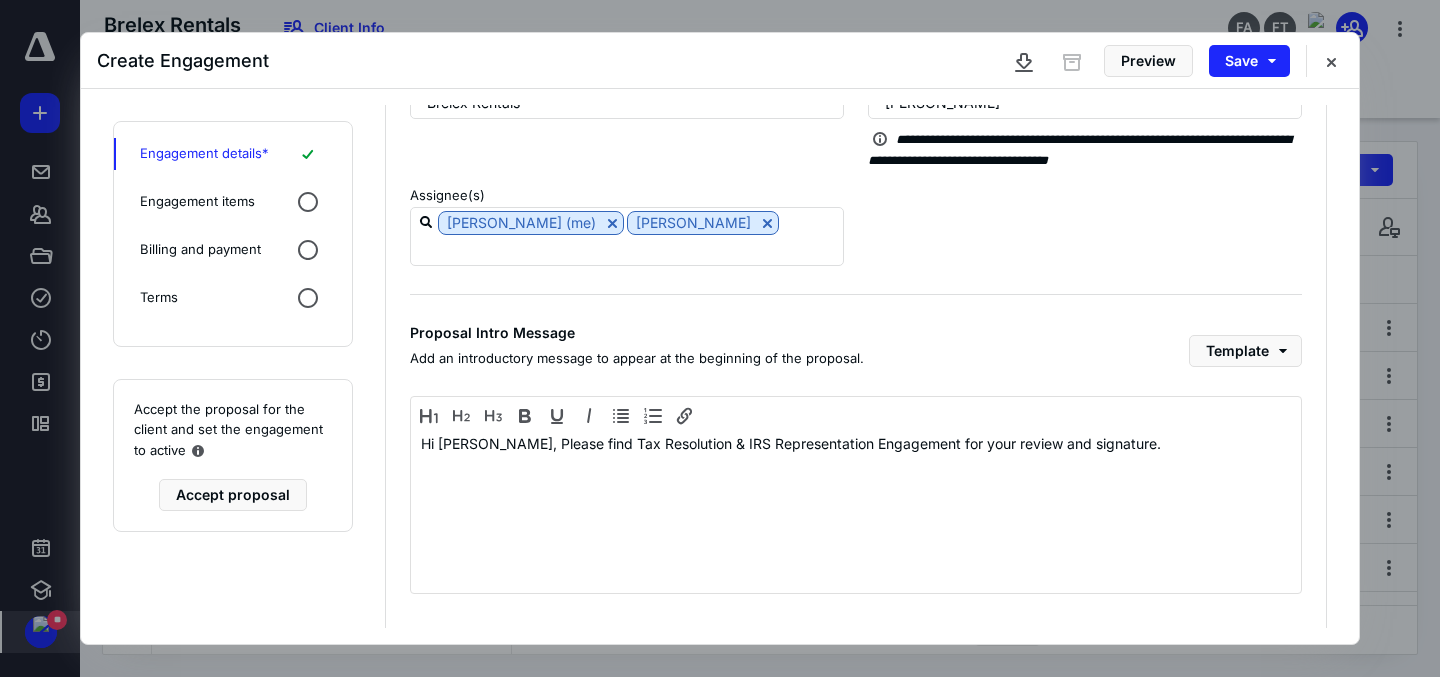 click 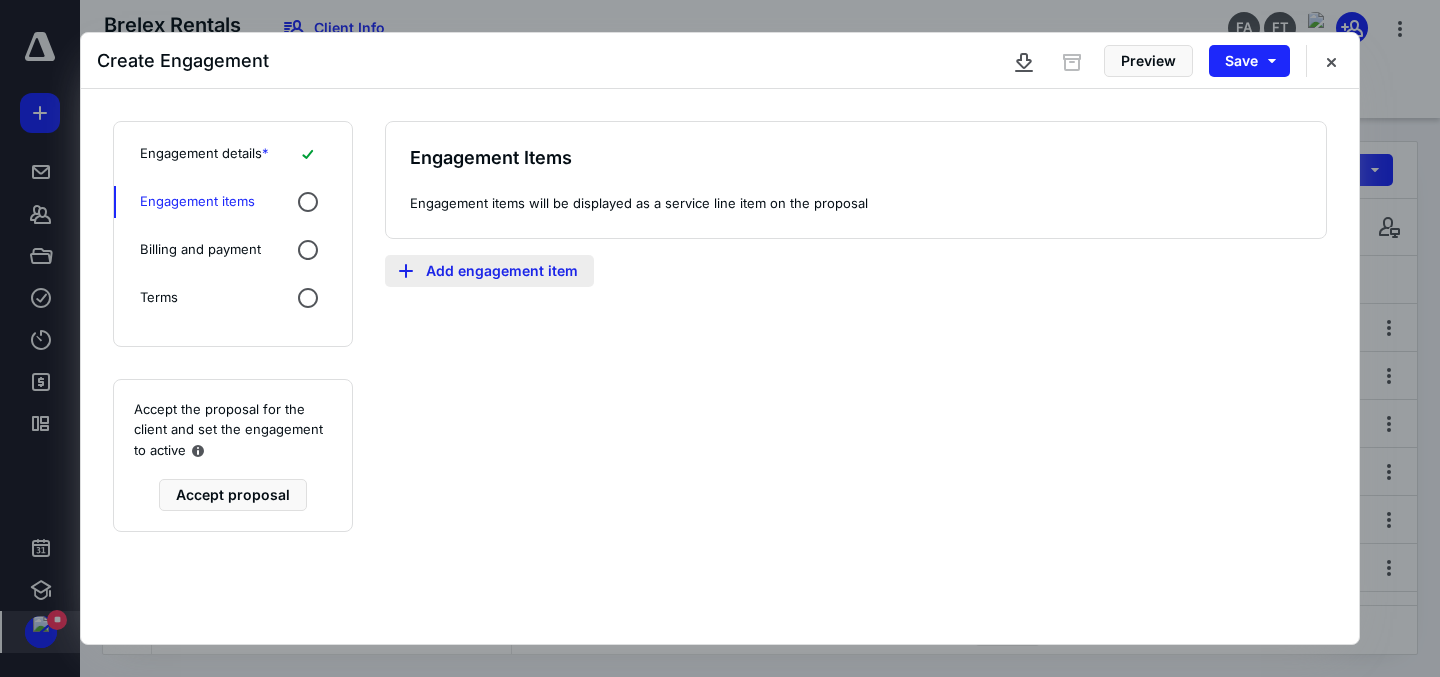 click on "Add engagement item" at bounding box center [489, 271] 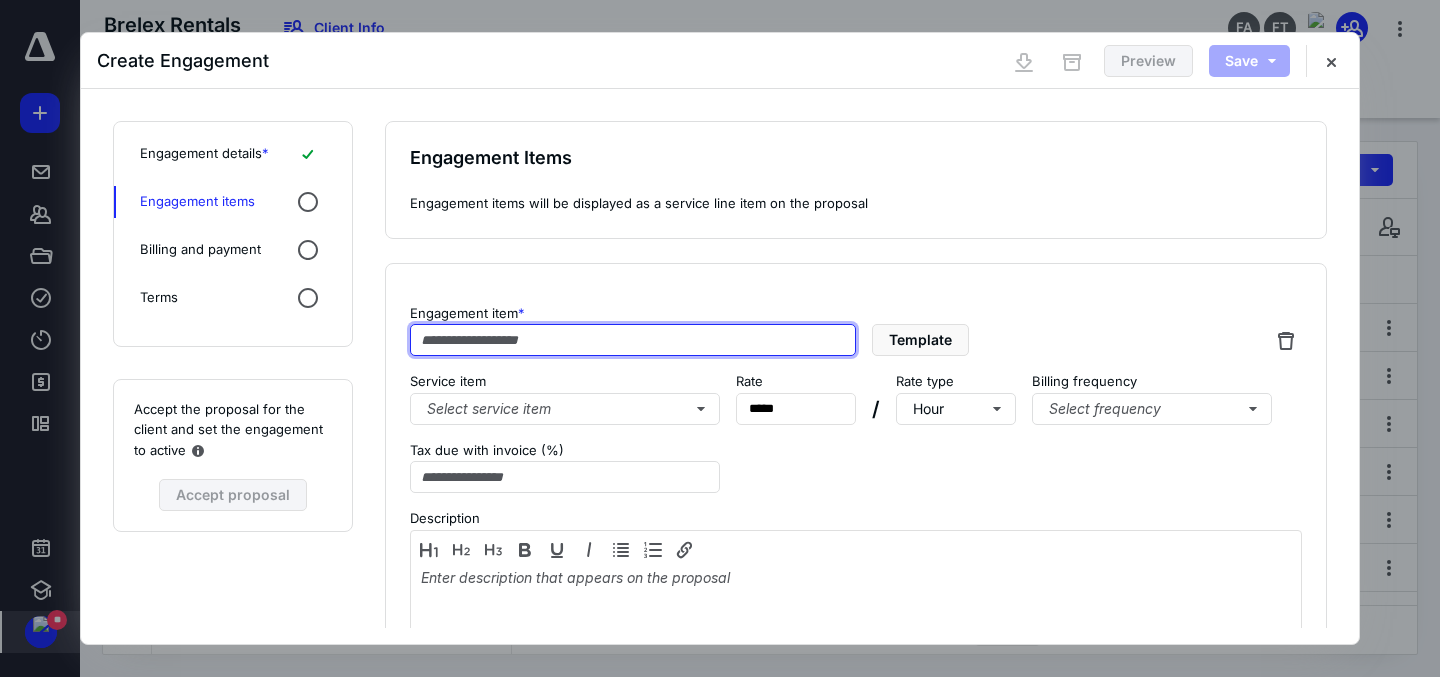 click at bounding box center (633, 340) 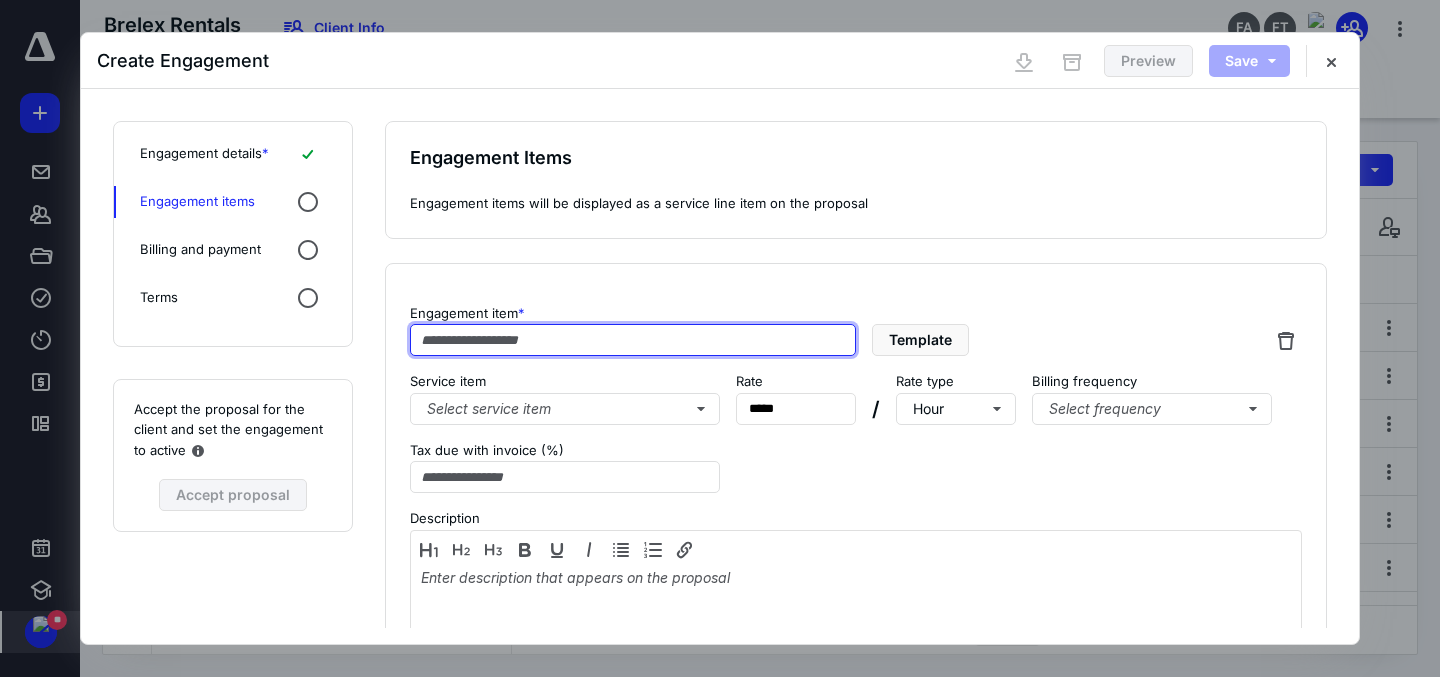 paste on "**********" 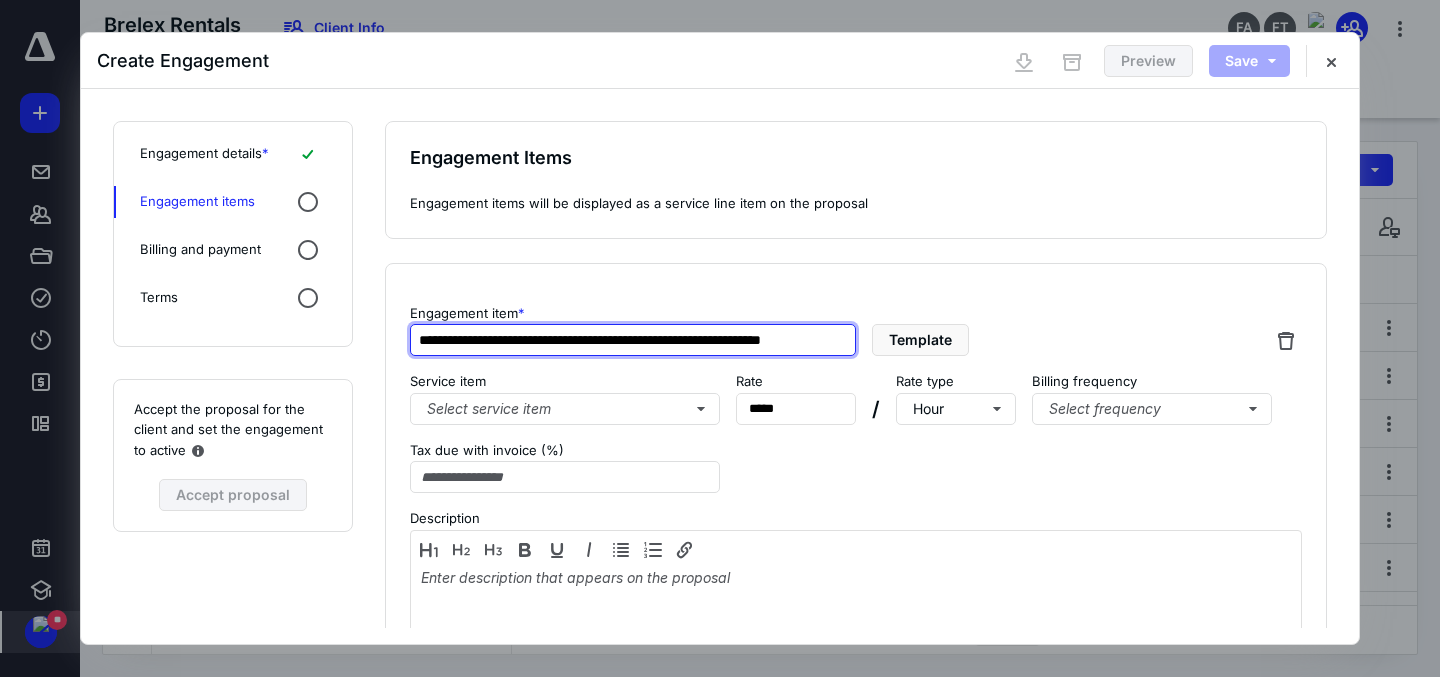 scroll, scrollTop: 0, scrollLeft: 35, axis: horizontal 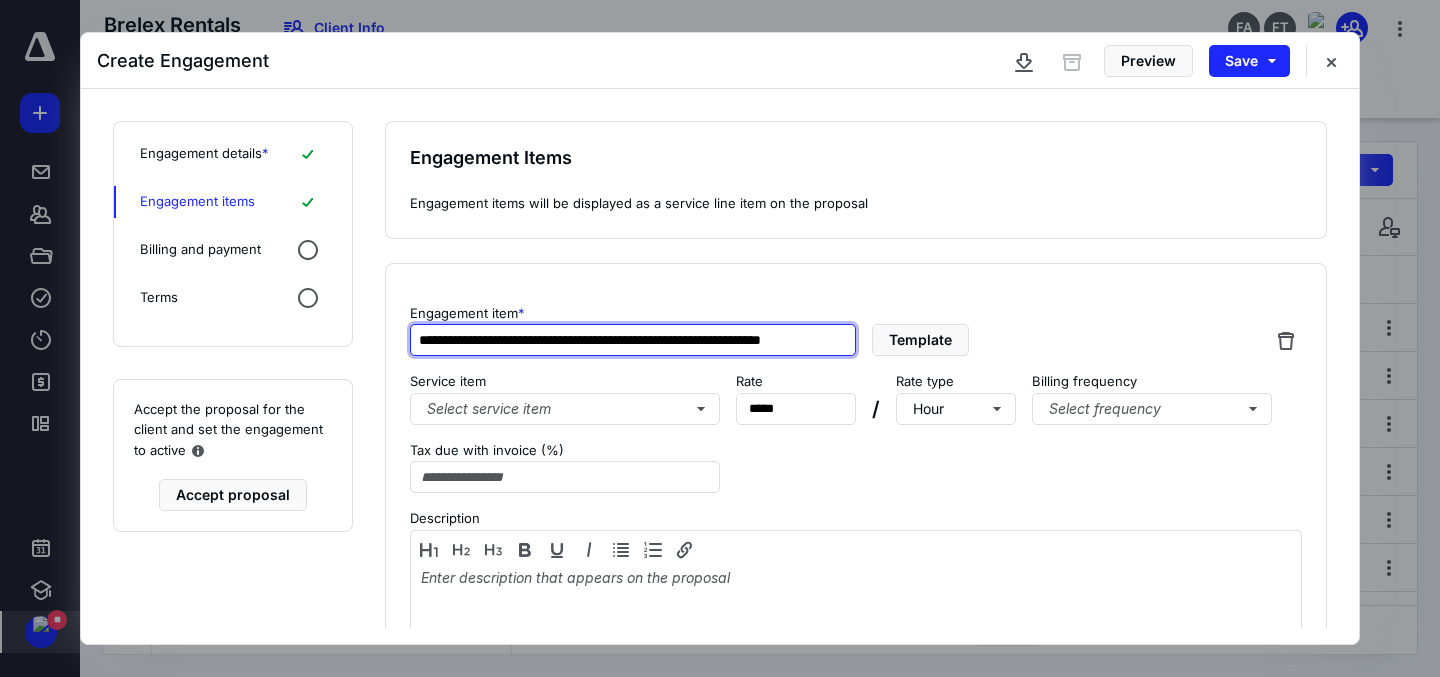 drag, startPoint x: 848, startPoint y: 344, endPoint x: 638, endPoint y: 347, distance: 210.02142 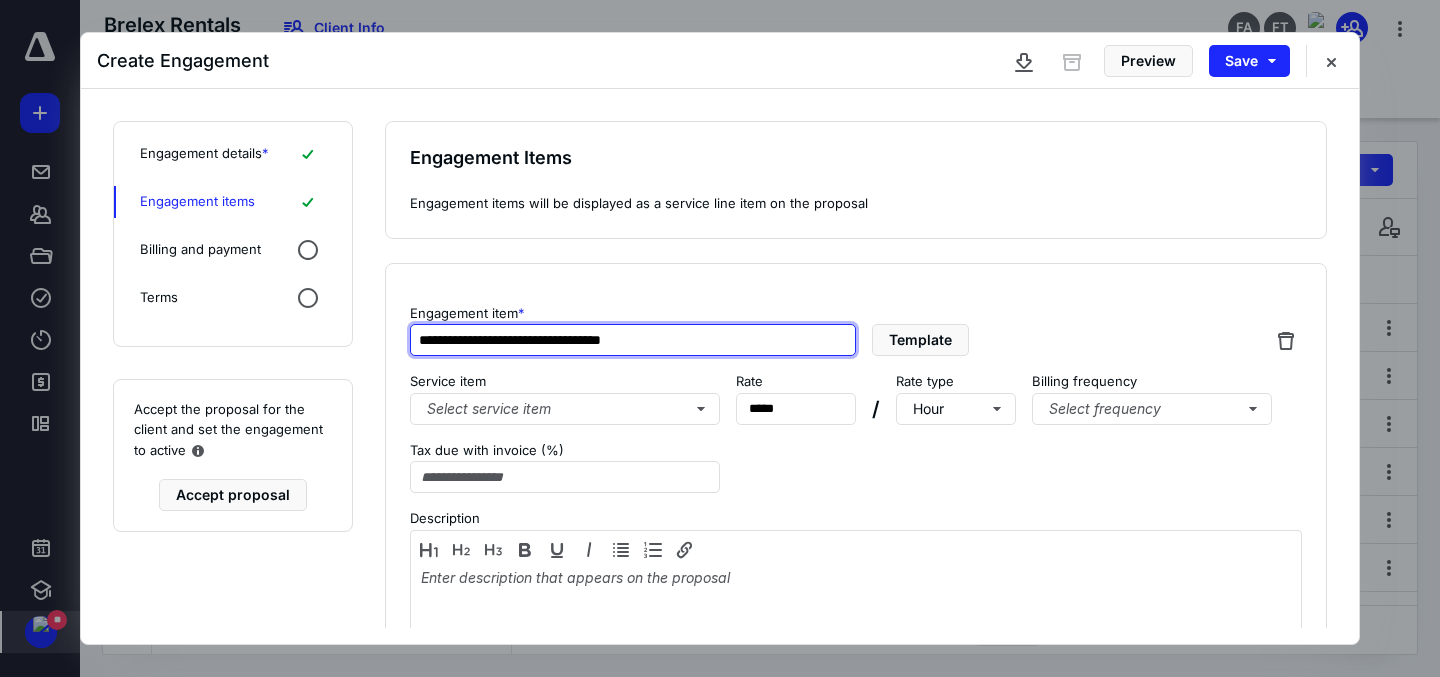 scroll, scrollTop: 0, scrollLeft: 0, axis: both 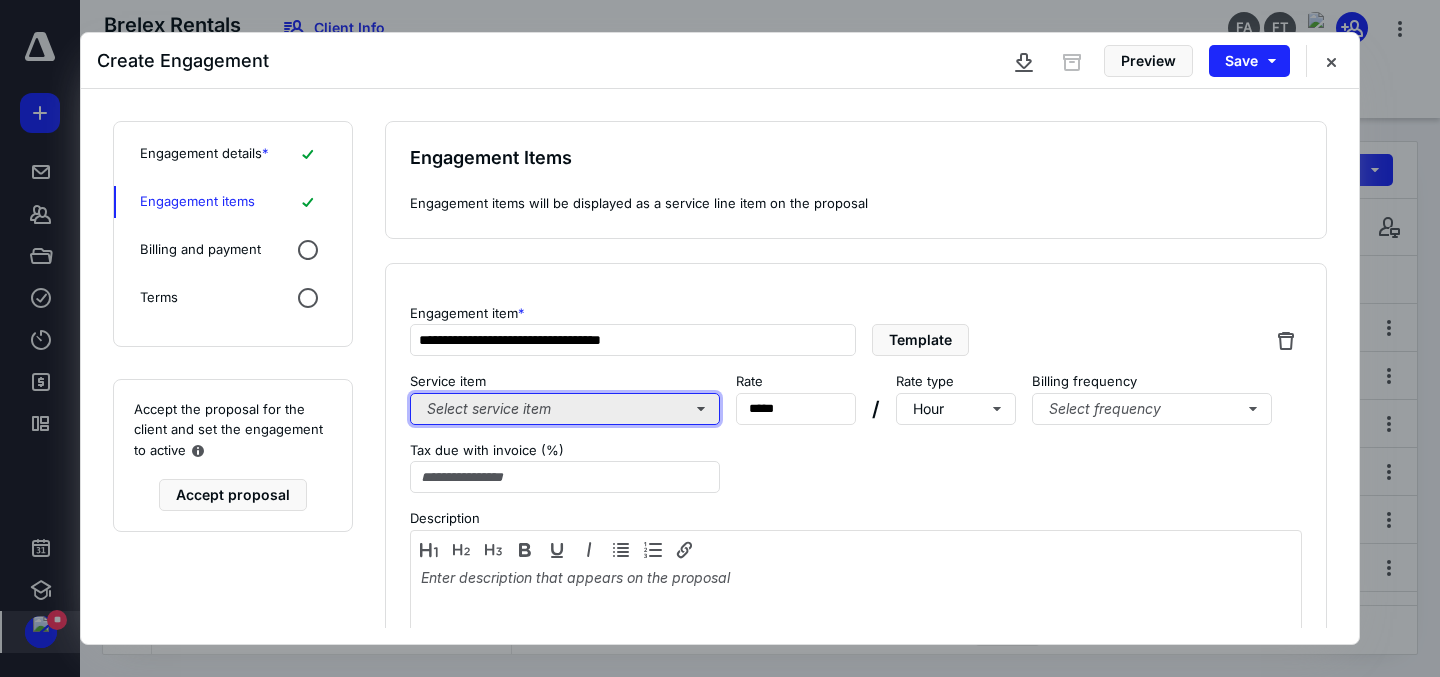 type on "**********" 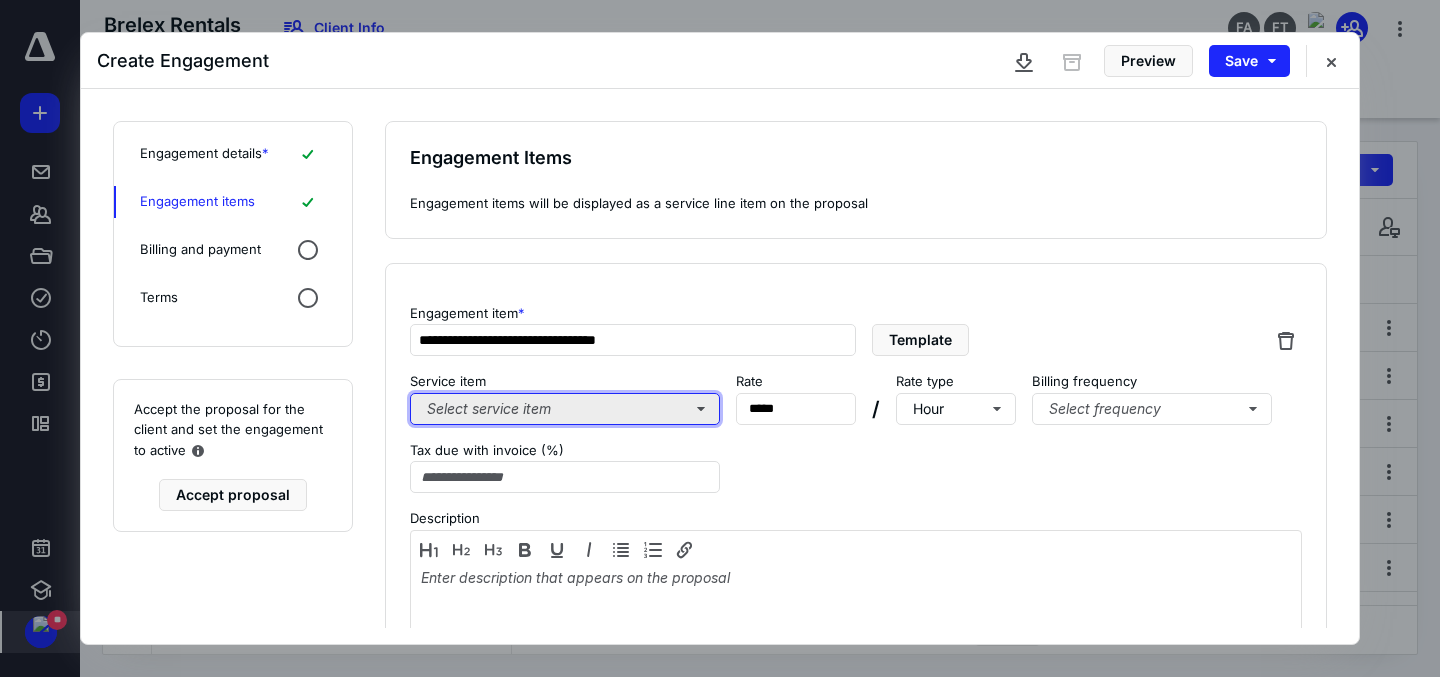 click on "Select service item" at bounding box center (565, 409) 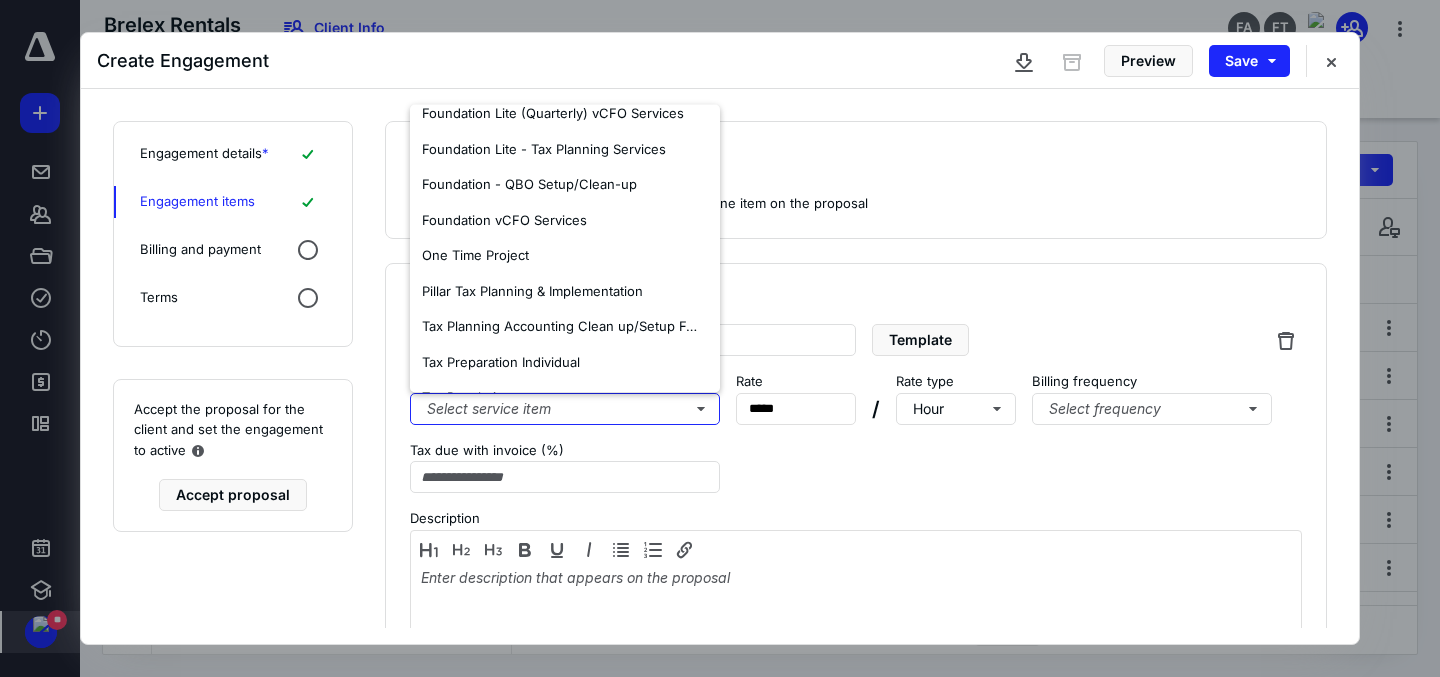scroll, scrollTop: 509, scrollLeft: 0, axis: vertical 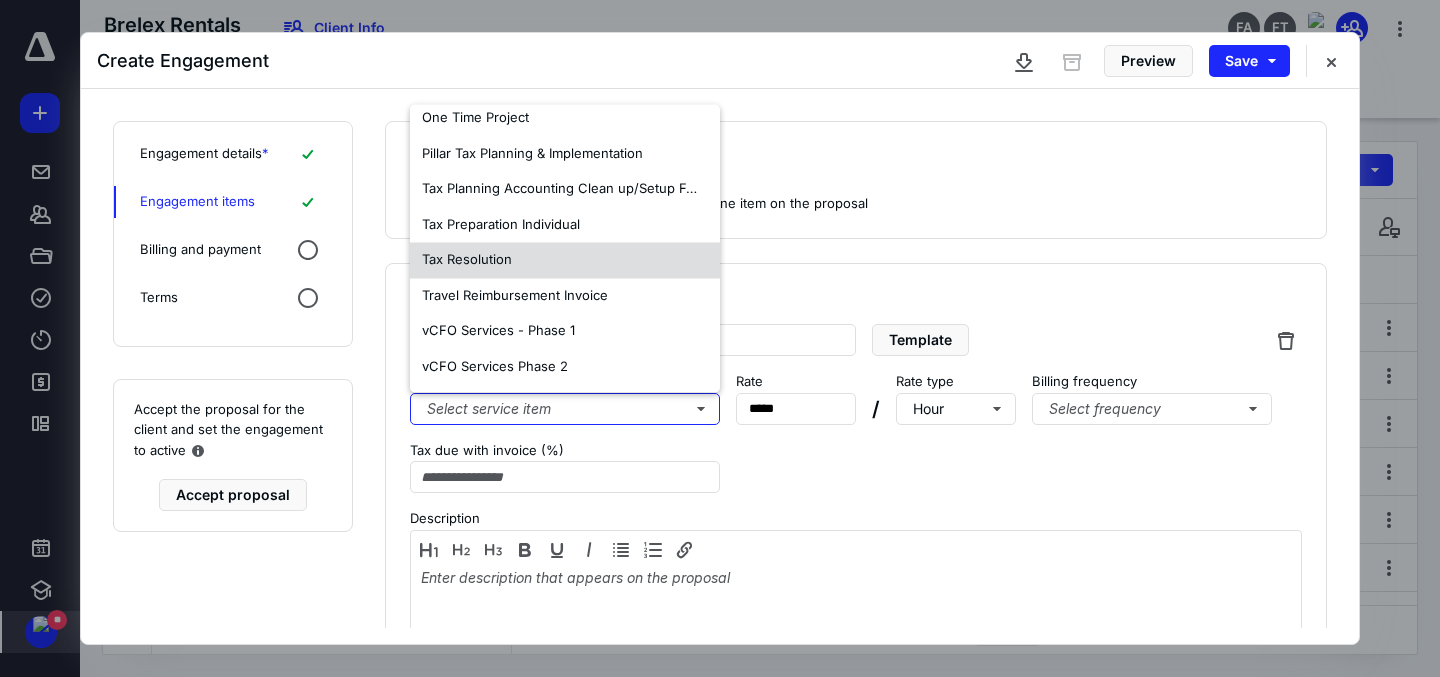 click on "Tax Resolution" at bounding box center [565, 261] 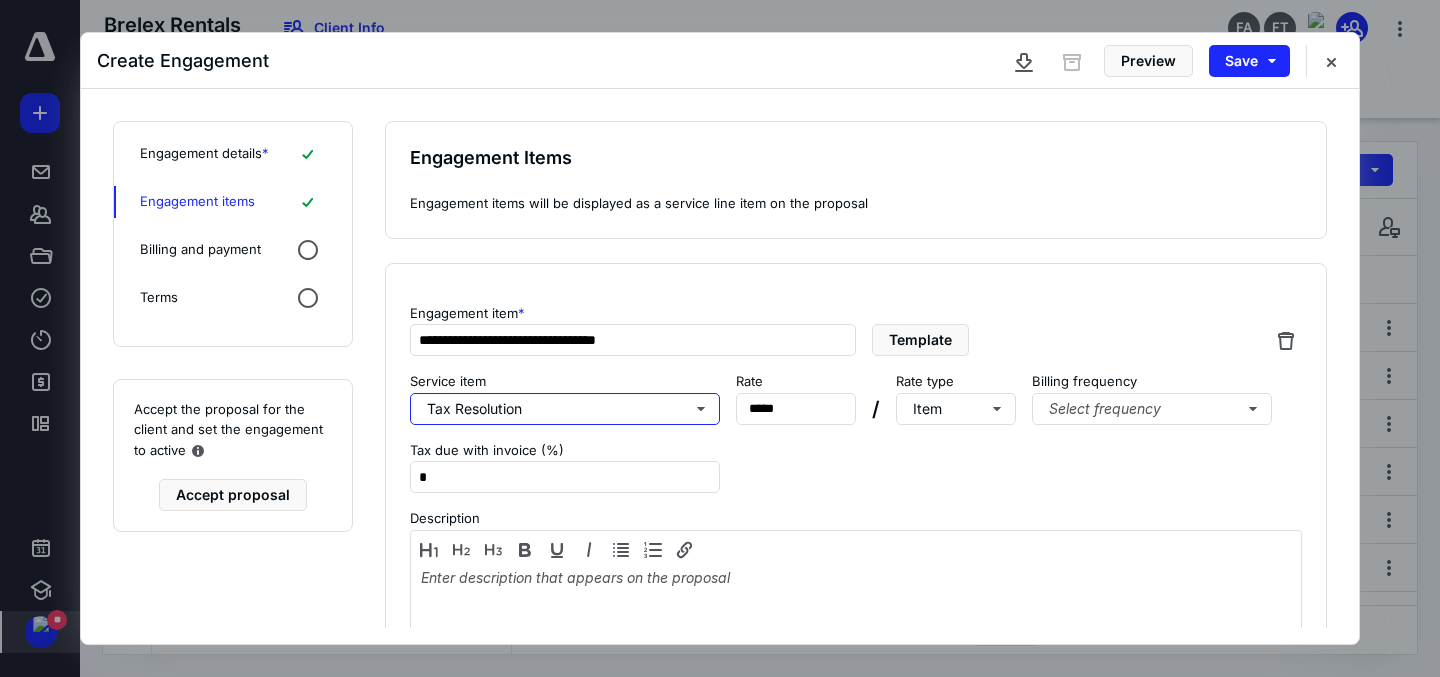 scroll, scrollTop: 0, scrollLeft: 0, axis: both 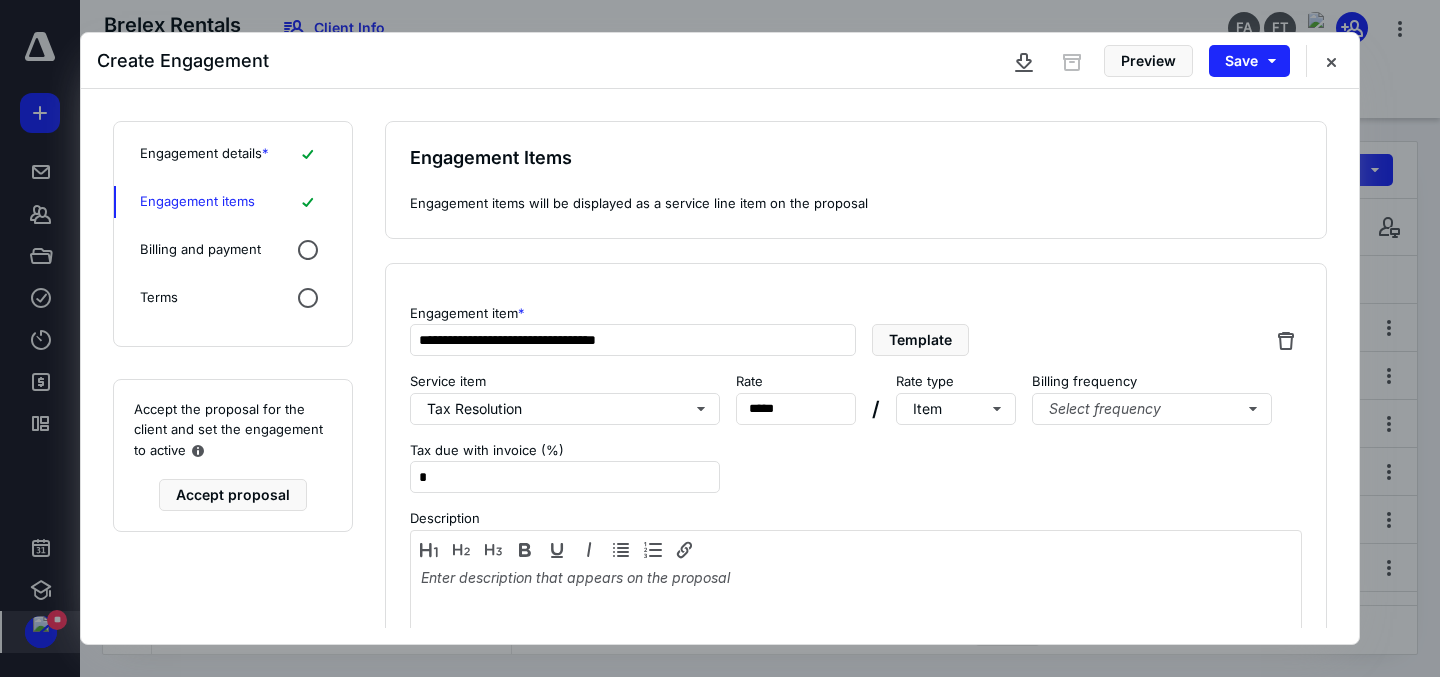 click on "**********" at bounding box center (856, 480) 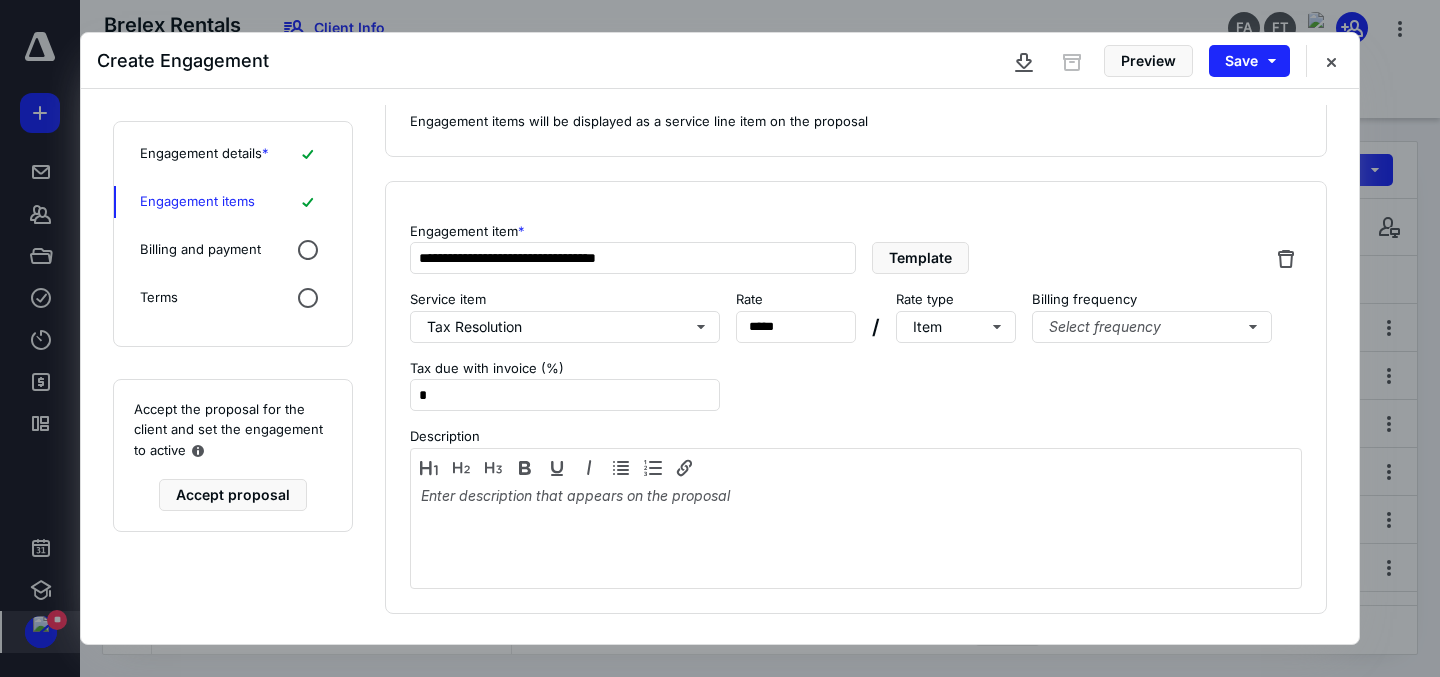 scroll, scrollTop: 75, scrollLeft: 0, axis: vertical 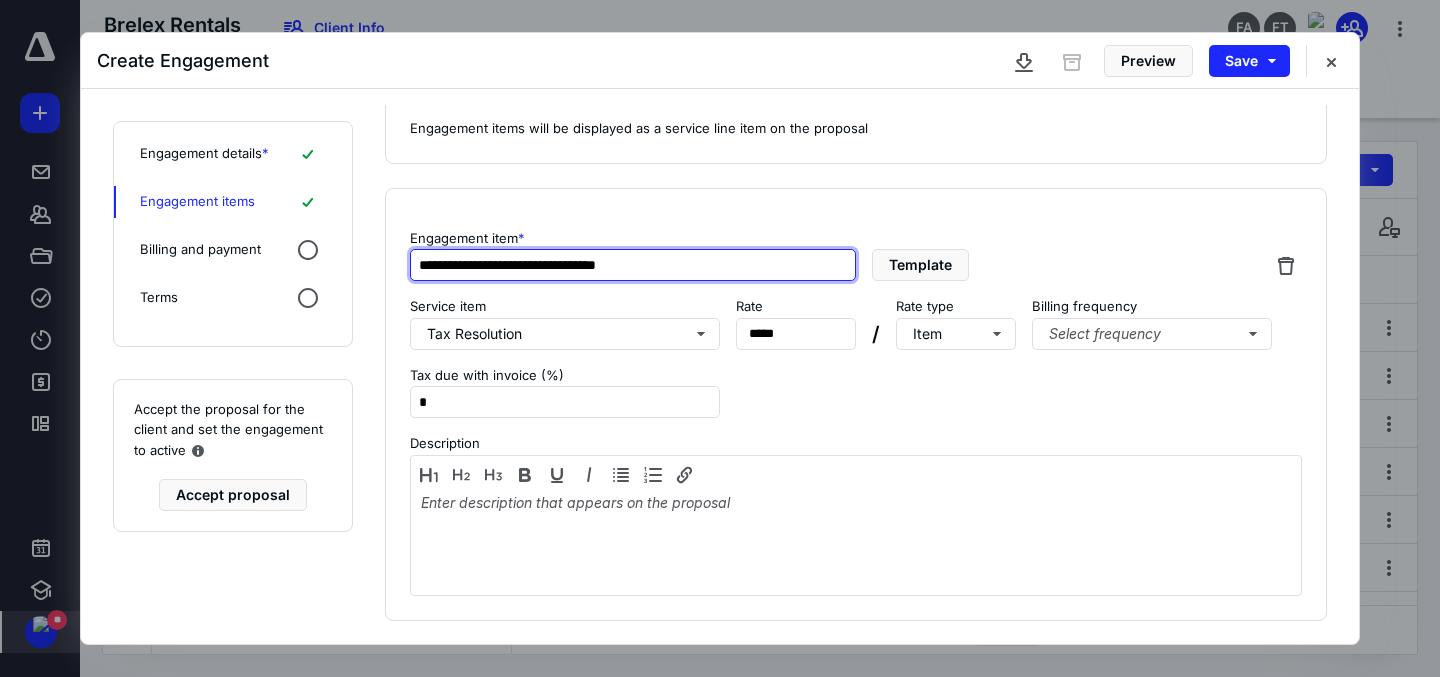 click on "**********" at bounding box center (633, 265) 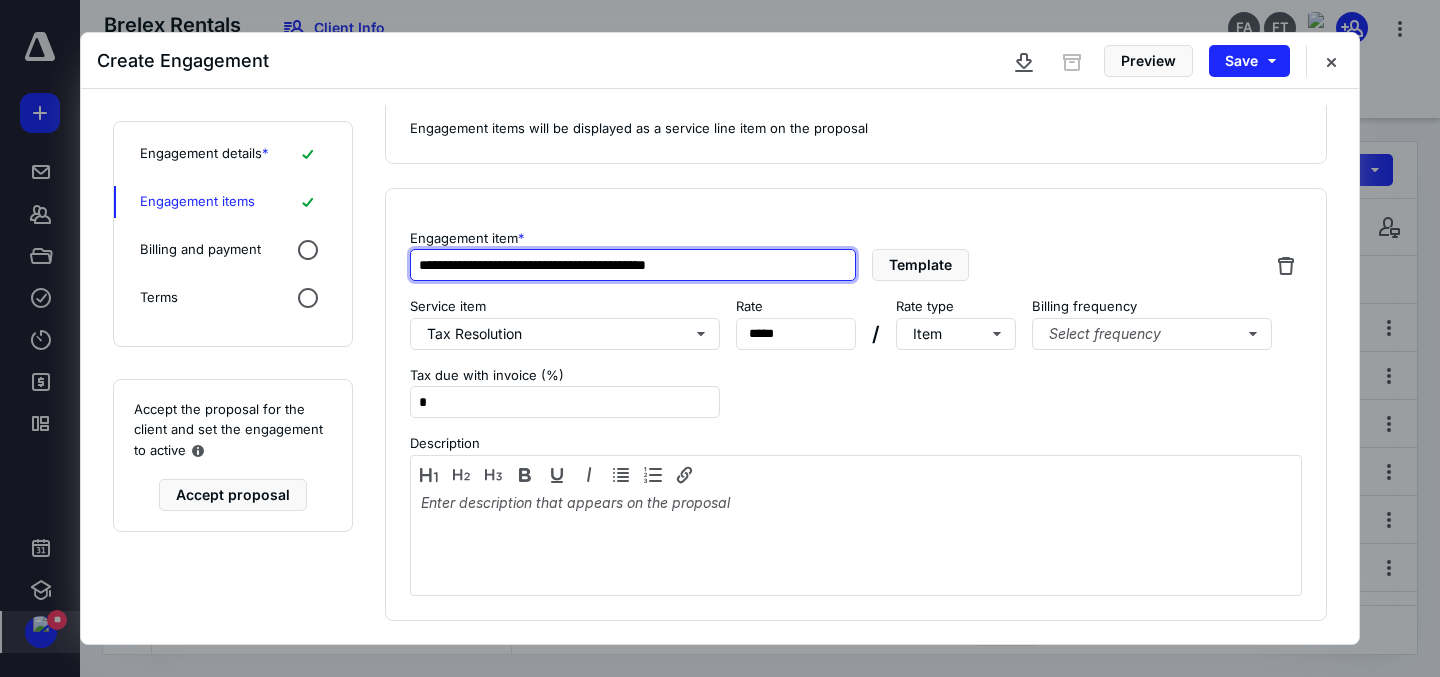 type on "**********" 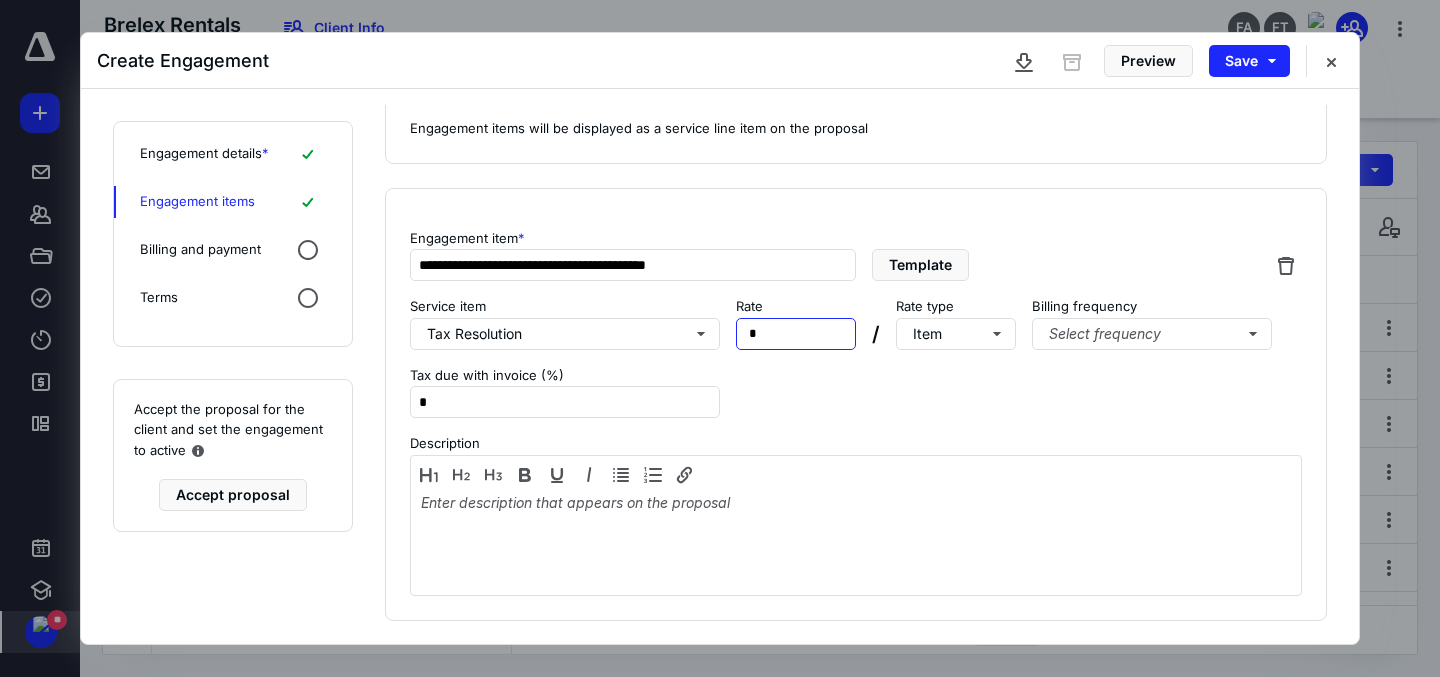 click on "Rate * *****" at bounding box center (796, 323) 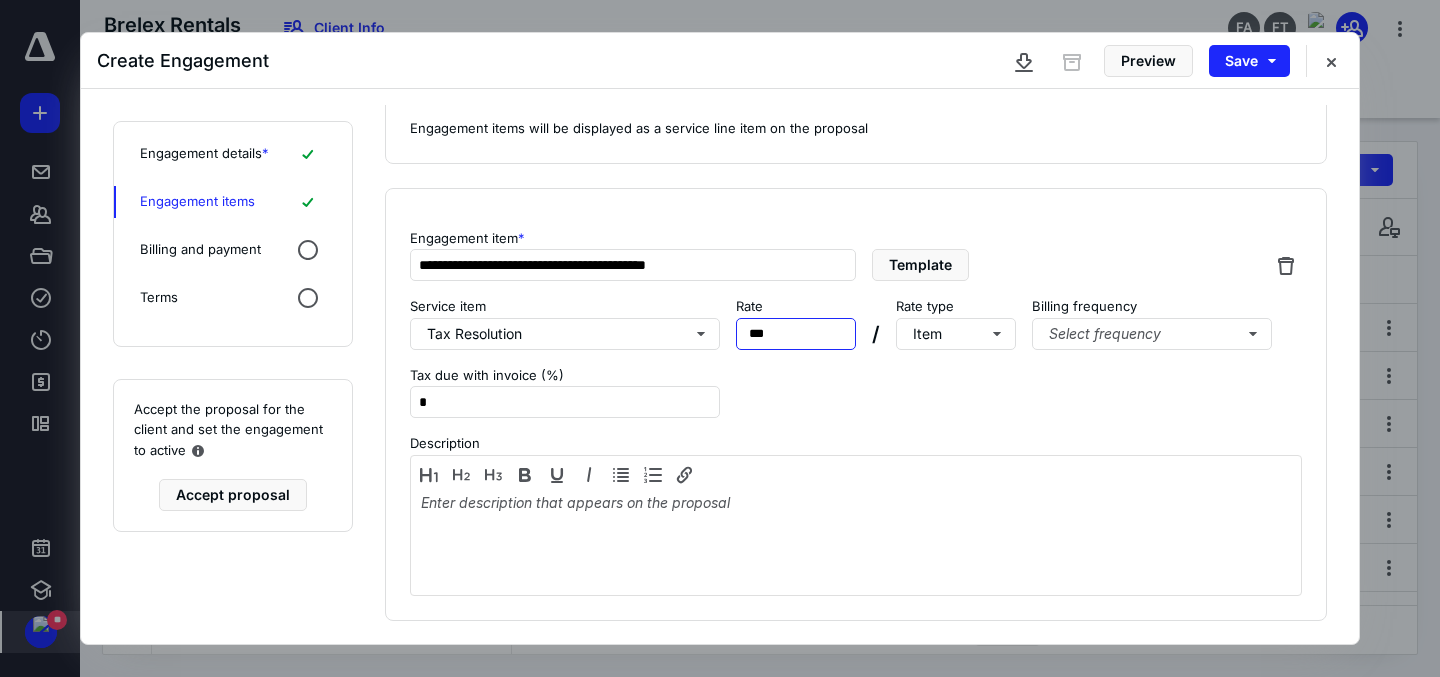 type on "****" 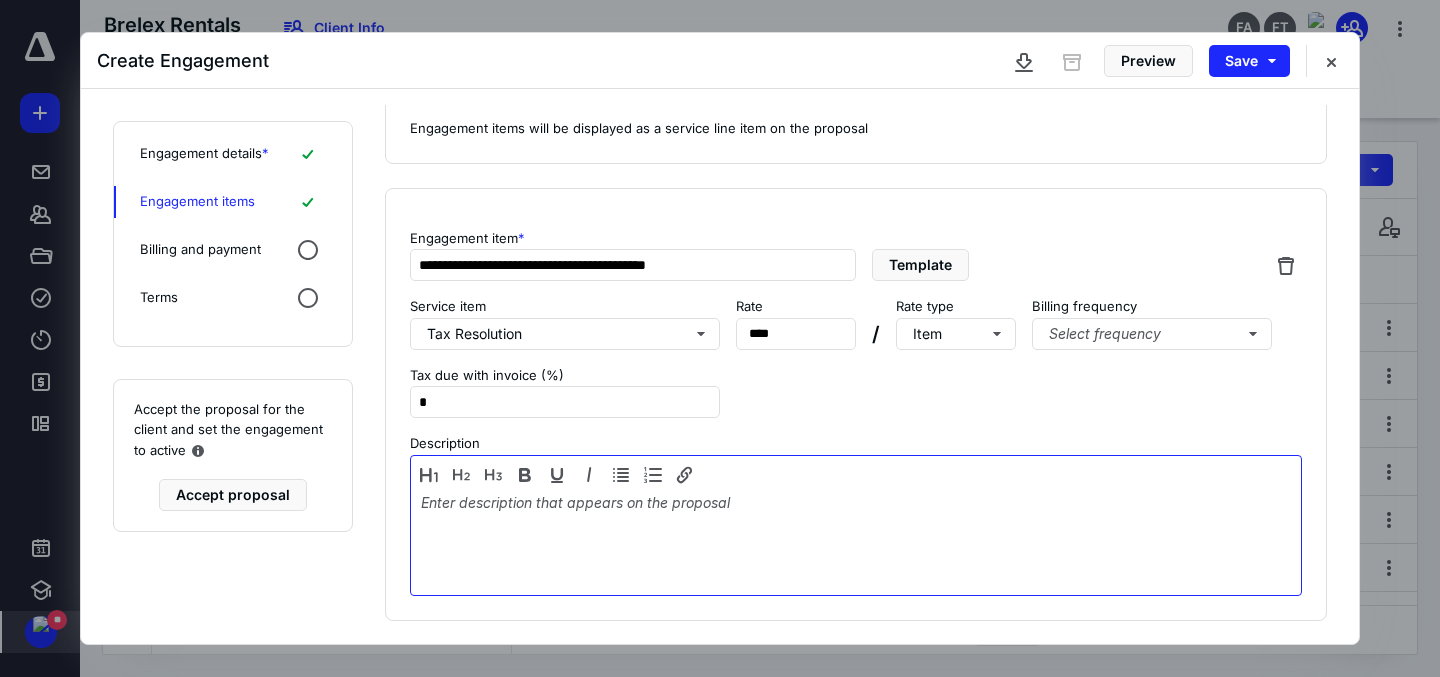 click at bounding box center [856, 541] 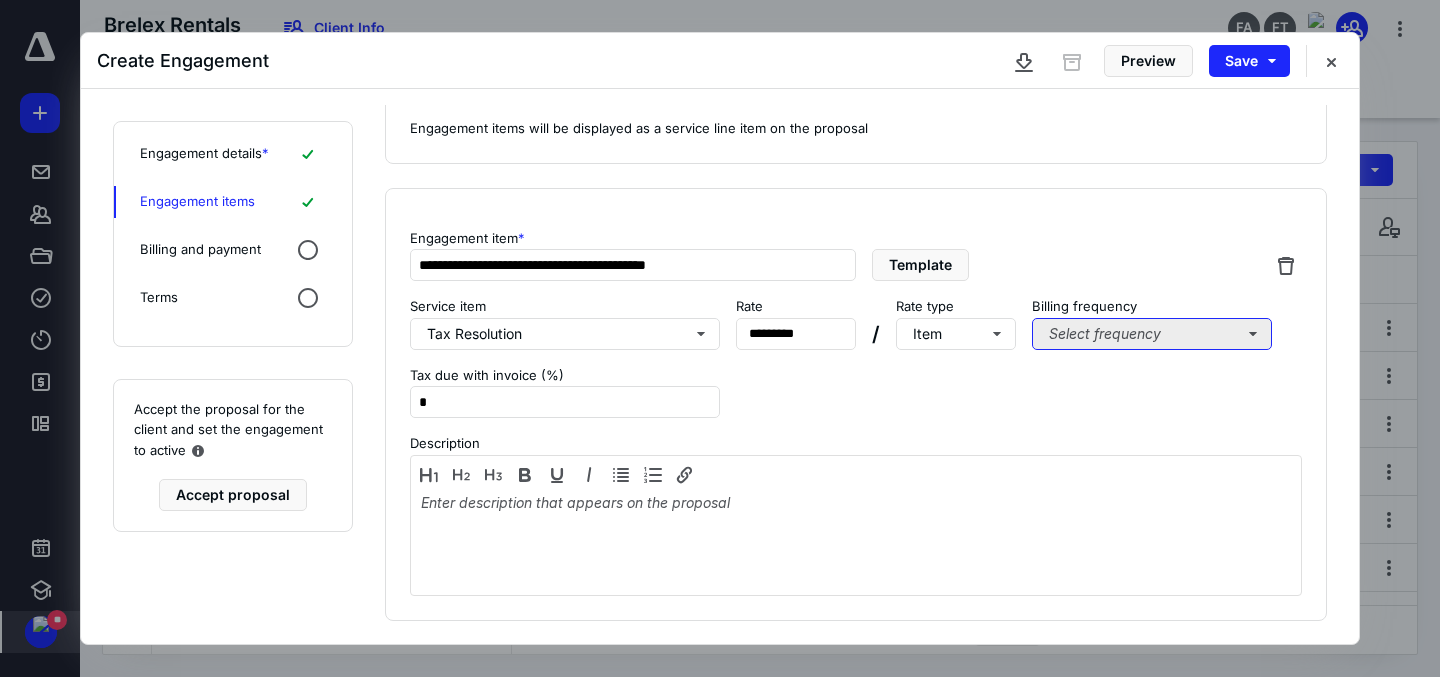 click on "Select frequency" at bounding box center (1152, 334) 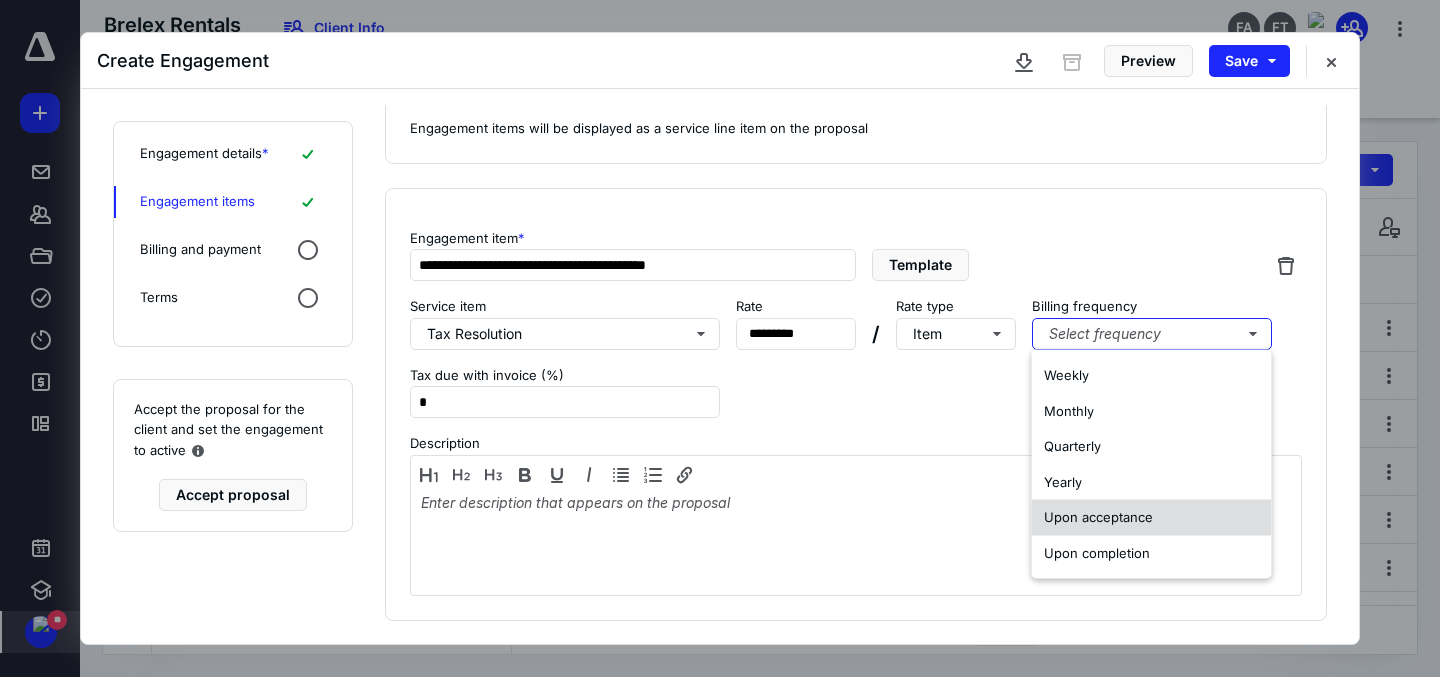 click on "Upon acceptance" at bounding box center [1152, 518] 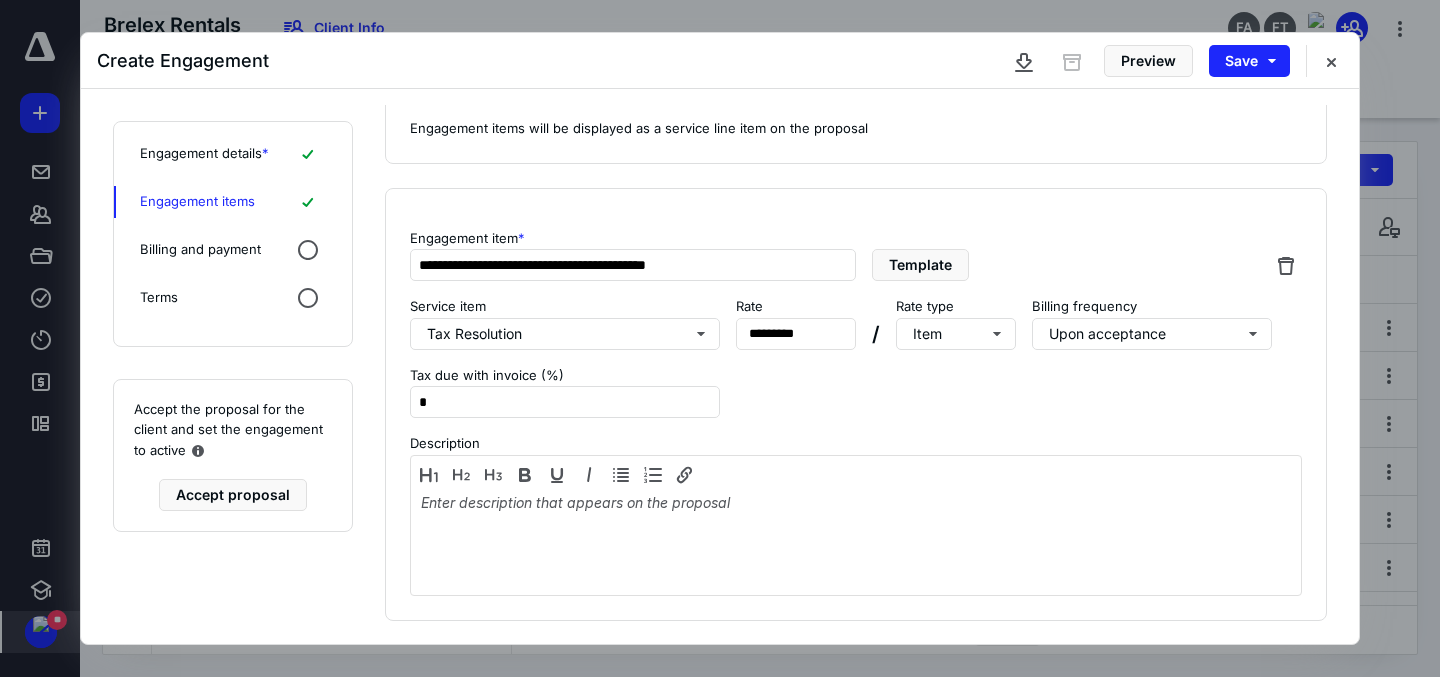 click on "Description" at bounding box center [856, 444] 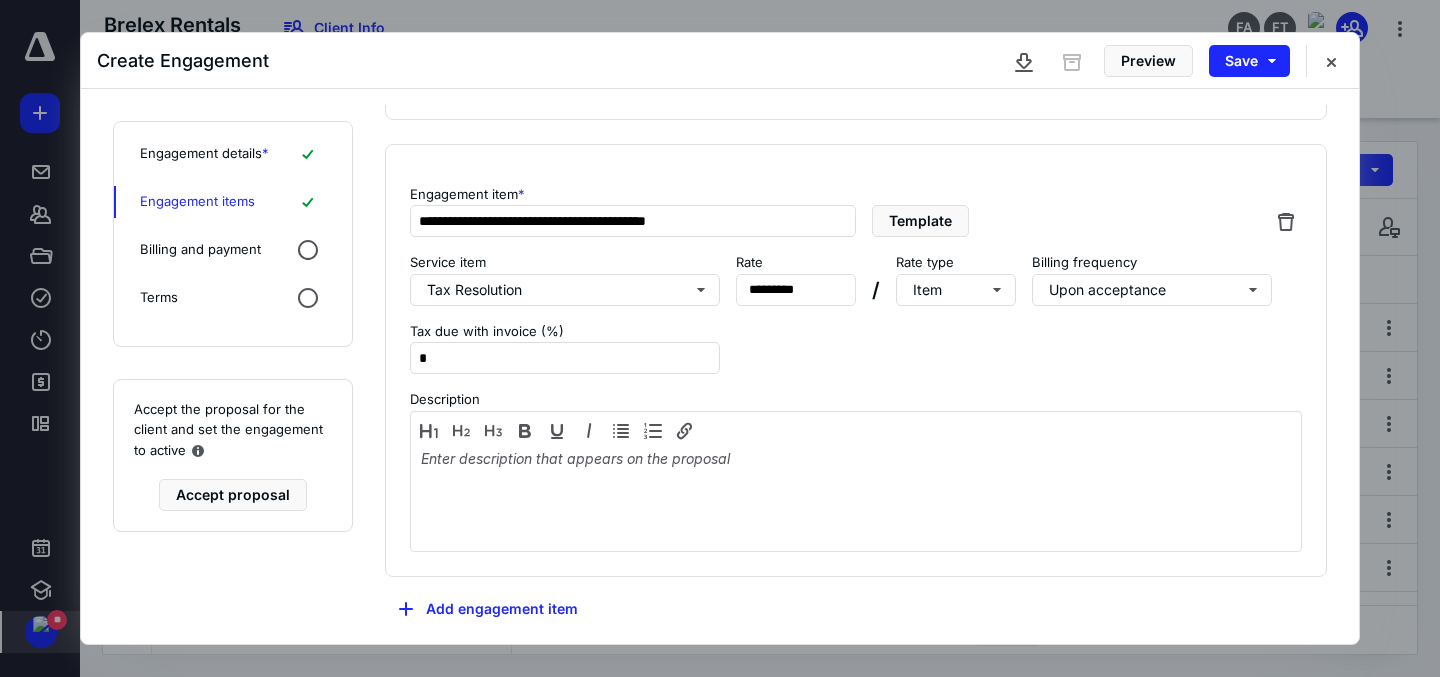 scroll, scrollTop: 132, scrollLeft: 0, axis: vertical 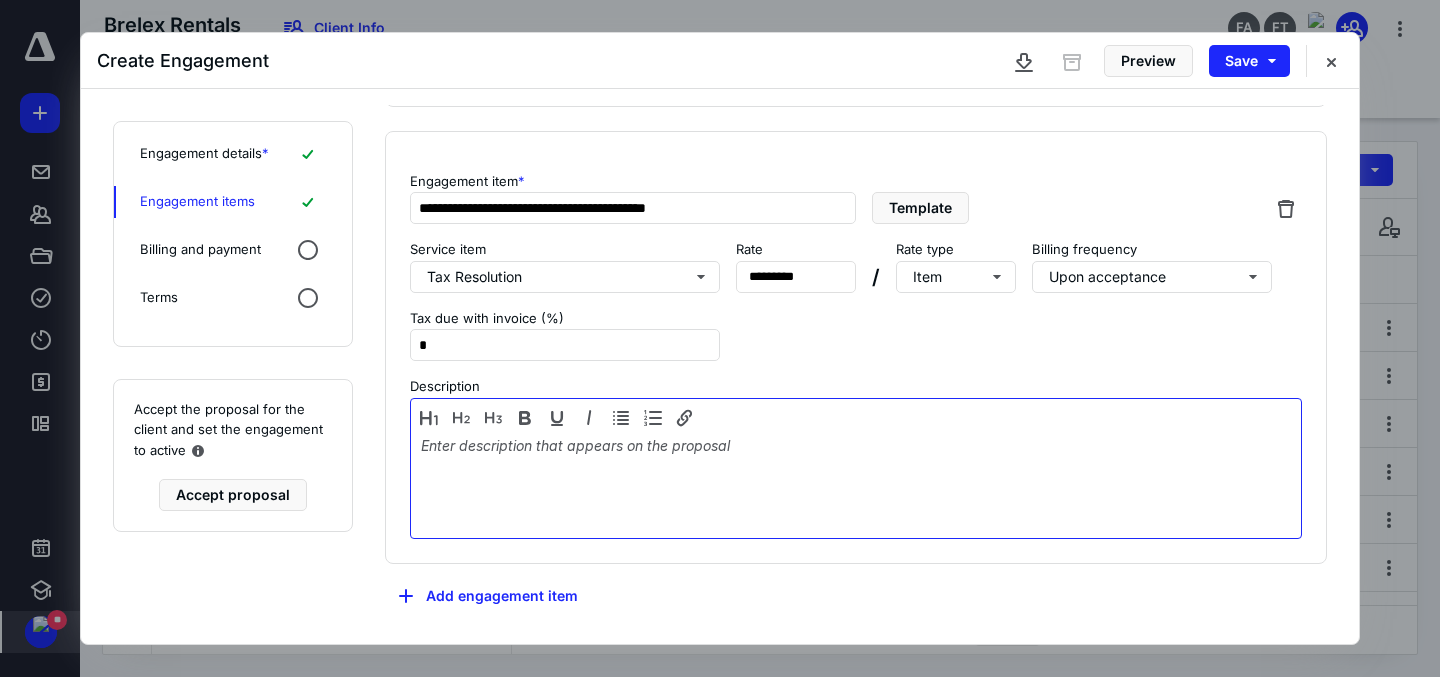 click at bounding box center (856, 484) 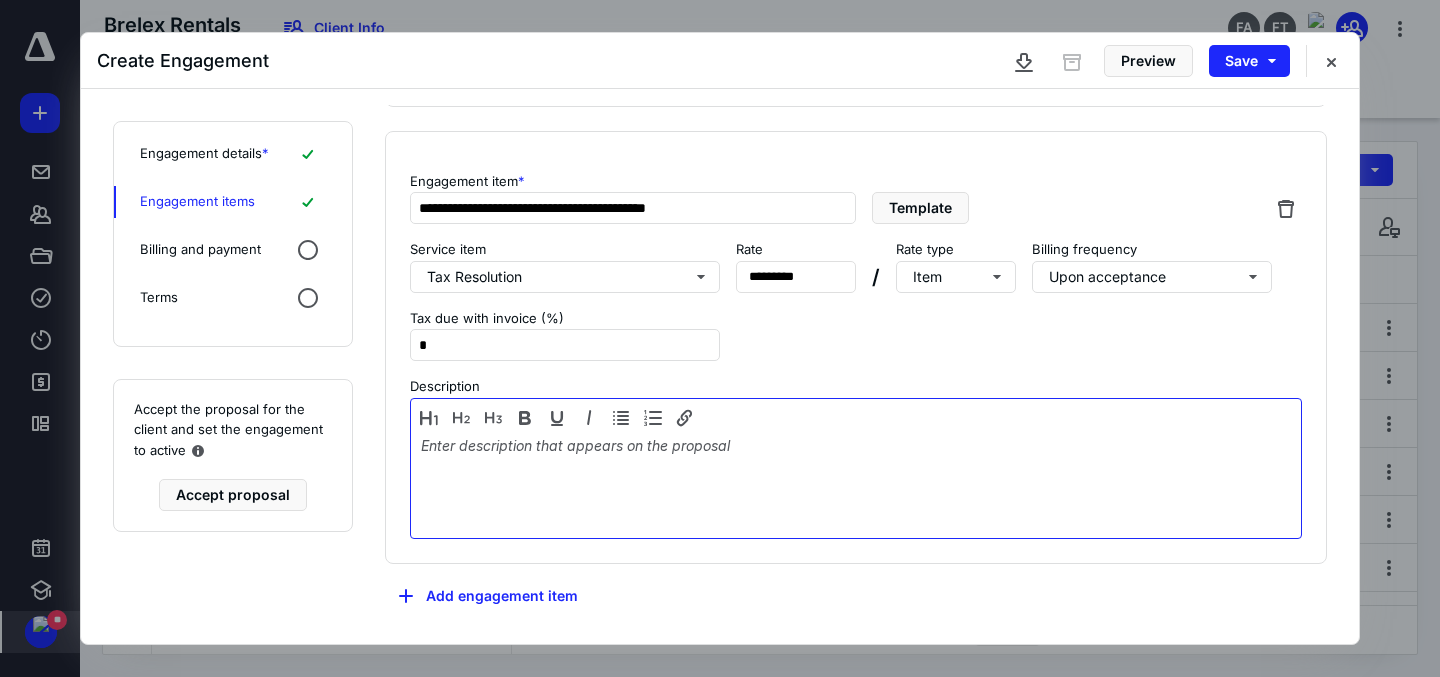 type 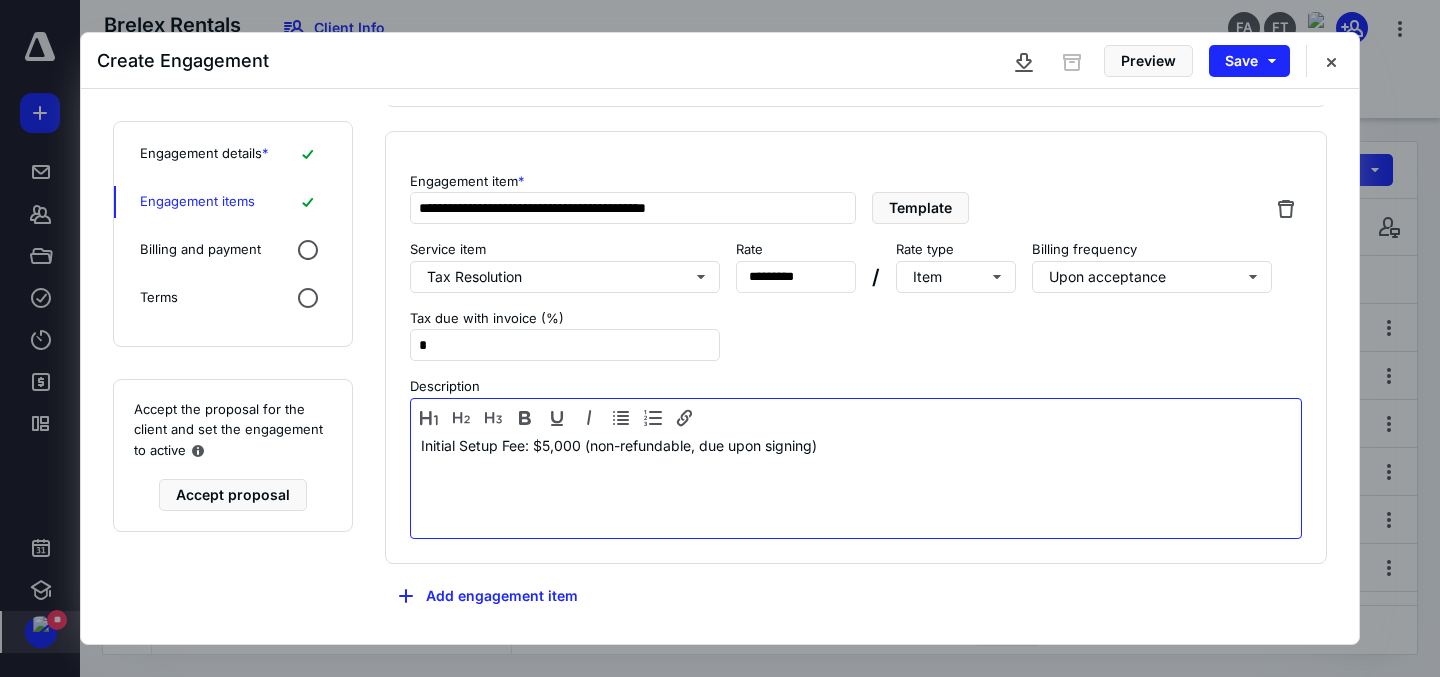 click on "Initial Setup Fee: $5,000 (non-refundable, due upon signing)" at bounding box center [856, 484] 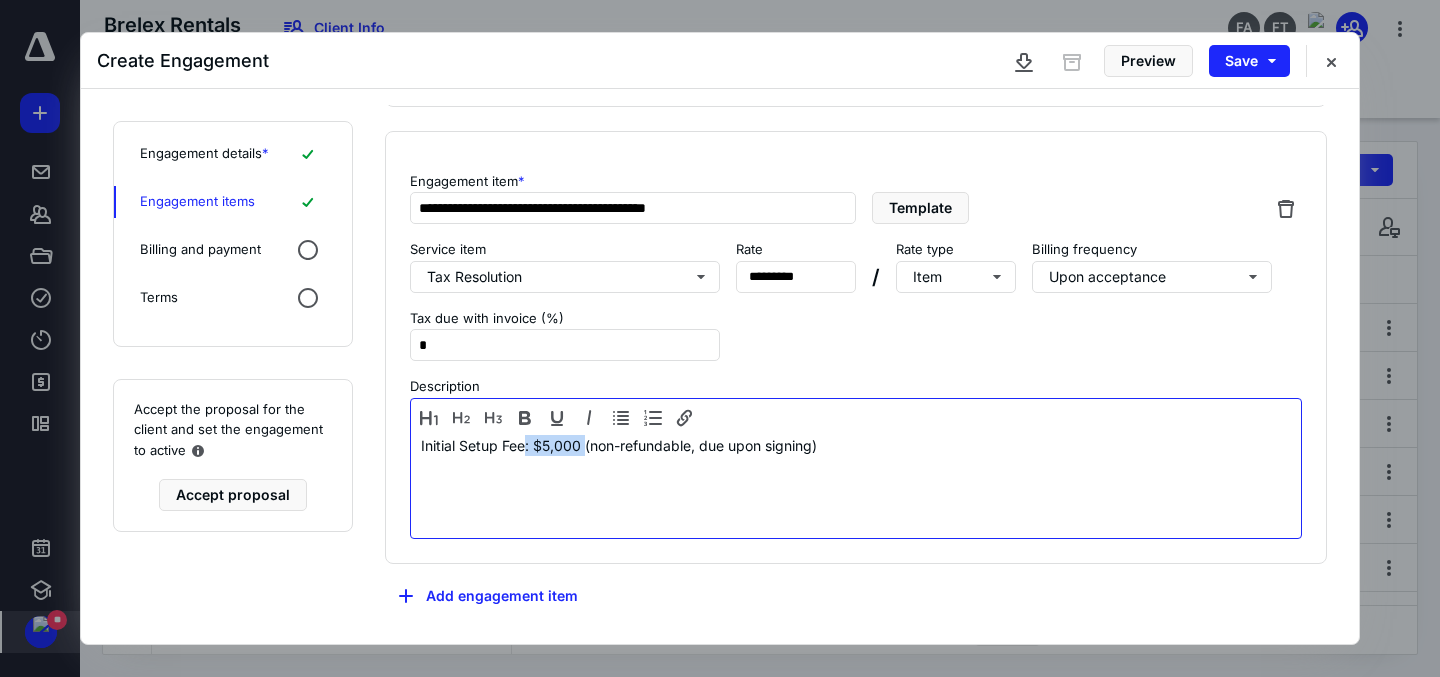 drag, startPoint x: 526, startPoint y: 445, endPoint x: 587, endPoint y: 440, distance: 61.204575 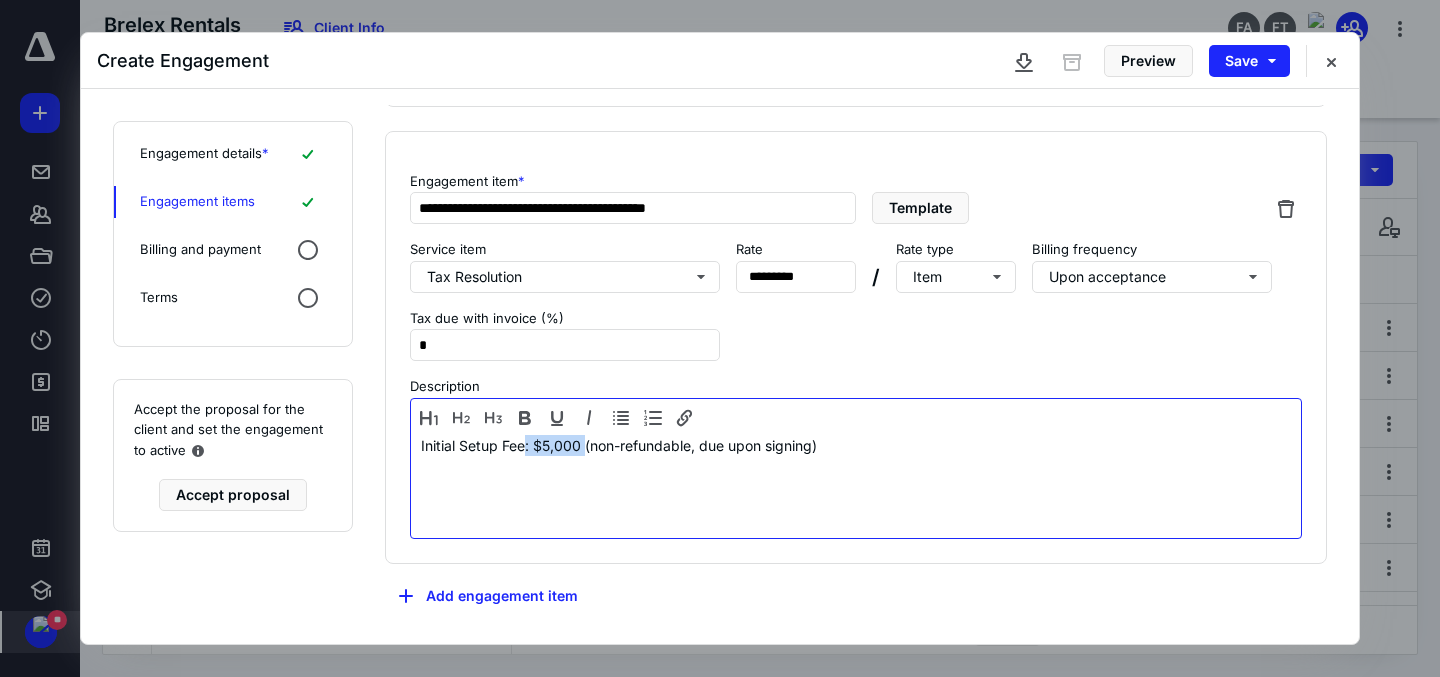 click on "Initial Setup Fee: $5,000 (non-refundable, due upon signing)" at bounding box center (856, 484) 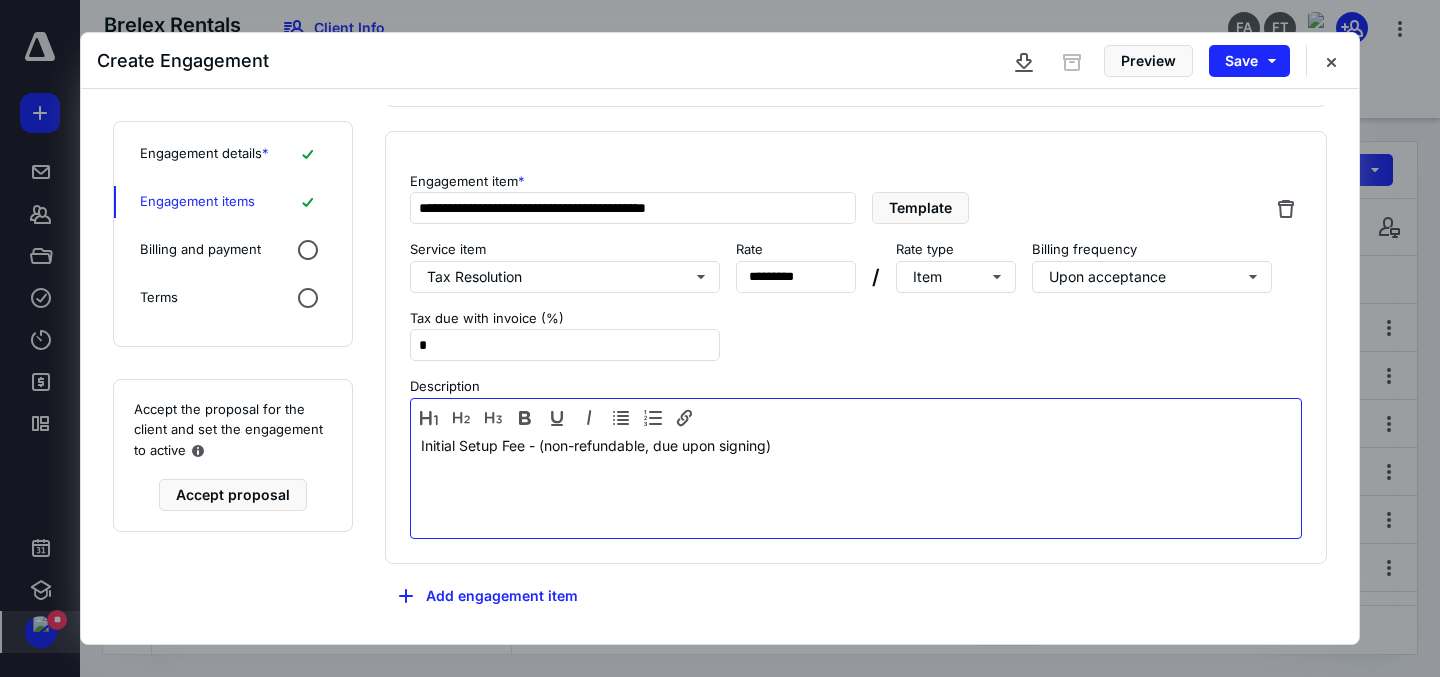 click on "Initial Setup Fee - (non-refundable, due upon signing)" at bounding box center (856, 484) 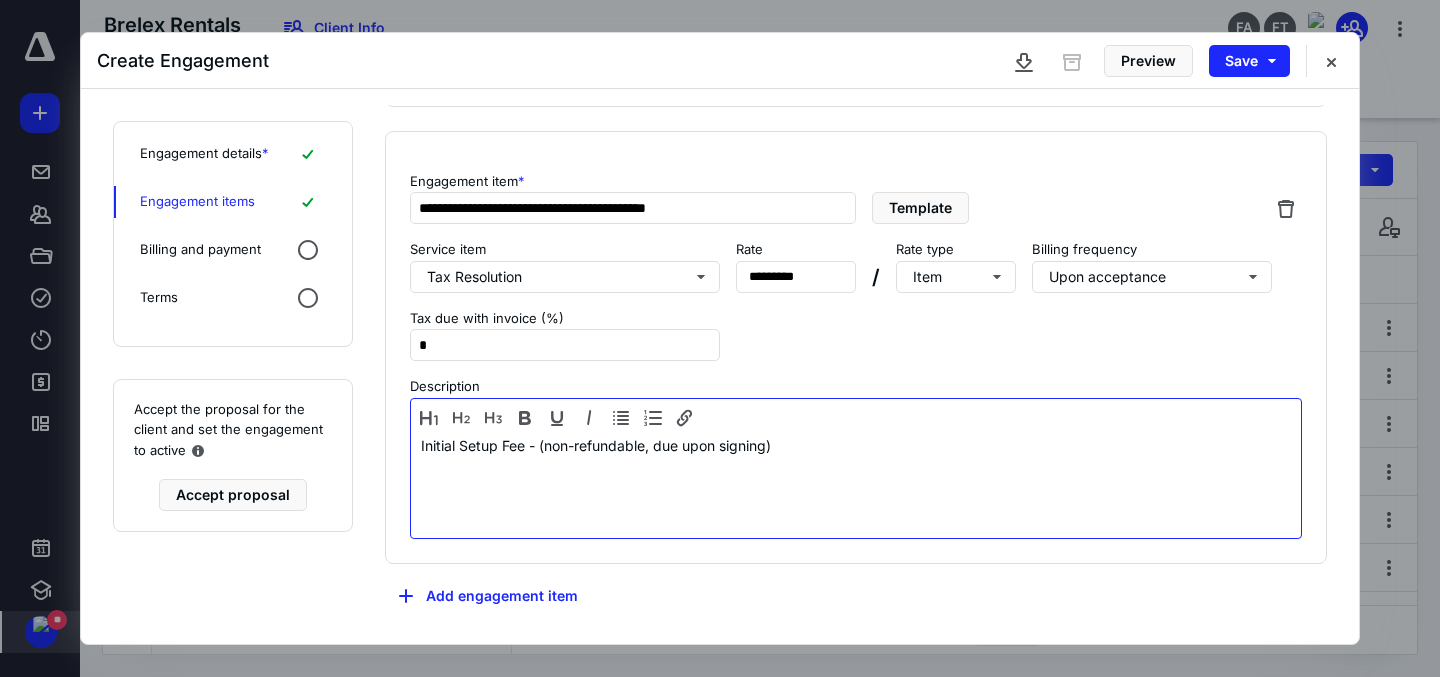 drag, startPoint x: 779, startPoint y: 455, endPoint x: 542, endPoint y: 448, distance: 237.10335 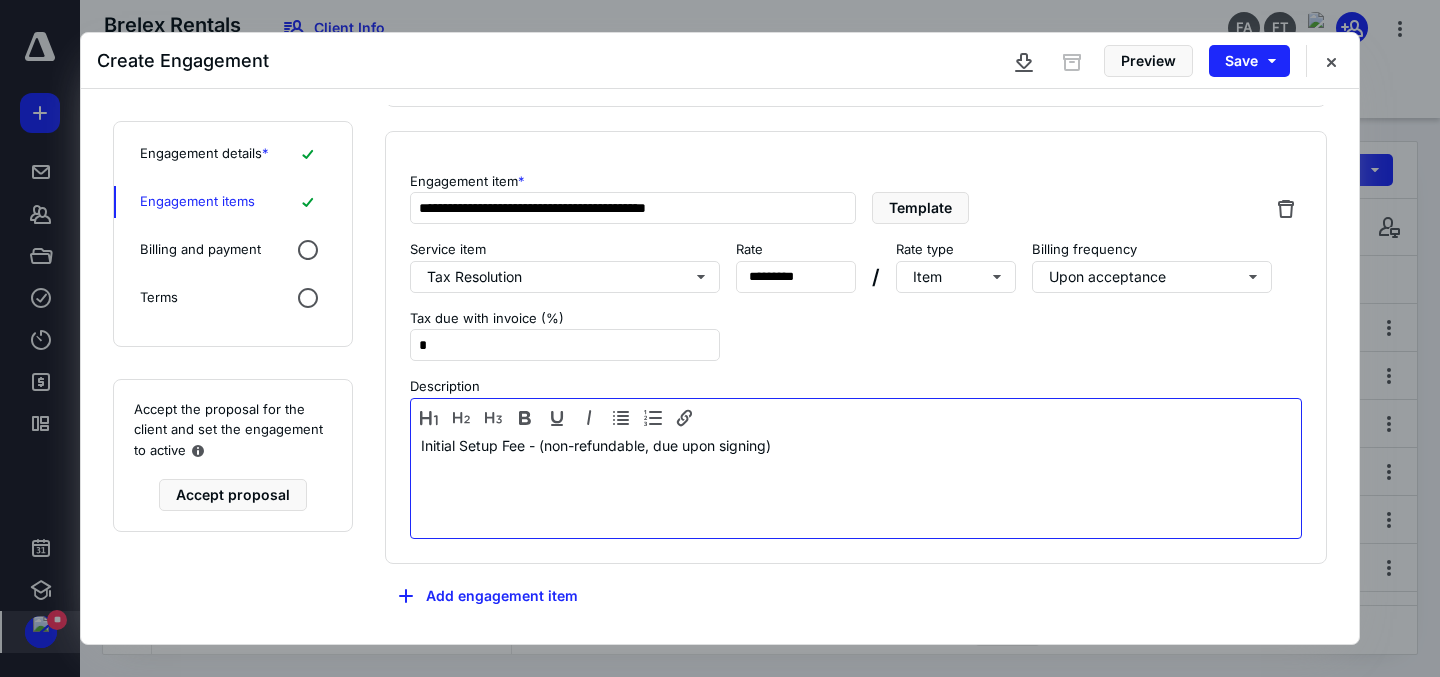 click on "Initial Setup Fee - (non-refundable, due upon signing)" at bounding box center [856, 484] 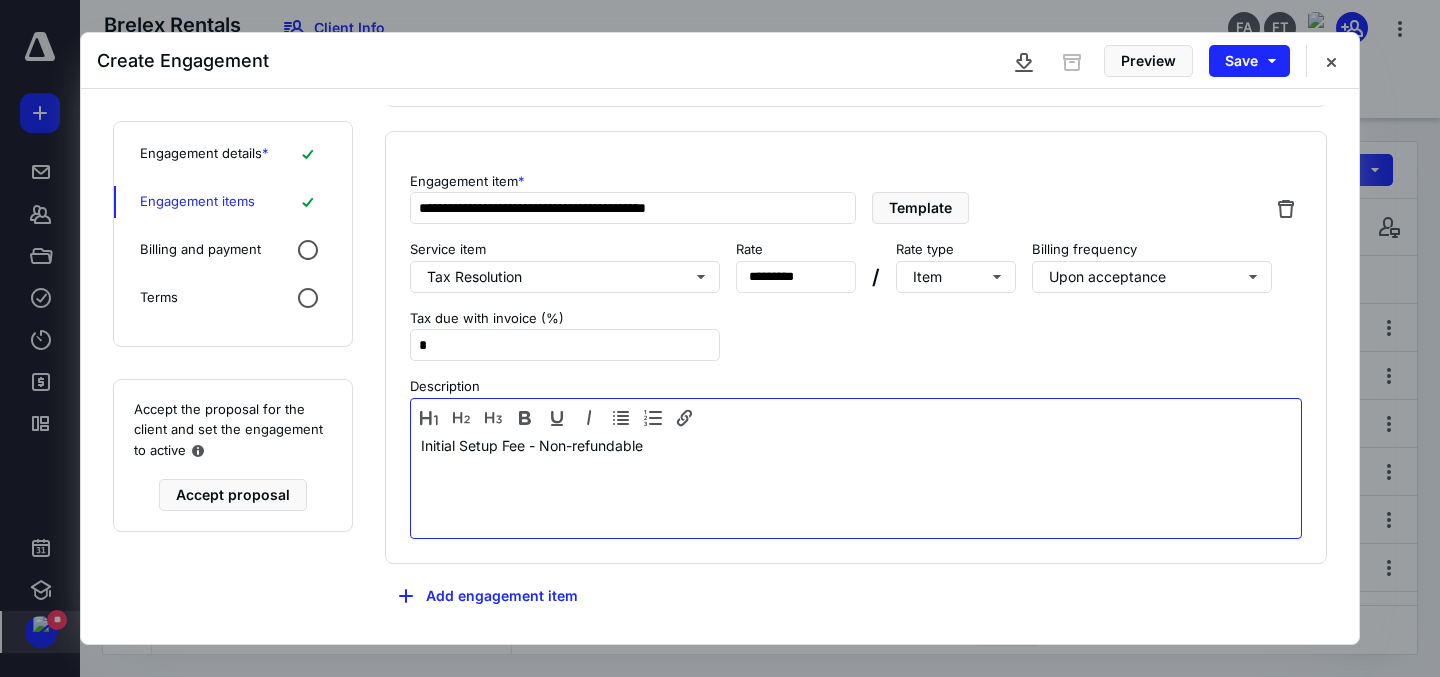 click on "Initial Setup Fee - Non-refundable" at bounding box center (856, 484) 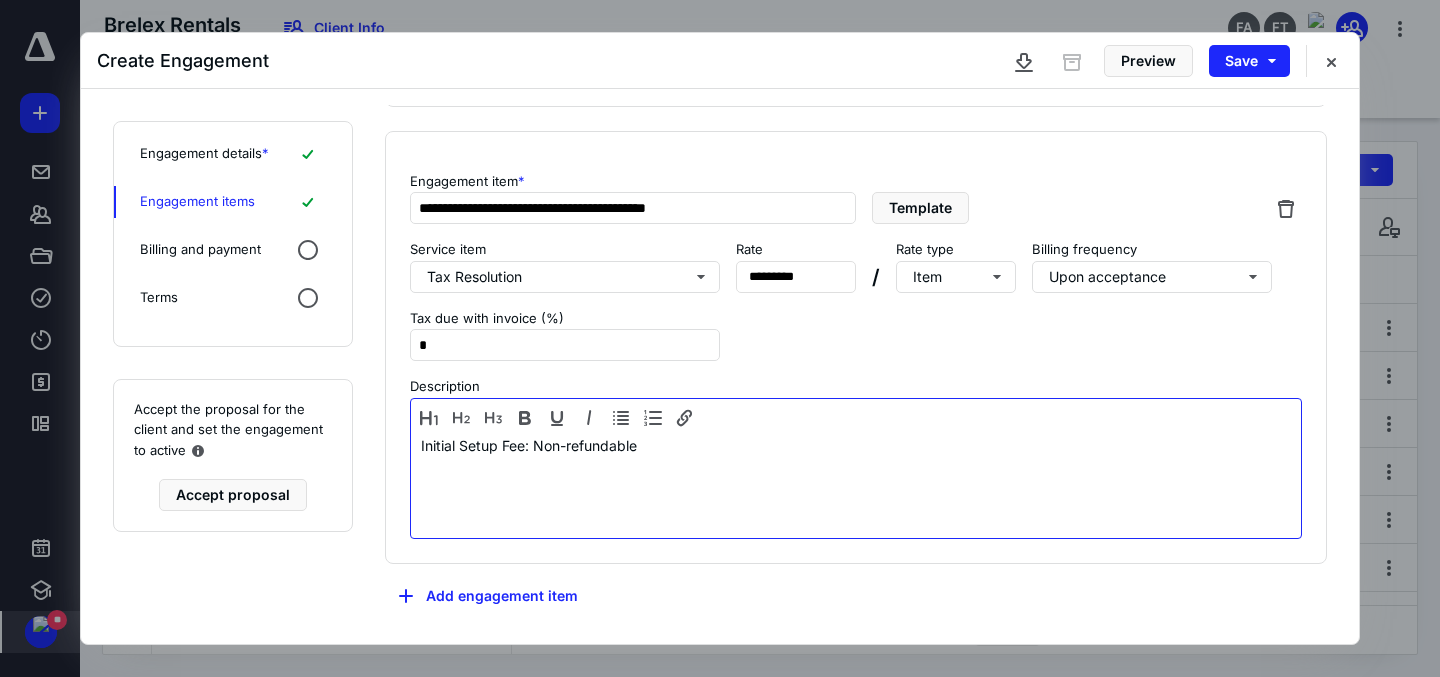 click on "Initial Setup Fee: Non-refundable" at bounding box center [856, 484] 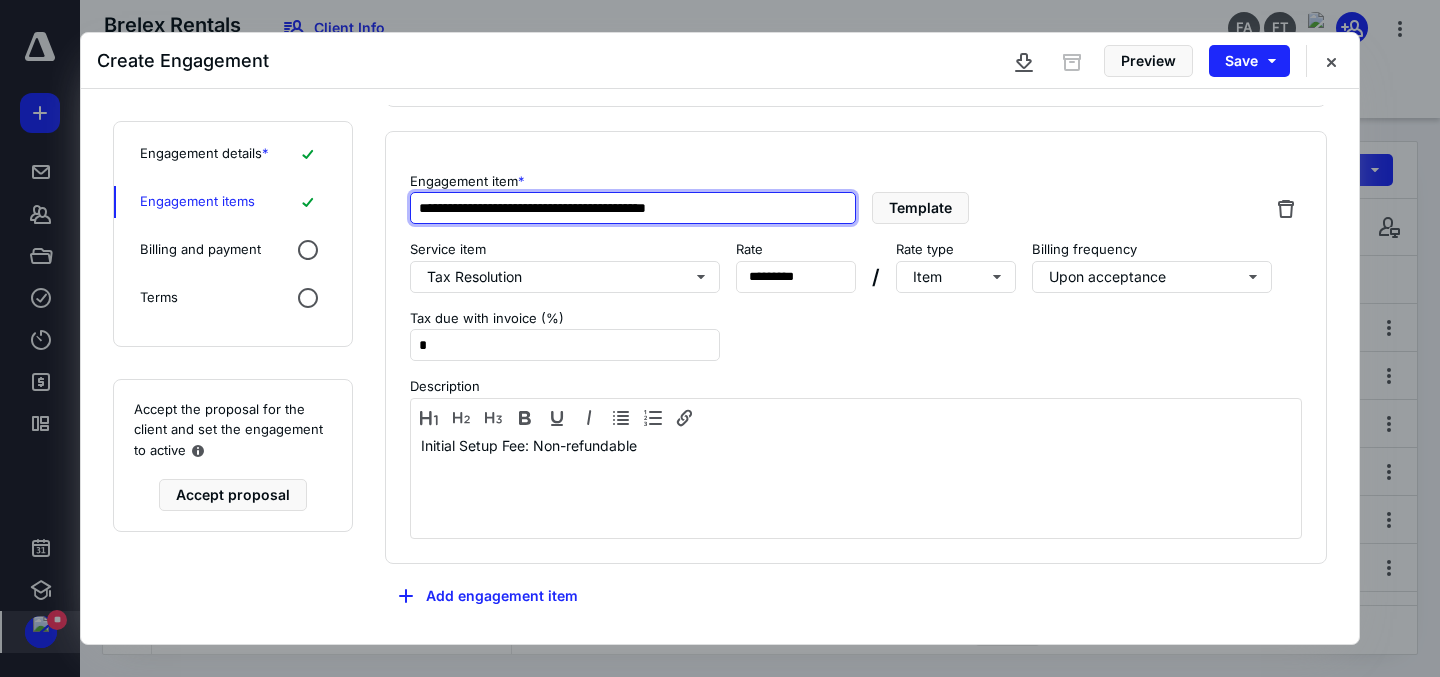 drag, startPoint x: 670, startPoint y: 211, endPoint x: 419, endPoint y: 209, distance: 251.00797 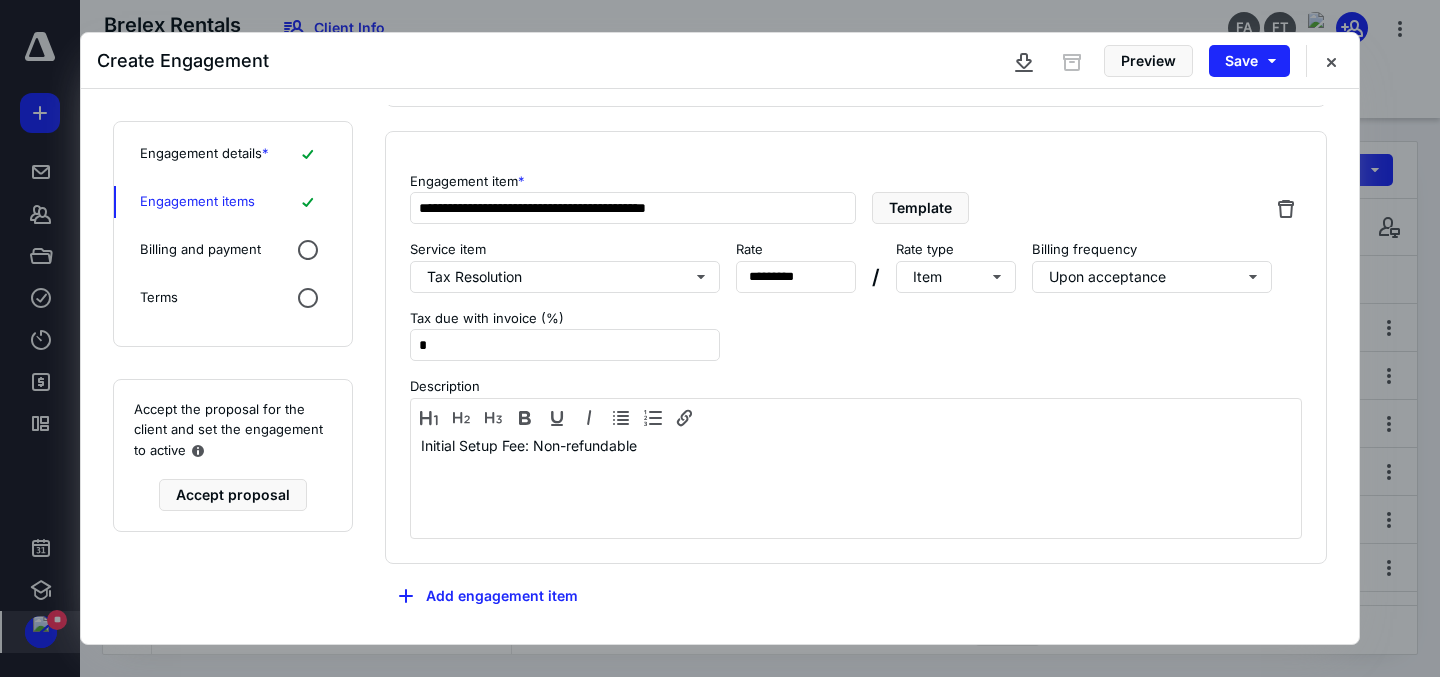 click at bounding box center [856, 417] 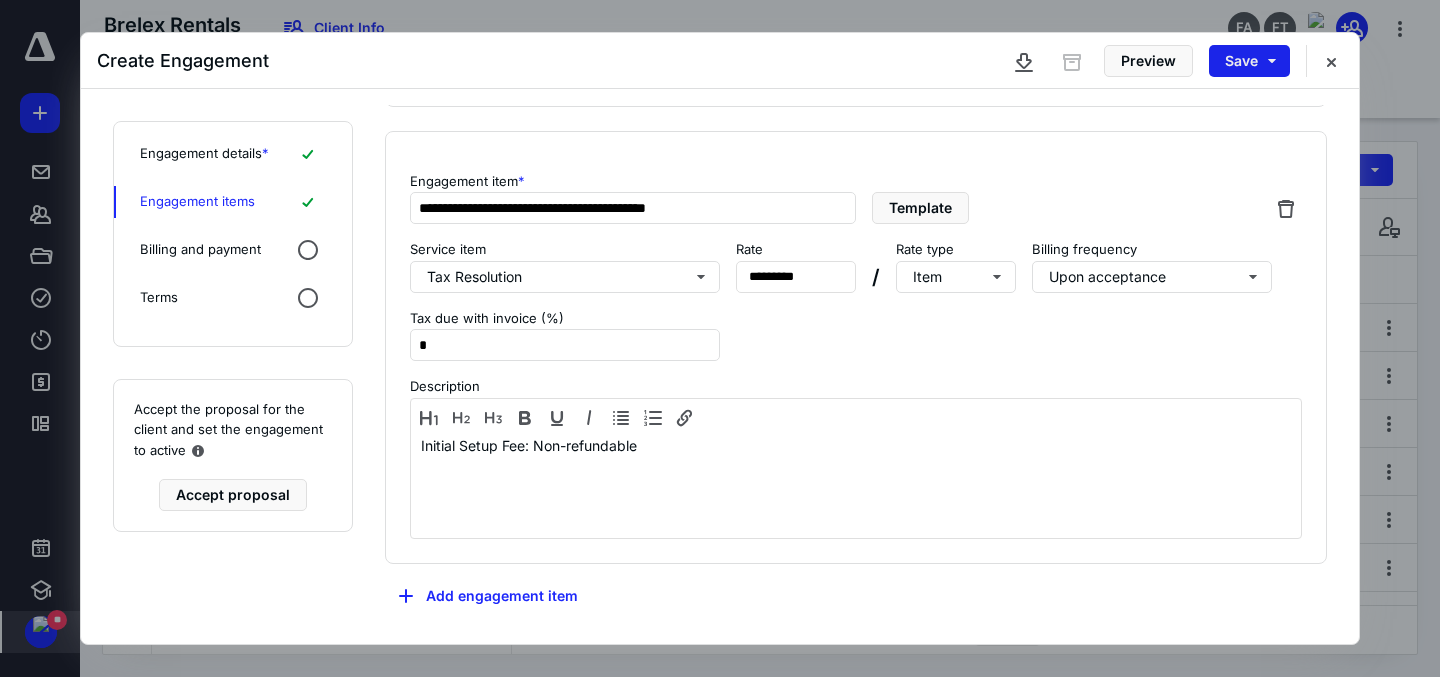 click on "Save" at bounding box center (1249, 61) 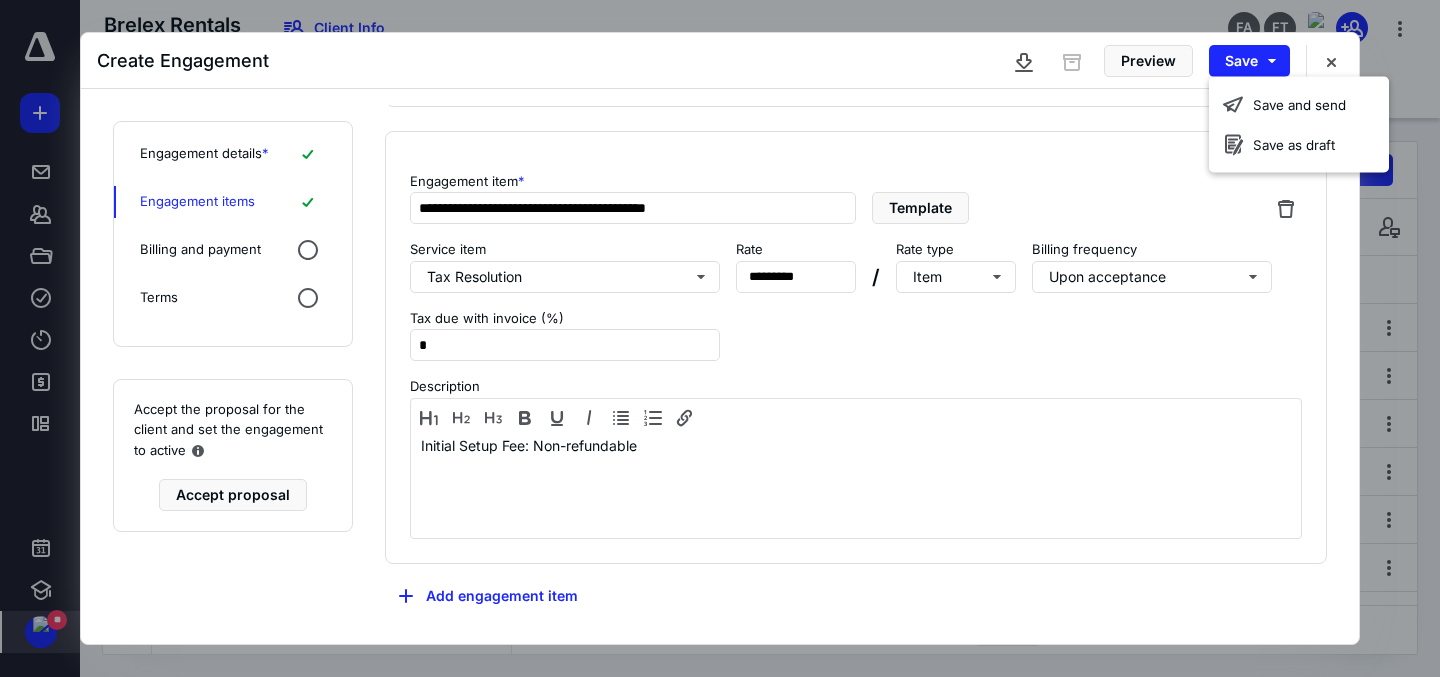 click at bounding box center (856, 417) 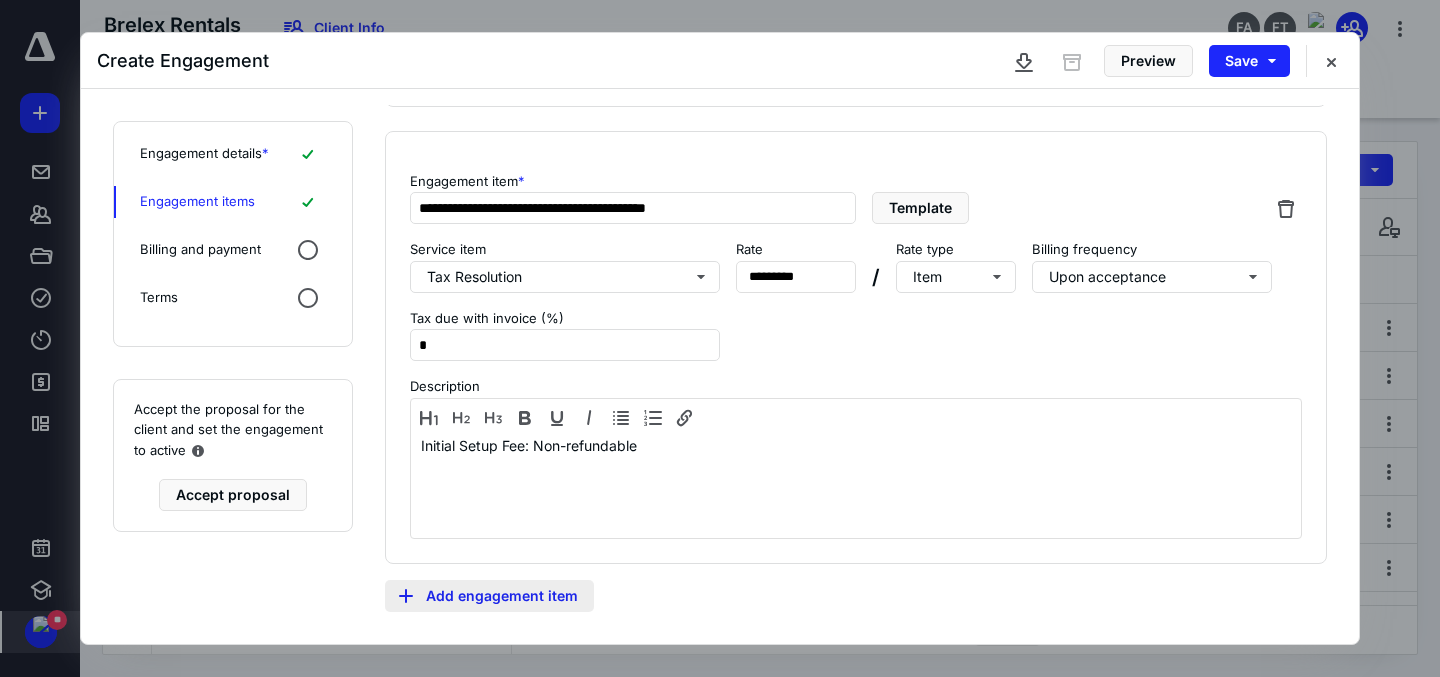 click on "Add engagement item" at bounding box center [489, 596] 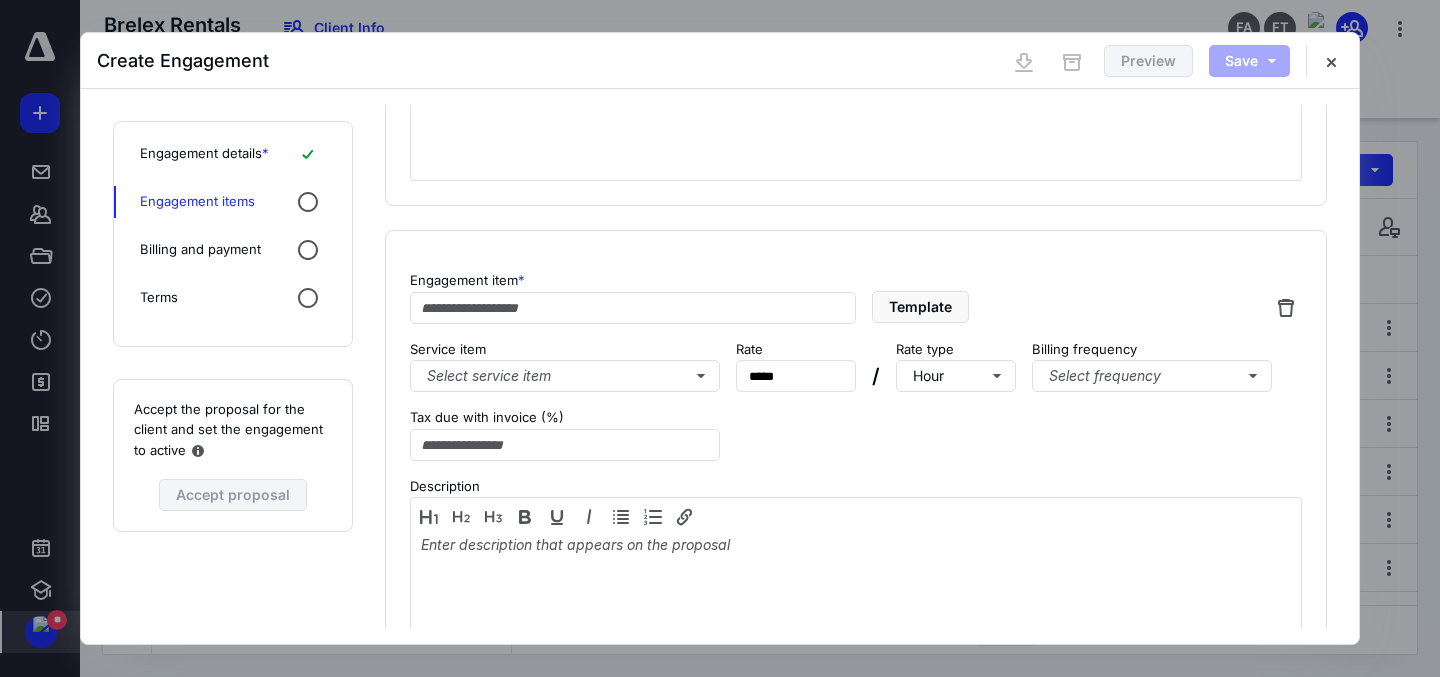 scroll, scrollTop: 547, scrollLeft: 0, axis: vertical 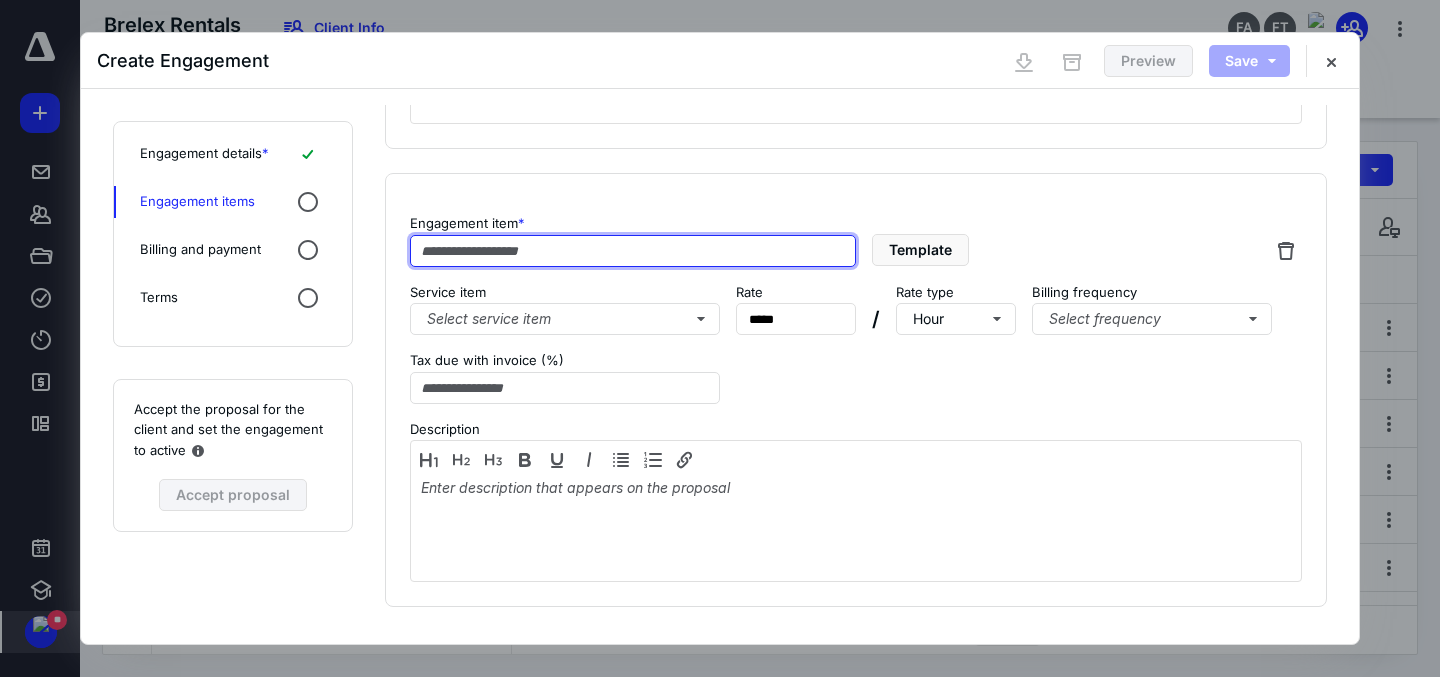 click at bounding box center (633, 251) 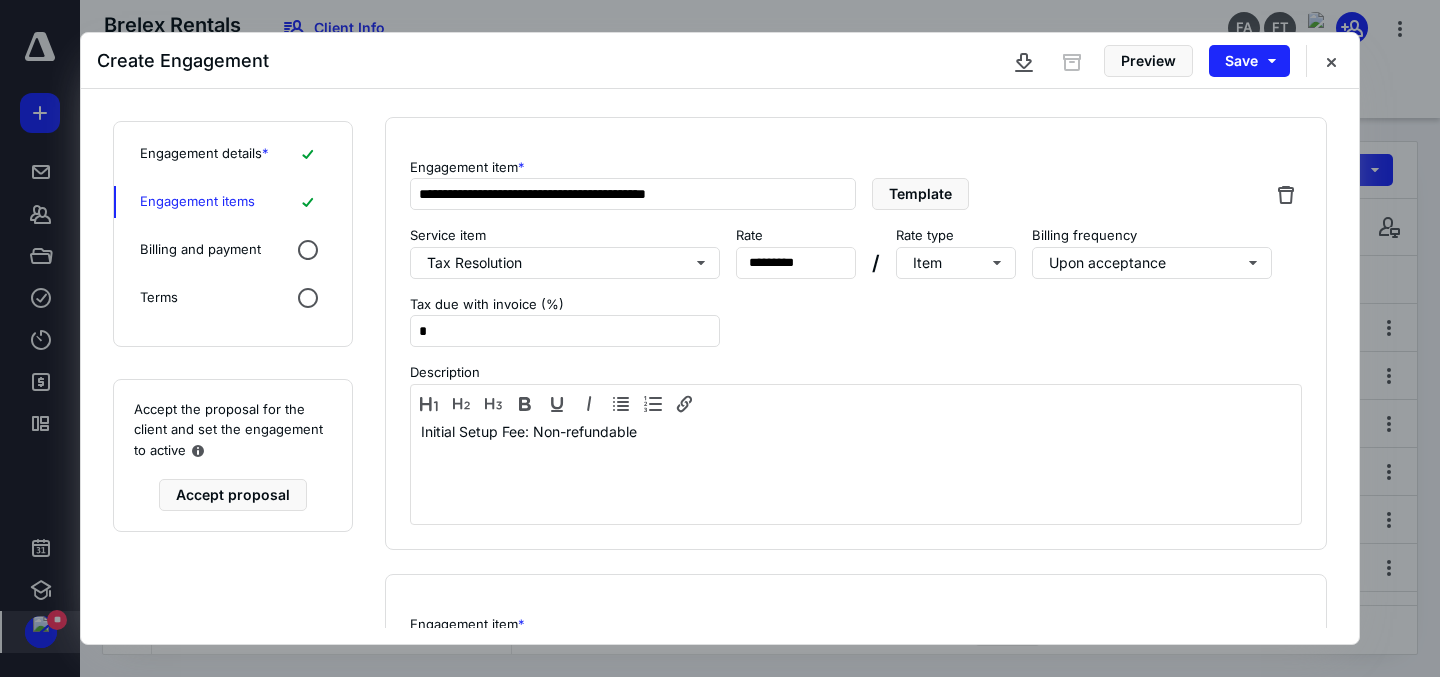 scroll, scrollTop: 147, scrollLeft: 0, axis: vertical 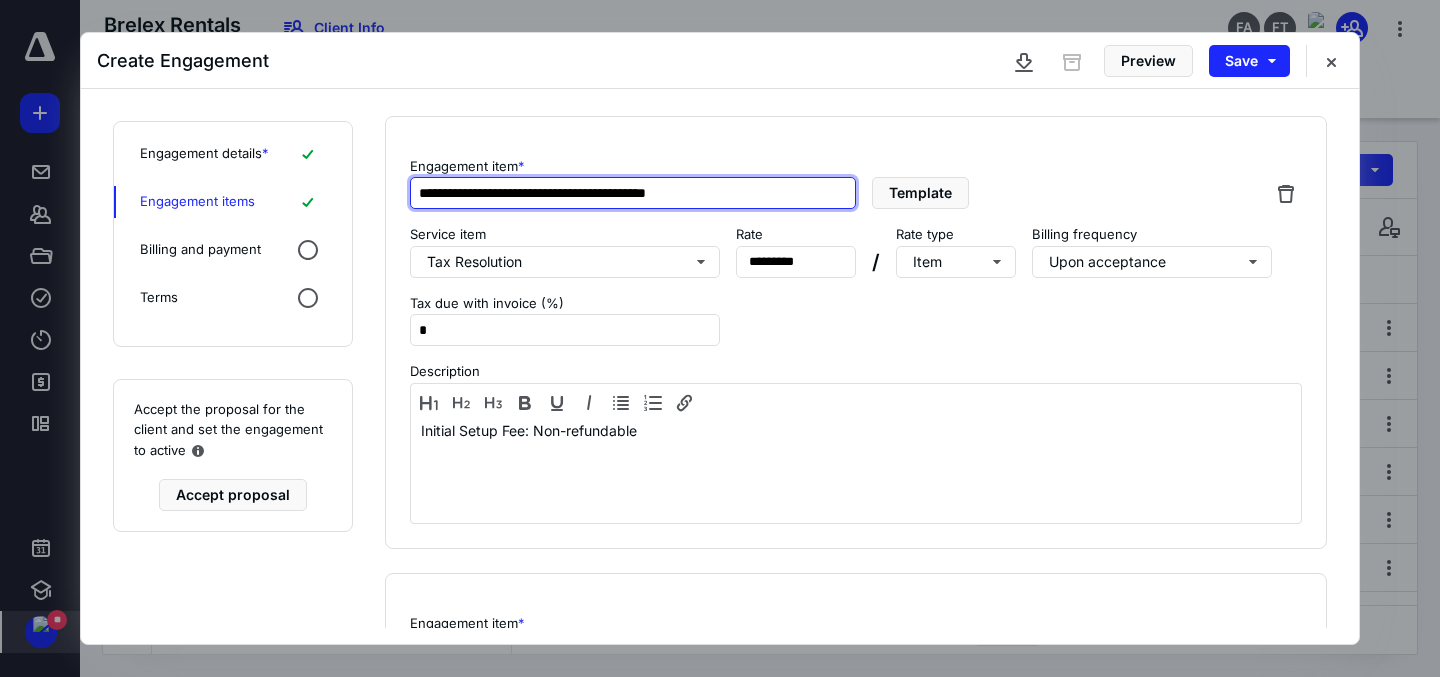 type on "**********" 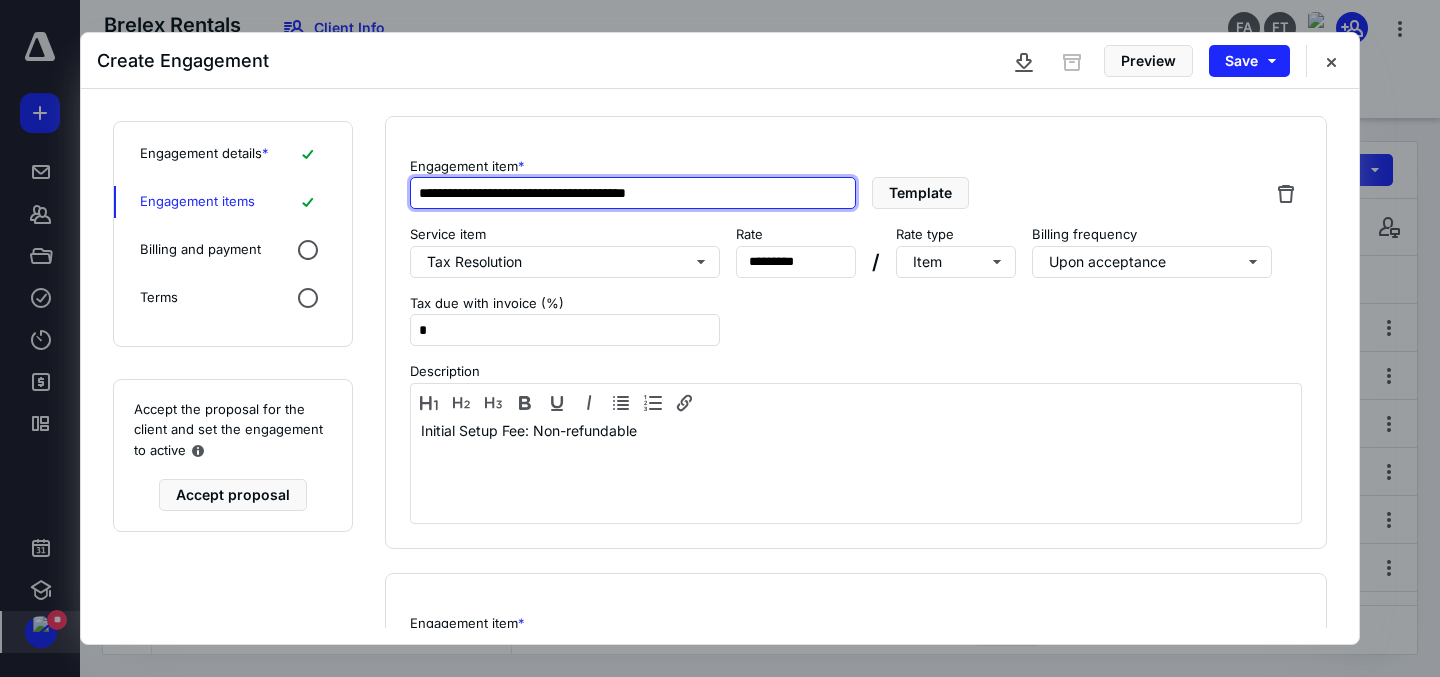 click on "**********" at bounding box center [633, 193] 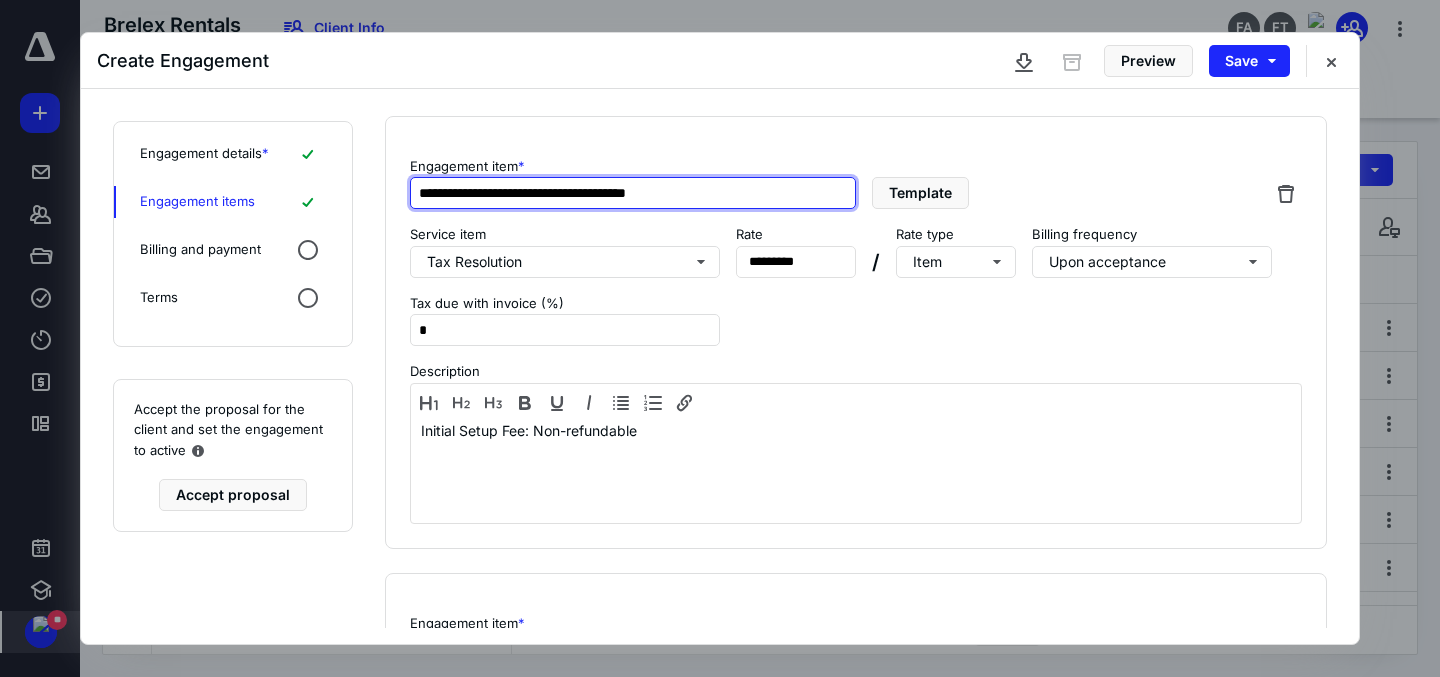 click on "**********" at bounding box center [633, 193] 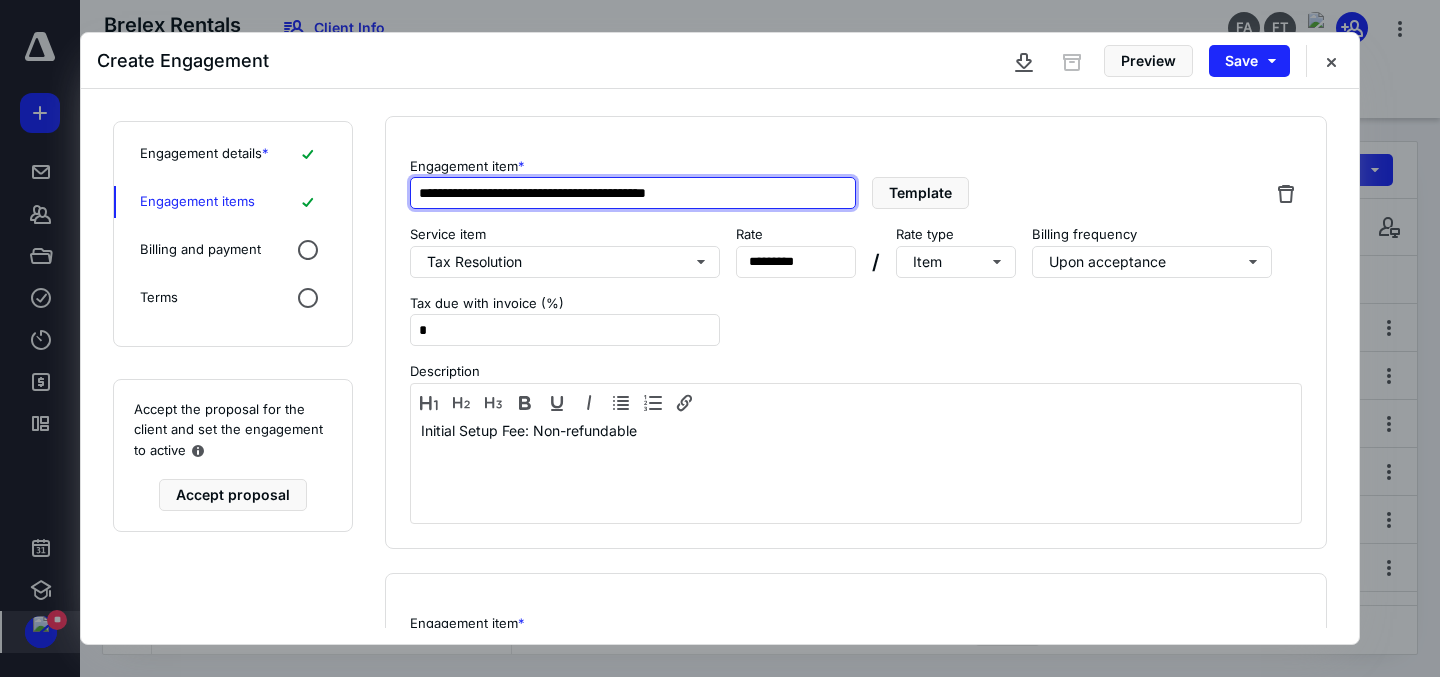 type on "**********" 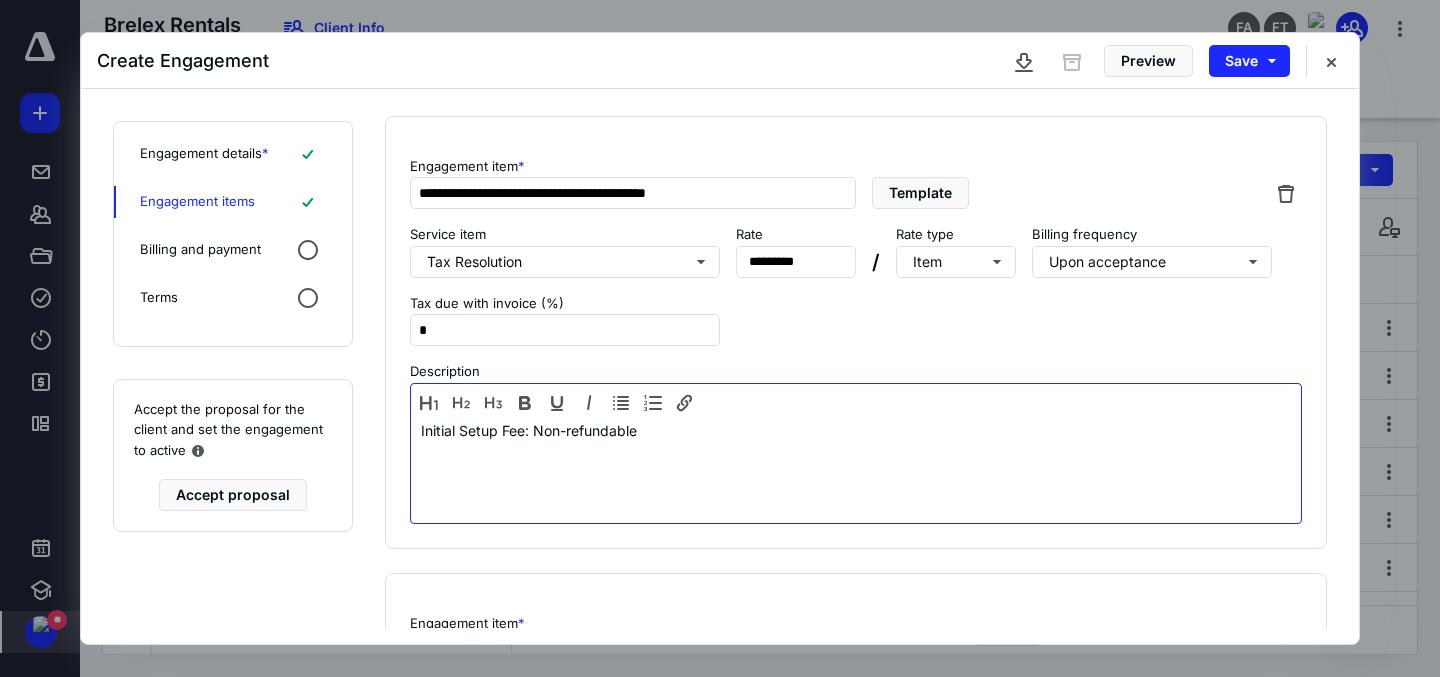 click on "Initial Setup Fee: Non-refundable" at bounding box center (856, 469) 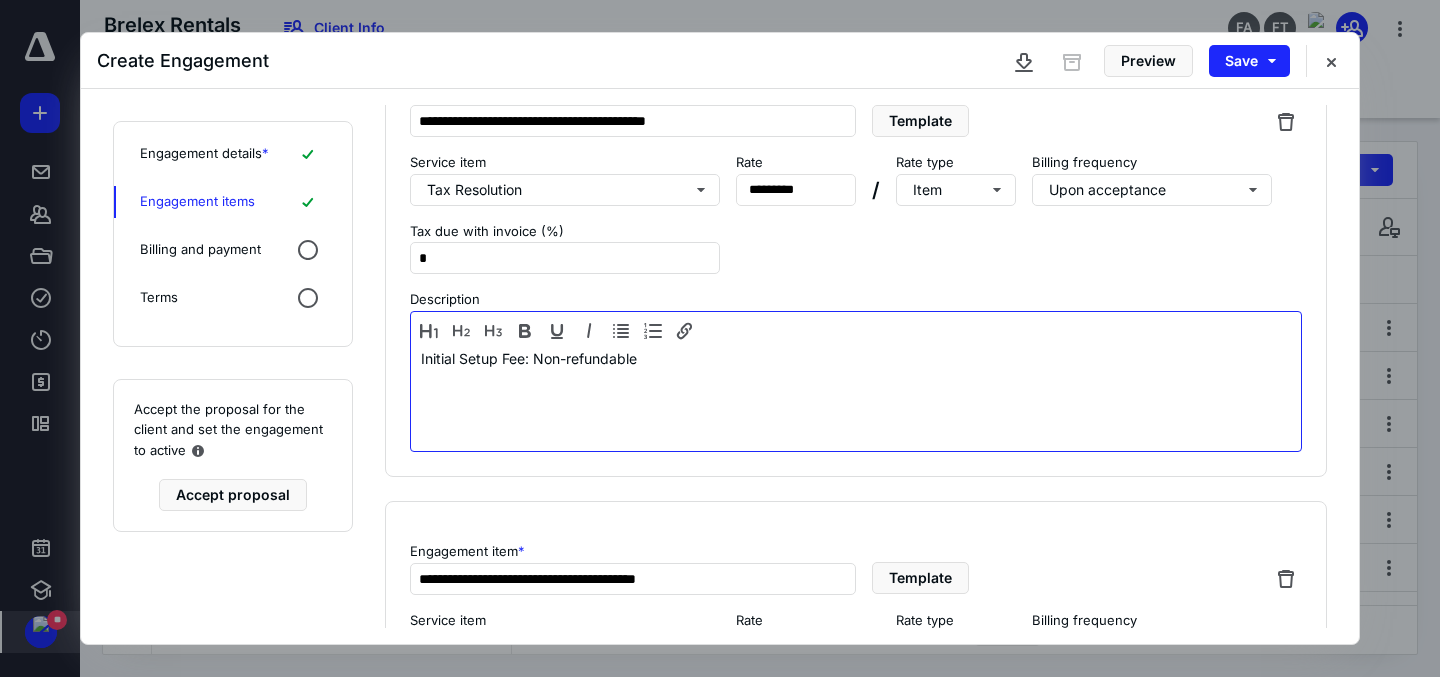 scroll, scrollTop: 225, scrollLeft: 0, axis: vertical 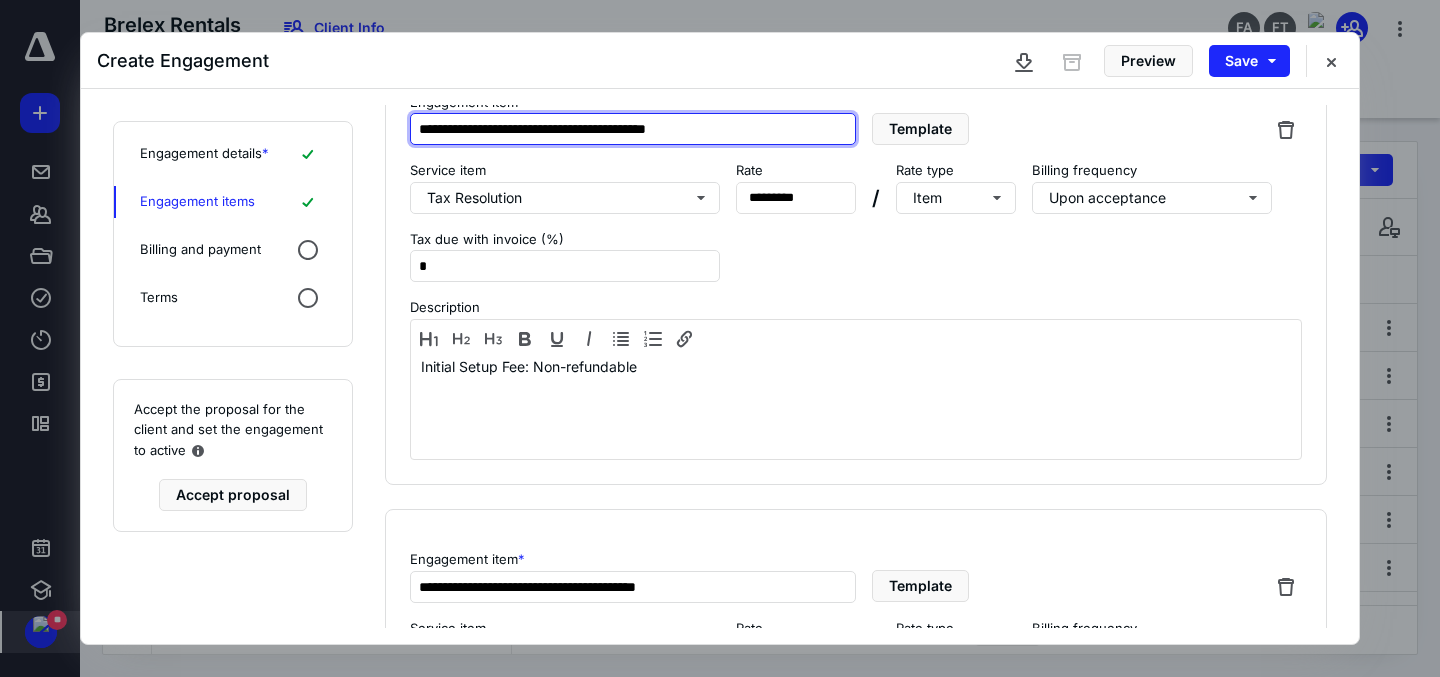 drag, startPoint x: 656, startPoint y: 115, endPoint x: 347, endPoint y: 112, distance: 309.01456 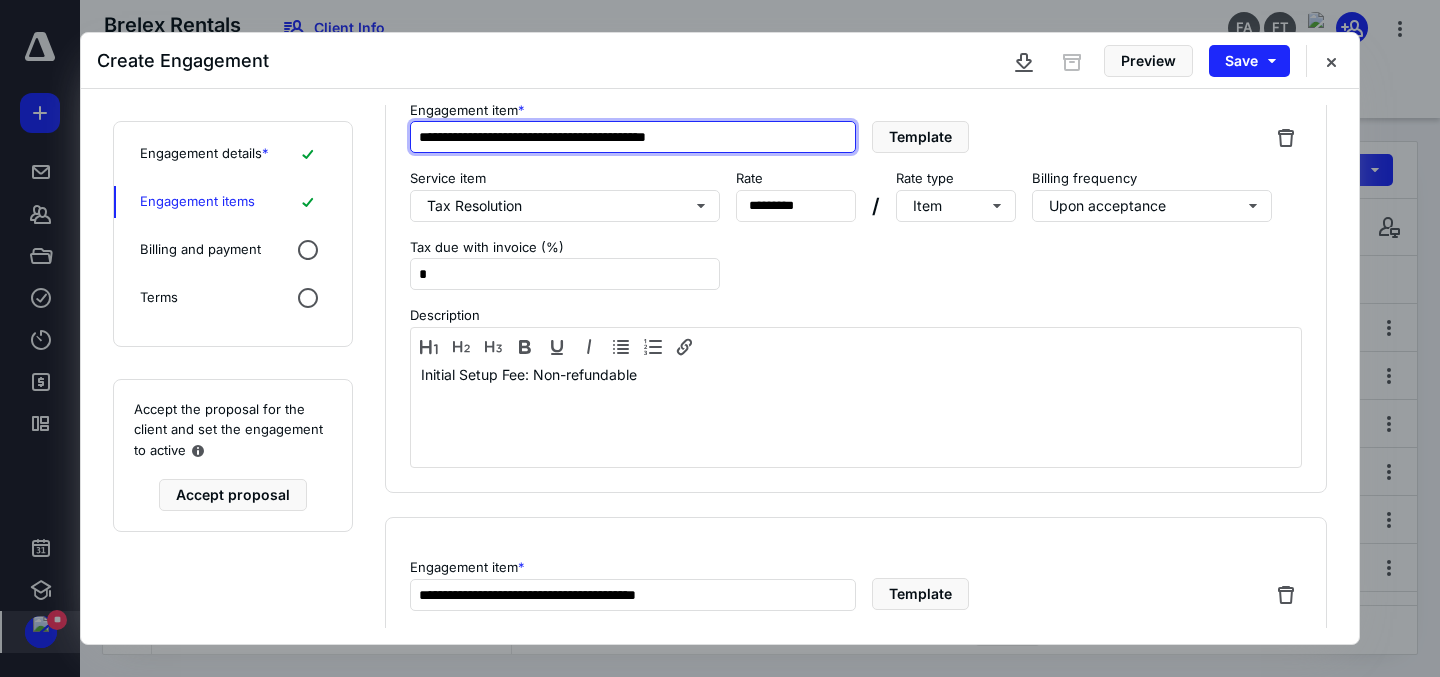 scroll, scrollTop: 448, scrollLeft: 0, axis: vertical 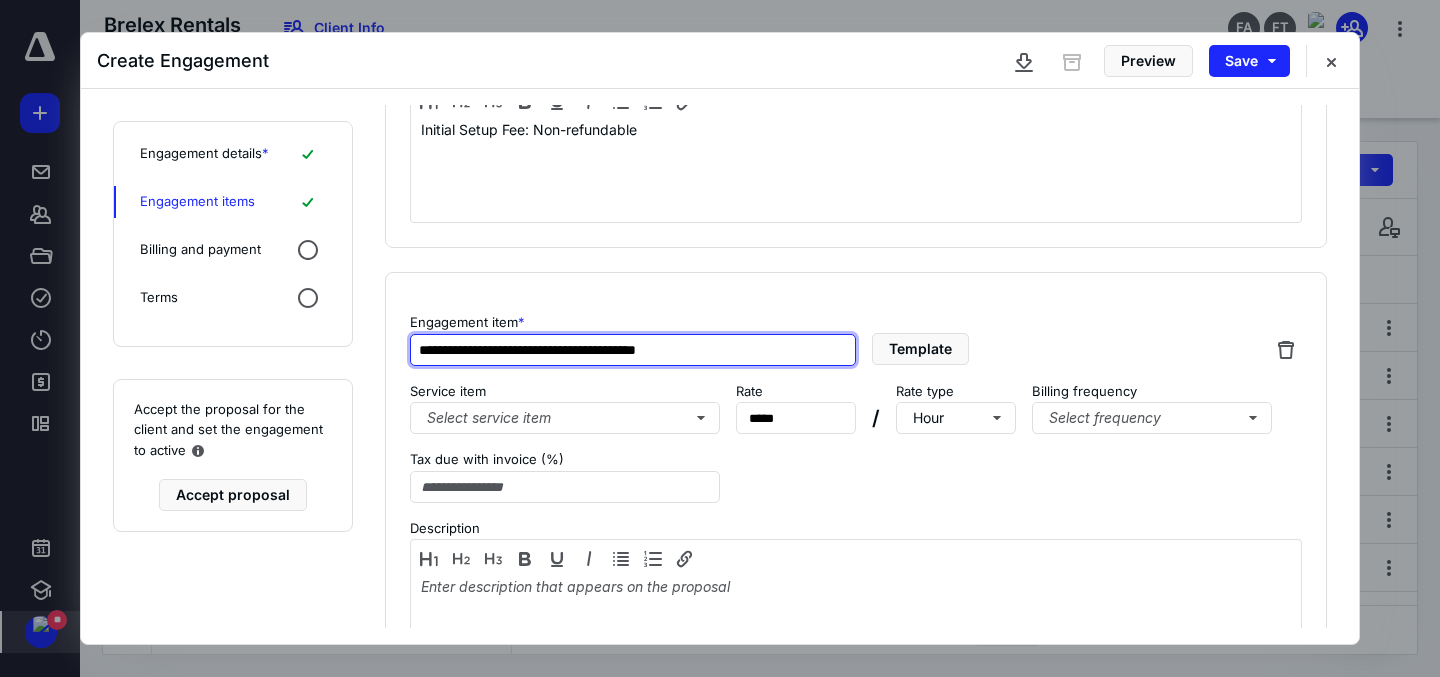 click on "**********" at bounding box center [633, 350] 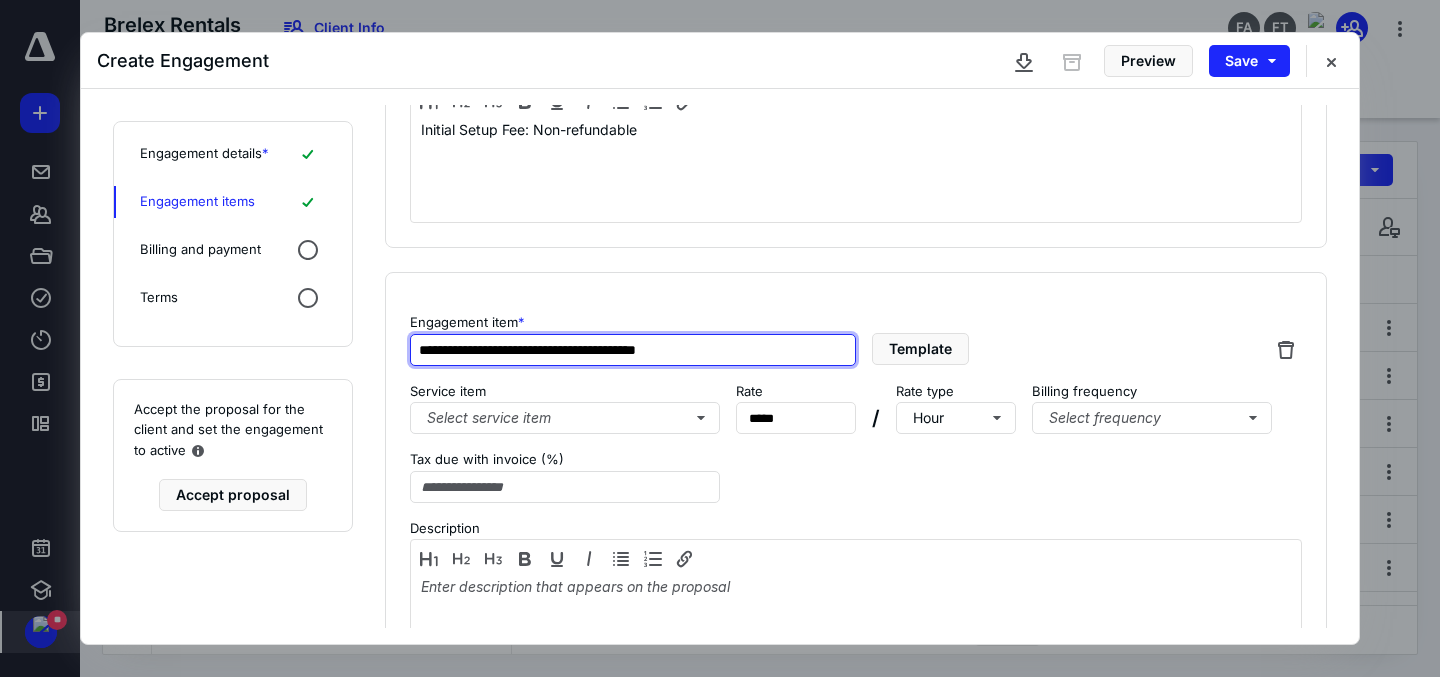 drag, startPoint x: 660, startPoint y: 351, endPoint x: 379, endPoint y: 351, distance: 281 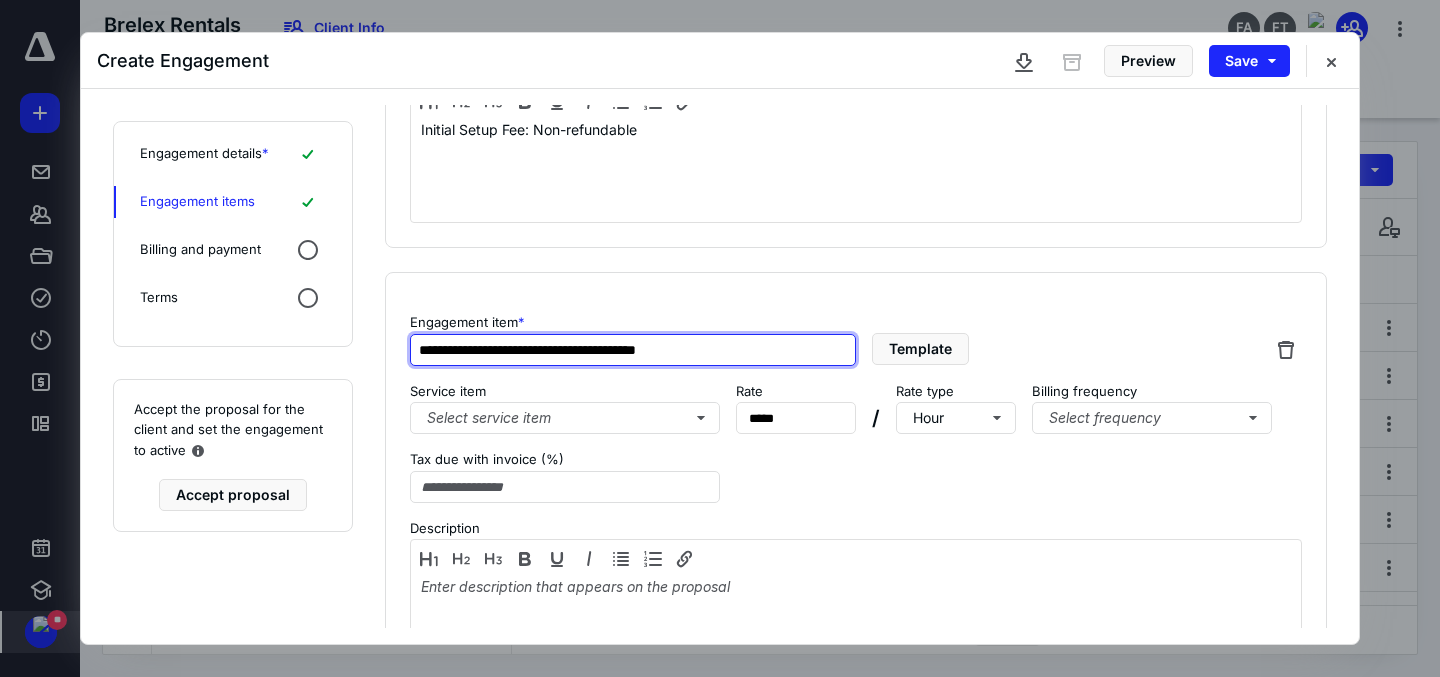 click on "**********" at bounding box center (856, 366) 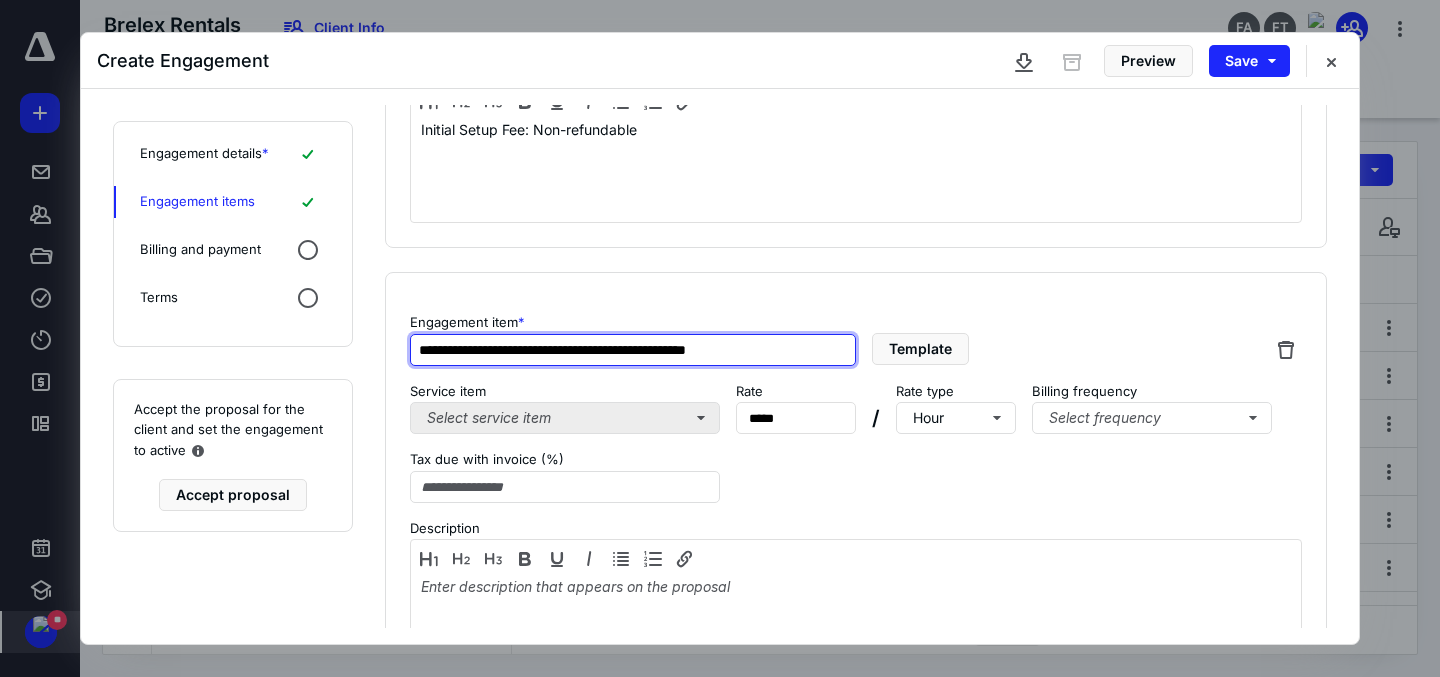 type on "**********" 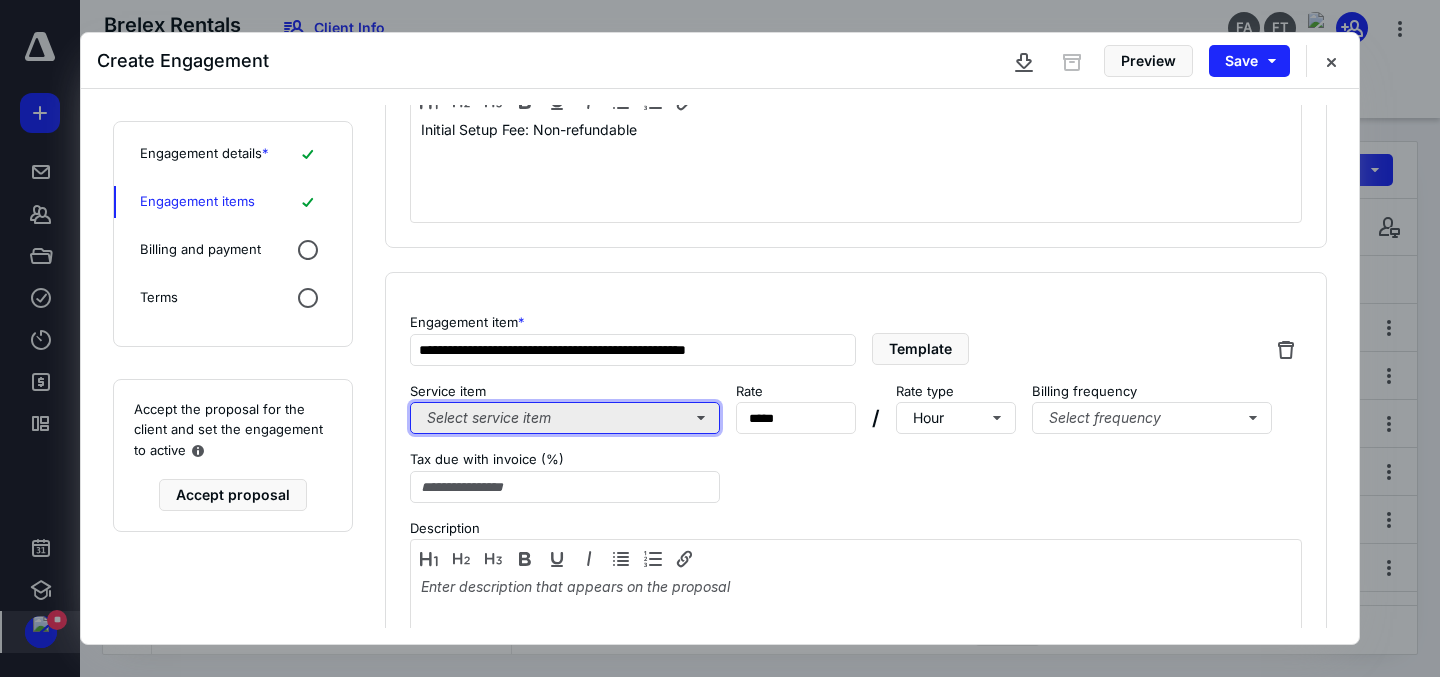 click on "Select service item" at bounding box center (565, 418) 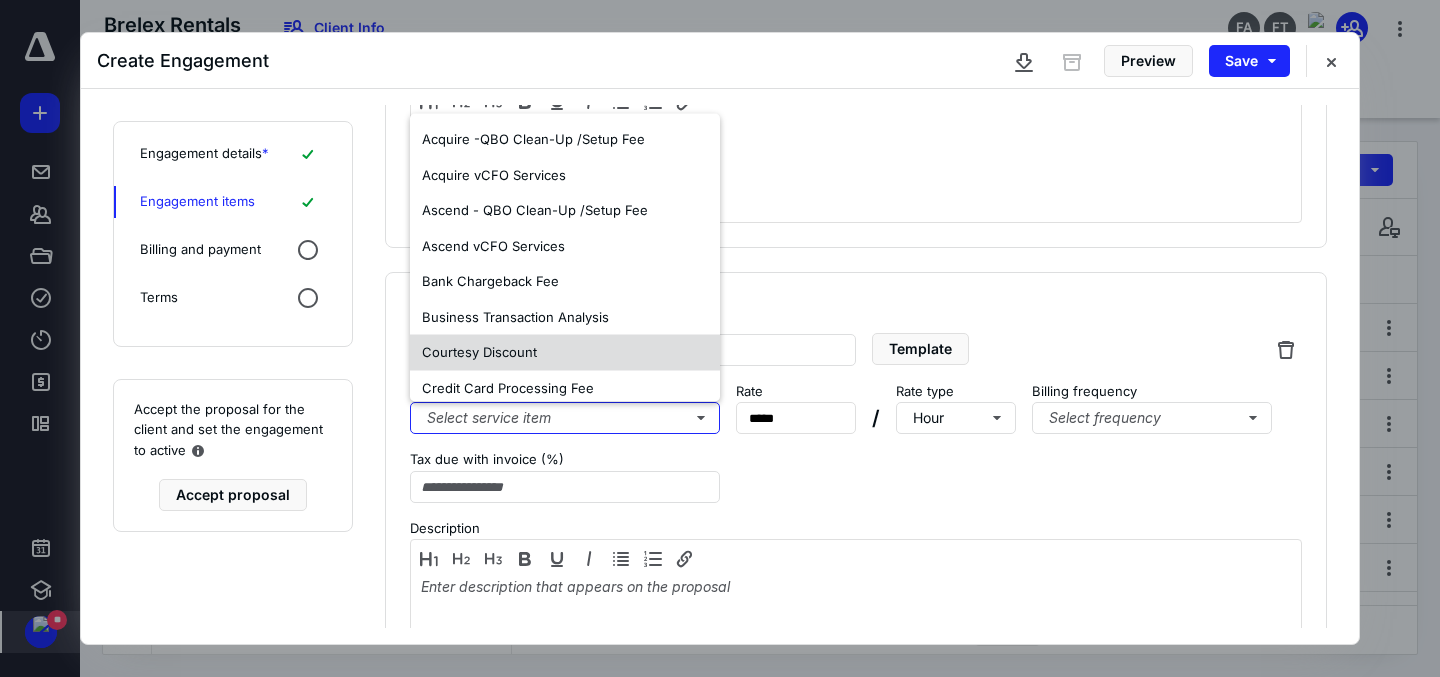 scroll, scrollTop: 509, scrollLeft: 0, axis: vertical 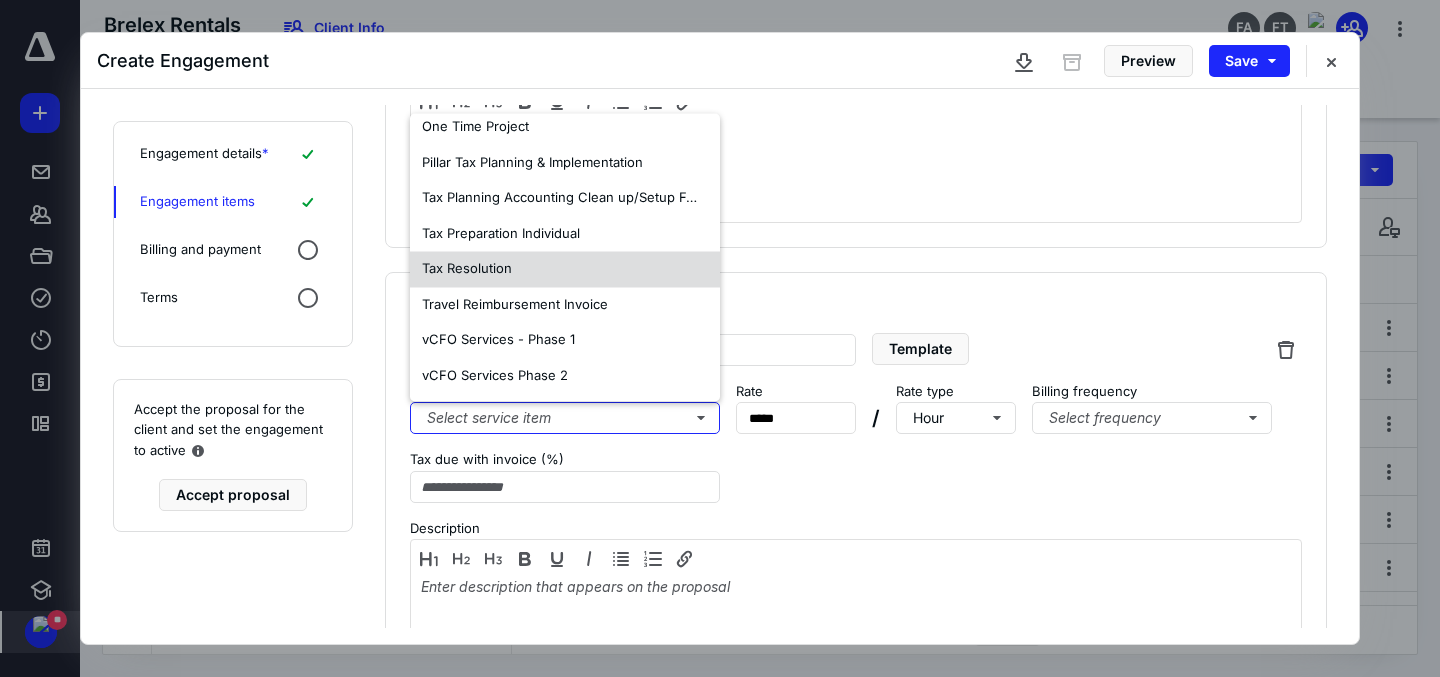 click on "Tax Resolution" at bounding box center (565, 270) 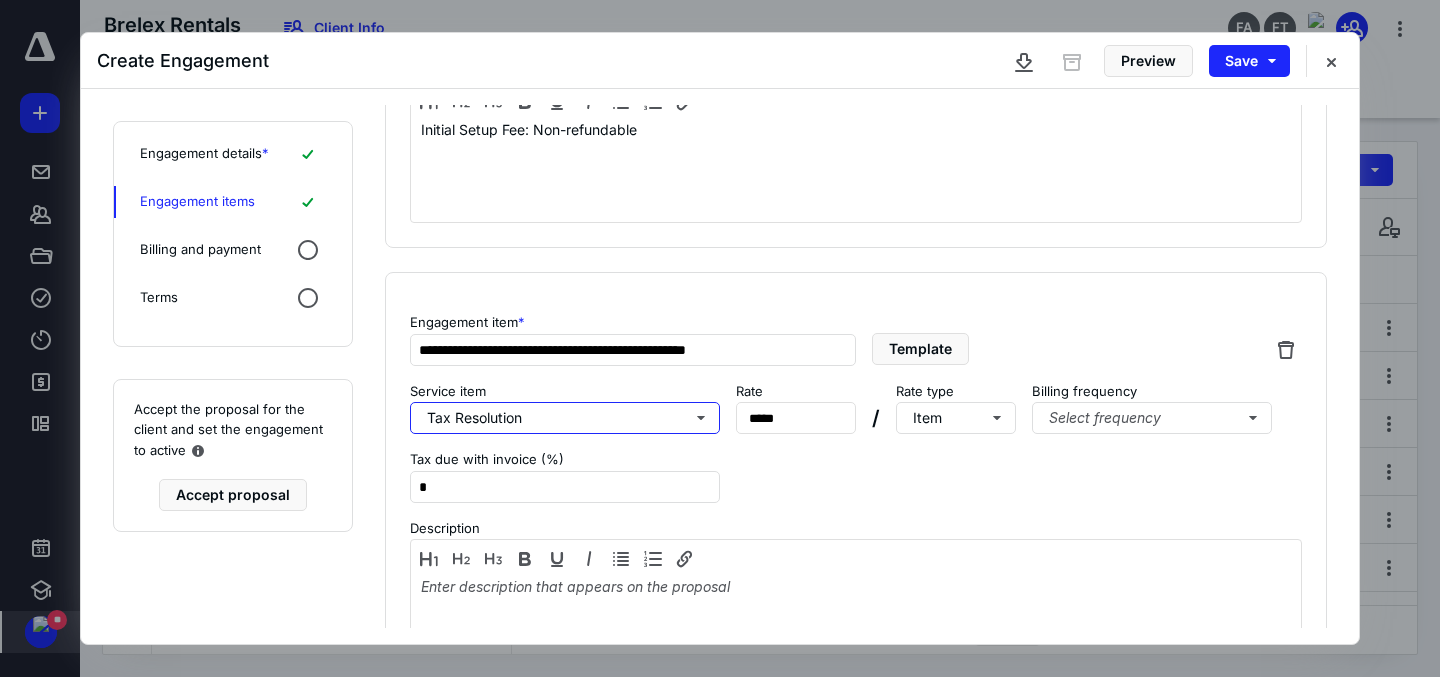 scroll, scrollTop: 0, scrollLeft: 0, axis: both 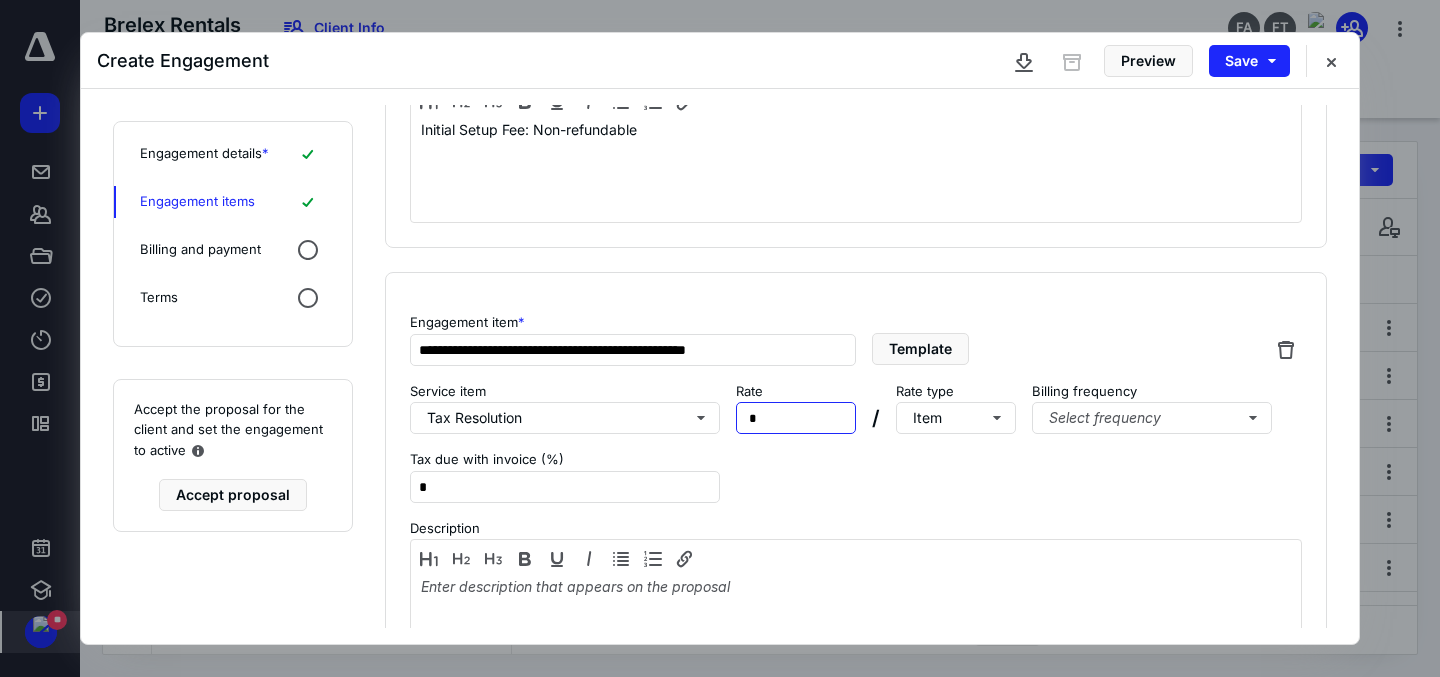 click on "Rate *" at bounding box center [796, 408] 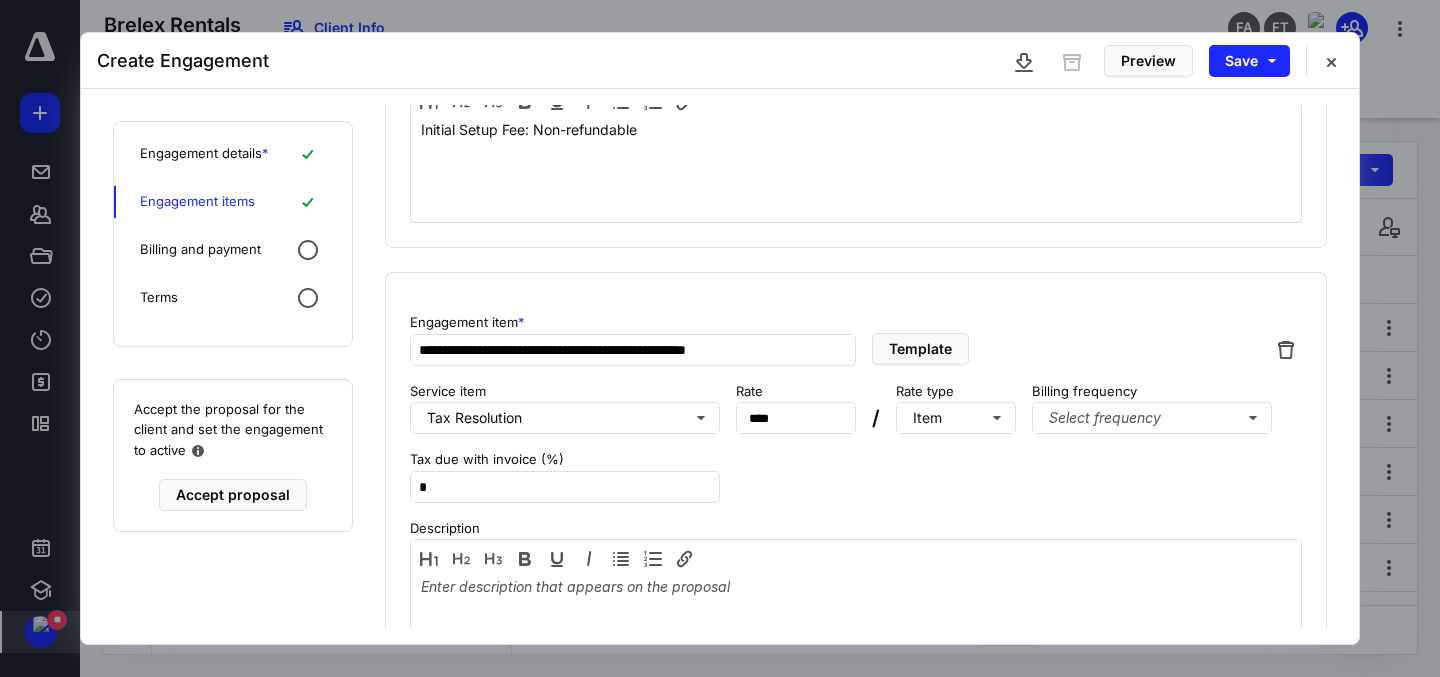 click on "**********" at bounding box center (856, 489) 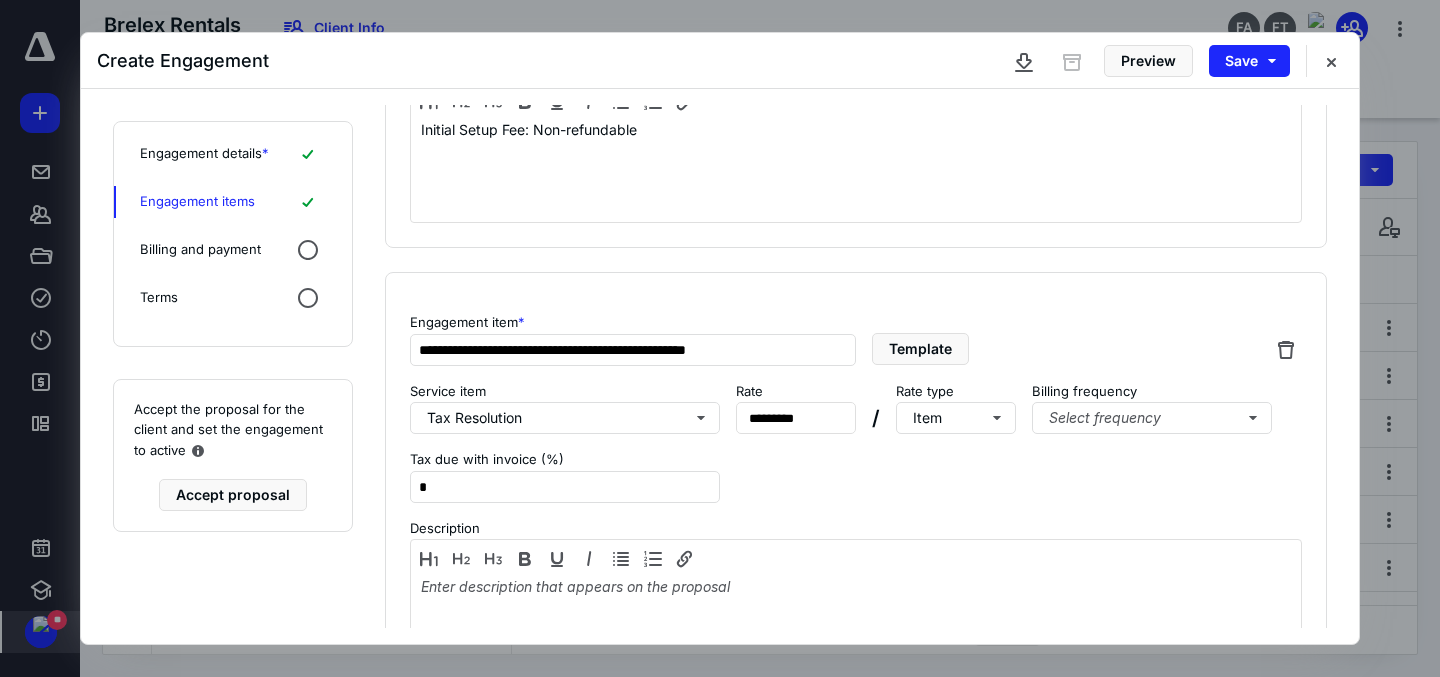 click on "**********" at bounding box center [856, 489] 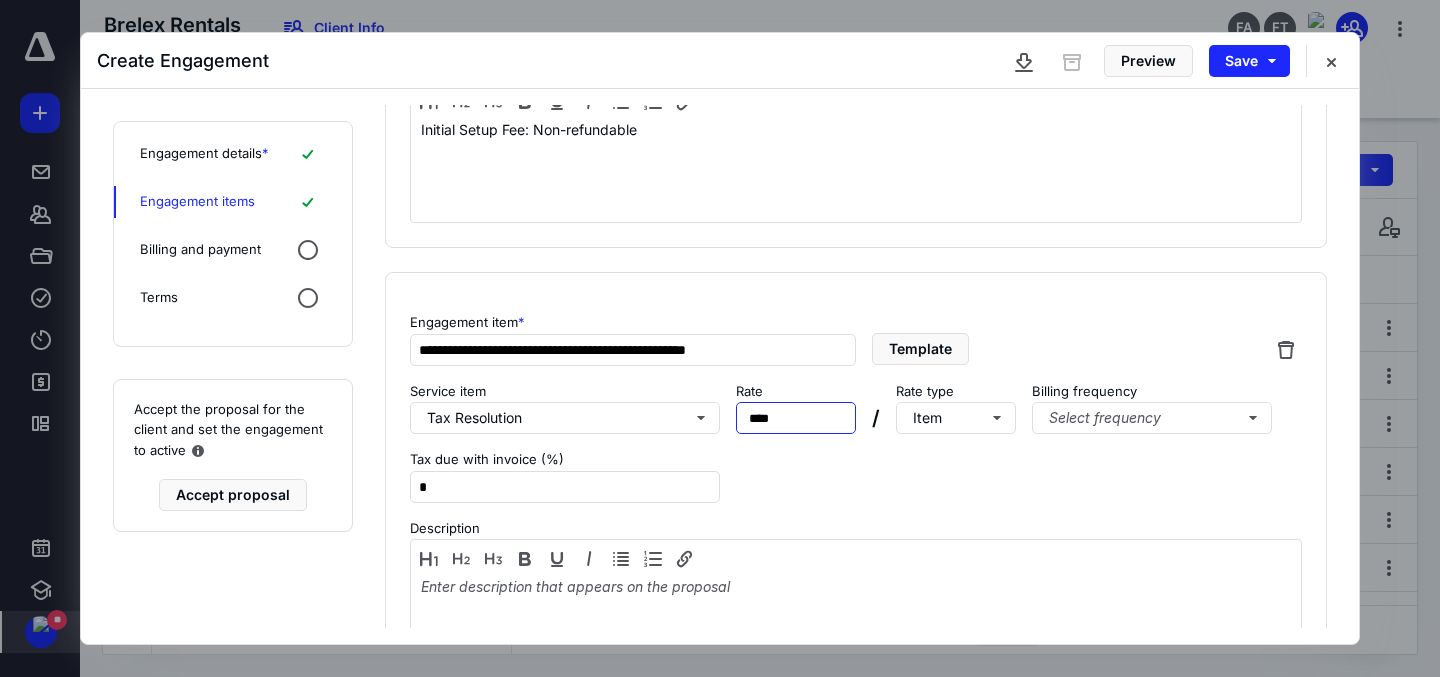 click on "Rate ****" at bounding box center (796, 408) 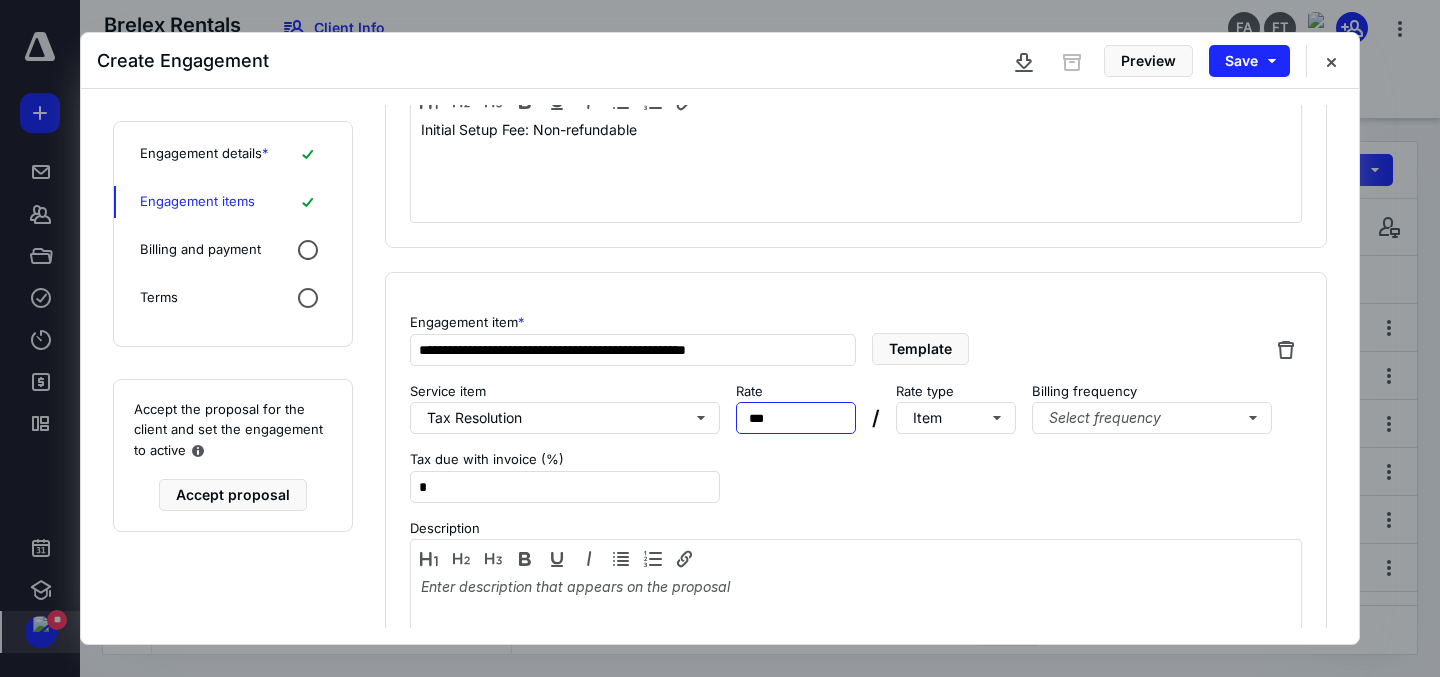 type on "****" 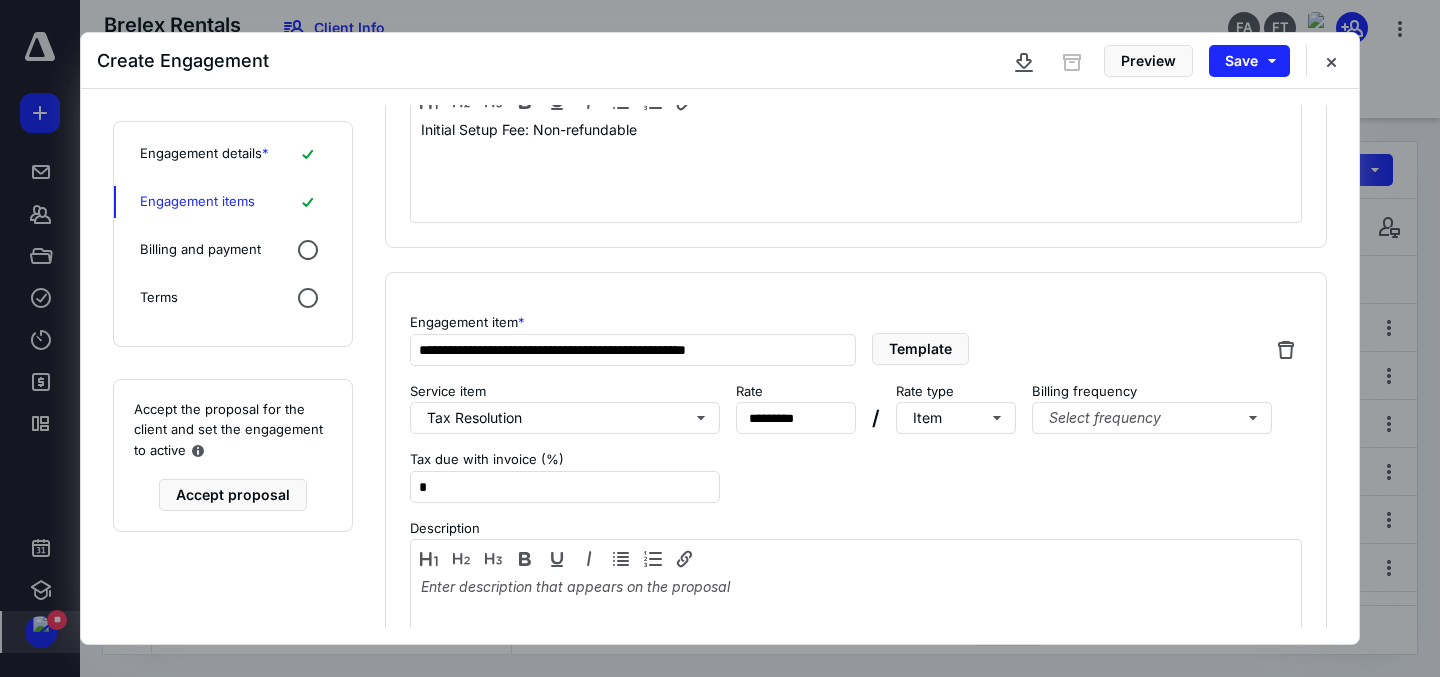 click on "Description" at bounding box center (856, 529) 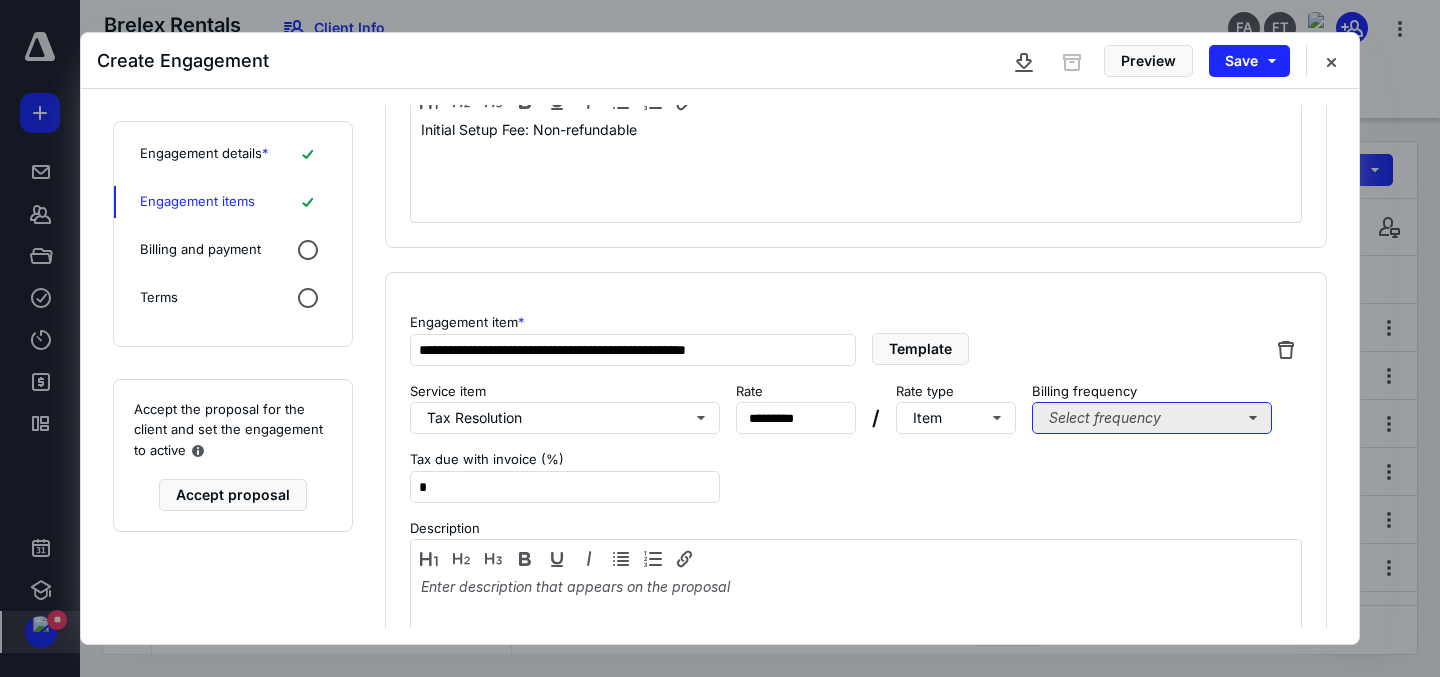 click on "Select frequency" at bounding box center [1152, 418] 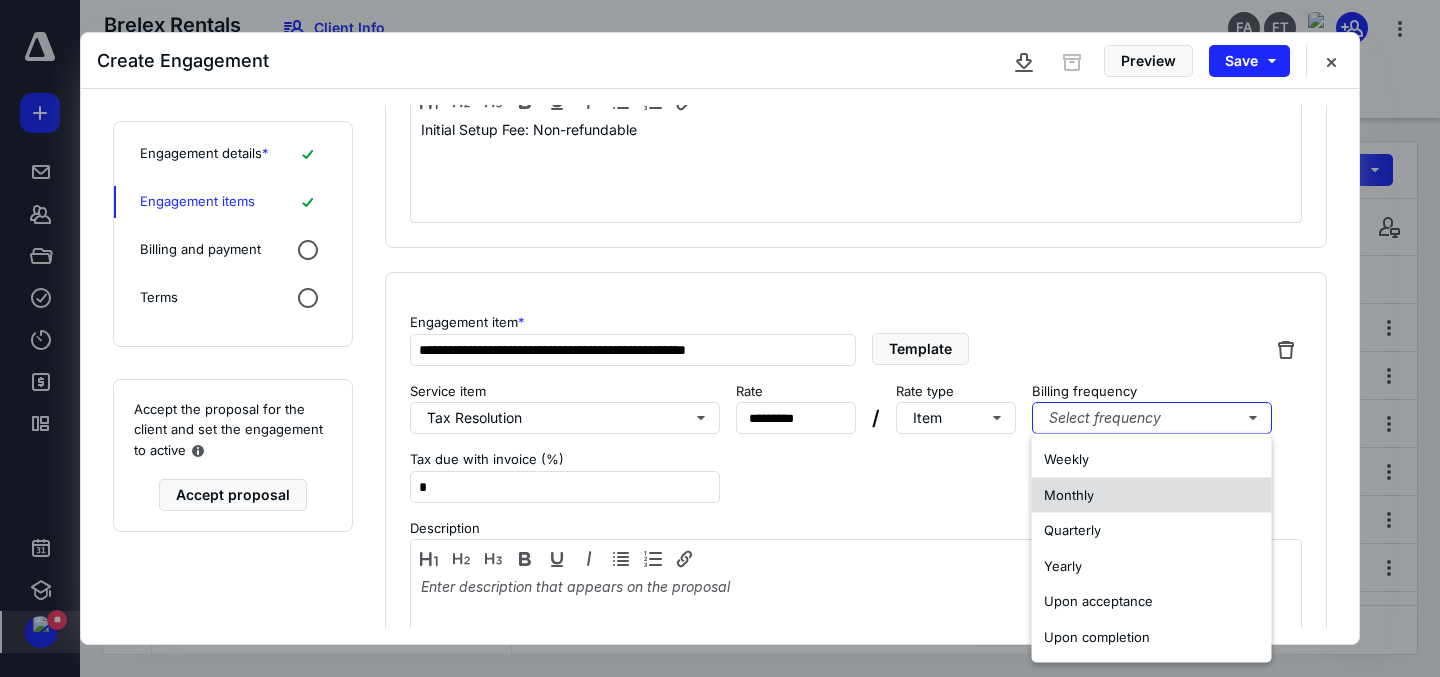 click on "Monthly" at bounding box center (1152, 495) 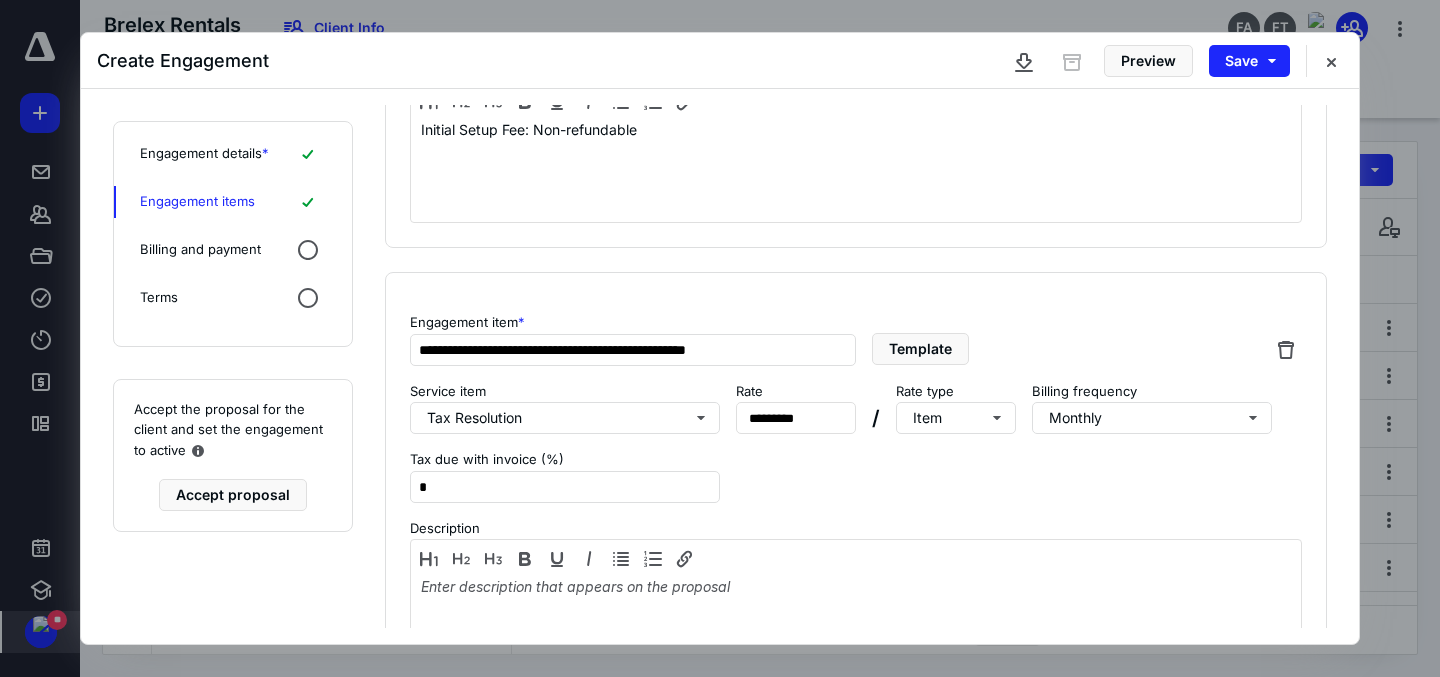 click on "**********" at bounding box center (856, 489) 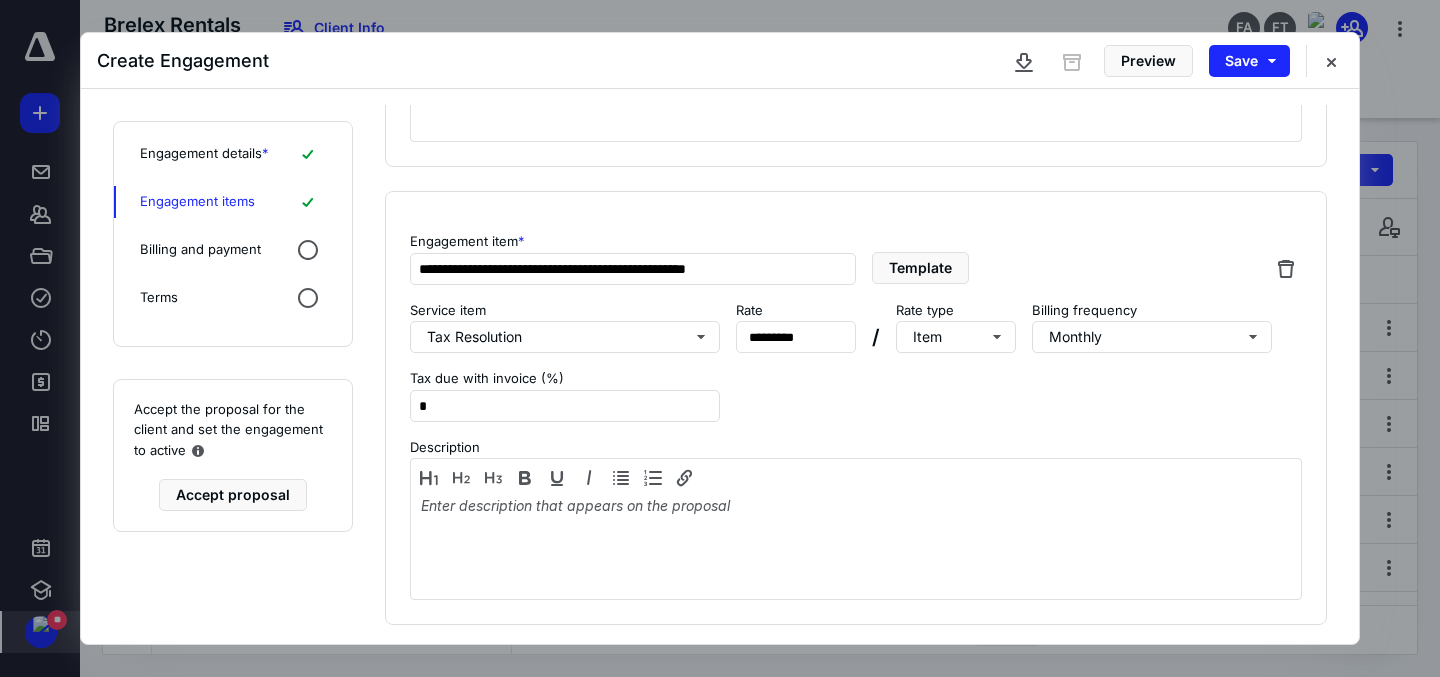 scroll, scrollTop: 570, scrollLeft: 0, axis: vertical 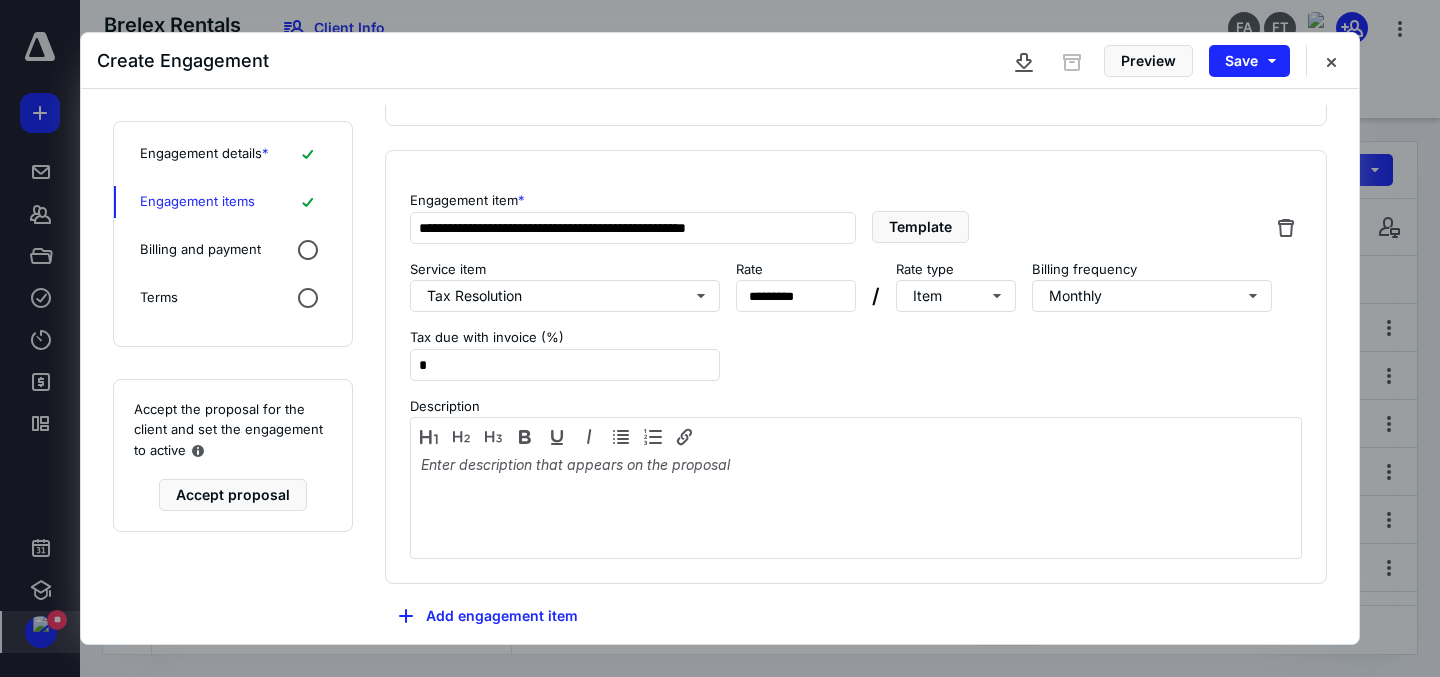 click on "**********" at bounding box center [856, 367] 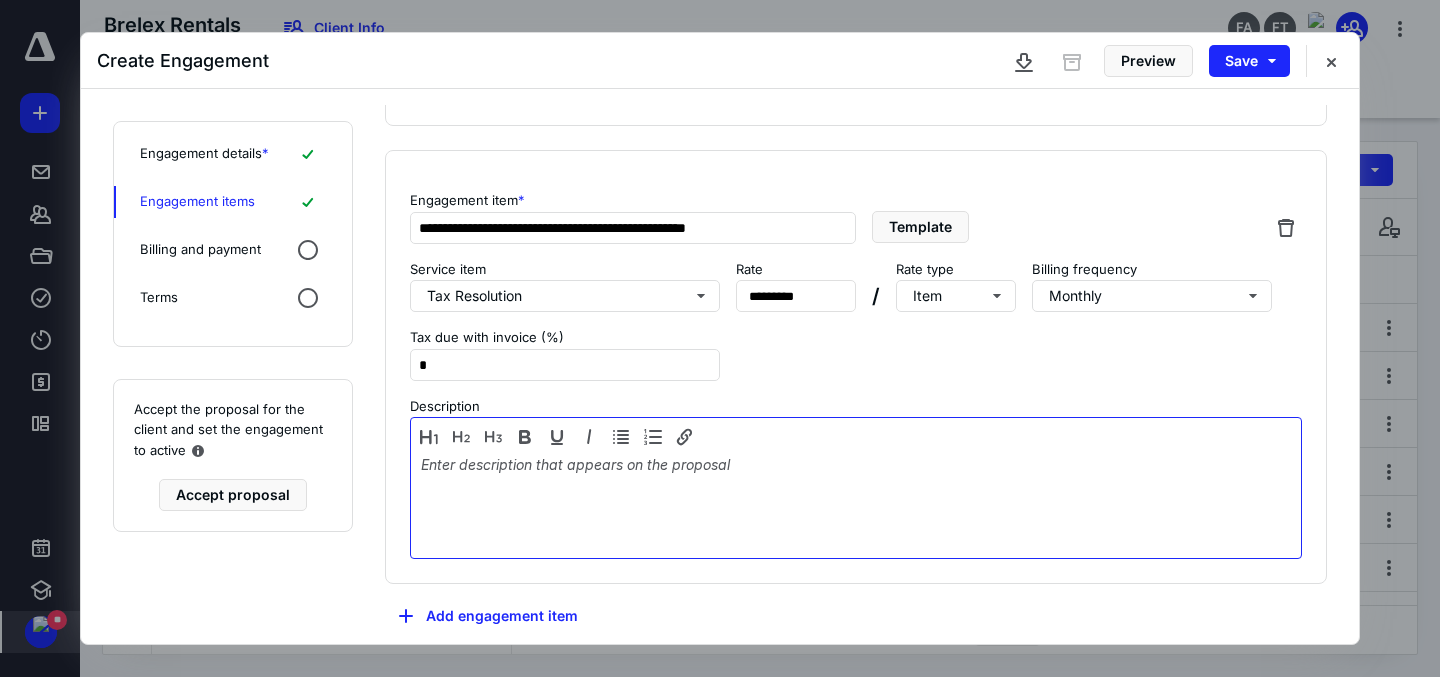 click at bounding box center [856, 503] 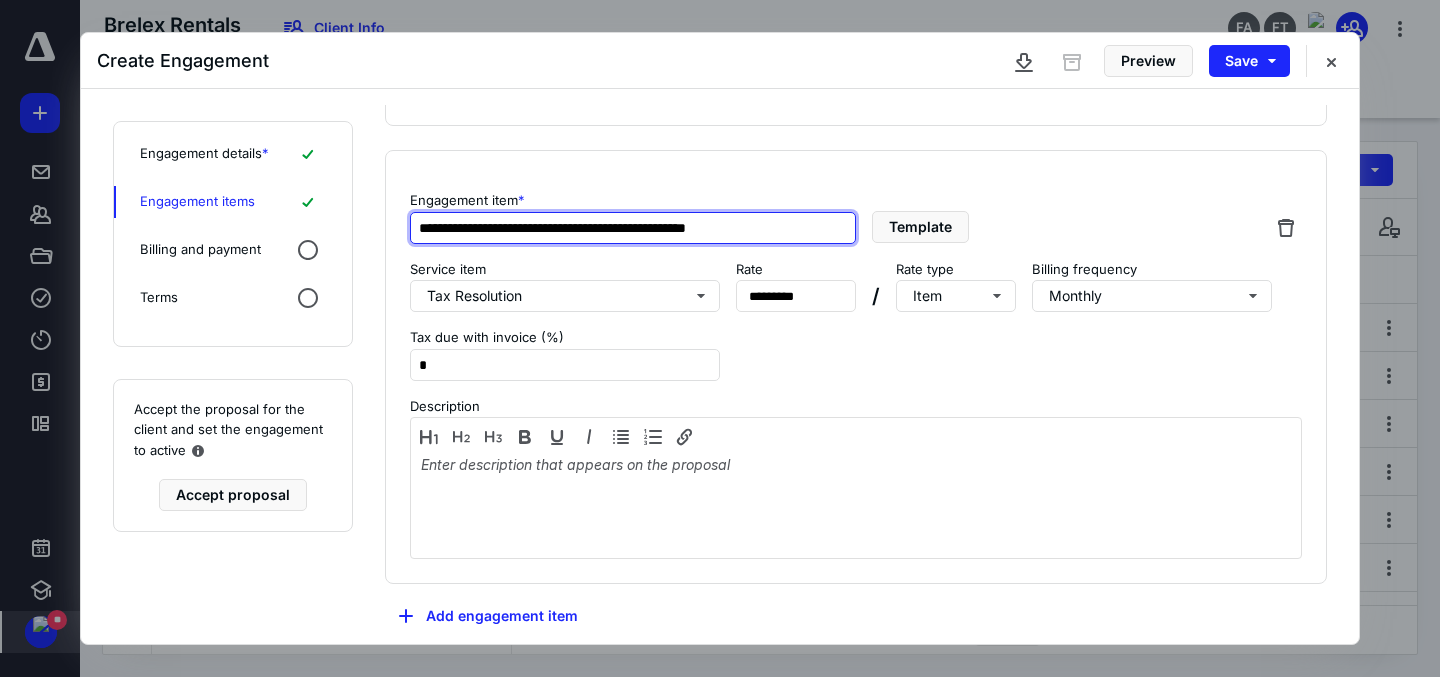 click on "**********" at bounding box center [633, 228] 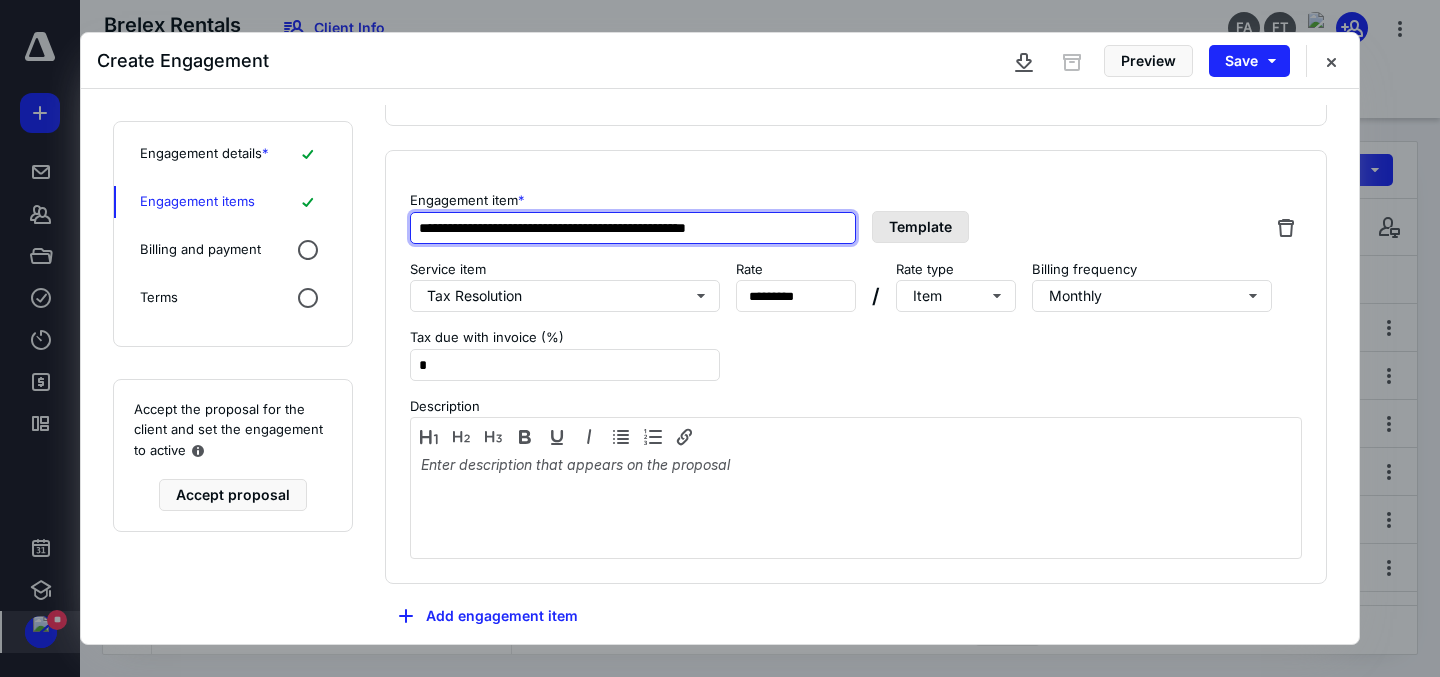 drag, startPoint x: 677, startPoint y: 225, endPoint x: 873, endPoint y: 227, distance: 196.01021 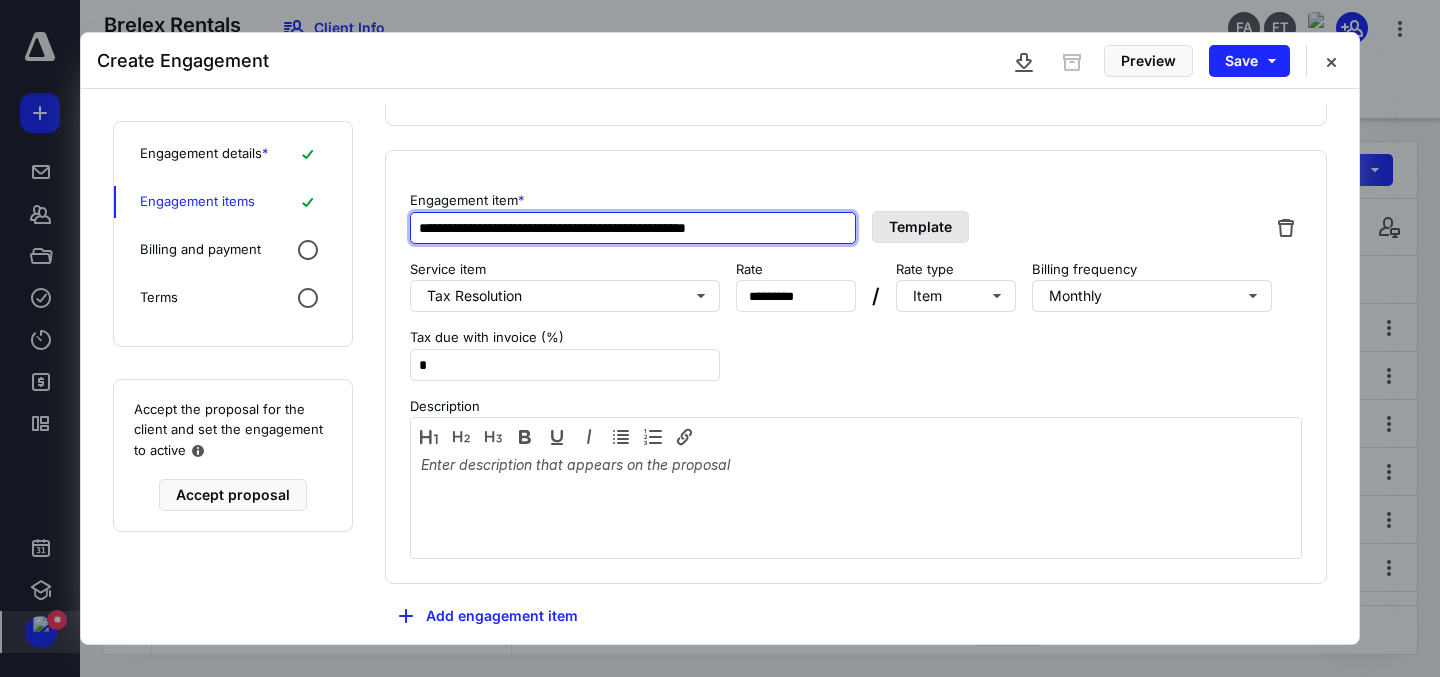 click on "**********" at bounding box center [856, 217] 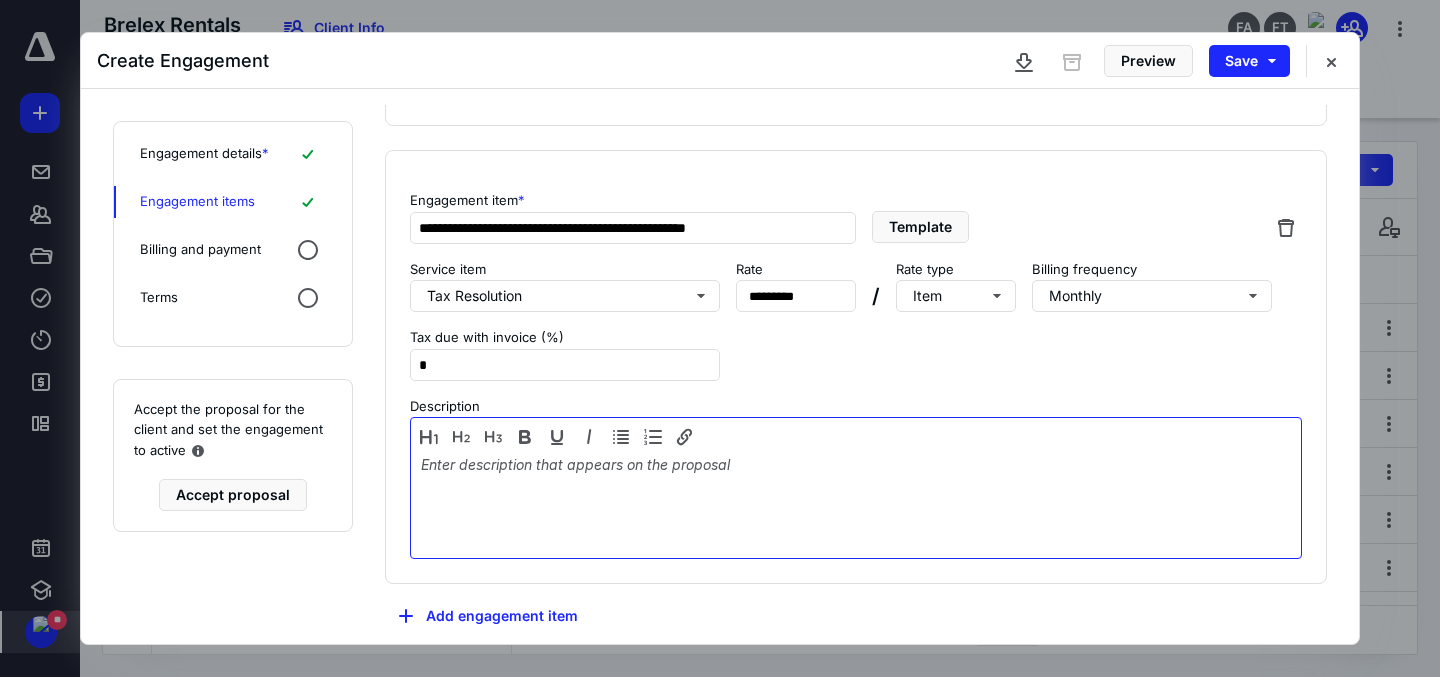 click at bounding box center [856, 503] 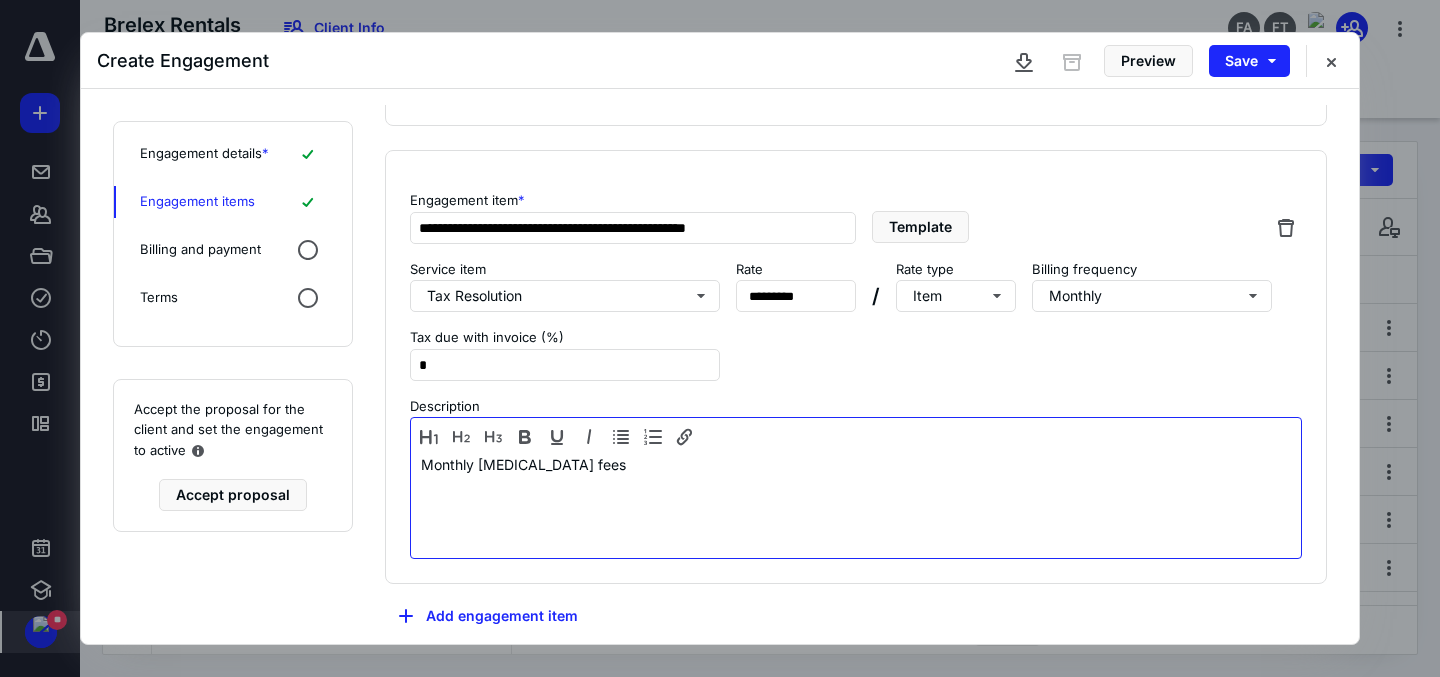 scroll, scrollTop: 589, scrollLeft: 0, axis: vertical 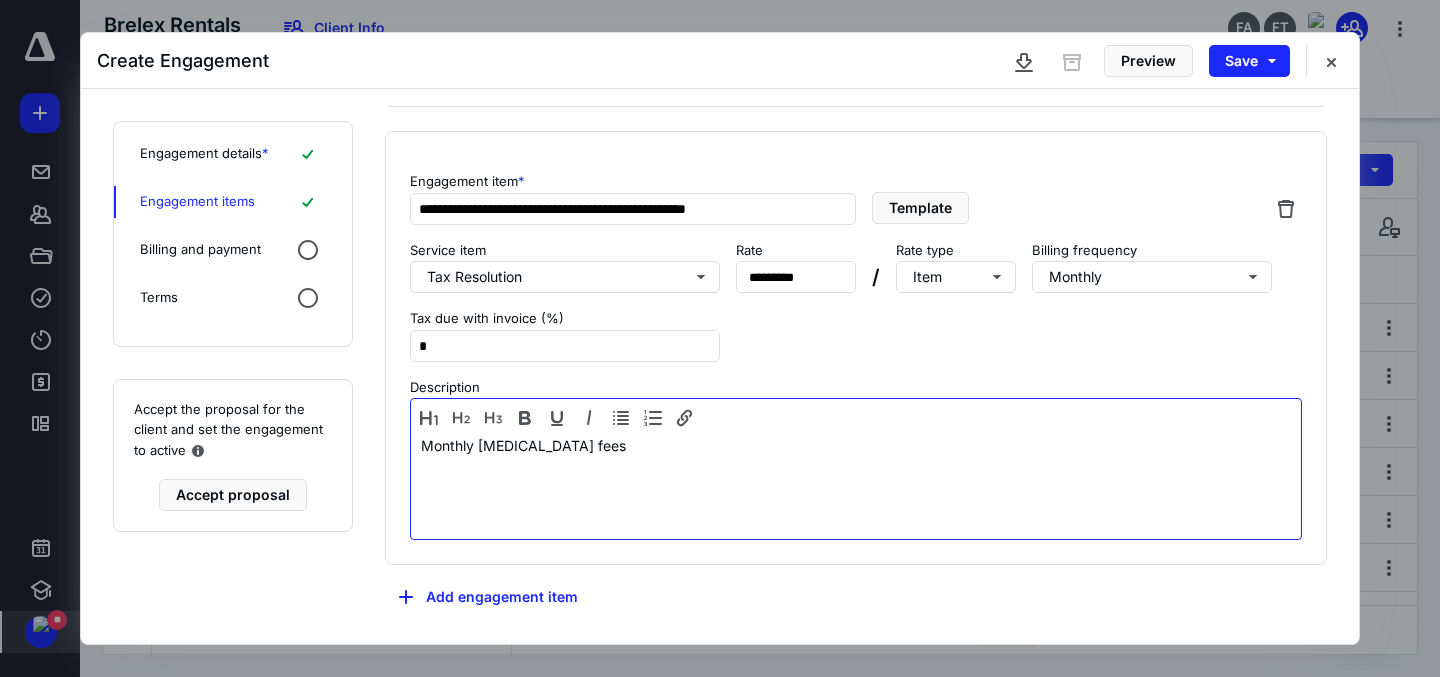 click on "Monthly [MEDICAL_DATA] fees" at bounding box center [856, 484] 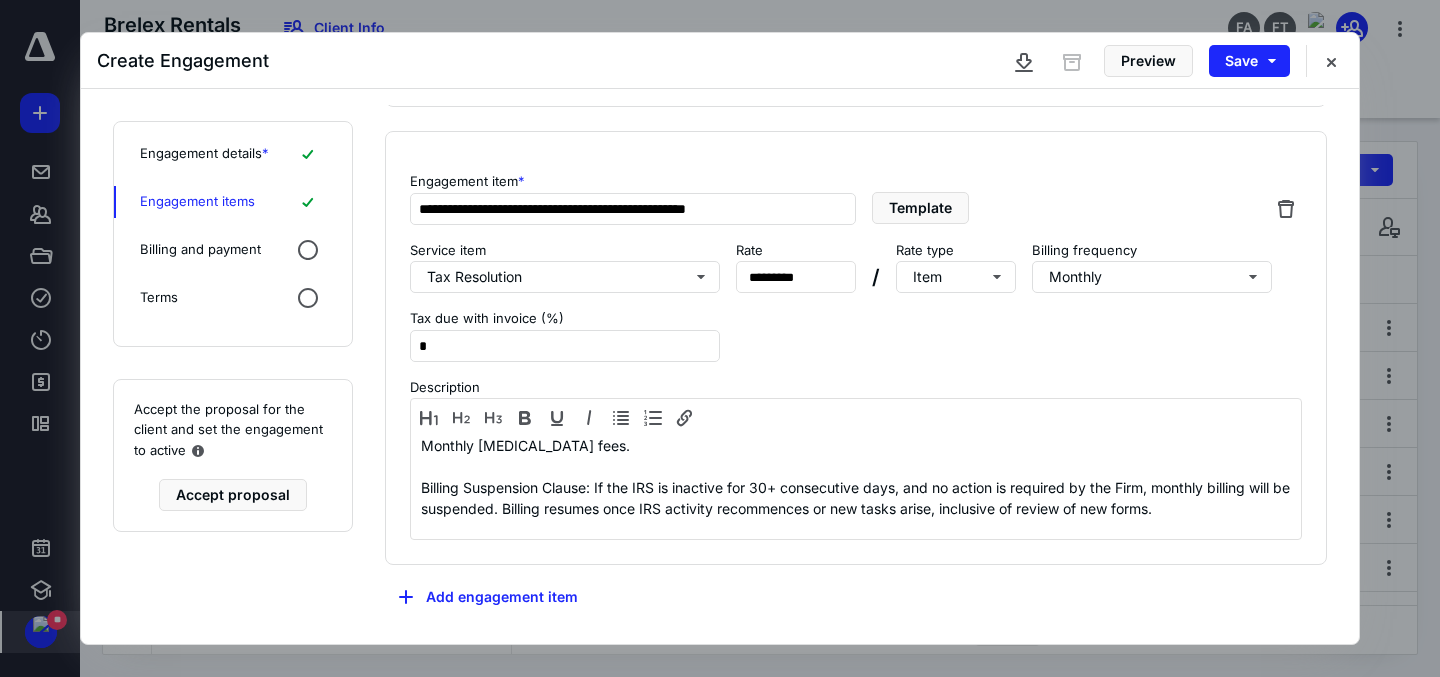 click on "**********" at bounding box center (856, 348) 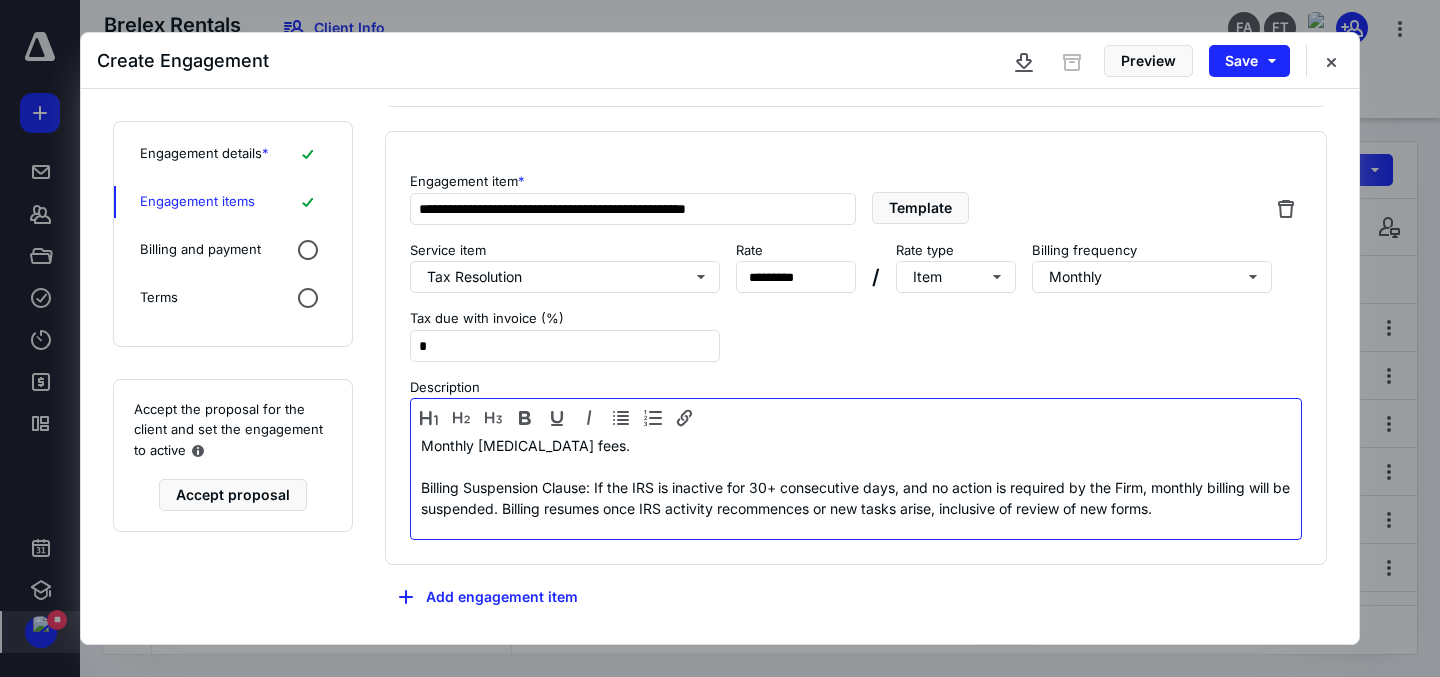 click on "Monthly [MEDICAL_DATA] fees. Billing Suspension Clause: If the IRS is inactive for 30+ consecutive days, and no action is required by the Firm, monthly billing will be suspended. Billing resumes once IRS activity recommences or new tasks arise, inclusive of review of new forms." at bounding box center [856, 484] 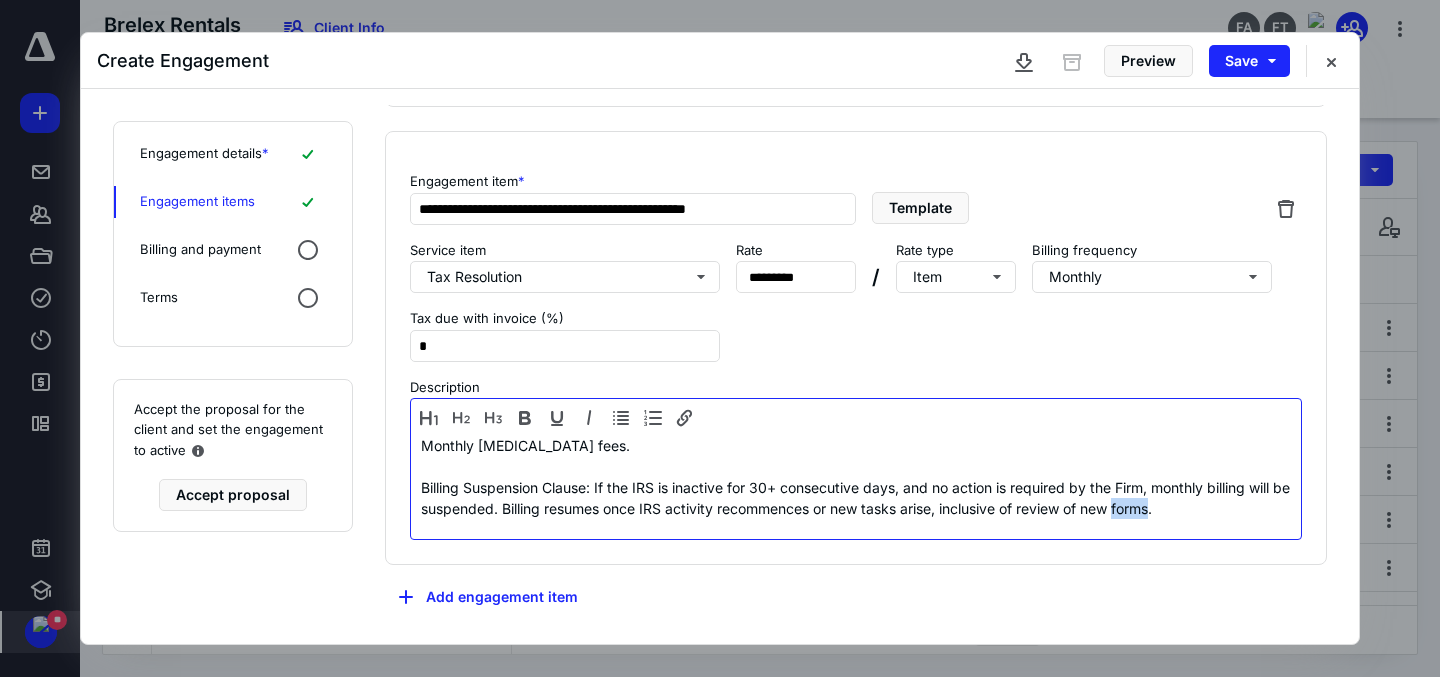 click on "Monthly [MEDICAL_DATA] fees. Billing Suspension Clause: If the IRS is inactive for 30+ consecutive days, and no action is required by the Firm, monthly billing will be suspended. Billing resumes once IRS activity recommences or new tasks arise, inclusive of review of new forms." at bounding box center [856, 484] 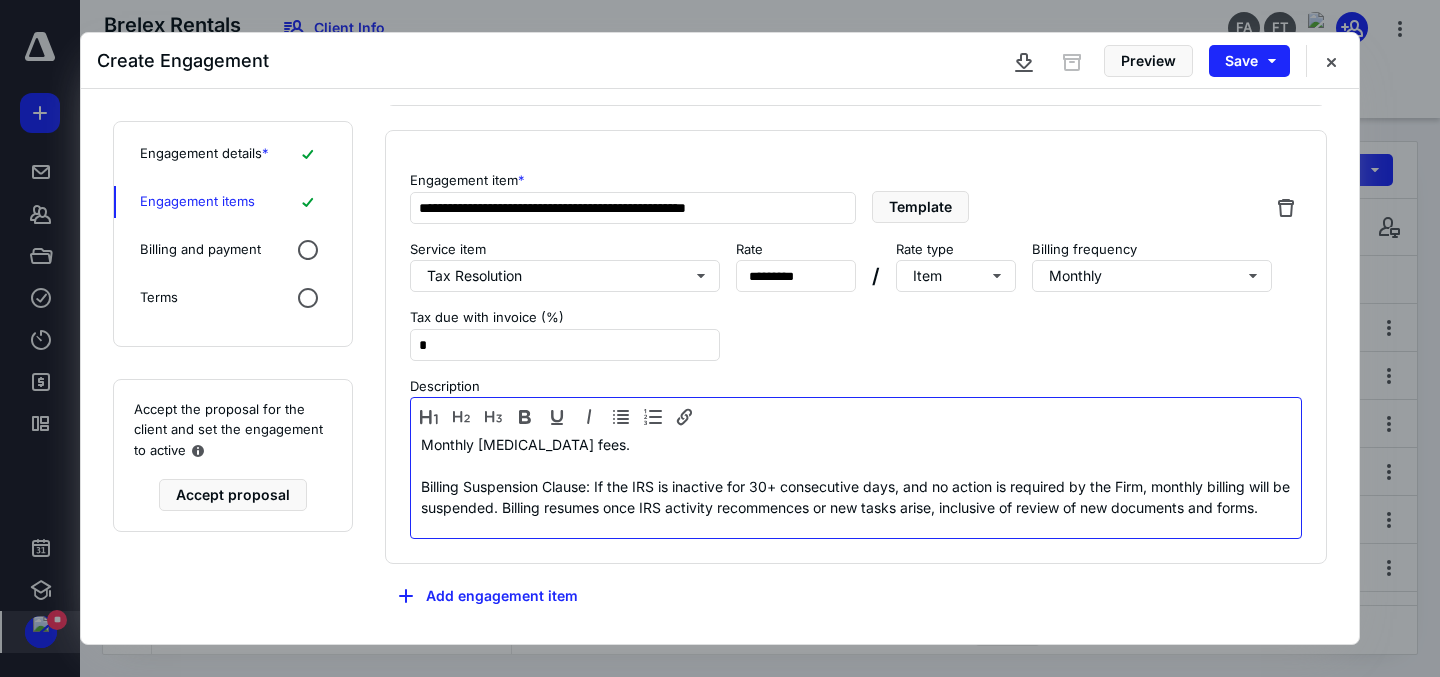 scroll, scrollTop: 536, scrollLeft: 0, axis: vertical 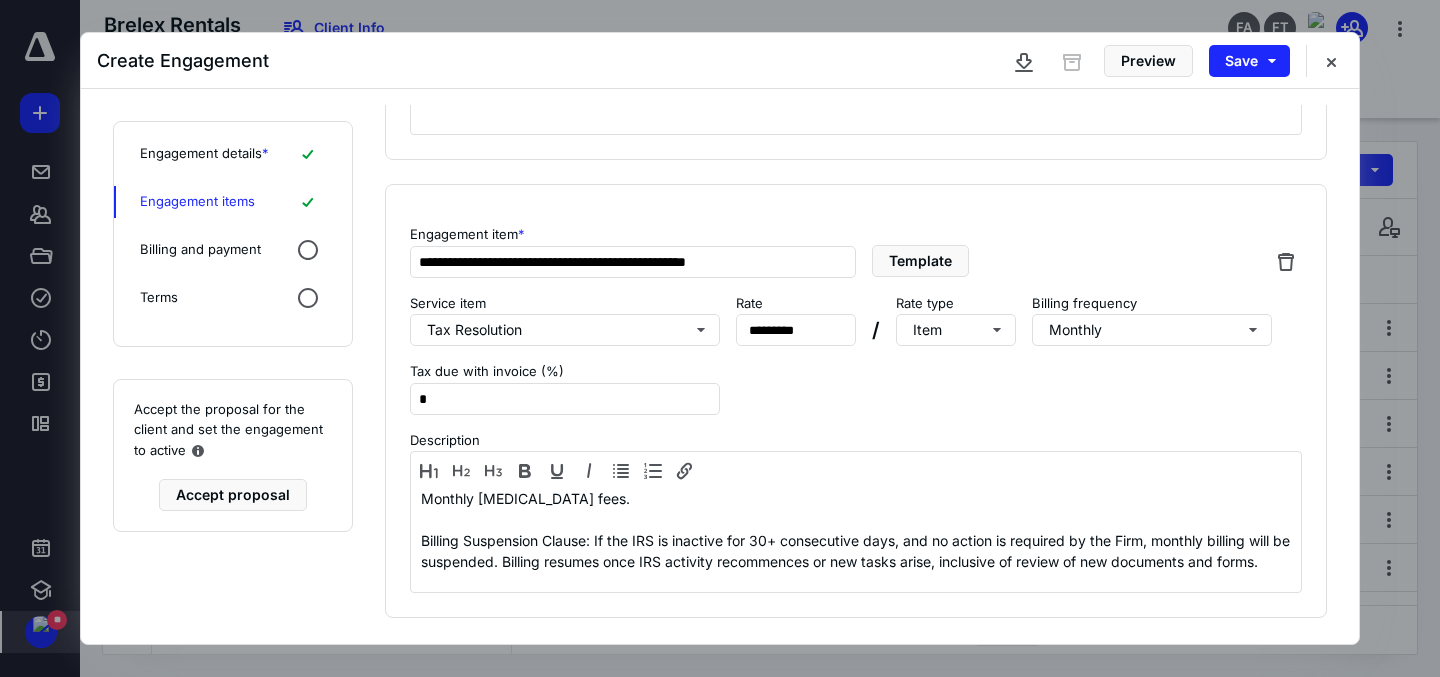 click 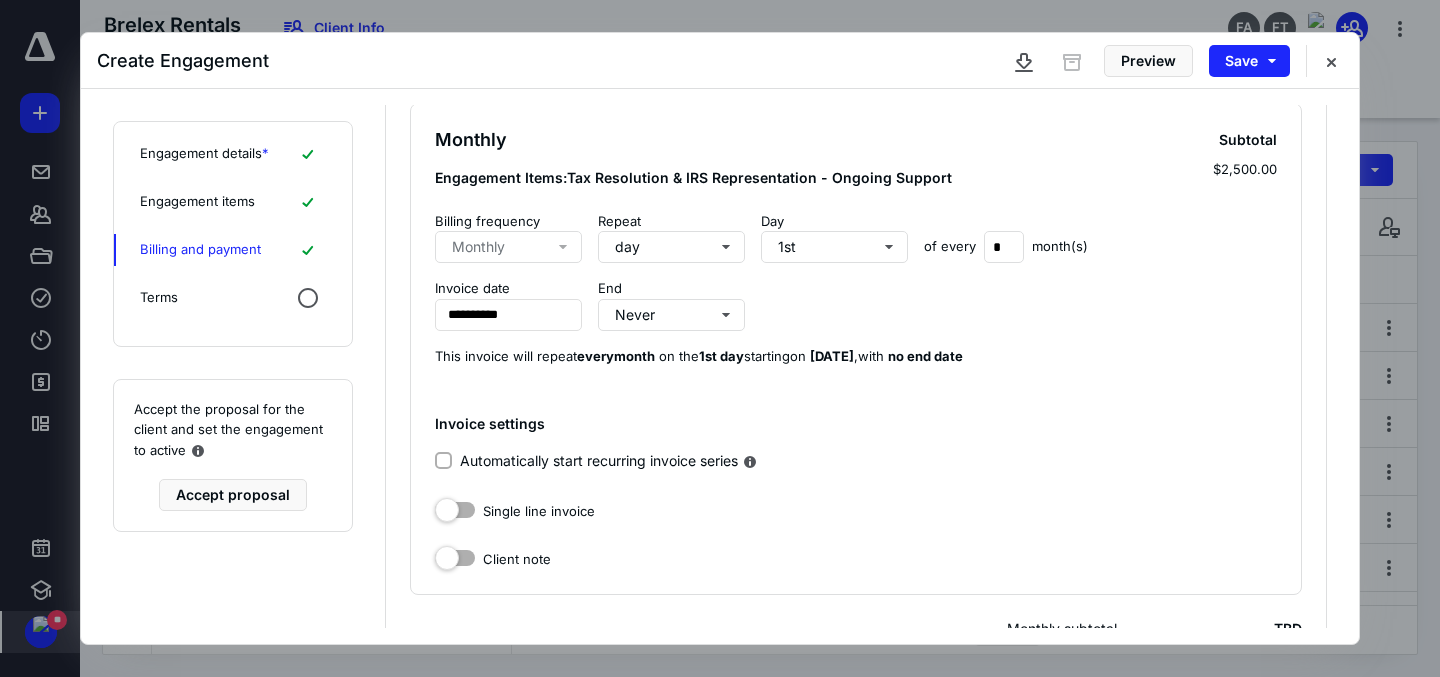 scroll, scrollTop: 369, scrollLeft: 0, axis: vertical 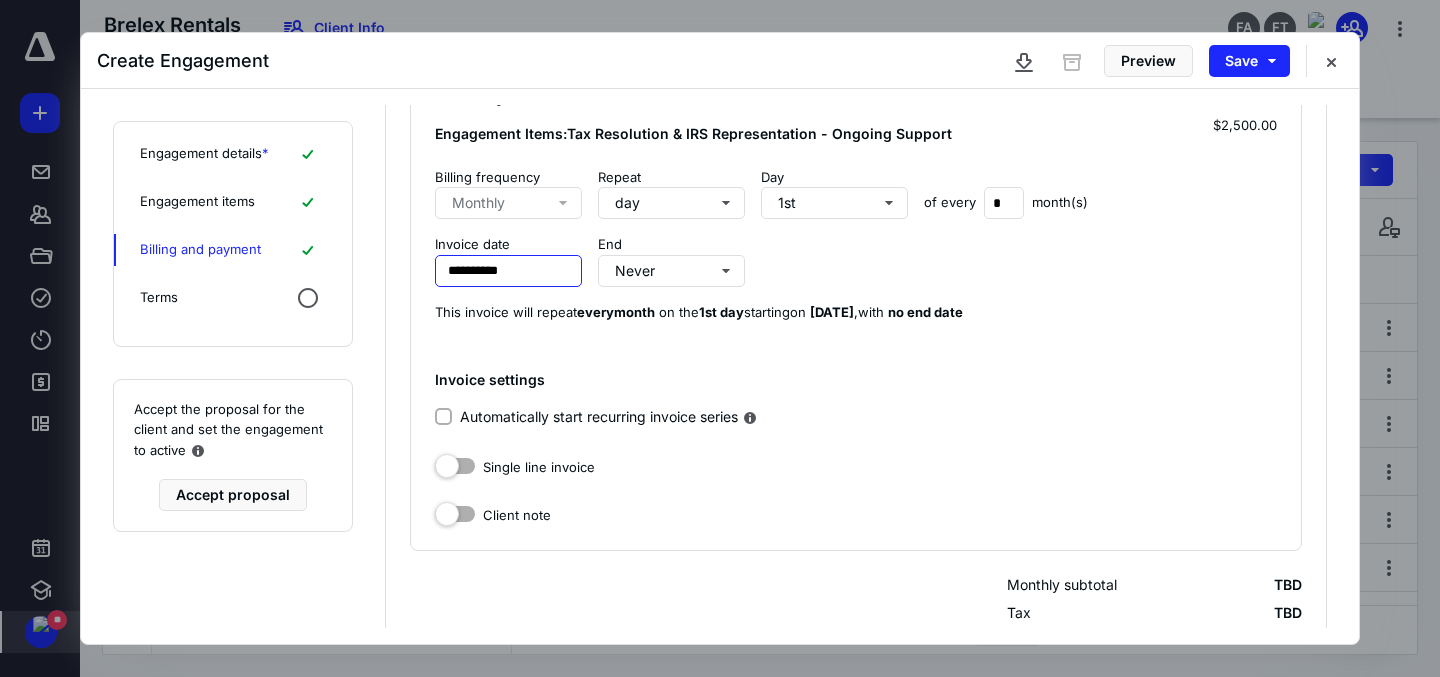 click on "**********" at bounding box center (508, 271) 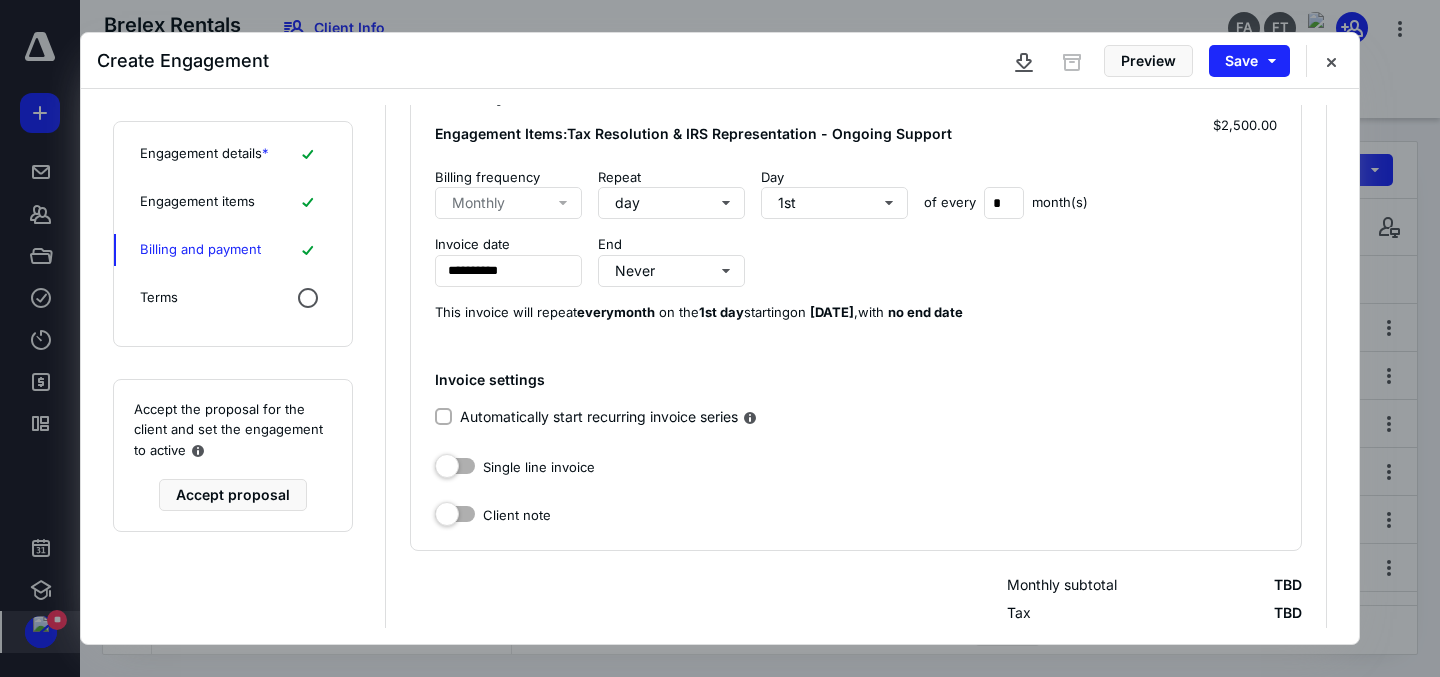 click on "**********" at bounding box center [856, 245] 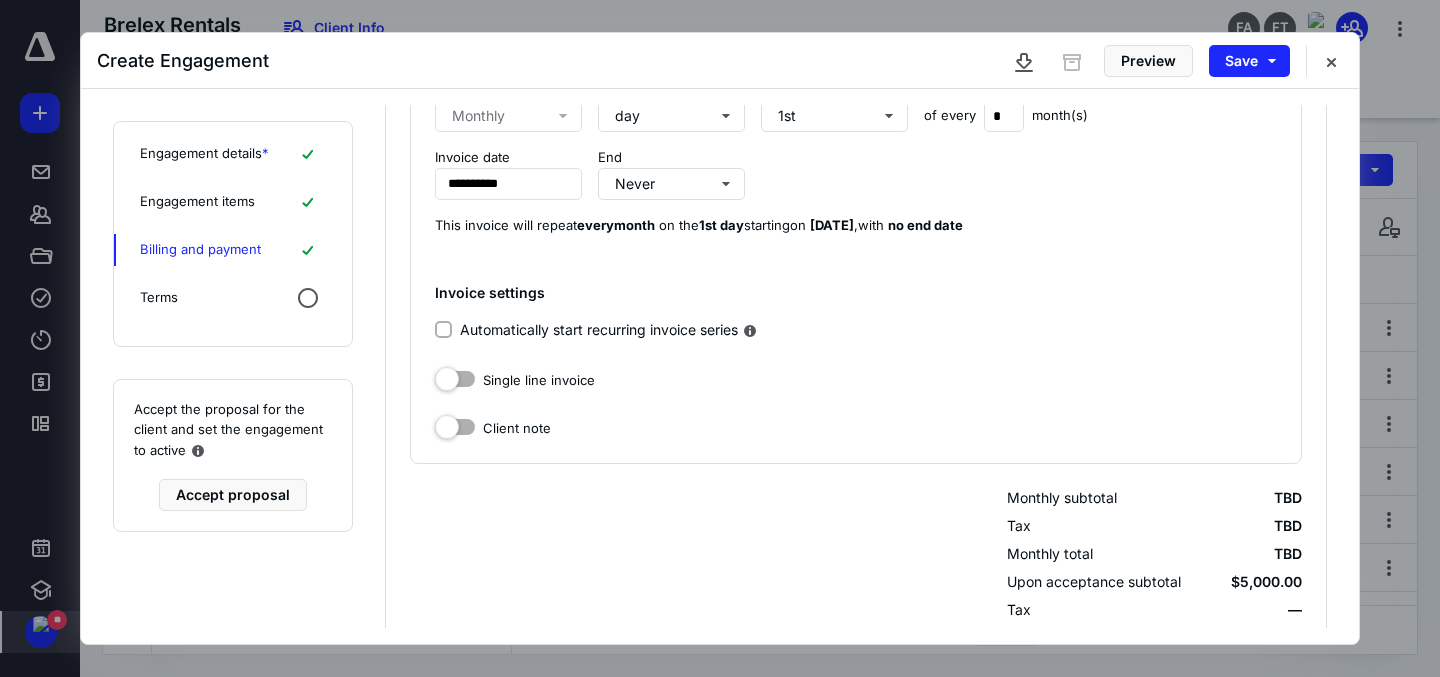 scroll, scrollTop: 457, scrollLeft: 0, axis: vertical 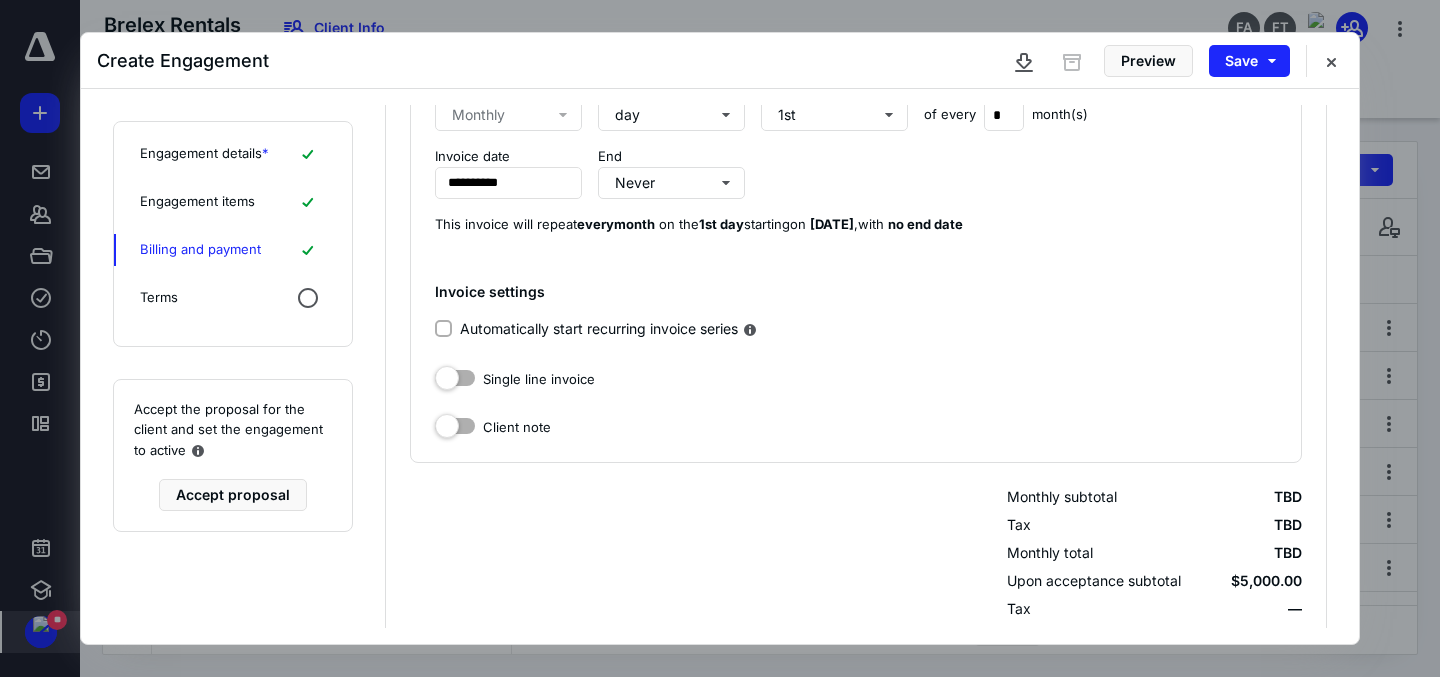 click on "Automatically start recurring invoice series" at bounding box center [611, 330] 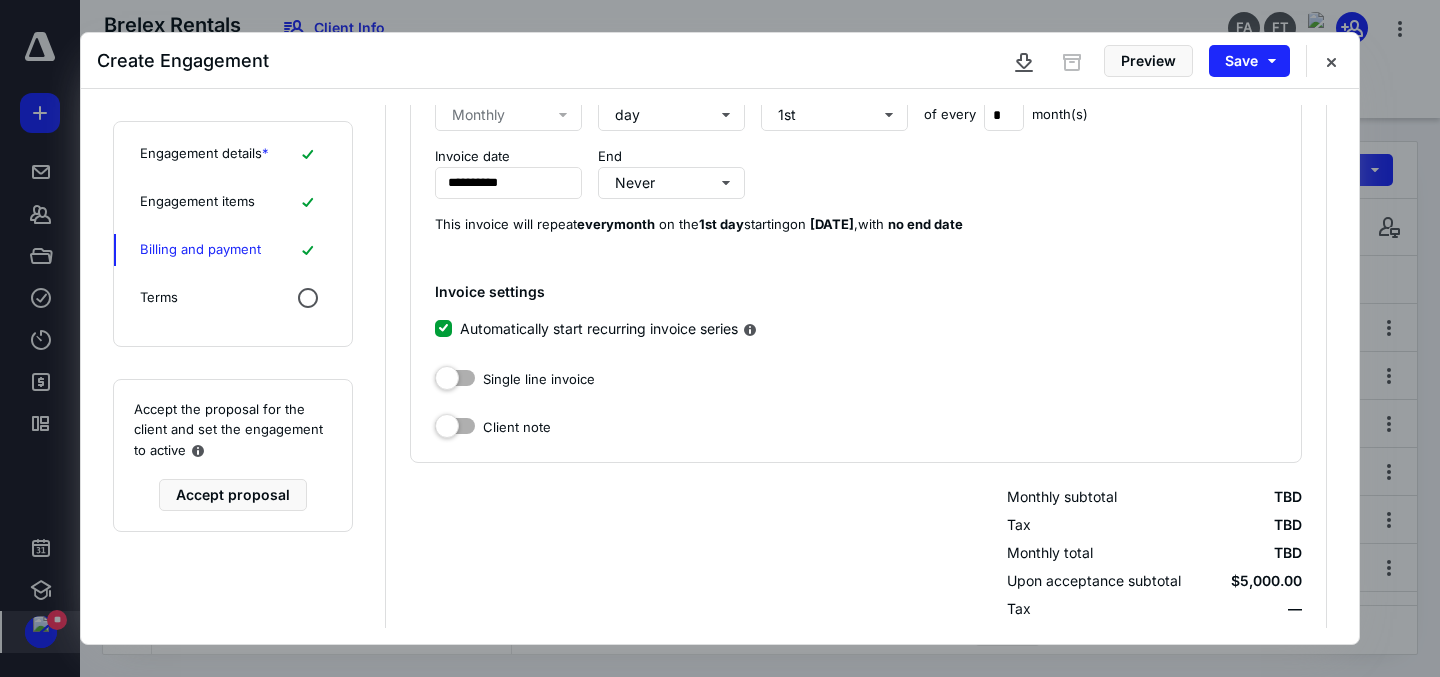 click on "Single line invoice" at bounding box center (856, 378) 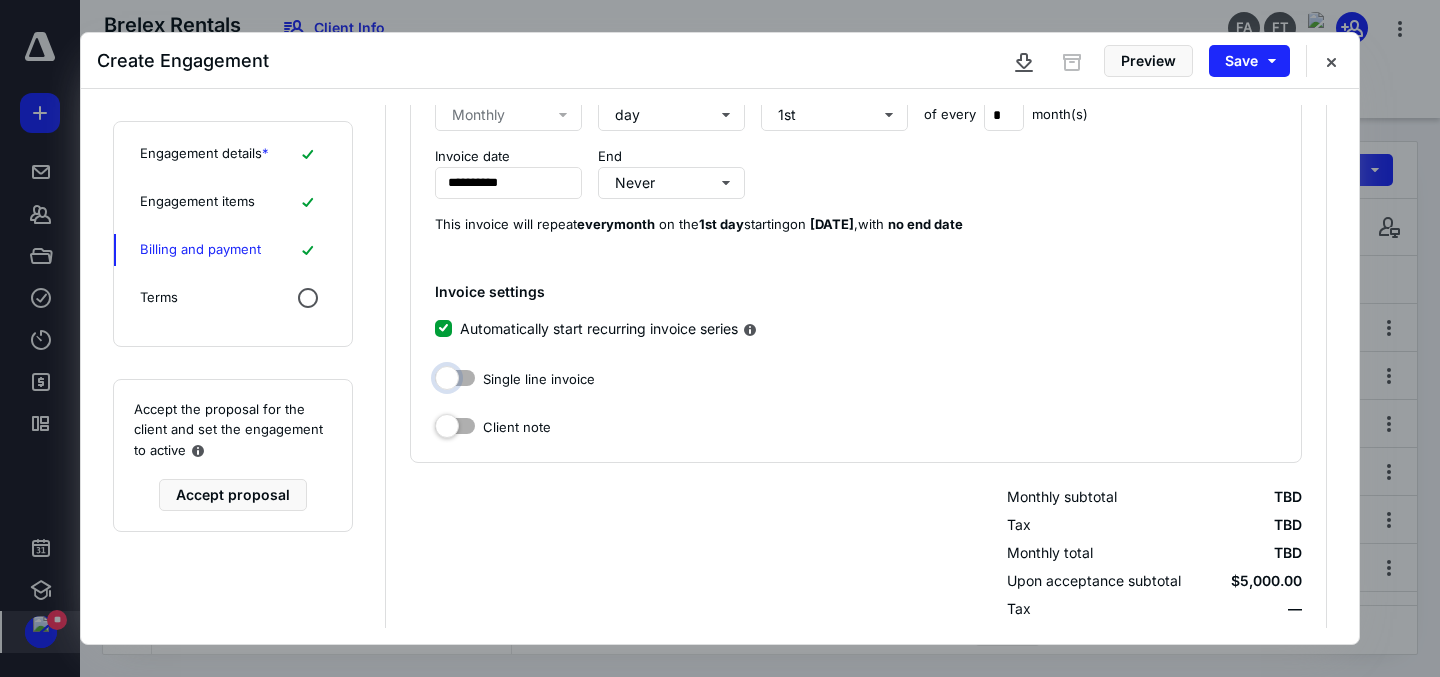 click on "Single line invoice" at bounding box center (455, 375) 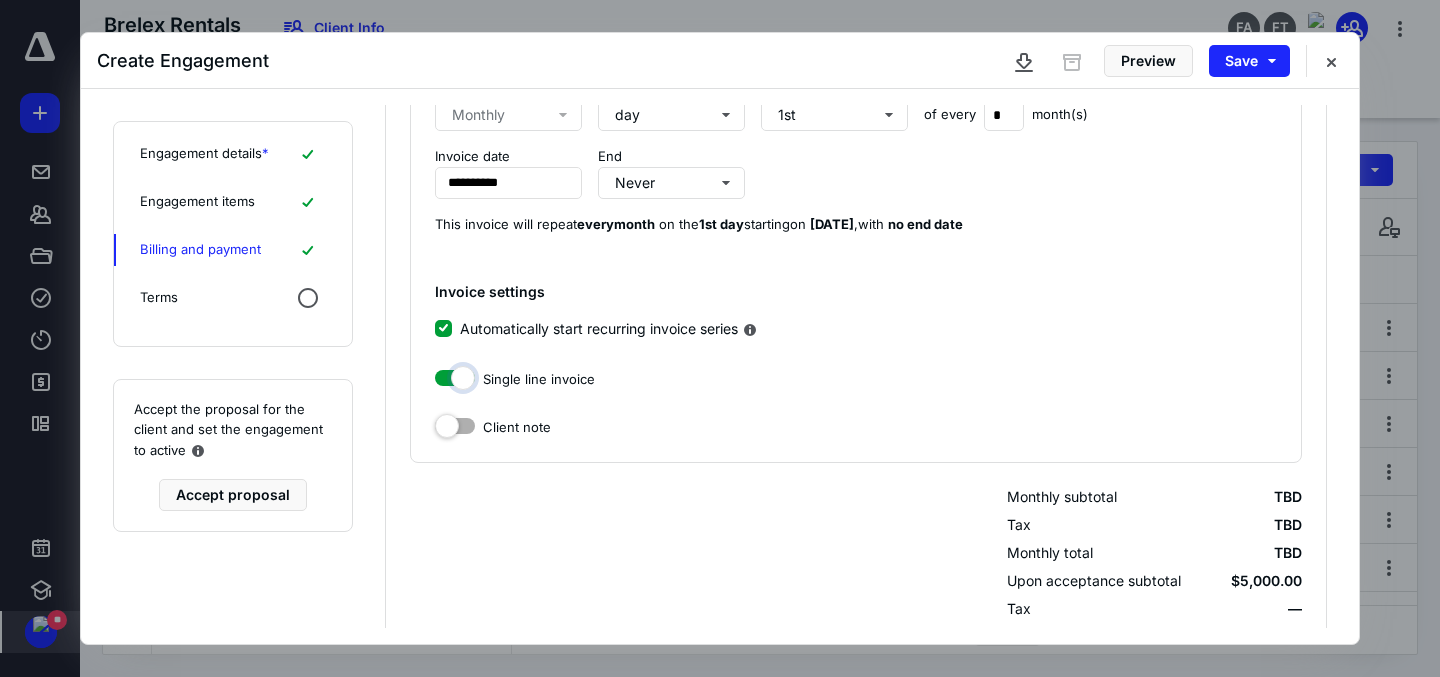 checkbox on "true" 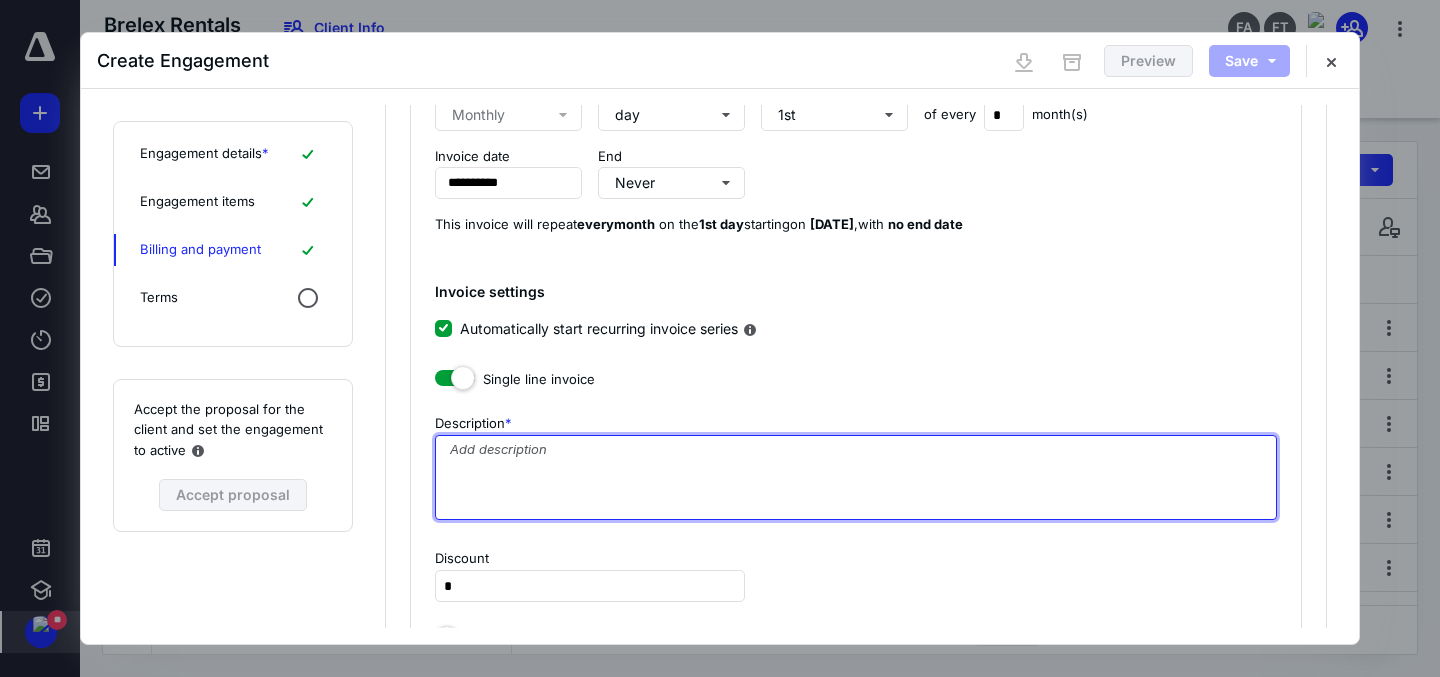 click at bounding box center [856, 477] 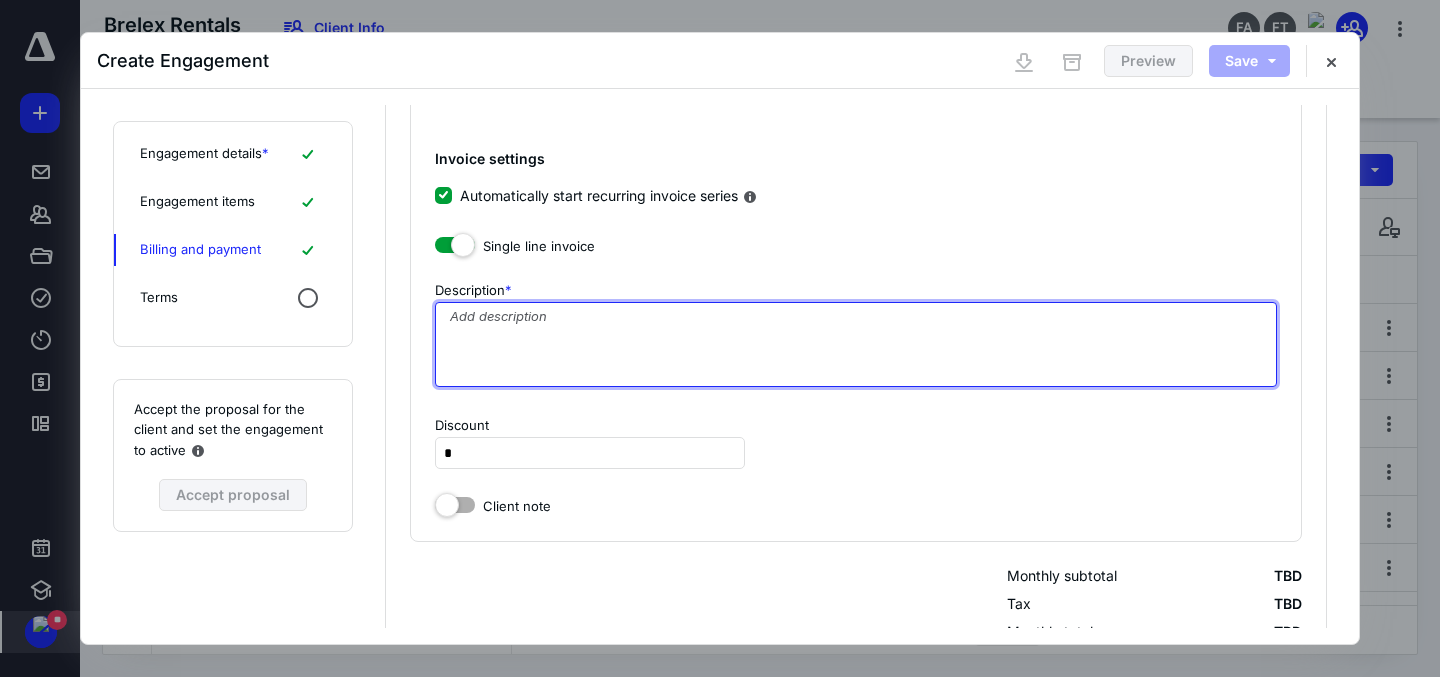 scroll, scrollTop: 591, scrollLeft: 0, axis: vertical 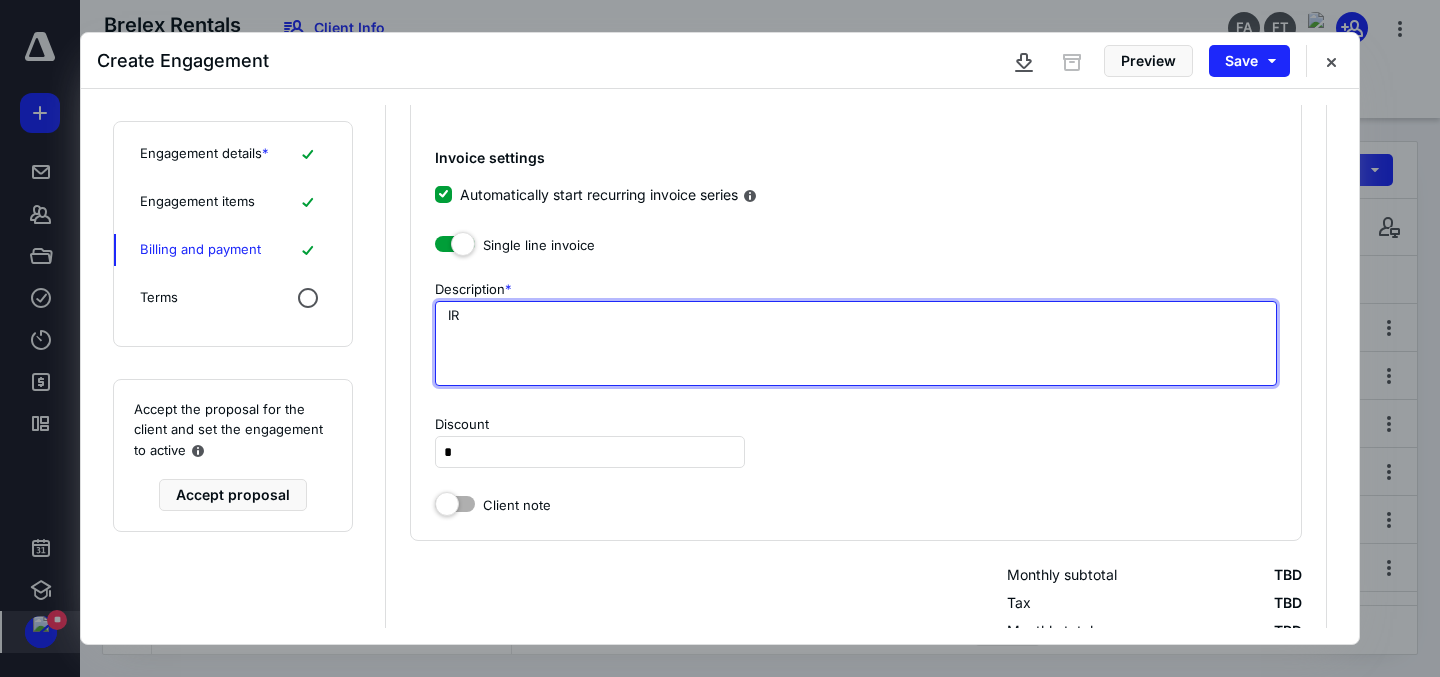 type on "I" 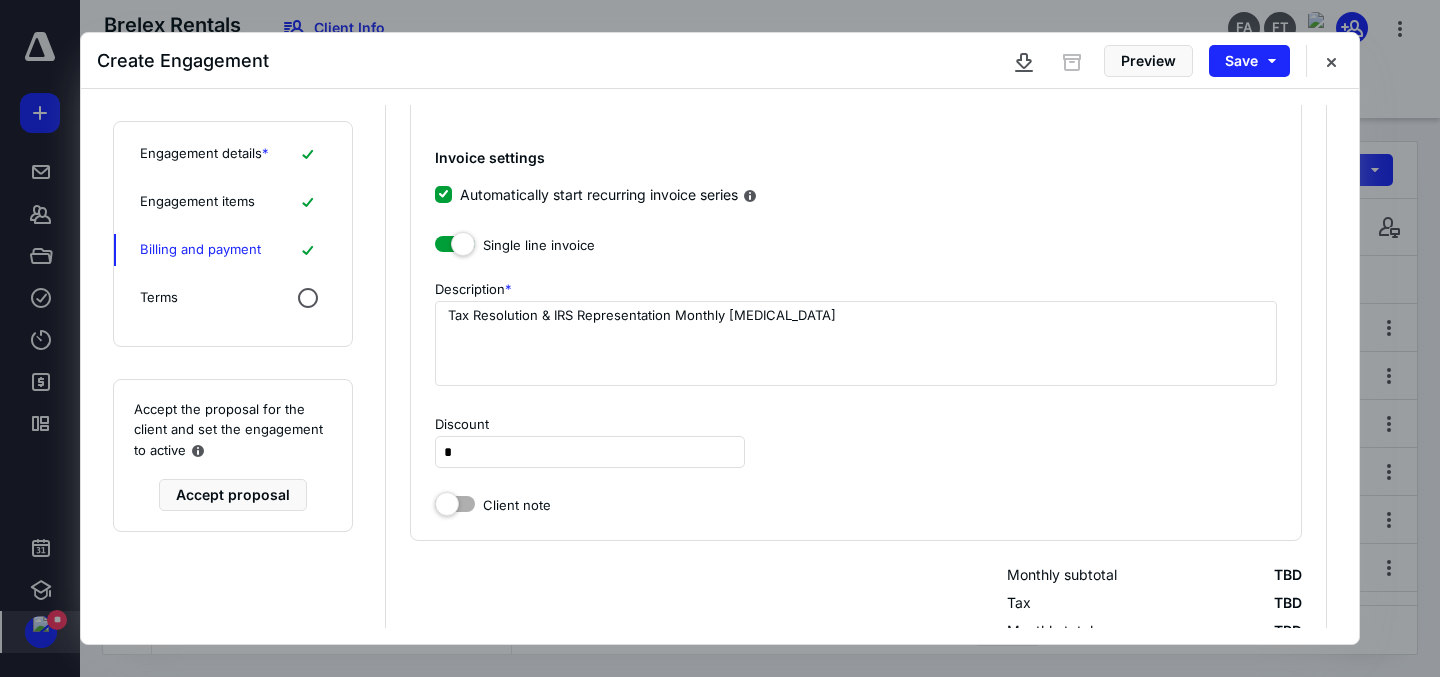 click on "Client note" at bounding box center [856, 504] 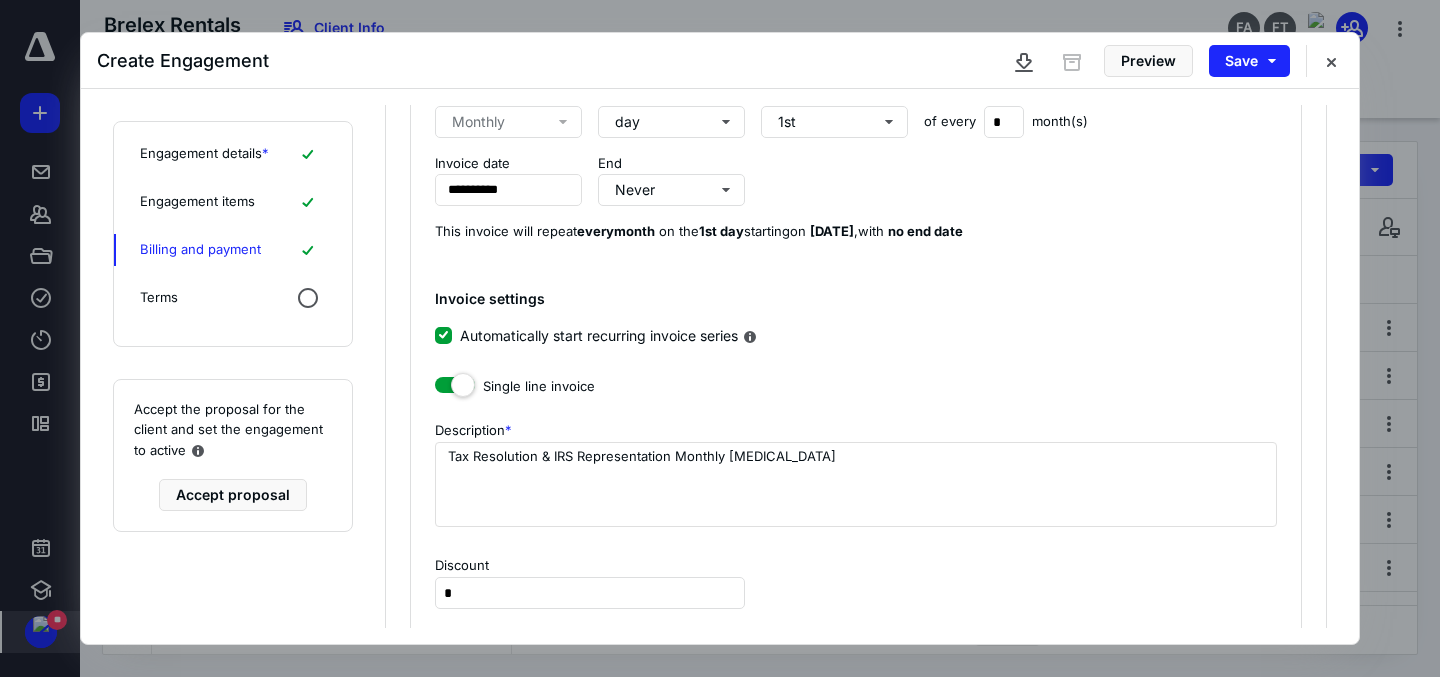 scroll, scrollTop: 483, scrollLeft: 0, axis: vertical 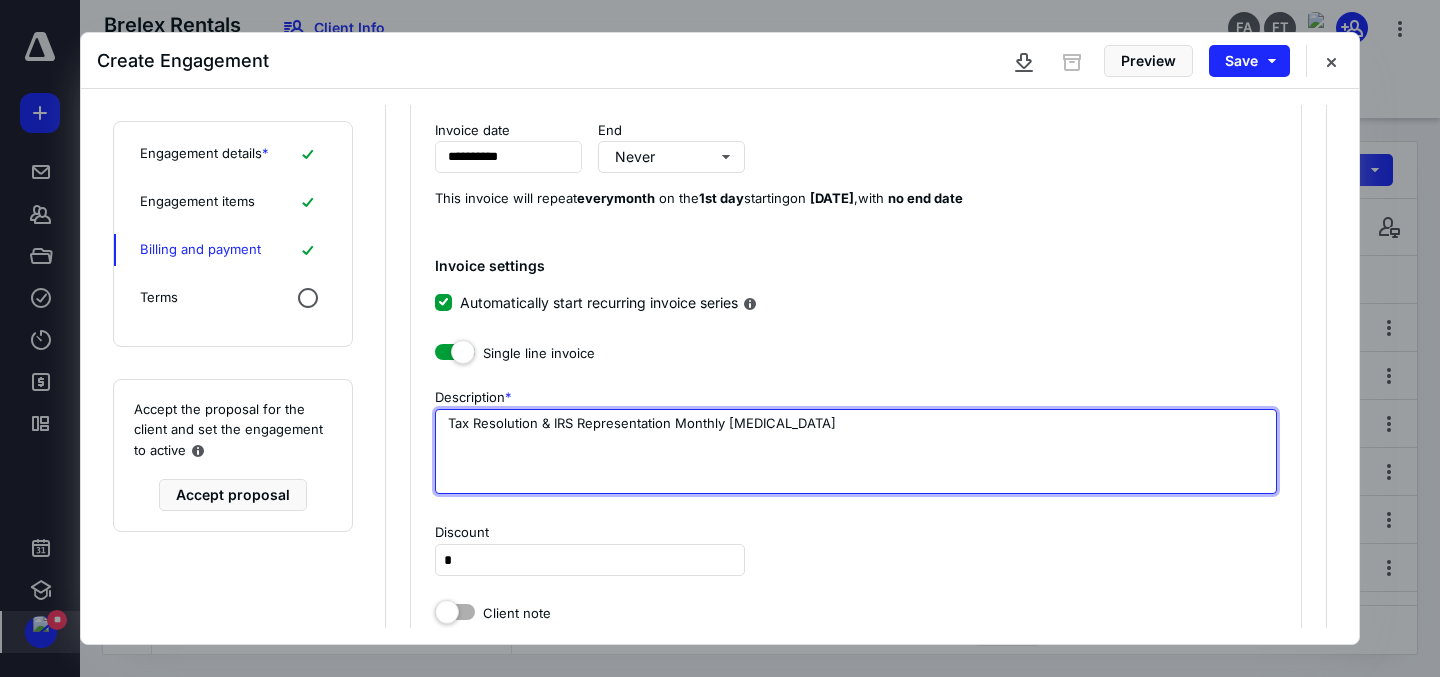 click on "Tax Resolution & IRS Representation Monthly [MEDICAL_DATA]" at bounding box center [856, 451] 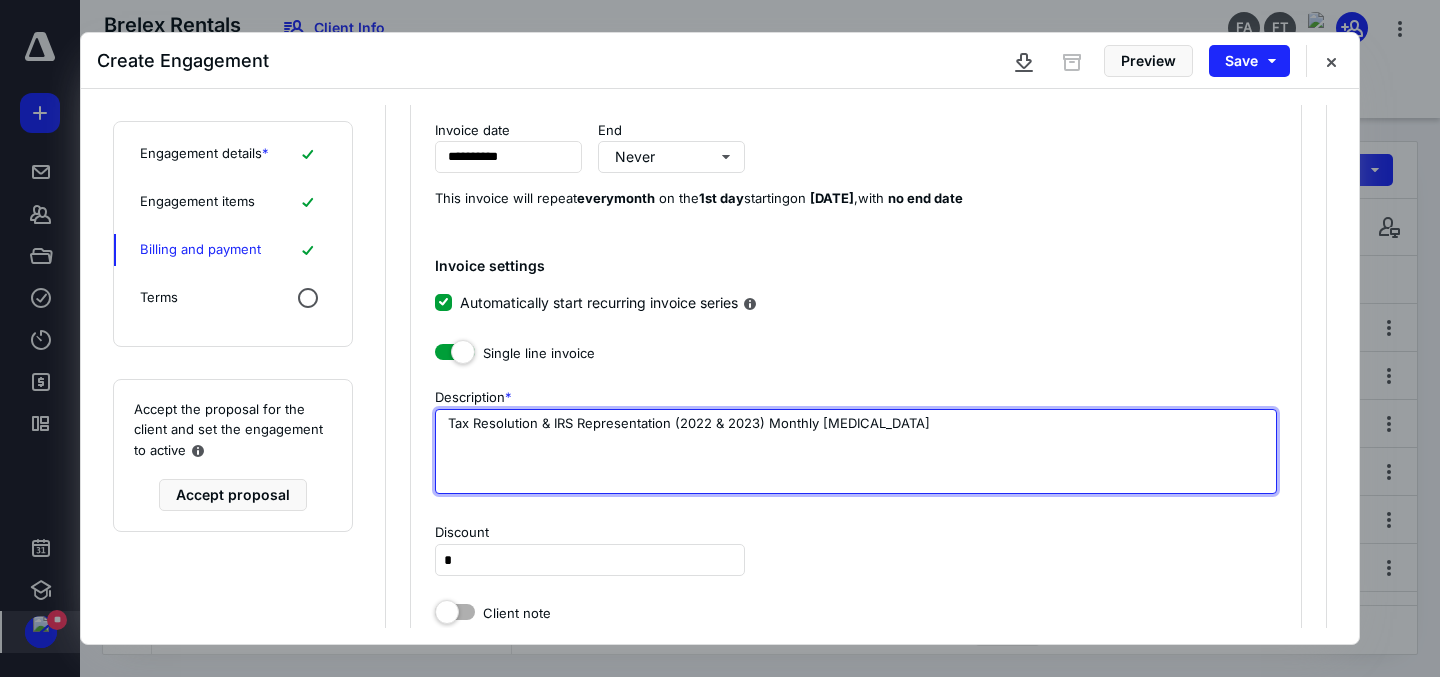 click on "Tax Resolution & IRS Representation (2022 & 2023) Monthly [MEDICAL_DATA]" at bounding box center (856, 451) 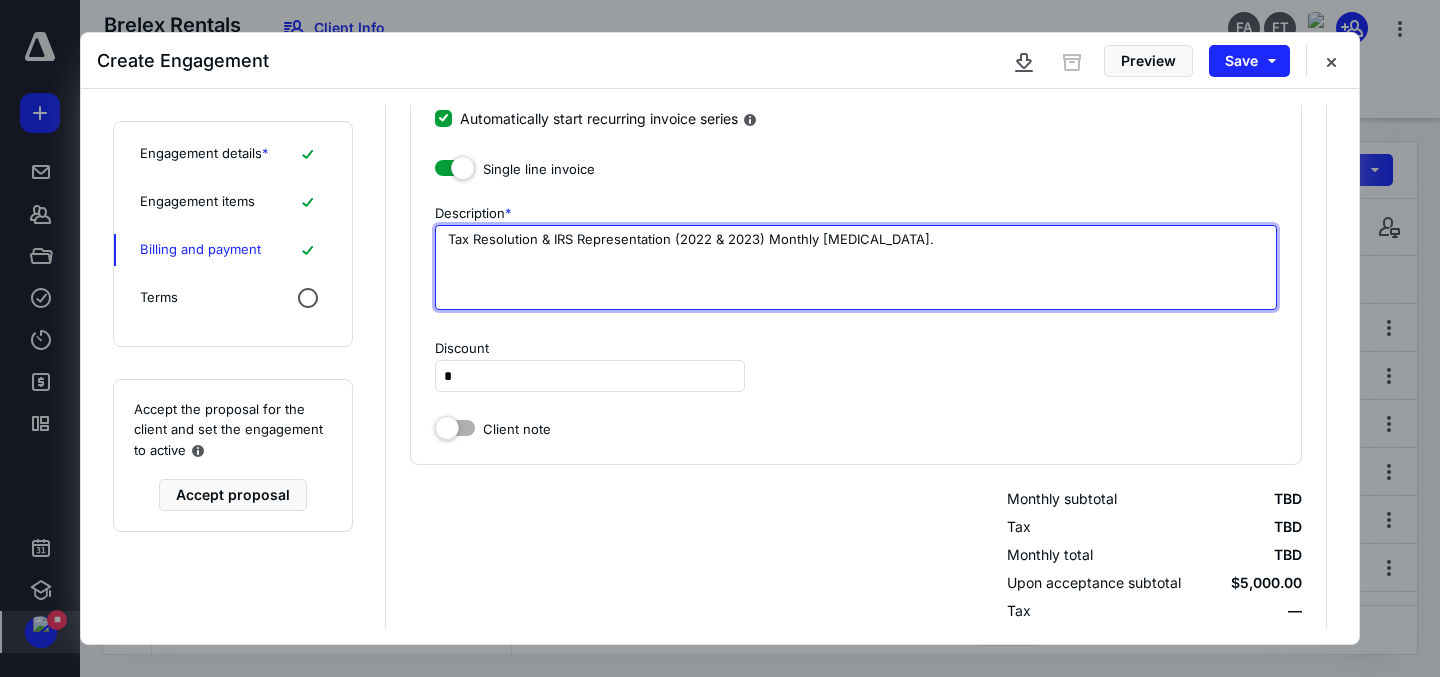 scroll, scrollTop: 573, scrollLeft: 0, axis: vertical 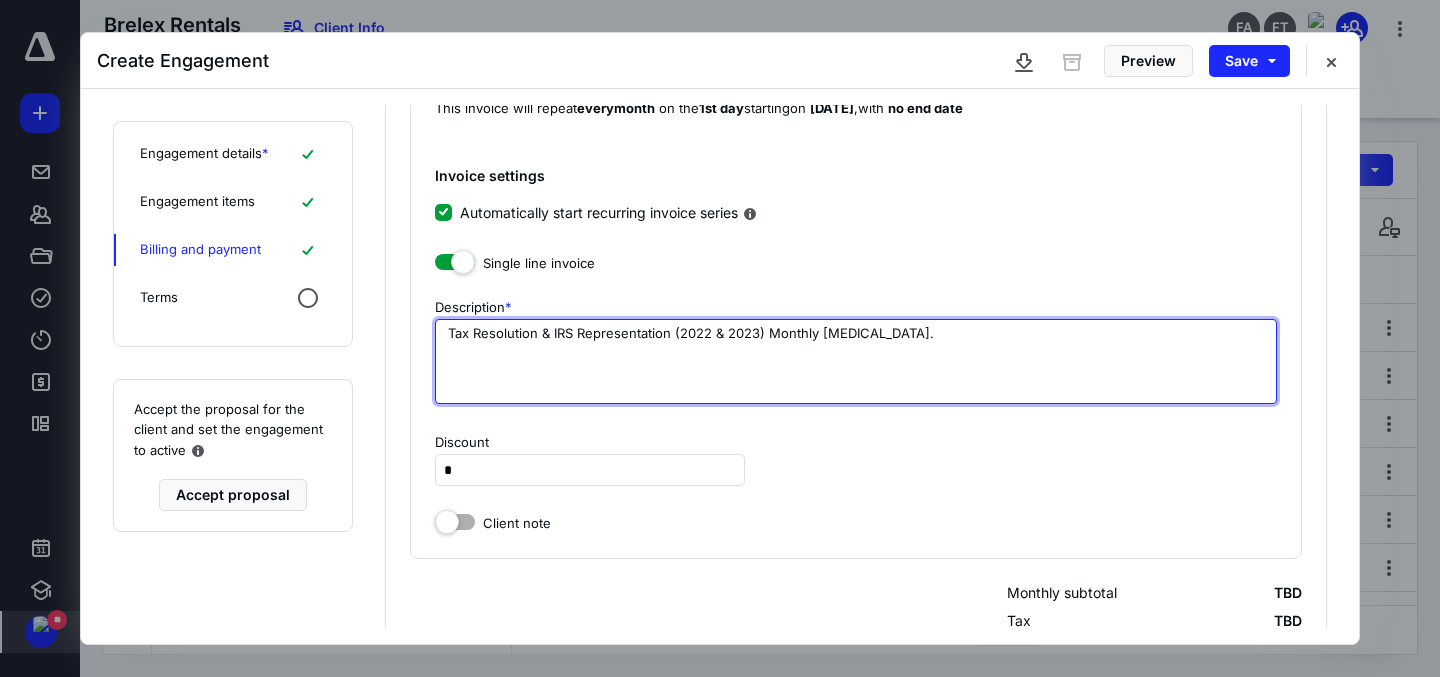 type on "Tax Resolution & IRS Representation (2022 & 2023) Monthly [MEDICAL_DATA]." 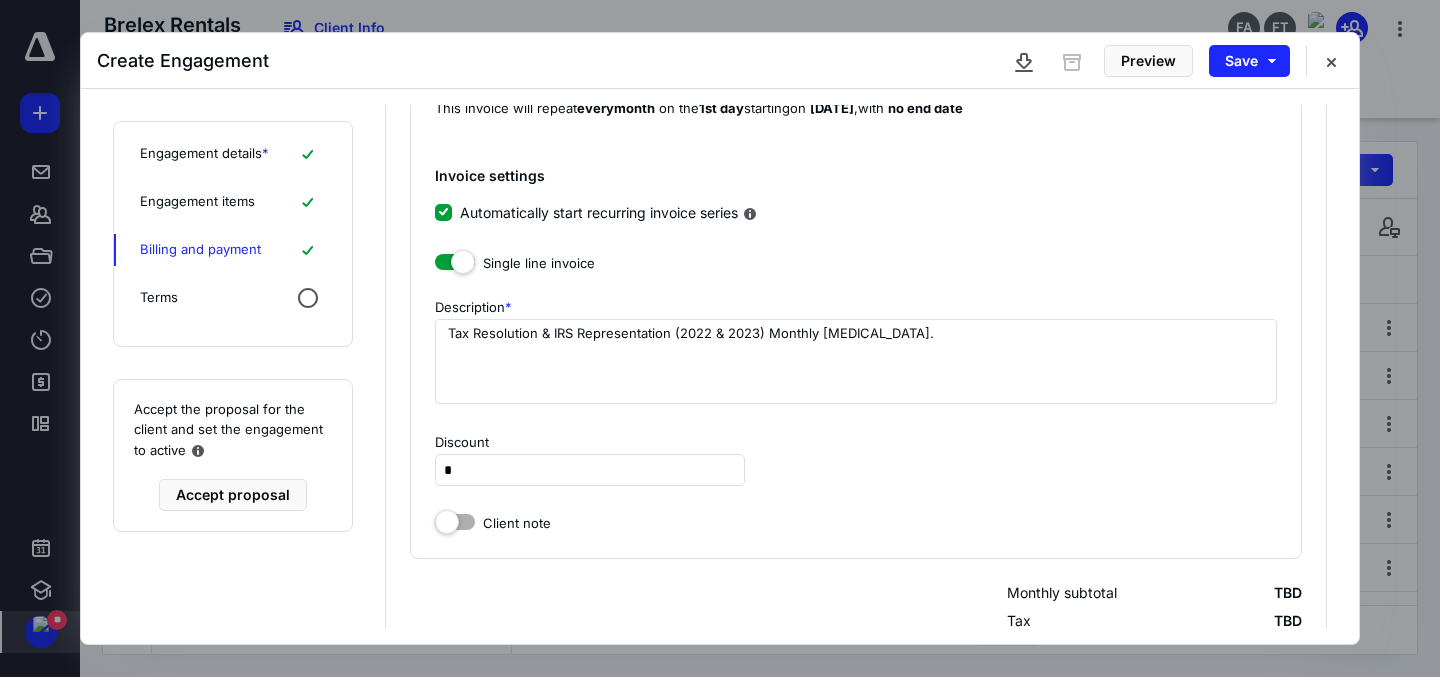 click on "Invoice settings Automatically start recurring invoice series Single line invoice Description  * Tax Resolution & IRS Representation (2022 & 2023) Monthly [MEDICAL_DATA]. Discount * Client note" at bounding box center (856, 350) 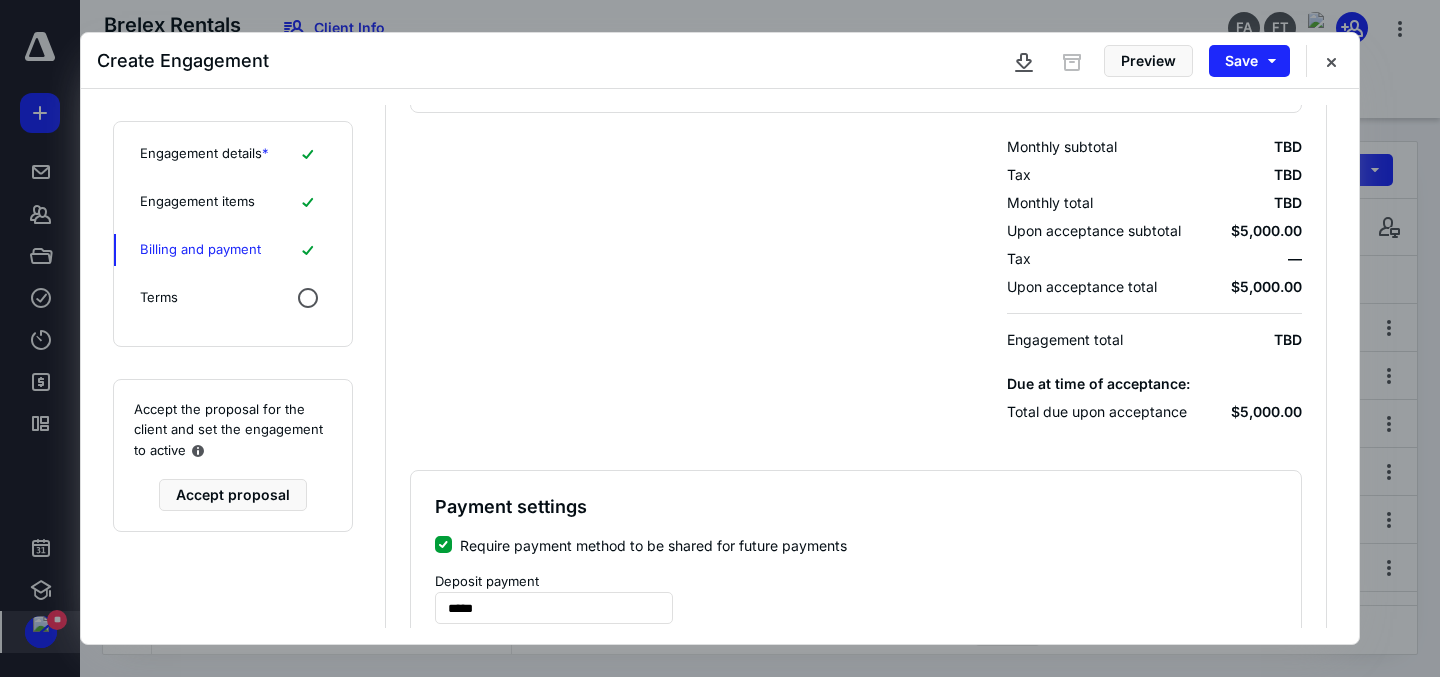 scroll, scrollTop: 1144, scrollLeft: 0, axis: vertical 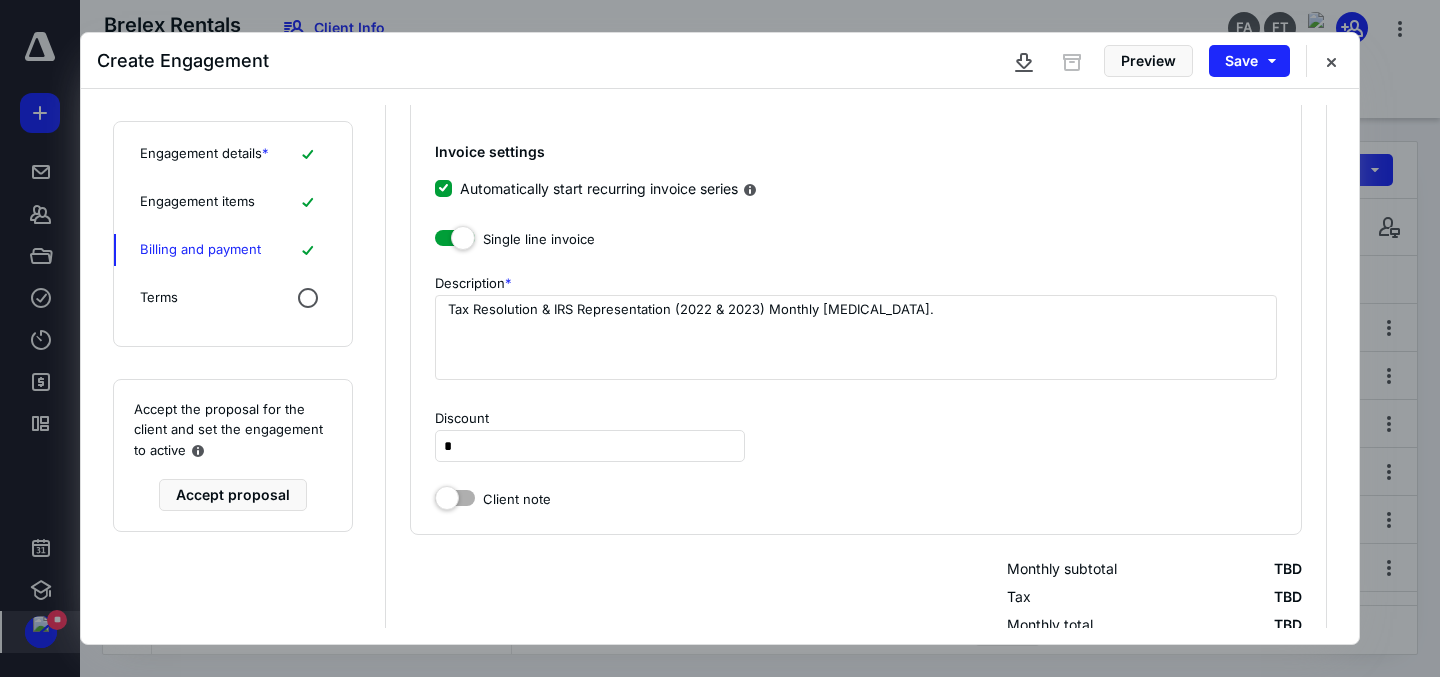 click 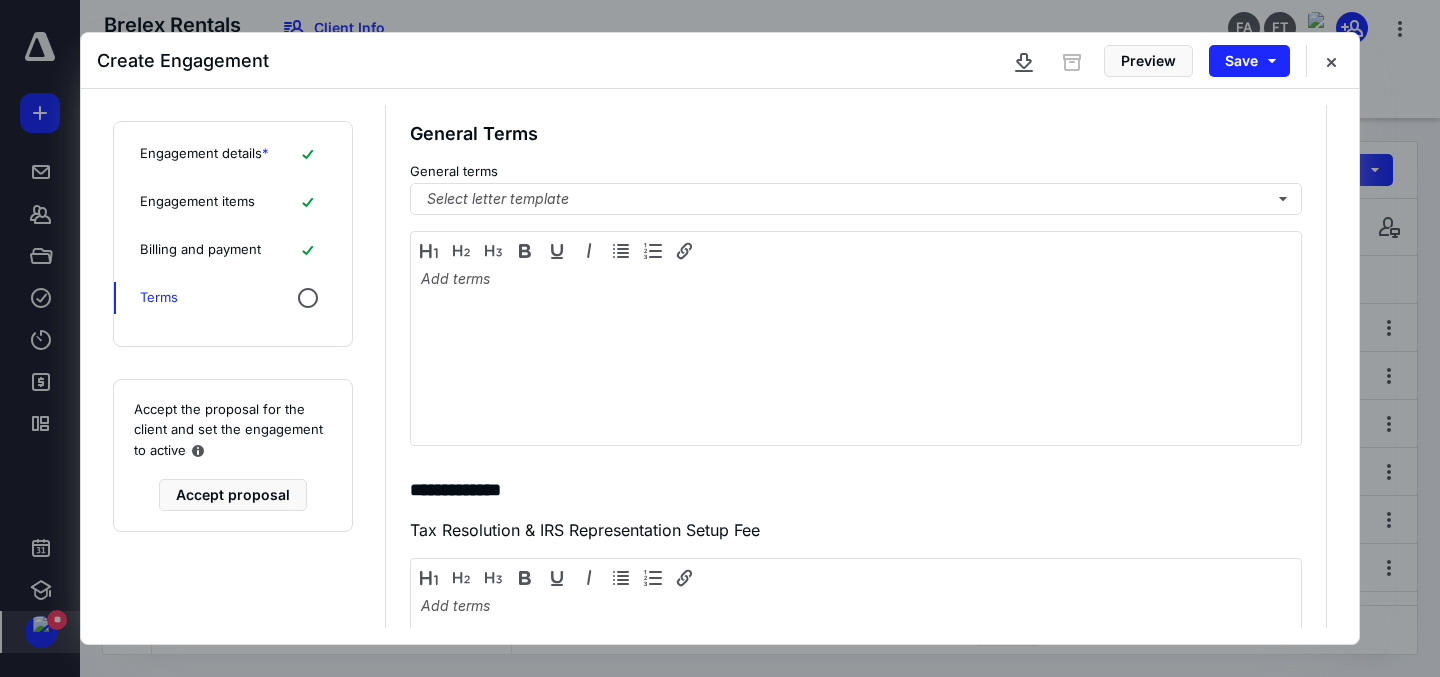 scroll, scrollTop: 0, scrollLeft: 0, axis: both 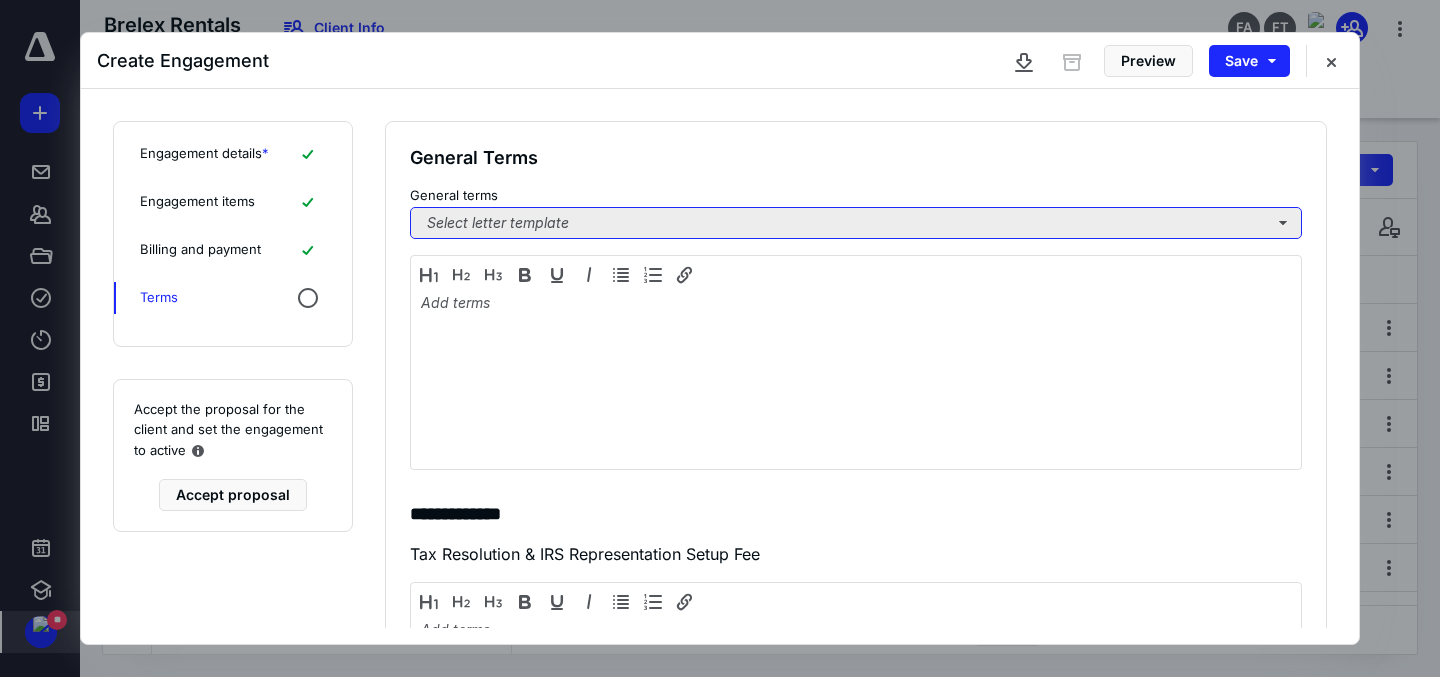 click on "Select letter template" at bounding box center (856, 223) 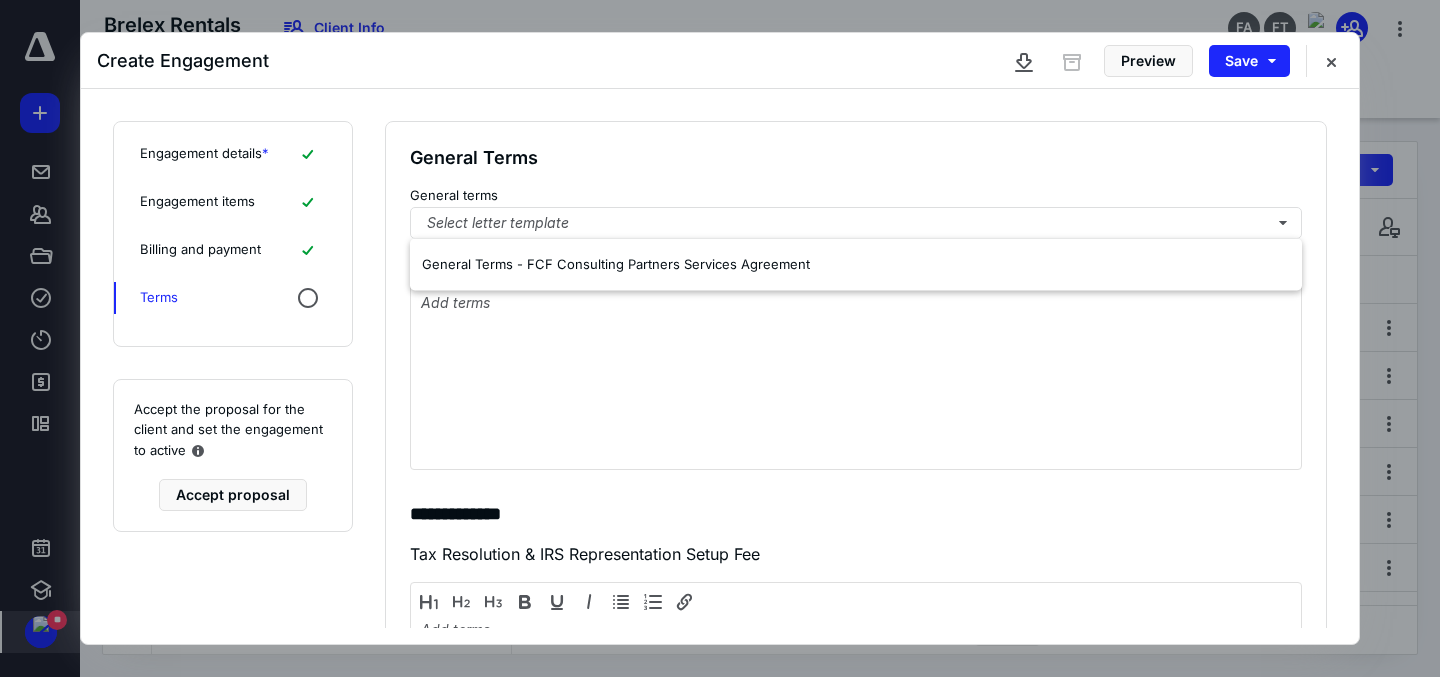 click on "General Terms" at bounding box center [856, 158] 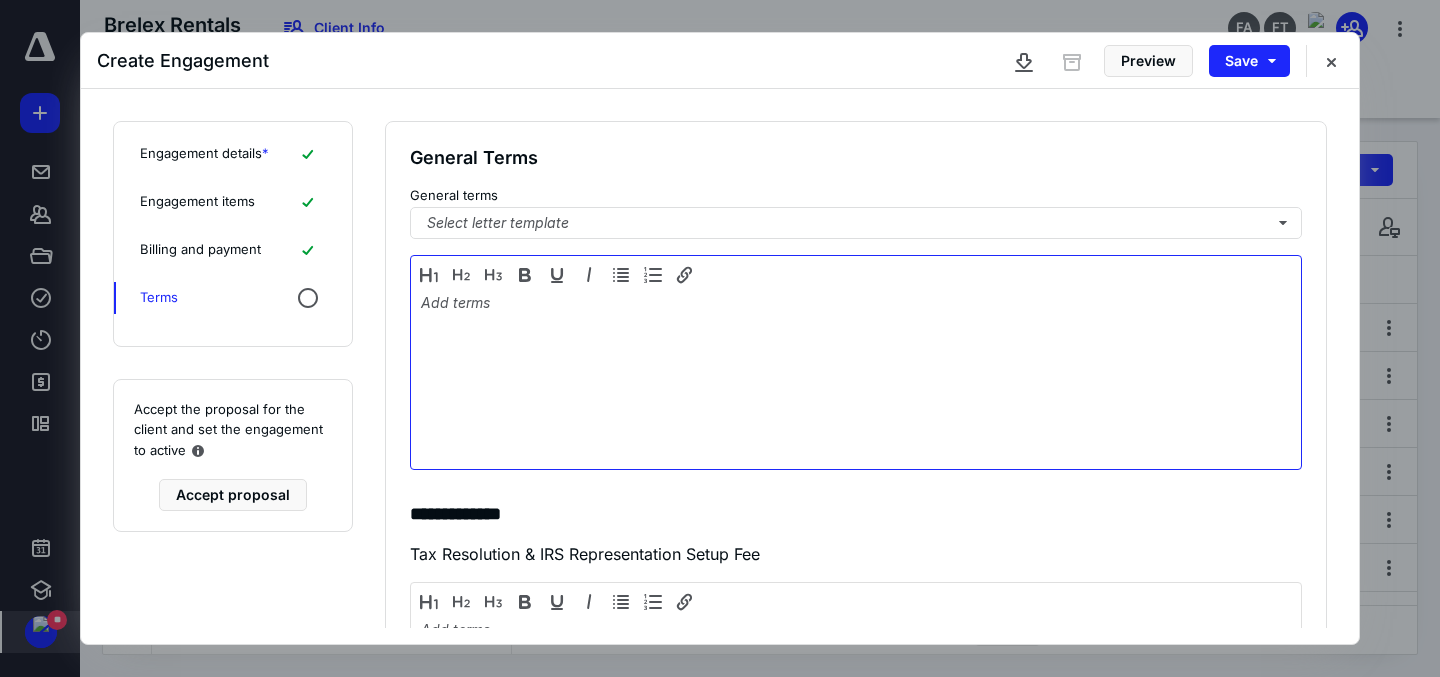 click at bounding box center (856, 377) 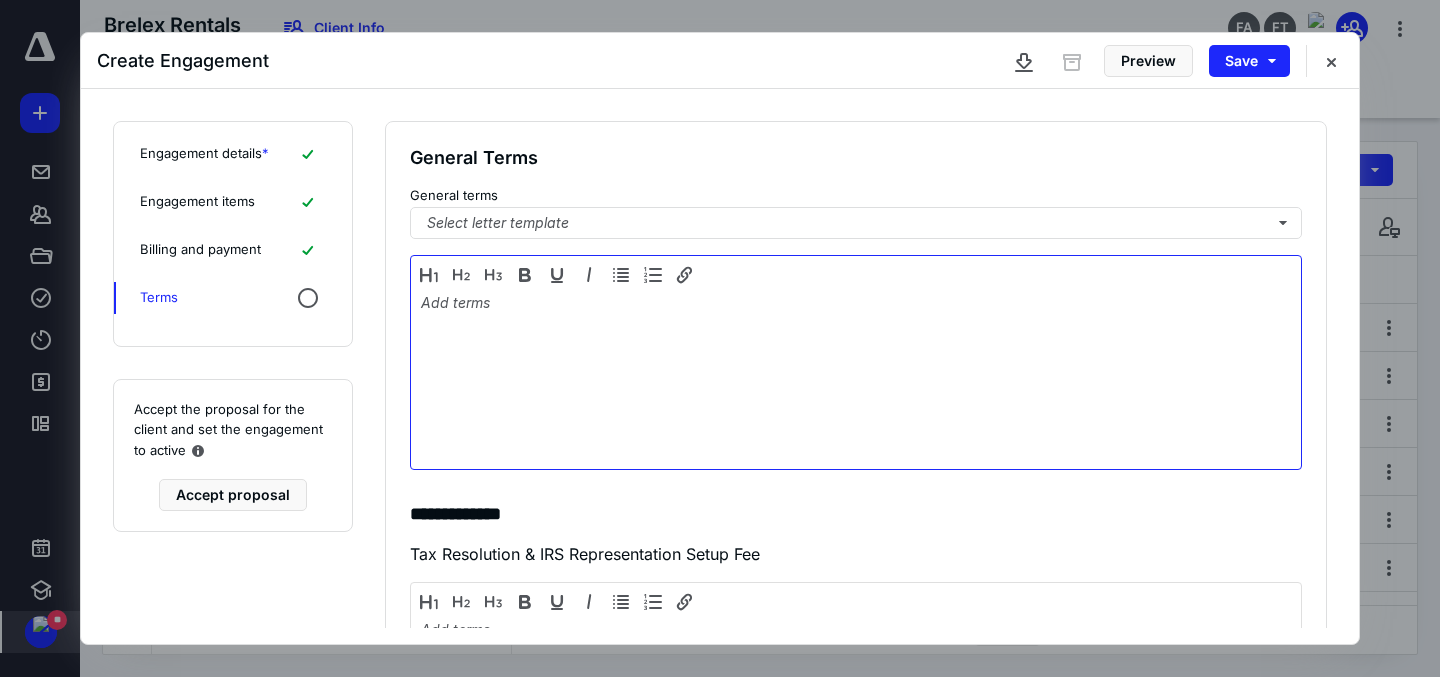 type 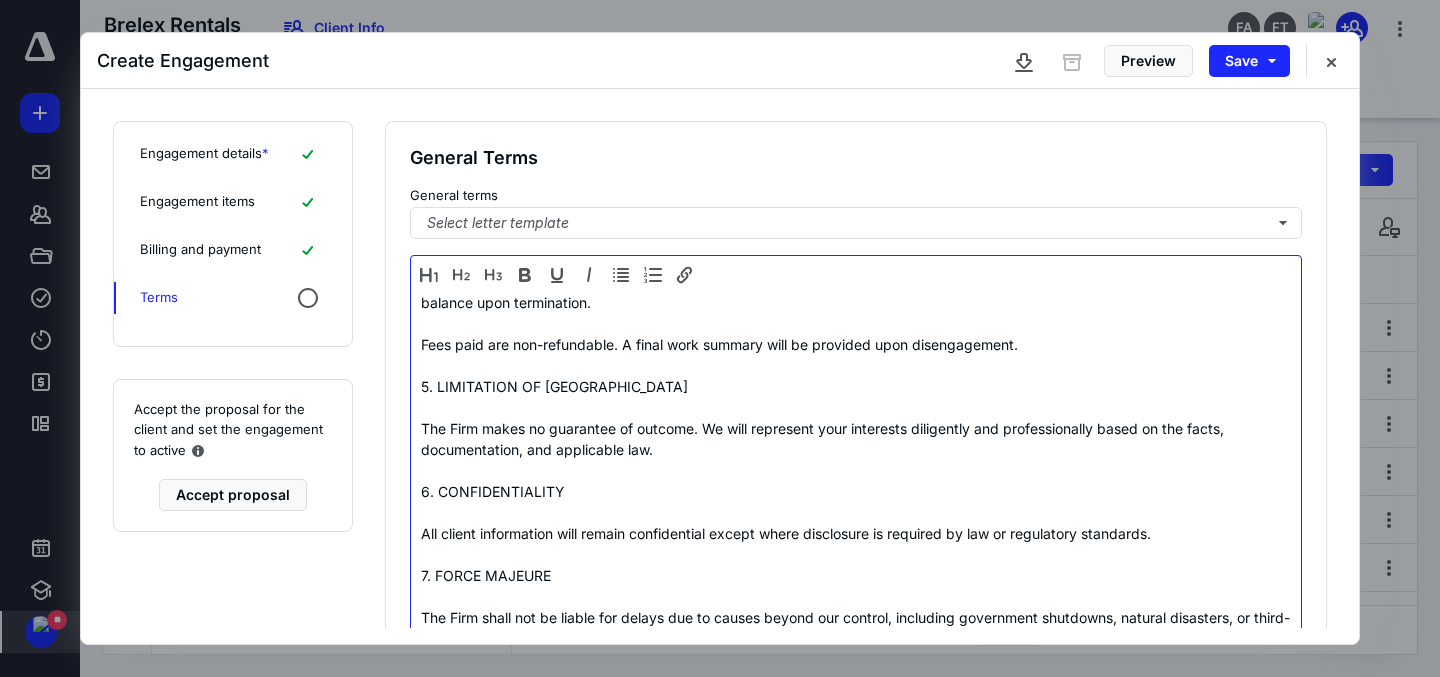 scroll, scrollTop: 1210, scrollLeft: 0, axis: vertical 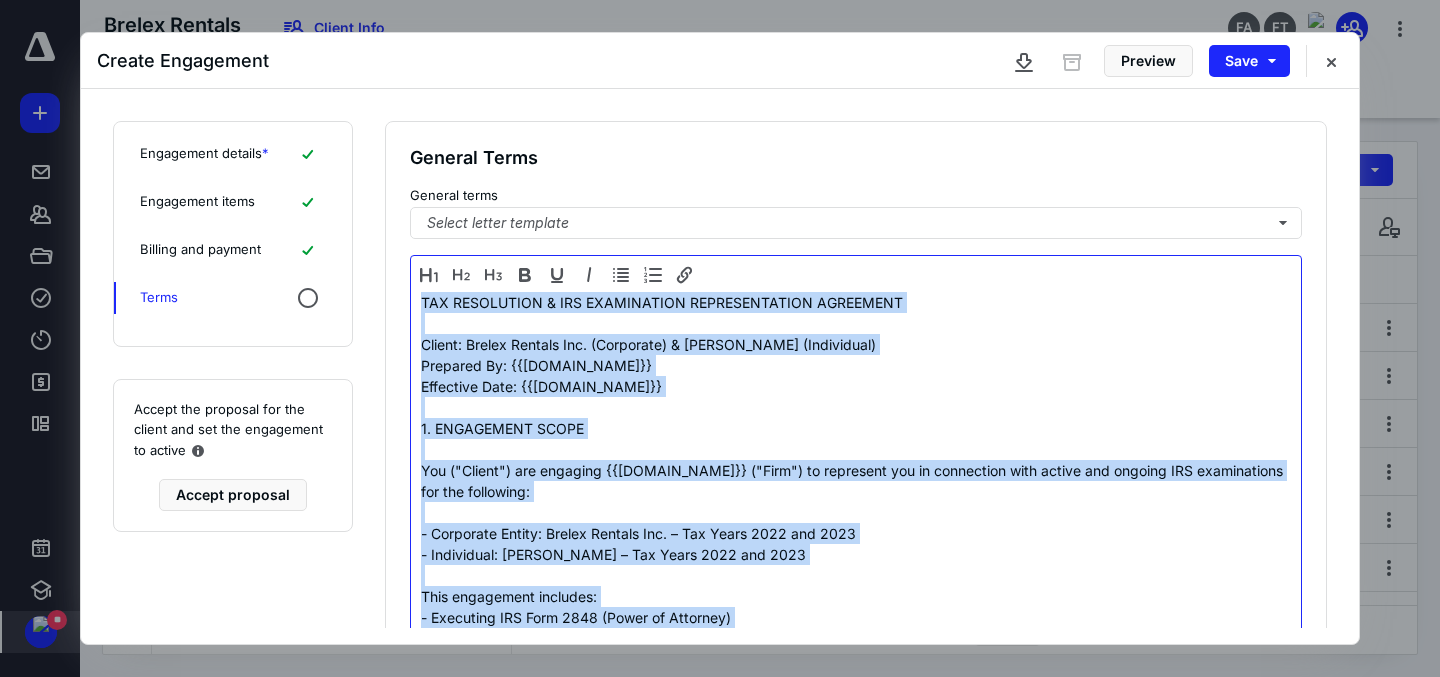 drag, startPoint x: 436, startPoint y: 356, endPoint x: 407, endPoint y: -25, distance: 382.10208 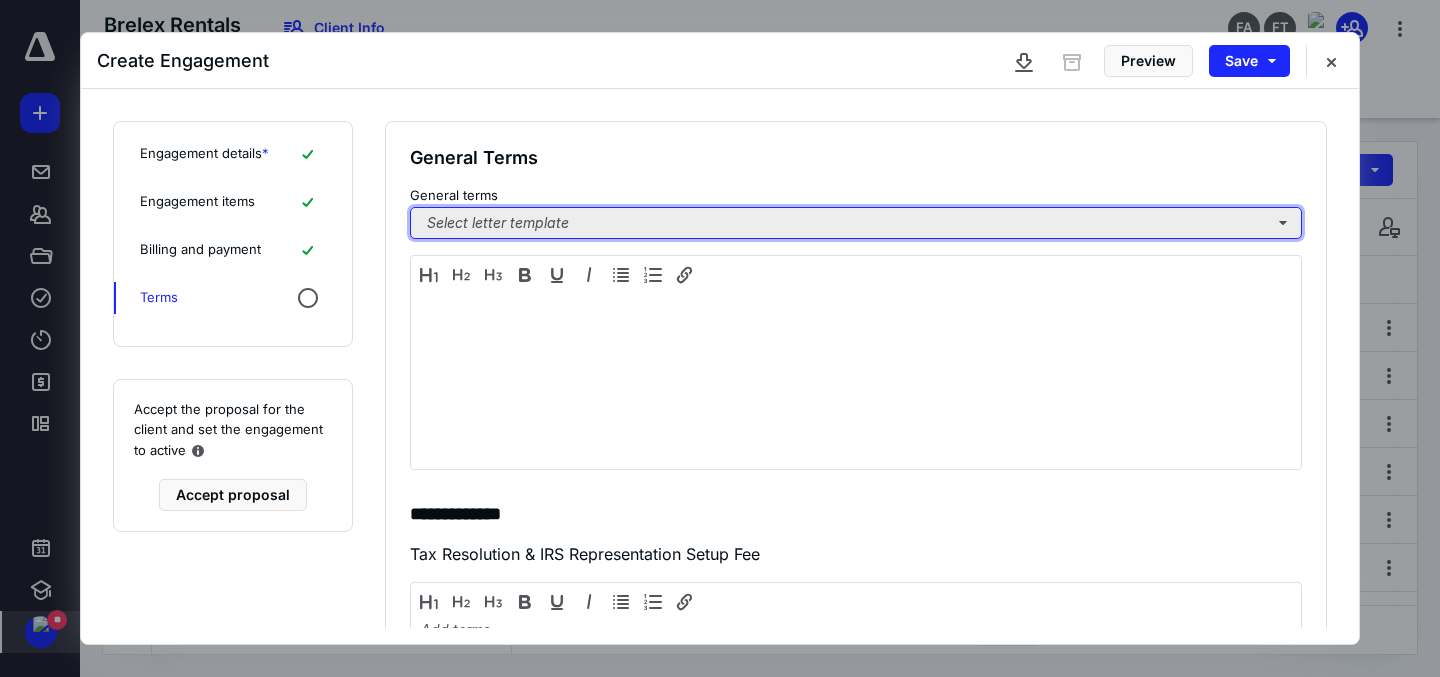 click on "Select letter template" at bounding box center [856, 223] 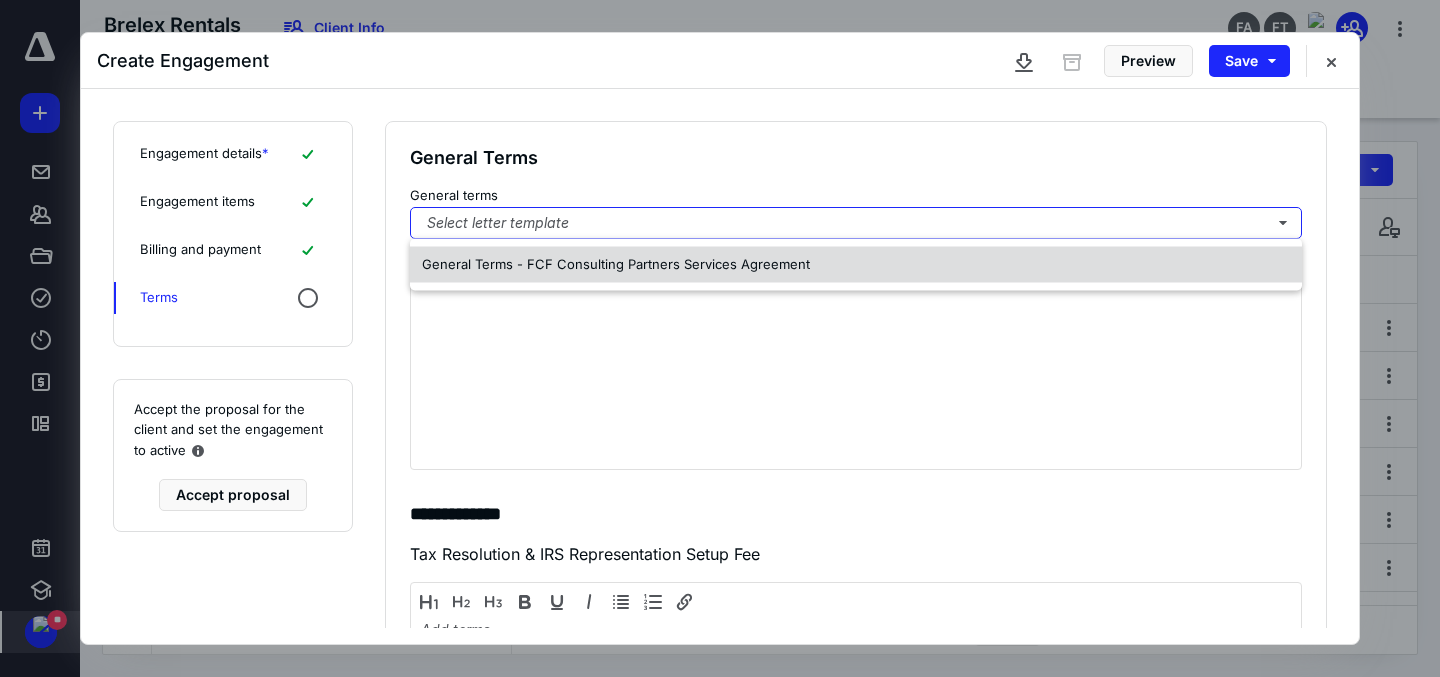click on "General Terms - FCF Consulting Partners Services Agreement" at bounding box center [616, 264] 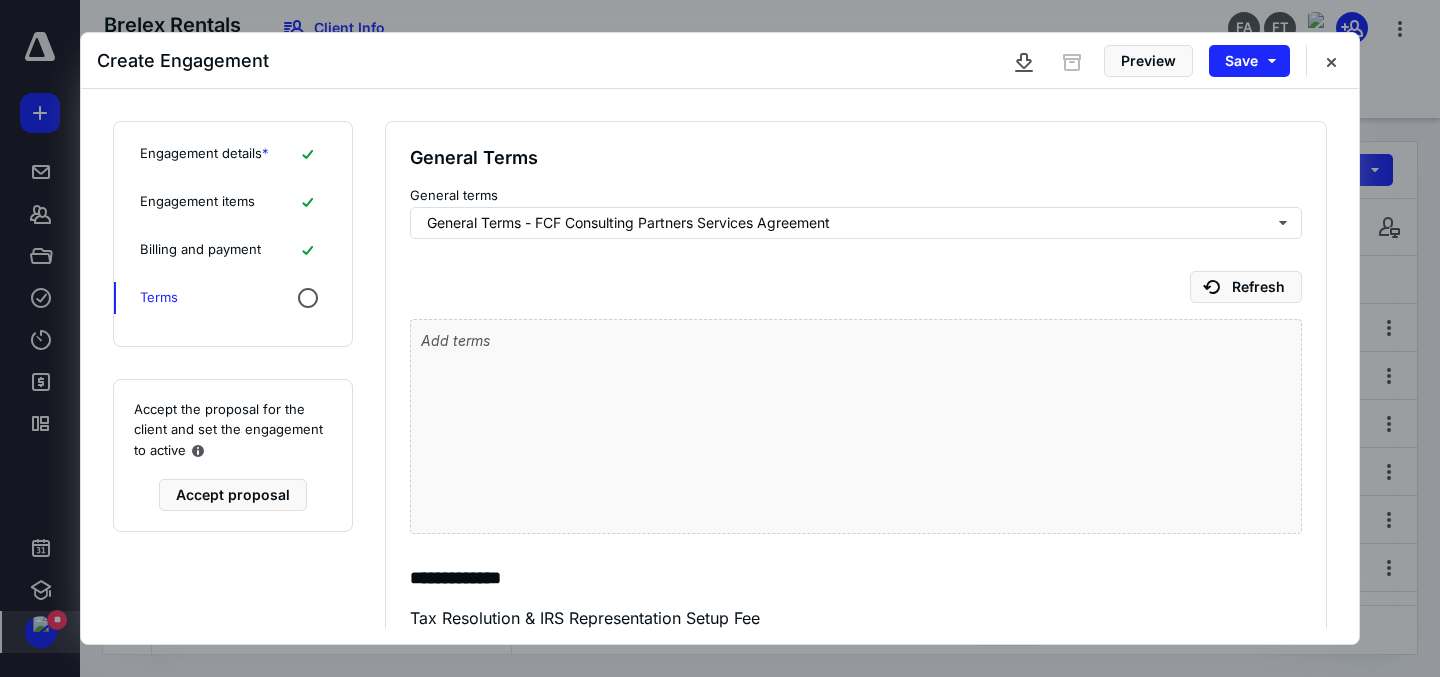 scroll, scrollTop: 12, scrollLeft: 0, axis: vertical 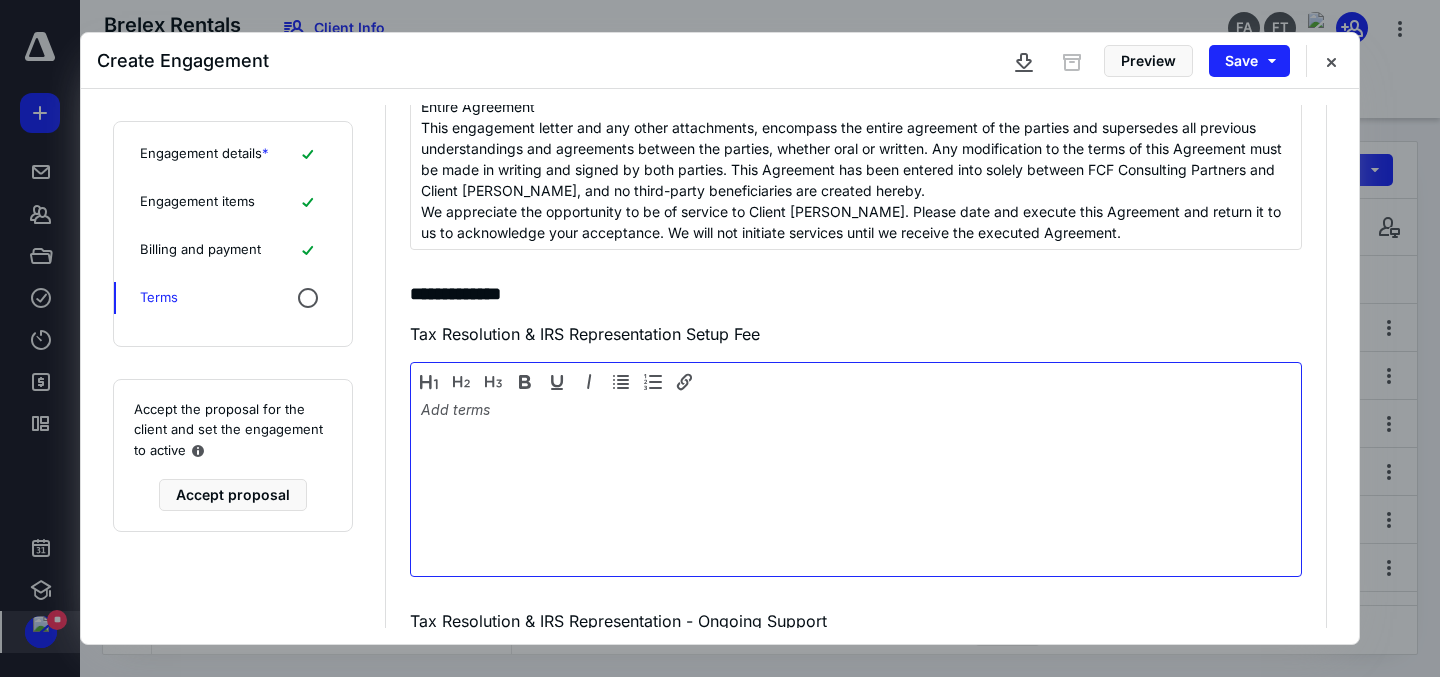 click at bounding box center [856, 484] 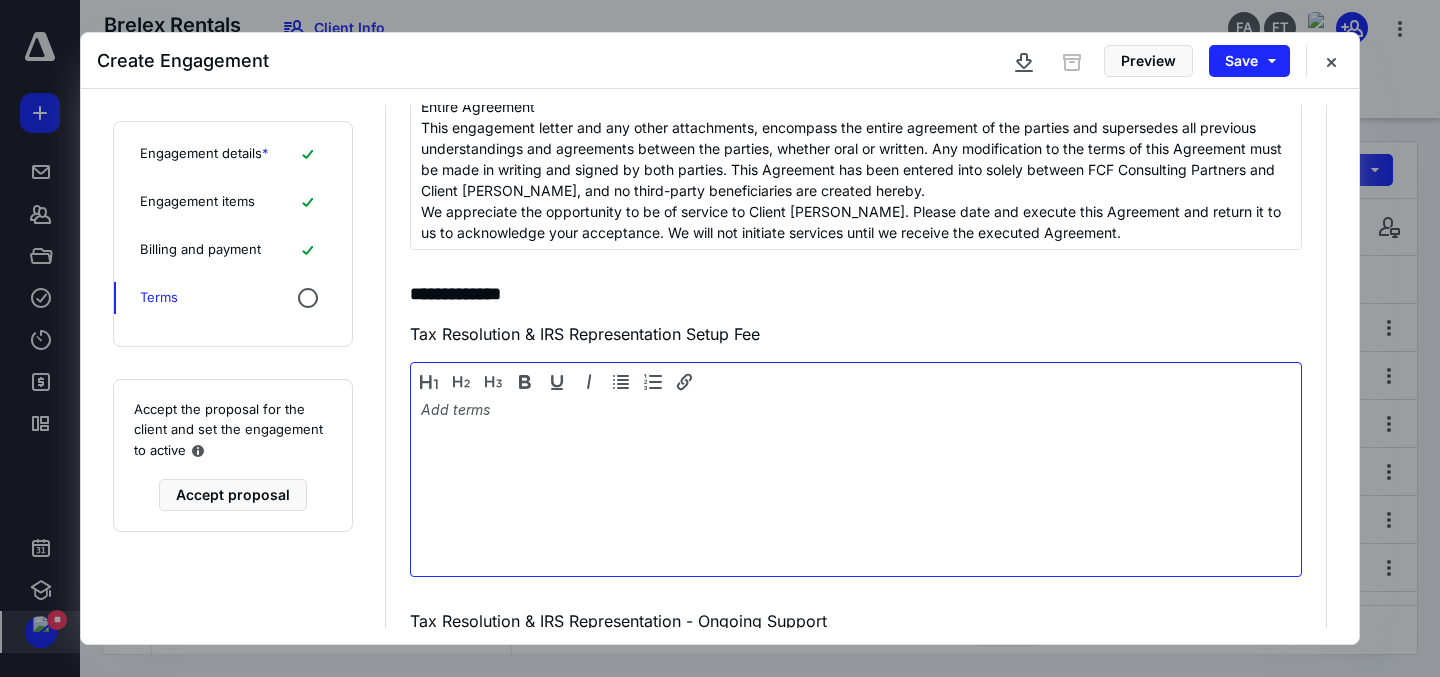 type 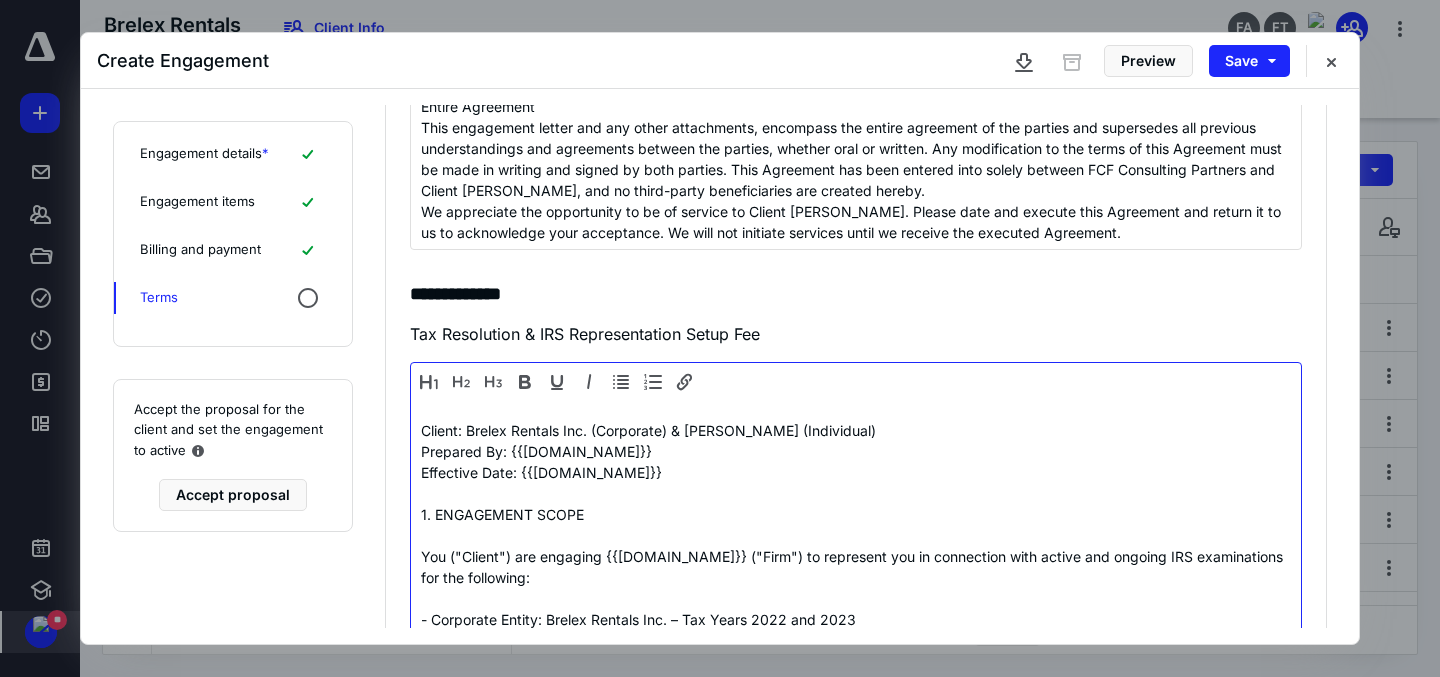 scroll, scrollTop: 5, scrollLeft: 0, axis: vertical 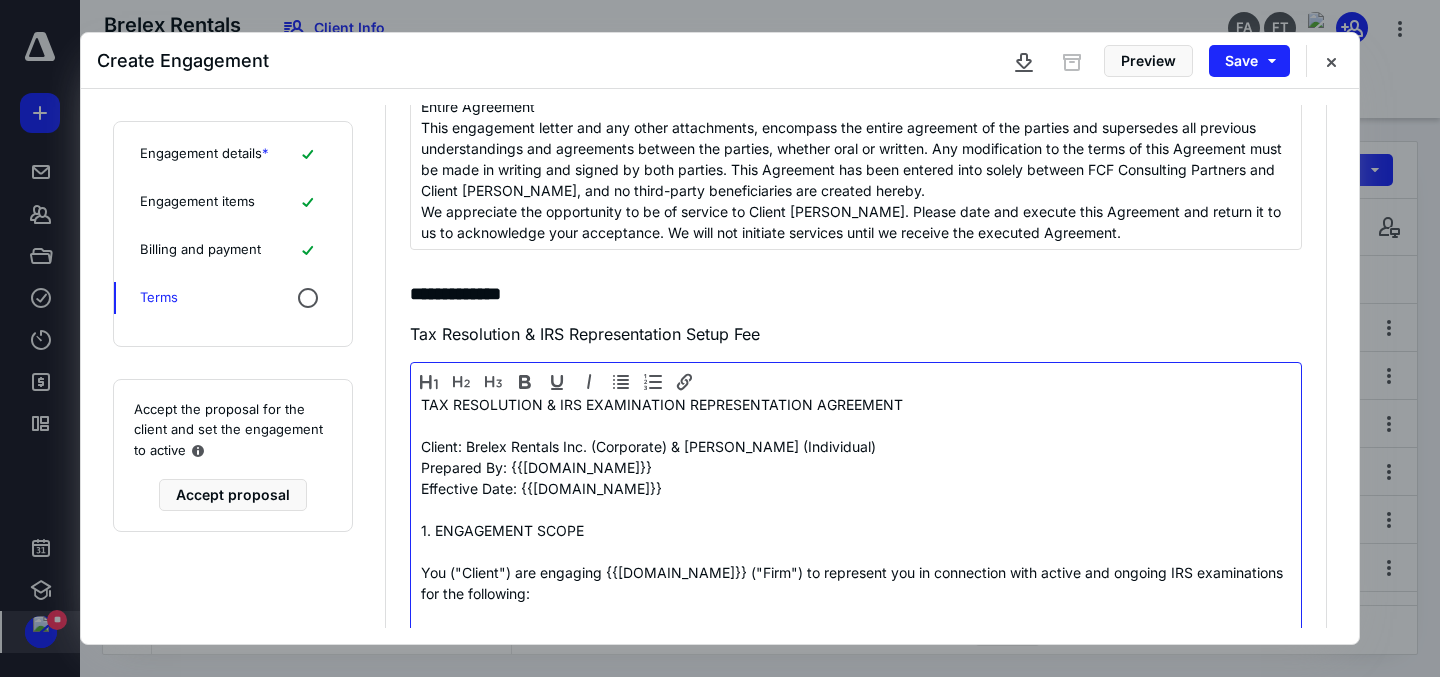click on "Prepared By: {{[DOMAIN_NAME]}}" at bounding box center [856, 467] 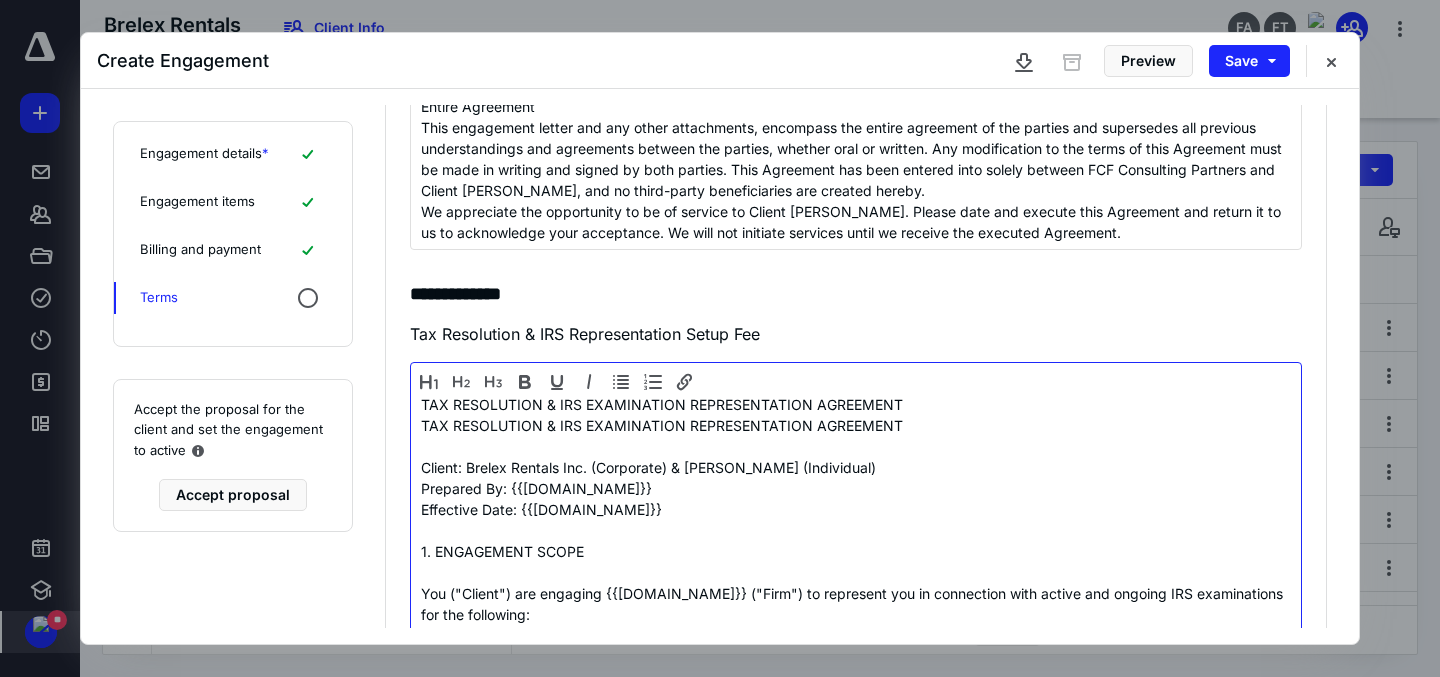 scroll, scrollTop: 0, scrollLeft: 0, axis: both 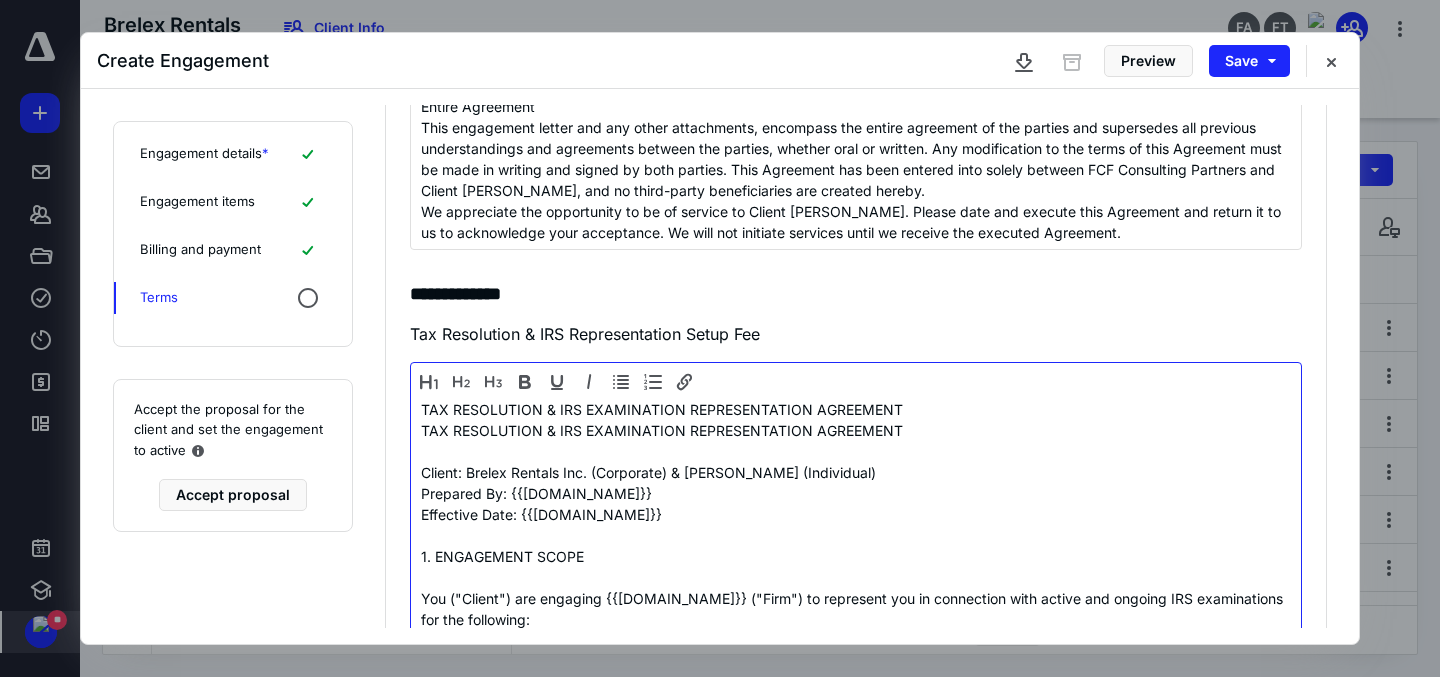 click on "Client: Brelex Rentals Inc. (Corporate) & [PERSON_NAME] (Individual)" at bounding box center (856, 472) 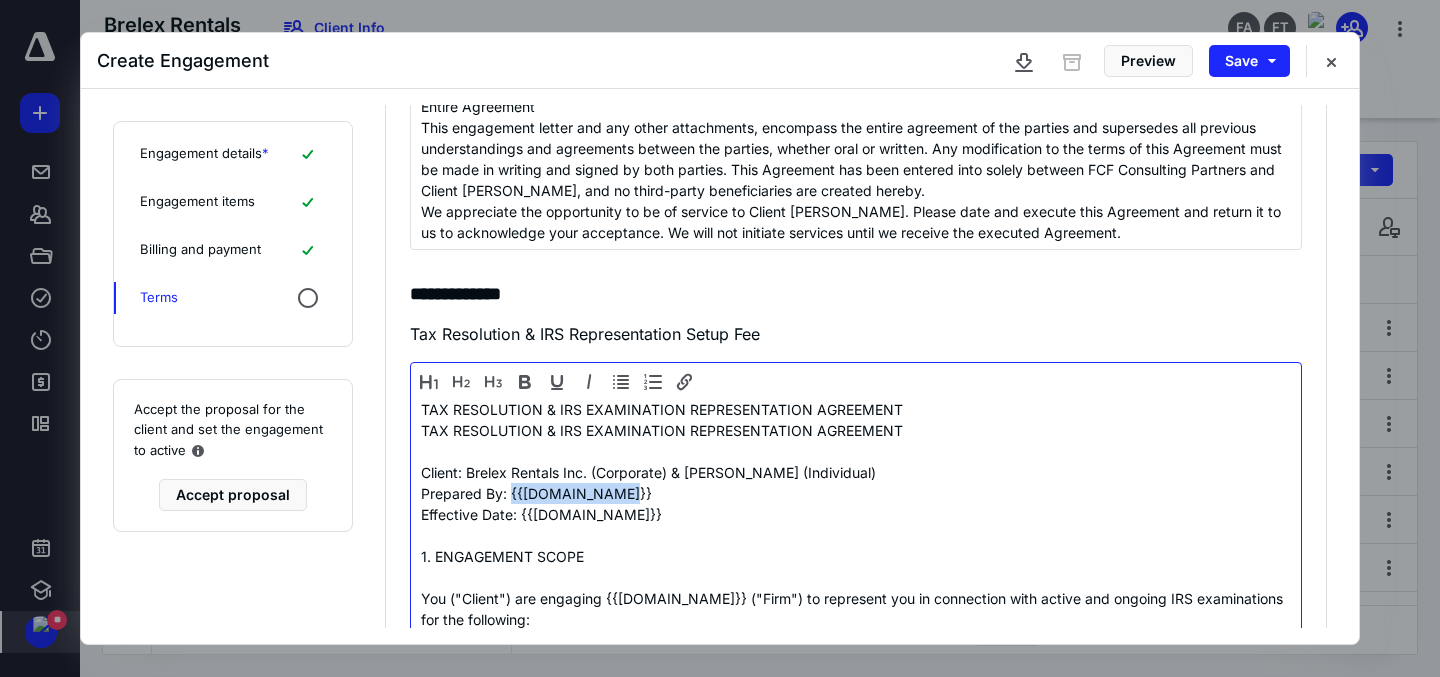 drag, startPoint x: 616, startPoint y: 498, endPoint x: 509, endPoint y: 493, distance: 107.11676 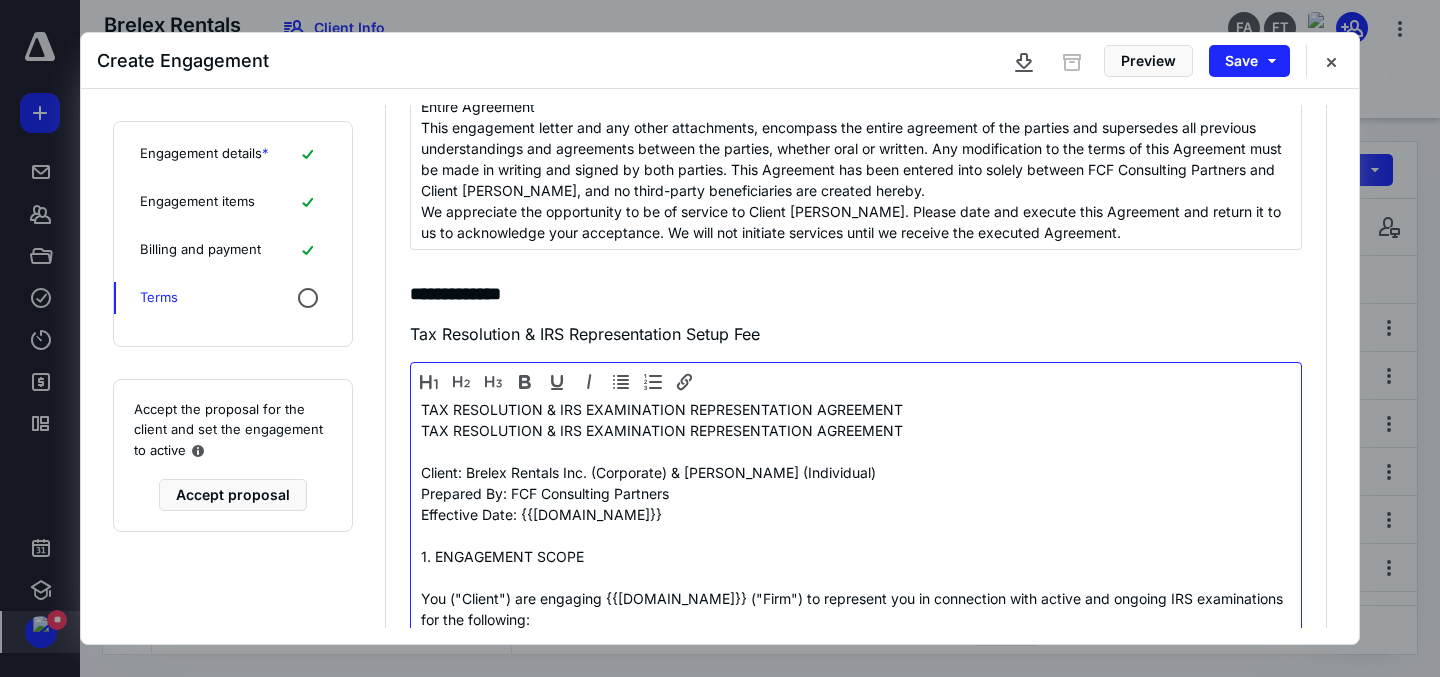 drag, startPoint x: 669, startPoint y: 510, endPoint x: 520, endPoint y: 515, distance: 149.08386 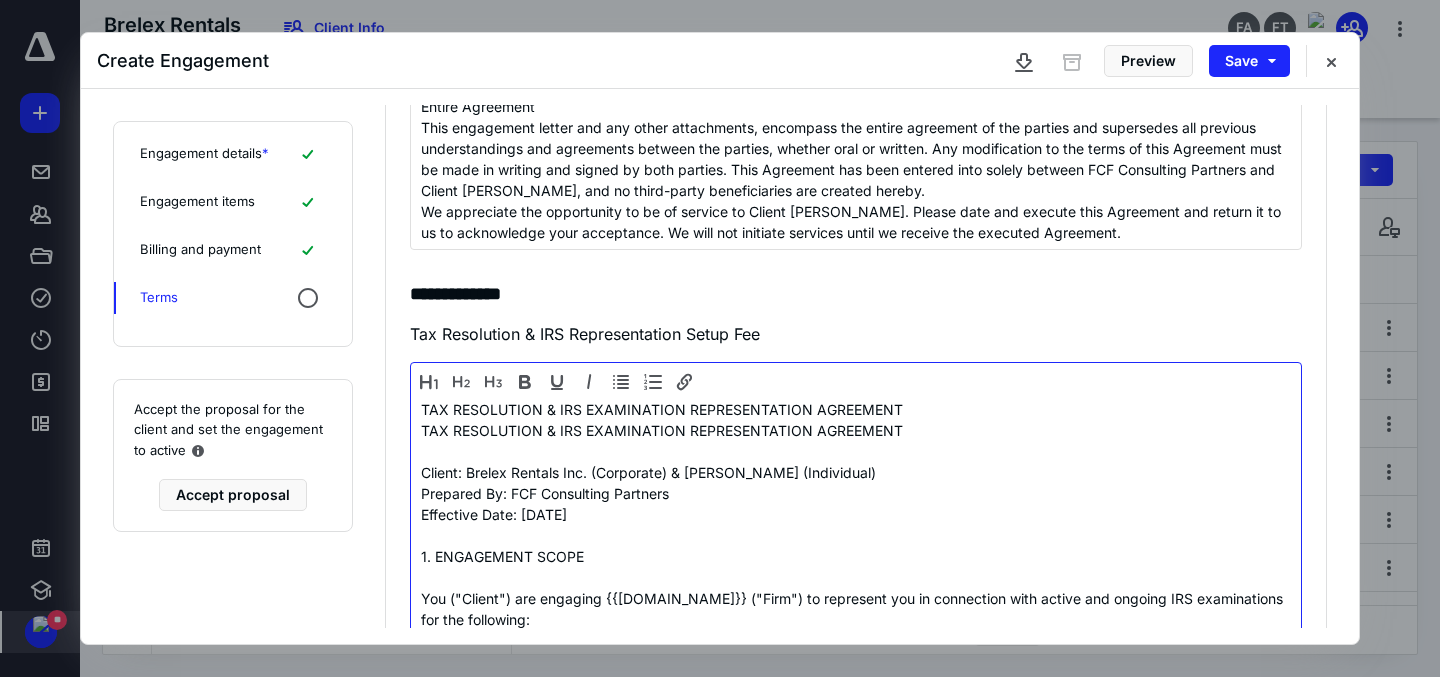 click on "You ("Client") are engaging {{[DOMAIN_NAME]}} ("Firm") to represent you in connection with active and ongoing IRS examinations for the following:" at bounding box center (856, 609) 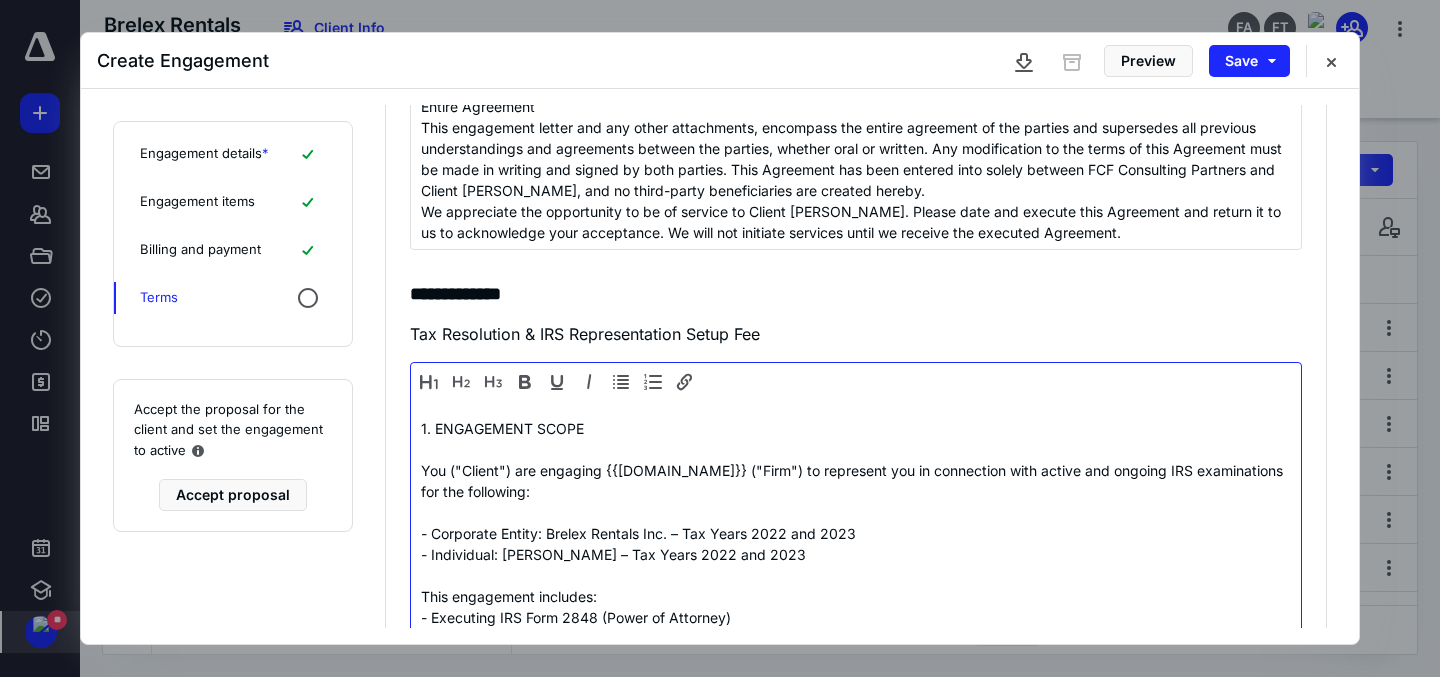 scroll, scrollTop: 1984, scrollLeft: 0, axis: vertical 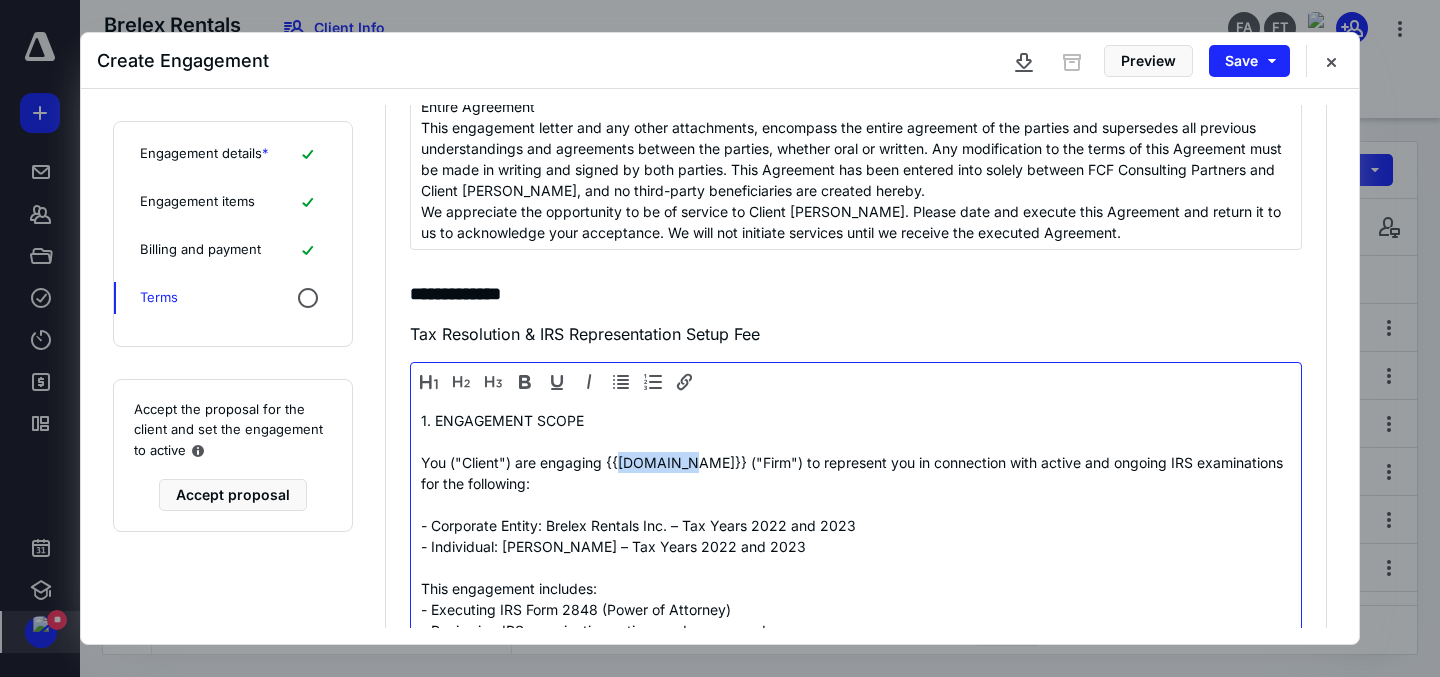 drag, startPoint x: 685, startPoint y: 461, endPoint x: 619, endPoint y: 459, distance: 66.0303 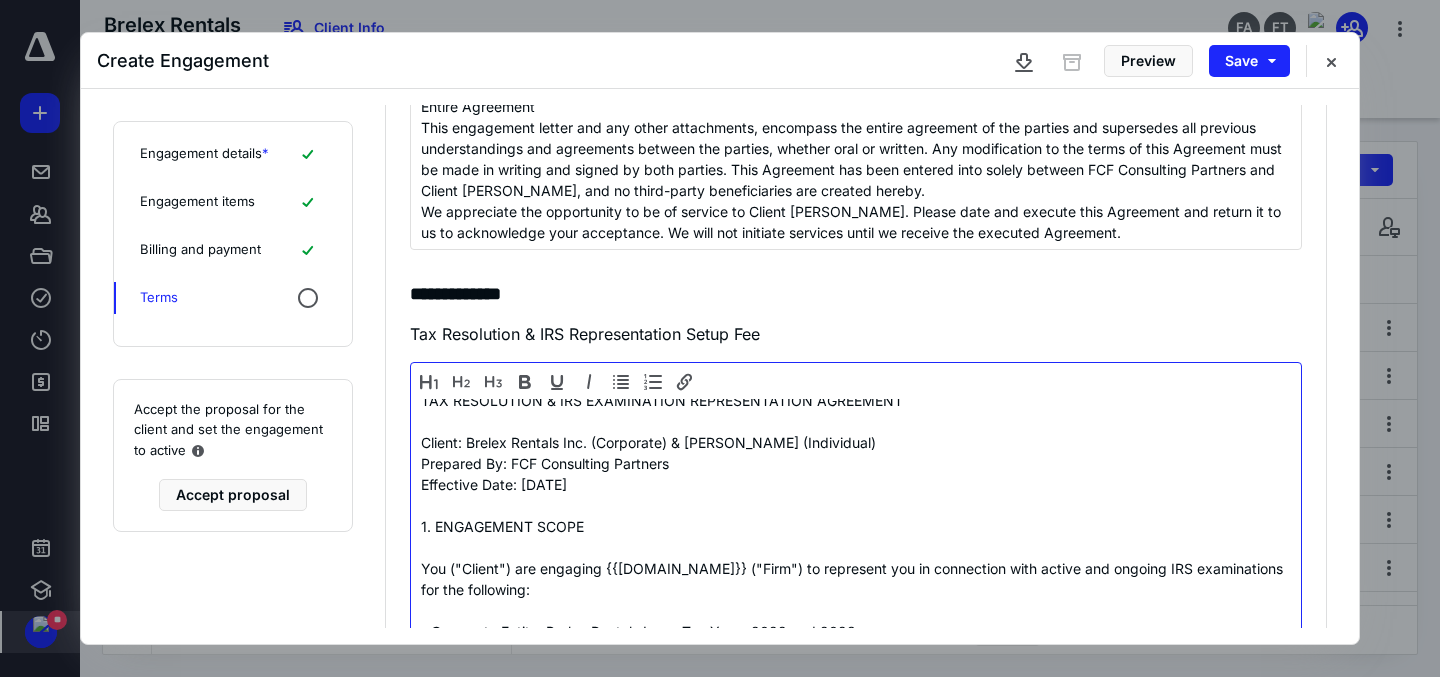 scroll, scrollTop: 0, scrollLeft: 0, axis: both 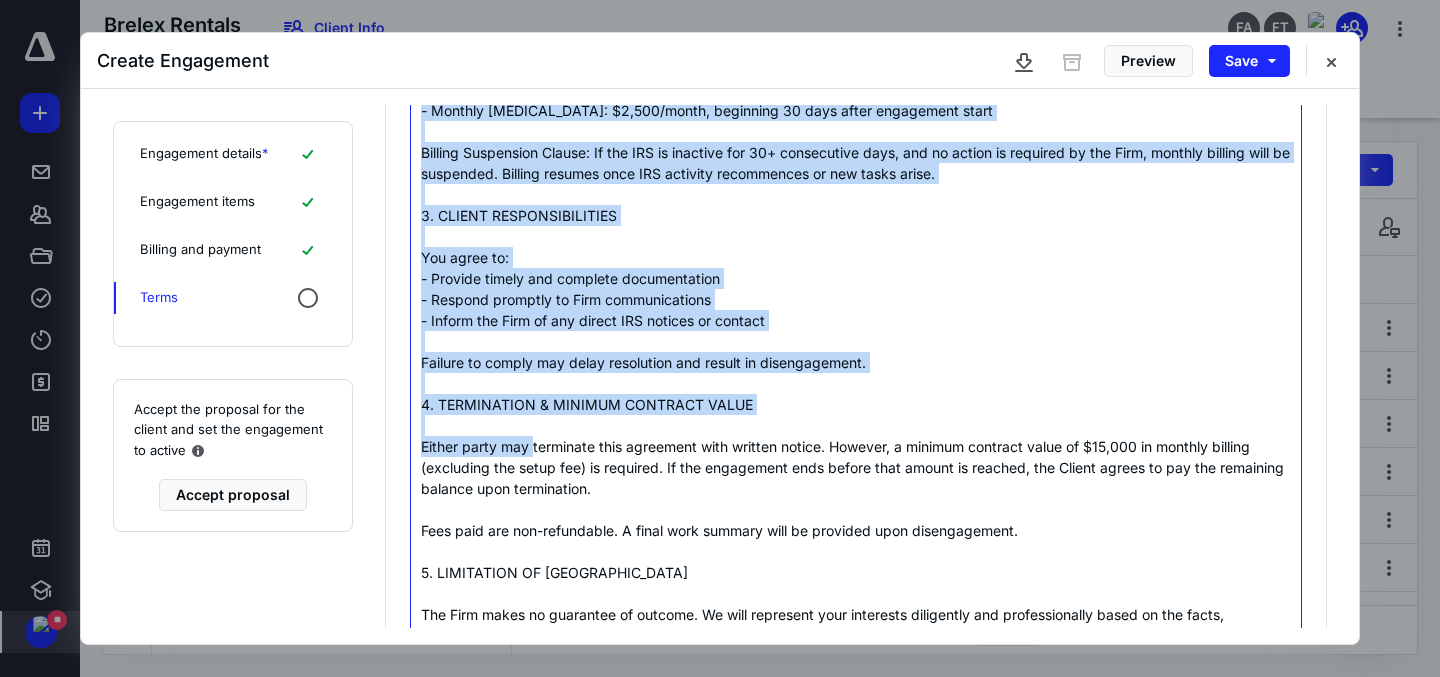 drag, startPoint x: 442, startPoint y: 490, endPoint x: 530, endPoint y: 436, distance: 103.24728 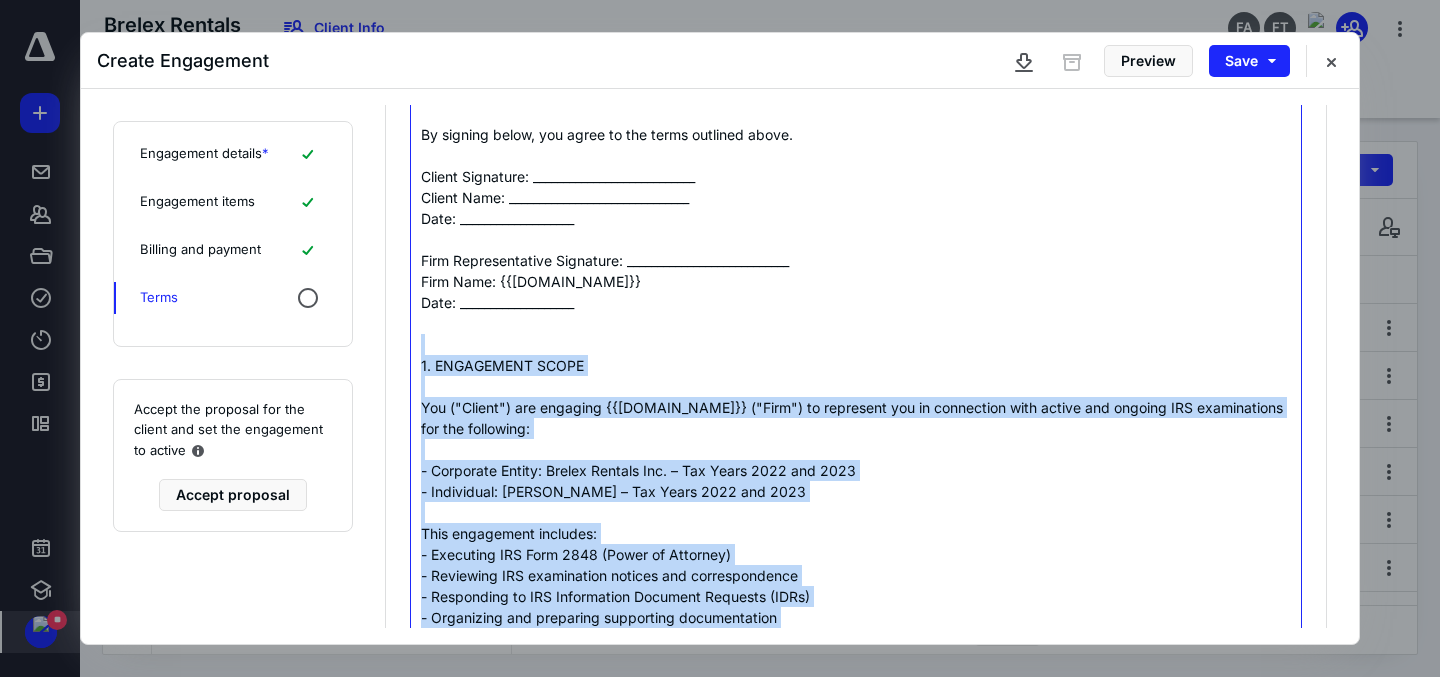 scroll, scrollTop: 1528, scrollLeft: 0, axis: vertical 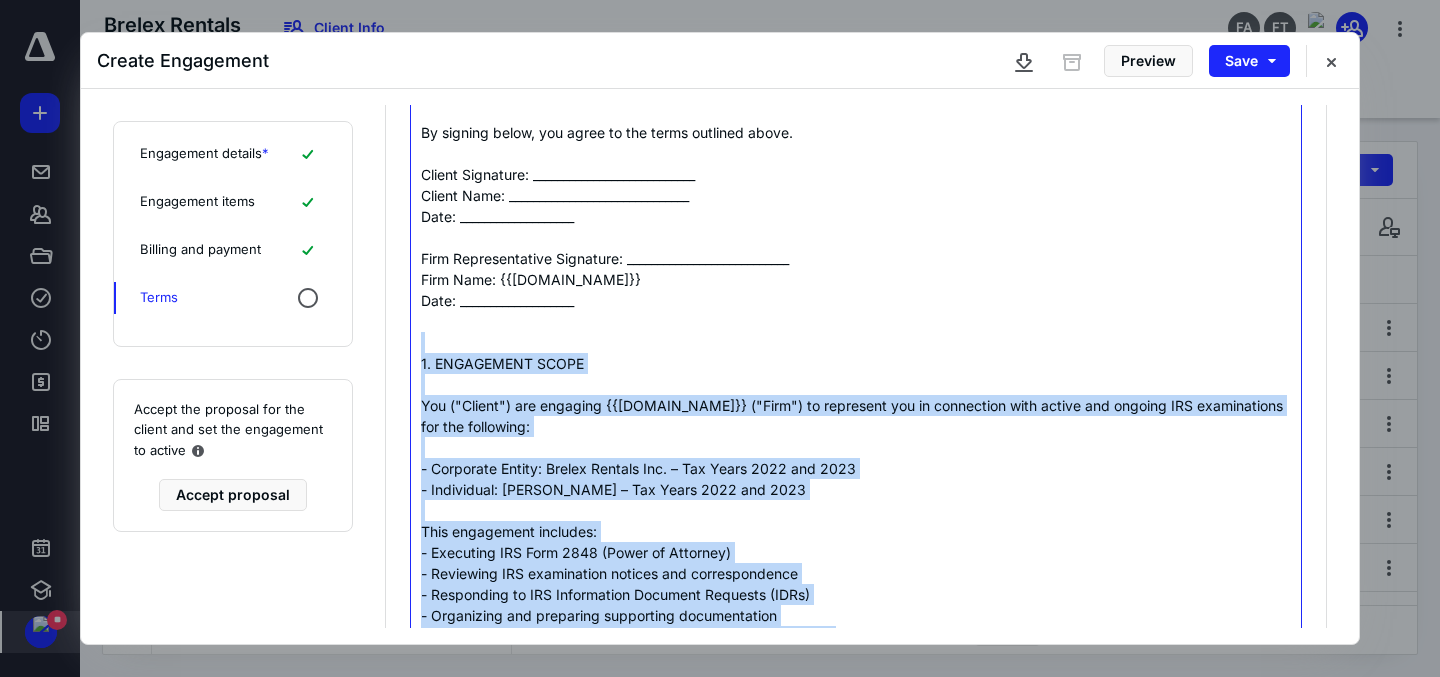 click on "You ("Client") are engaging {{[DOMAIN_NAME]}} ("Firm") to represent you in connection with active and ongoing IRS examinations for the following:" at bounding box center (856, 416) 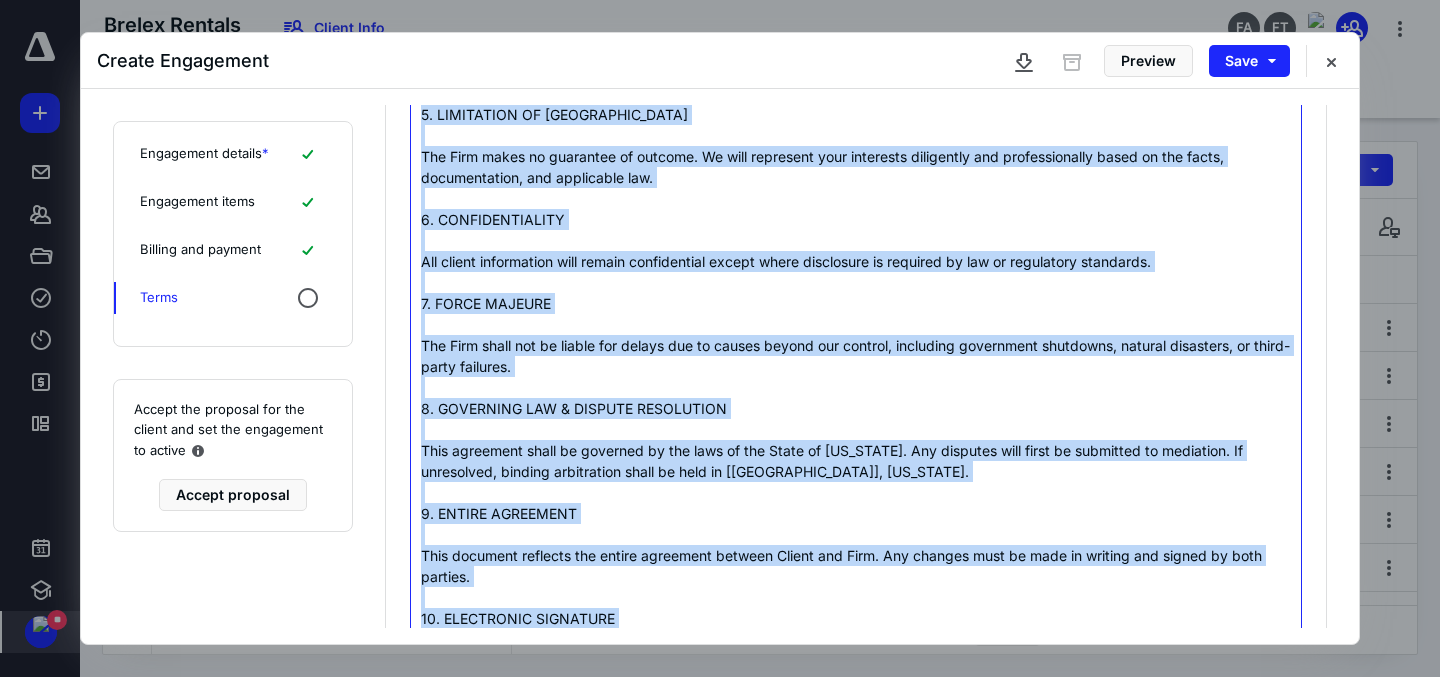 scroll, scrollTop: 3079, scrollLeft: 0, axis: vertical 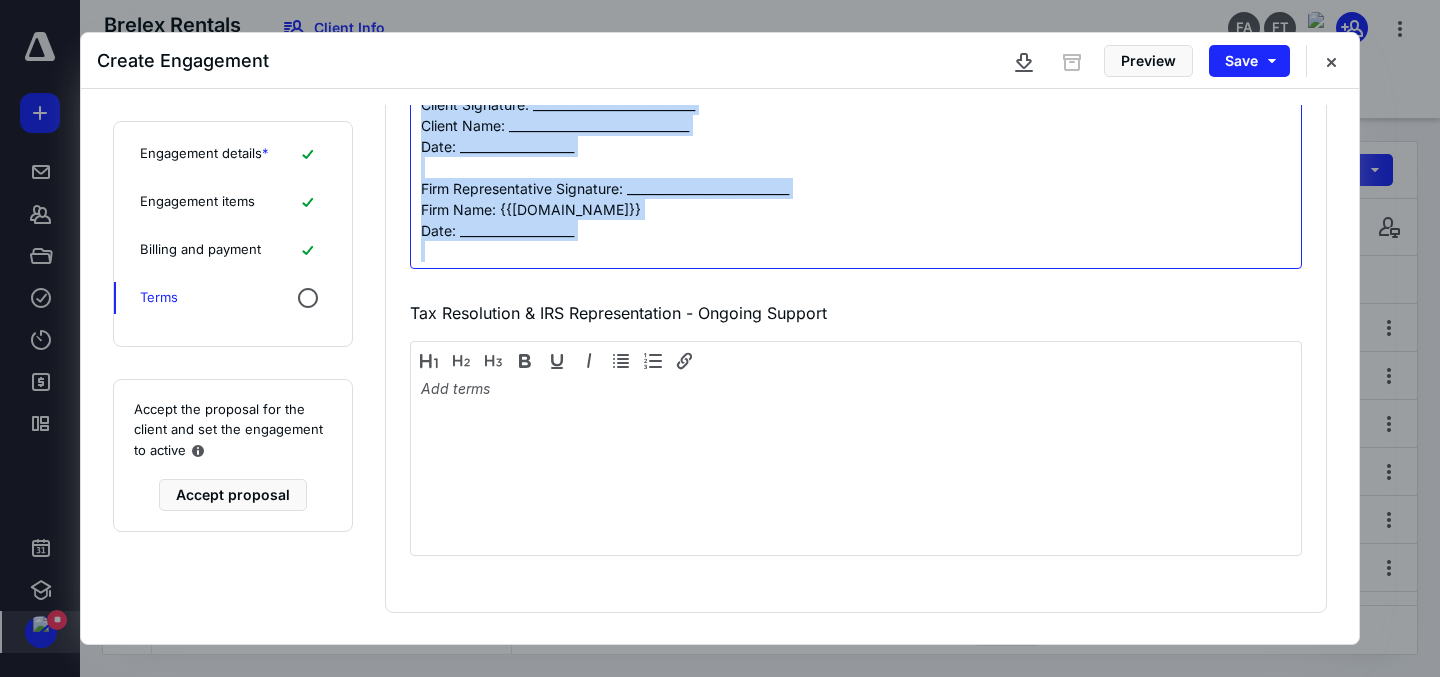 drag, startPoint x: 422, startPoint y: 355, endPoint x: 514, endPoint y: 715, distance: 371.56964 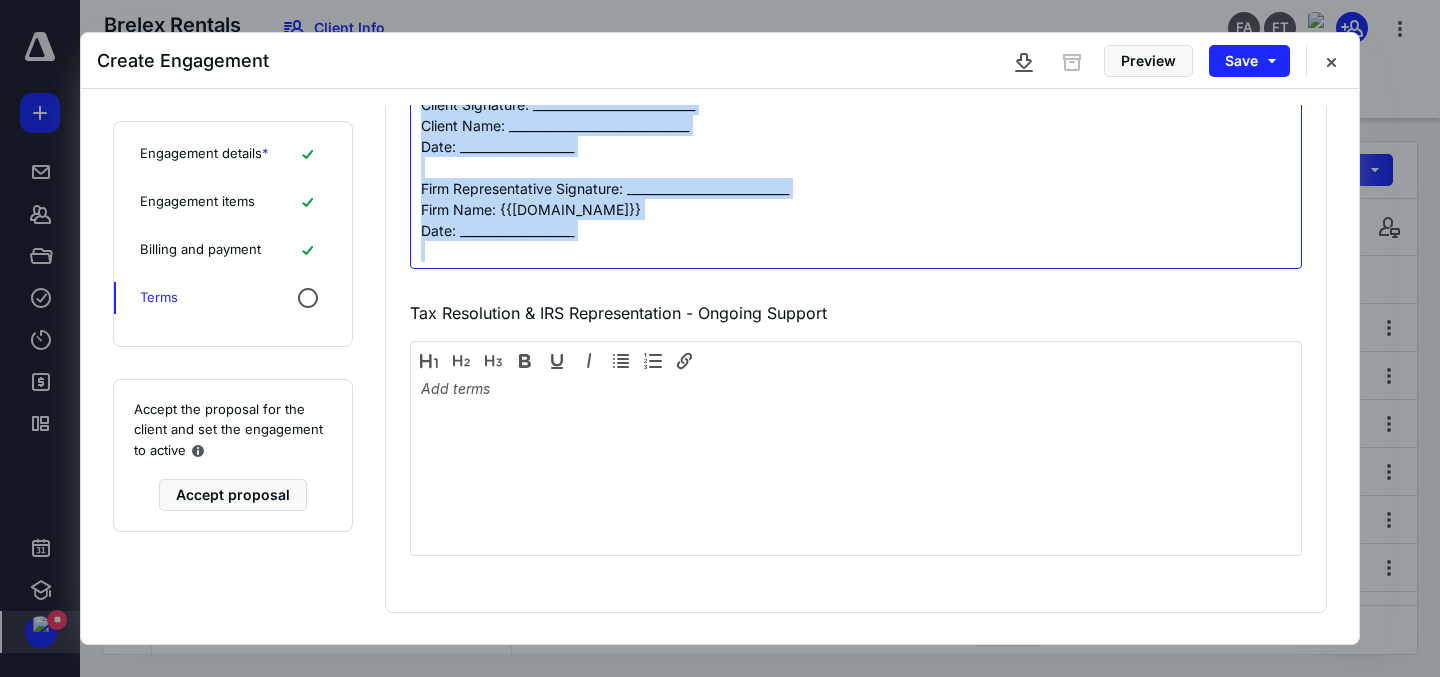 click on "**********" at bounding box center (720, 338) 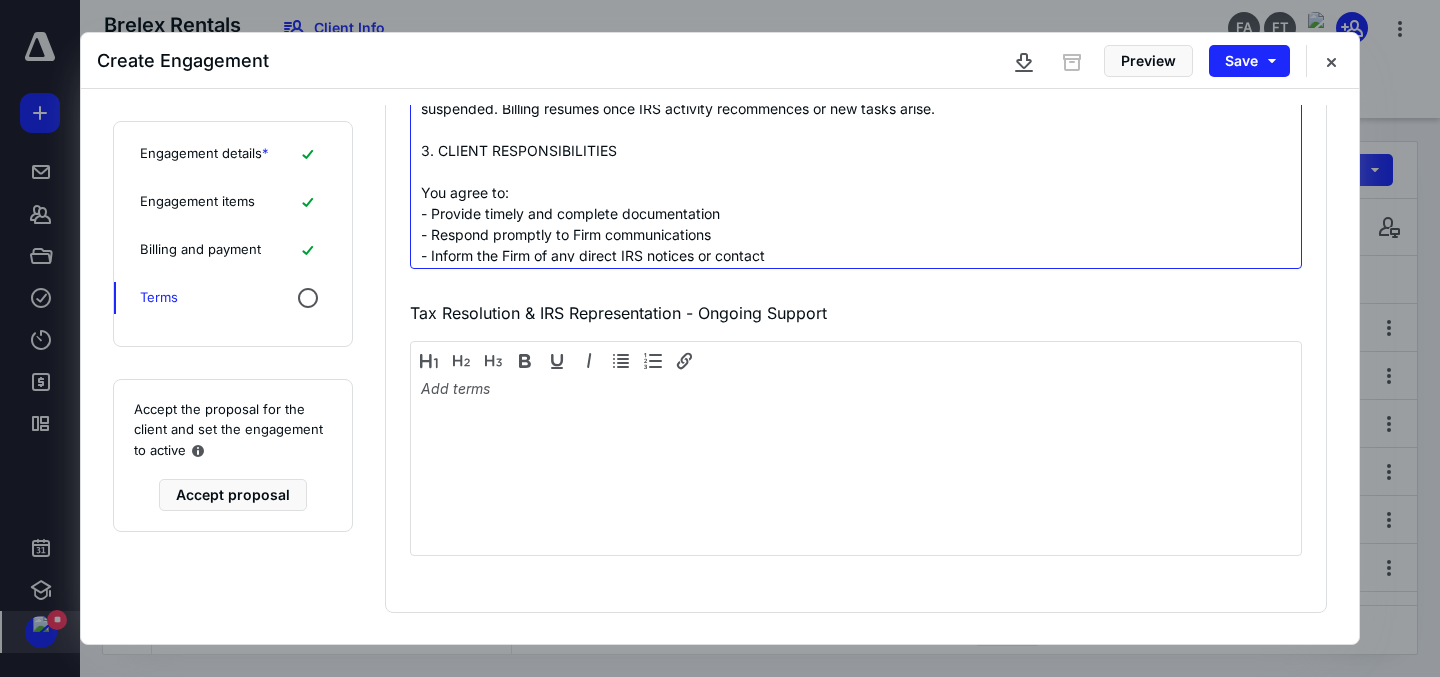 scroll, scrollTop: 0, scrollLeft: 0, axis: both 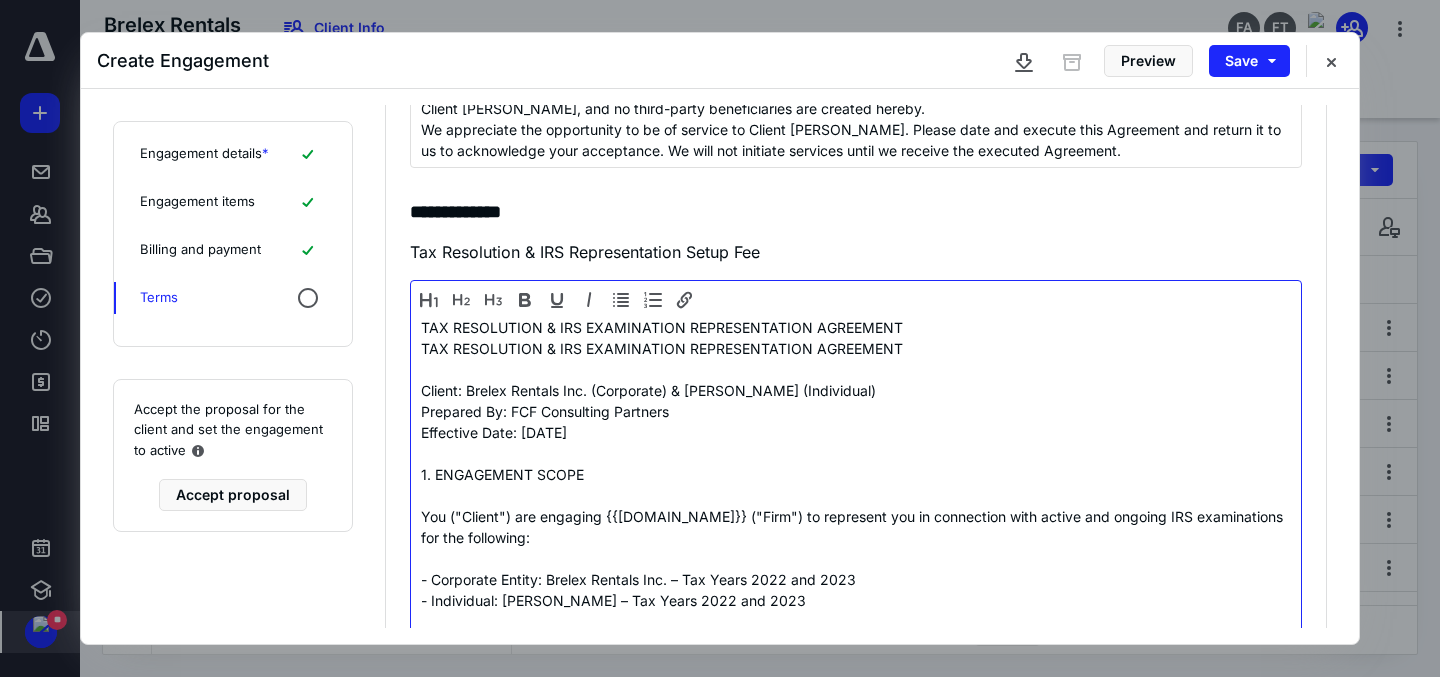 click on "TAX RESOLUTION & IRS EXAMINATION REPRESENTATION AGREEMENT TAX RESOLUTION & IRS EXAMINATION REPRESENTATION AGREEMENT Client: Brelex Rentals Inc. (Corporate) & [PERSON_NAME] (Individual)   Prepared By: FCF Consulting Partners Effective Date: [DATE] 1. ENGAGEMENT SCOPE You ("Client") are engaging {{[DOMAIN_NAME]}} ("Firm") to represent you in connection with active and ongoing IRS examinations for the following: - Corporate Entity: Brelex Rentals Inc. – Tax Years 2022 and 2023   - Individual: [PERSON_NAME] – Tax Years 2022 and 2023 This engagement includes: - Executing IRS Form 2848 (Power of Attorney)   - Reviewing IRS examination notices and correspondence   - Responding to IRS Information Document Requests (IDRs)   - Organizing and preparing supporting documentation   - Representing you in IRS correspondence, calls, and meetings   - Advising on audit strategy and resolution options 2. FEES & PAYMENT TERMS - Initial Setup Fee: $5,000 (non-refundable, due upon signing)   You agree to:" at bounding box center [856, 1325] 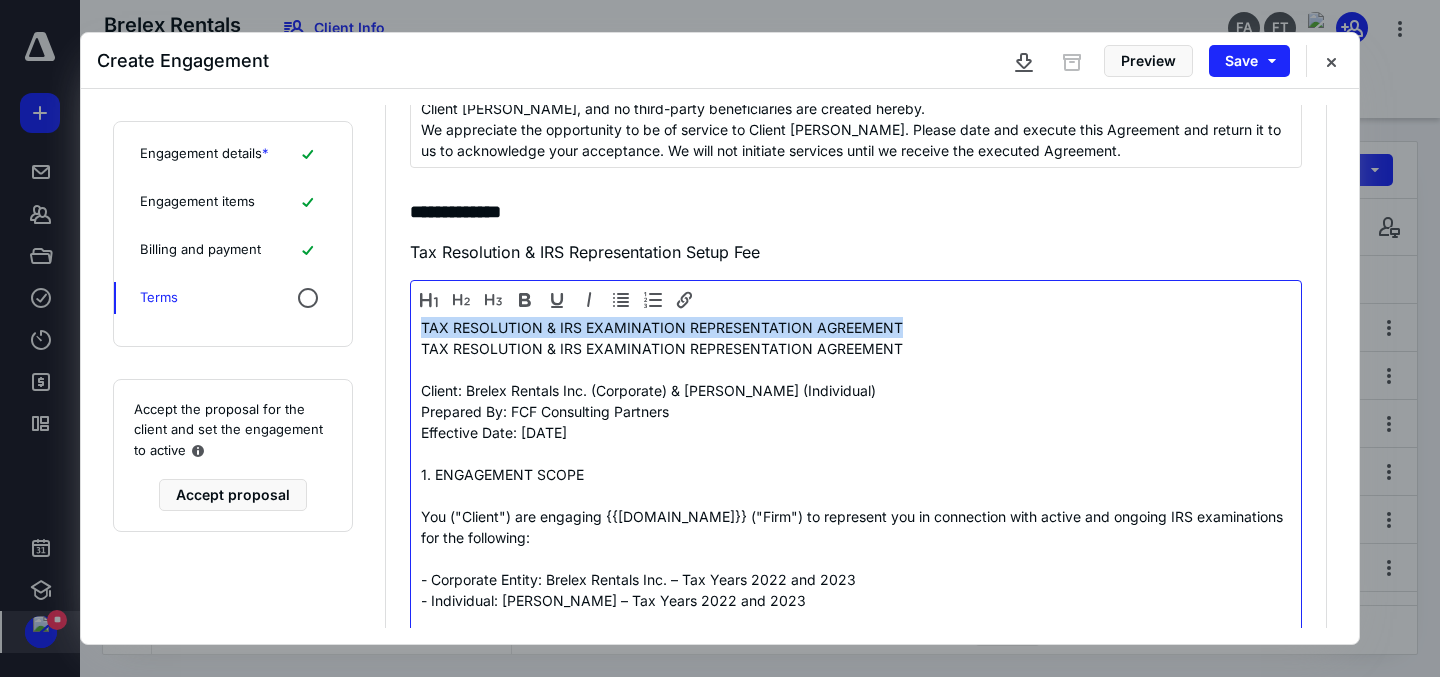 drag, startPoint x: 912, startPoint y: 321, endPoint x: 399, endPoint y: 328, distance: 513.0477 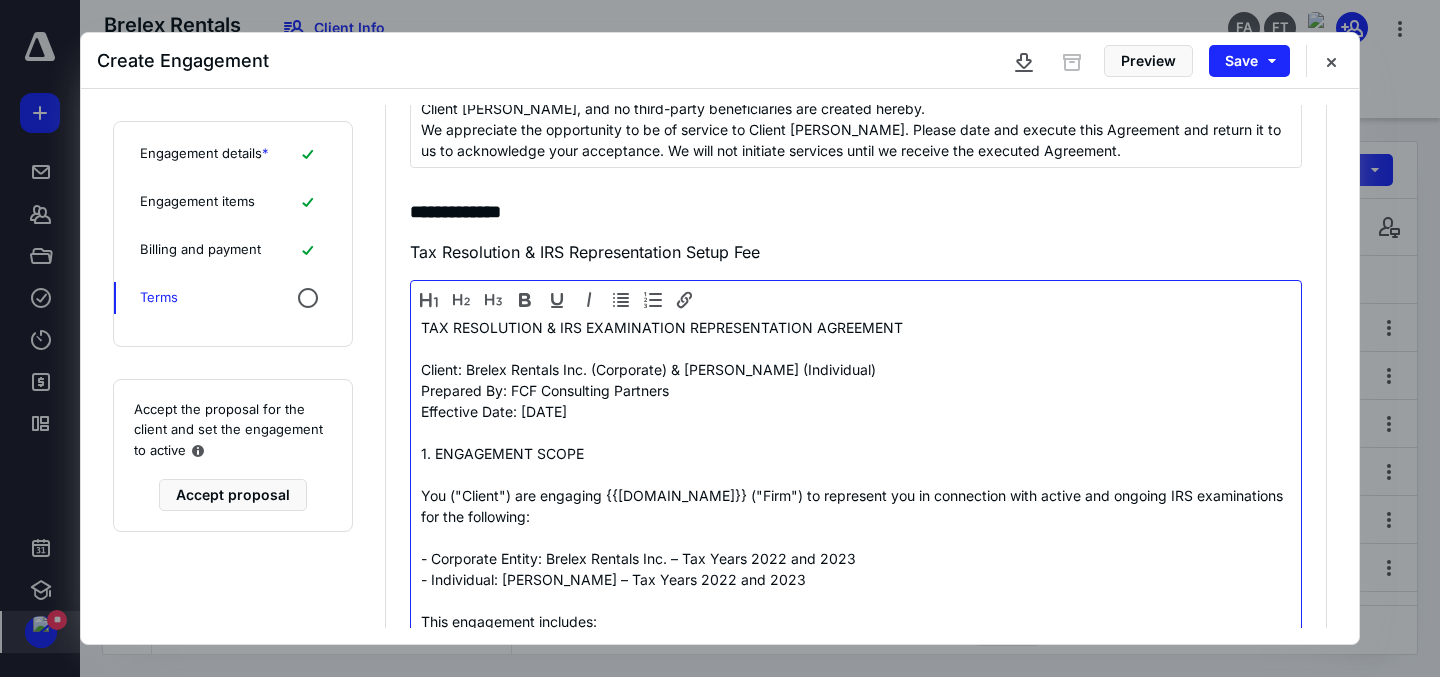 click at bounding box center [856, 432] 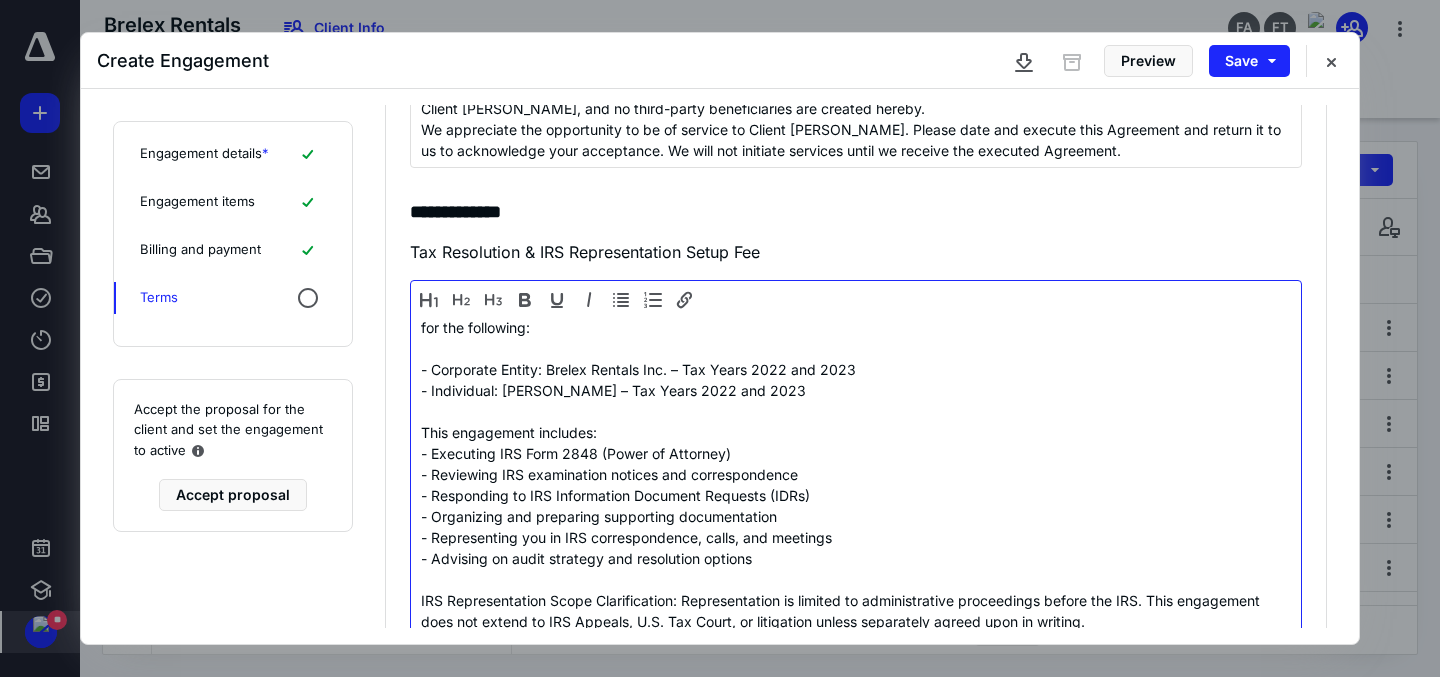 scroll, scrollTop: 190, scrollLeft: 0, axis: vertical 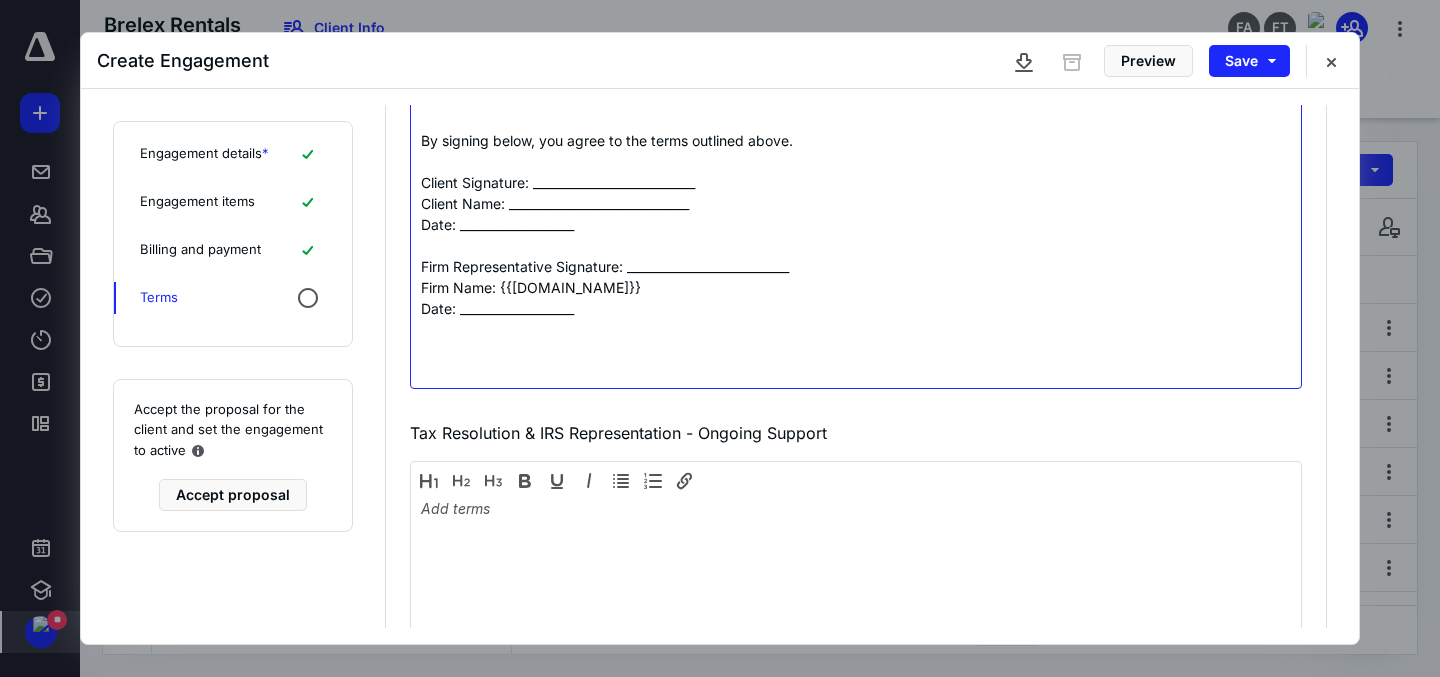 click at bounding box center (856, 350) 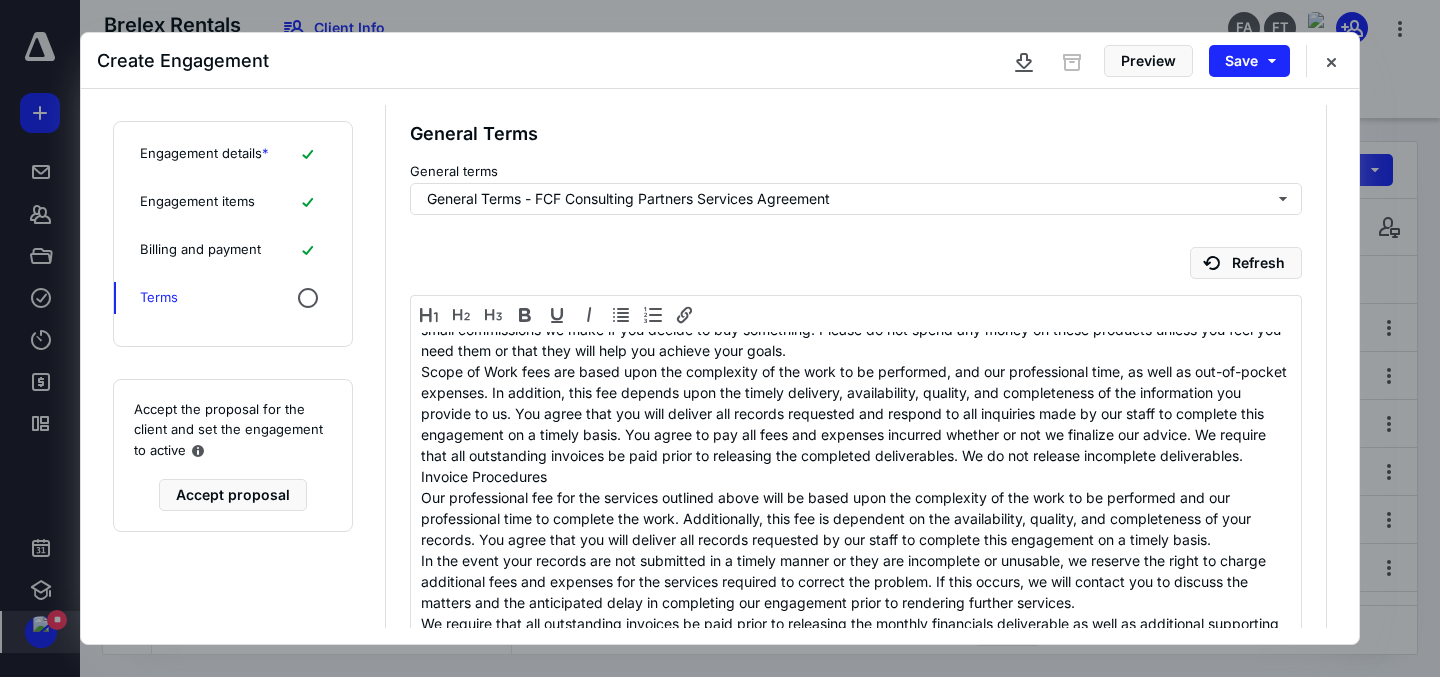 scroll, scrollTop: 0, scrollLeft: 0, axis: both 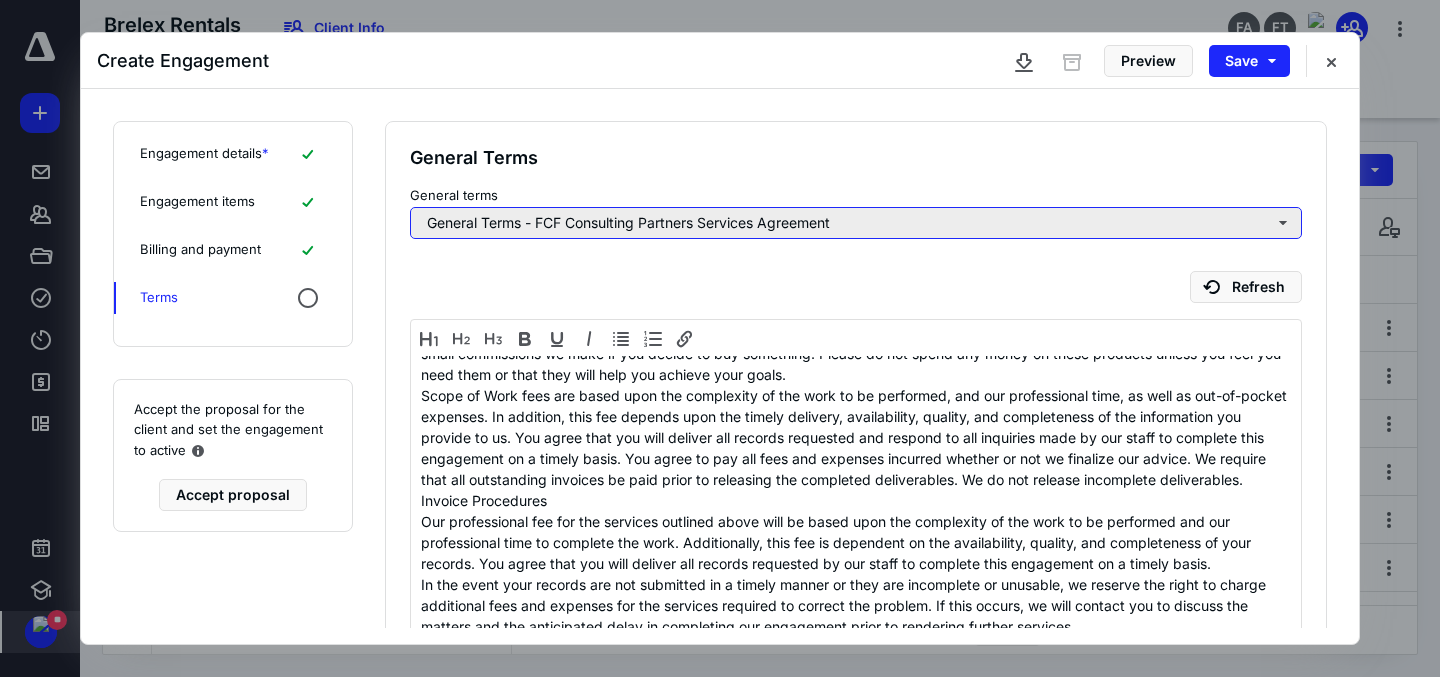 click on "General Terms - FCF Consulting Partners Services Agreement" at bounding box center [856, 223] 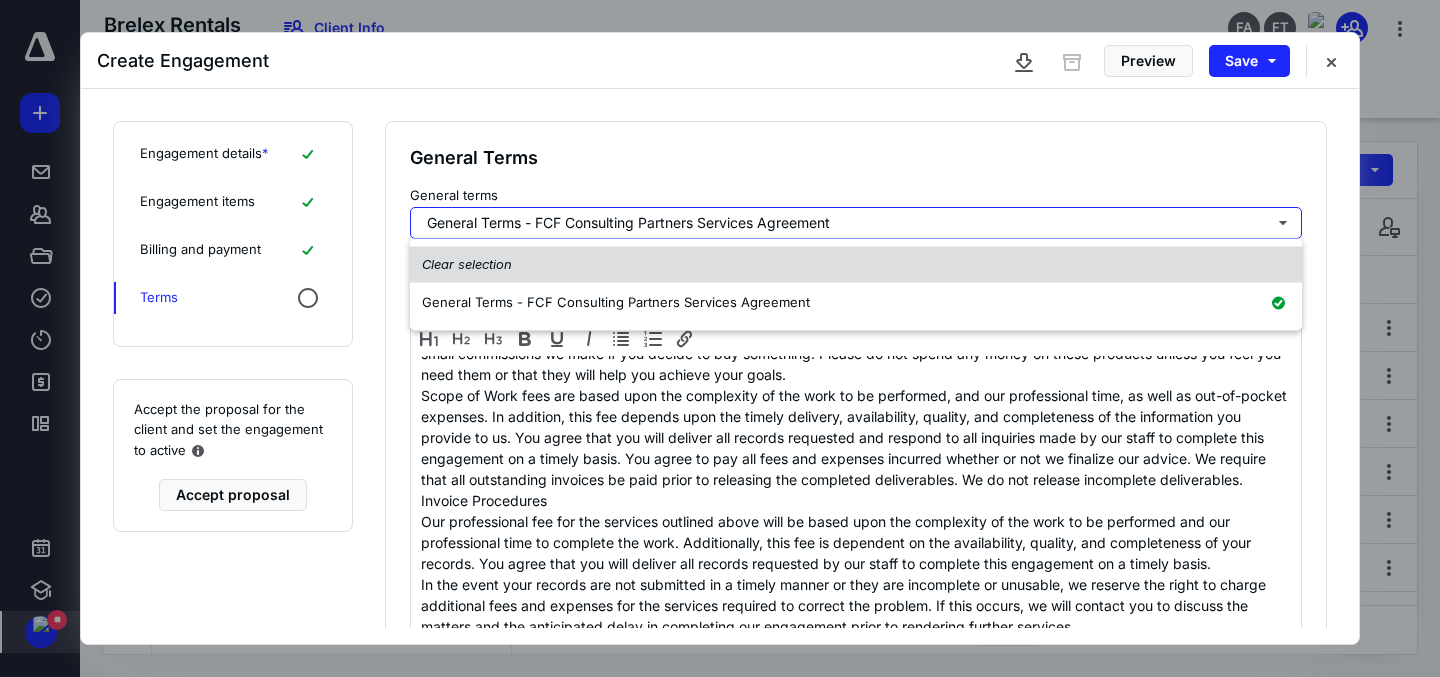 click on "Clear selection" at bounding box center [856, 265] 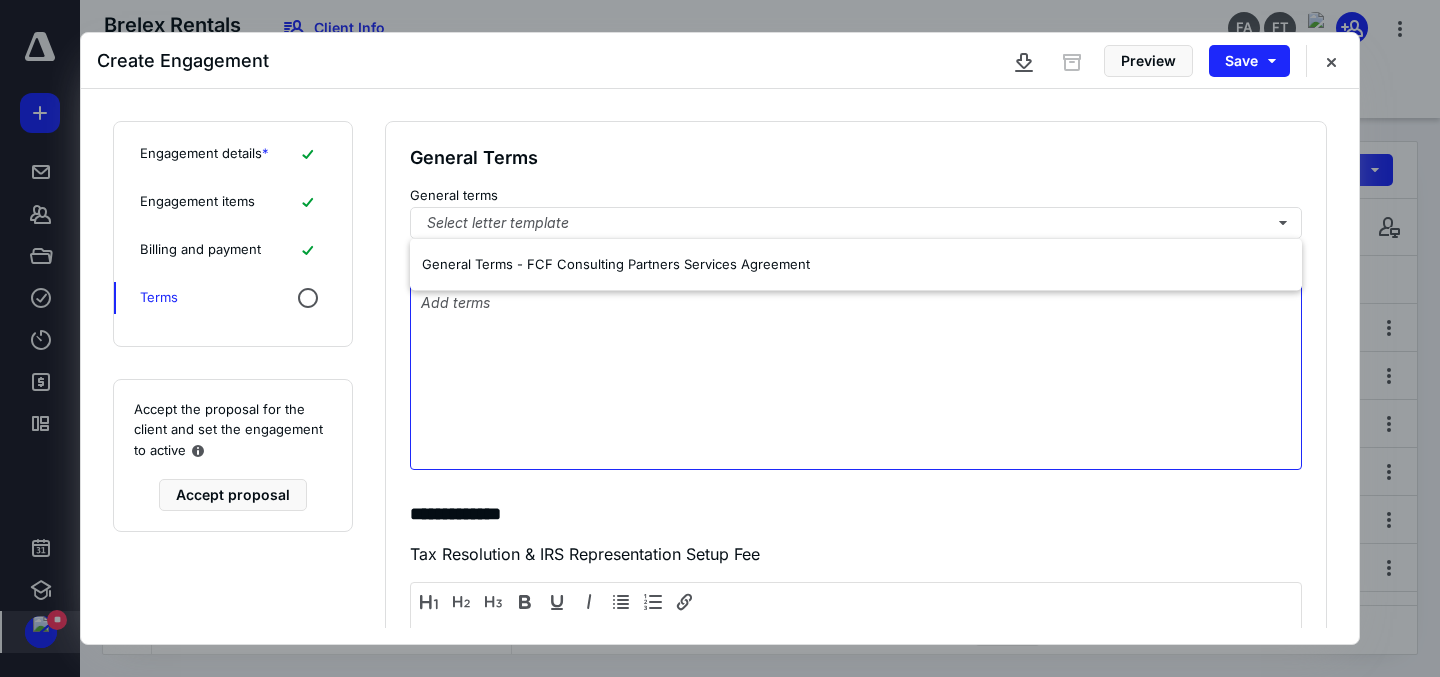 scroll, scrollTop: 0, scrollLeft: 0, axis: both 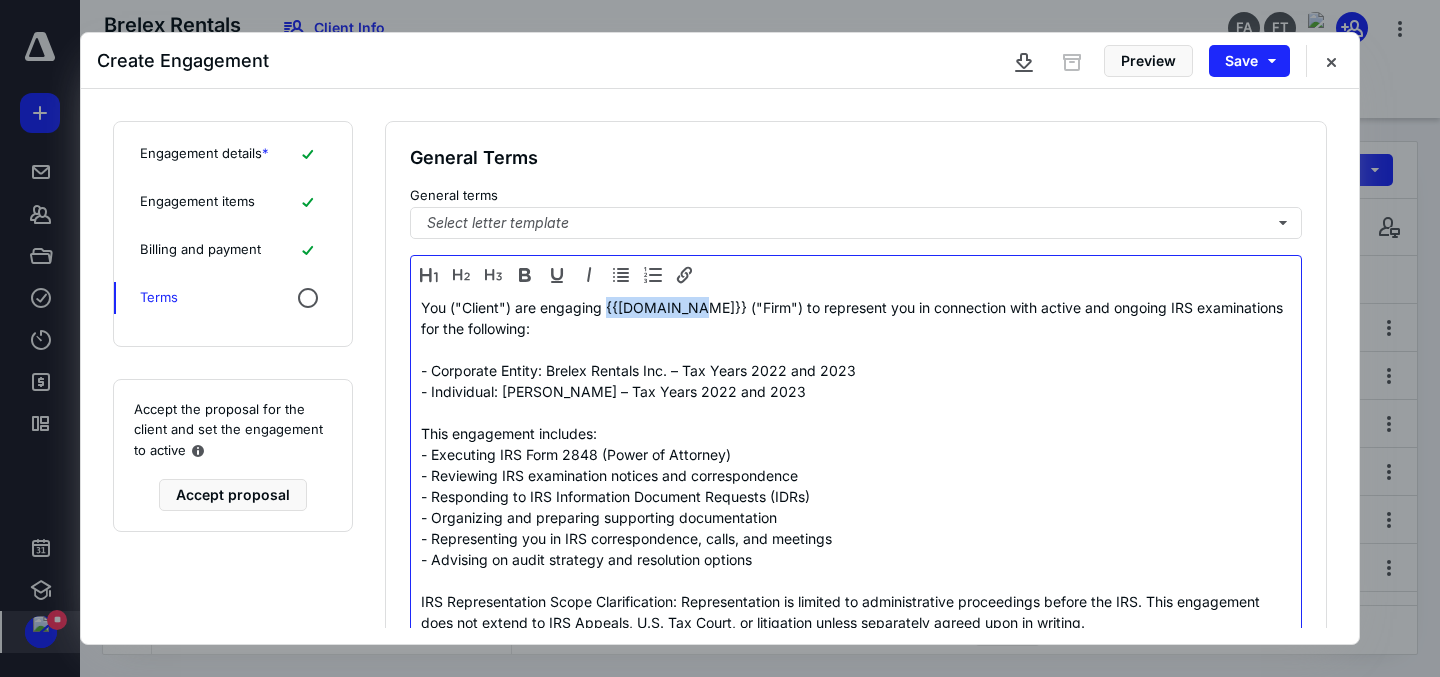 drag, startPoint x: 693, startPoint y: 309, endPoint x: 606, endPoint y: 309, distance: 87 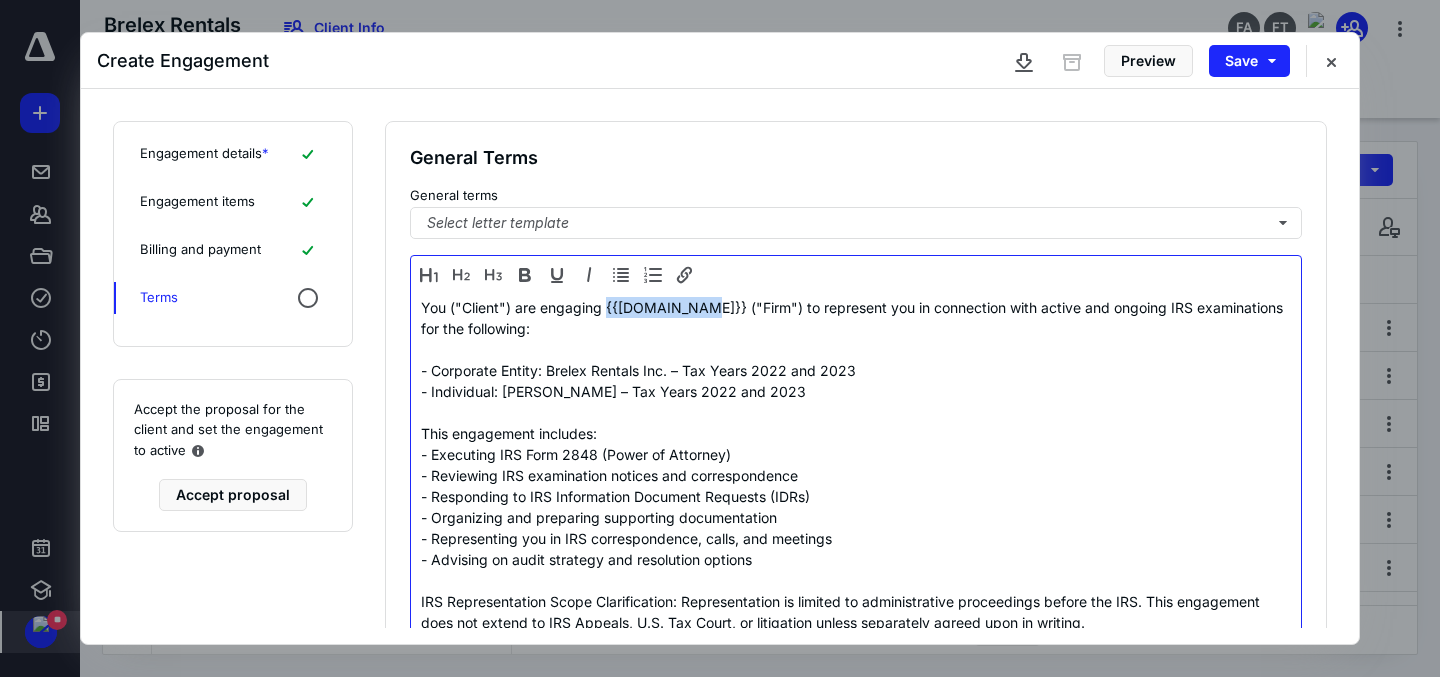 drag, startPoint x: 694, startPoint y: 308, endPoint x: 605, endPoint y: 309, distance: 89.005615 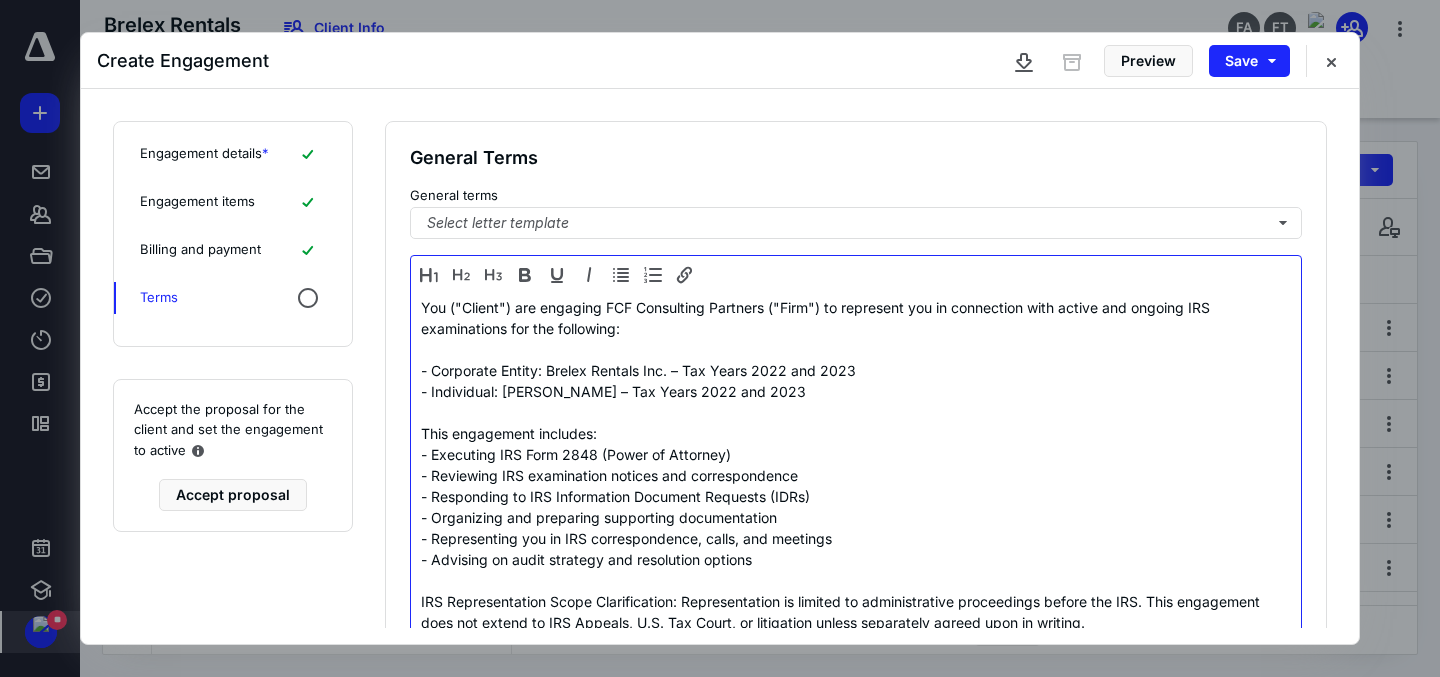 click on "You ("Client") are engaging FCF Consulting Partners ("Firm") to represent you in connection with active and ongoing IRS examinations for the following:" at bounding box center [856, 318] 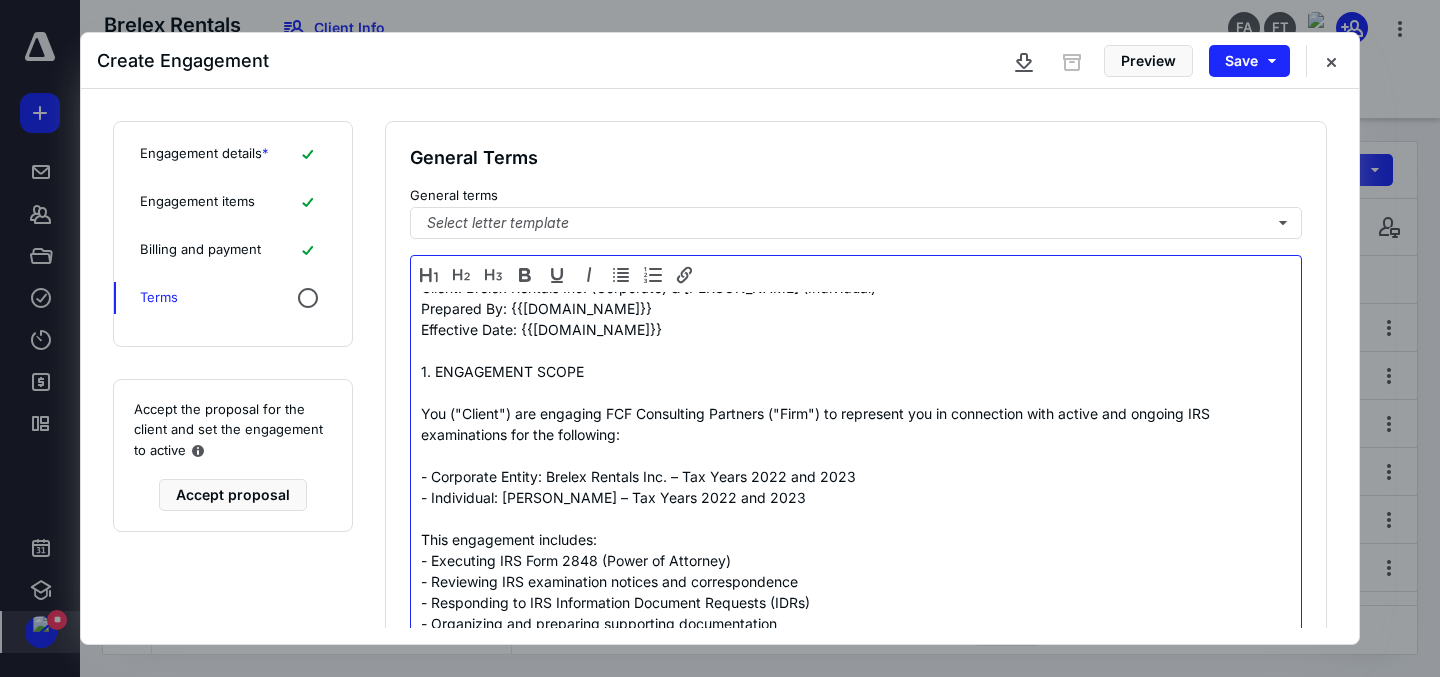scroll, scrollTop: 0, scrollLeft: 0, axis: both 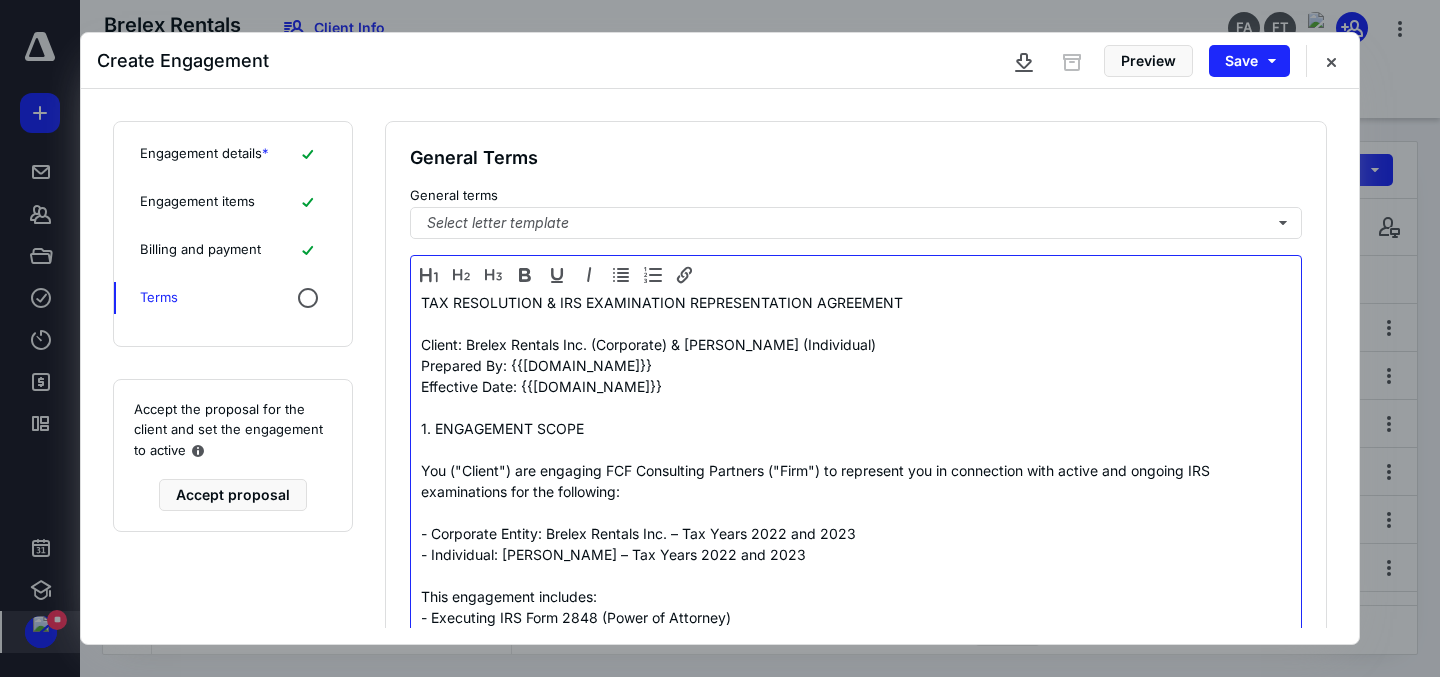 click on "Effective Date: {{[DOMAIN_NAME]}}" at bounding box center (856, 386) 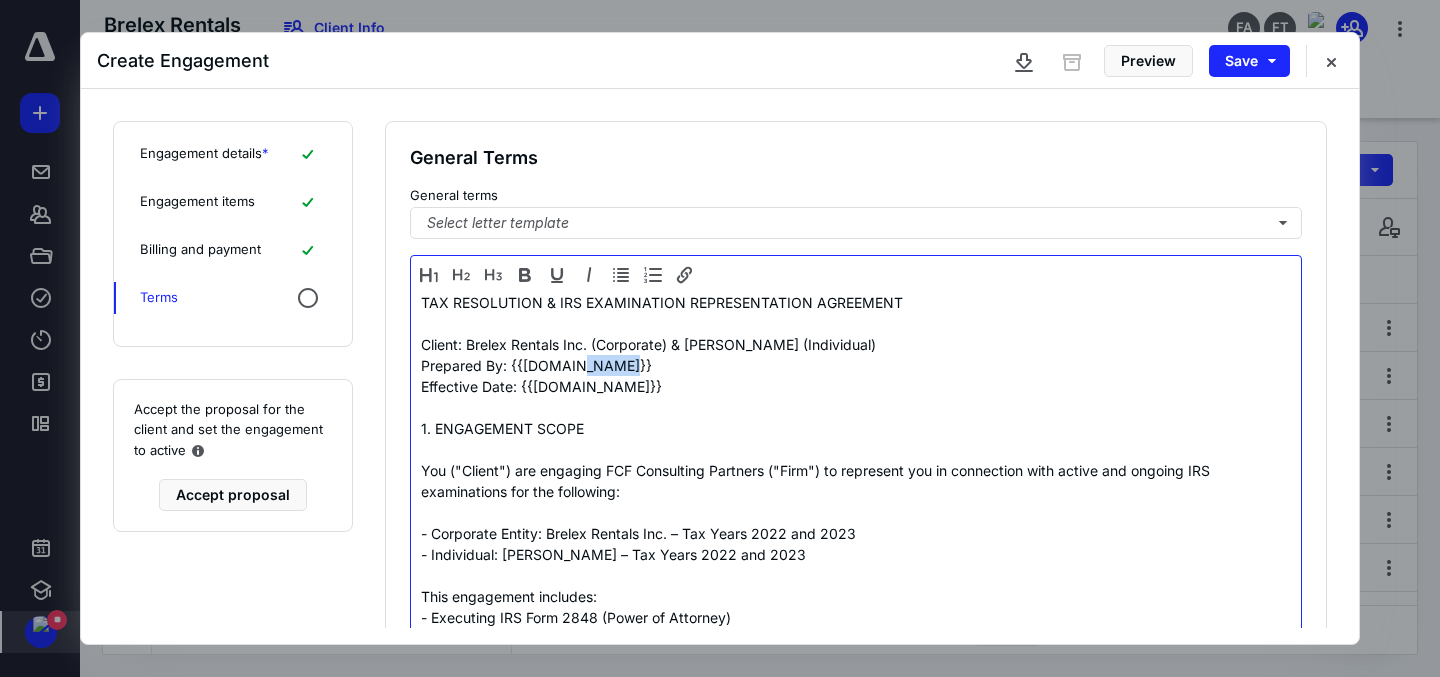 drag, startPoint x: 632, startPoint y: 367, endPoint x: 571, endPoint y: 368, distance: 61.008198 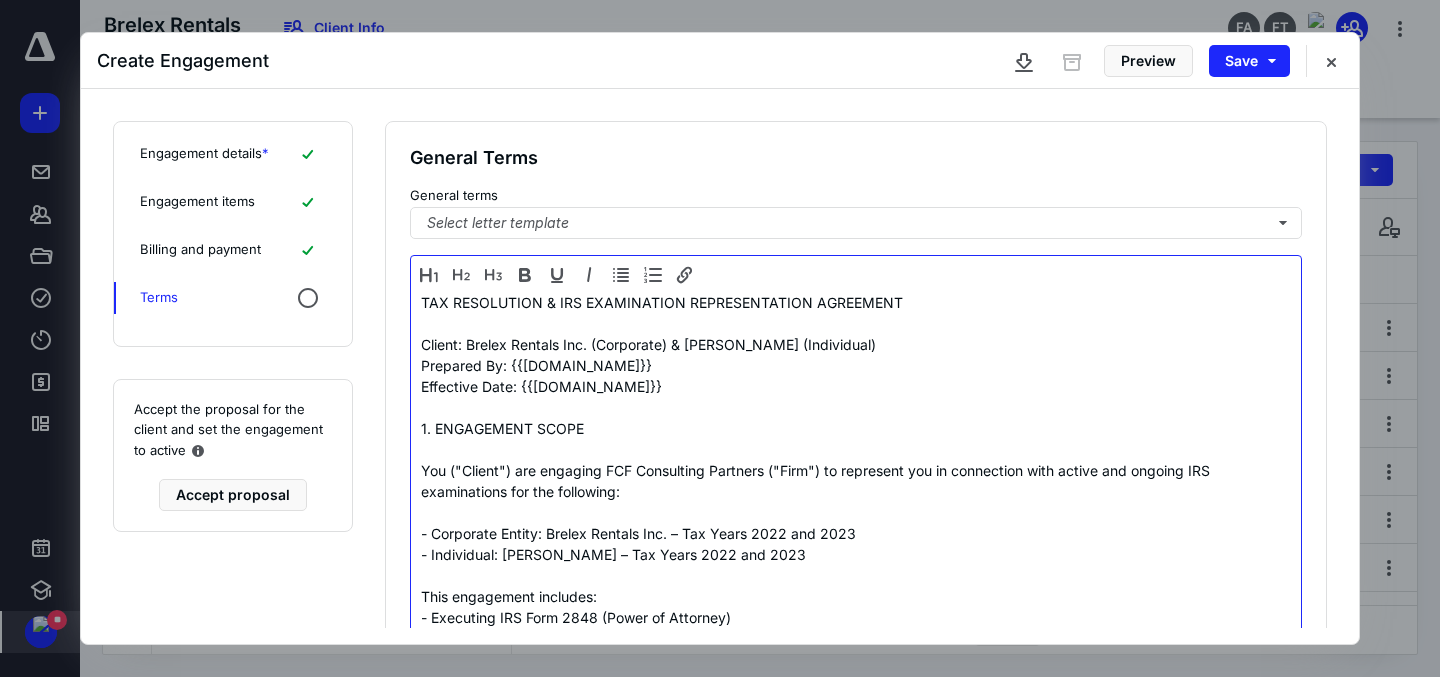 click on "1. ENGAGEMENT SCOPE" at bounding box center (856, 428) 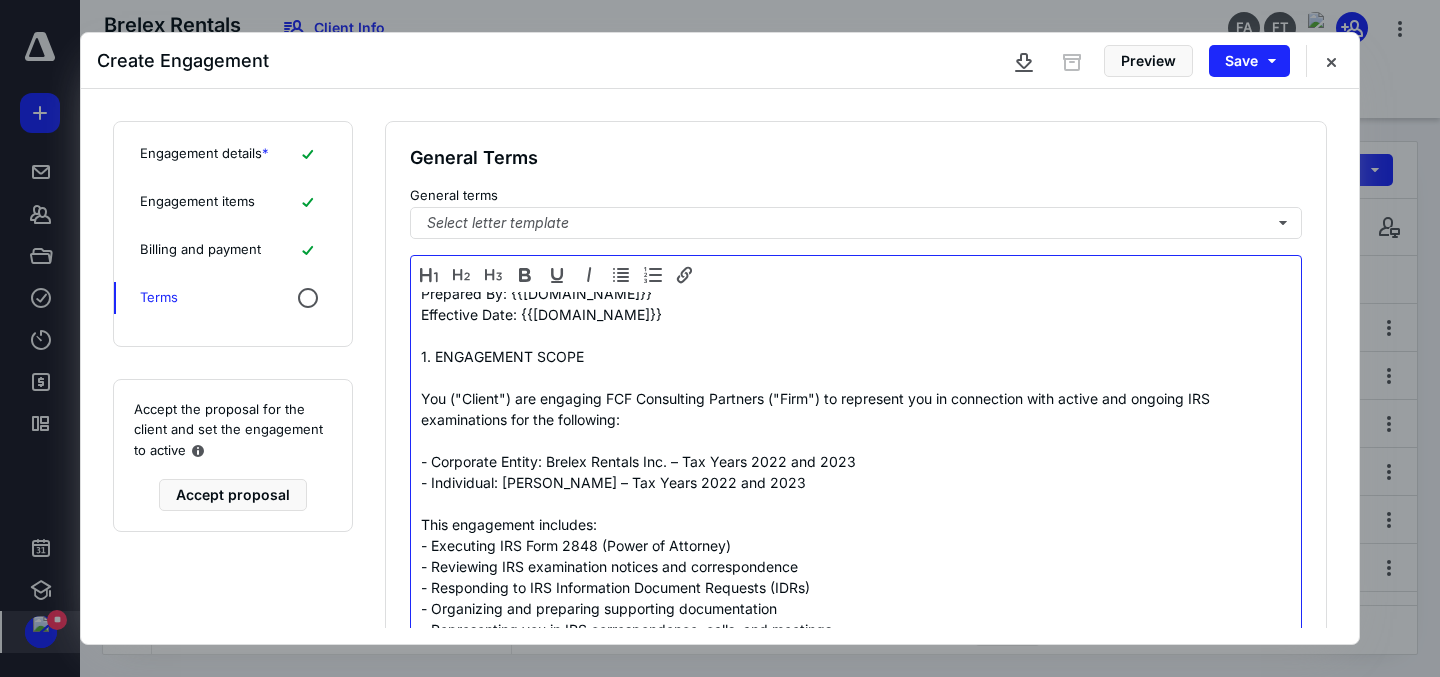 scroll, scrollTop: 0, scrollLeft: 0, axis: both 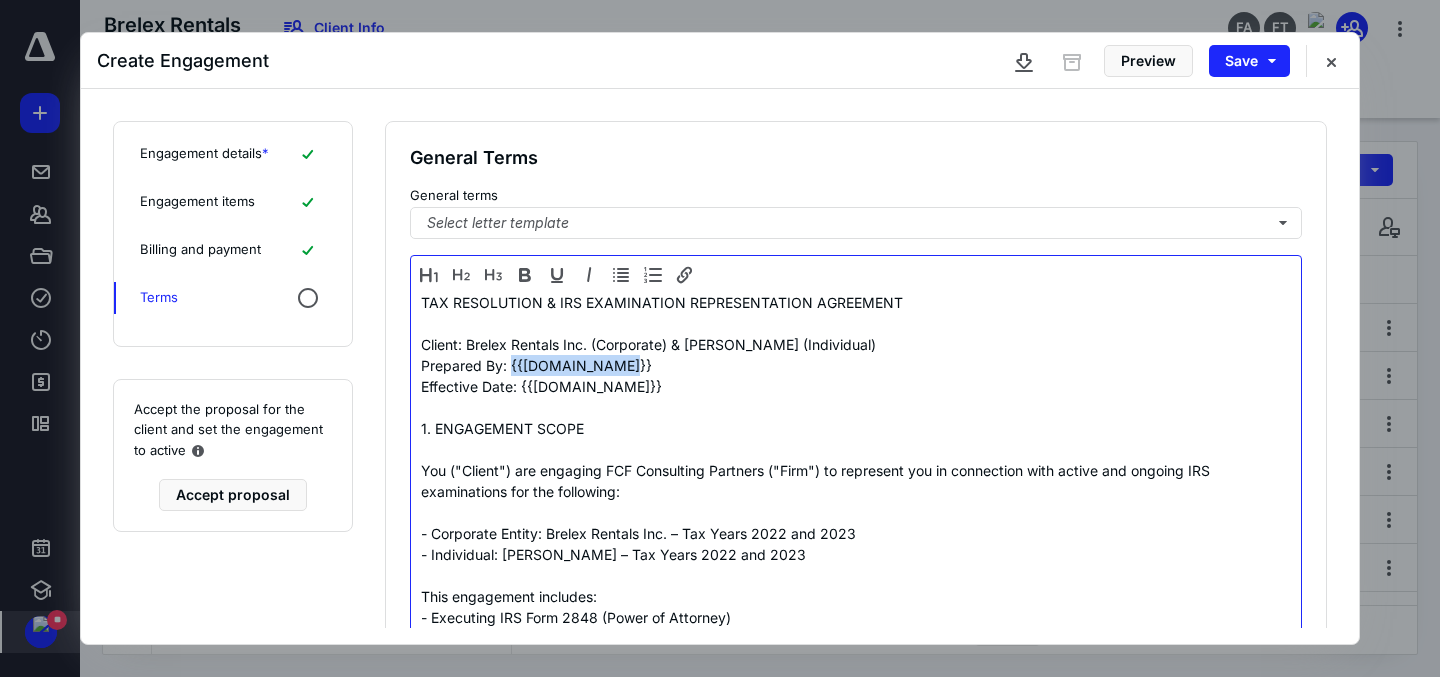 drag, startPoint x: 633, startPoint y: 365, endPoint x: 513, endPoint y: 363, distance: 120.01666 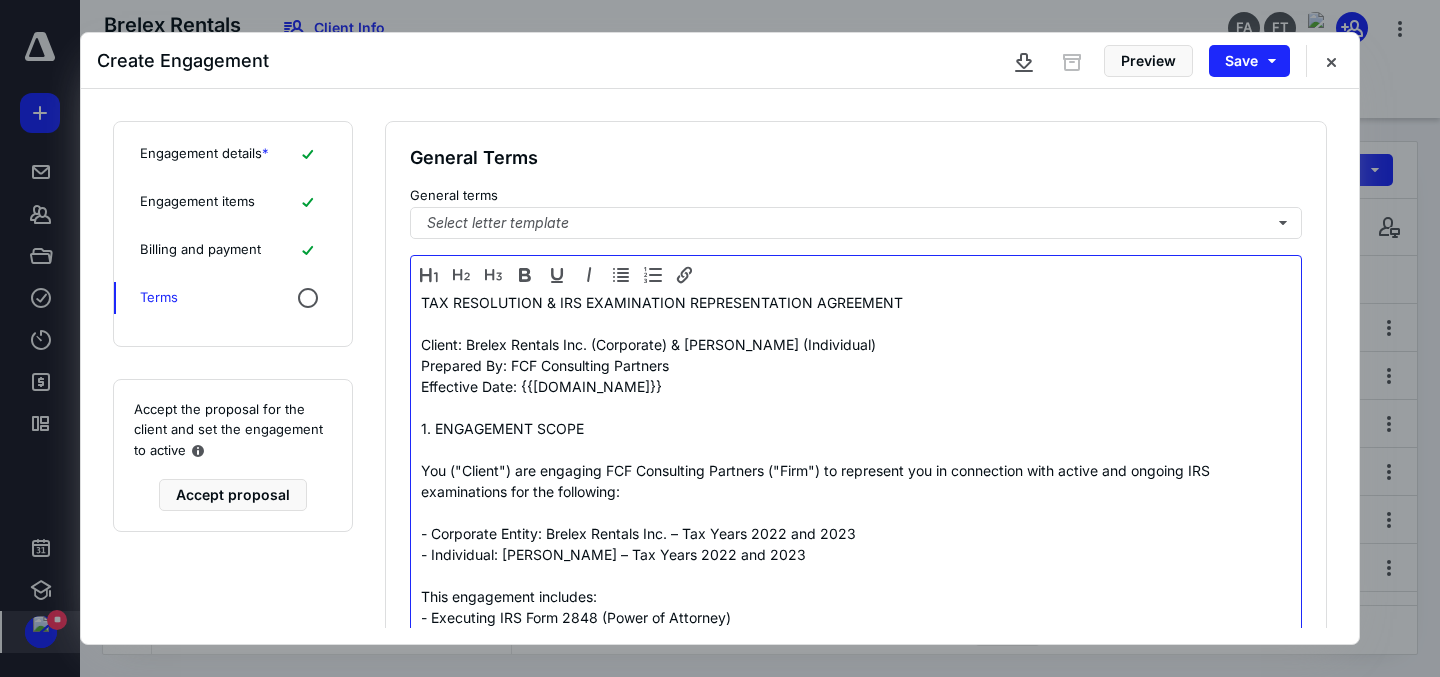 click on "1. ENGAGEMENT SCOPE" at bounding box center (856, 428) 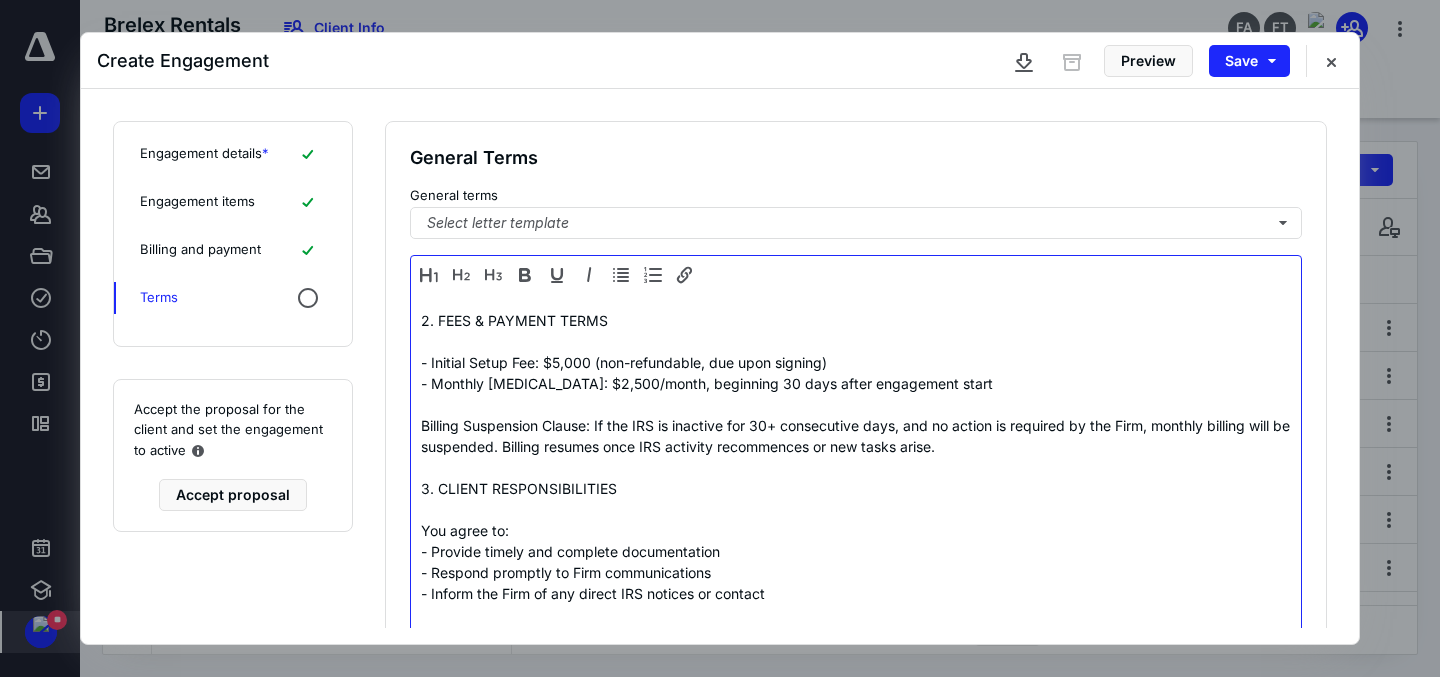scroll, scrollTop: 528, scrollLeft: 0, axis: vertical 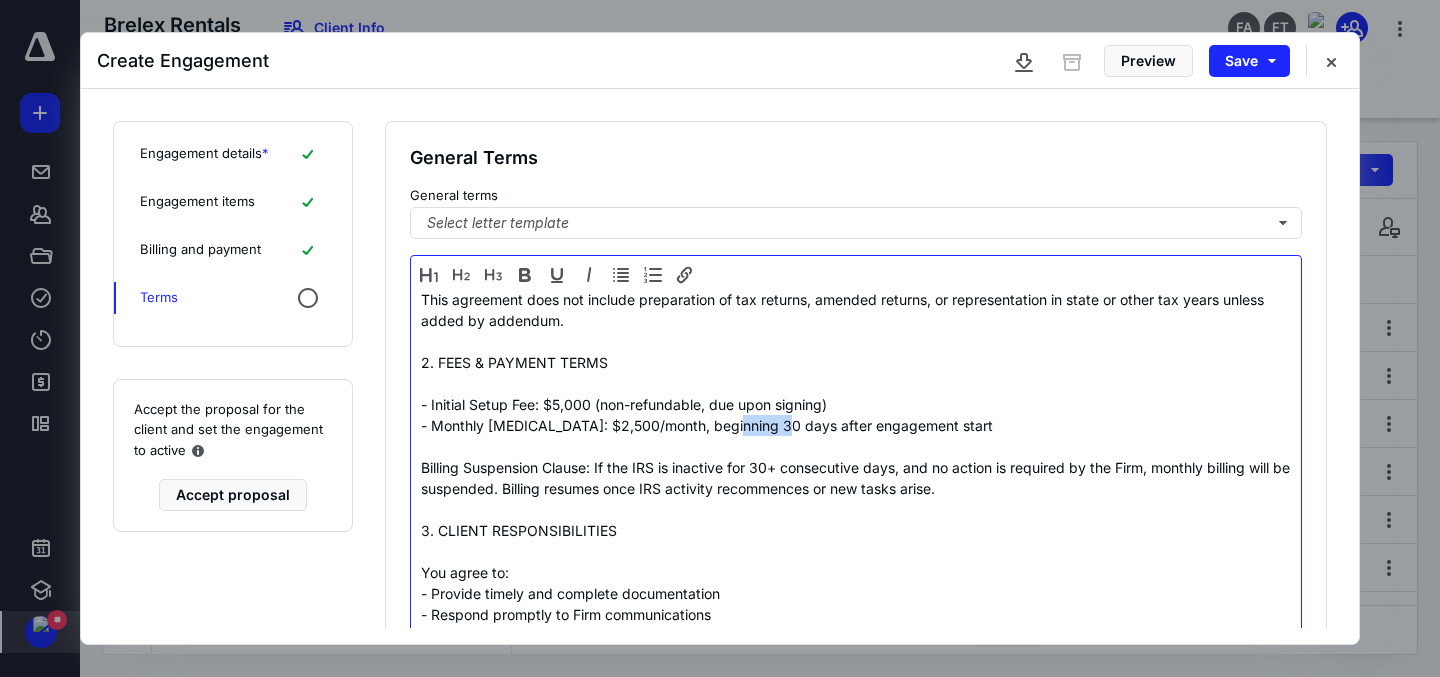 drag, startPoint x: 722, startPoint y: 425, endPoint x: 777, endPoint y: 423, distance: 55.03635 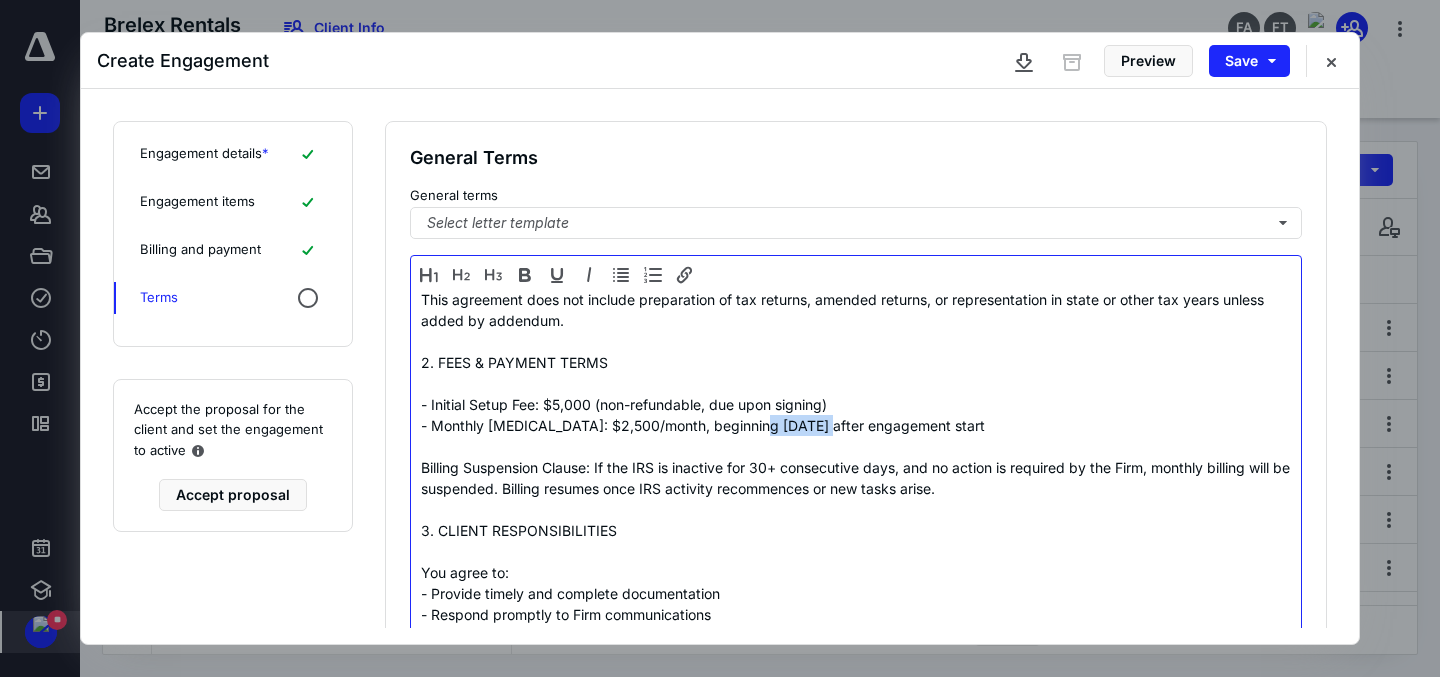 drag, startPoint x: 809, startPoint y: 429, endPoint x: 746, endPoint y: 428, distance: 63.007935 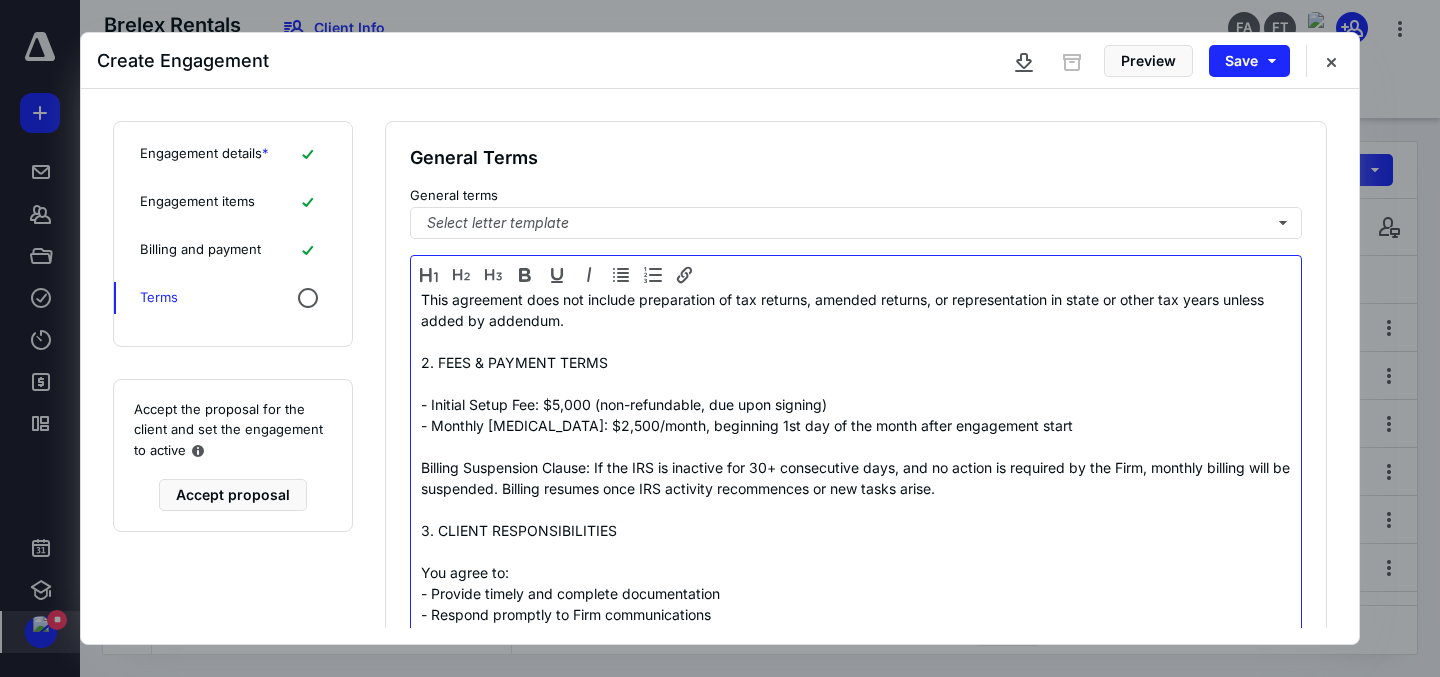 click on "- Monthly [MEDICAL_DATA]: $2,500/month, beginning 1st day of the month after engagement start" at bounding box center [856, 425] 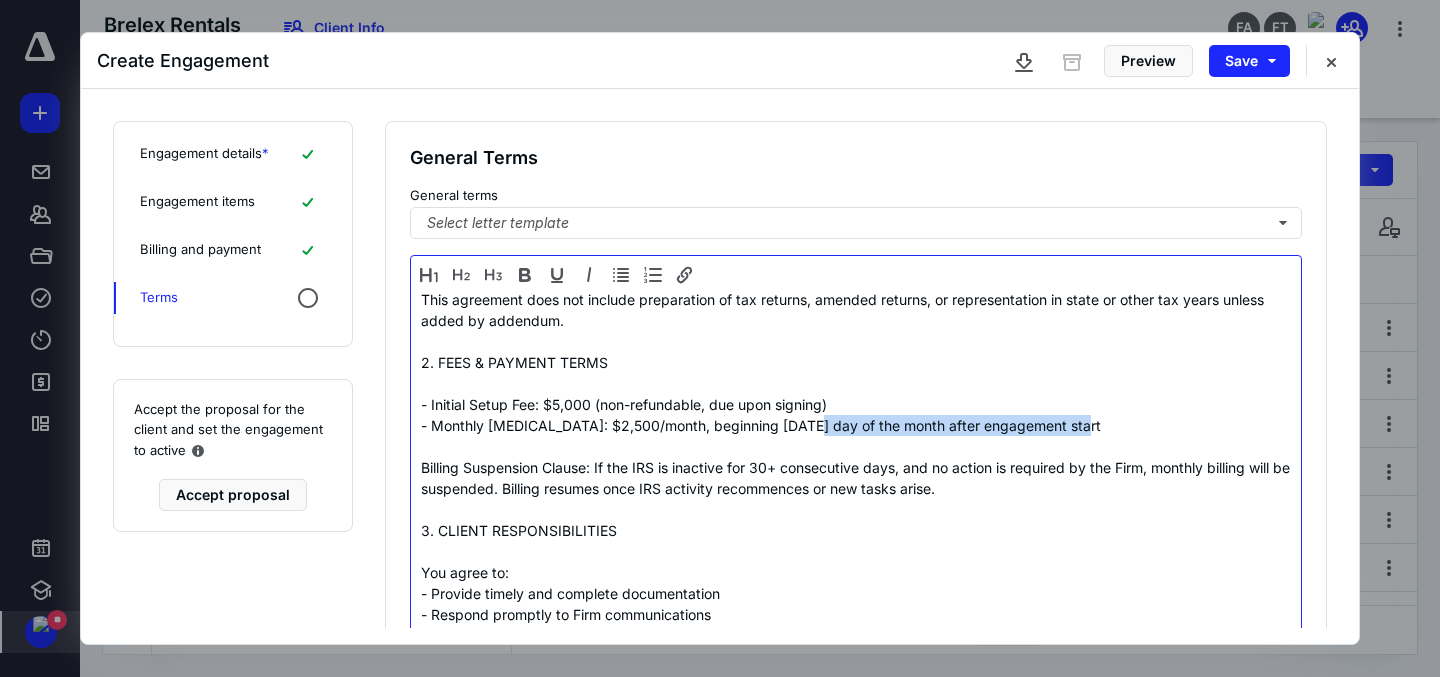 drag, startPoint x: 797, startPoint y: 427, endPoint x: 1069, endPoint y: 434, distance: 272.09006 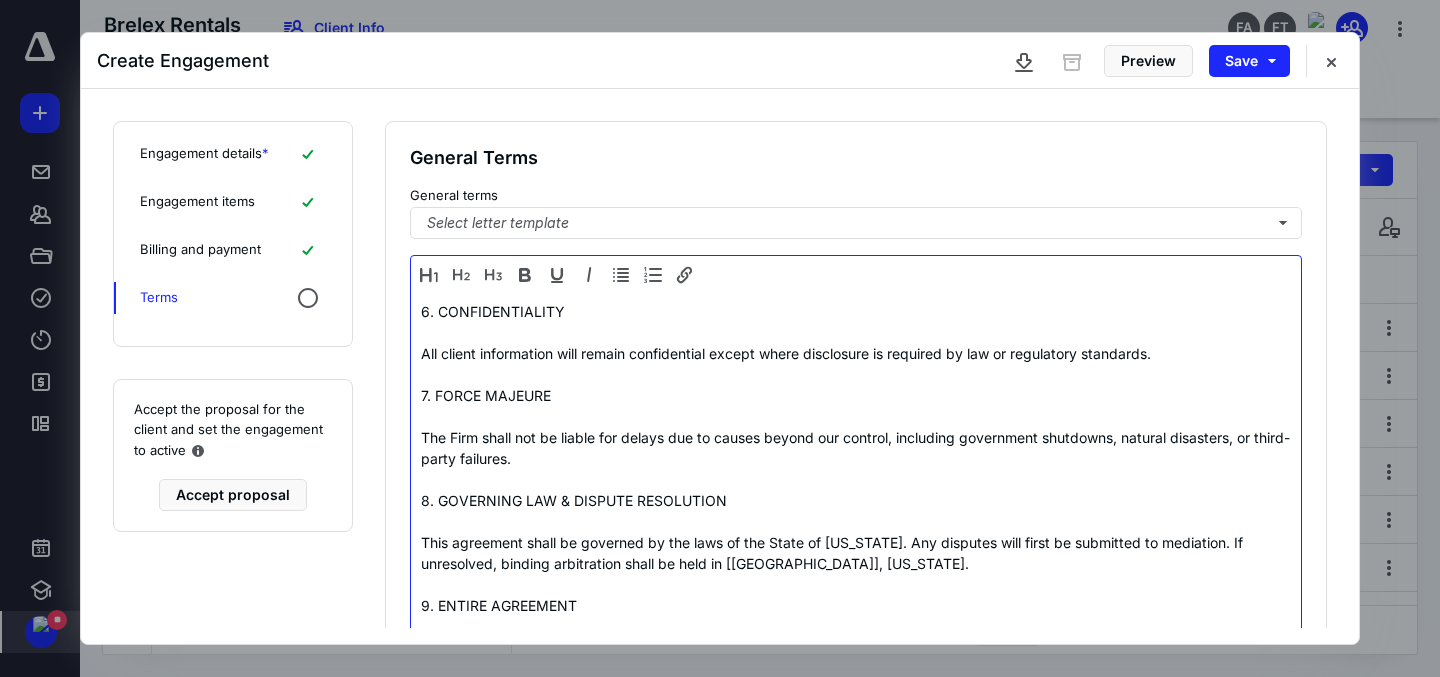 scroll, scrollTop: 1210, scrollLeft: 0, axis: vertical 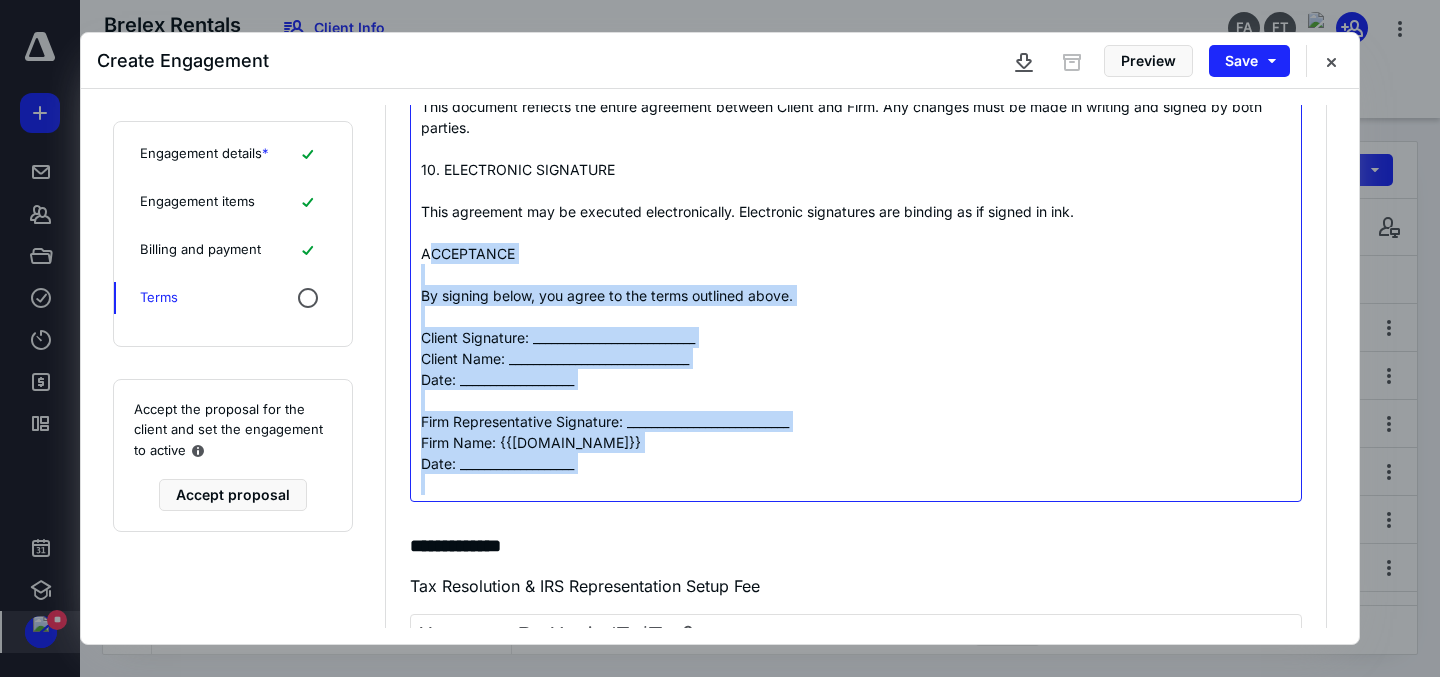 drag, startPoint x: 427, startPoint y: 246, endPoint x: 814, endPoint y: 477, distance: 450.69946 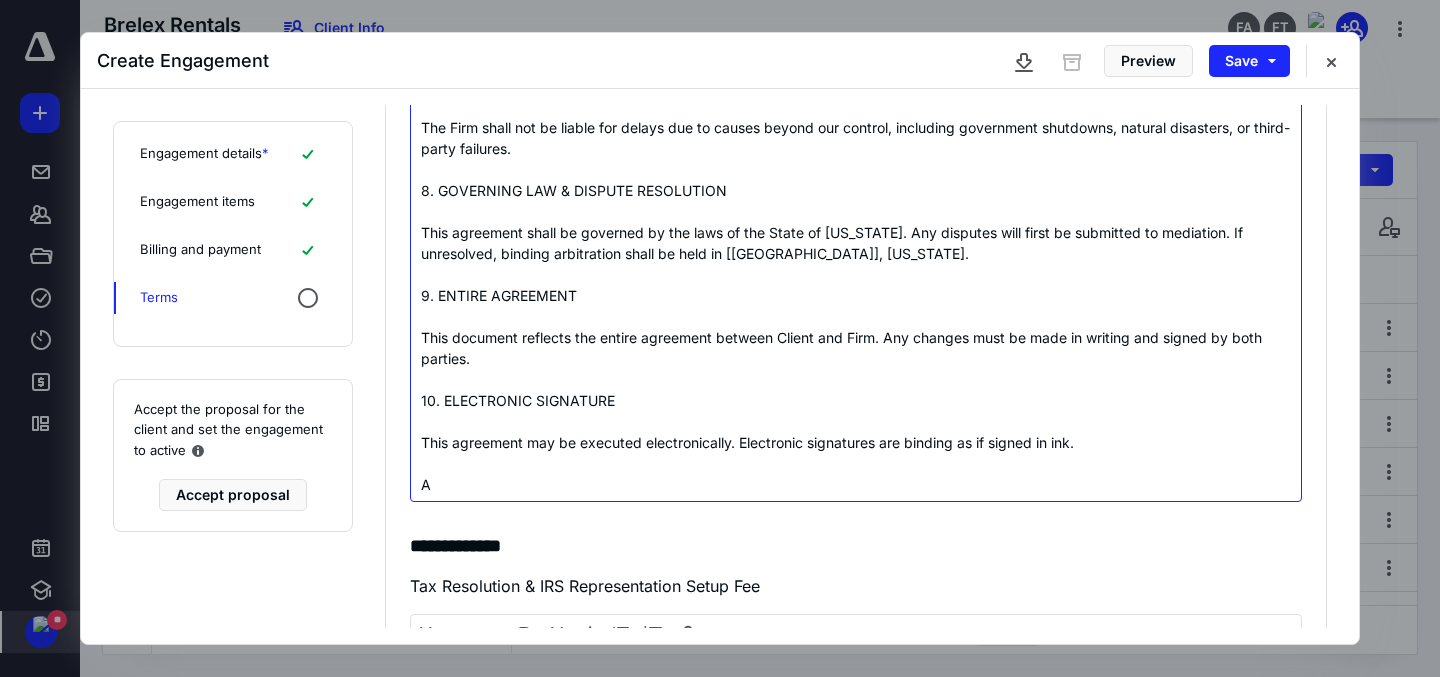 scroll, scrollTop: 979, scrollLeft: 0, axis: vertical 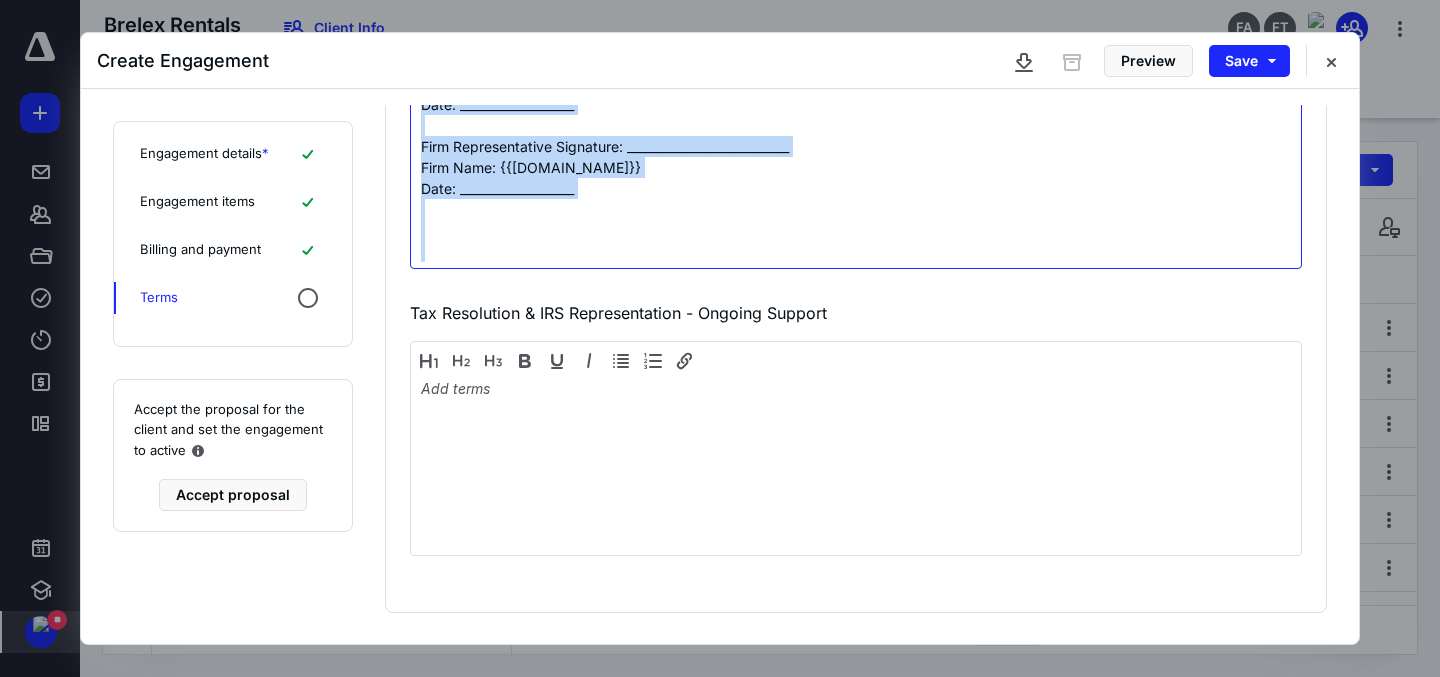 drag, startPoint x: 422, startPoint y: 231, endPoint x: 542, endPoint y: 668, distance: 453.17657 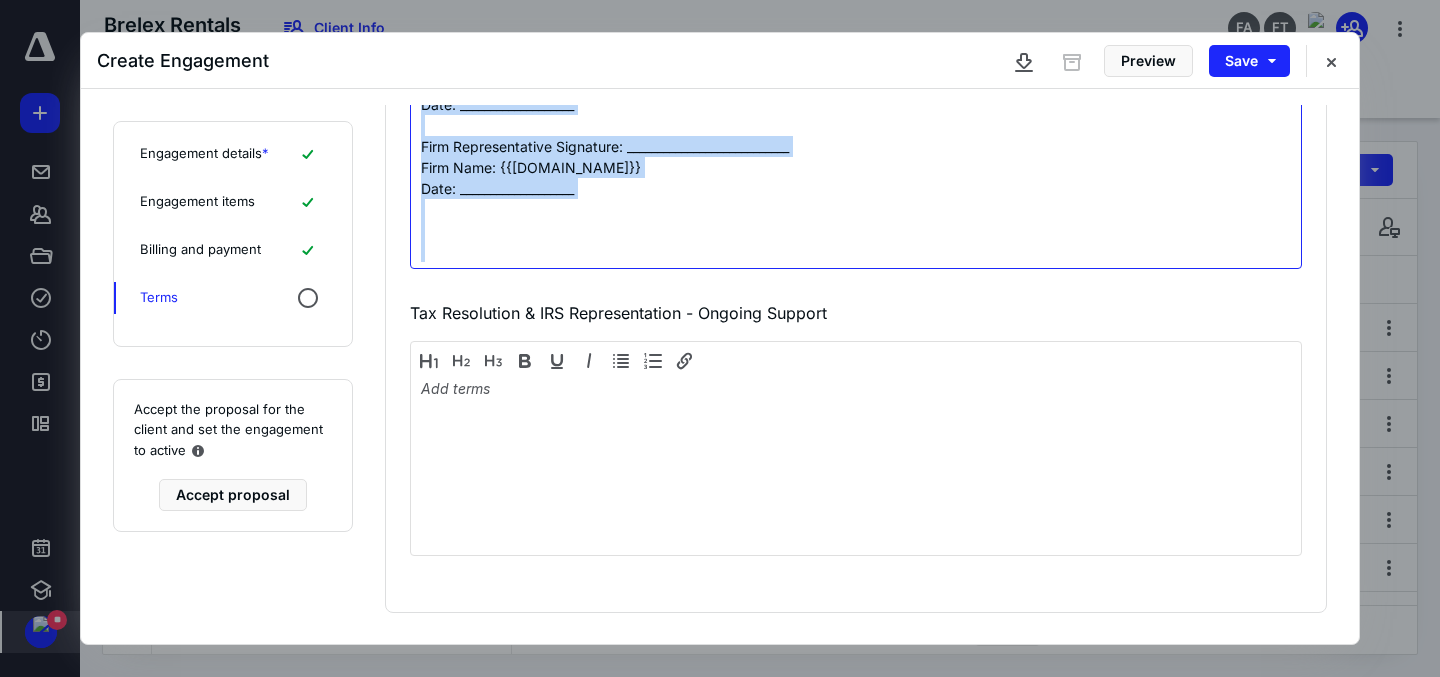 click on "**********" at bounding box center [720, 338] 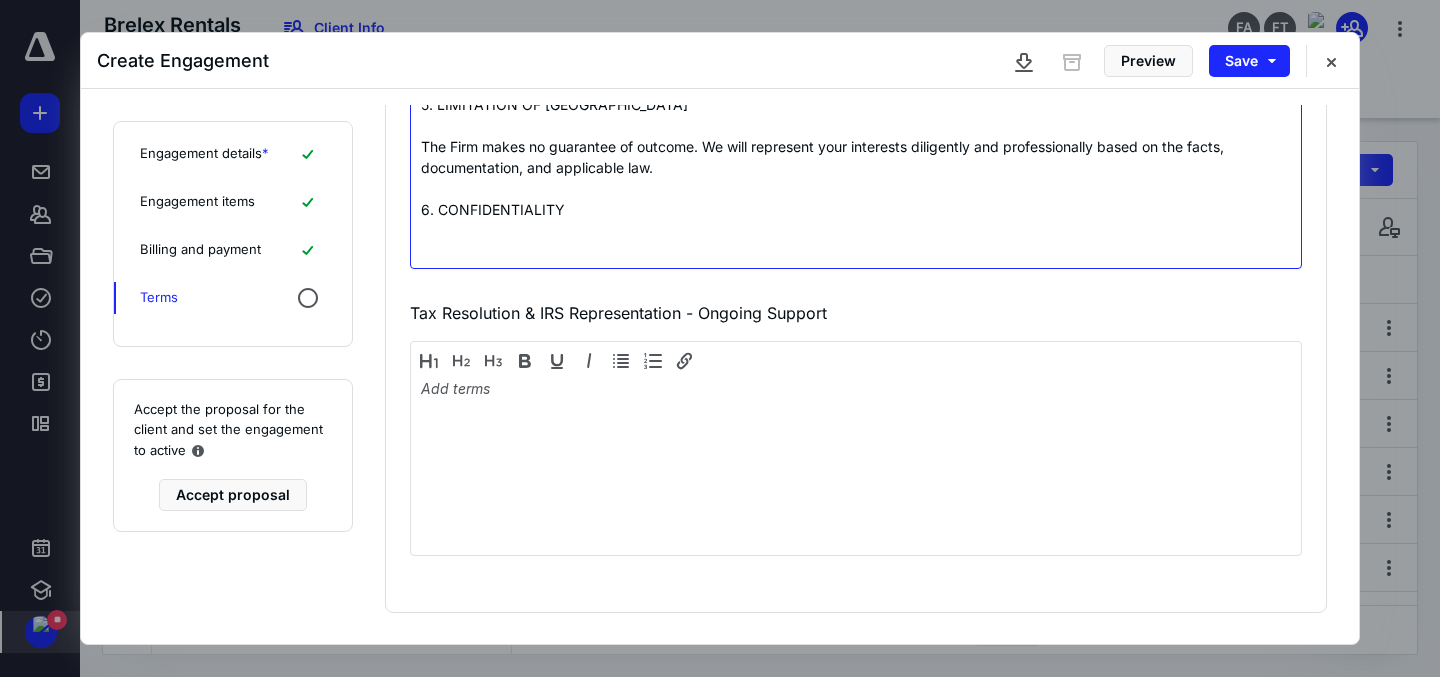 scroll, scrollTop: 538, scrollLeft: 0, axis: vertical 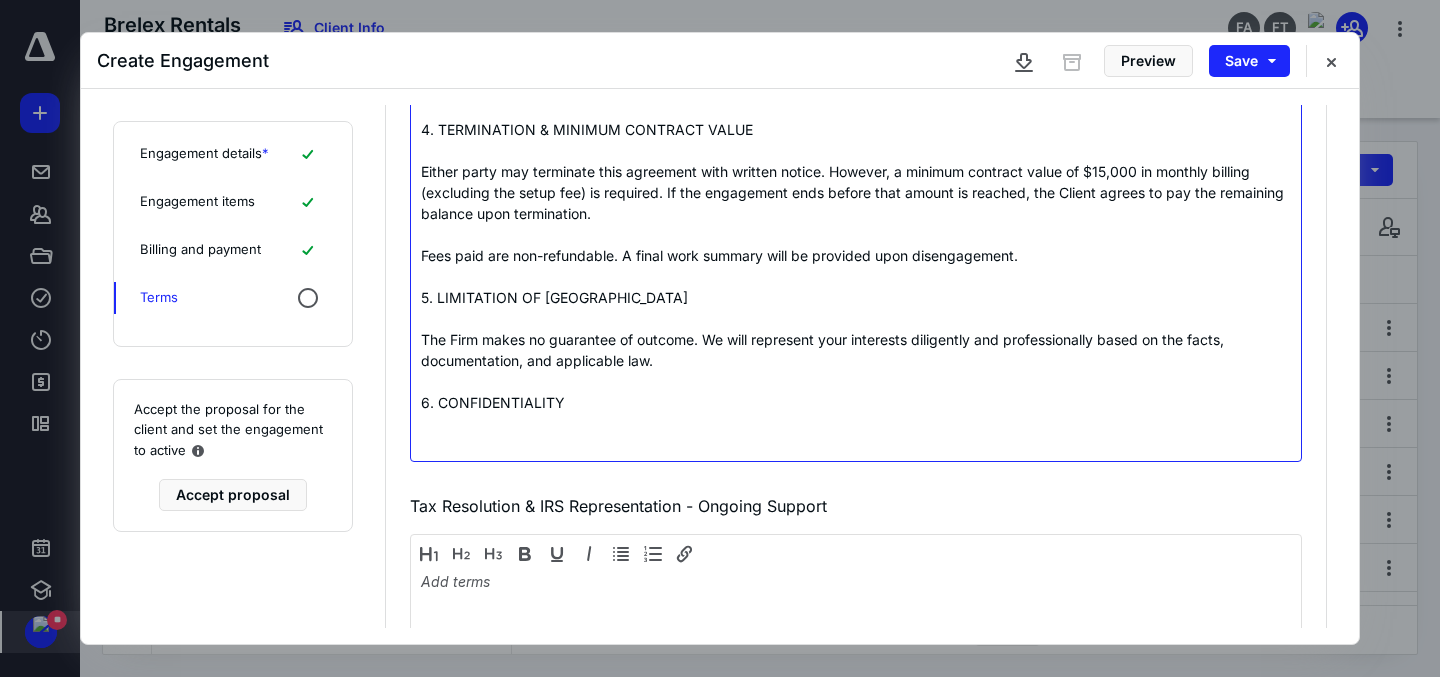 click at bounding box center (856, 444) 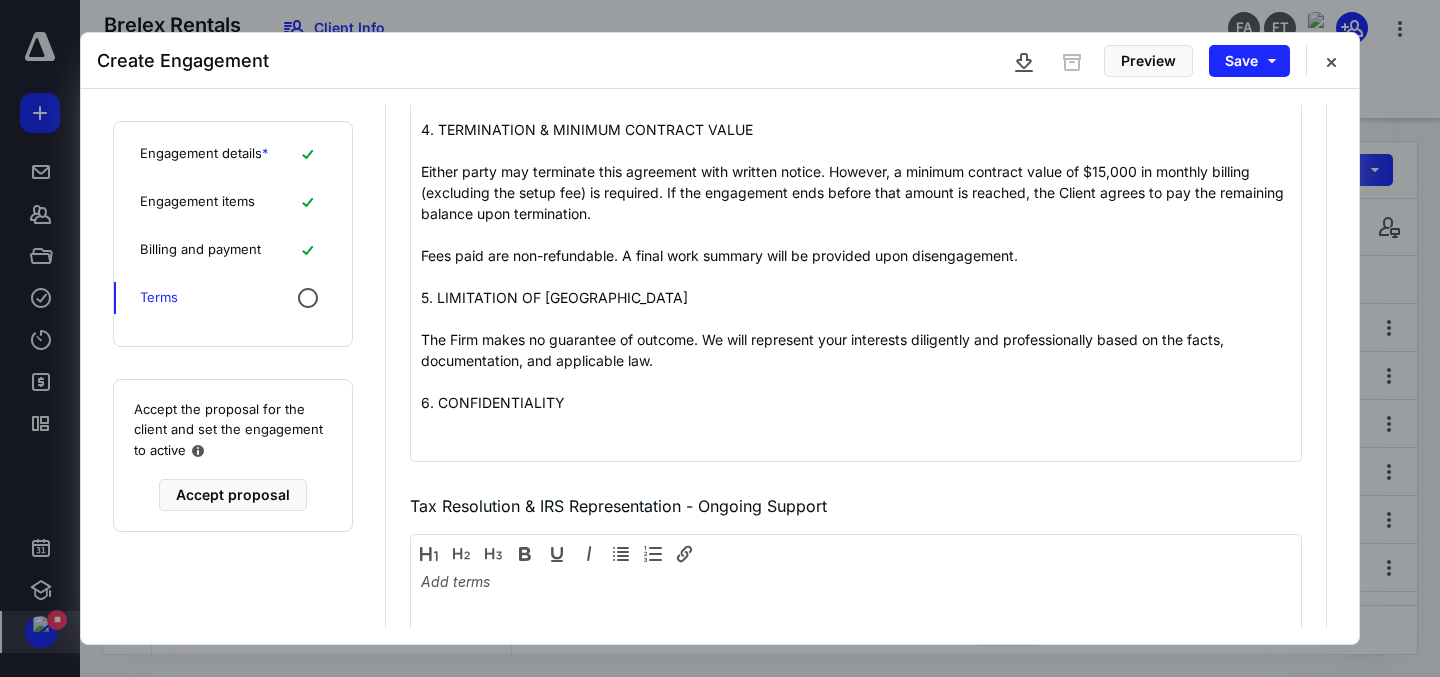 drag, startPoint x: 636, startPoint y: 454, endPoint x: 528, endPoint y: 390, distance: 125.53884 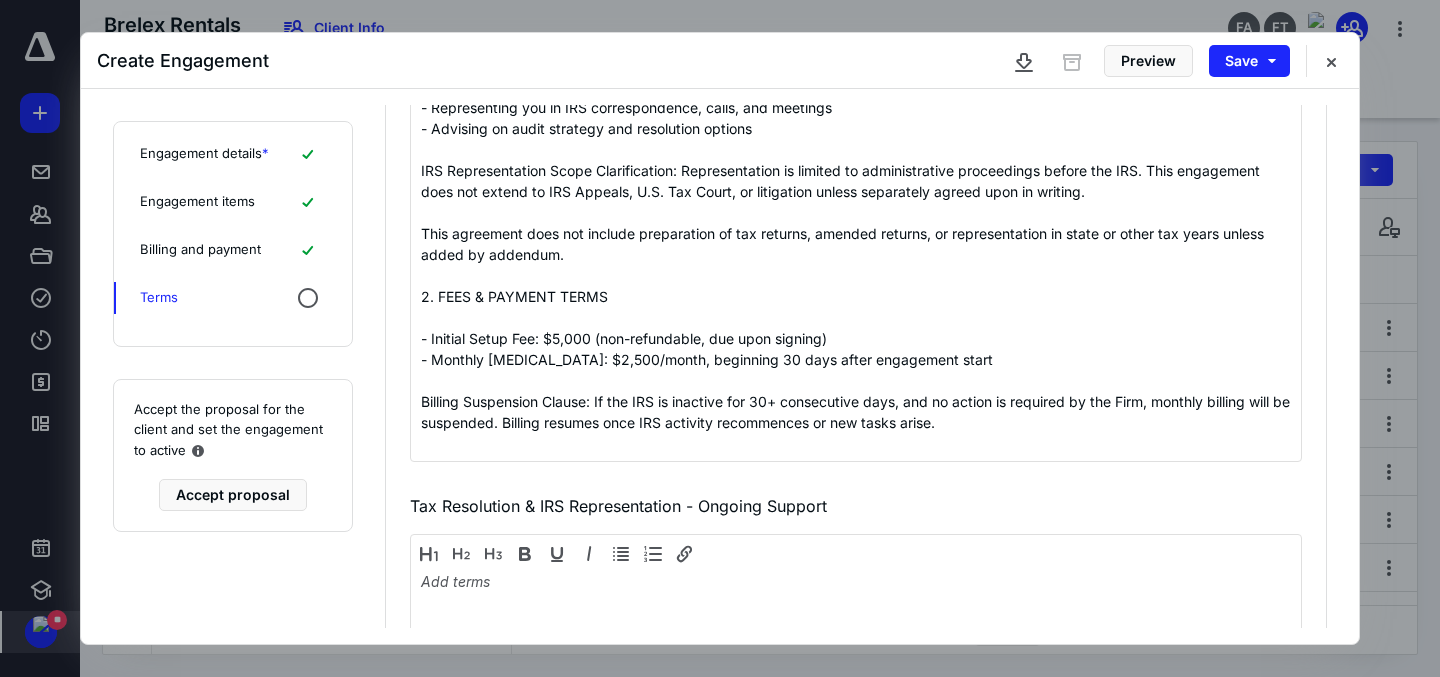 scroll, scrollTop: 0, scrollLeft: 0, axis: both 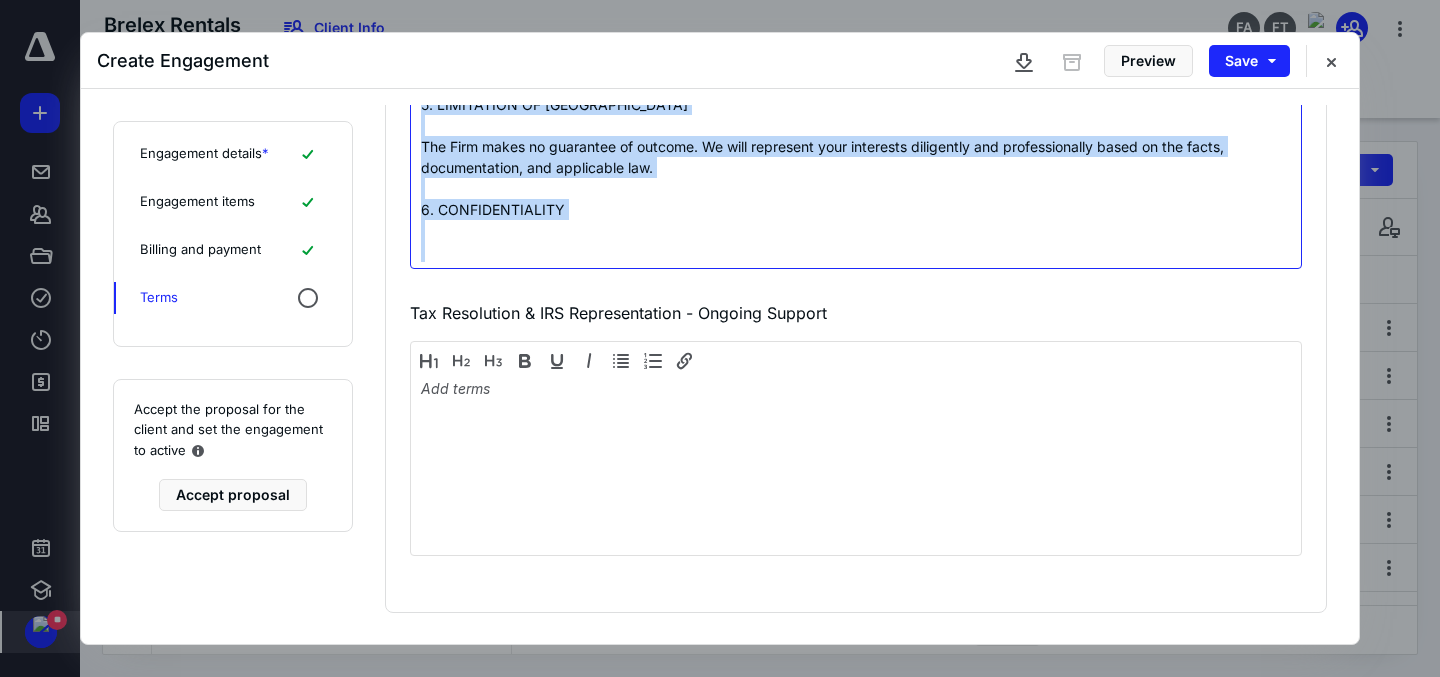 drag, startPoint x: 421, startPoint y: 350, endPoint x: 493, endPoint y: 740, distance: 396.59045 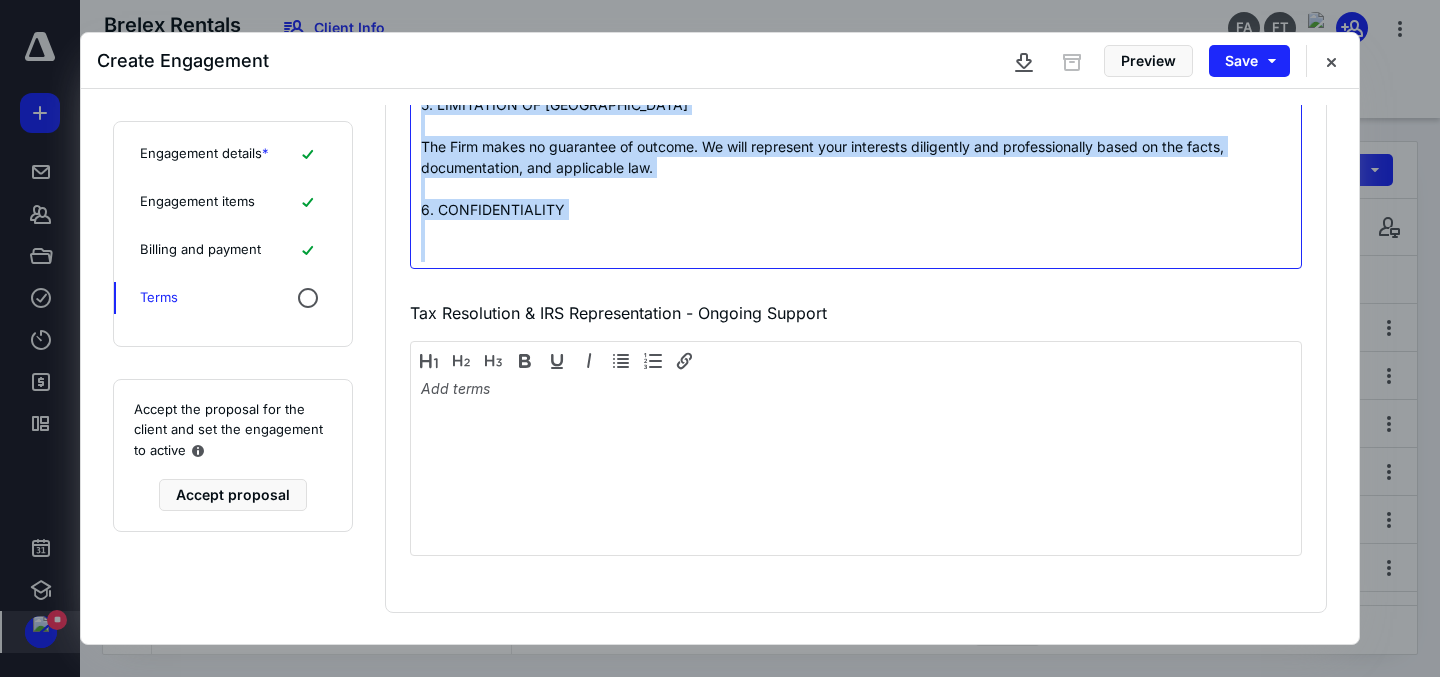 click on "**********" at bounding box center (720, 338) 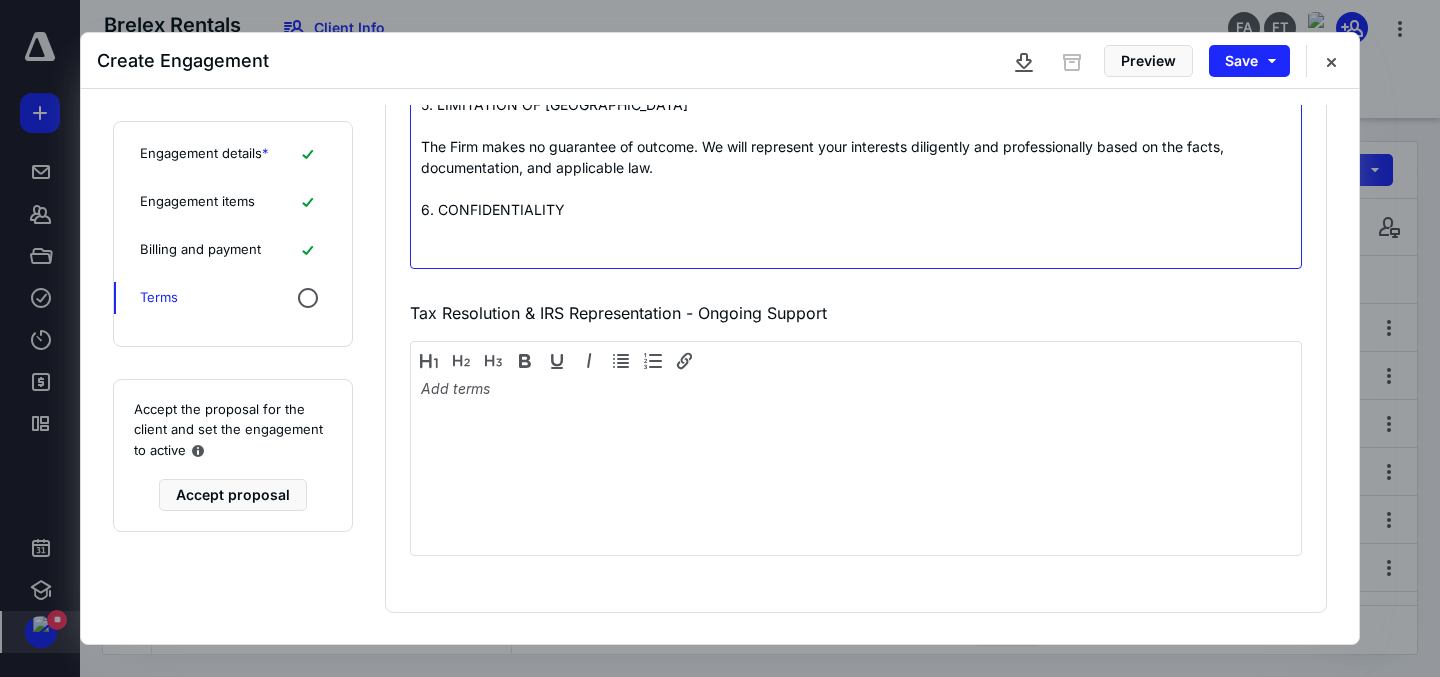 scroll, scrollTop: 1087, scrollLeft: 0, axis: vertical 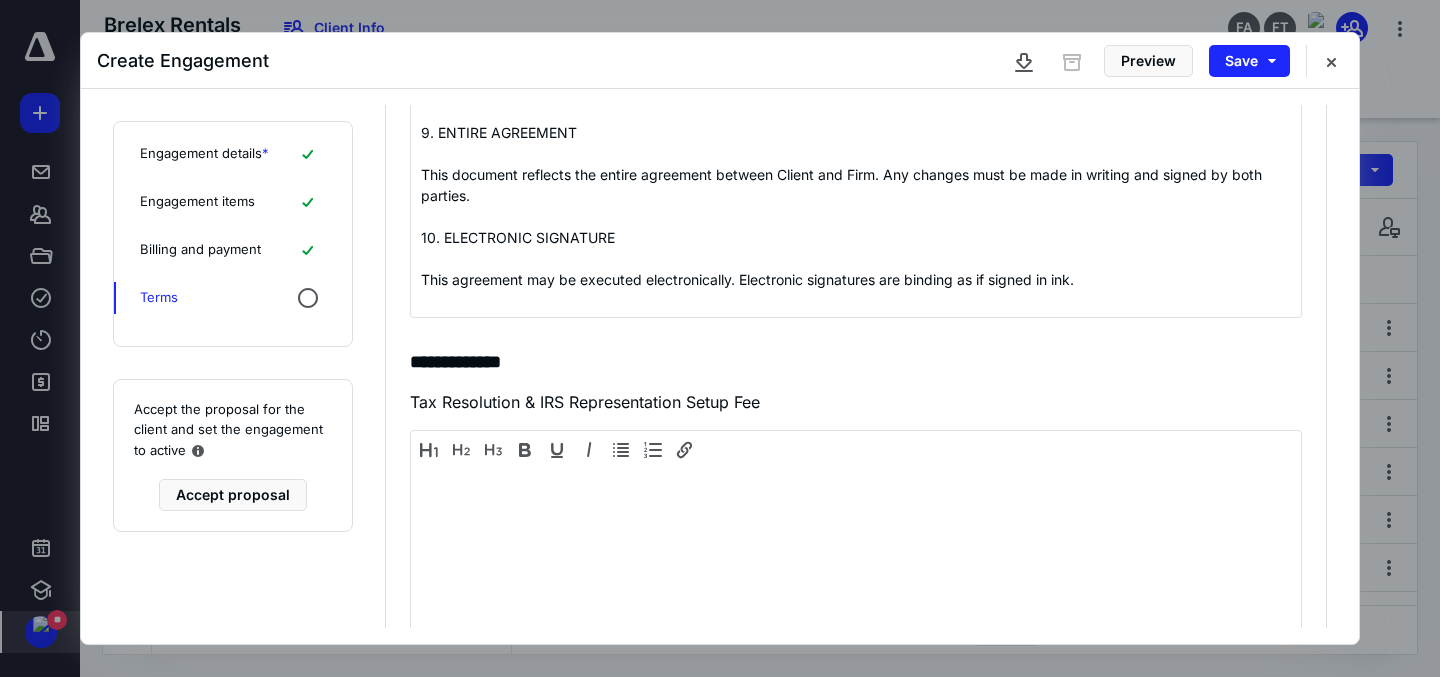click on "**********" at bounding box center [856, 362] 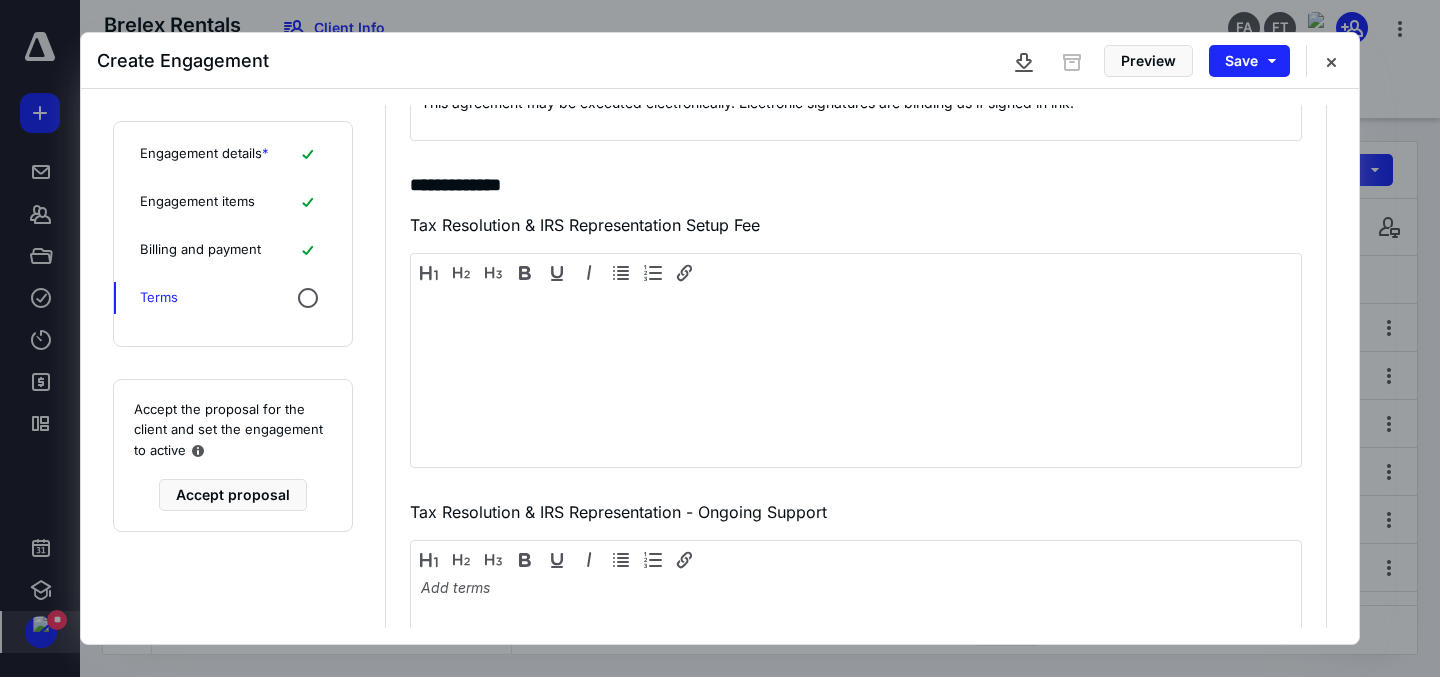 scroll, scrollTop: 1100, scrollLeft: 0, axis: vertical 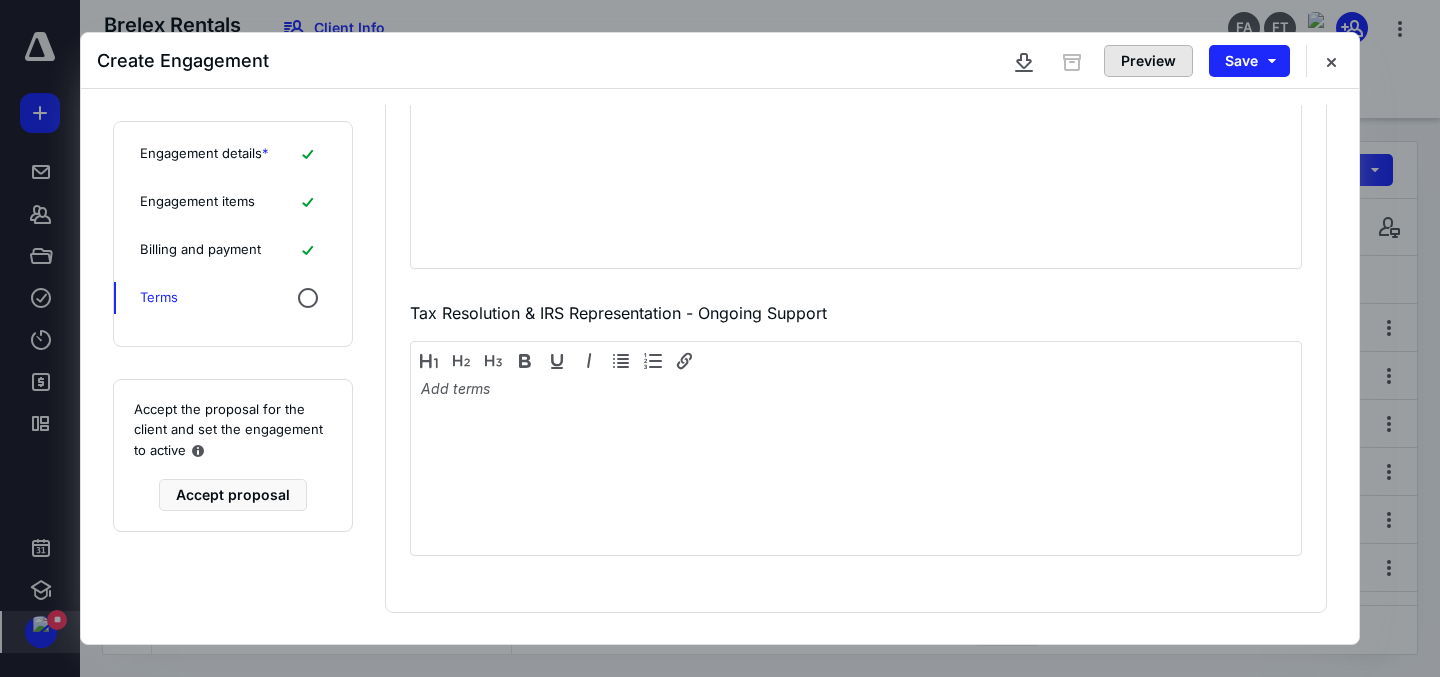 click on "Preview" at bounding box center (1148, 61) 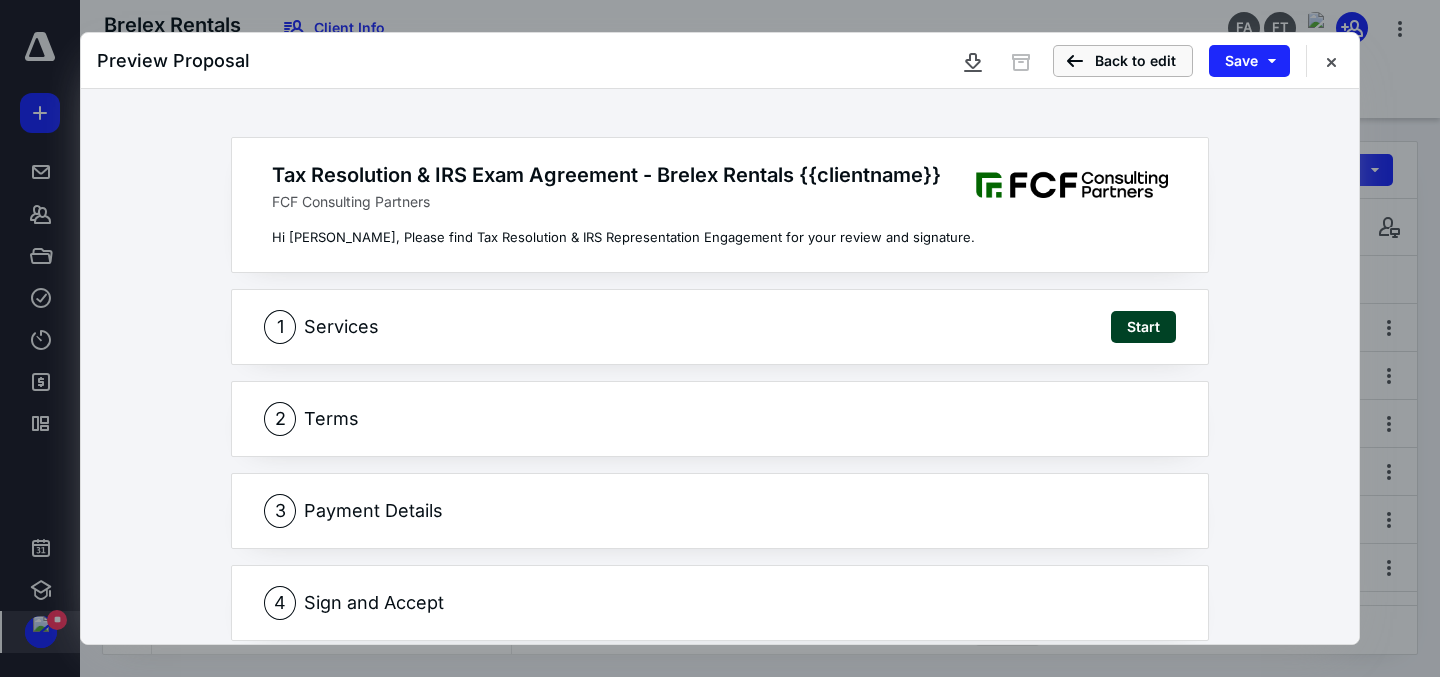 scroll, scrollTop: 28, scrollLeft: 0, axis: vertical 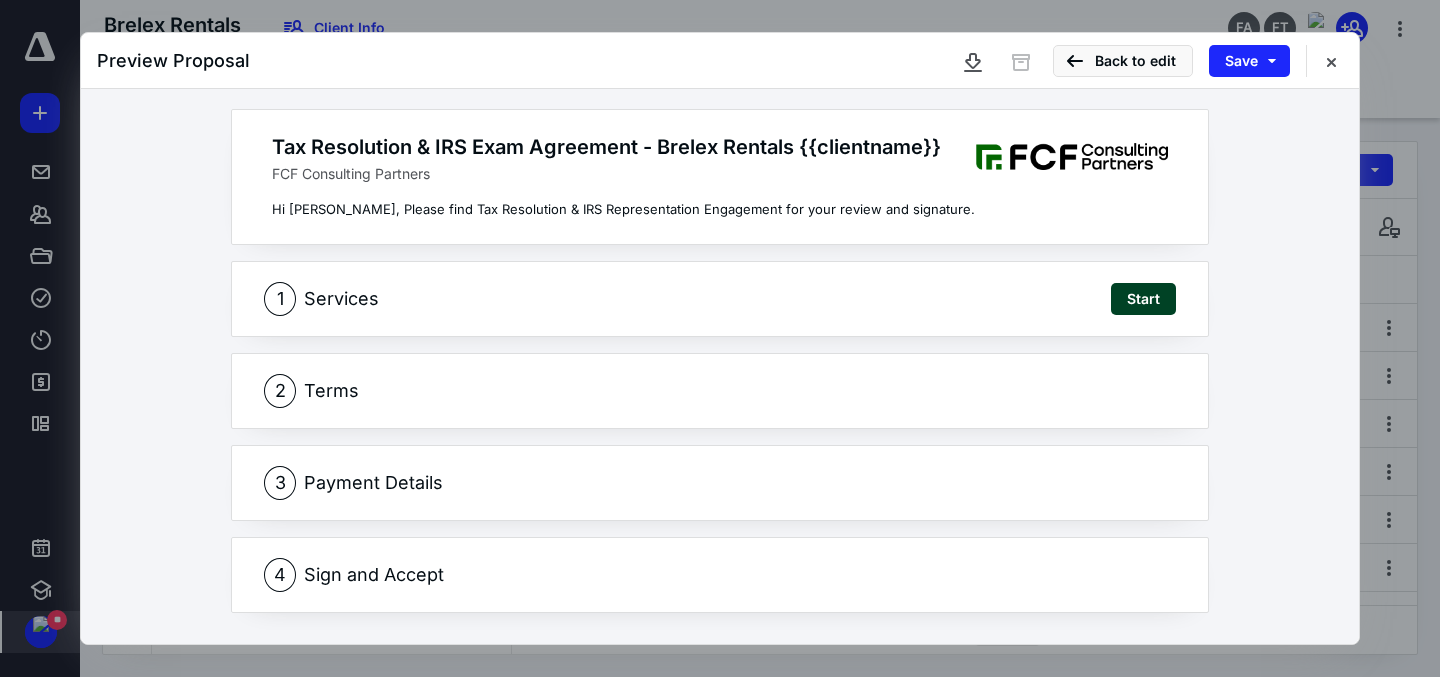 click on "1 Services Start" at bounding box center (720, 299) 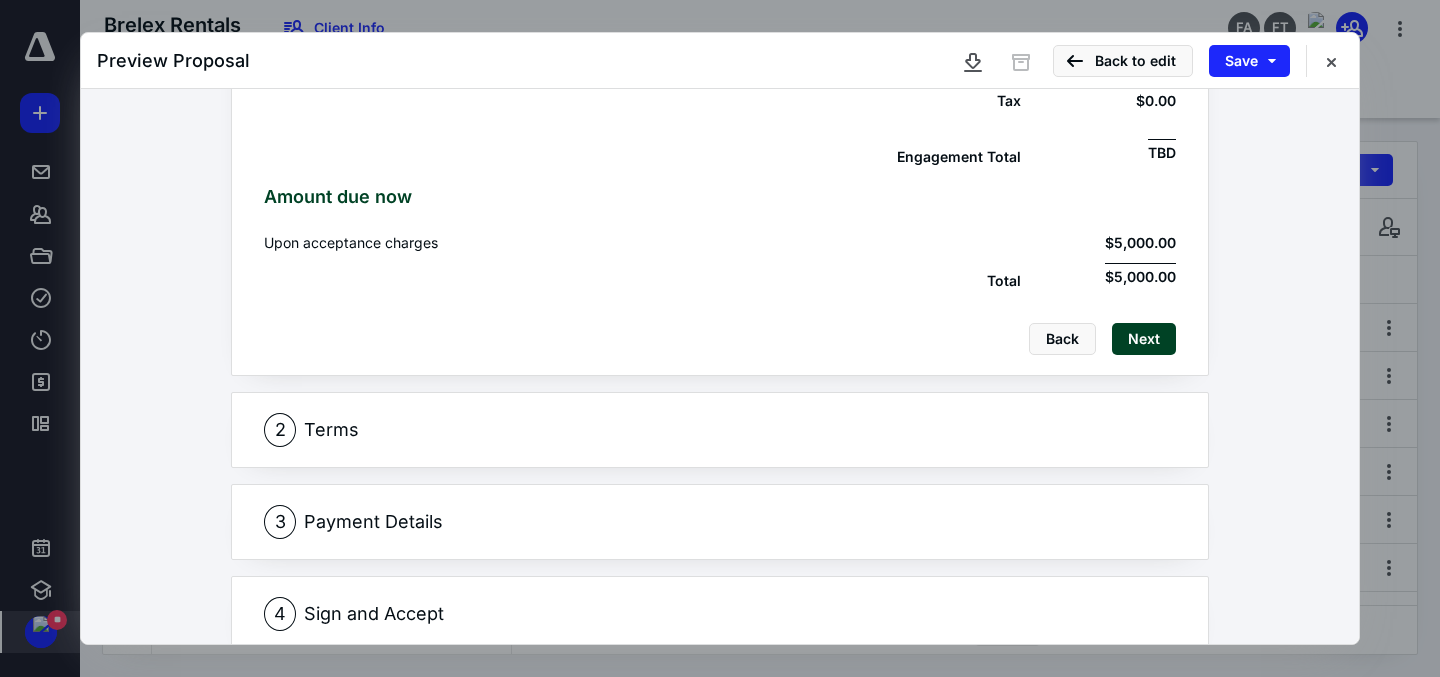 scroll, scrollTop: 777, scrollLeft: 0, axis: vertical 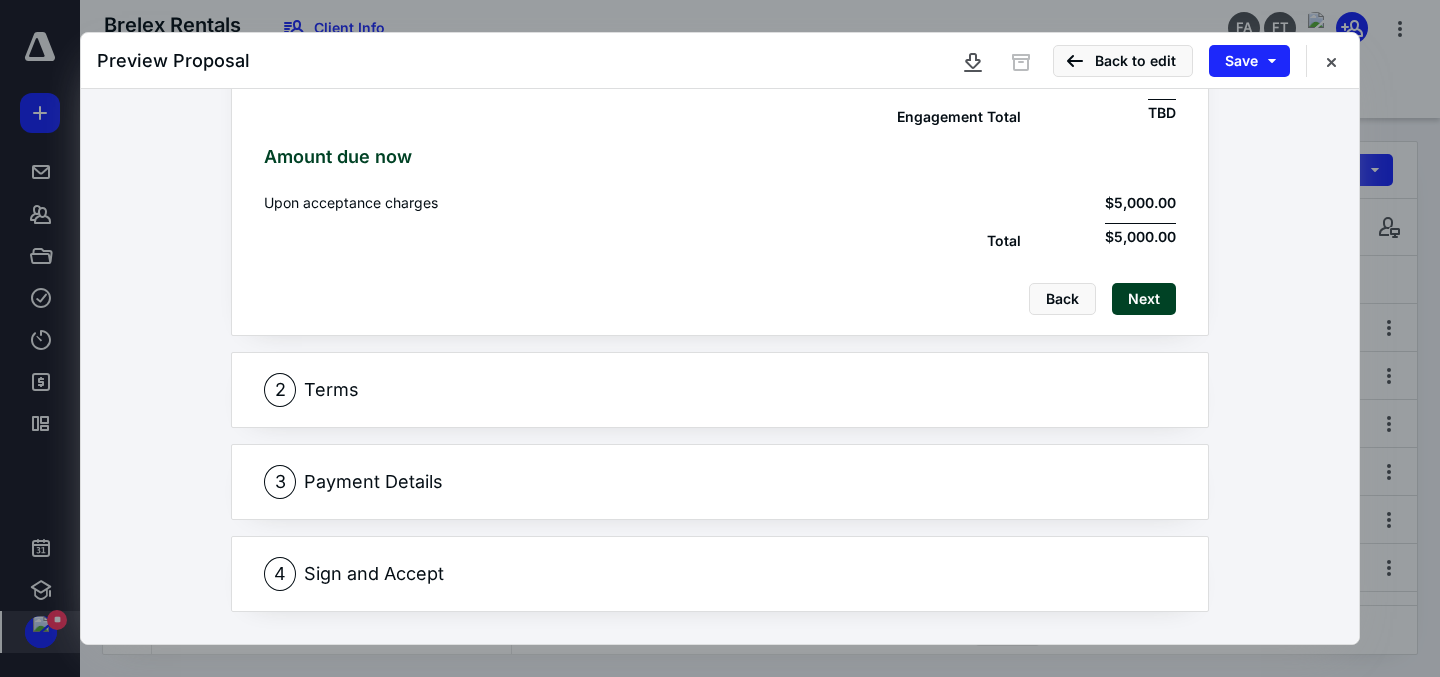 click on "2 Terms" at bounding box center [720, 390] 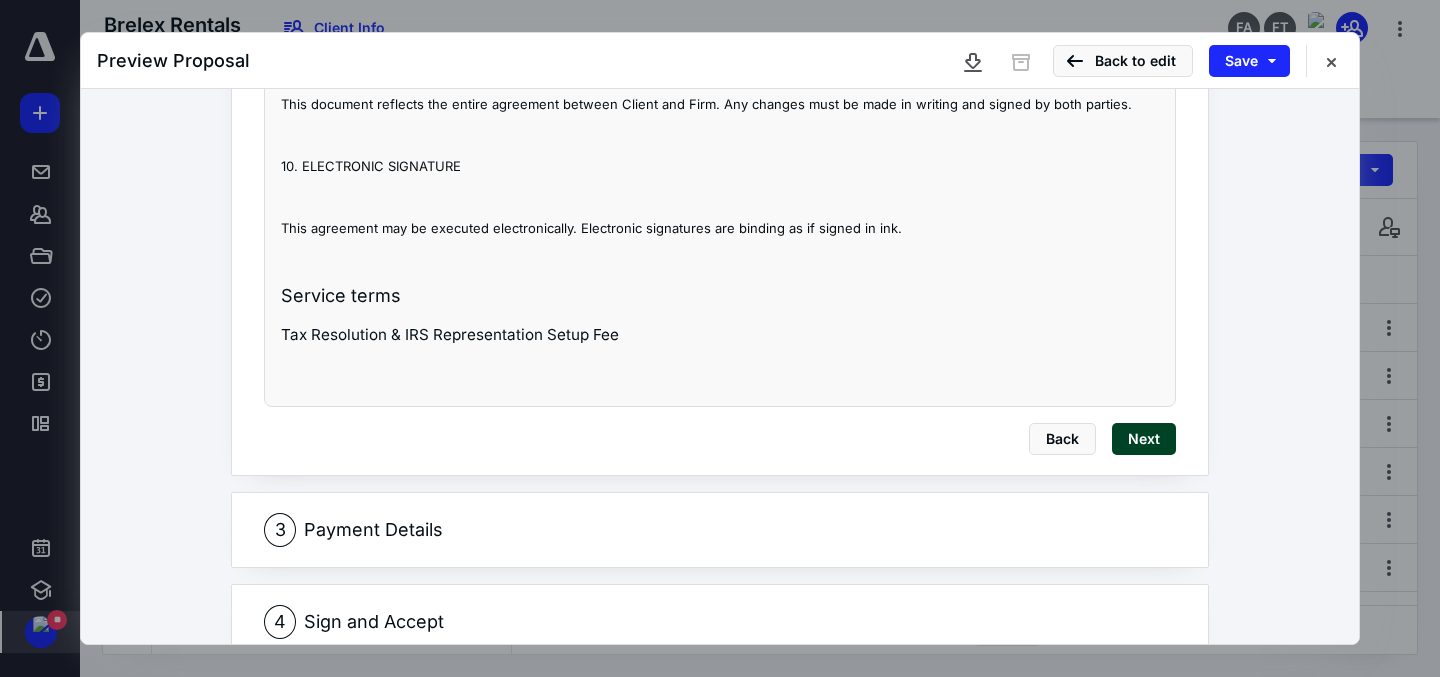 scroll, scrollTop: 2595, scrollLeft: 0, axis: vertical 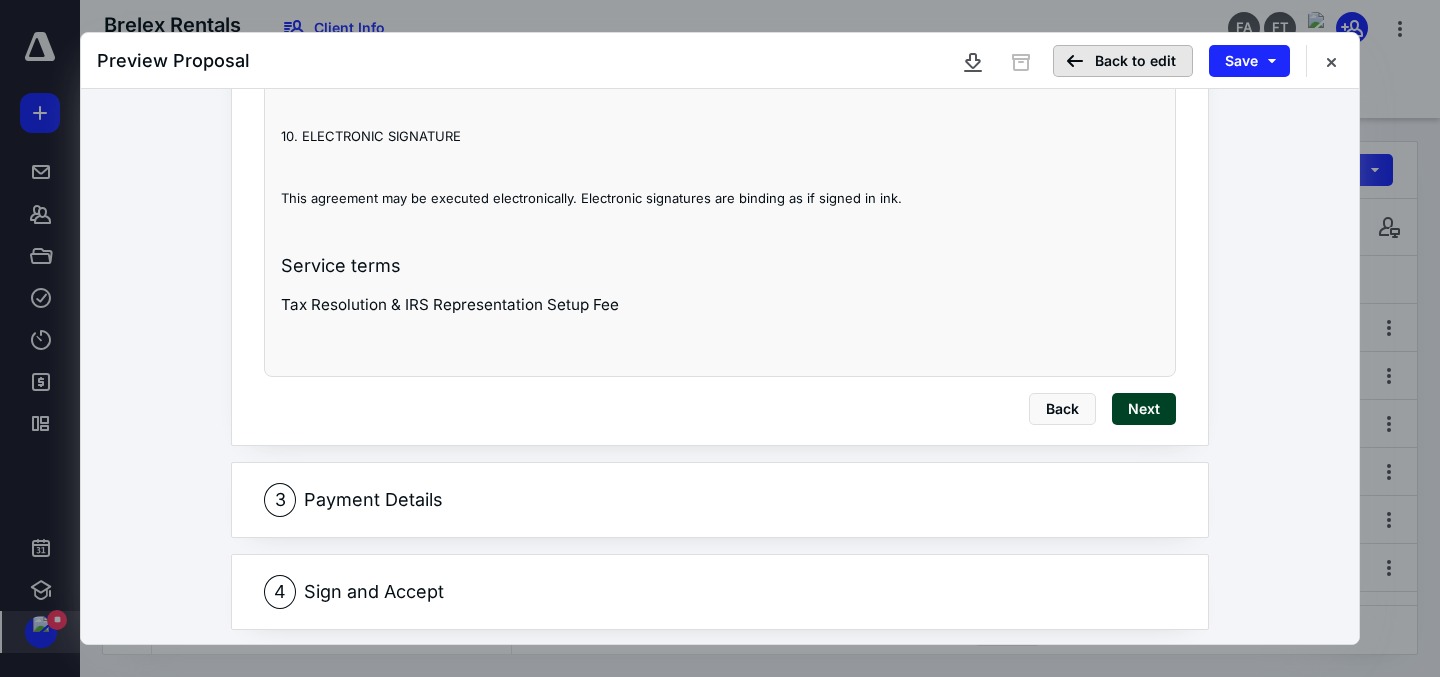 click on "Back to edit" at bounding box center (1123, 61) 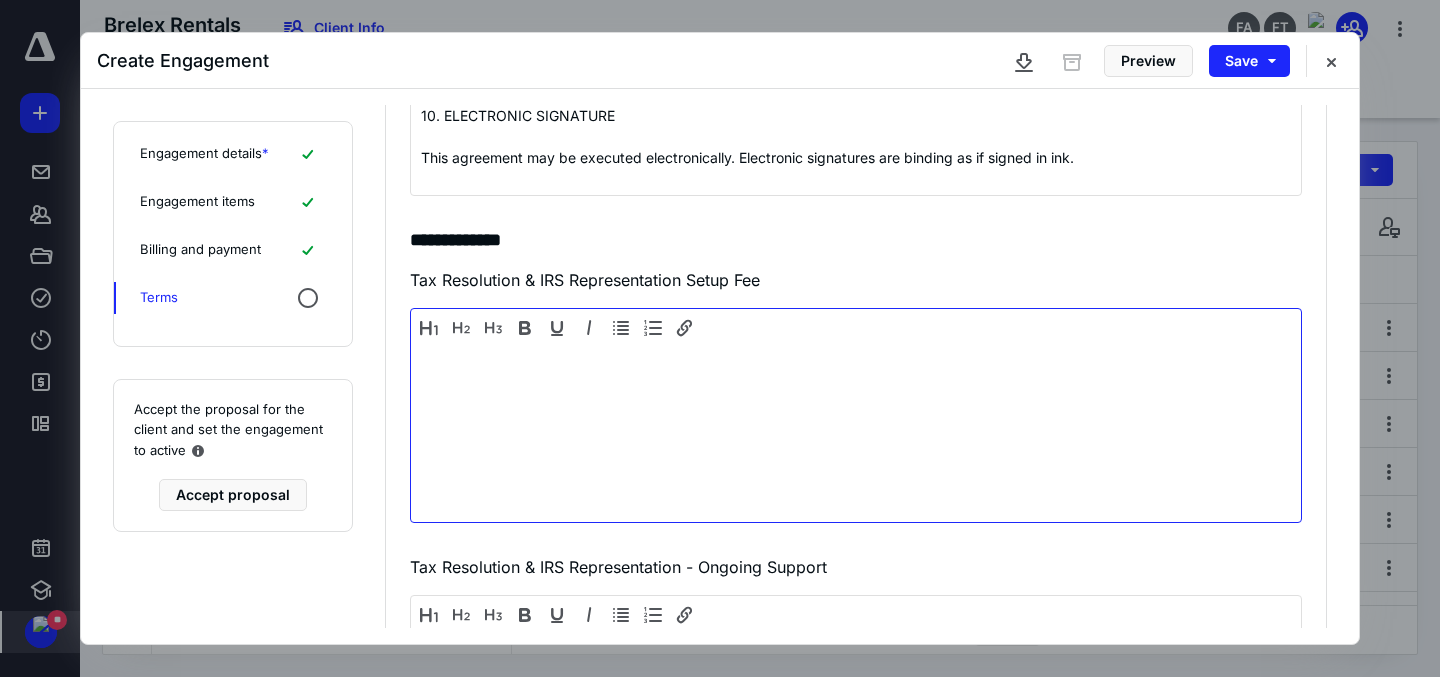 click at bounding box center (856, 430) 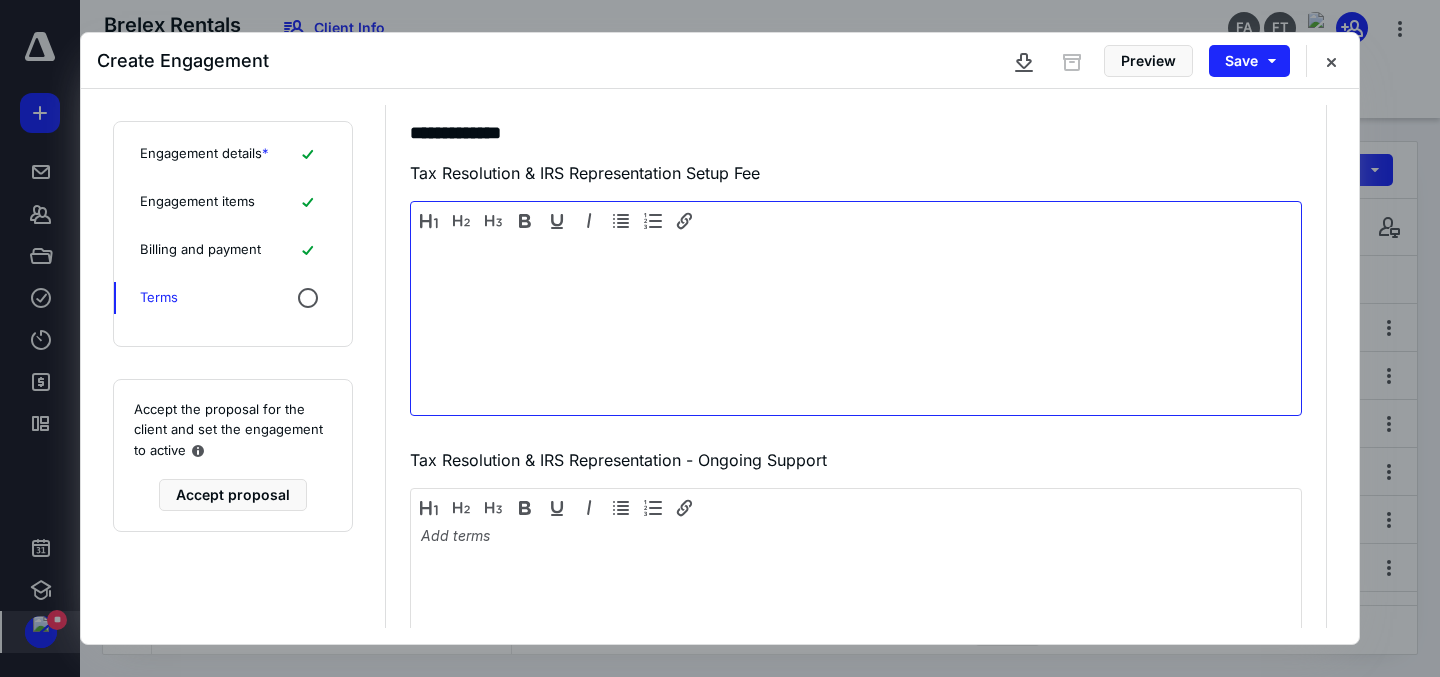 scroll, scrollTop: 957, scrollLeft: 0, axis: vertical 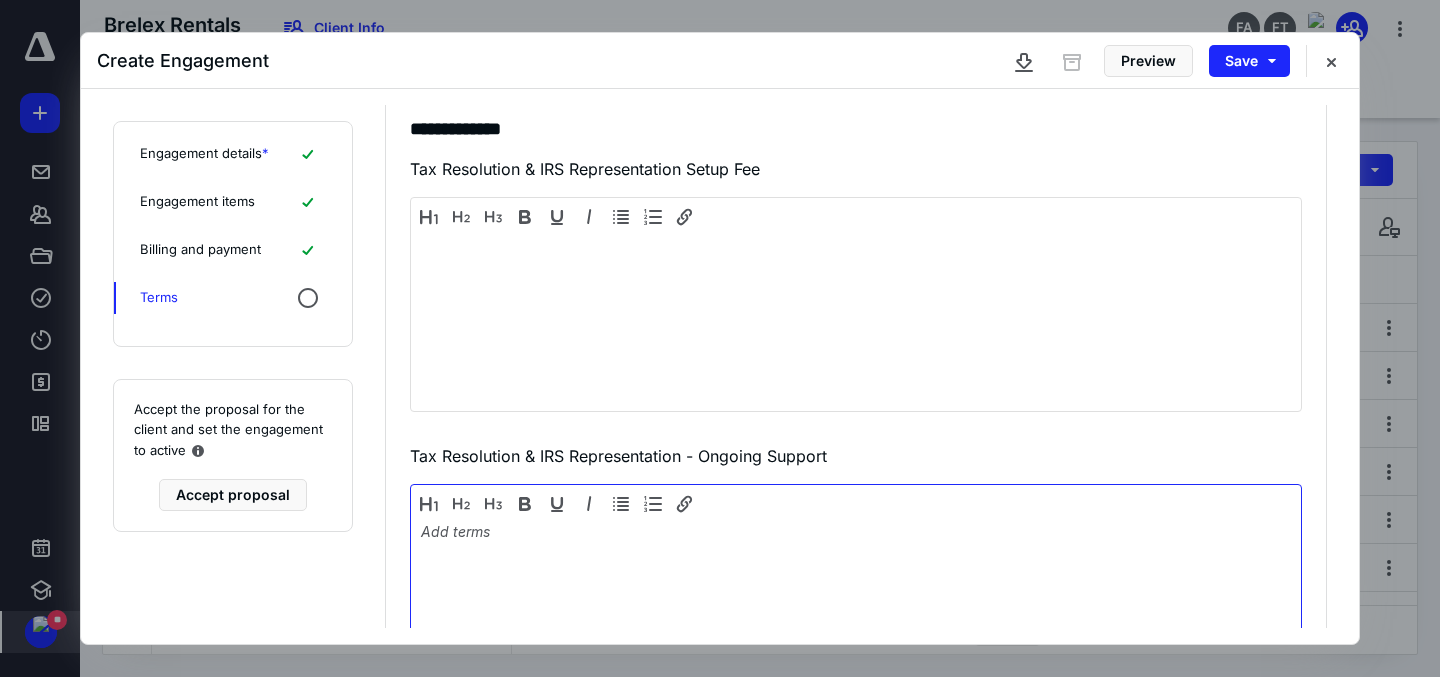 click at bounding box center (856, 606) 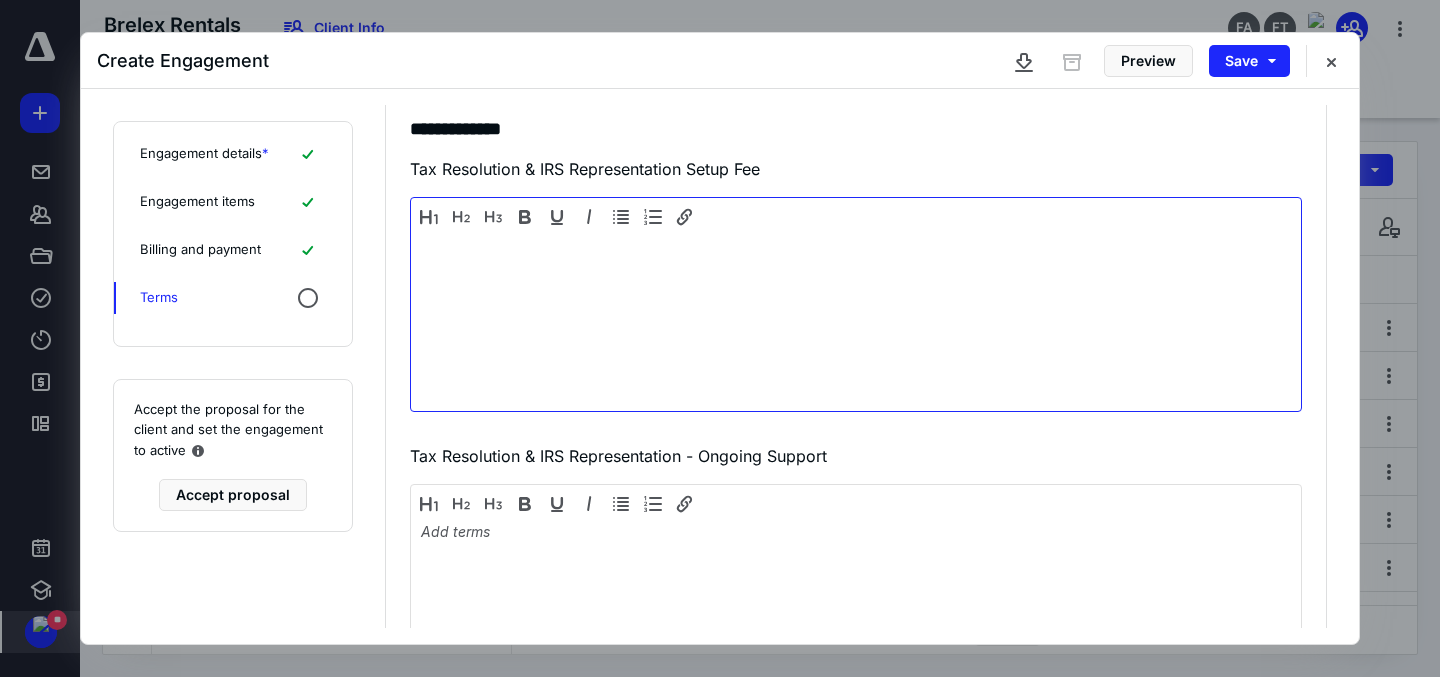 click at bounding box center (856, 244) 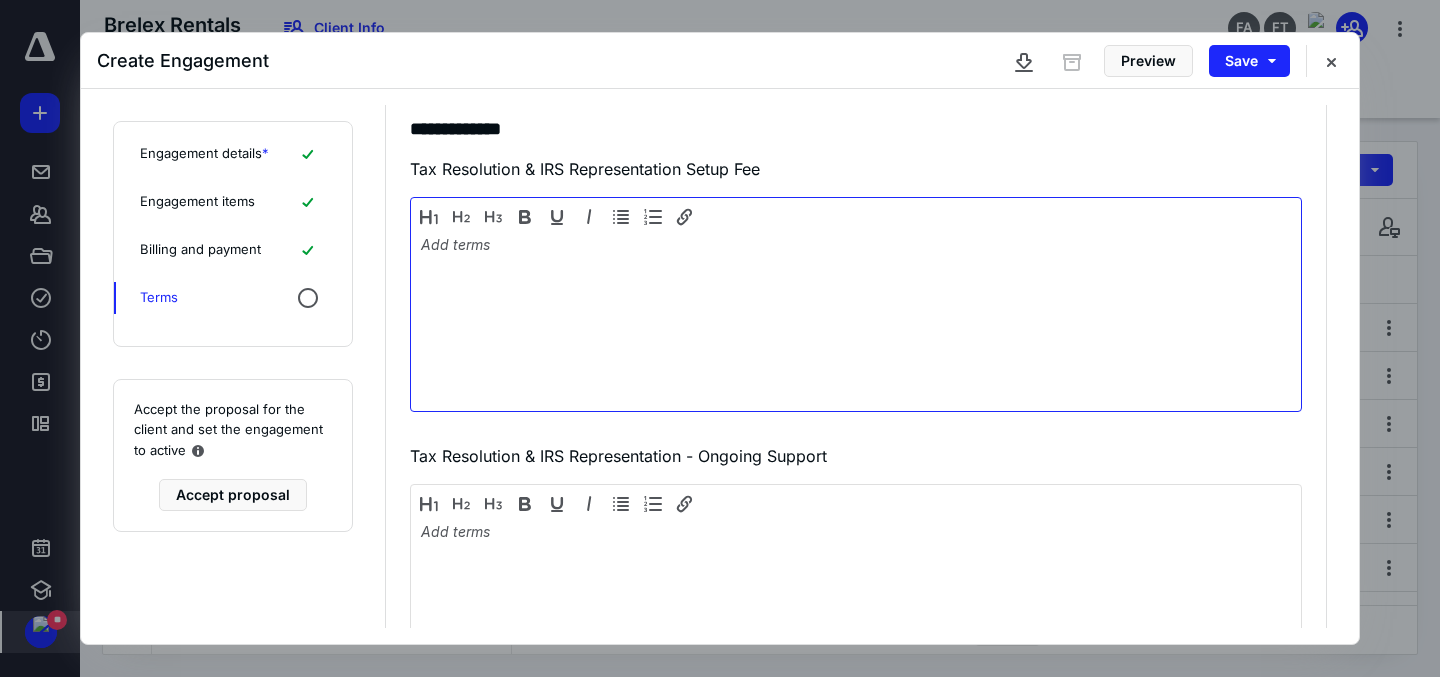 scroll, scrollTop: 730, scrollLeft: 0, axis: vertical 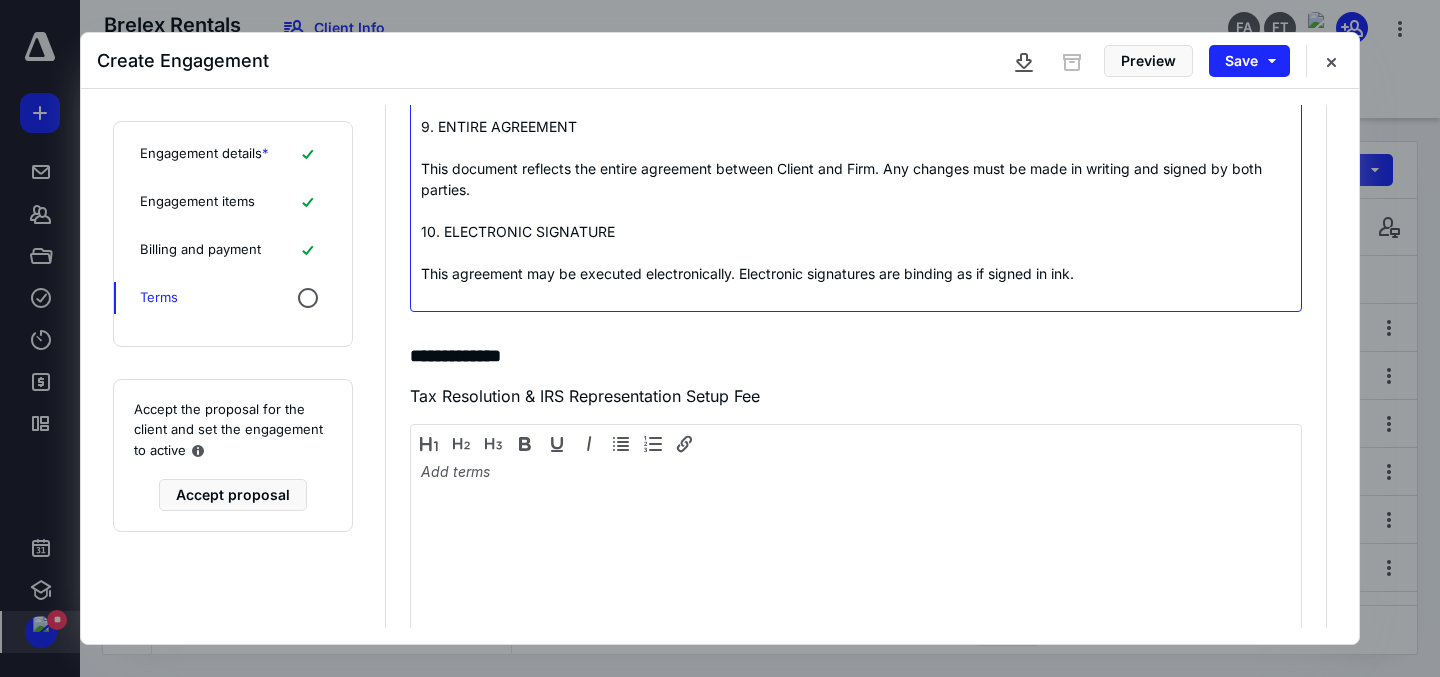 click on "This agreement may be executed electronically. Electronic signatures are binding as if signed in ink." at bounding box center (856, 273) 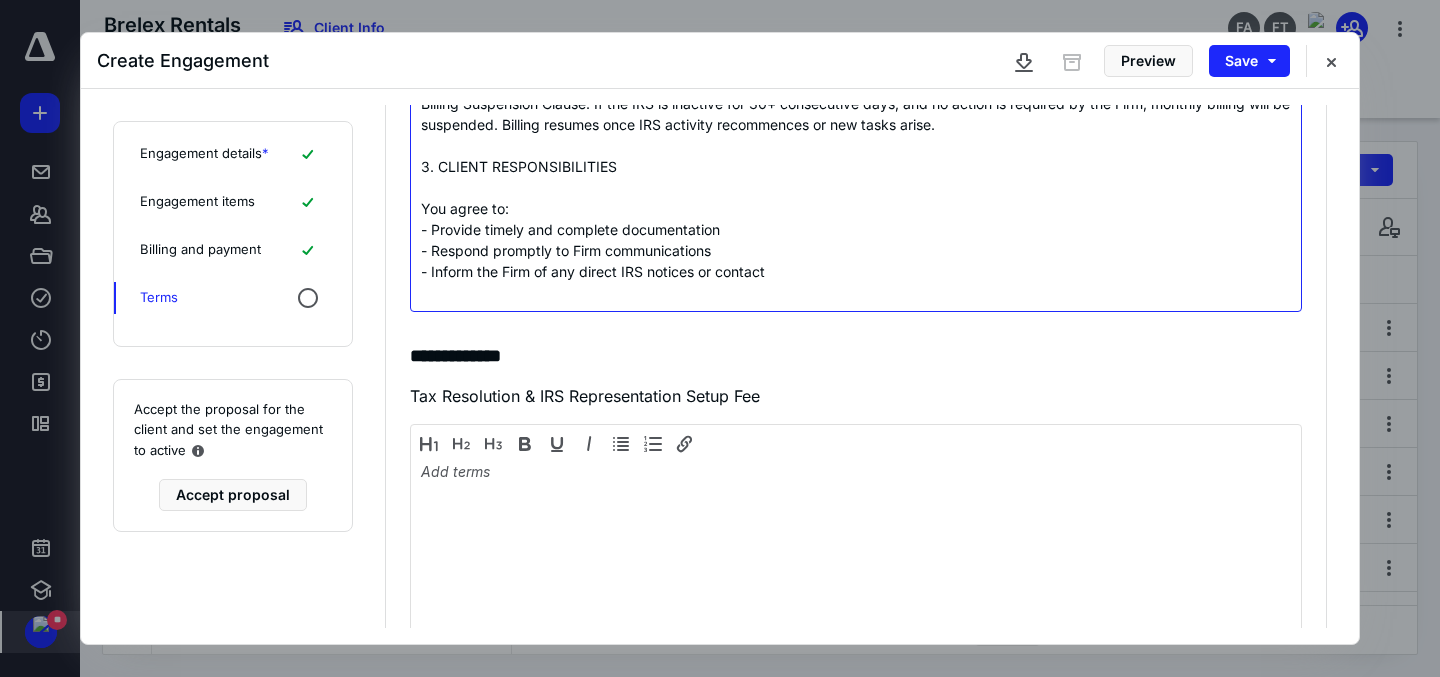 scroll, scrollTop: 0, scrollLeft: 0, axis: both 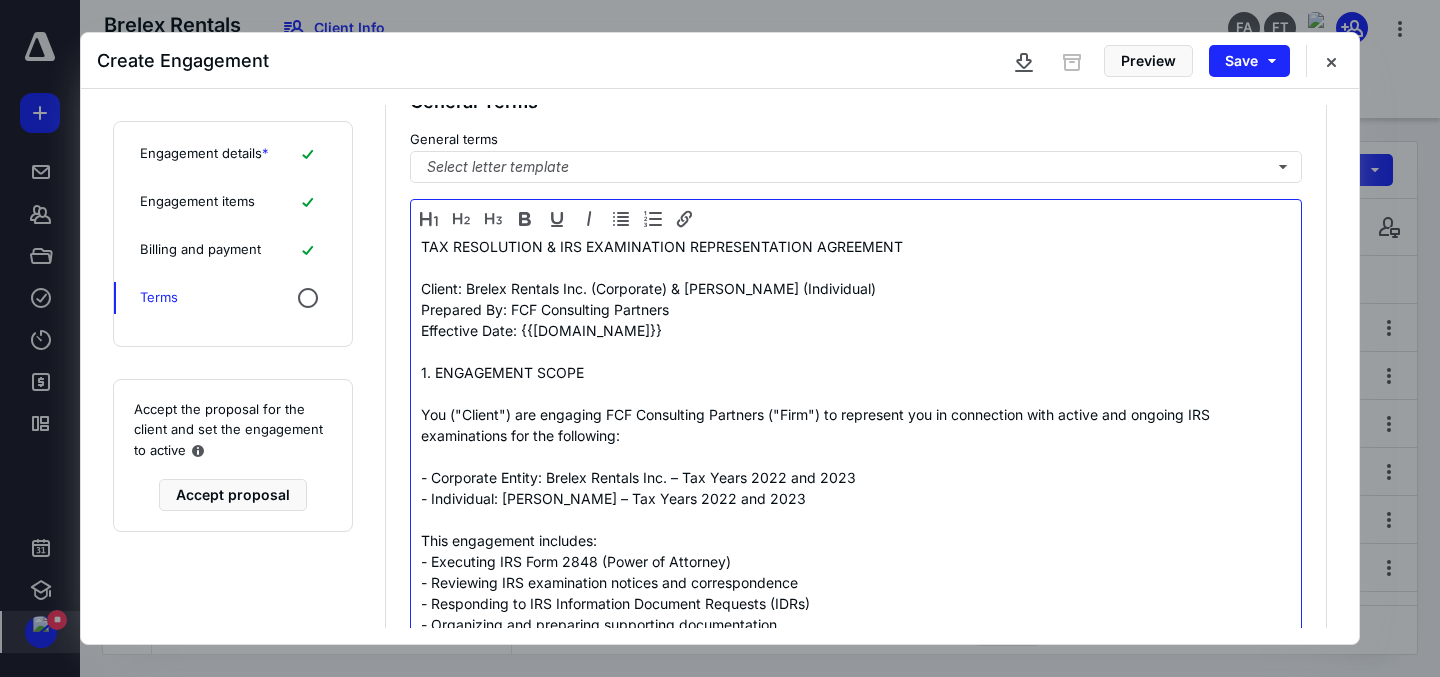 drag, startPoint x: 677, startPoint y: 332, endPoint x: 520, endPoint y: 330, distance: 157.01274 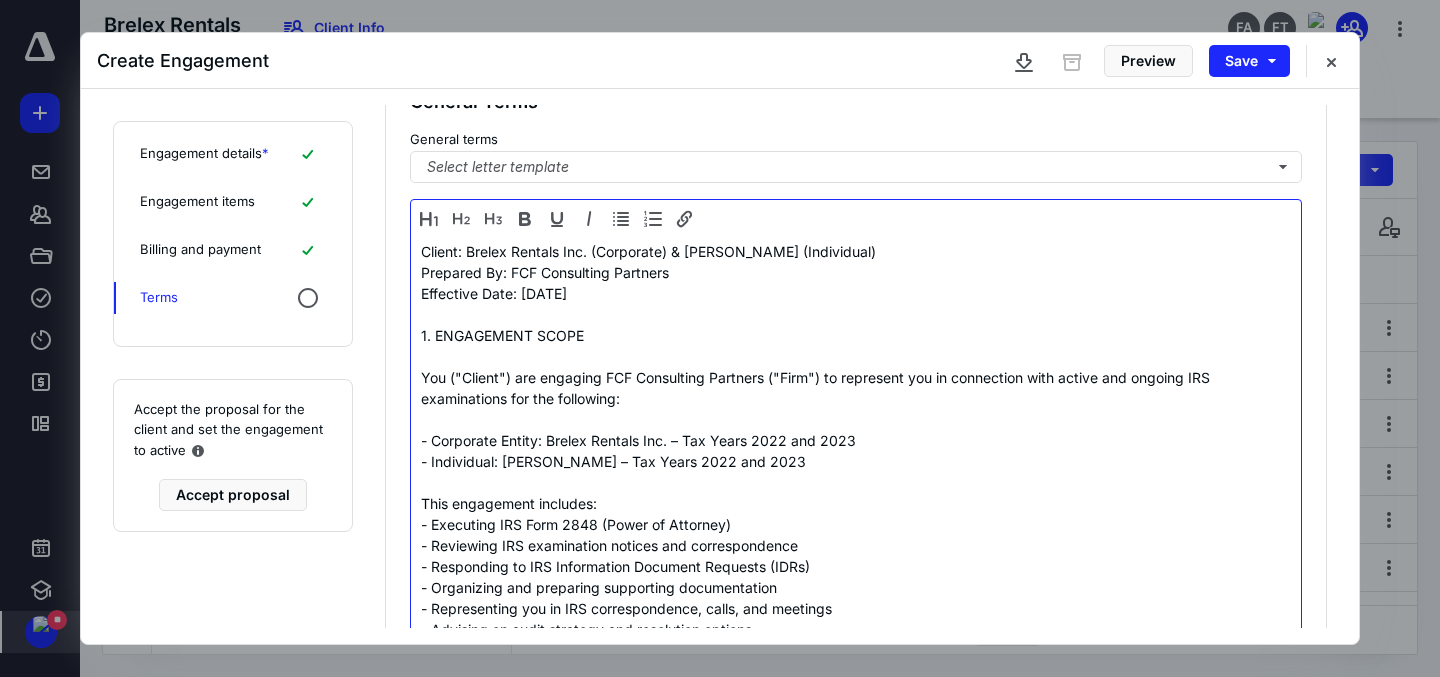 scroll, scrollTop: 44, scrollLeft: 0, axis: vertical 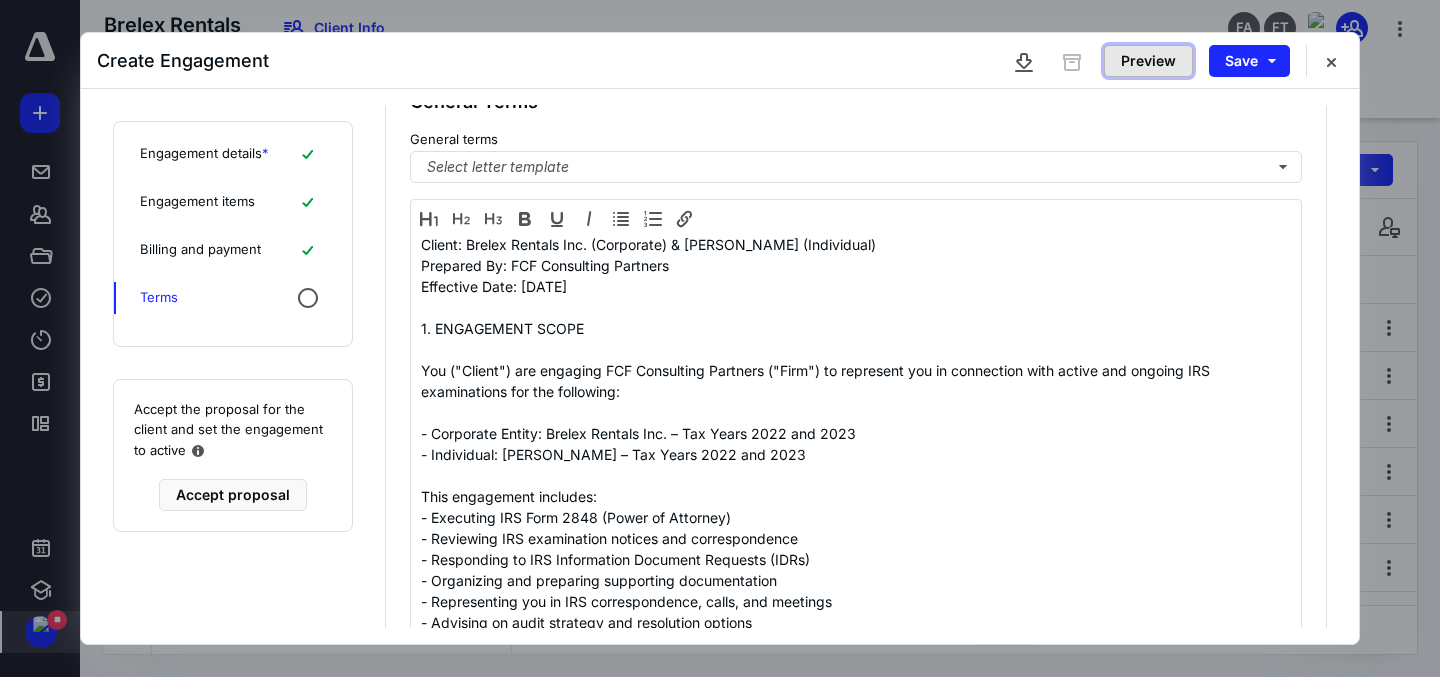 click on "Preview" at bounding box center (1148, 61) 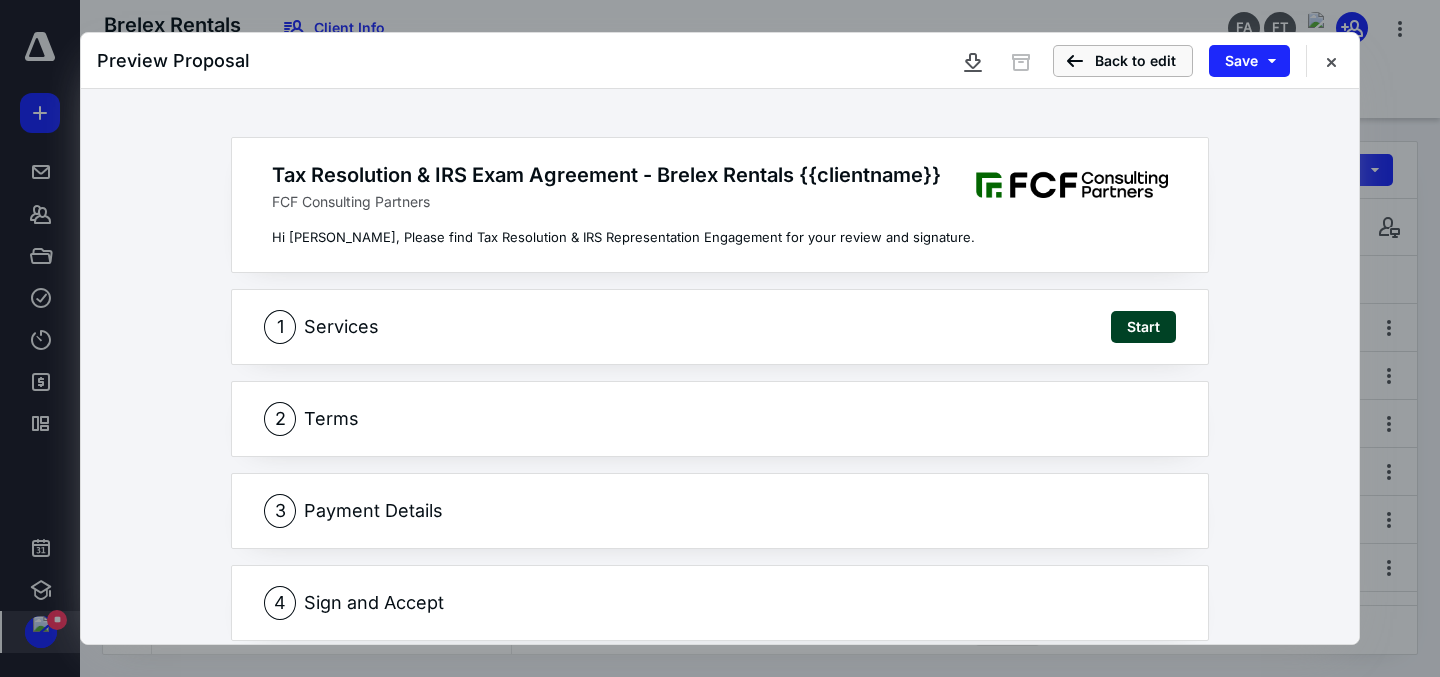 scroll, scrollTop: 28, scrollLeft: 0, axis: vertical 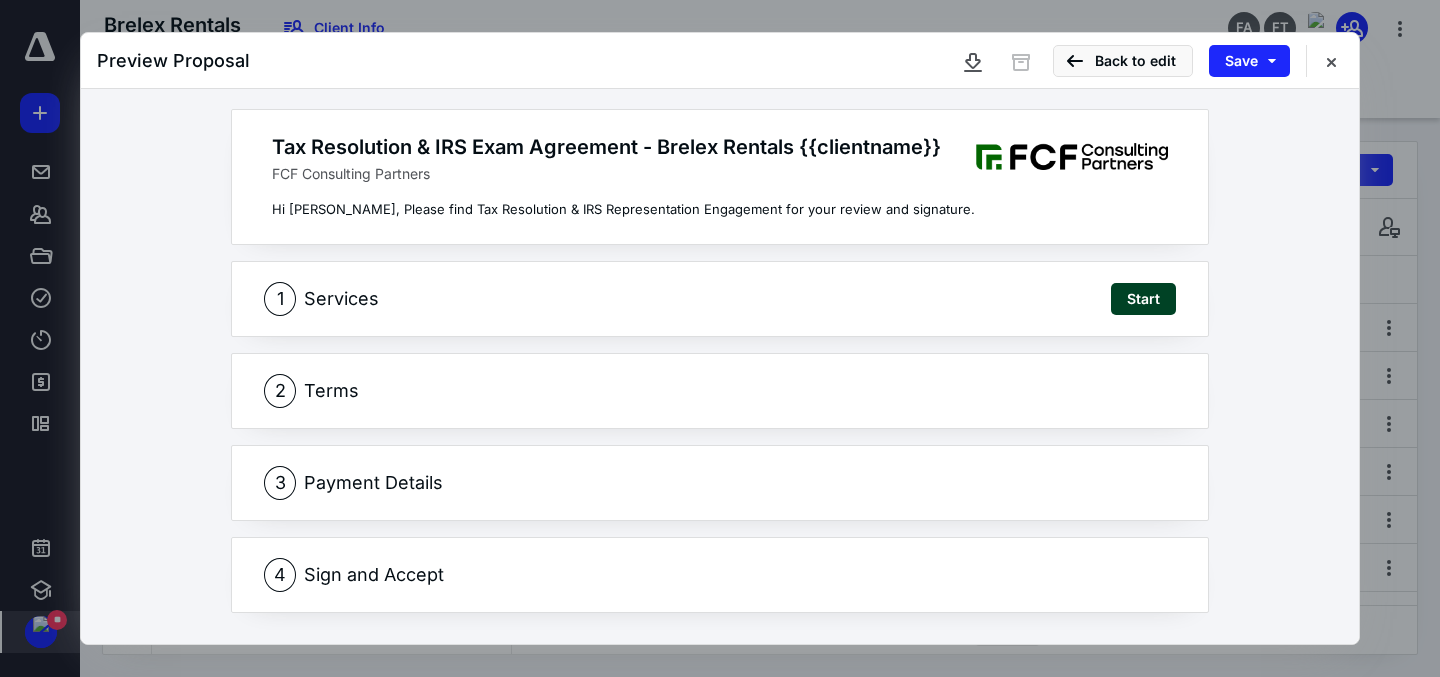 click on "2 Terms" at bounding box center (720, 391) 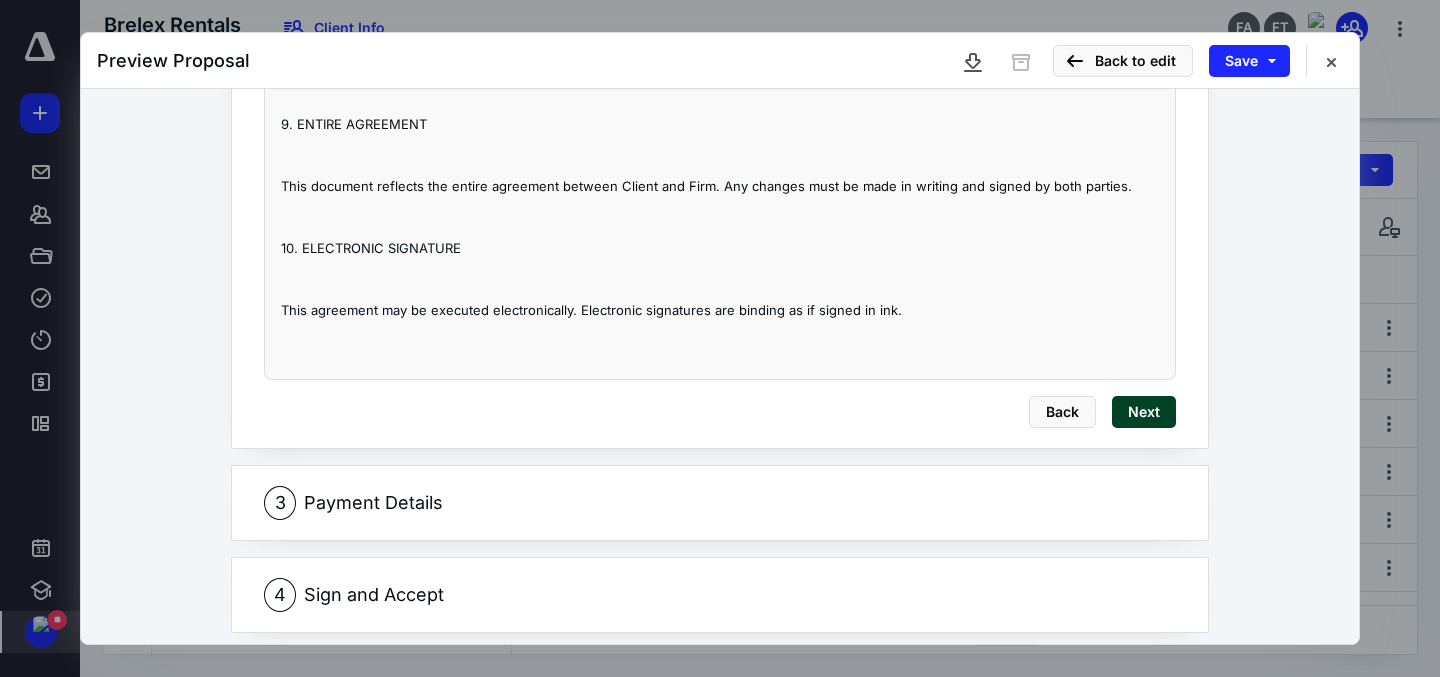 click on "3 Payment Details" at bounding box center (720, 503) 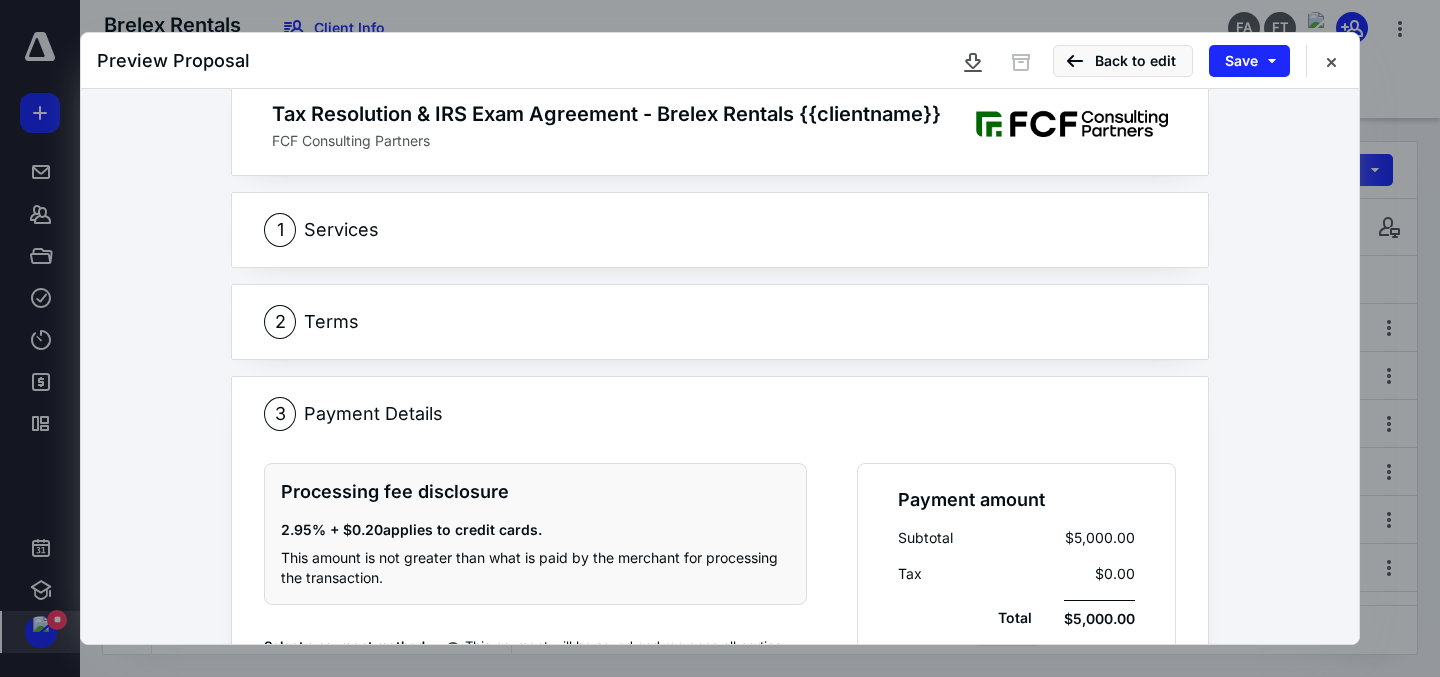 scroll, scrollTop: 0, scrollLeft: 0, axis: both 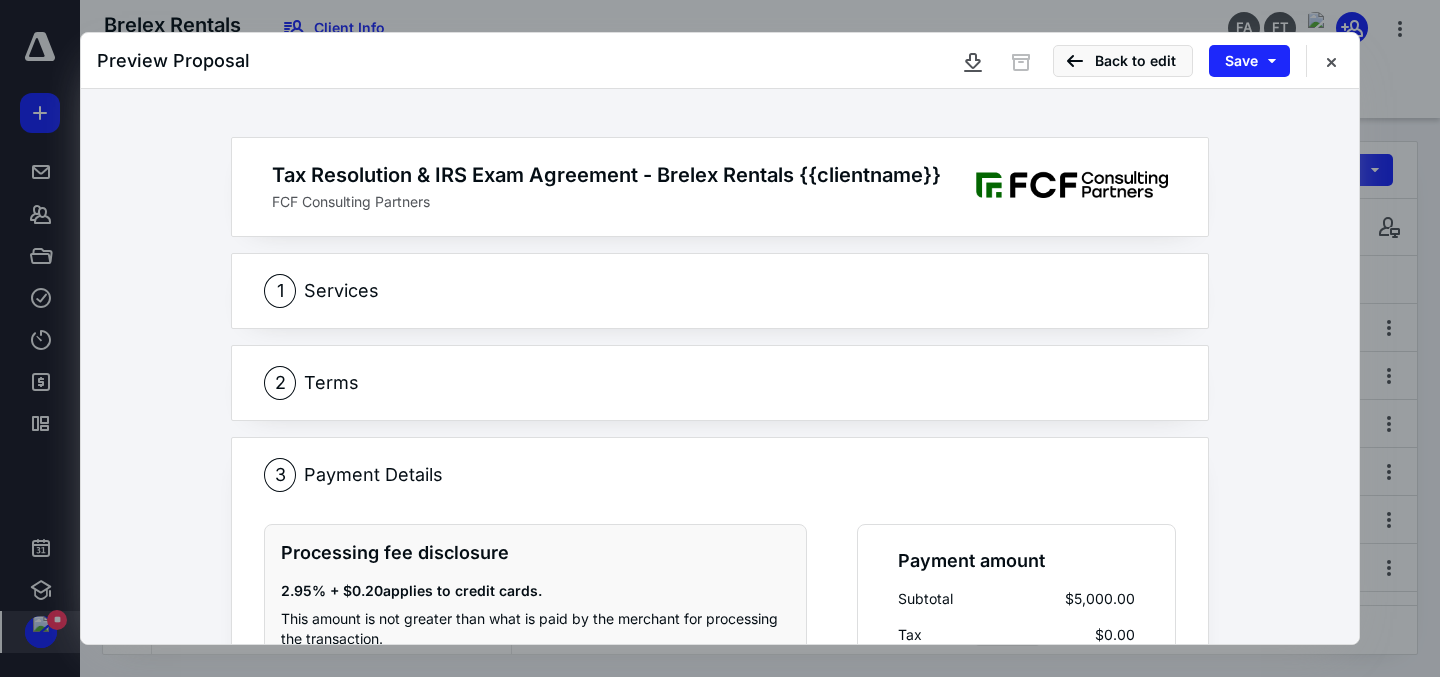 click on "2 Terms" at bounding box center [720, 383] 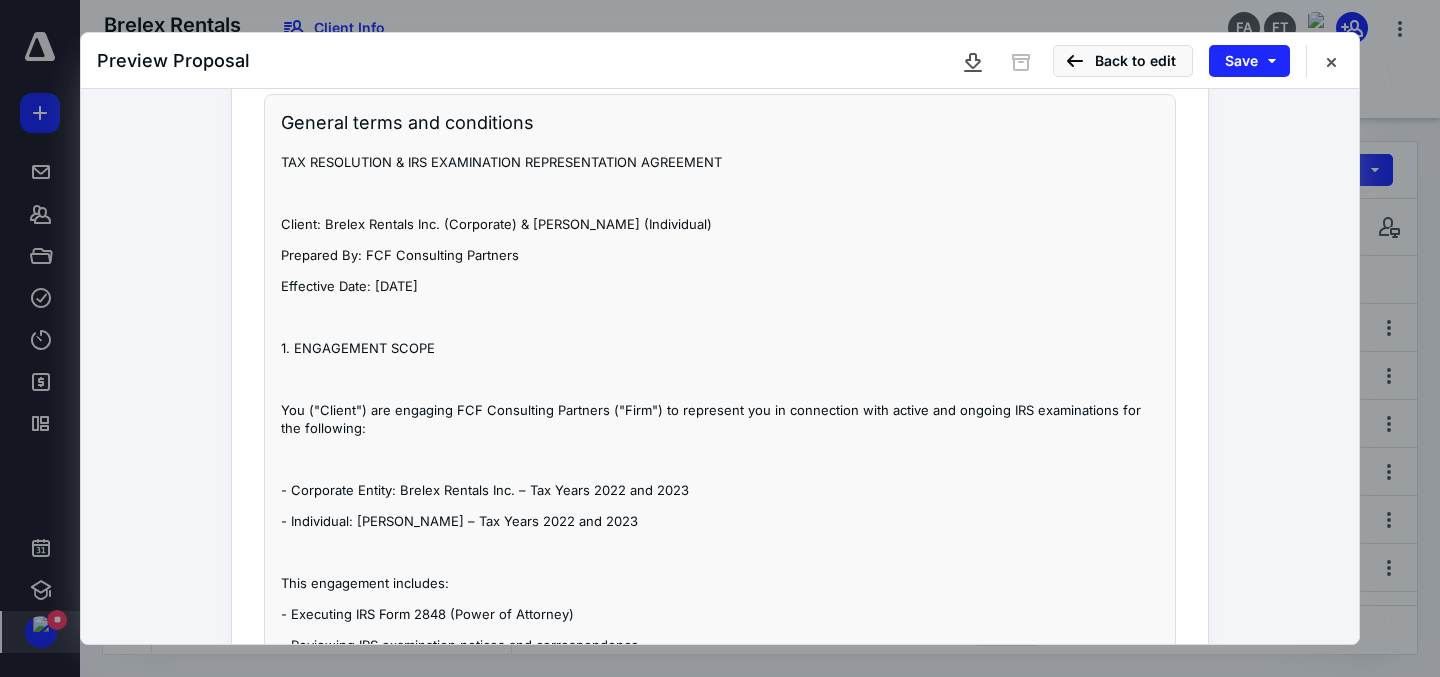 scroll, scrollTop: 59, scrollLeft: 0, axis: vertical 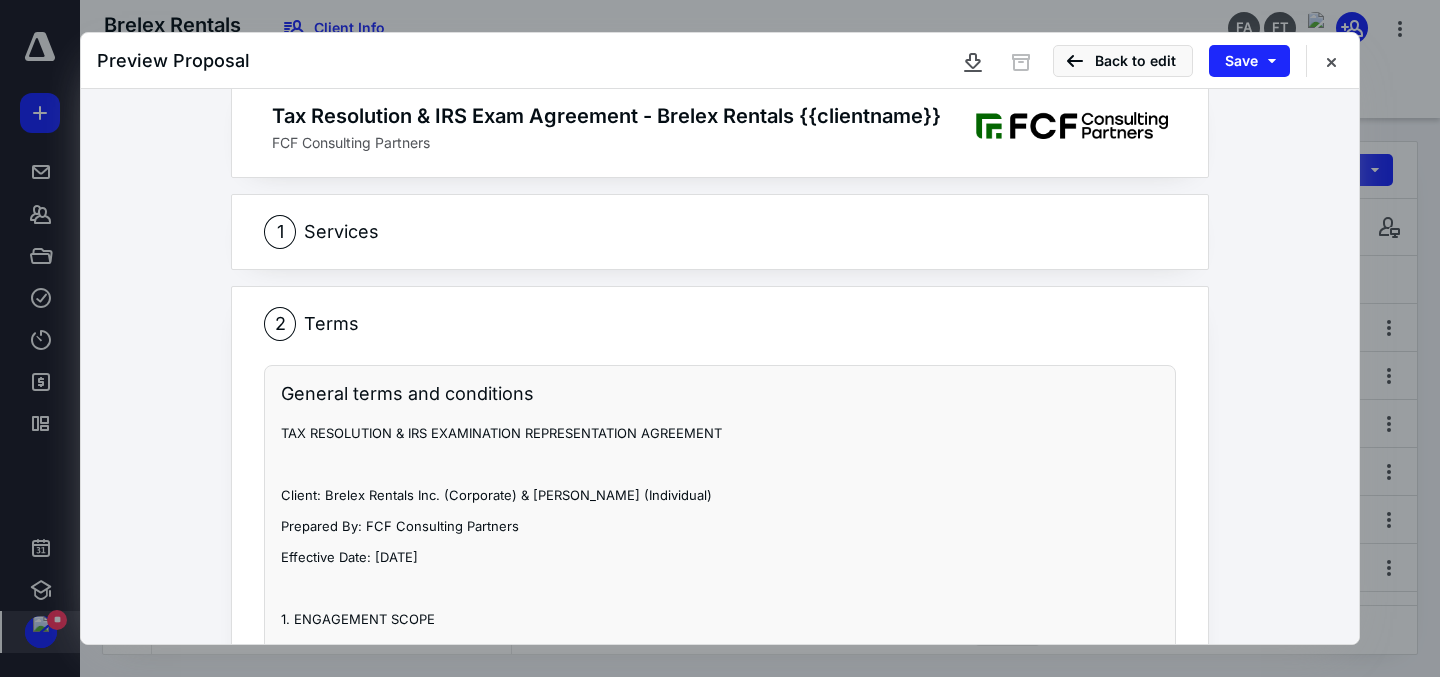 click on "1 Services" at bounding box center [720, 232] 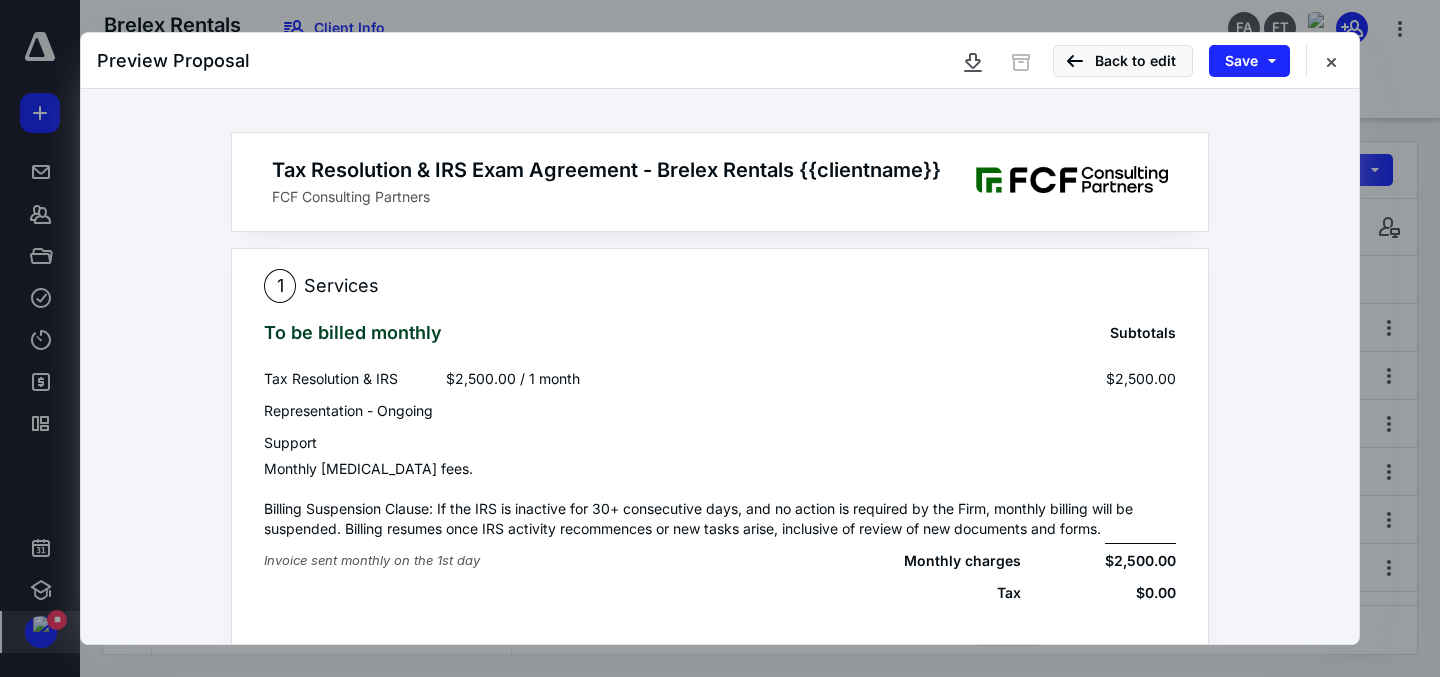 scroll, scrollTop: 0, scrollLeft: 0, axis: both 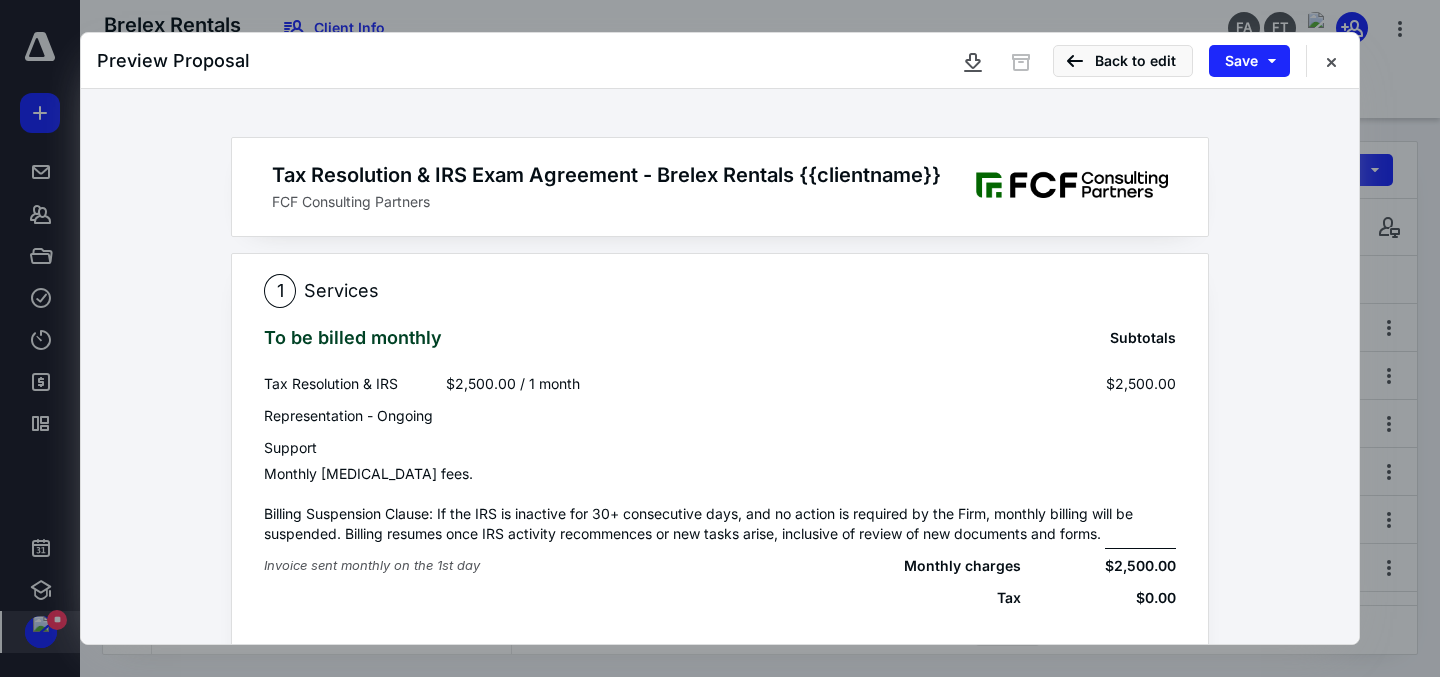 click on "Preview Proposal Back to edit Save" at bounding box center [720, 61] 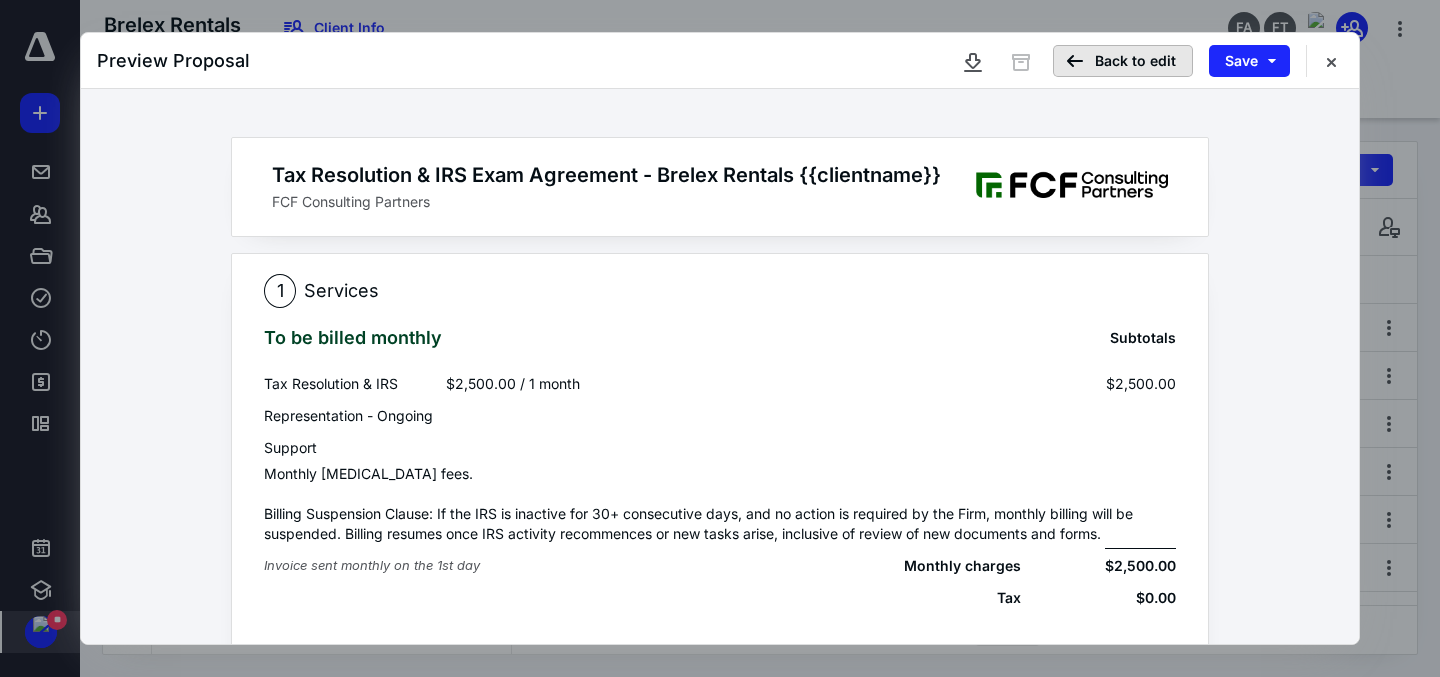 click on "Back to edit" at bounding box center [1123, 61] 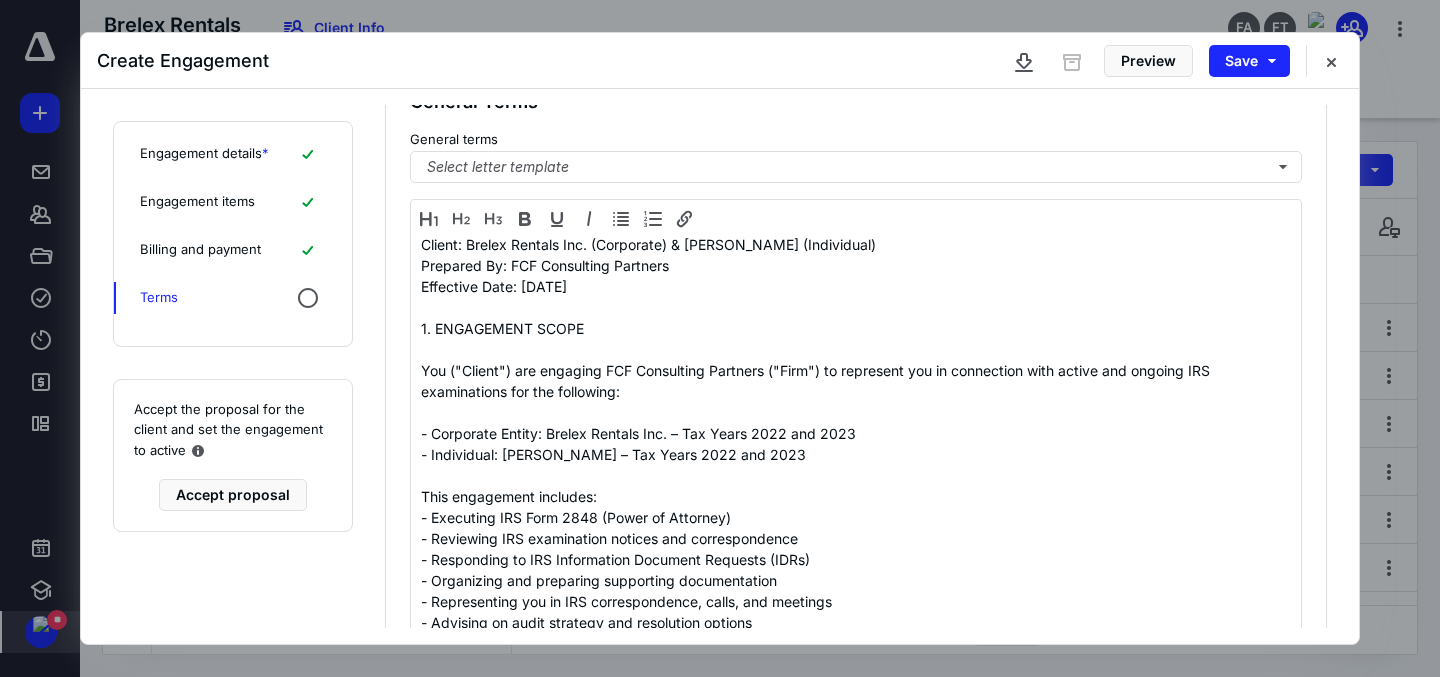 click on "Engagement items" at bounding box center [197, 202] 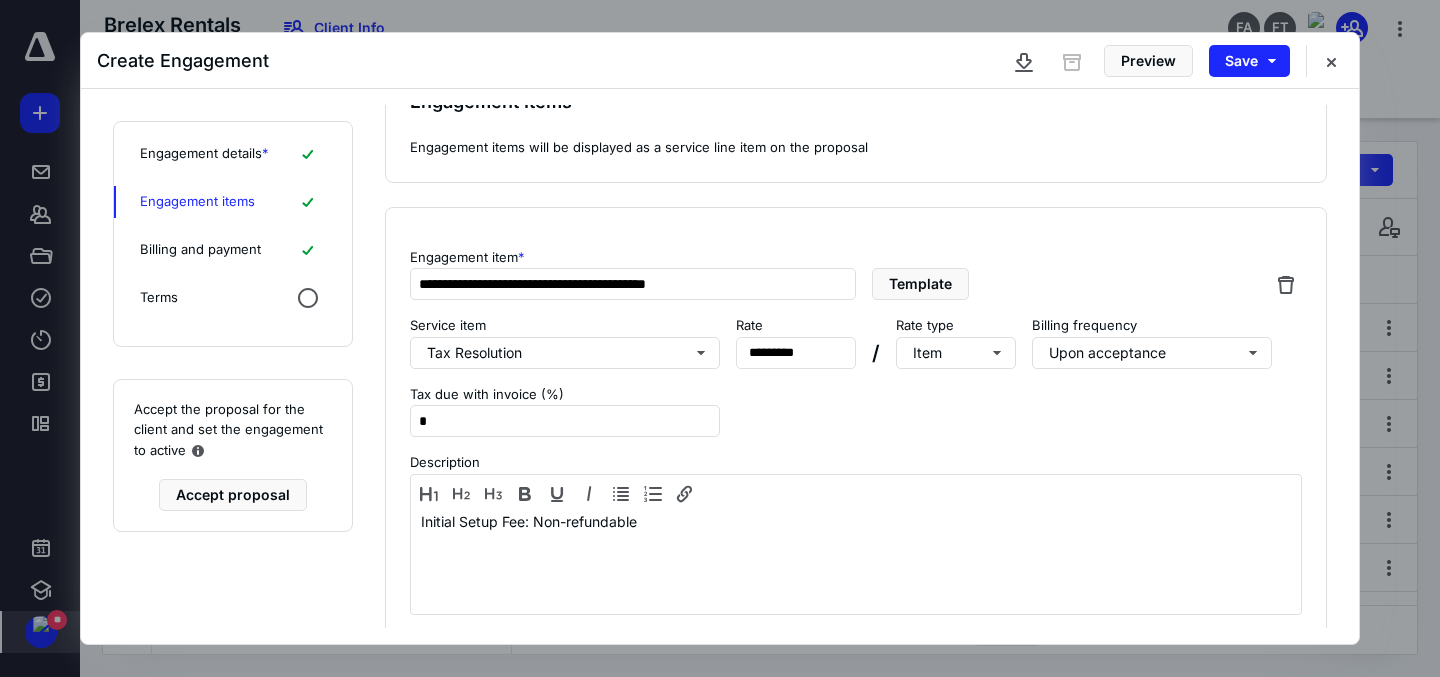 click on "Engagement details  *" at bounding box center [204, 154] 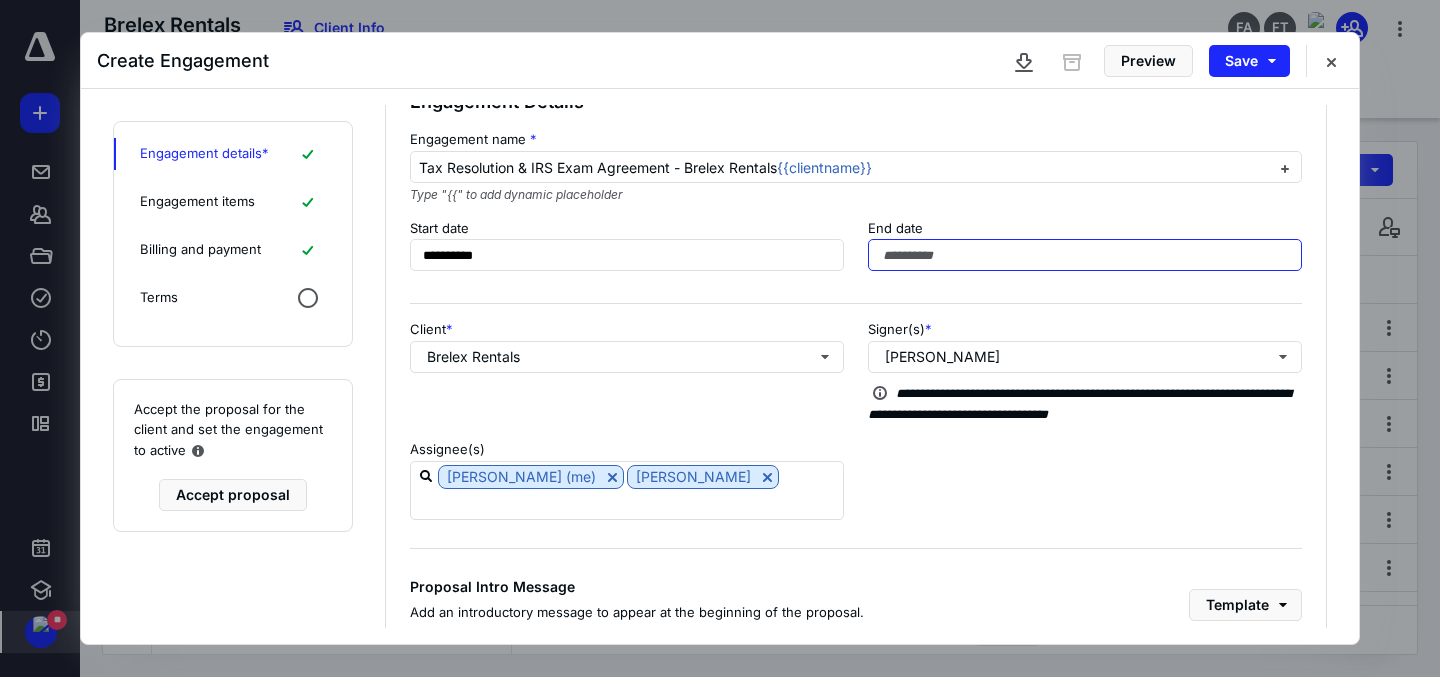 click at bounding box center [1085, 255] 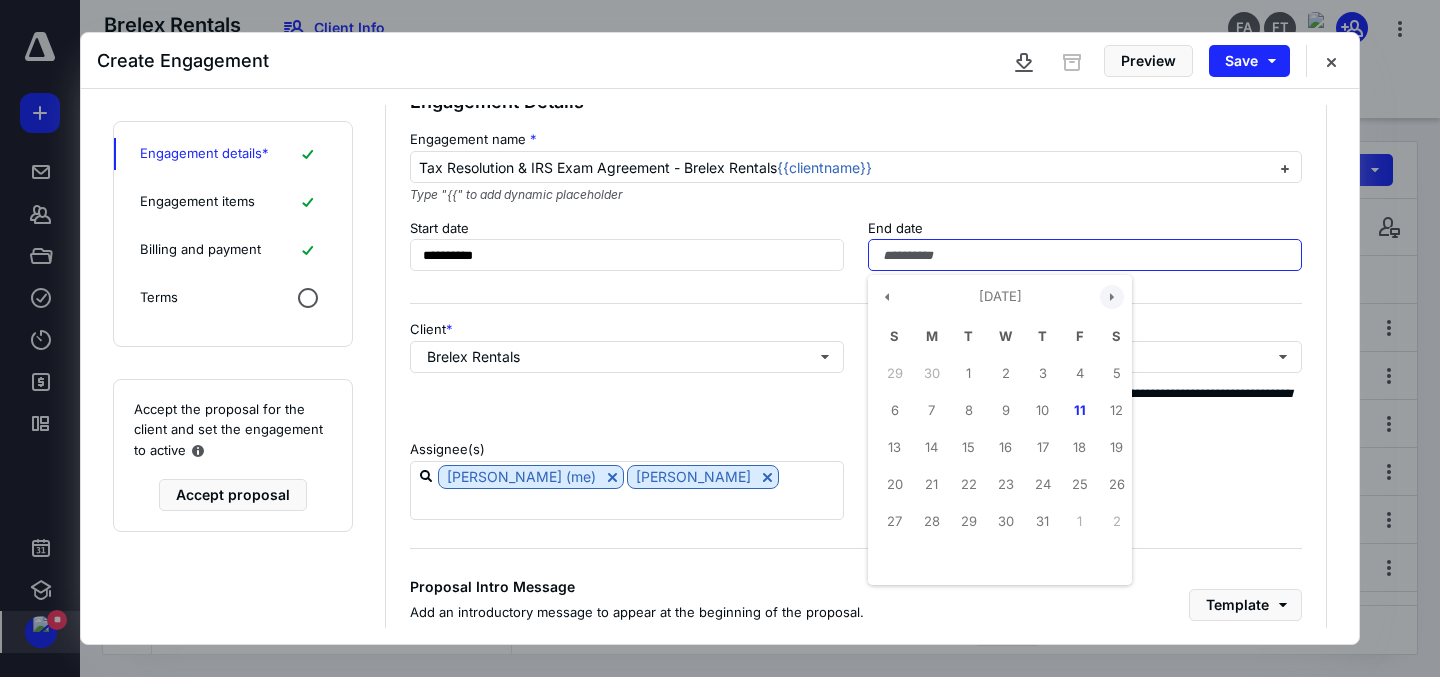 click at bounding box center [1112, 297] 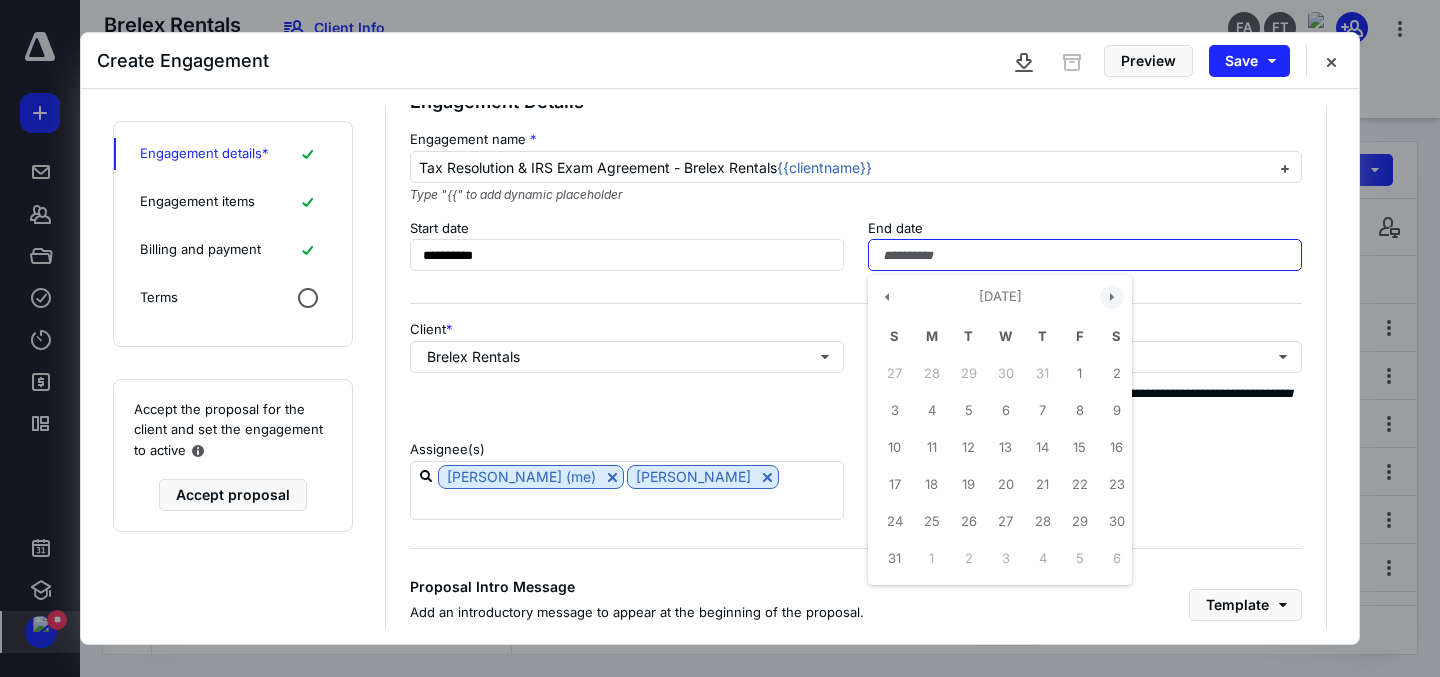 click at bounding box center (1112, 297) 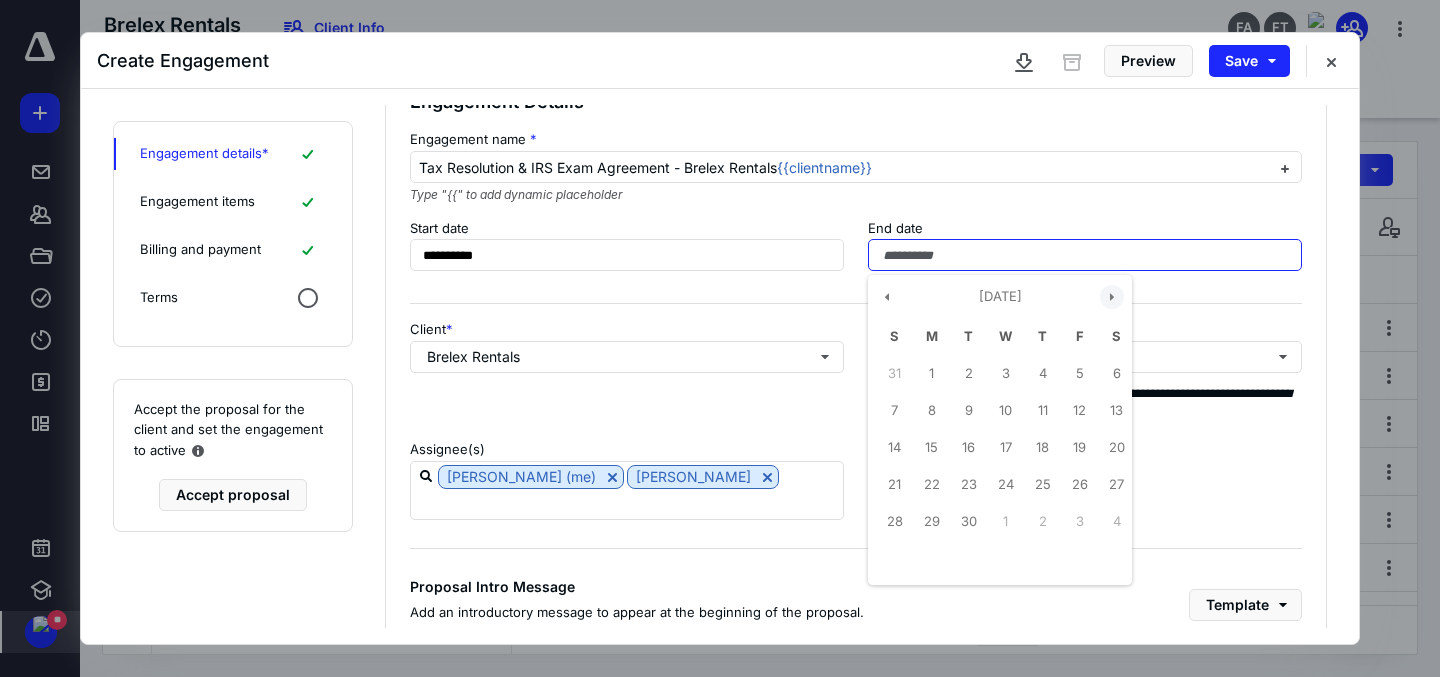 click at bounding box center [1112, 297] 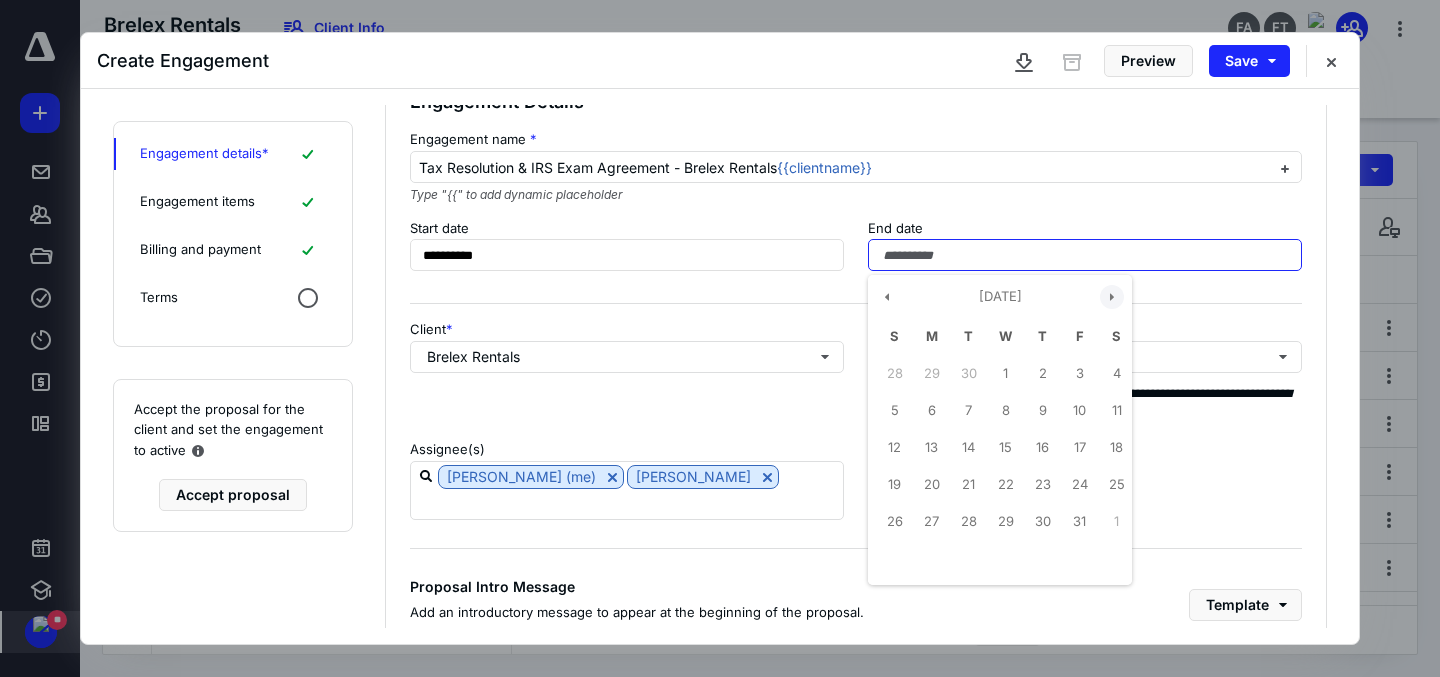 click at bounding box center [1112, 297] 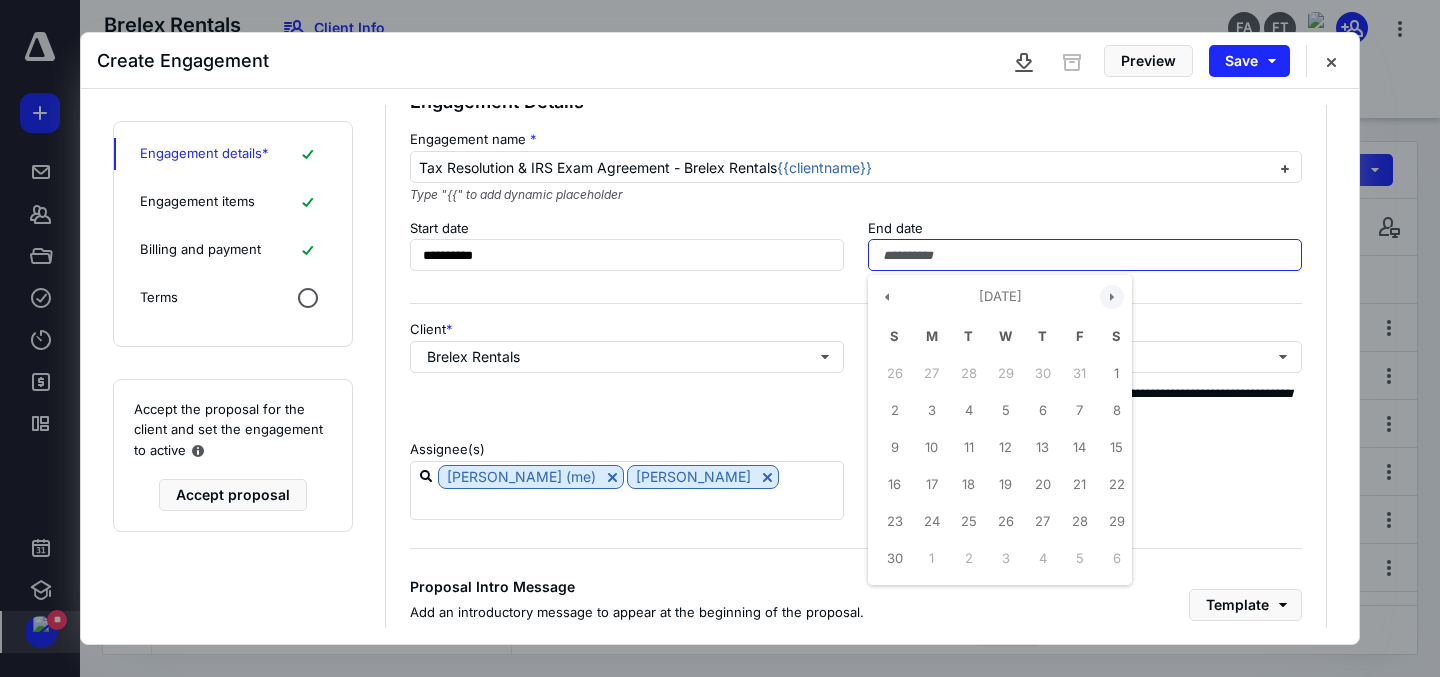 click at bounding box center [1112, 297] 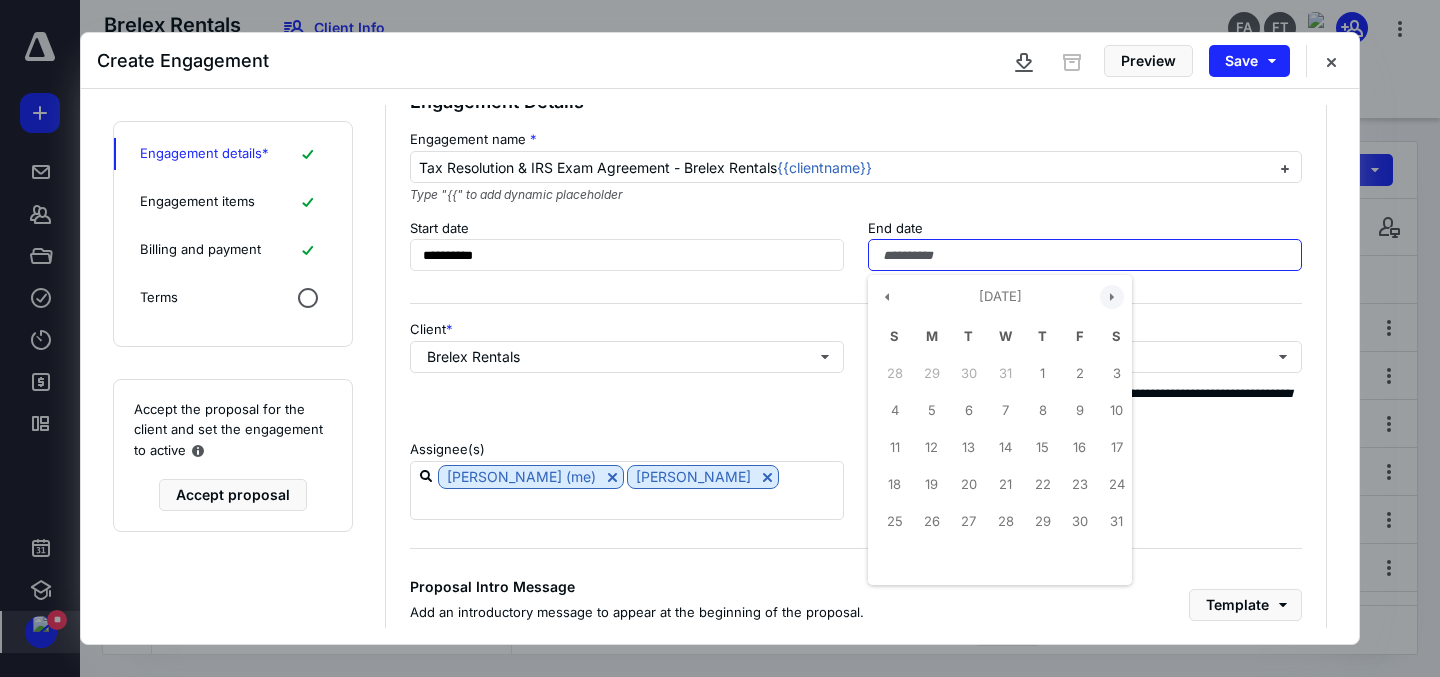 click at bounding box center [1112, 297] 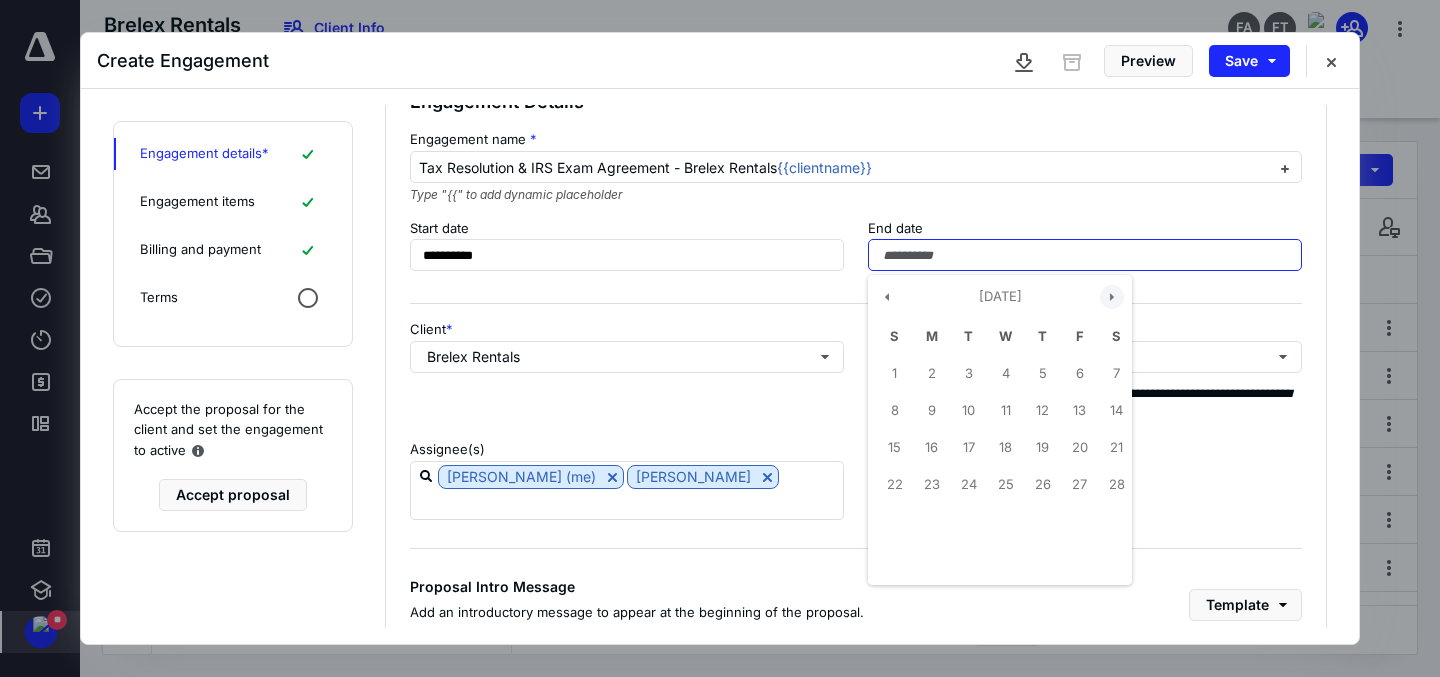 click at bounding box center (1112, 297) 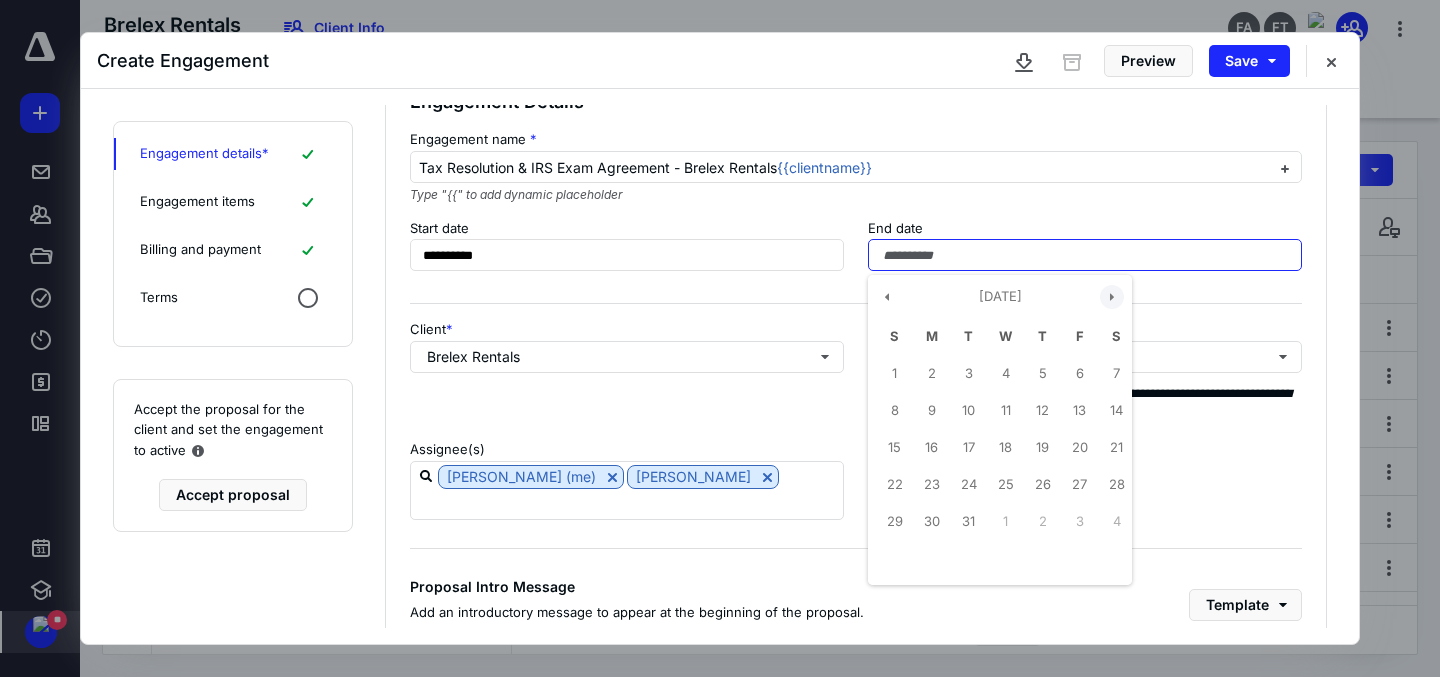 click at bounding box center (1112, 297) 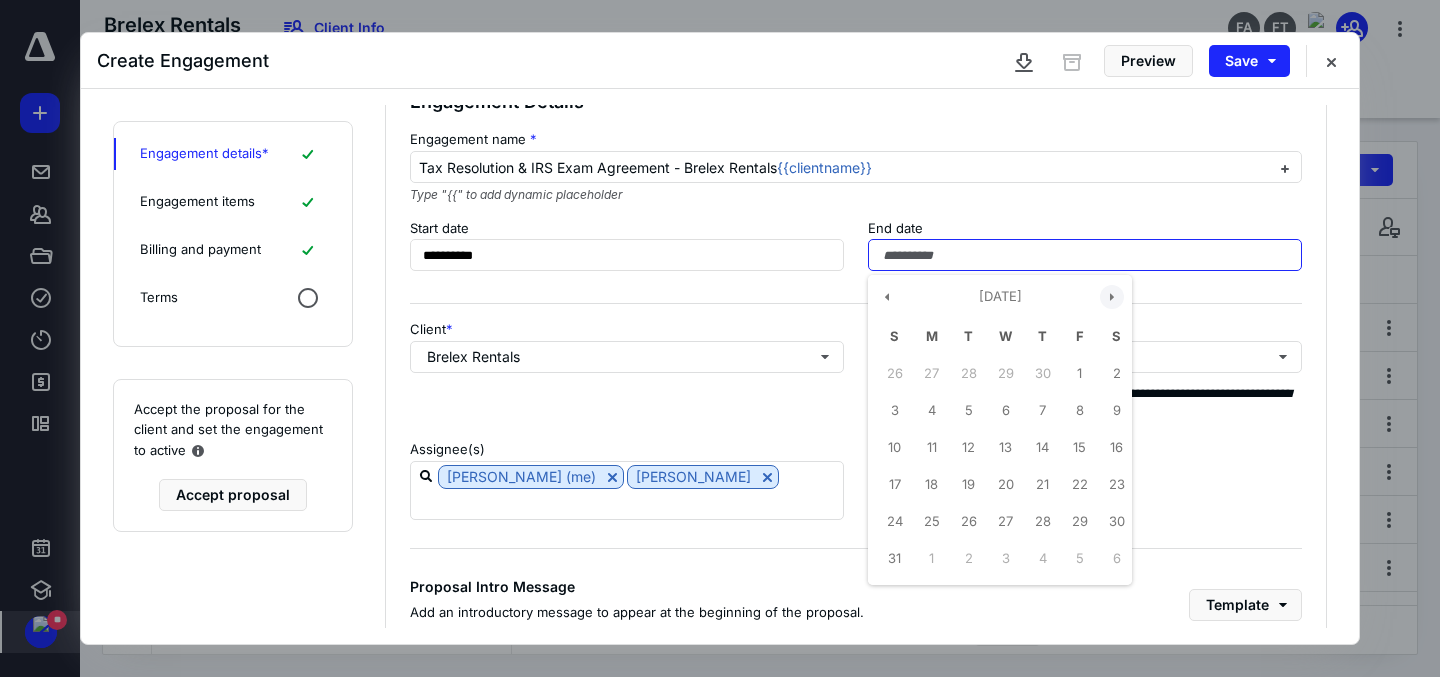 click at bounding box center [1112, 297] 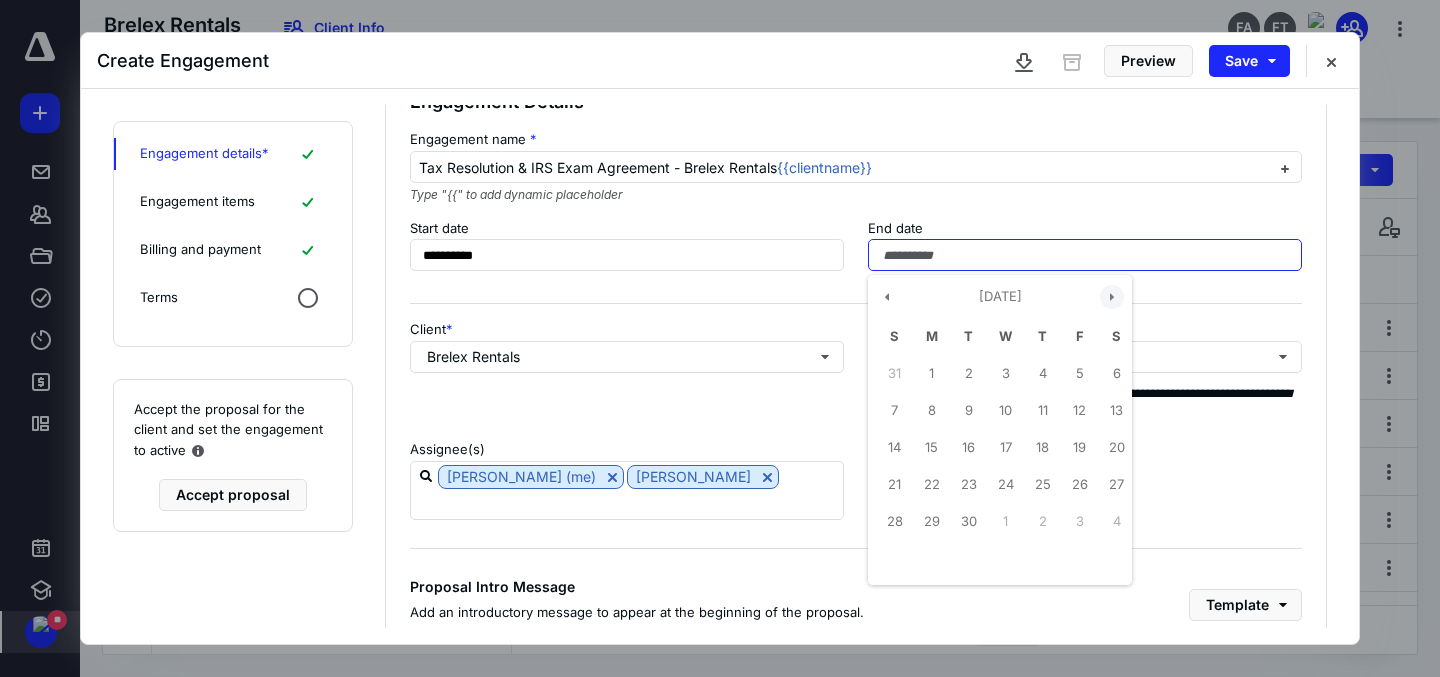 click at bounding box center [1112, 297] 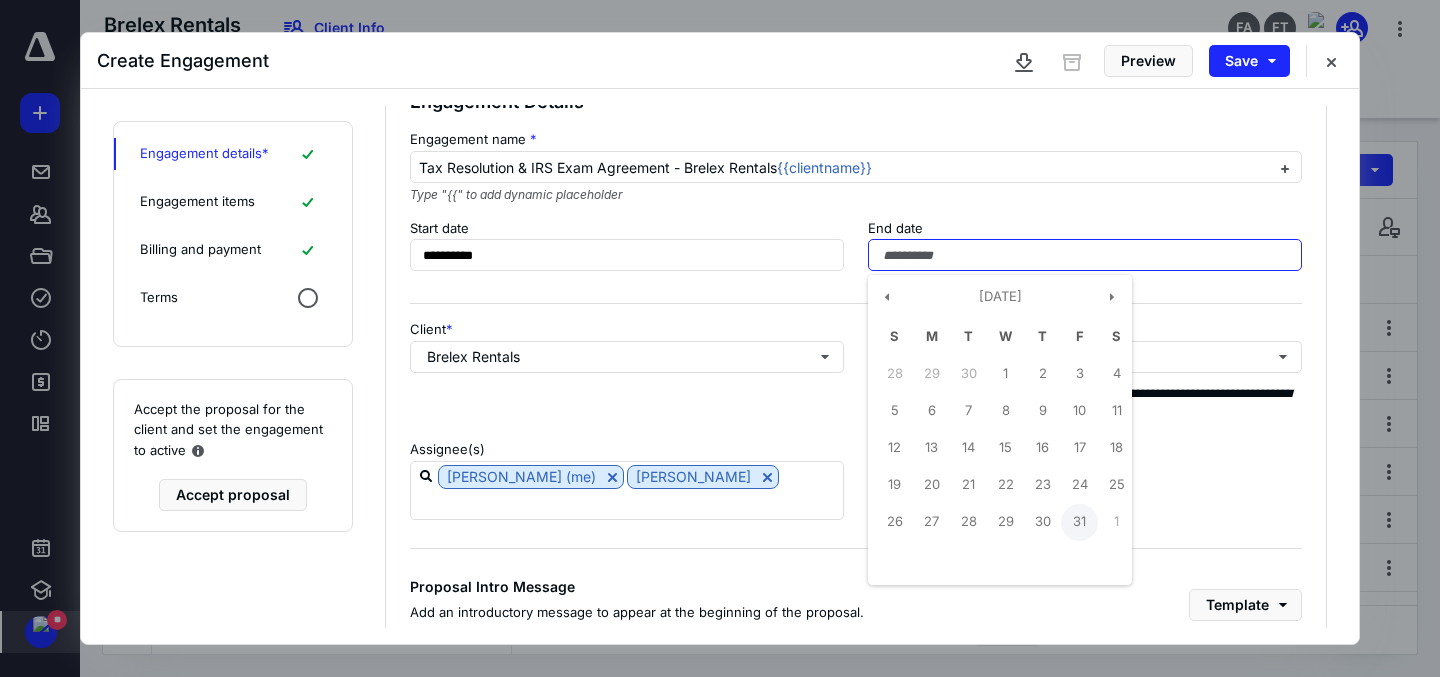 click on "31" at bounding box center (1079, 522) 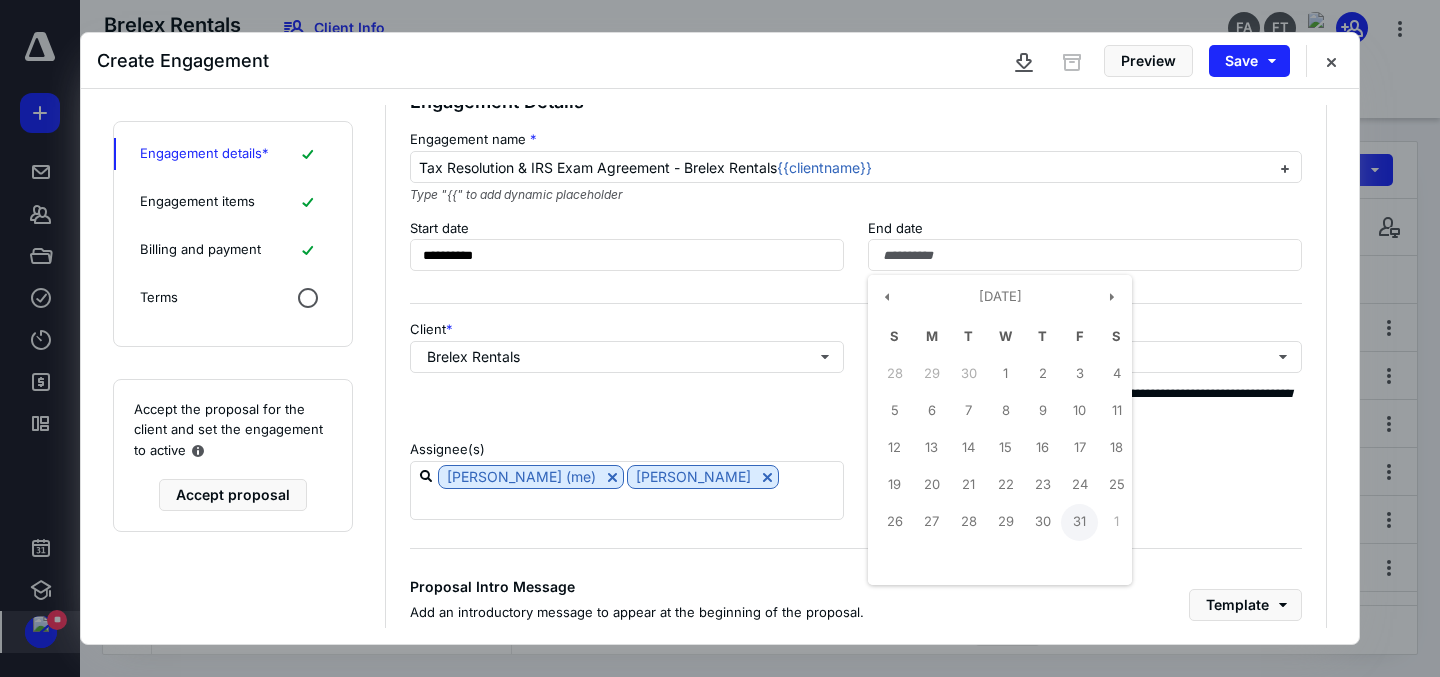 type on "**********" 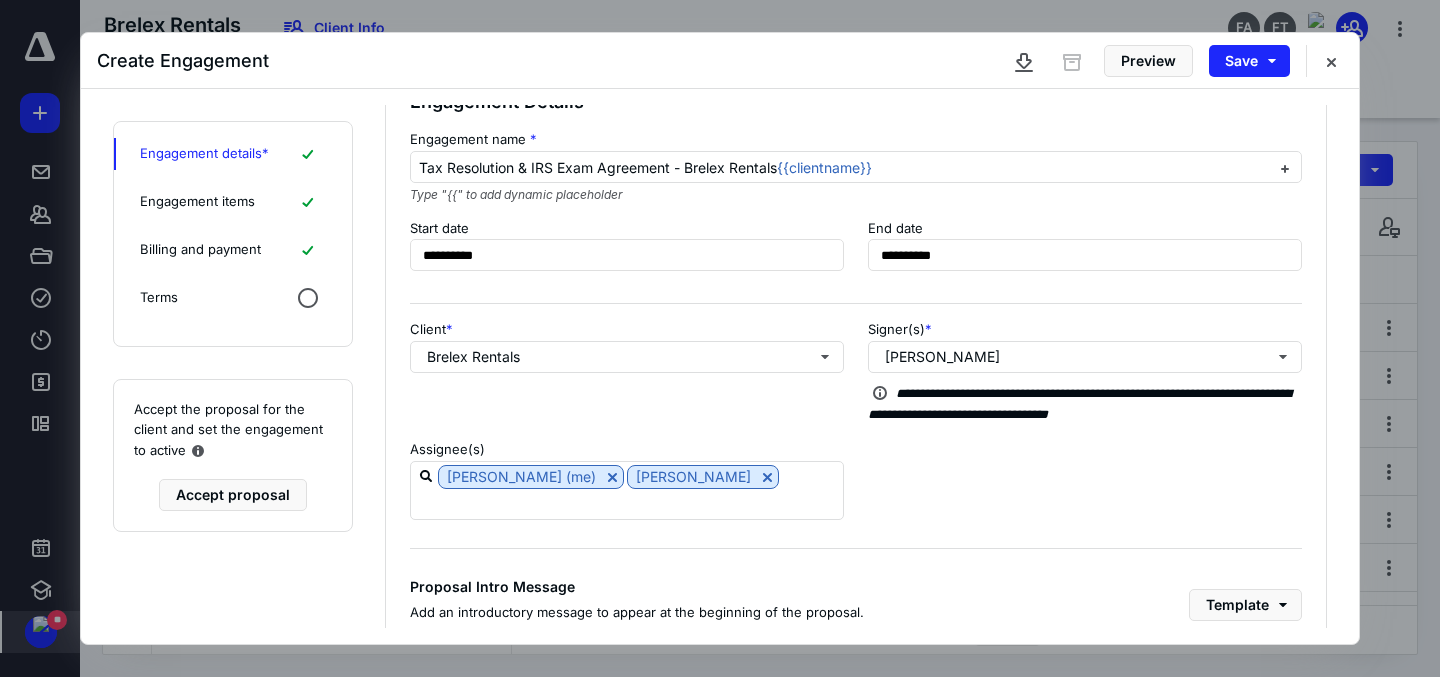click on "**********" at bounding box center [1085, 403] 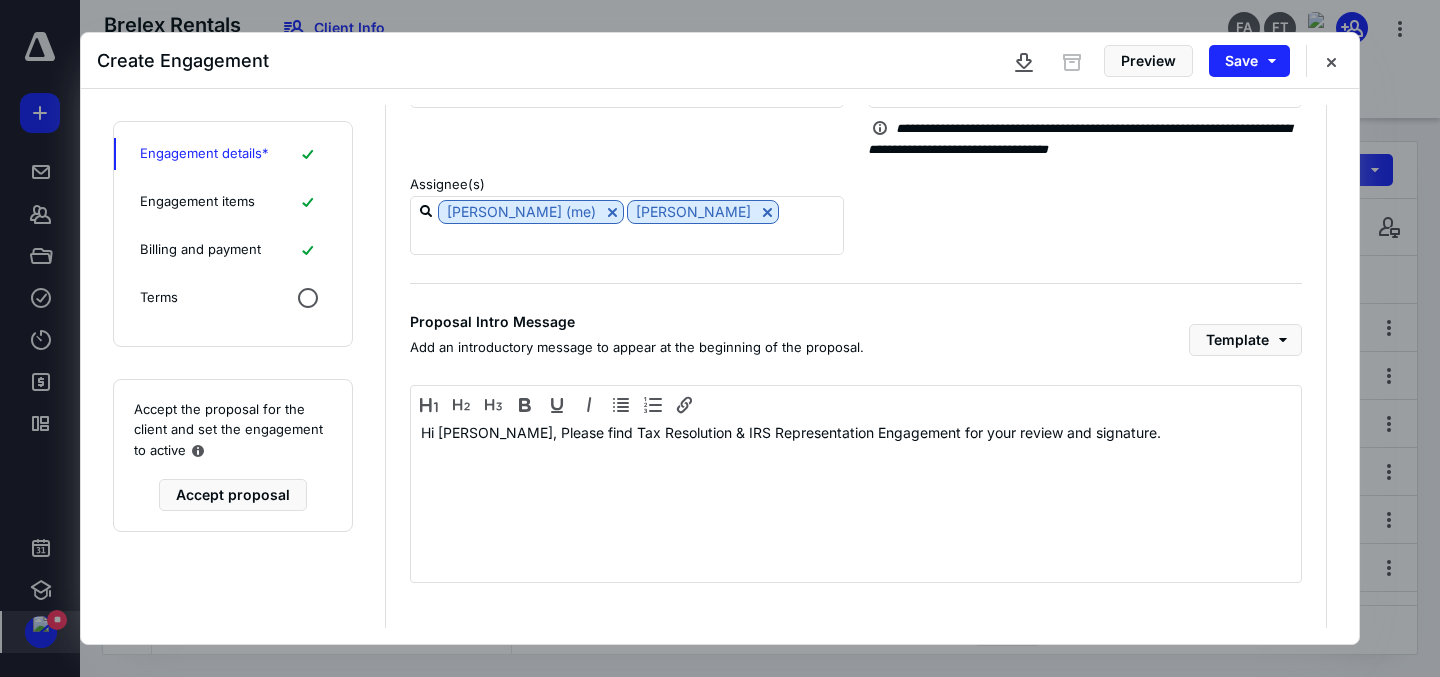 scroll, scrollTop: 0, scrollLeft: 0, axis: both 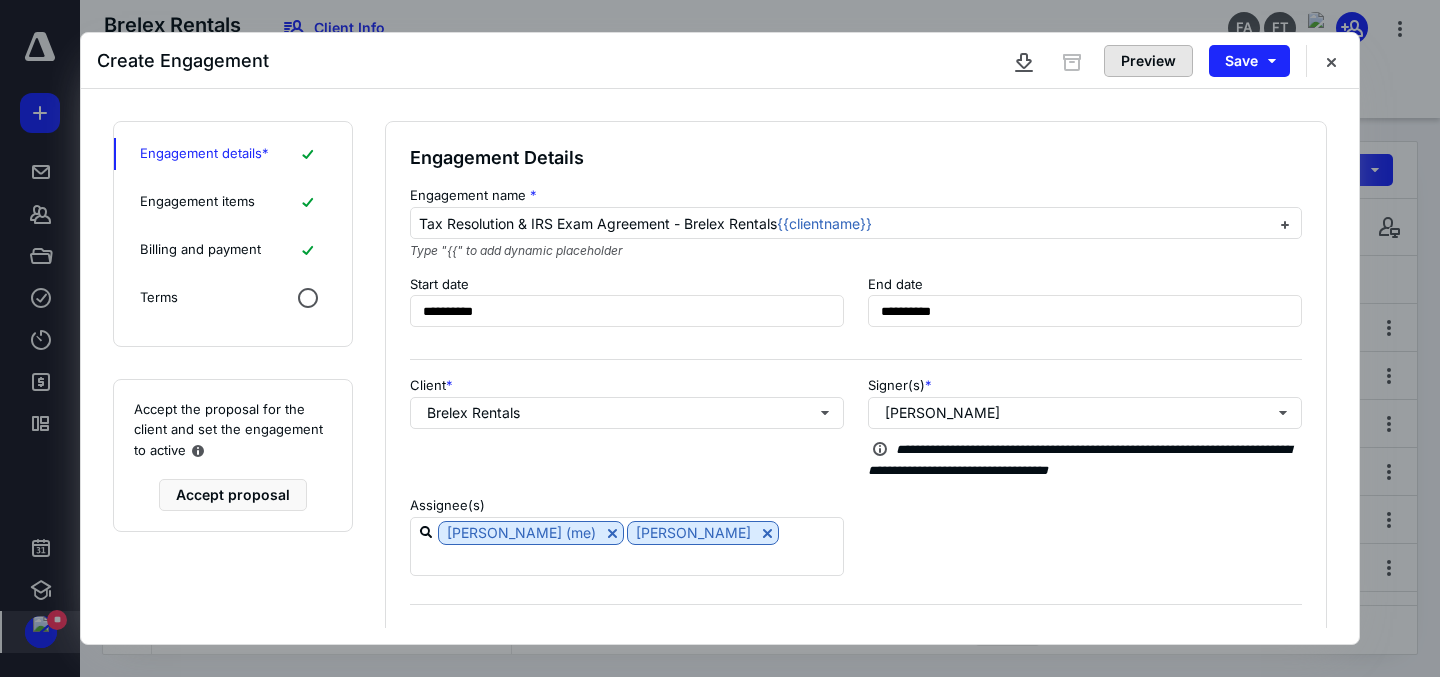 click on "Preview" at bounding box center [1148, 61] 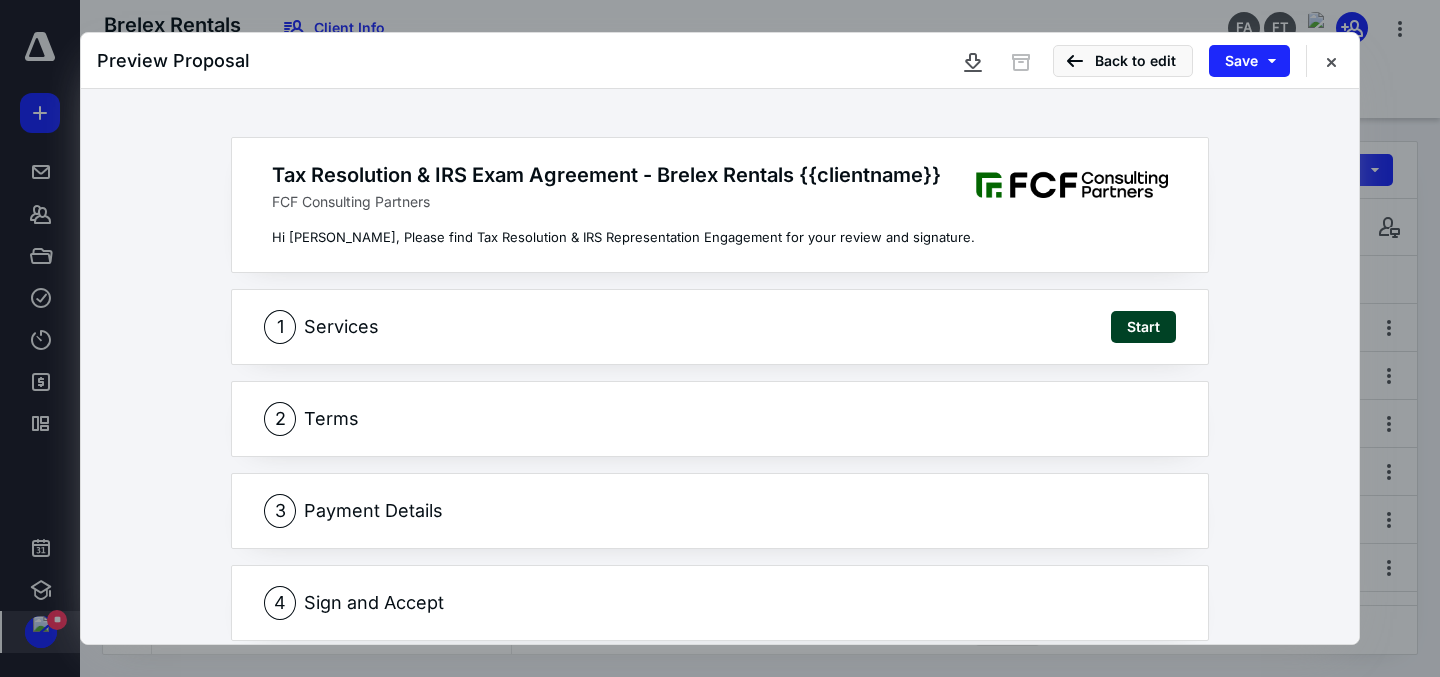 click on "1 Services Start" at bounding box center [720, 327] 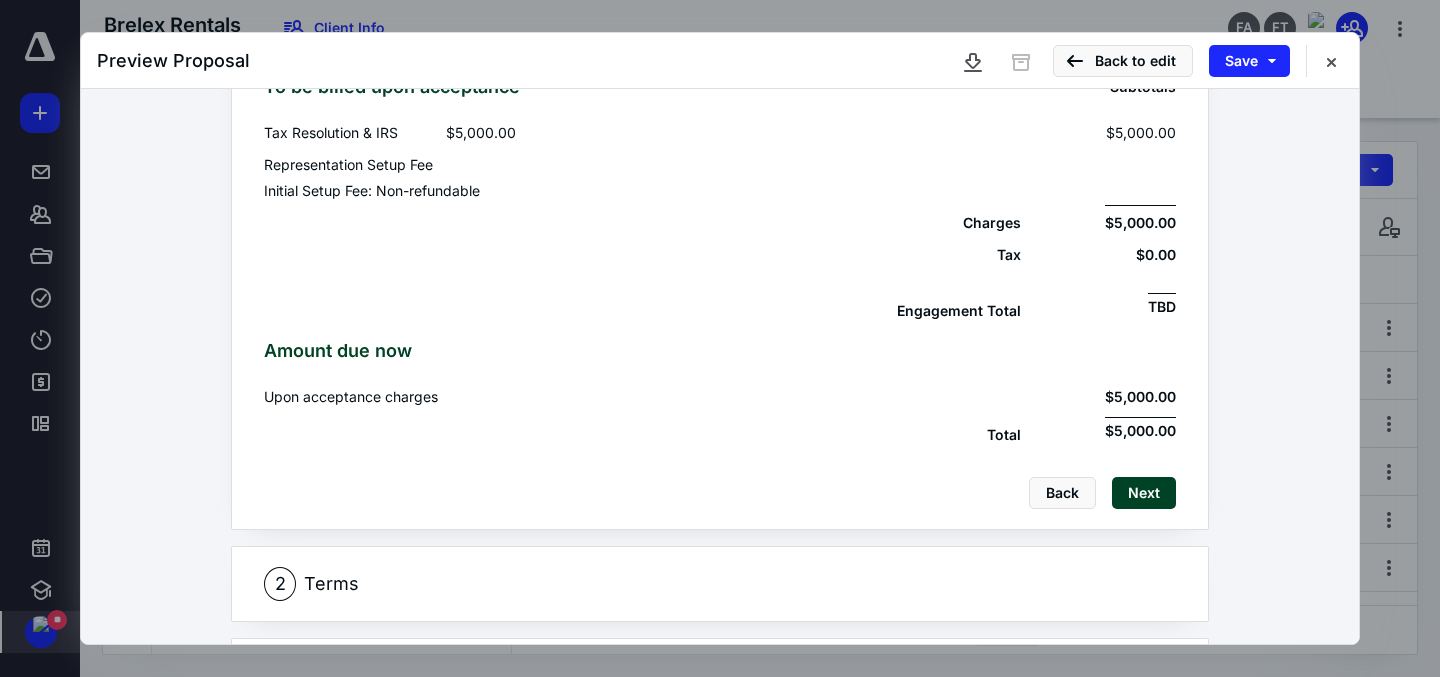 scroll, scrollTop: 777, scrollLeft: 0, axis: vertical 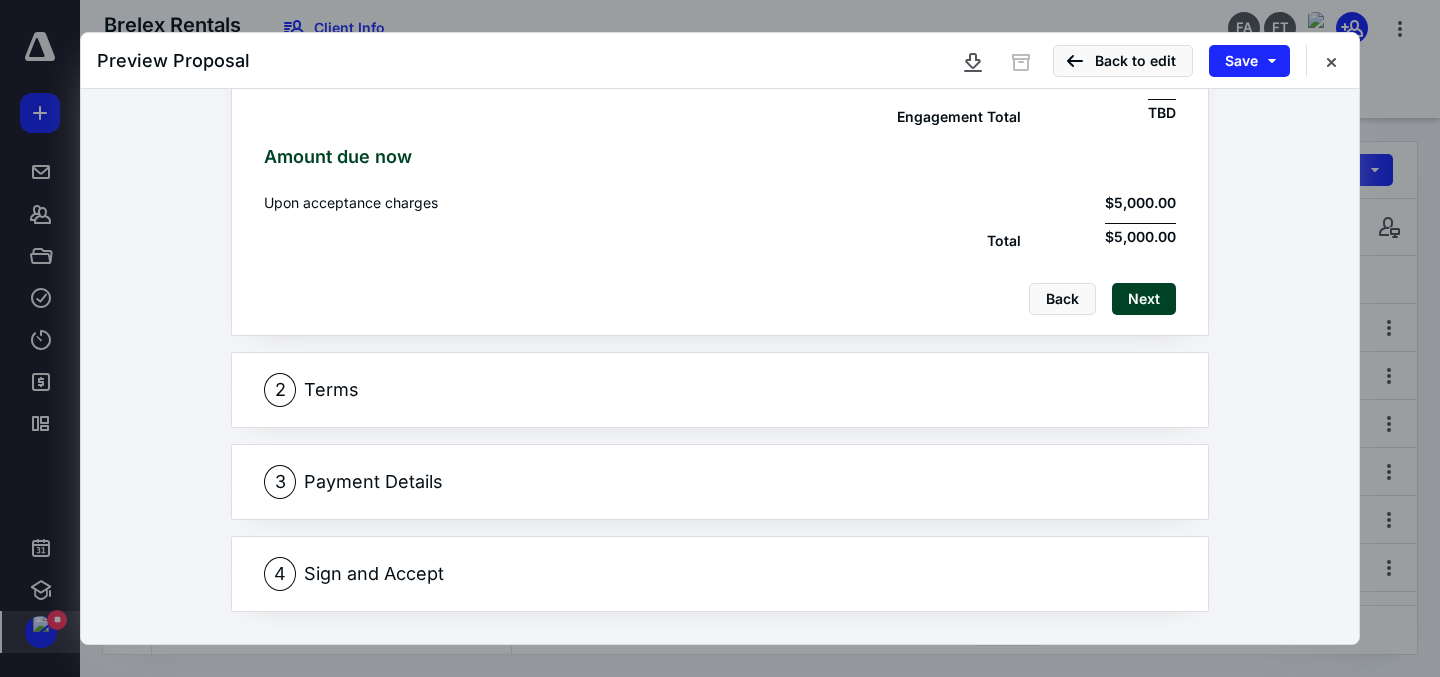 click on "2 Terms" at bounding box center (720, 390) 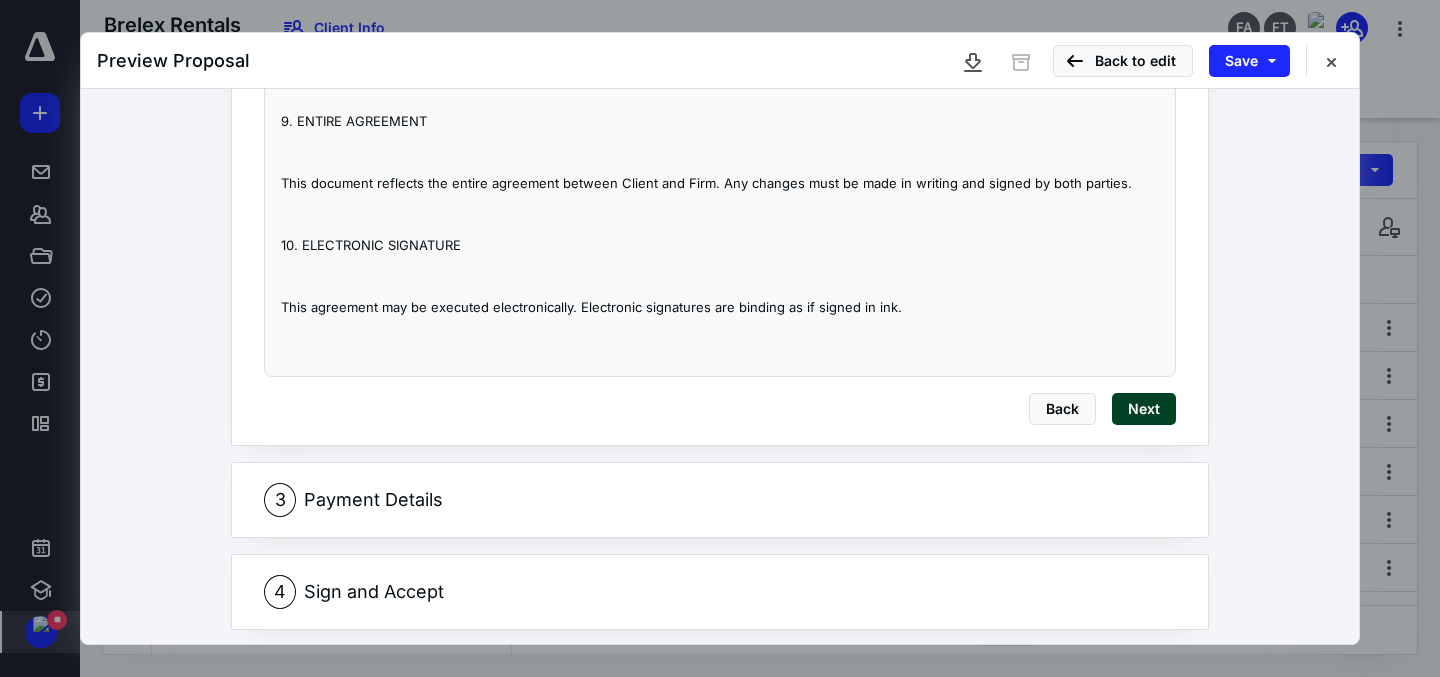 click on "3 Payment Details" at bounding box center [720, 500] 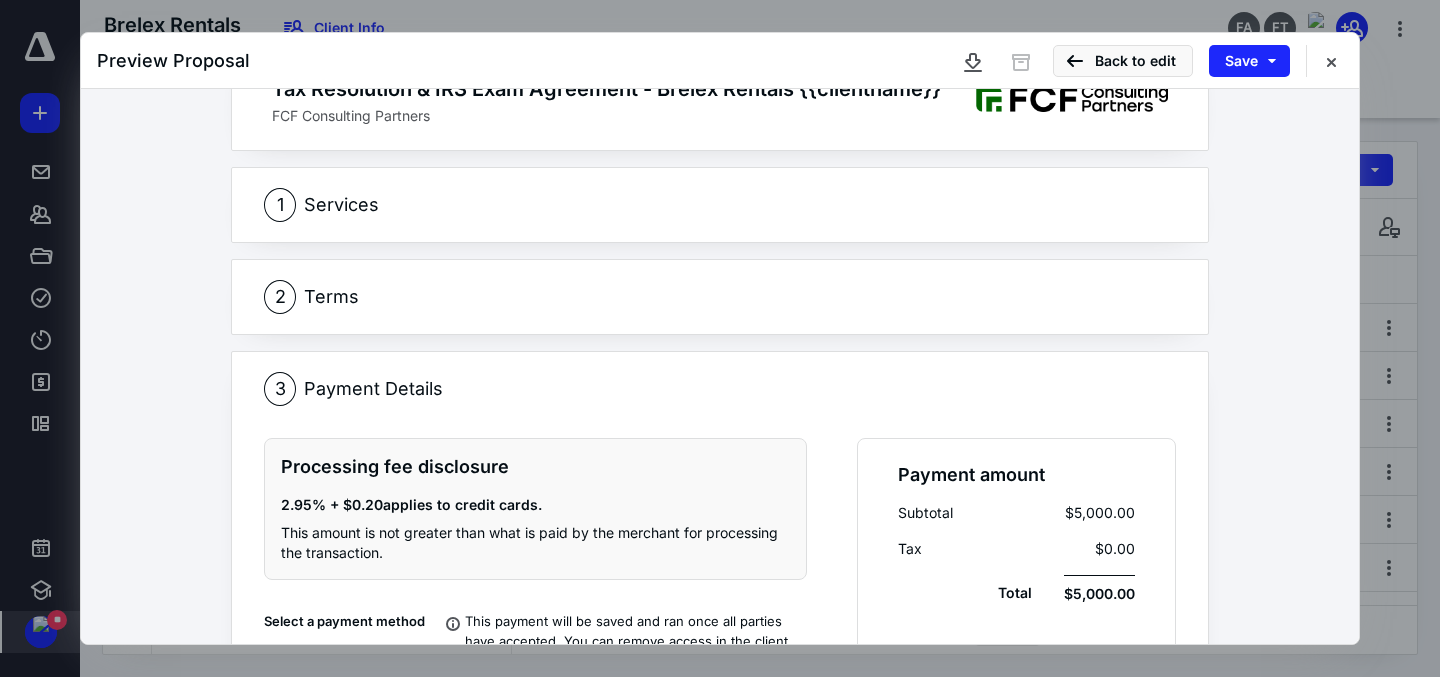 scroll, scrollTop: 0, scrollLeft: 0, axis: both 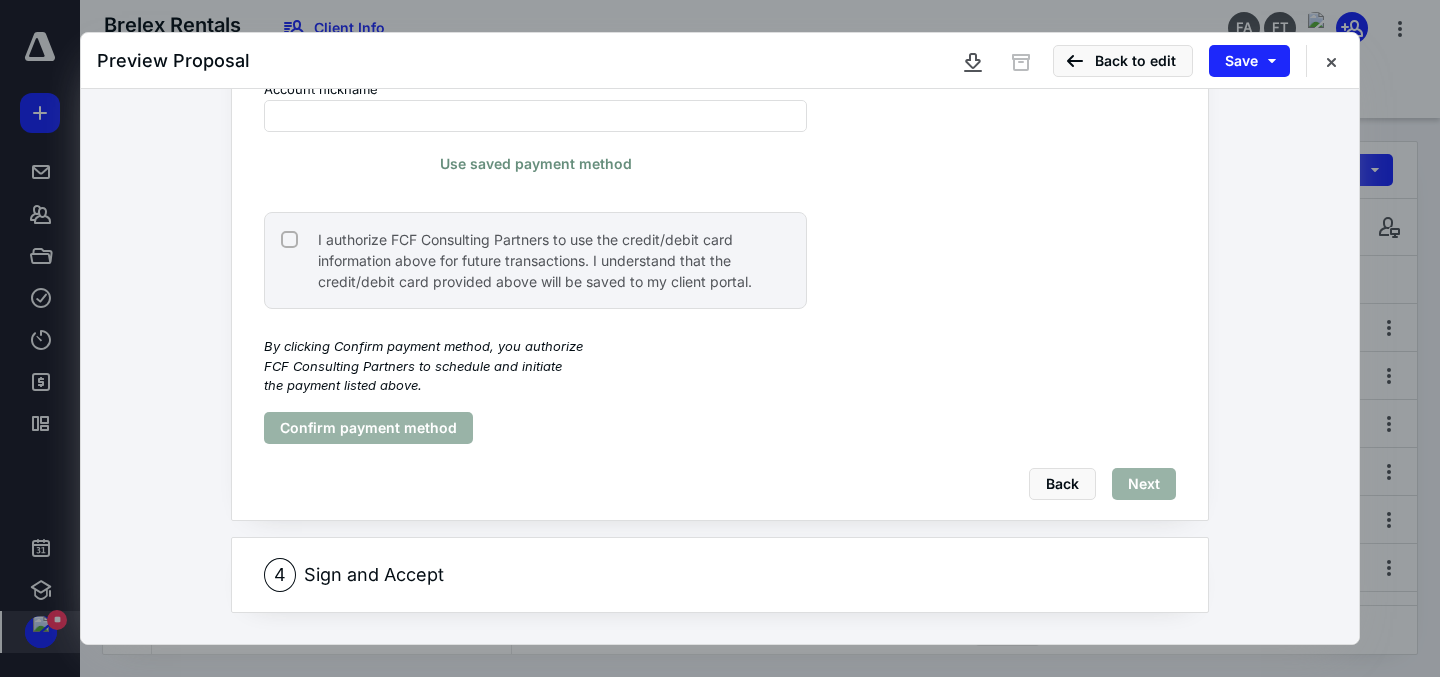 click on "4 Sign and Accept" at bounding box center [720, 575] 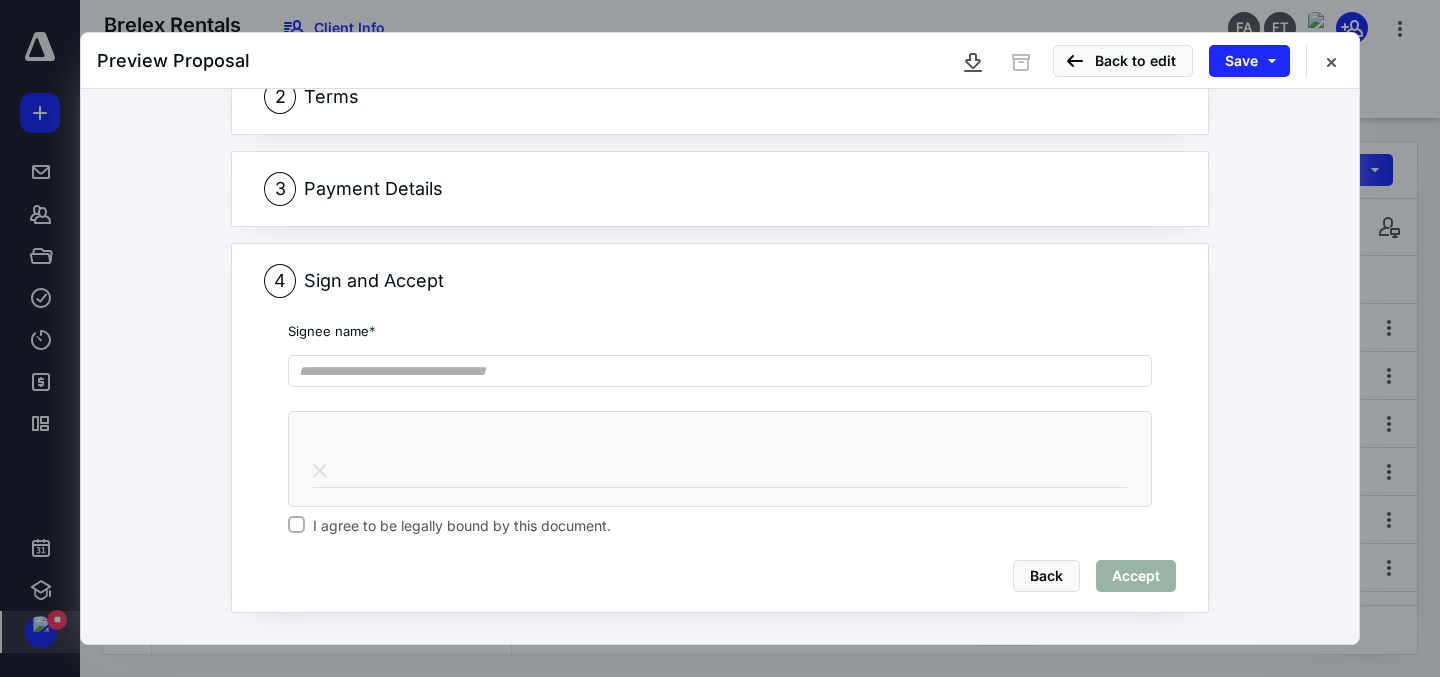 scroll, scrollTop: 0, scrollLeft: 0, axis: both 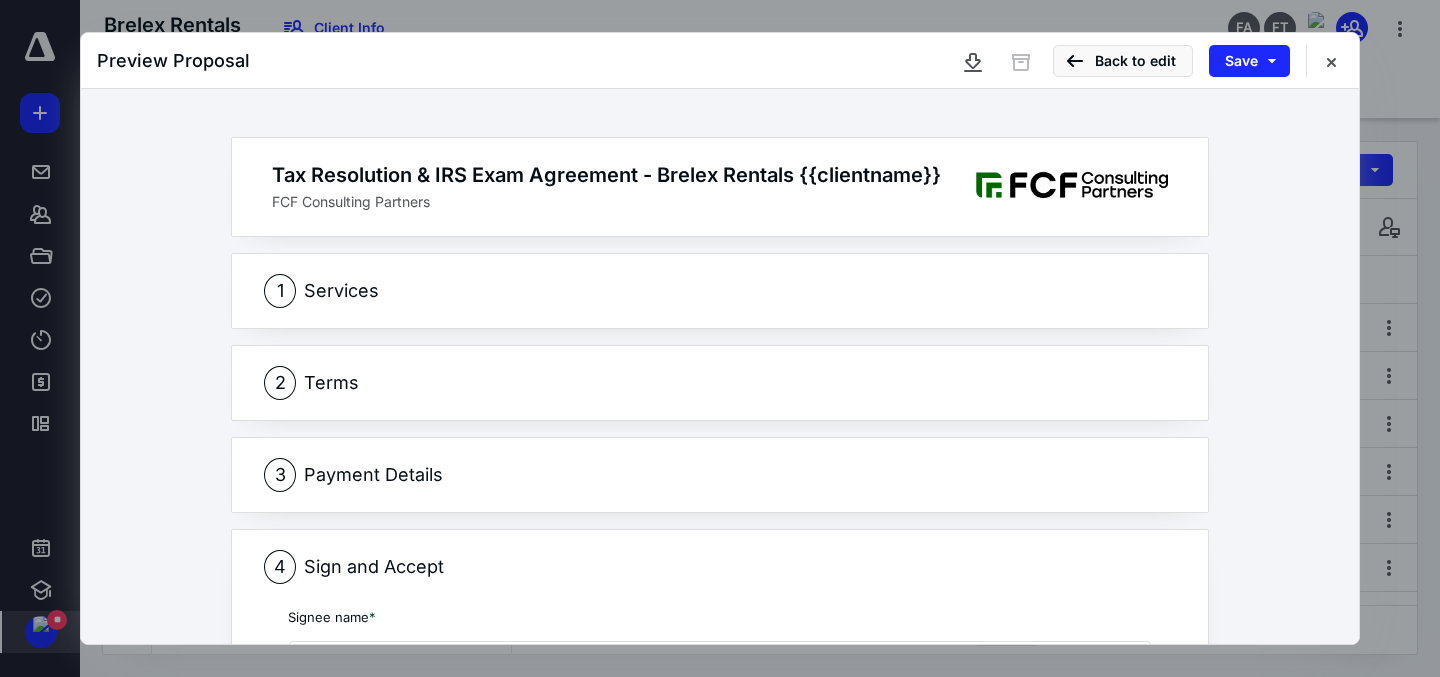 click on "1 Services" at bounding box center (720, 291) 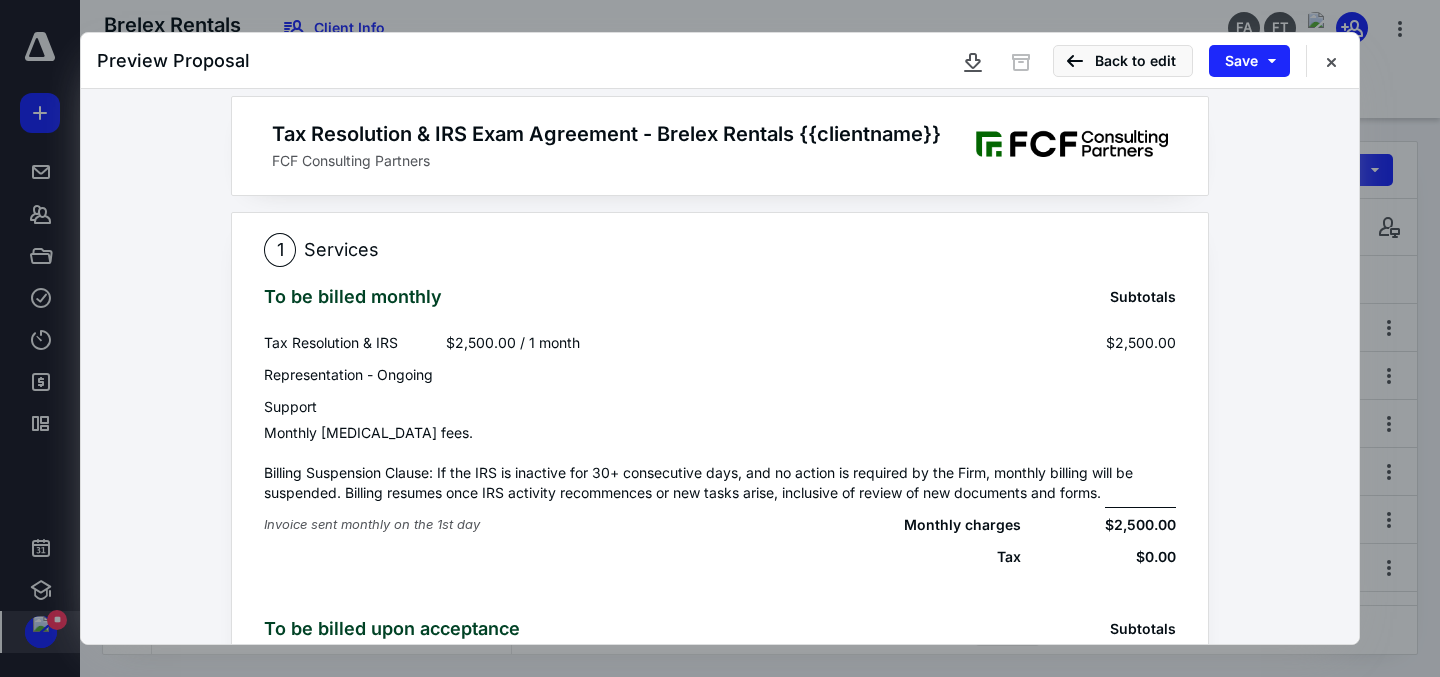 scroll, scrollTop: 0, scrollLeft: 0, axis: both 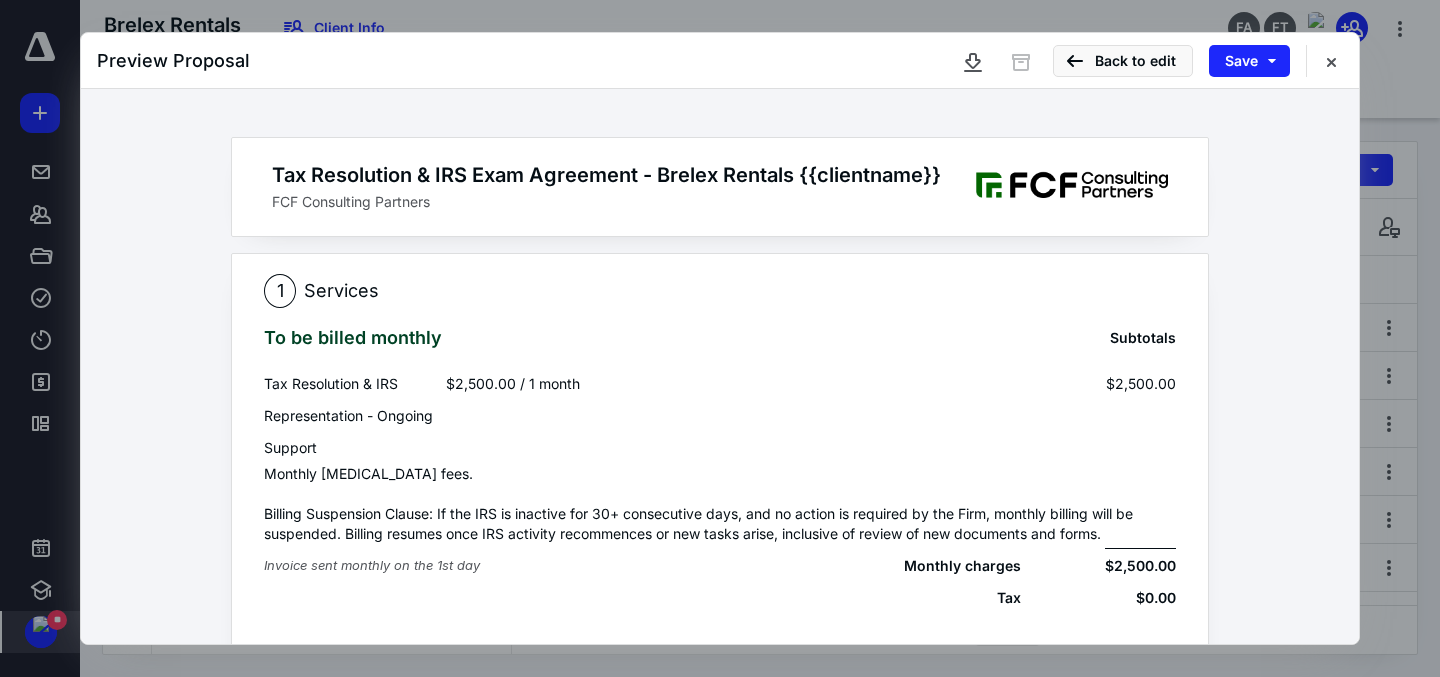 click on "Tax Resolution & IRS Exam Agreement - Brelex Rentals {{clientname}}" at bounding box center (606, 175) 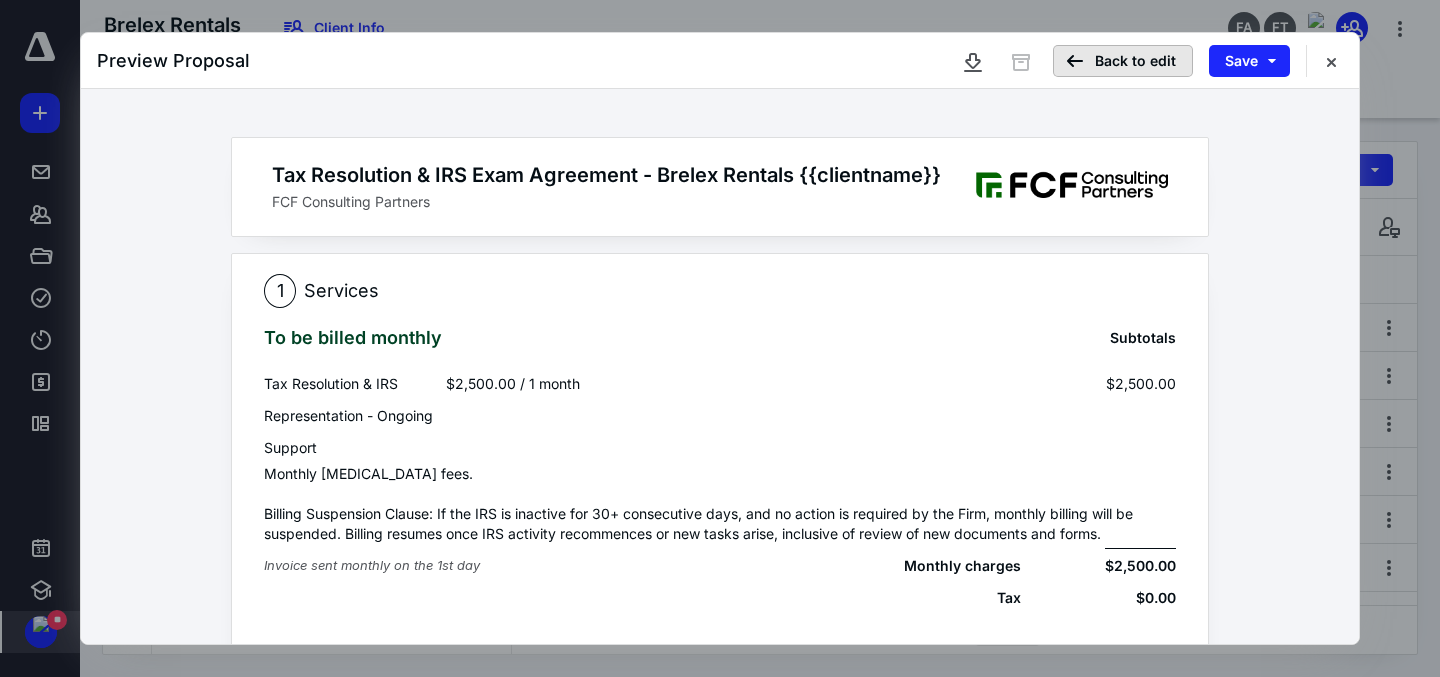 click on "Back to edit" at bounding box center (1123, 61) 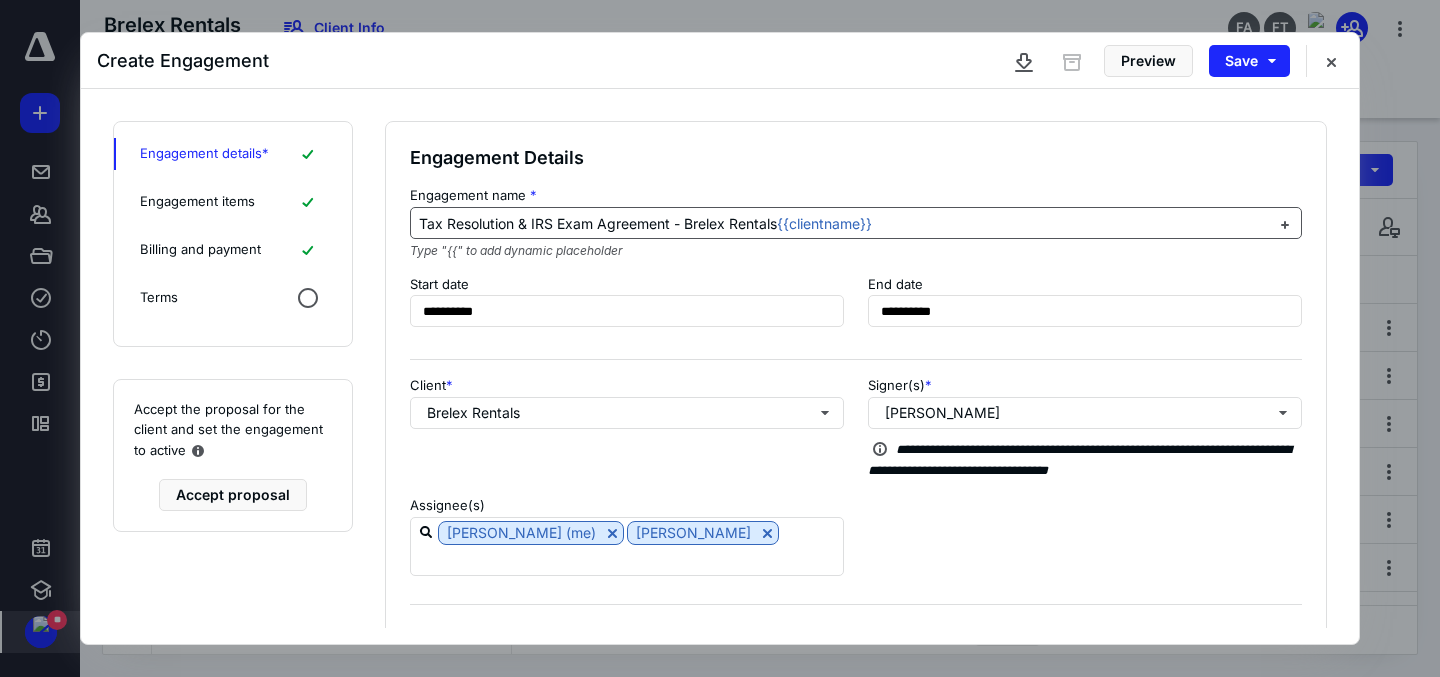 click on "Tax Resolution & IRS Exam Agreement - Brelex Rentals  {{clientname}}" at bounding box center (844, 224) 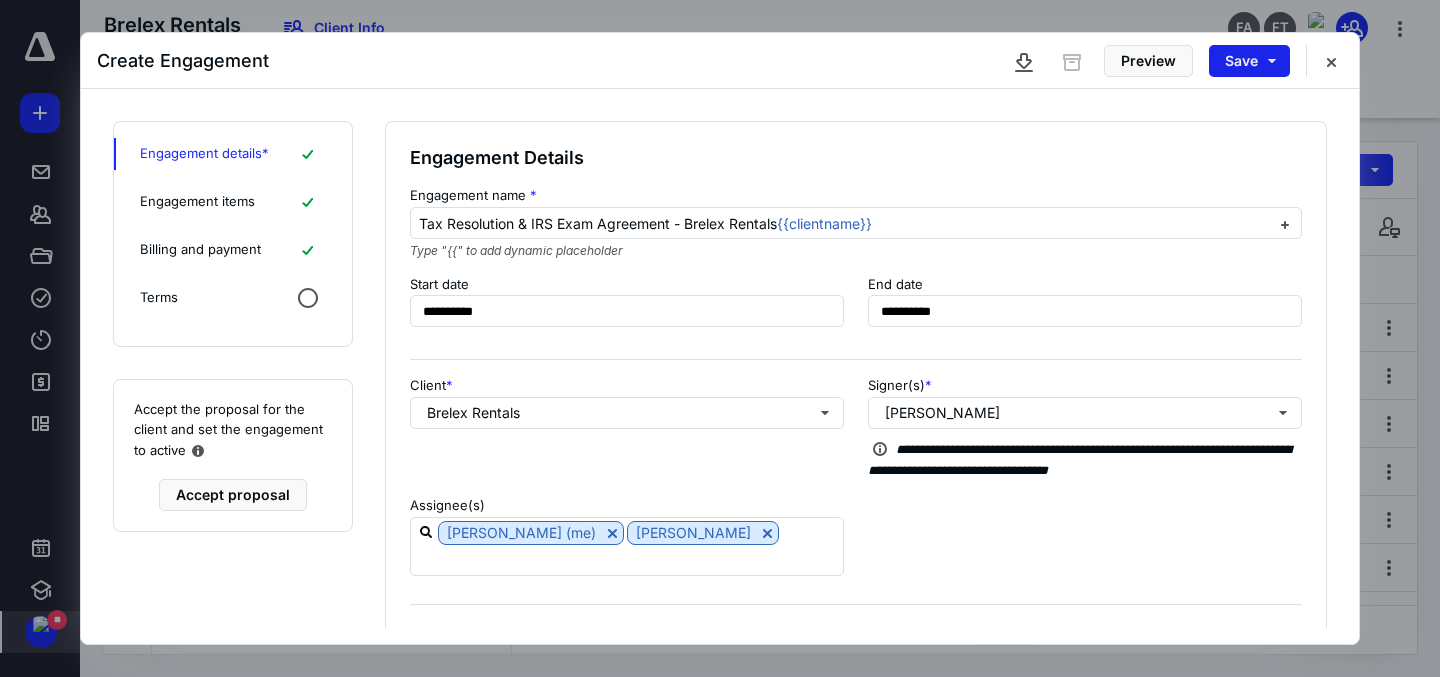 click on "Save" at bounding box center [1249, 61] 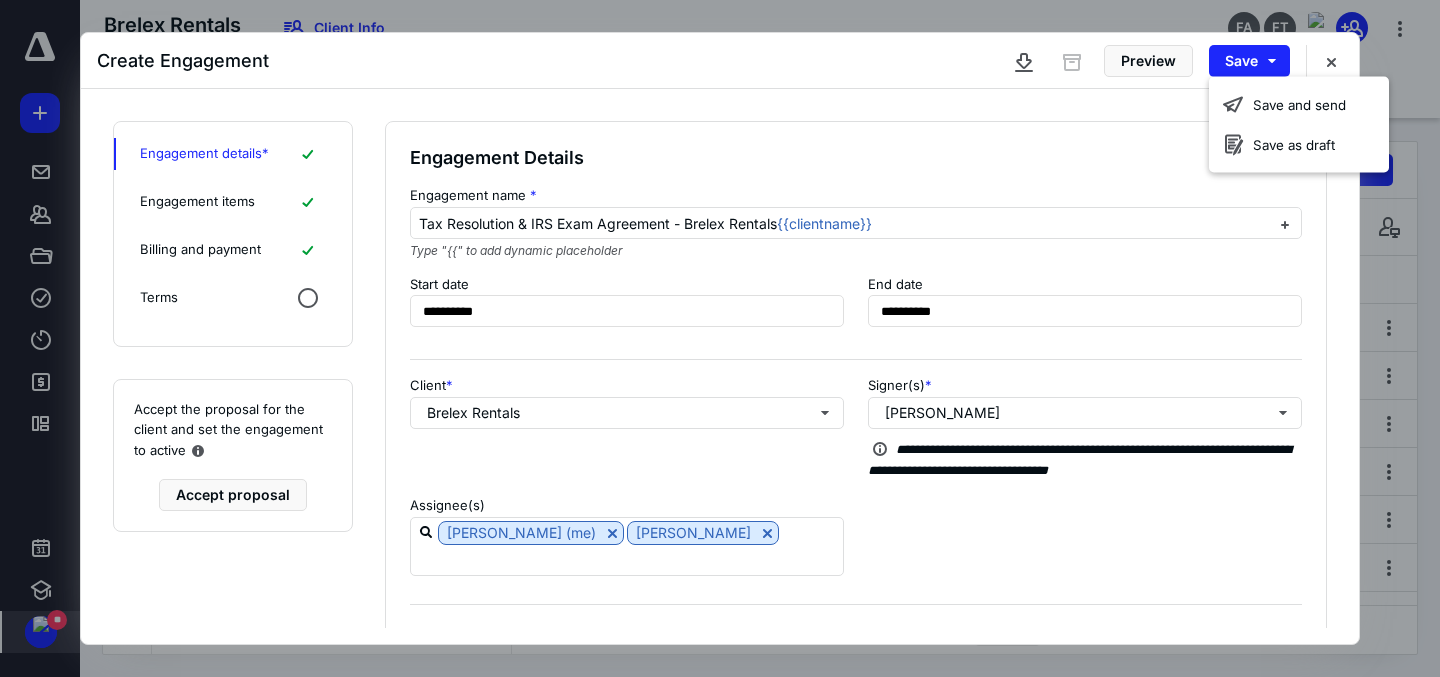click on "Terms" at bounding box center [233, 298] 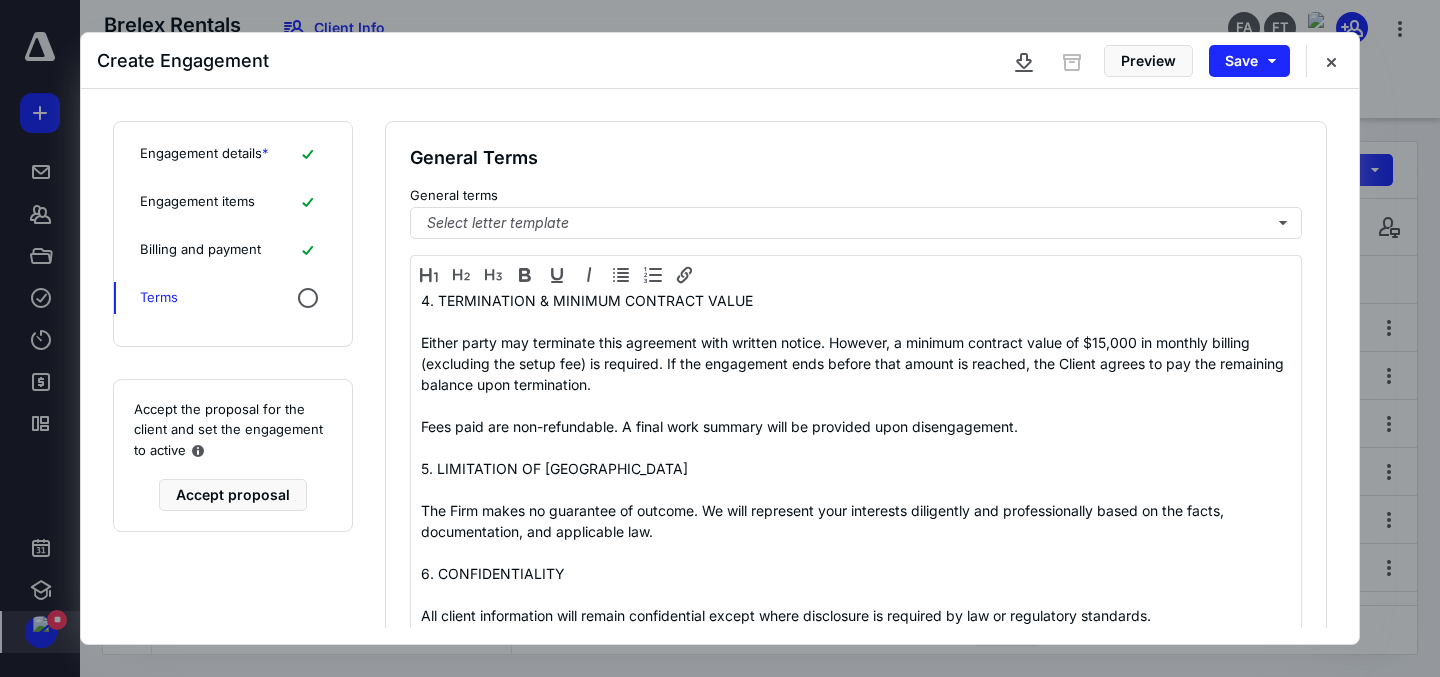 scroll, scrollTop: 958, scrollLeft: 0, axis: vertical 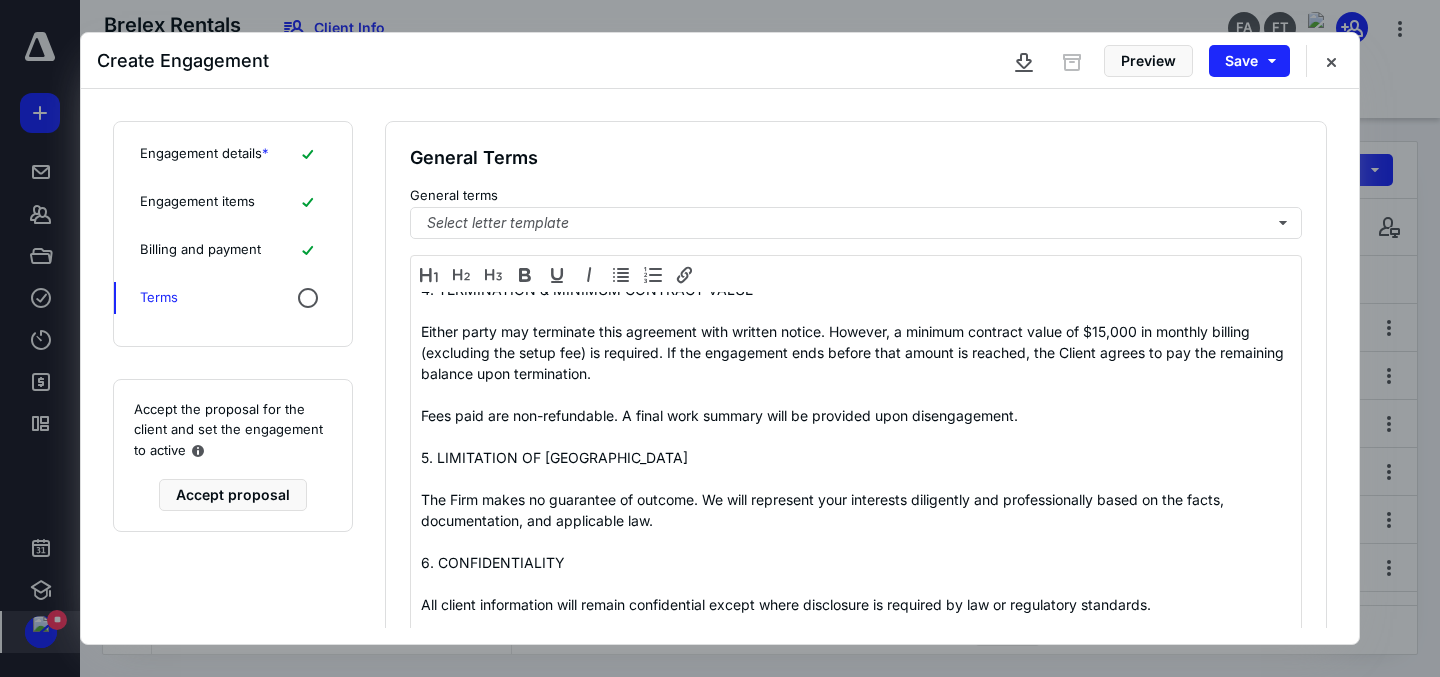 click on "Engagement details  *" at bounding box center [233, 154] 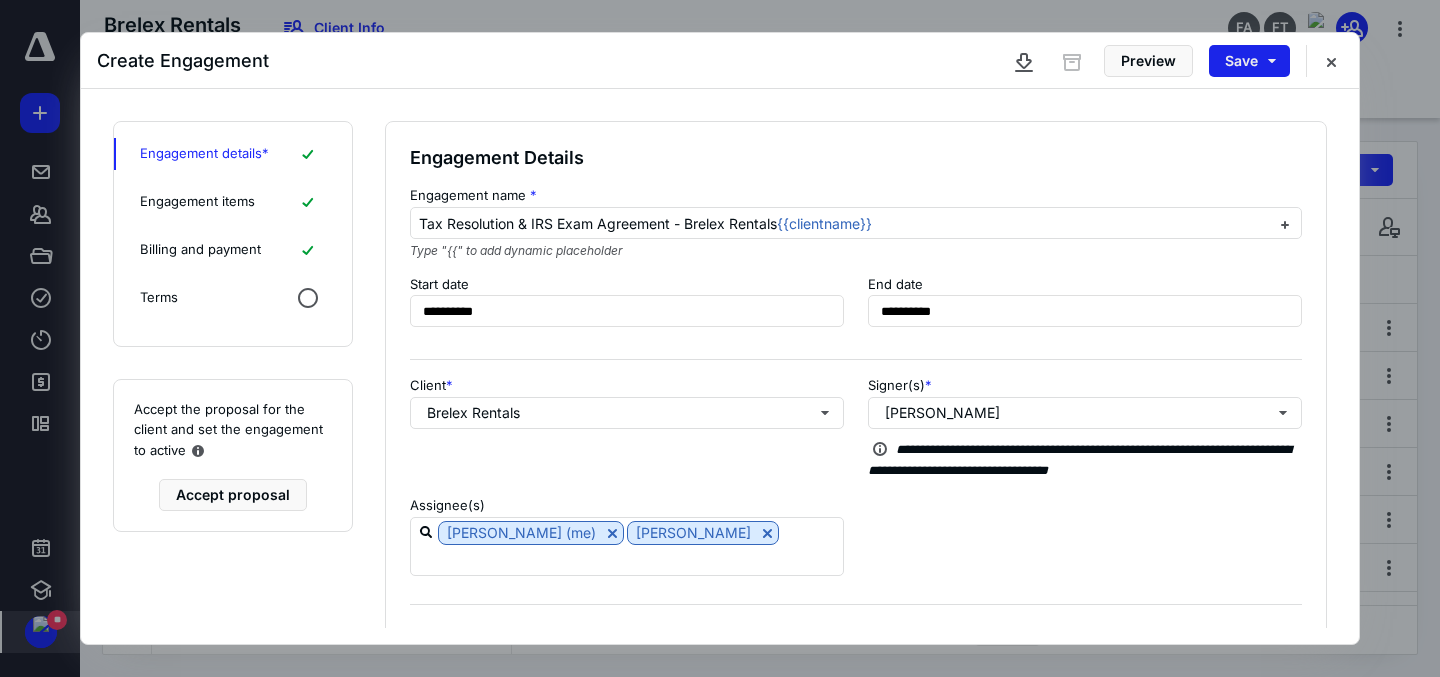 click on "Save" at bounding box center [1249, 61] 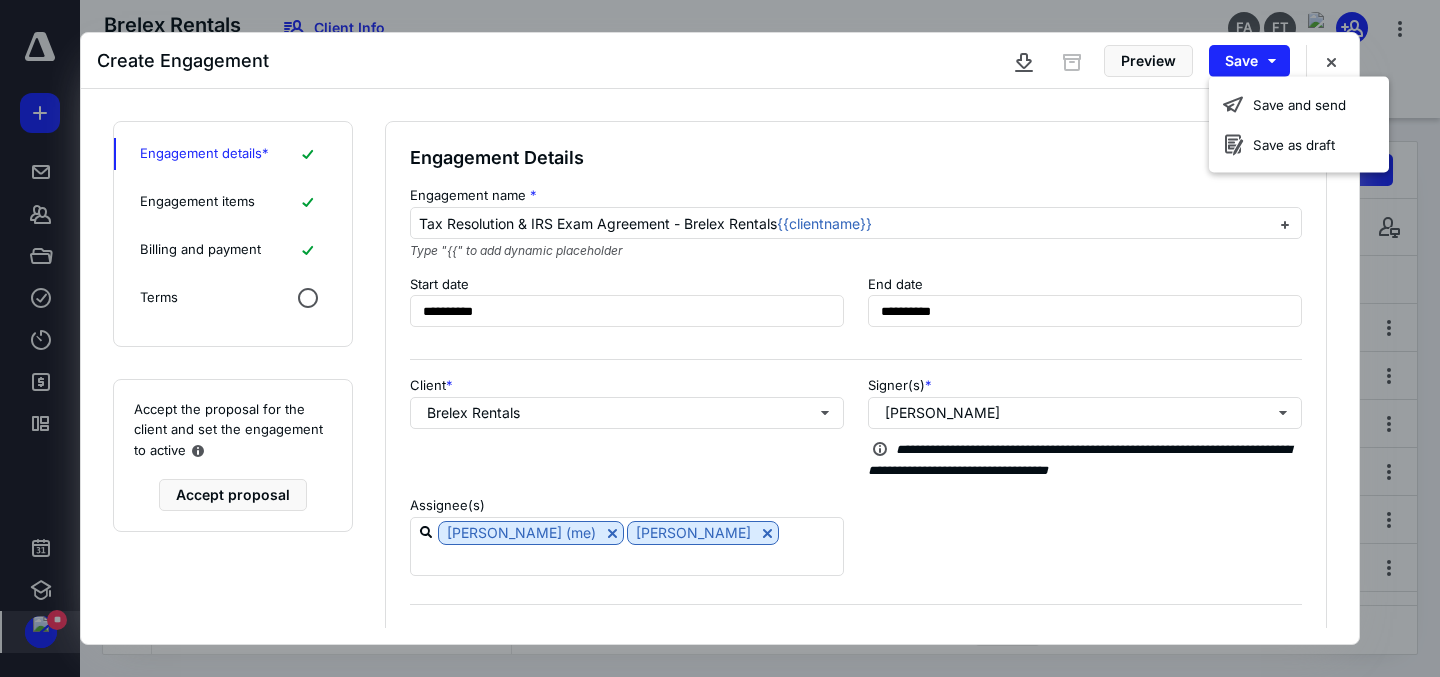 click on "Billing and payment" at bounding box center [233, 250] 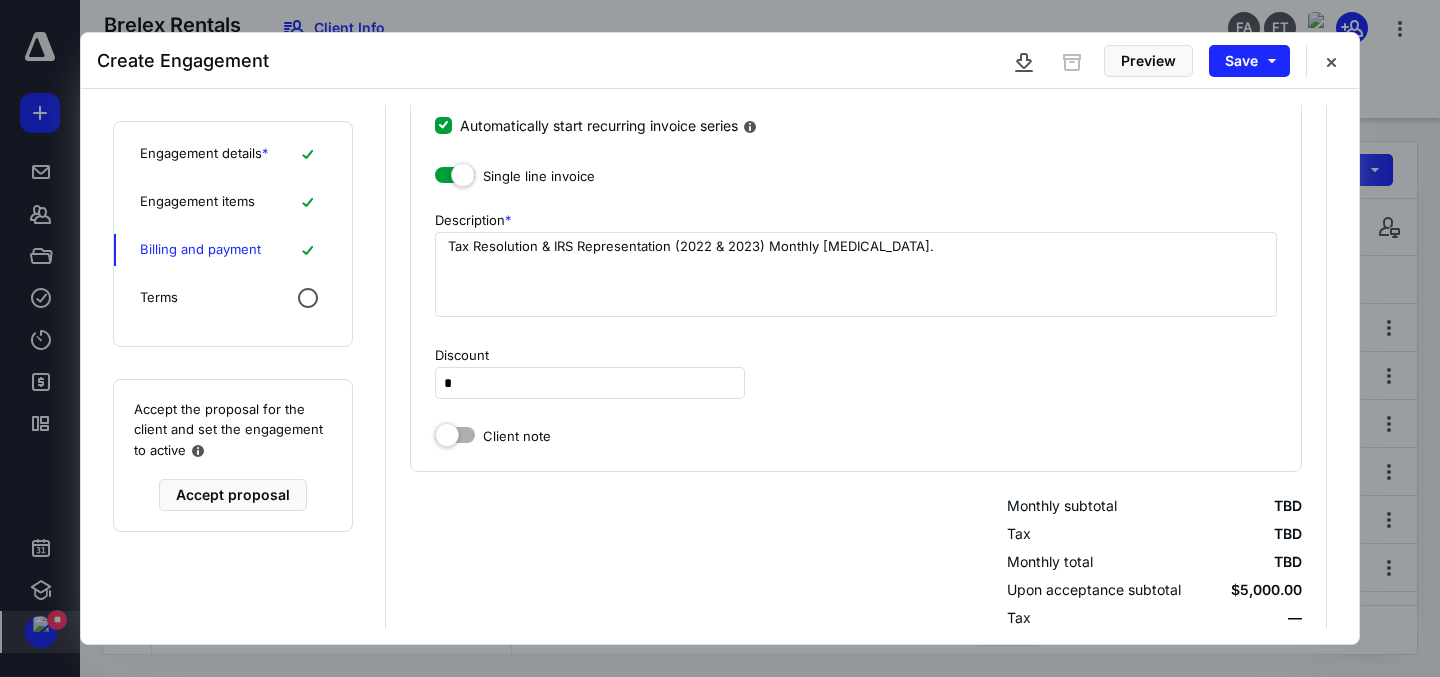 scroll, scrollTop: 0, scrollLeft: 0, axis: both 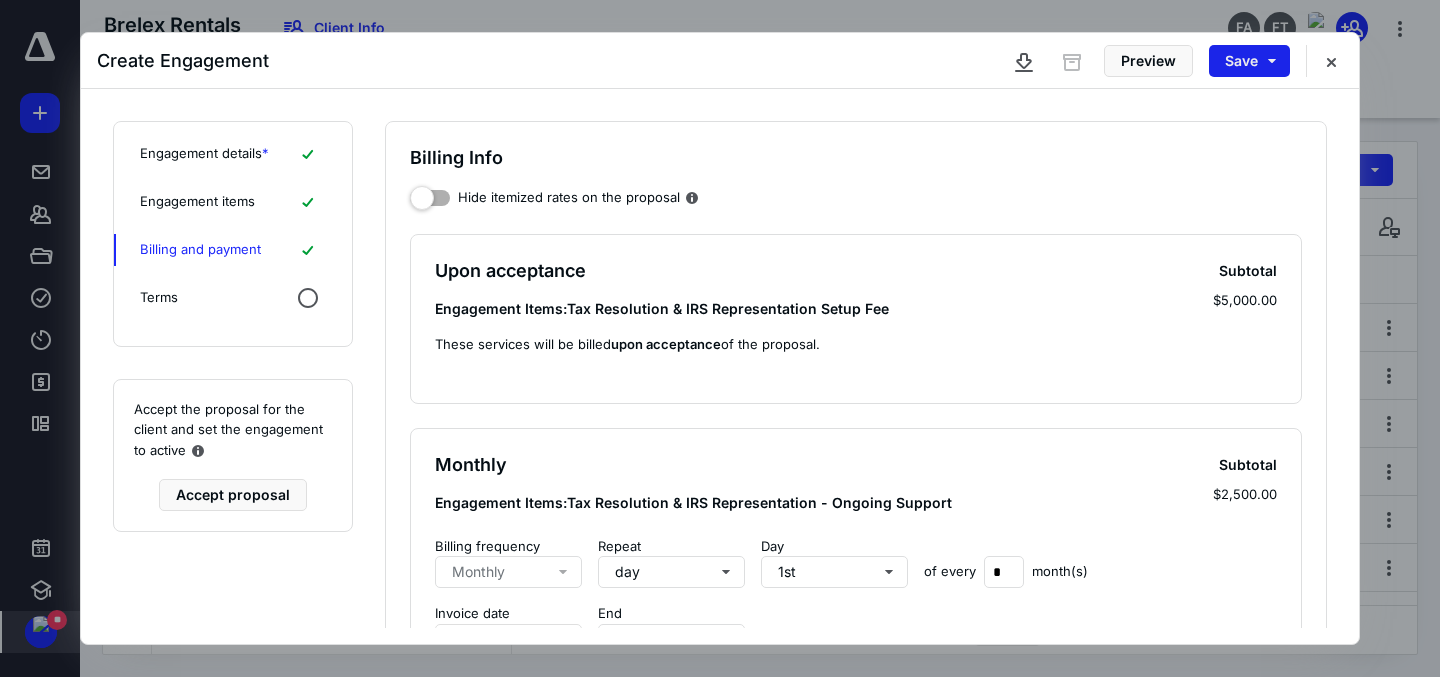click on "Save" at bounding box center [1249, 61] 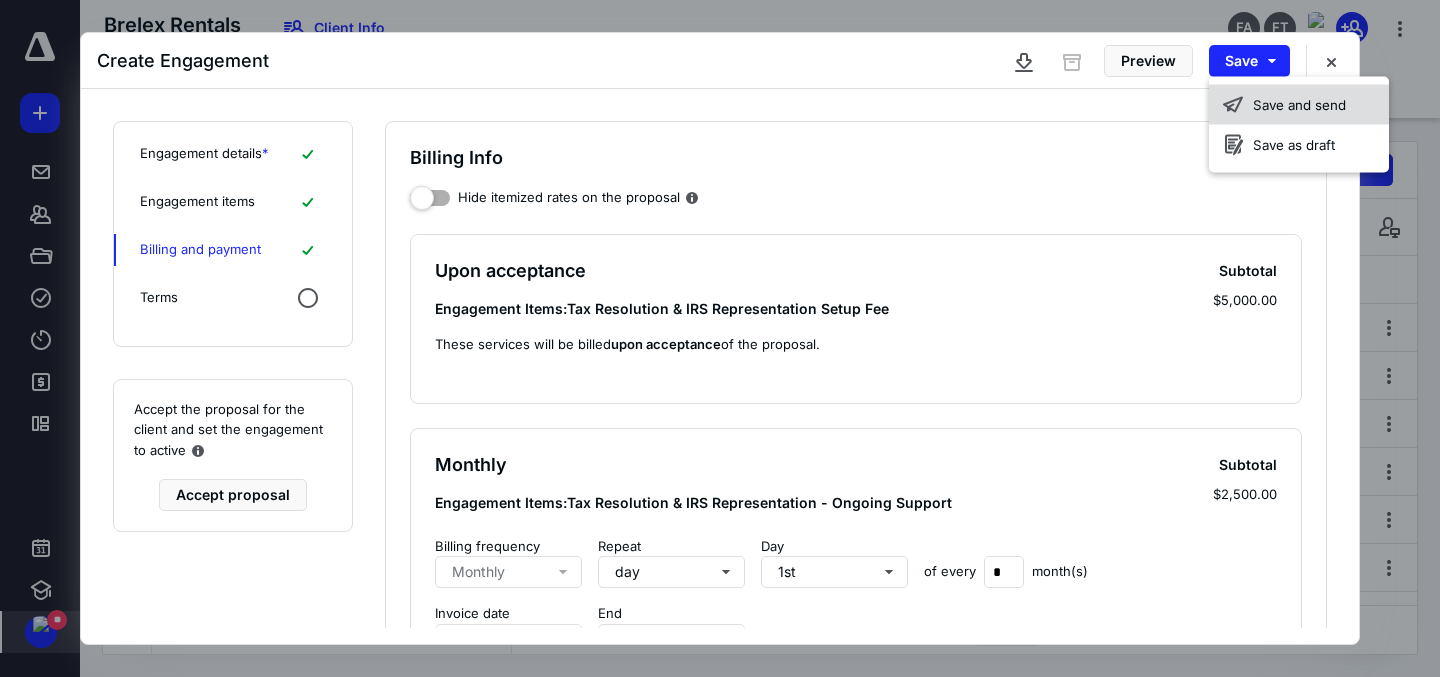 click on "Save and send" at bounding box center [1299, 105] 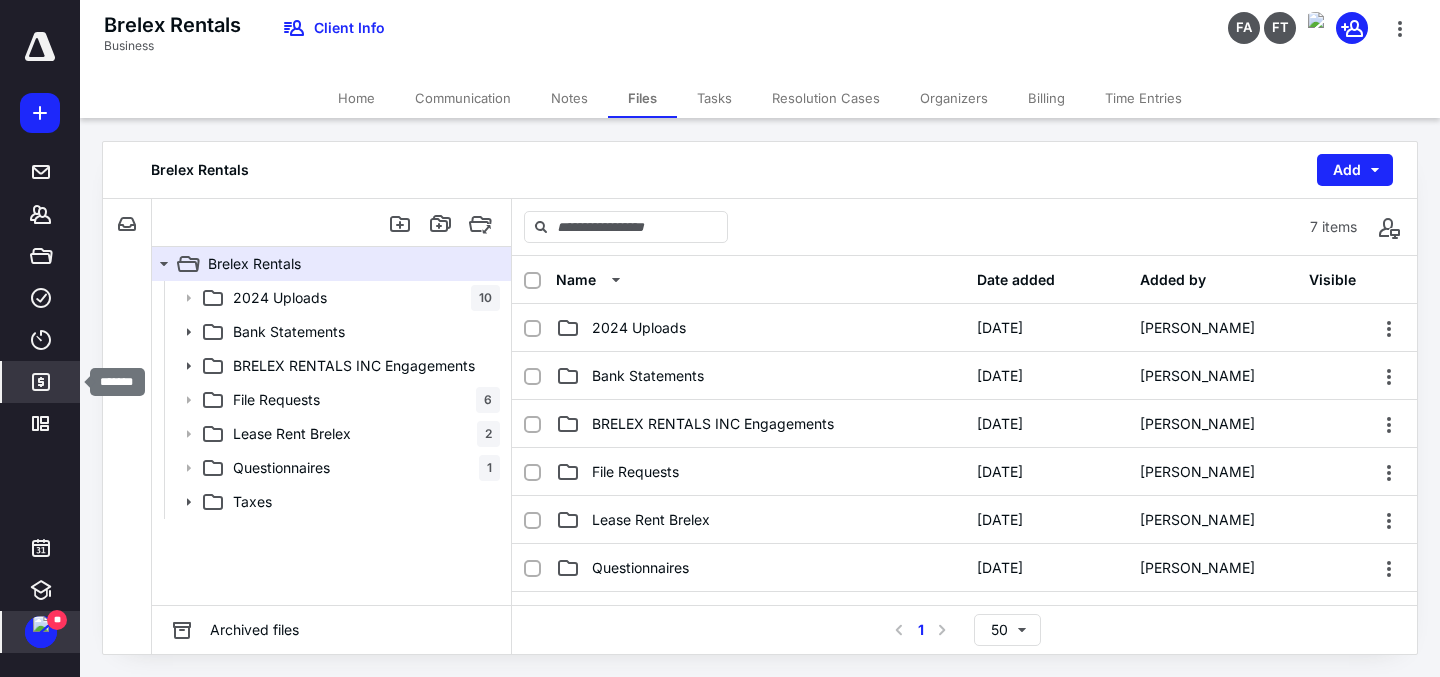 click 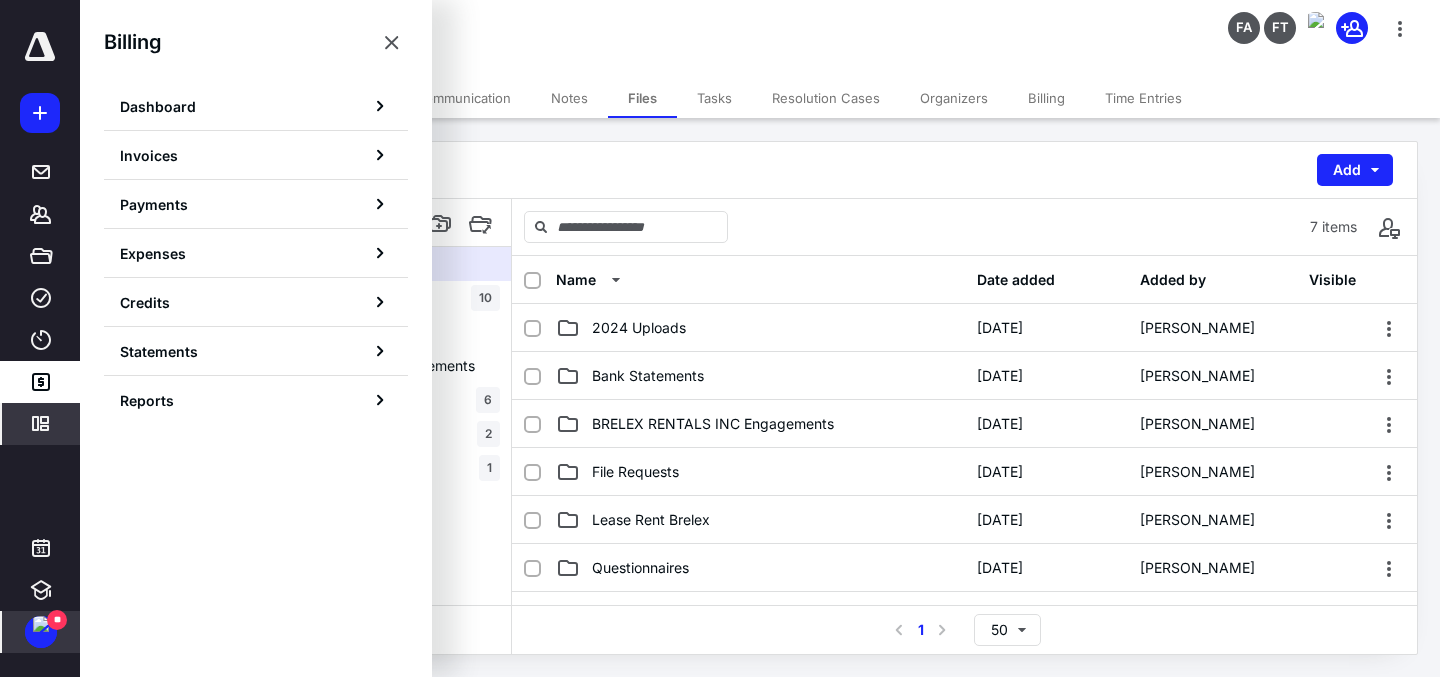 click 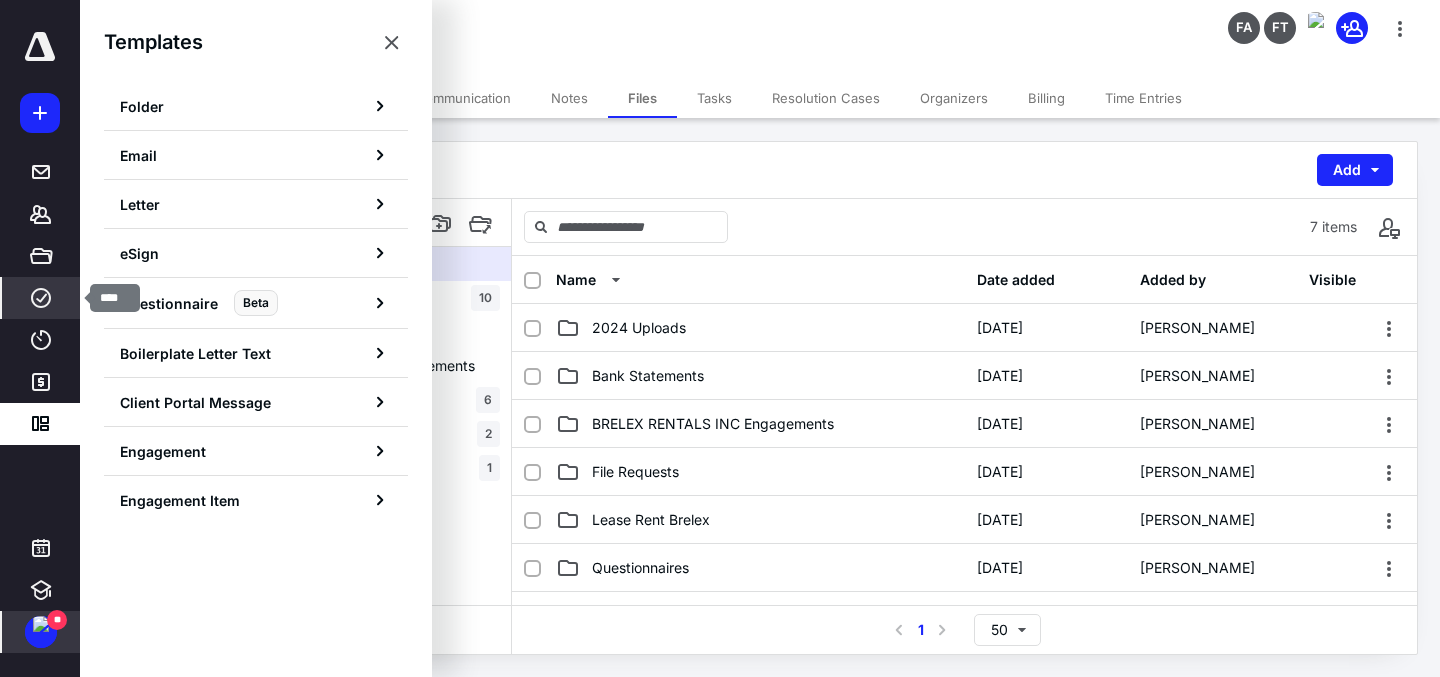 click 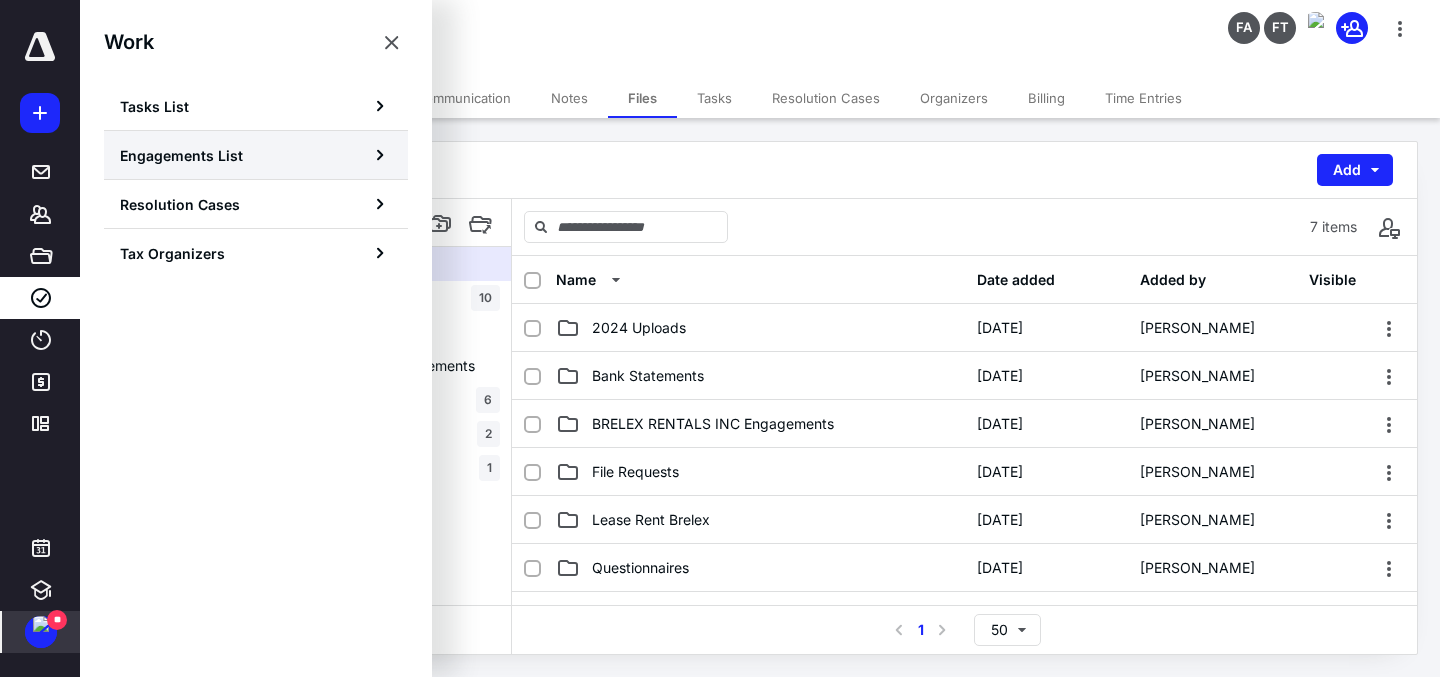 click on "Engagements List" at bounding box center [256, 155] 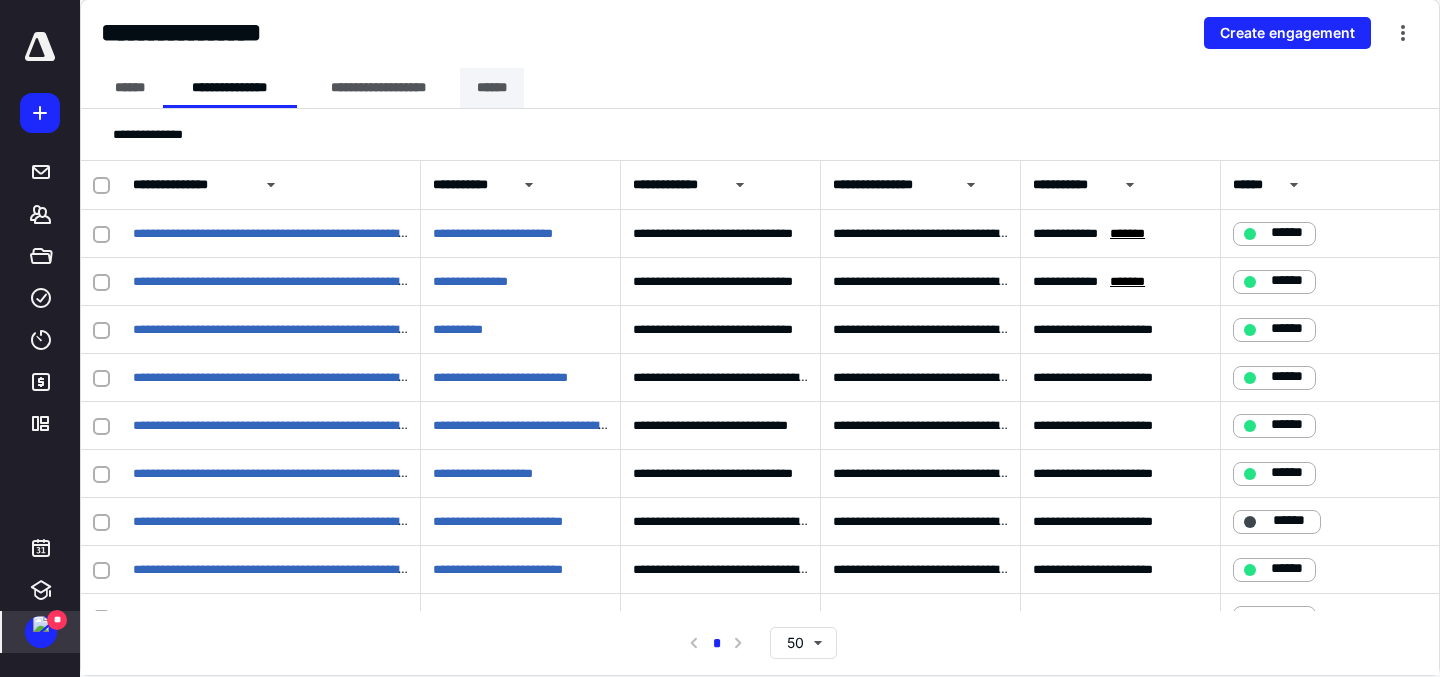 click on "******" at bounding box center [492, 88] 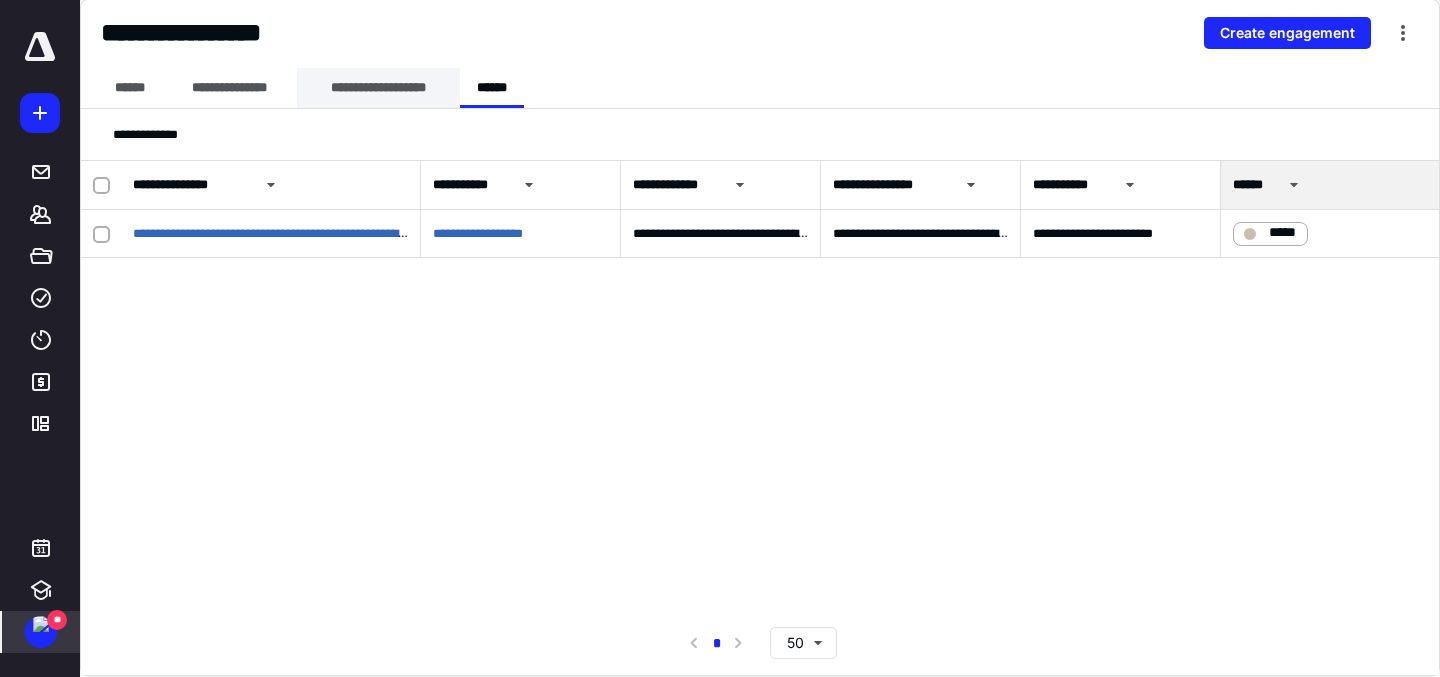 click on "**********" at bounding box center [378, 88] 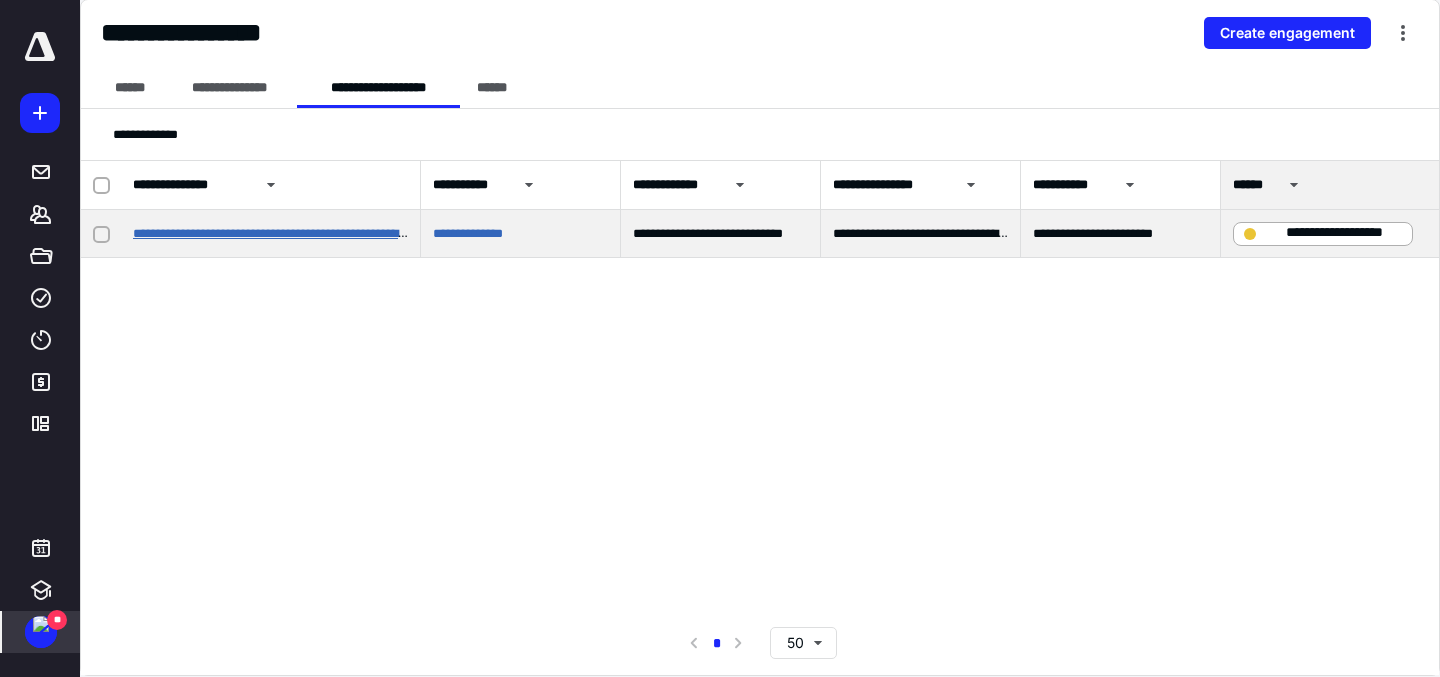 click on "**********" at bounding box center [300, 233] 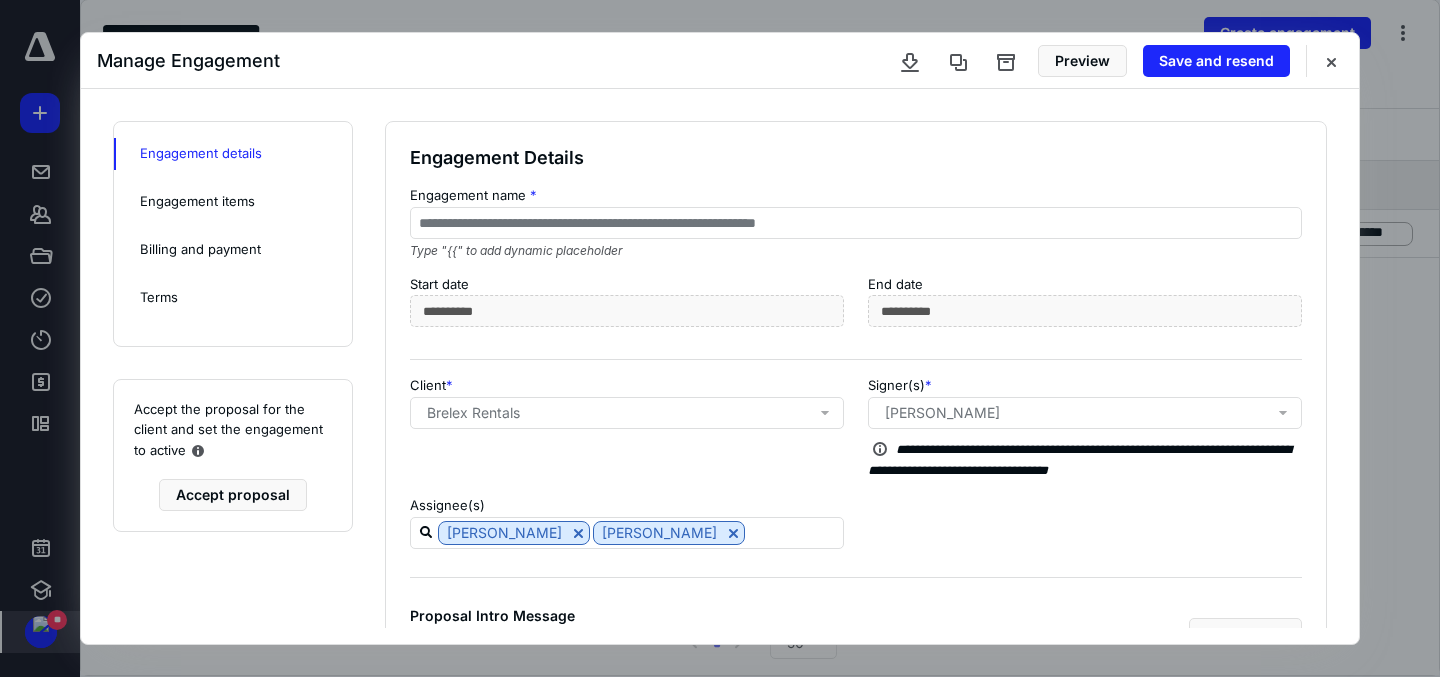 click on "Engagement items" at bounding box center [197, 202] 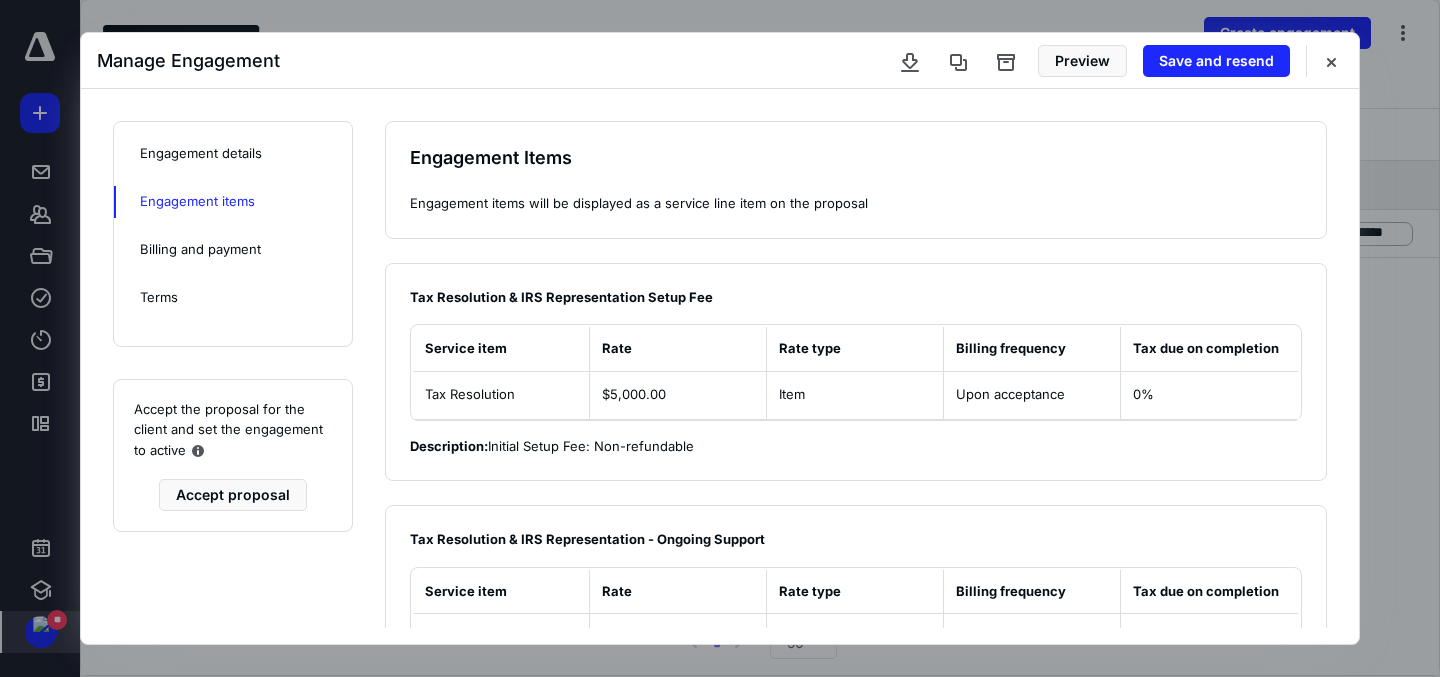 click on "Billing and payment" at bounding box center [200, 250] 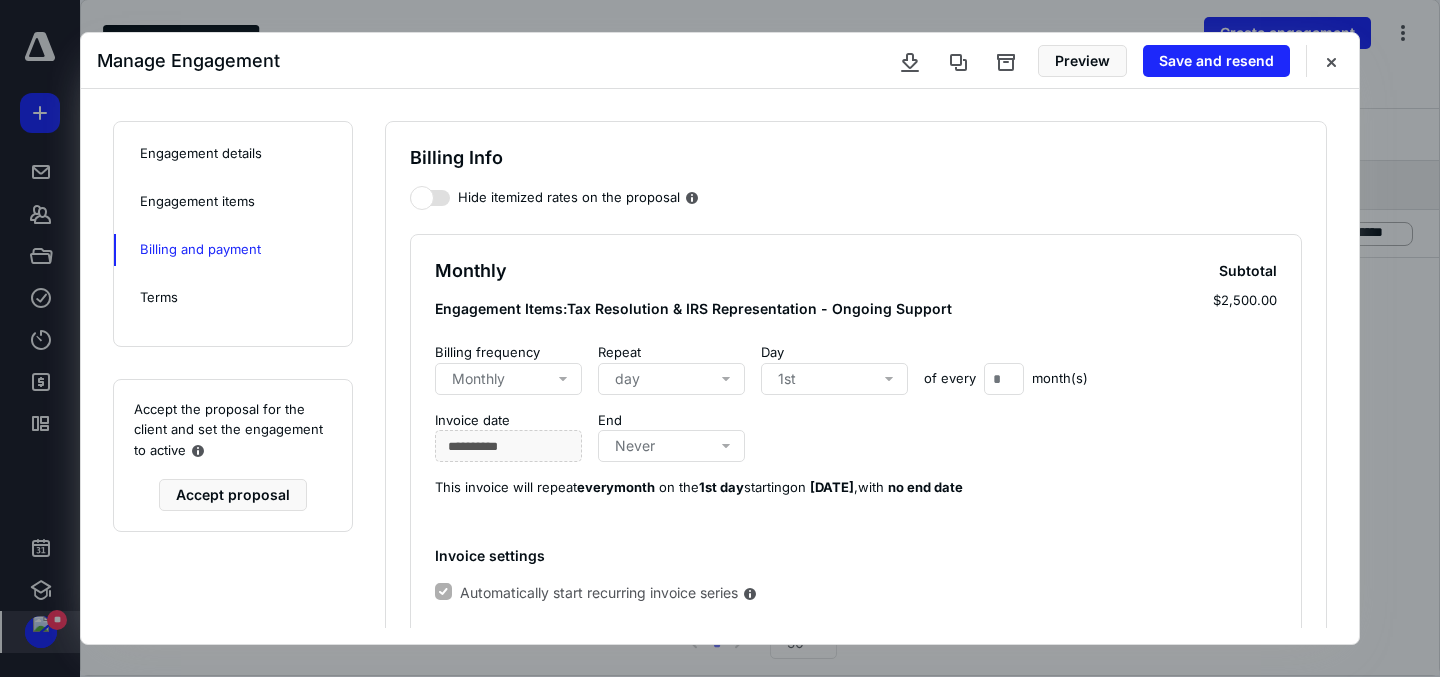 click on "Terms" at bounding box center [233, 298] 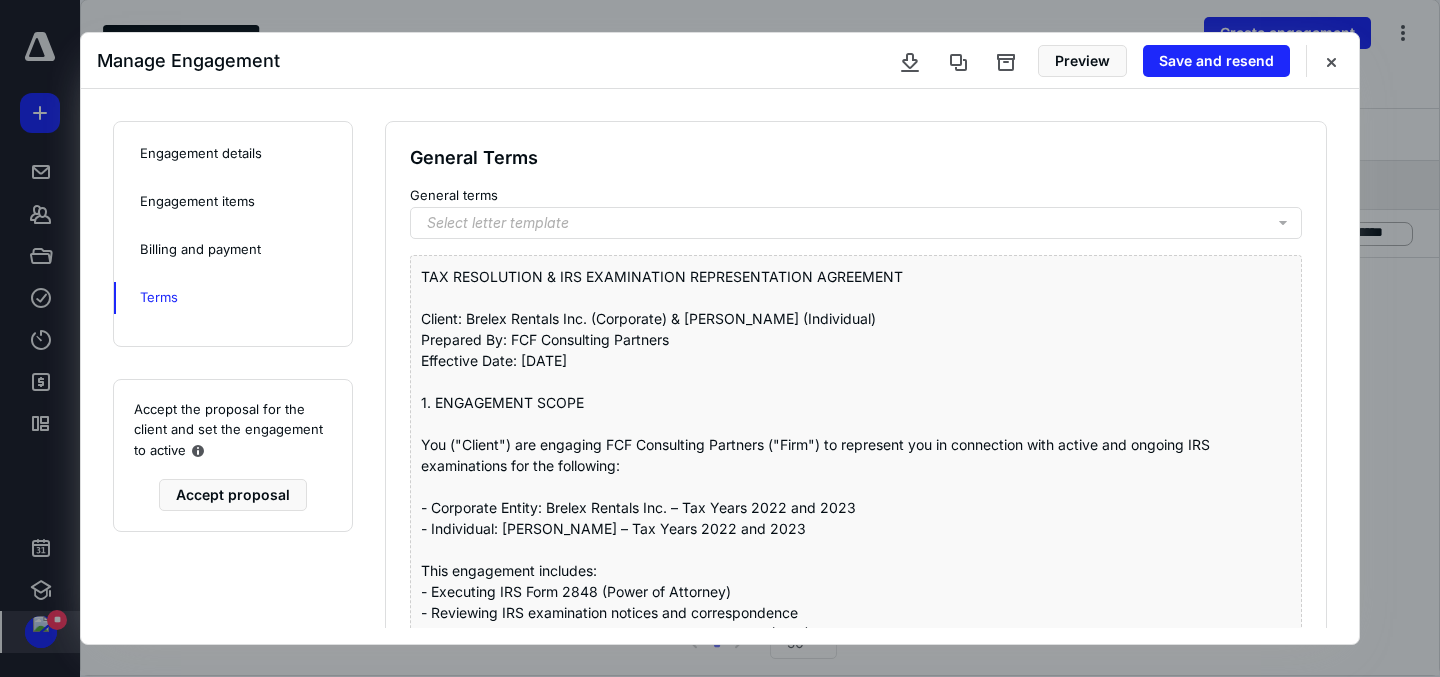 click on "Billing and payment" at bounding box center [200, 250] 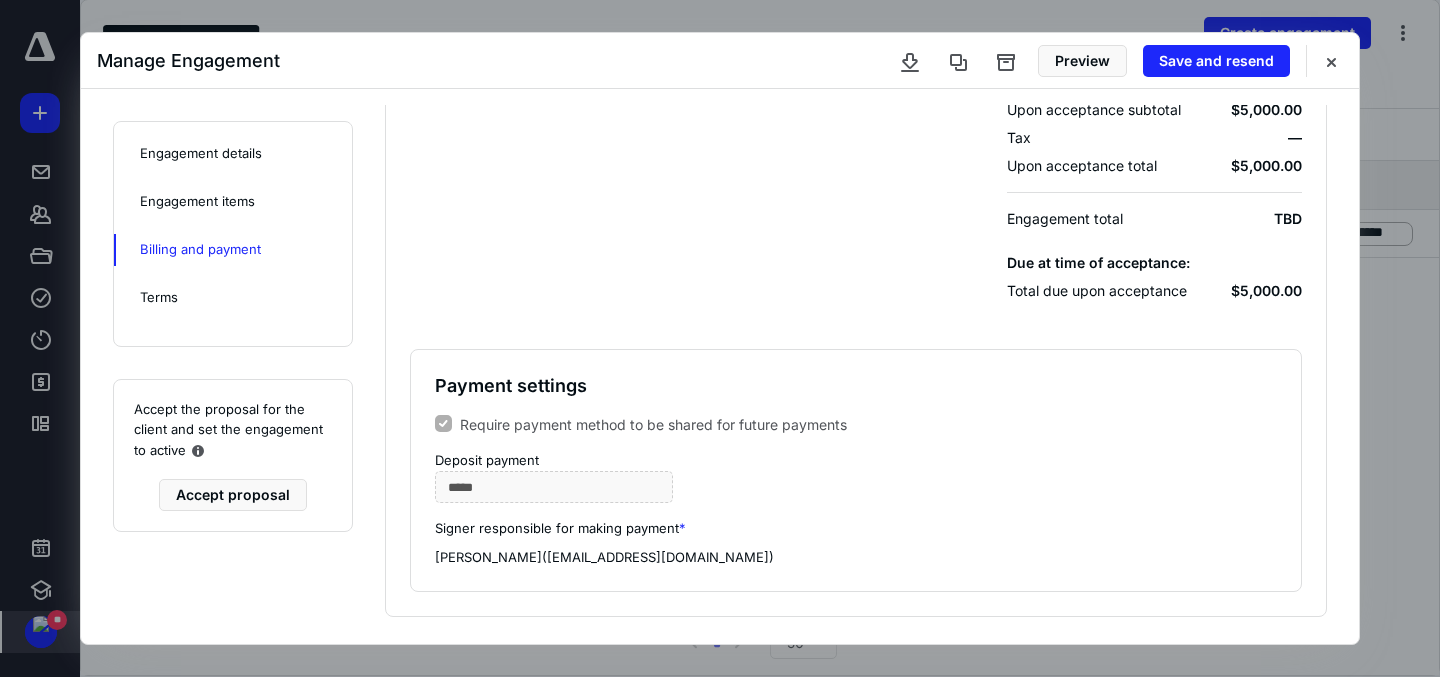 scroll, scrollTop: 0, scrollLeft: 0, axis: both 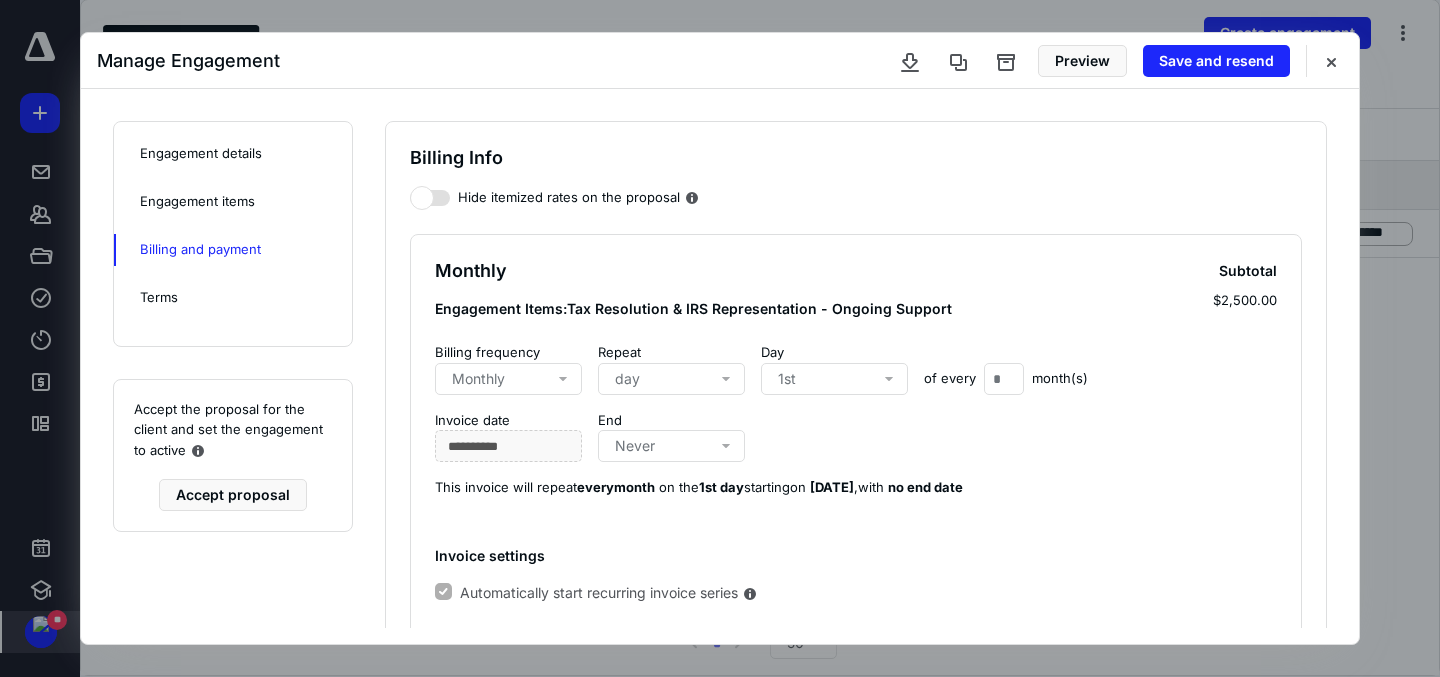 click on "Engagement details" at bounding box center [233, 154] 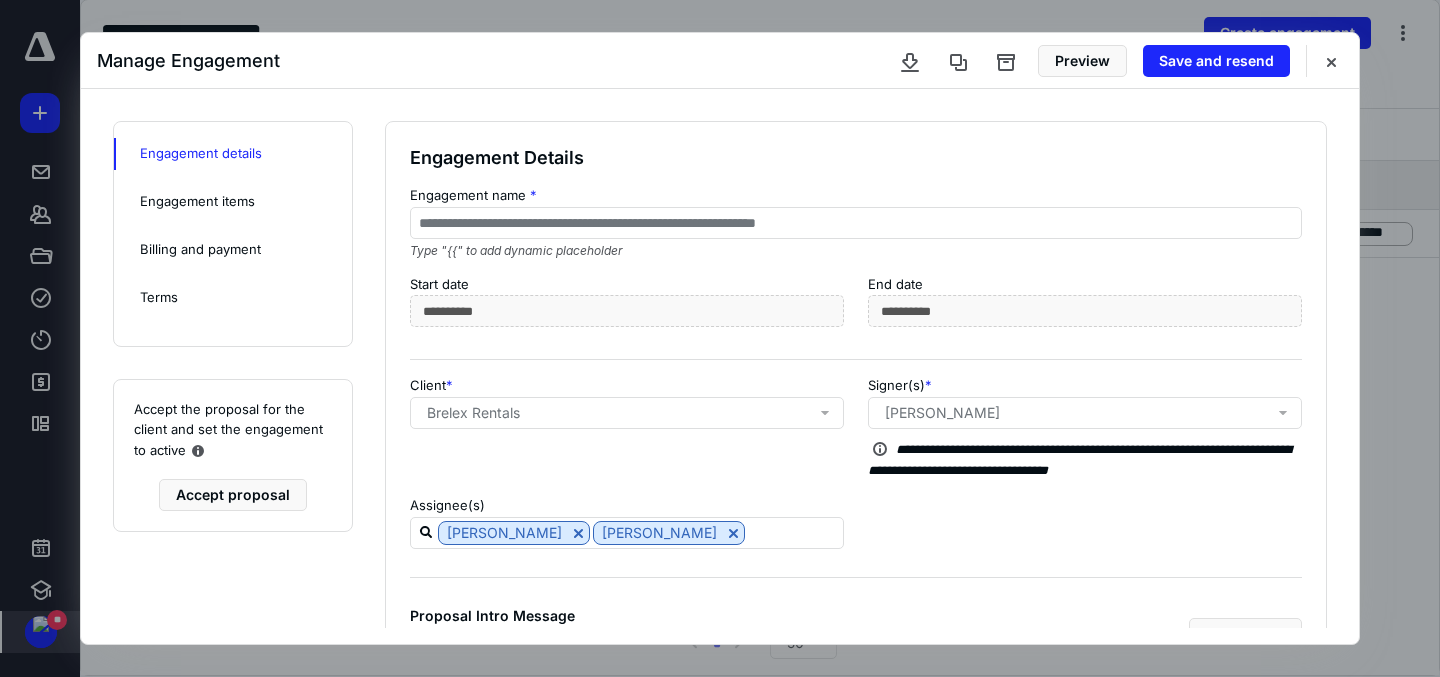 click on "Engagement Details" at bounding box center (856, 158) 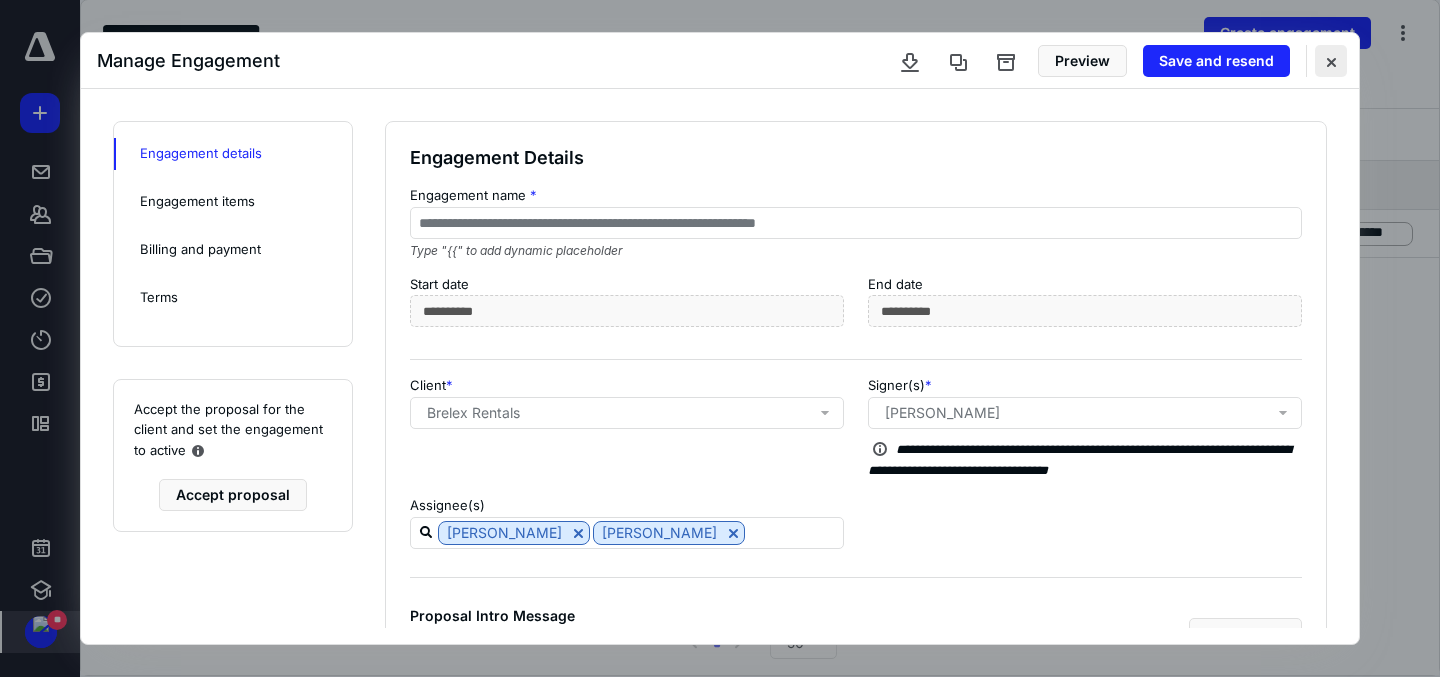 click at bounding box center [1331, 61] 